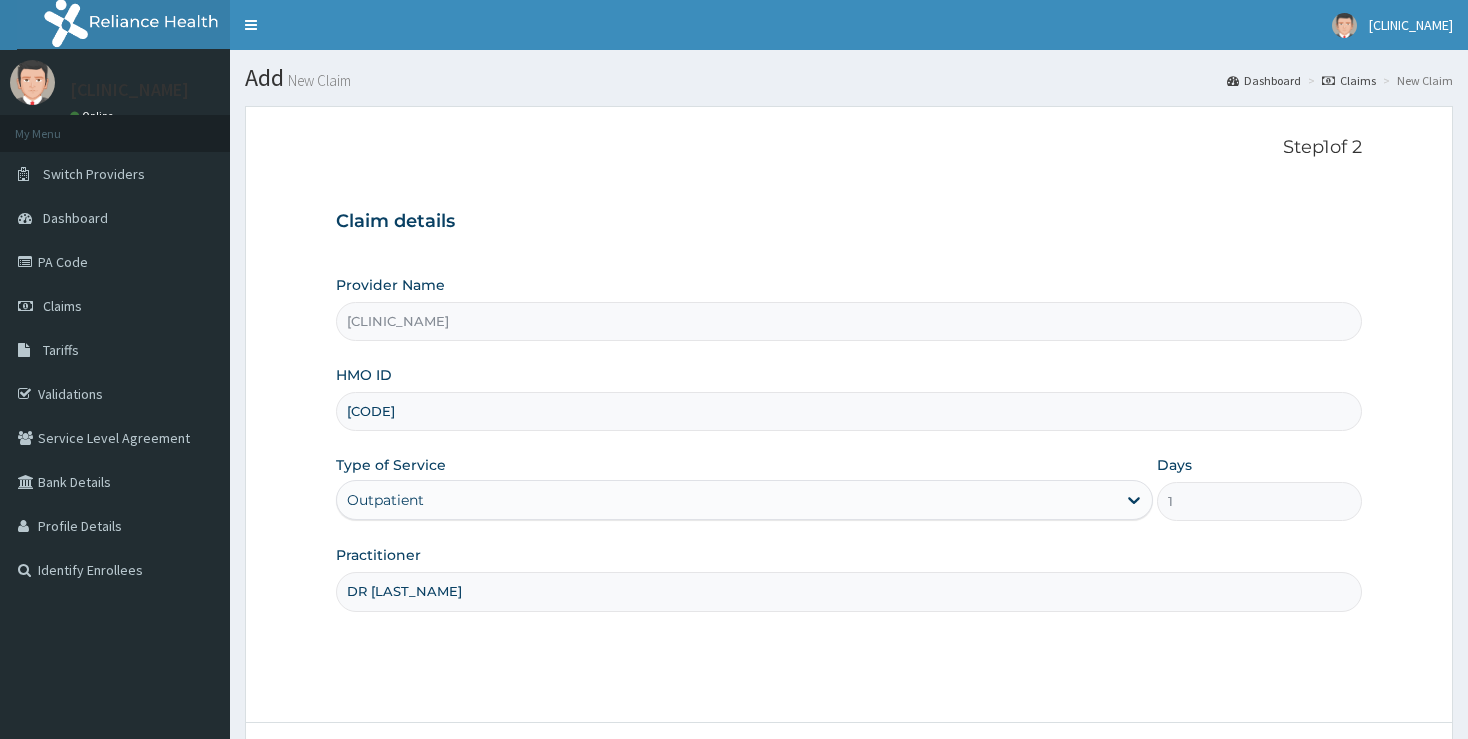 scroll, scrollTop: 0, scrollLeft: 0, axis: both 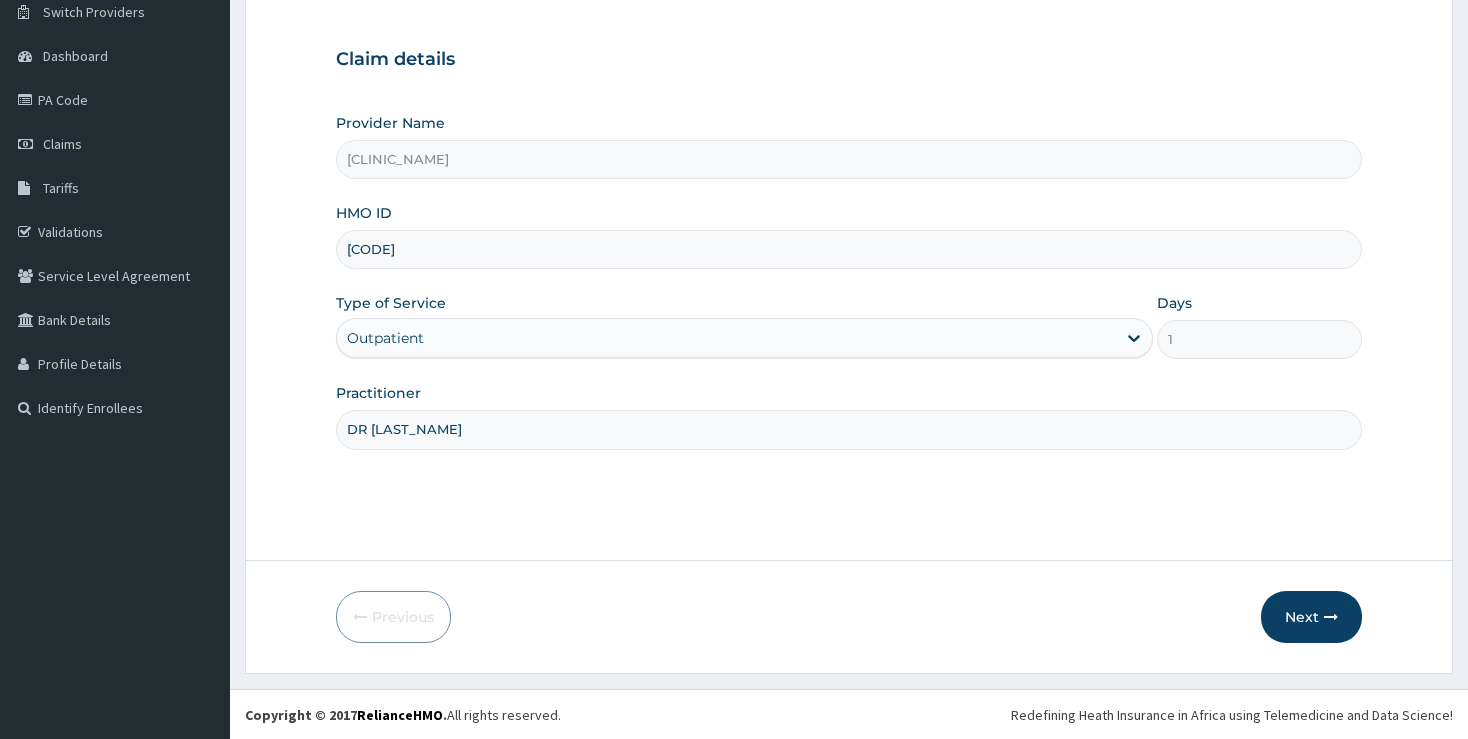 drag, startPoint x: 1481, startPoint y: 727, endPoint x: 1318, endPoint y: 617, distance: 196.64435 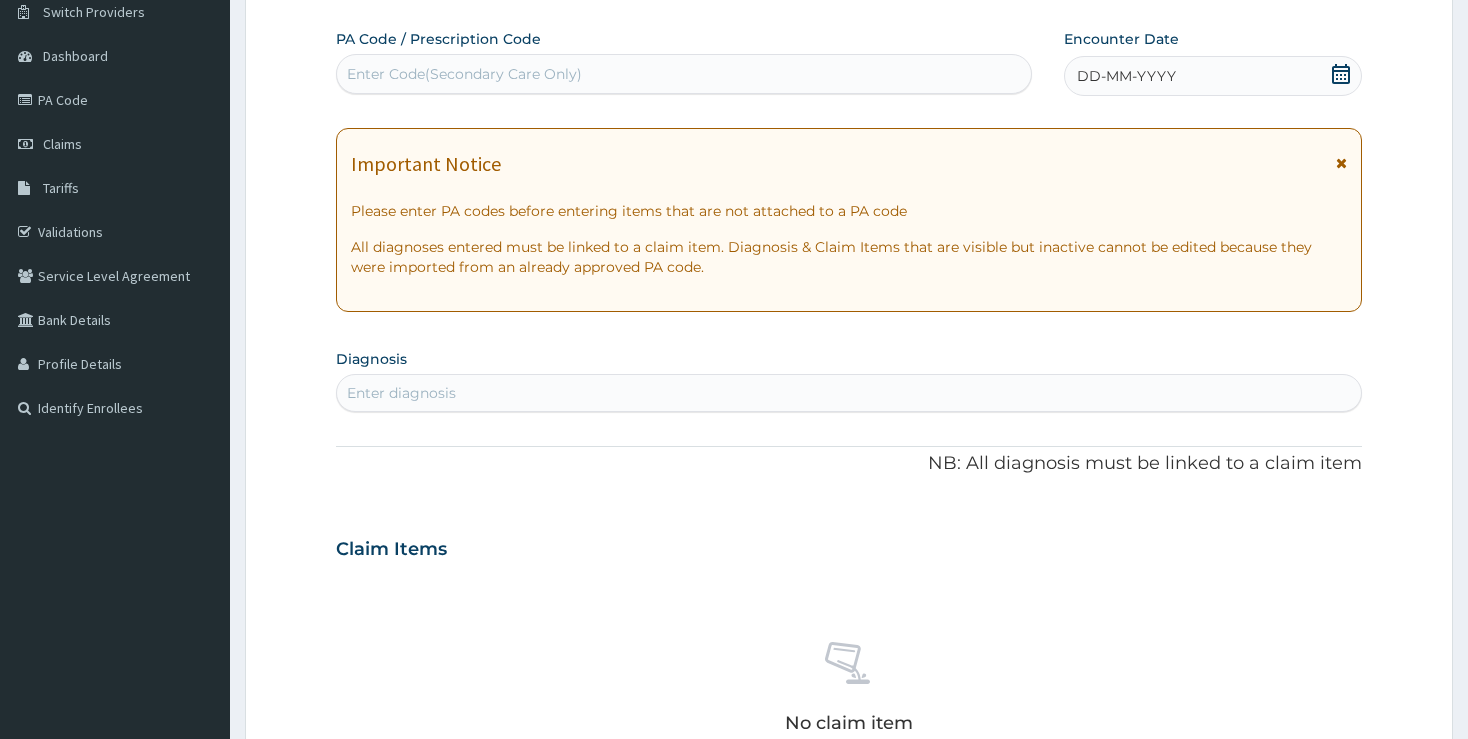 click on "Enter Code(Secondary Care Only)" at bounding box center [683, 74] 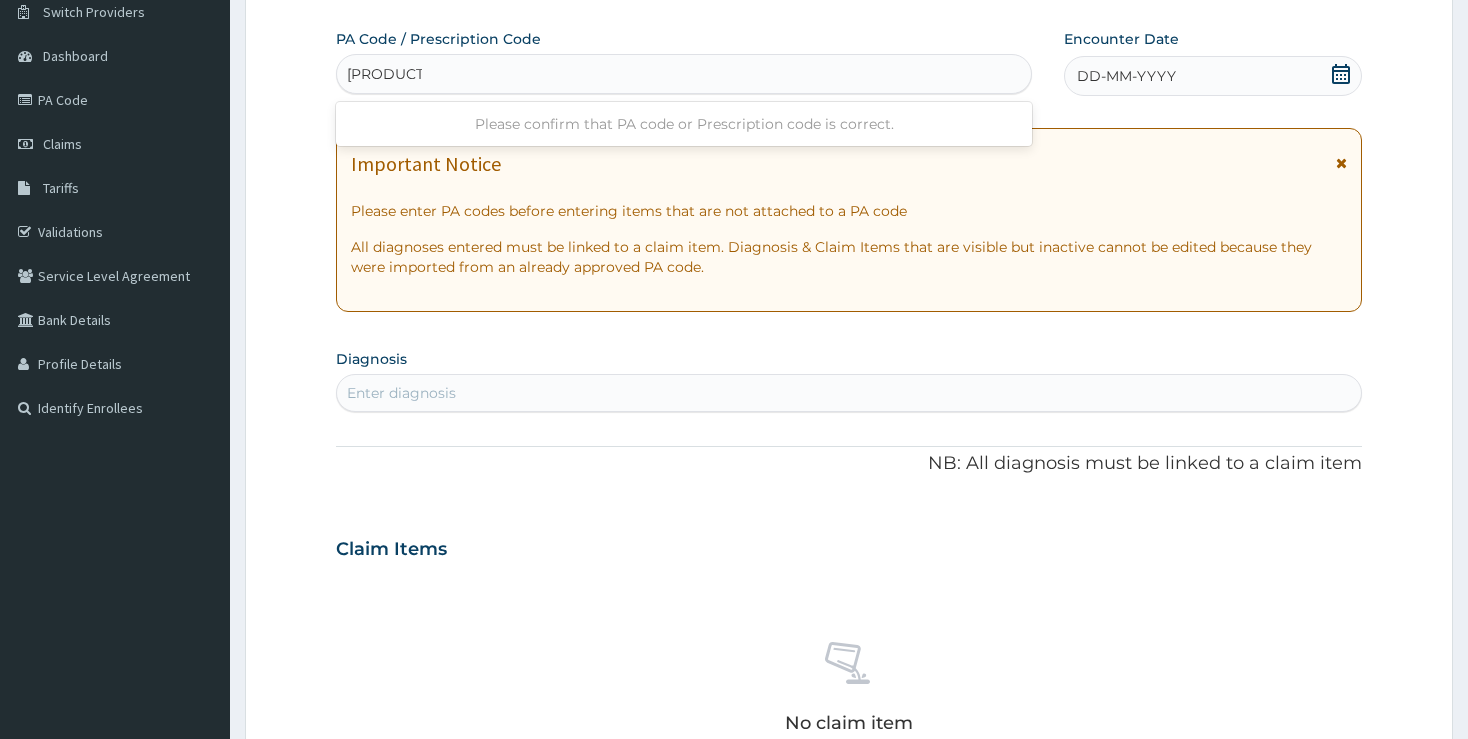 type on "PA/ABF3D2" 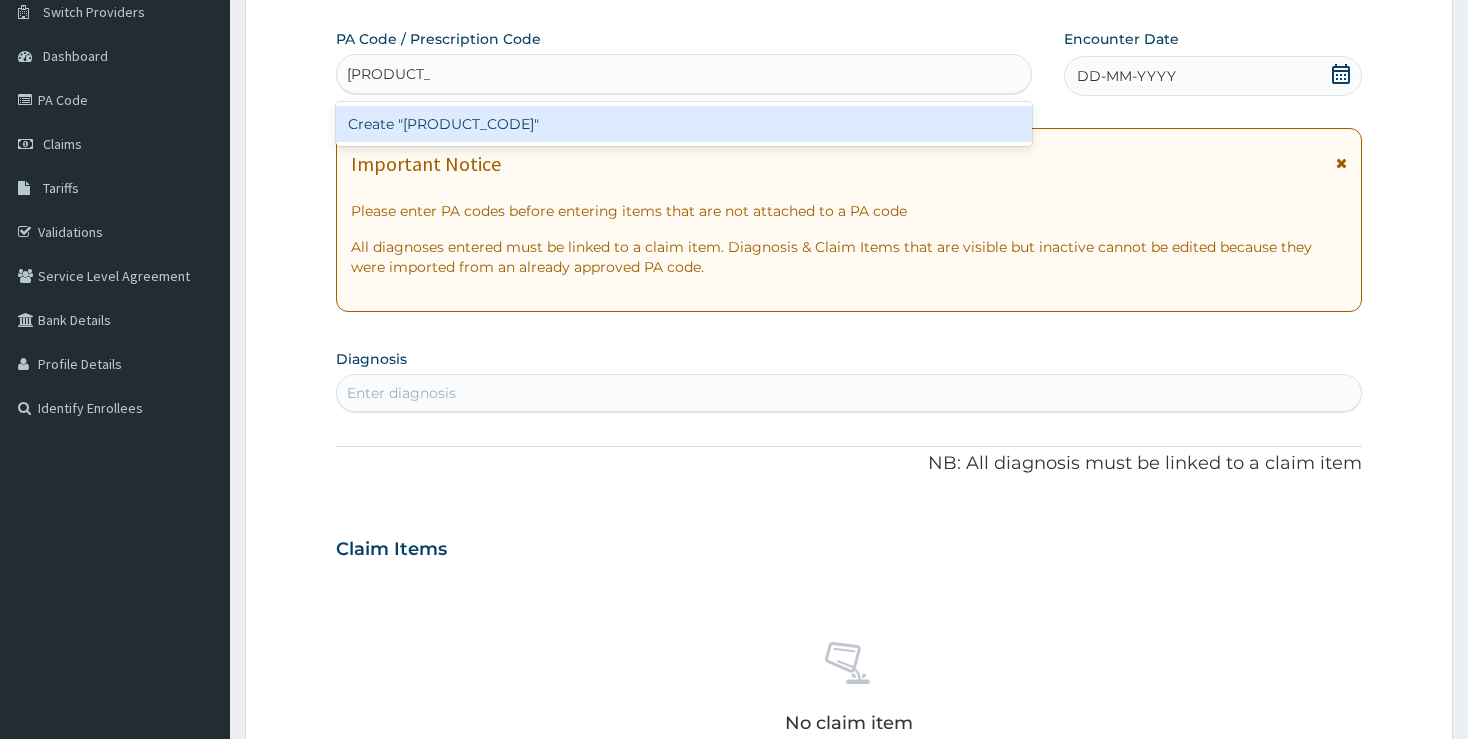 click on "Create "PA/ABF3D2"" at bounding box center [683, 124] 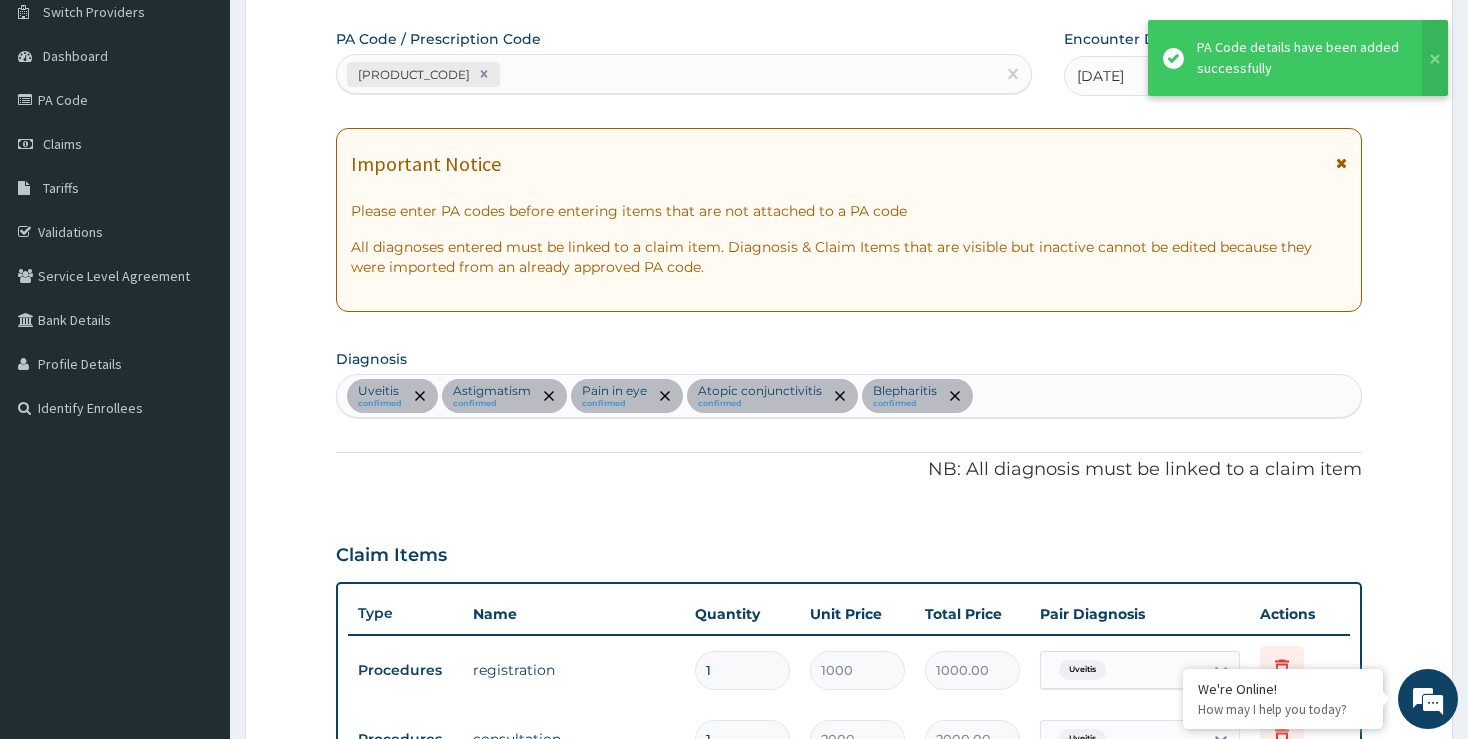scroll, scrollTop: 804, scrollLeft: 0, axis: vertical 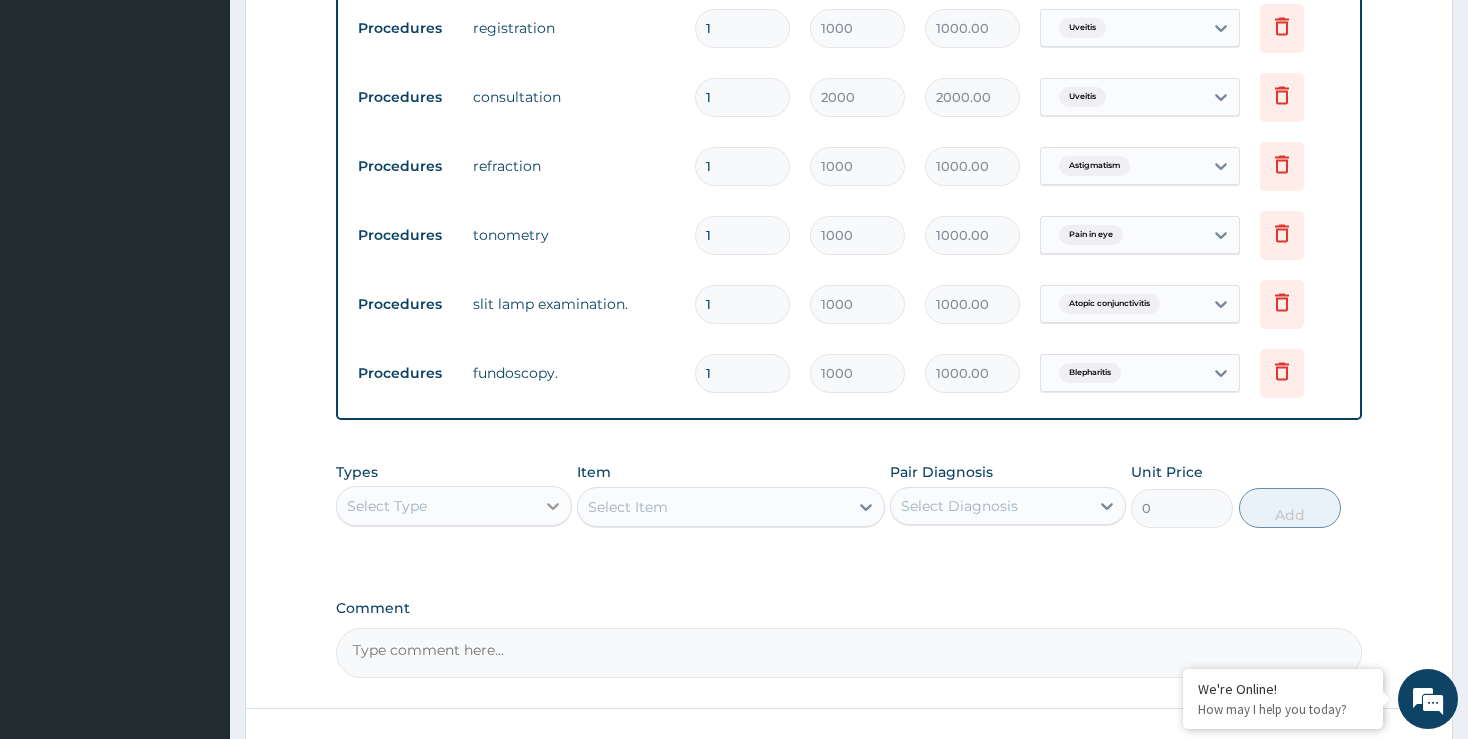 click 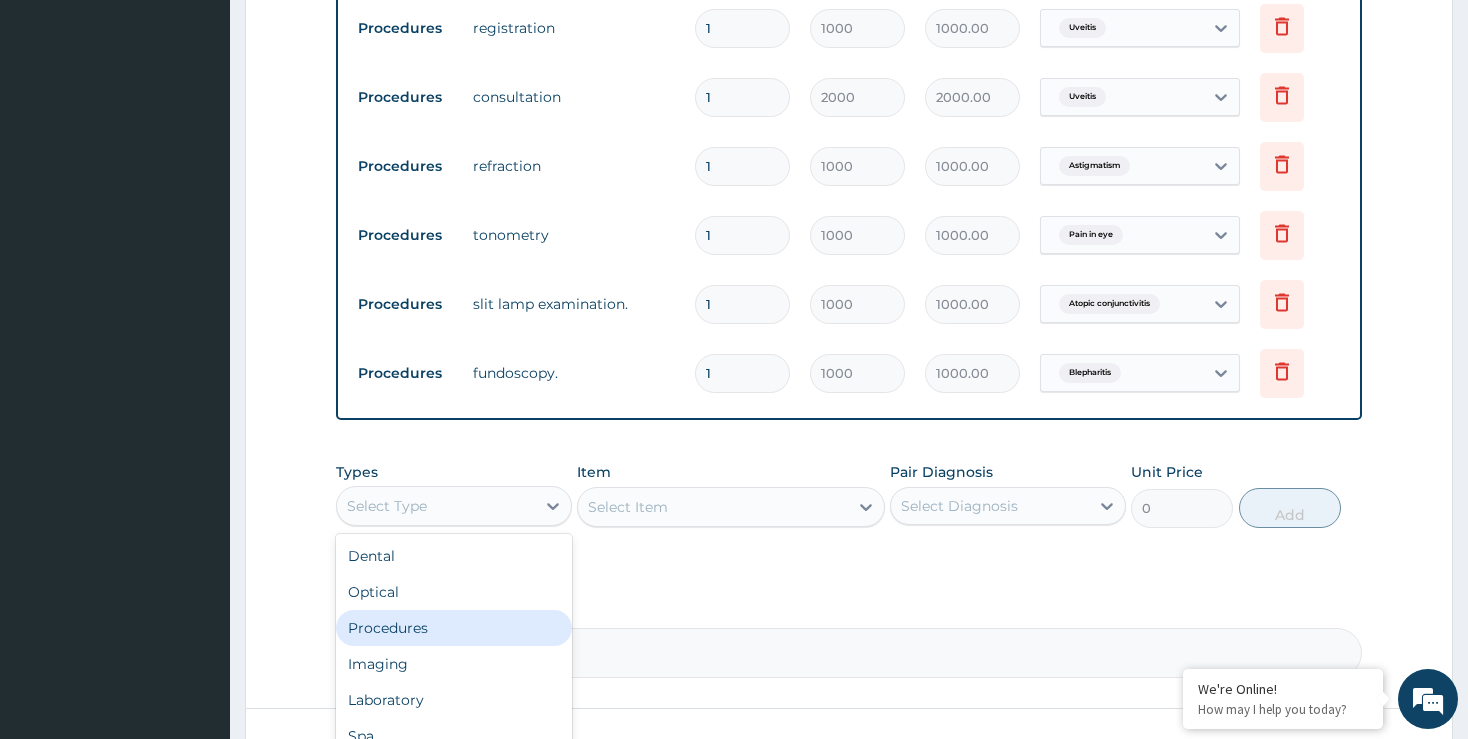 click on "Procedures" at bounding box center (454, 628) 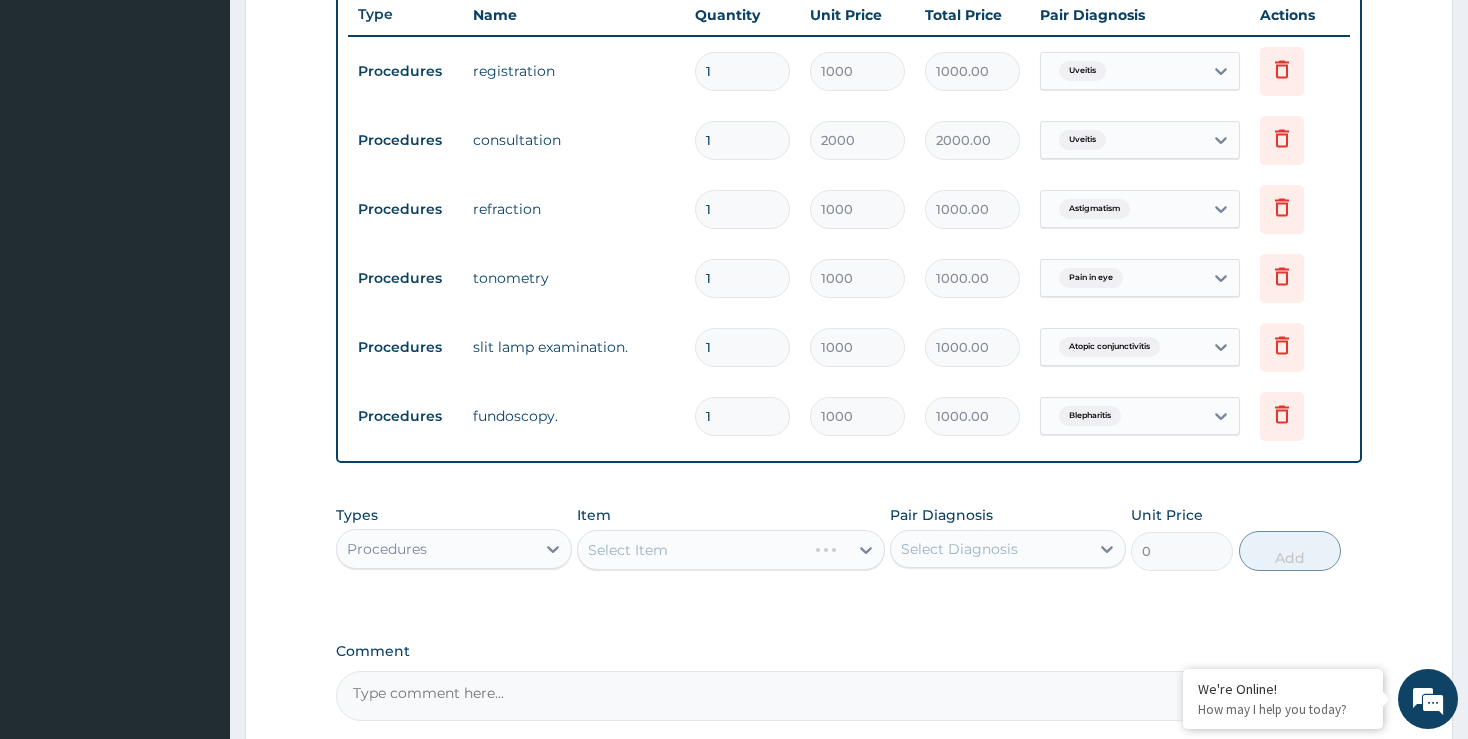 scroll, scrollTop: 752, scrollLeft: 0, axis: vertical 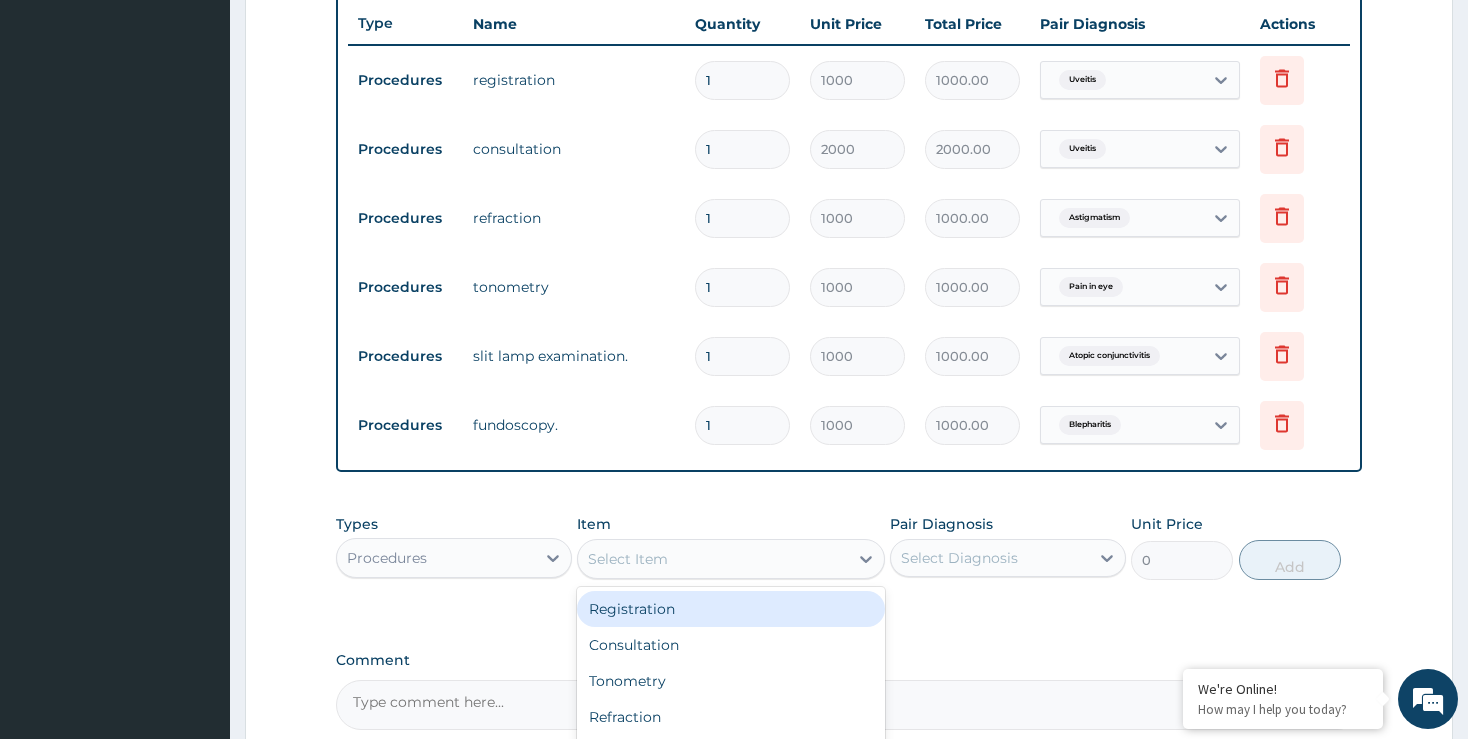 click on "Select Item" at bounding box center [713, 559] 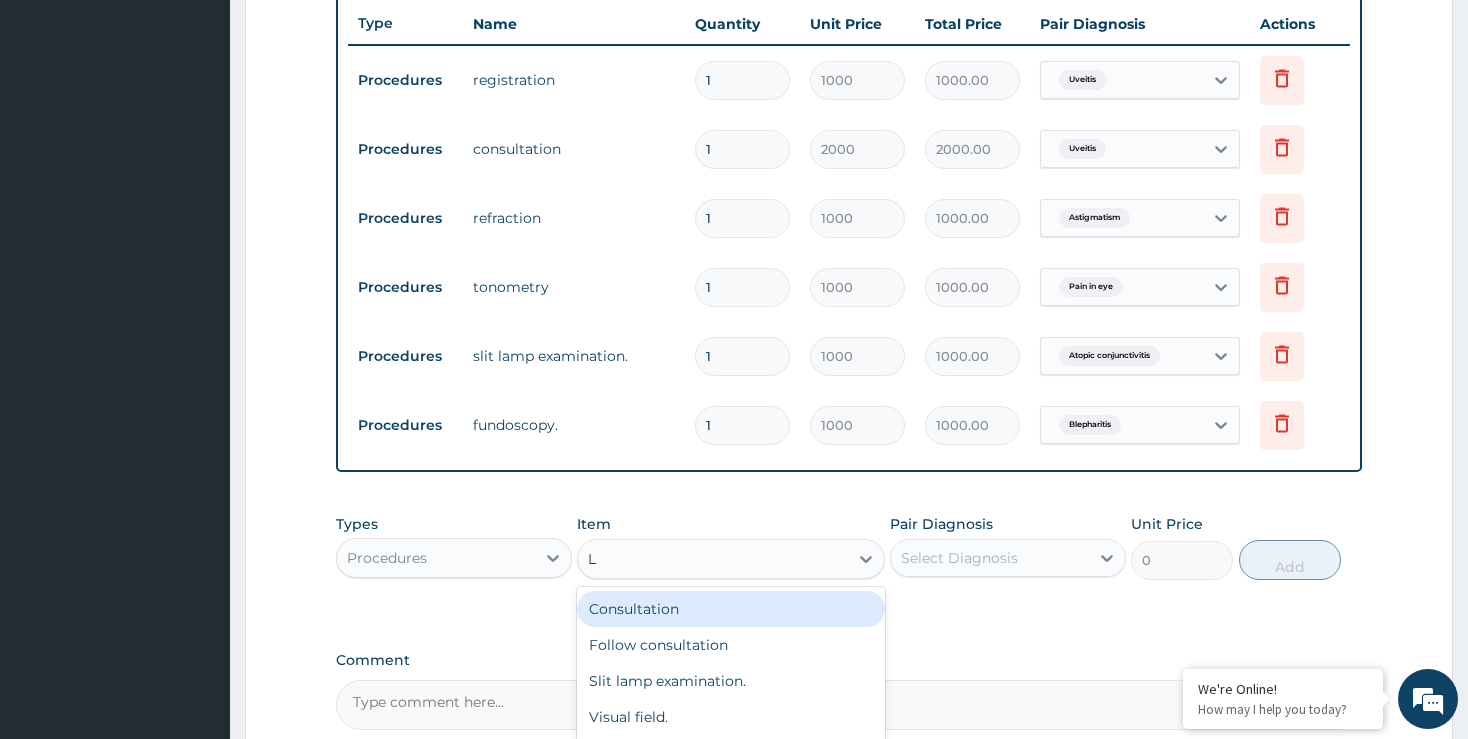 type on "LE" 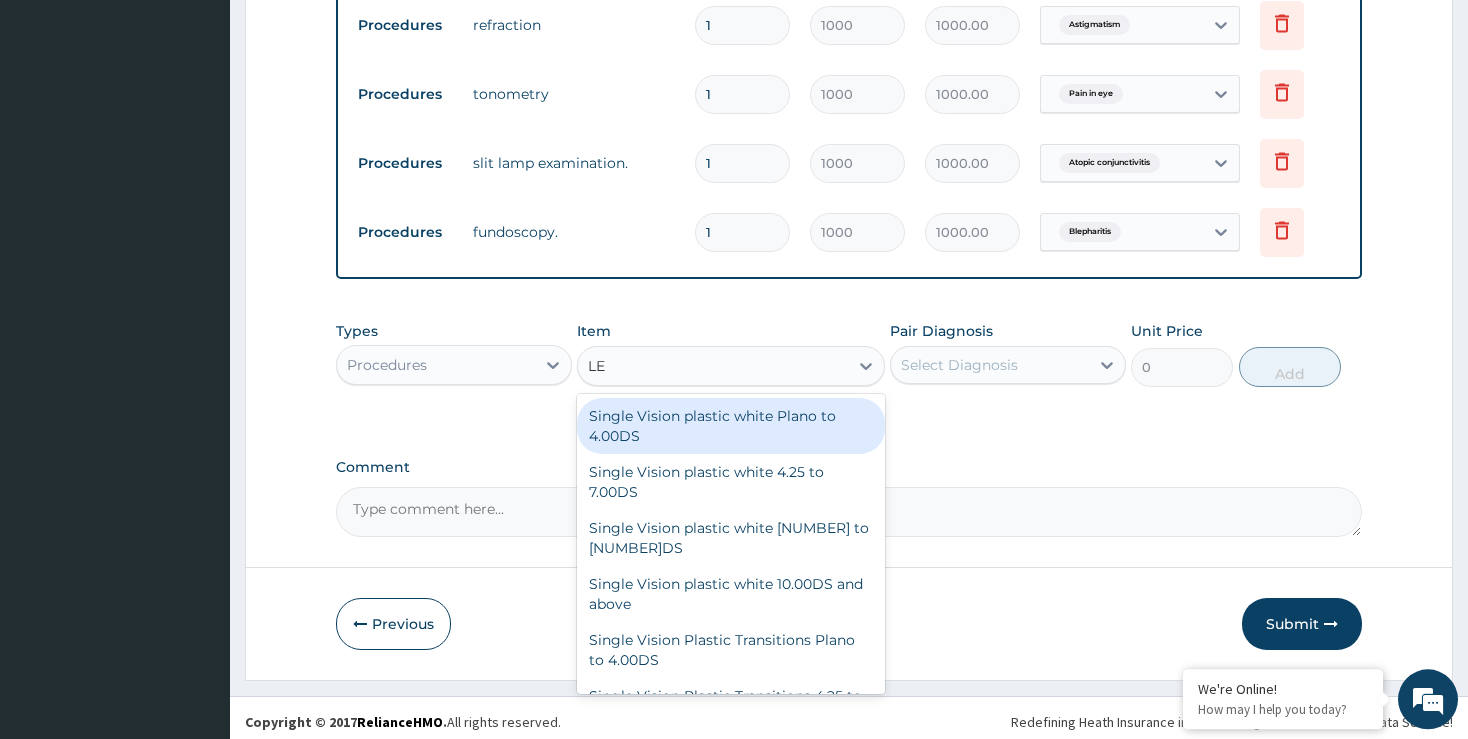 scroll, scrollTop: 948, scrollLeft: 0, axis: vertical 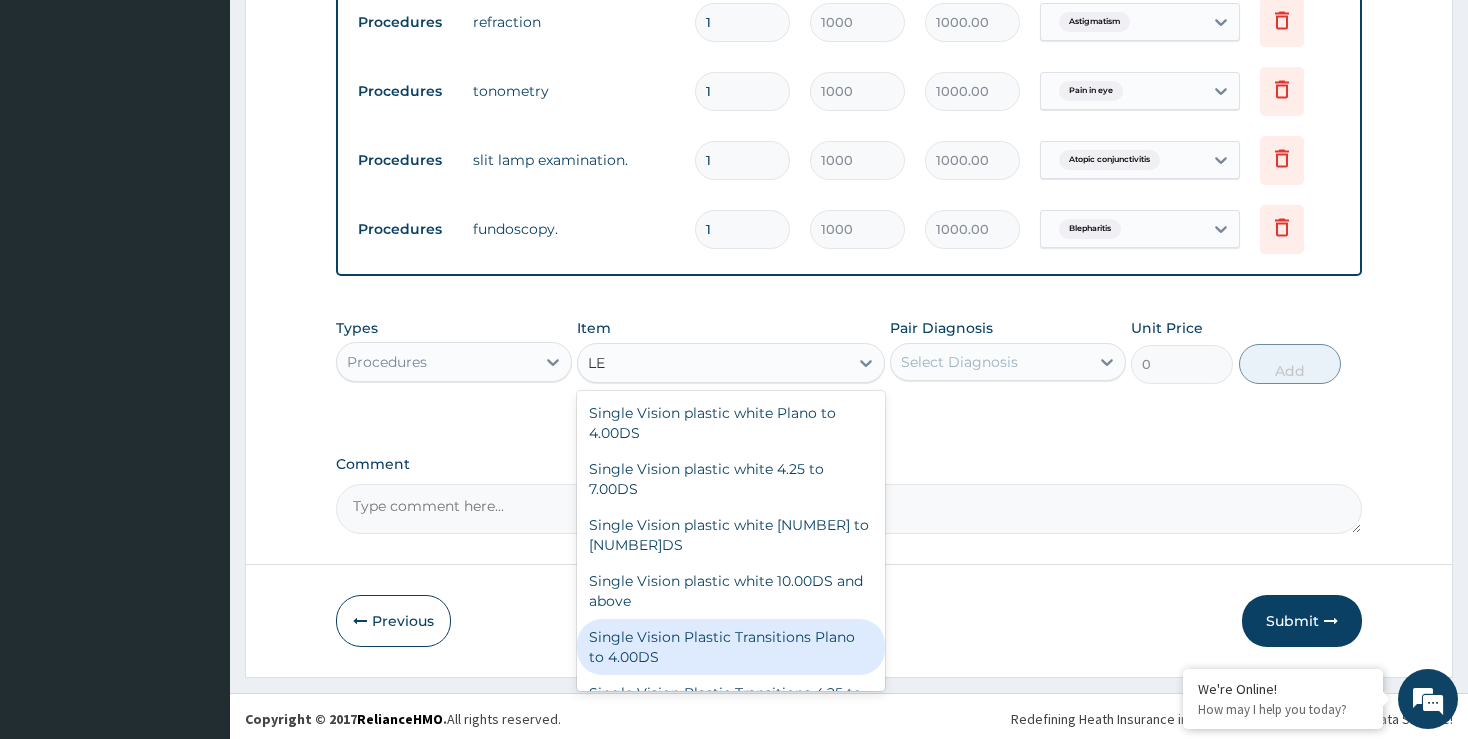 click on "Single Vision Plastic Transitions Plano to 4.00DS" at bounding box center [731, 647] 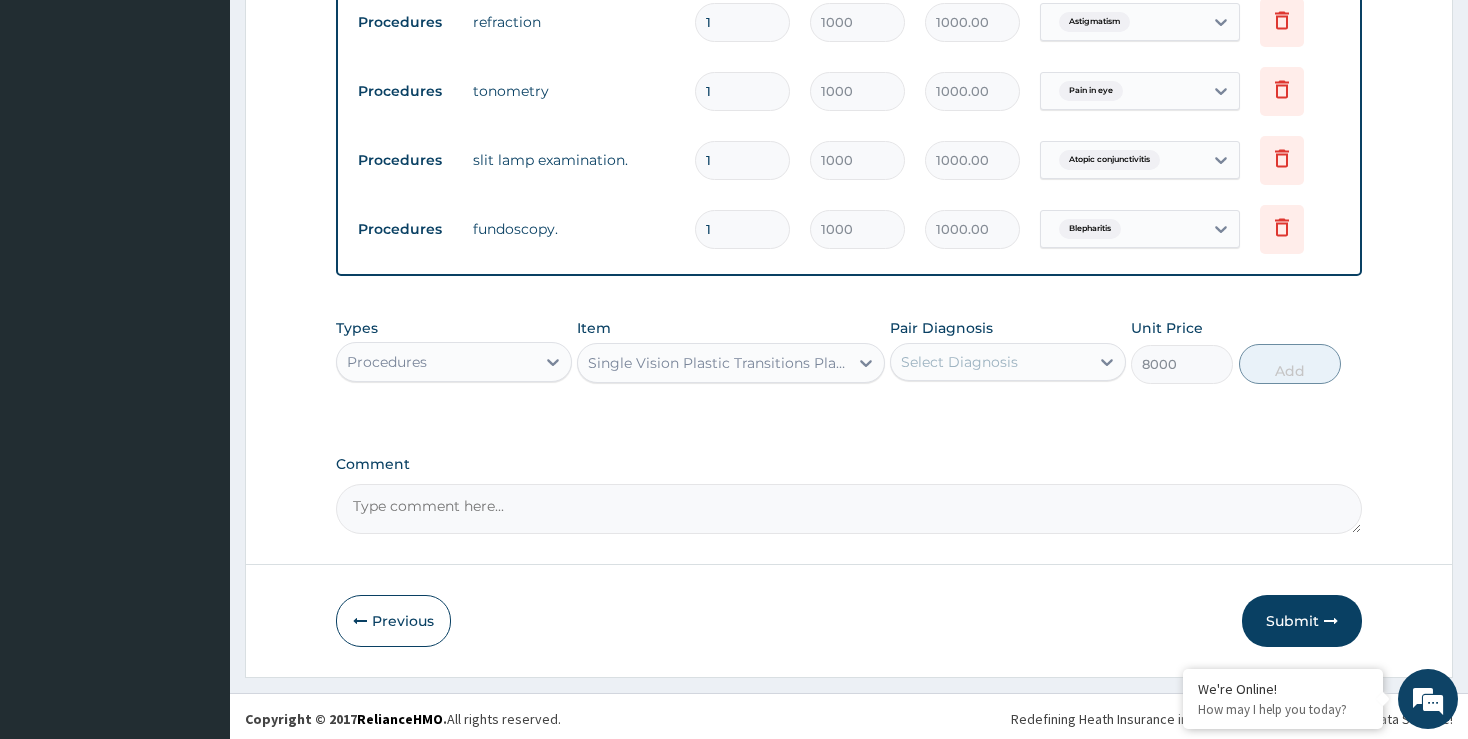 type 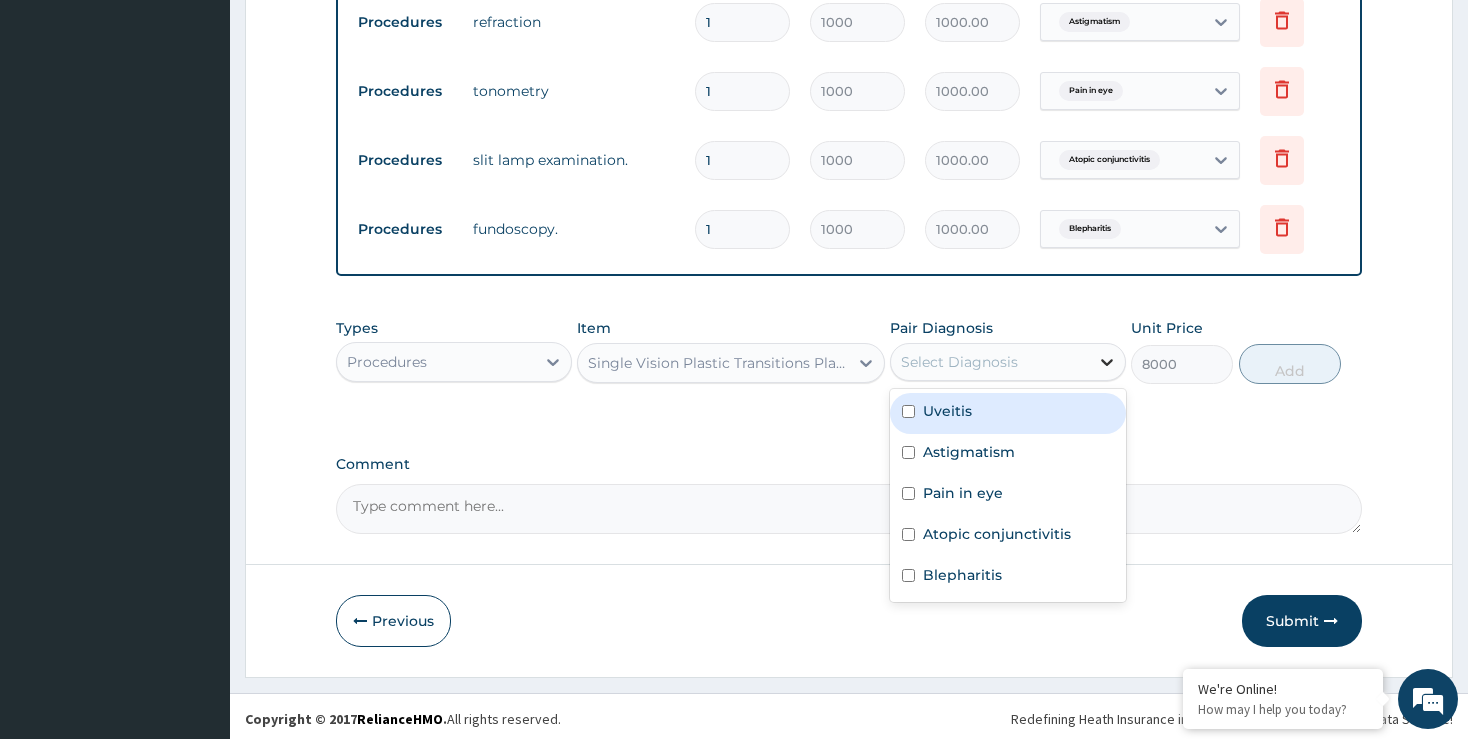 click 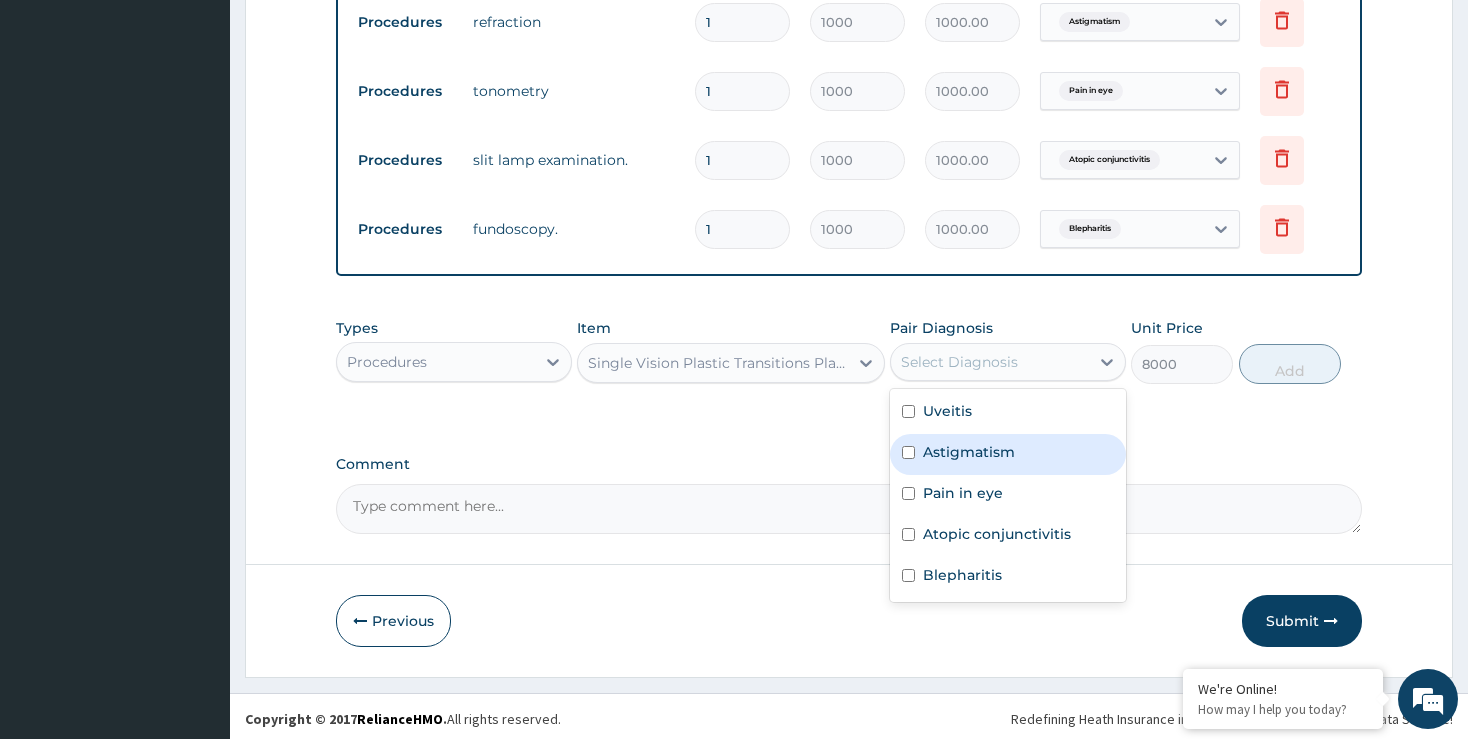 click at bounding box center (908, 452) 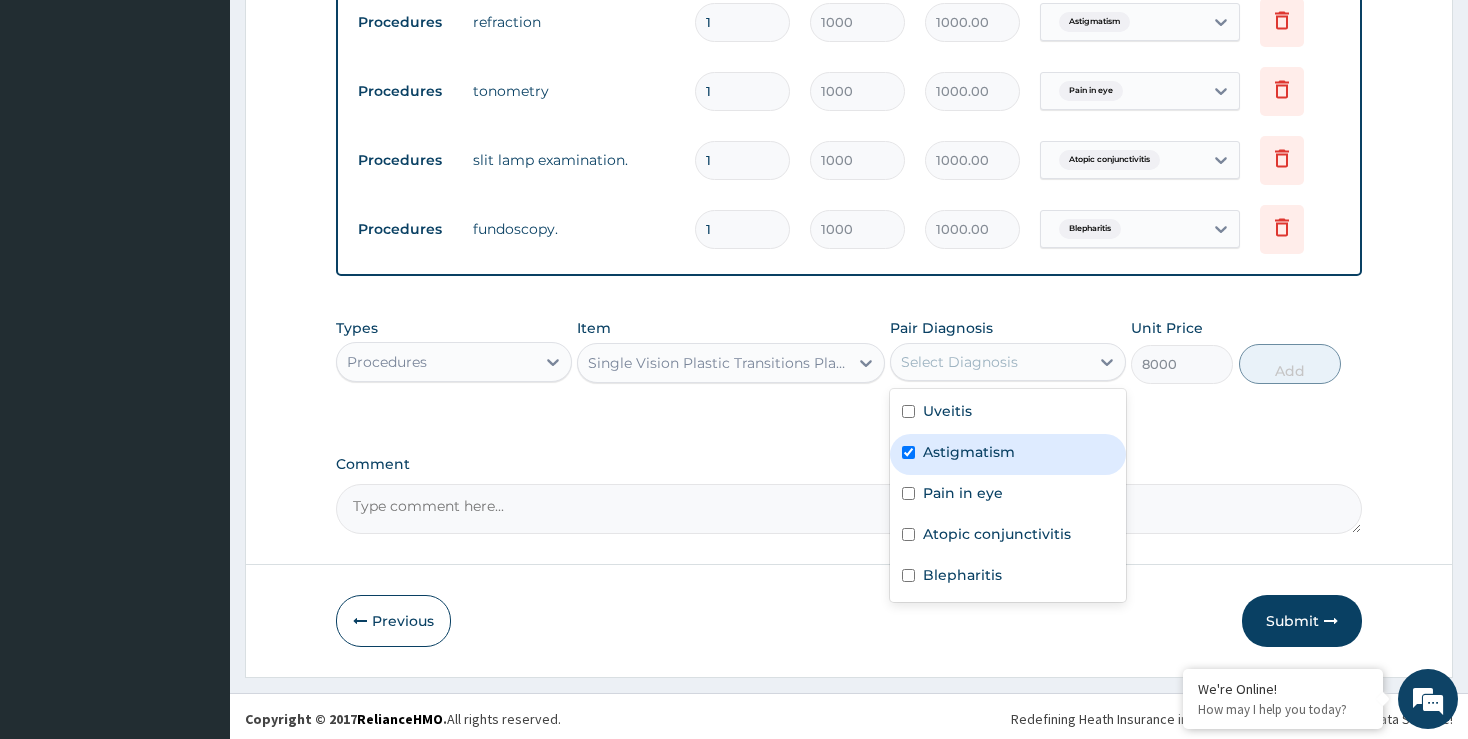 checkbox on "true" 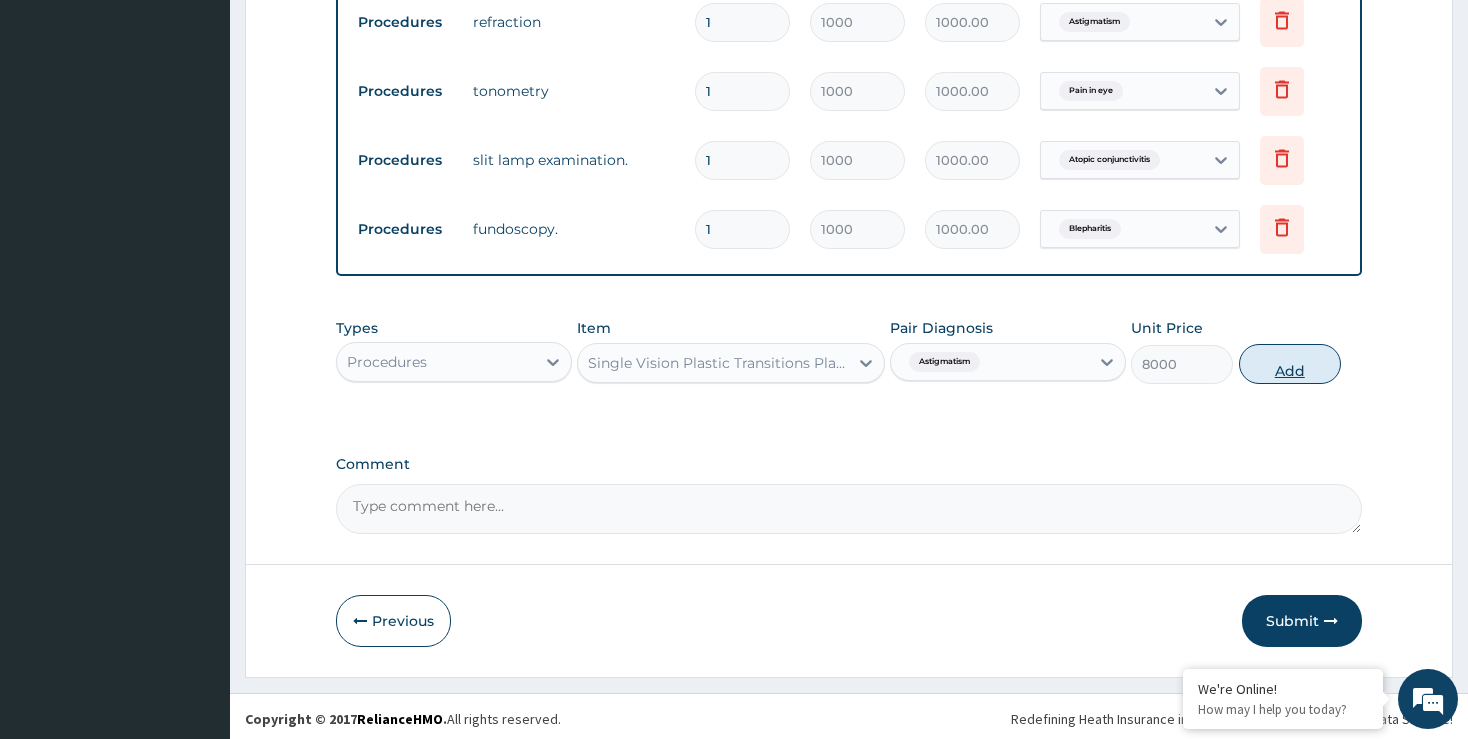 click on "Add" at bounding box center (1290, 364) 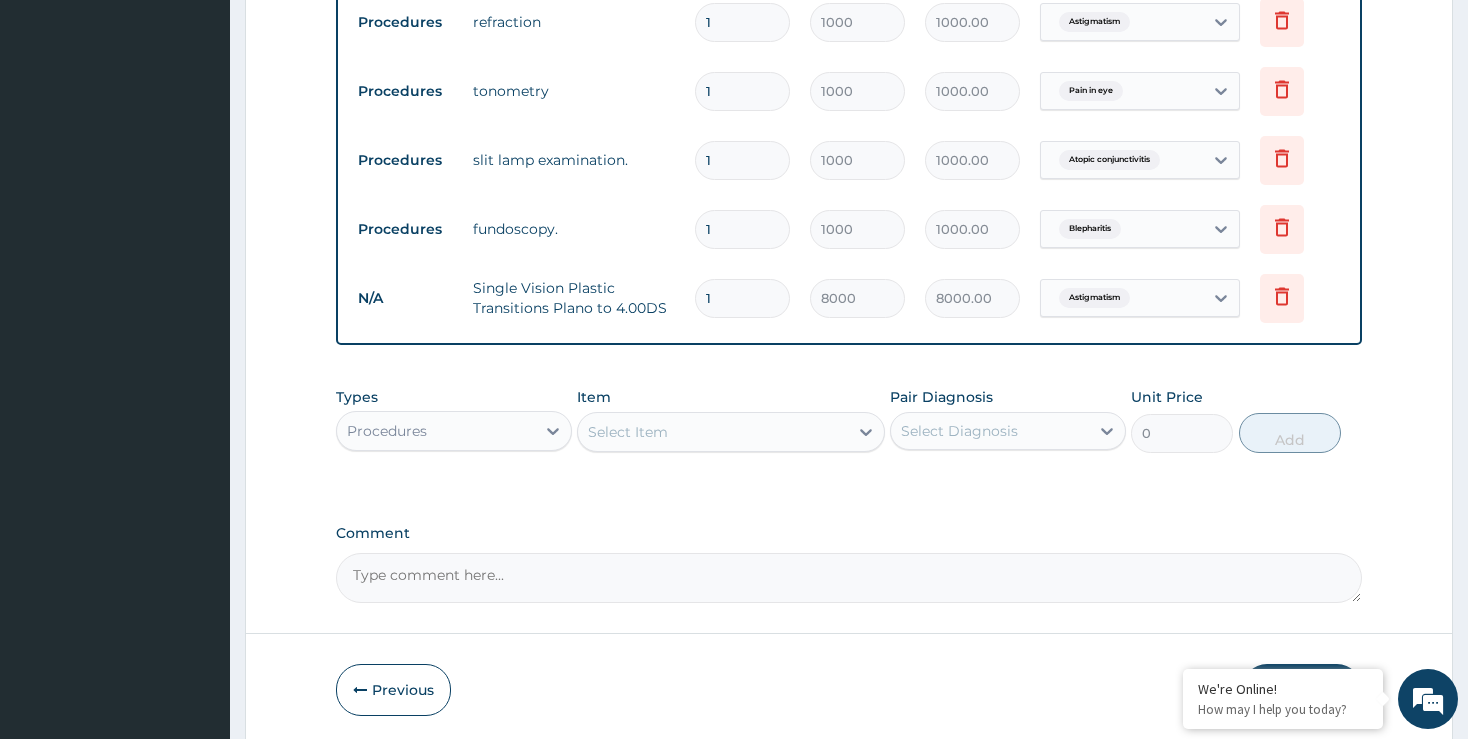 type 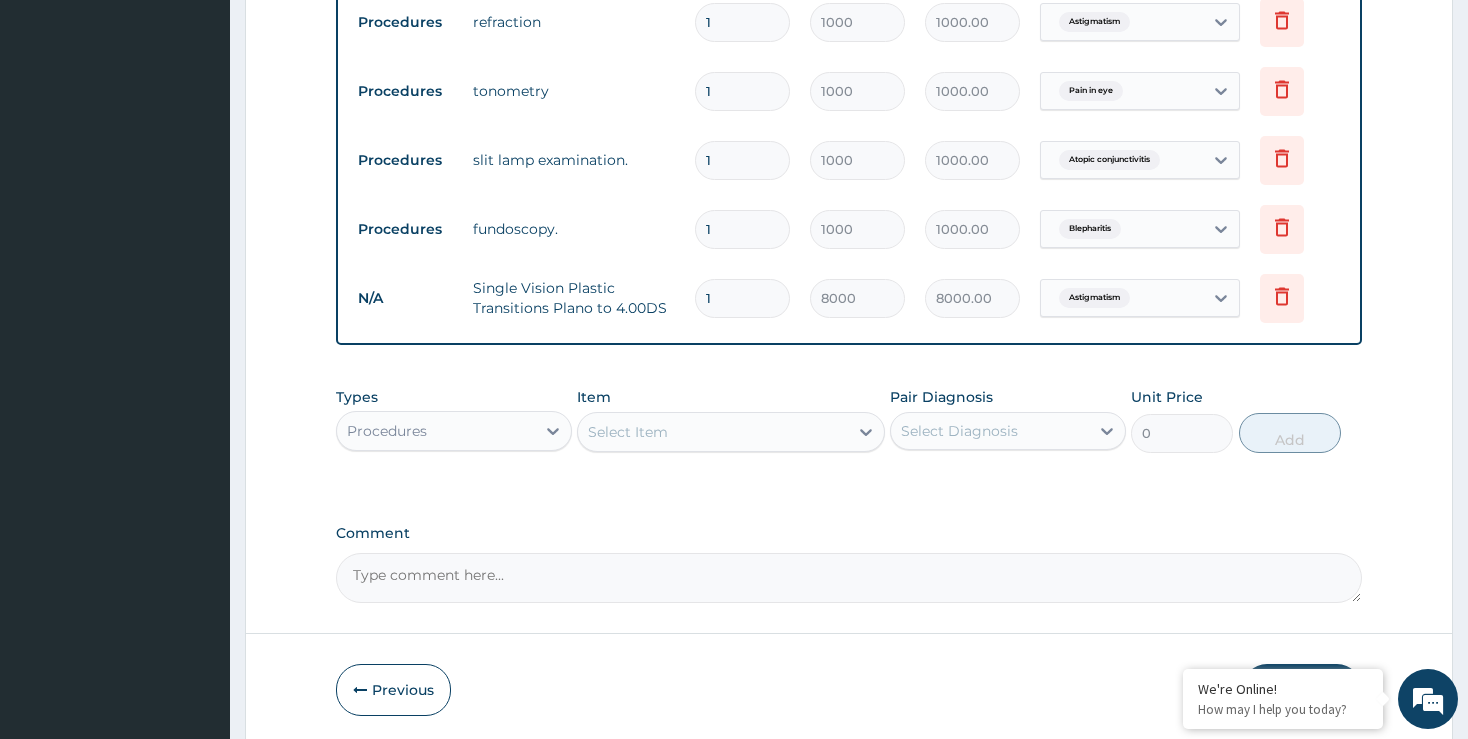 type on "0.00" 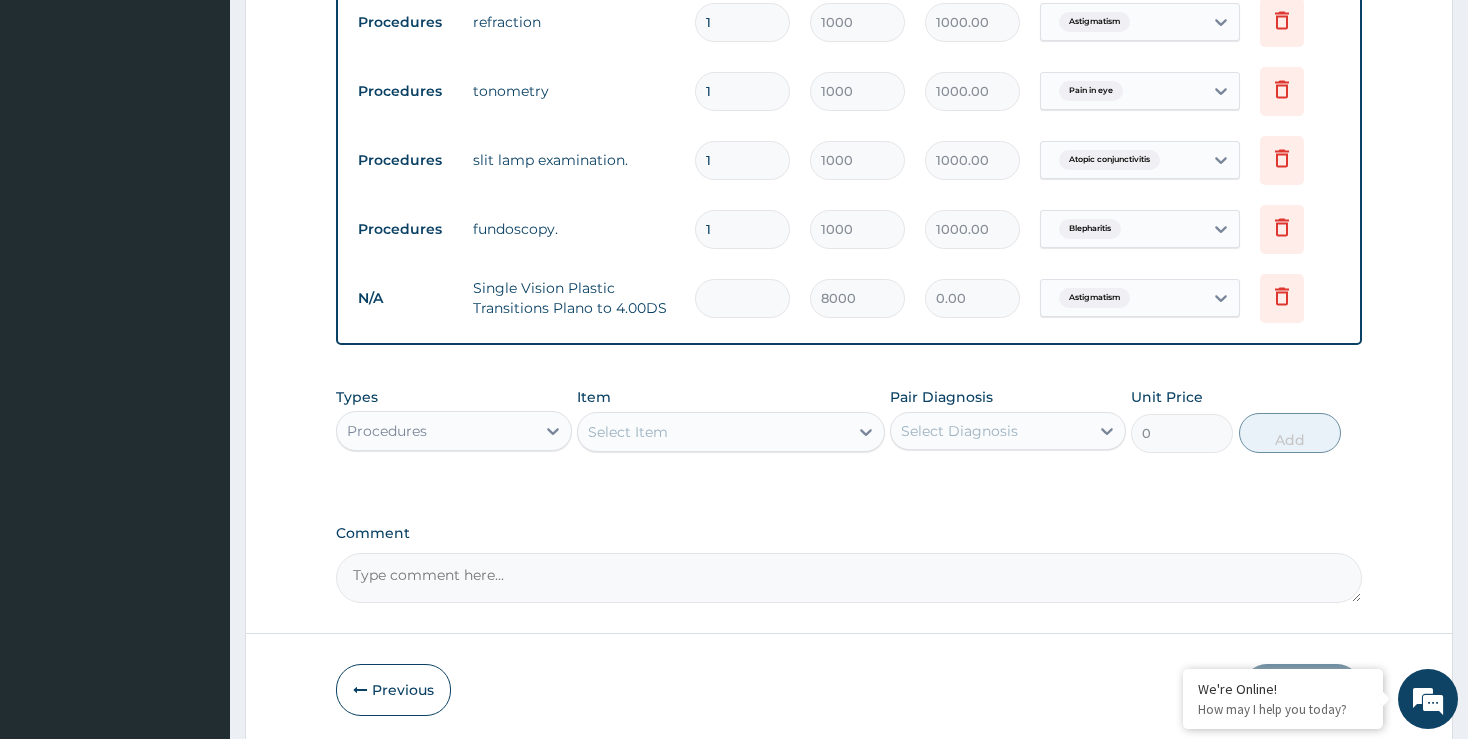 type on "5" 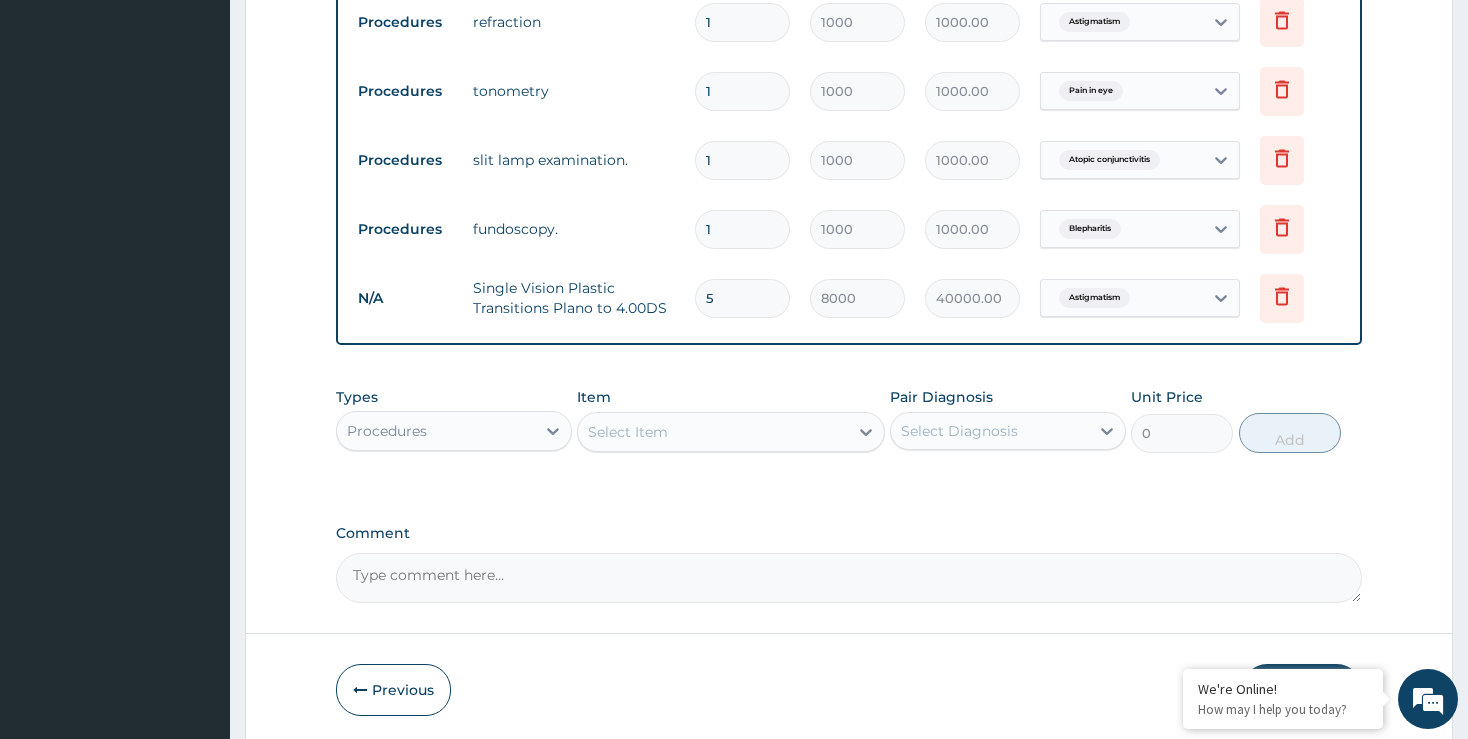 type 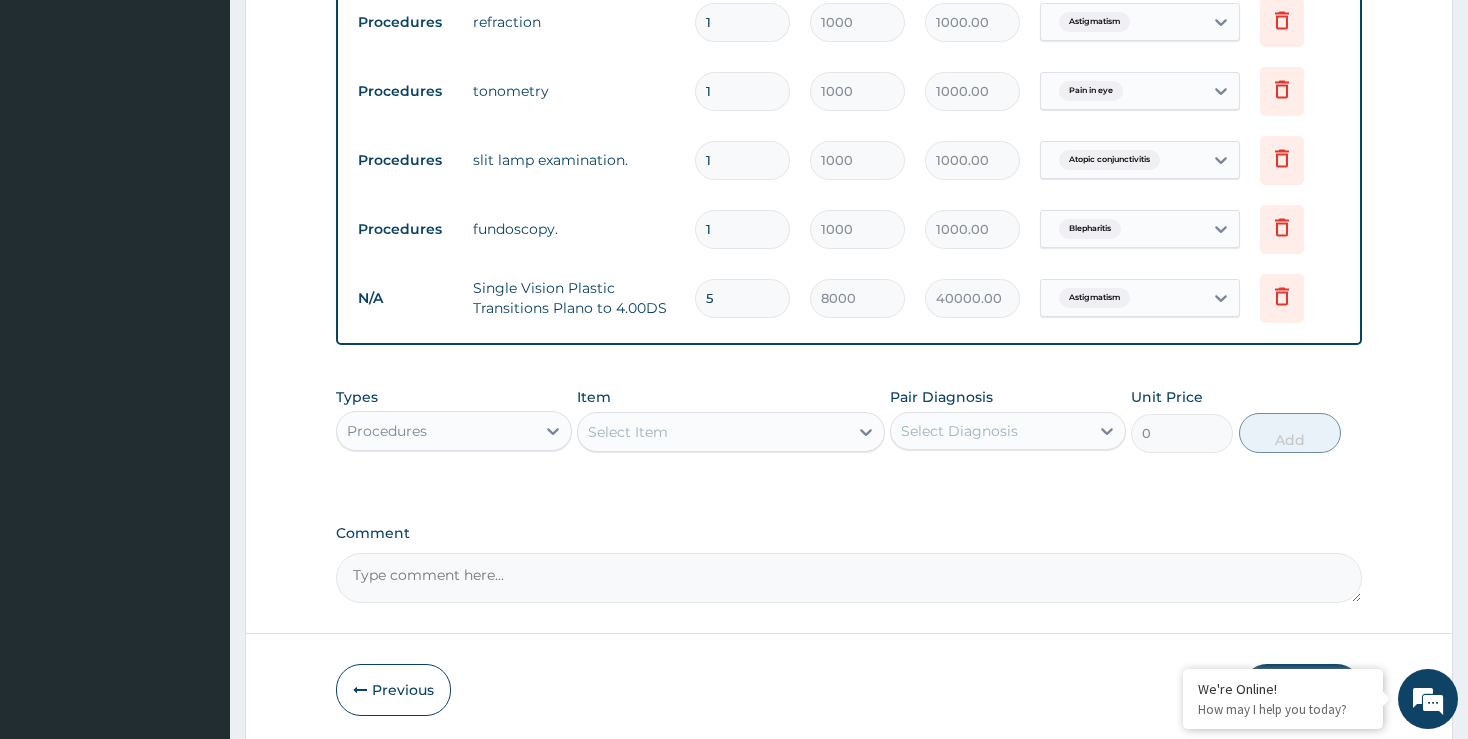 type on "0.00" 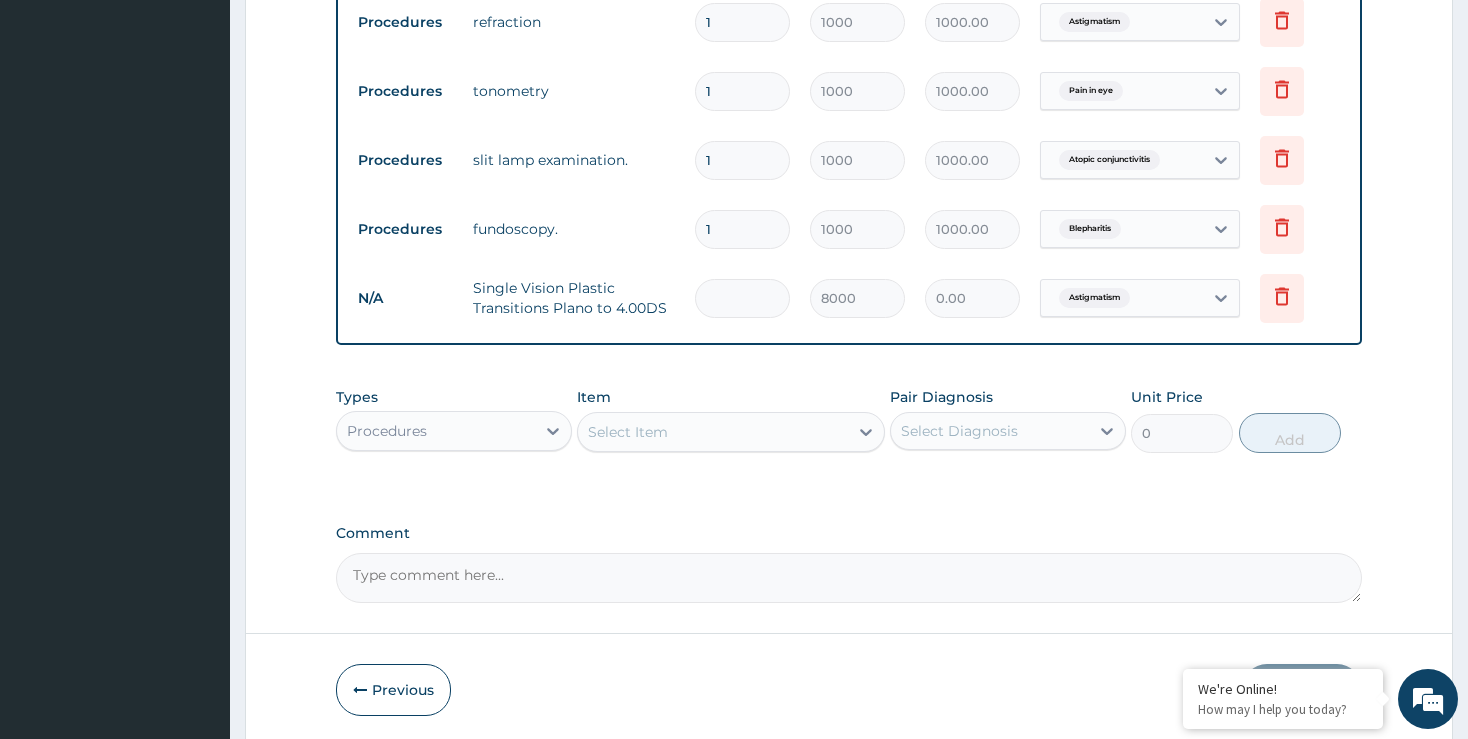 type on "4" 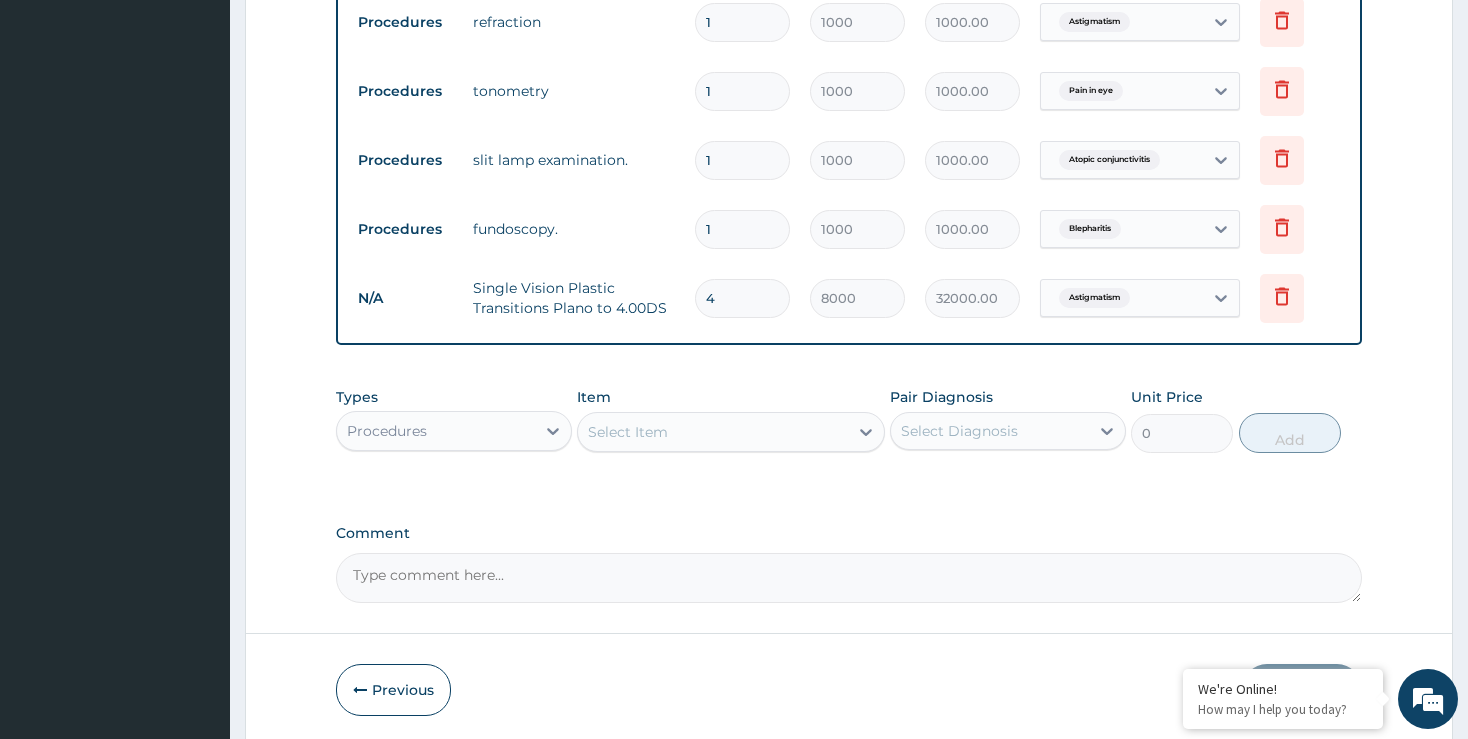 type 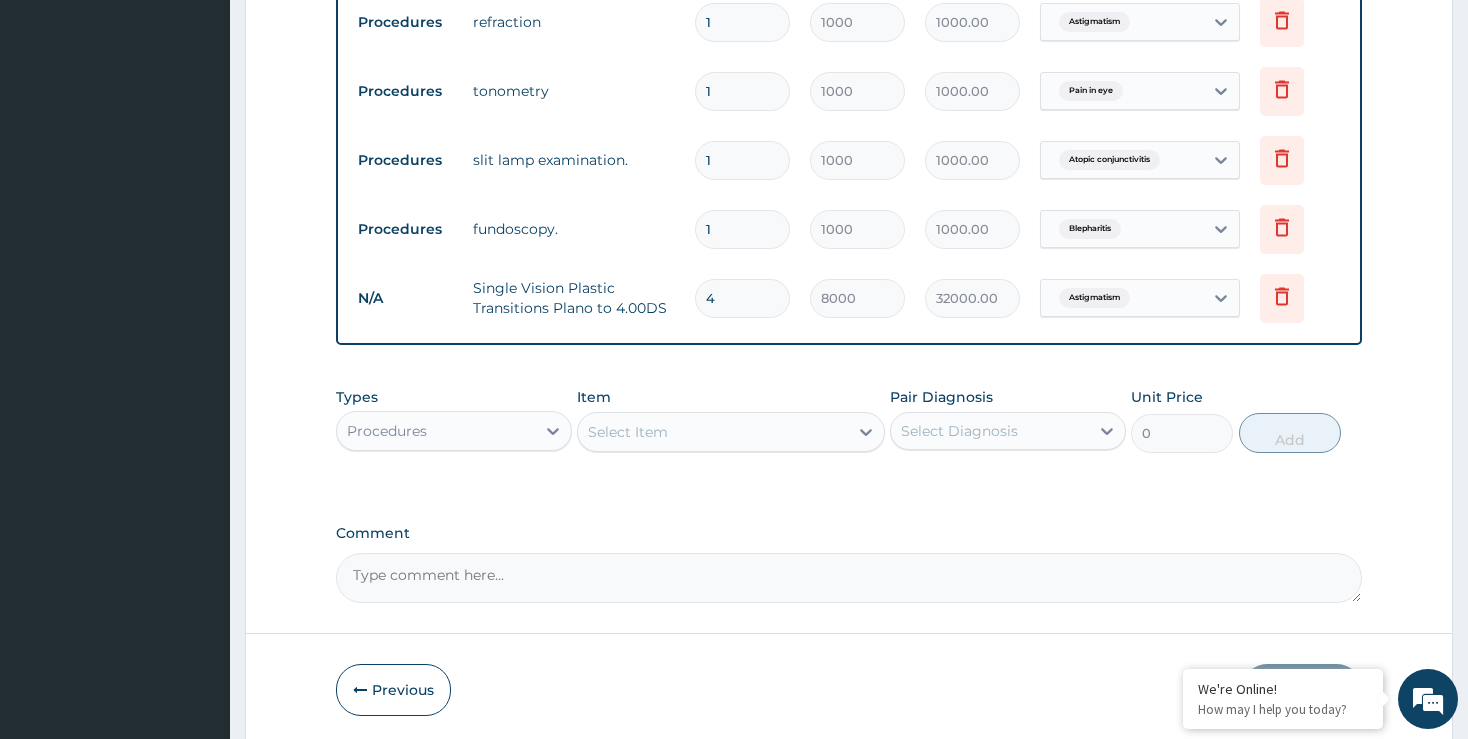 type on "0.00" 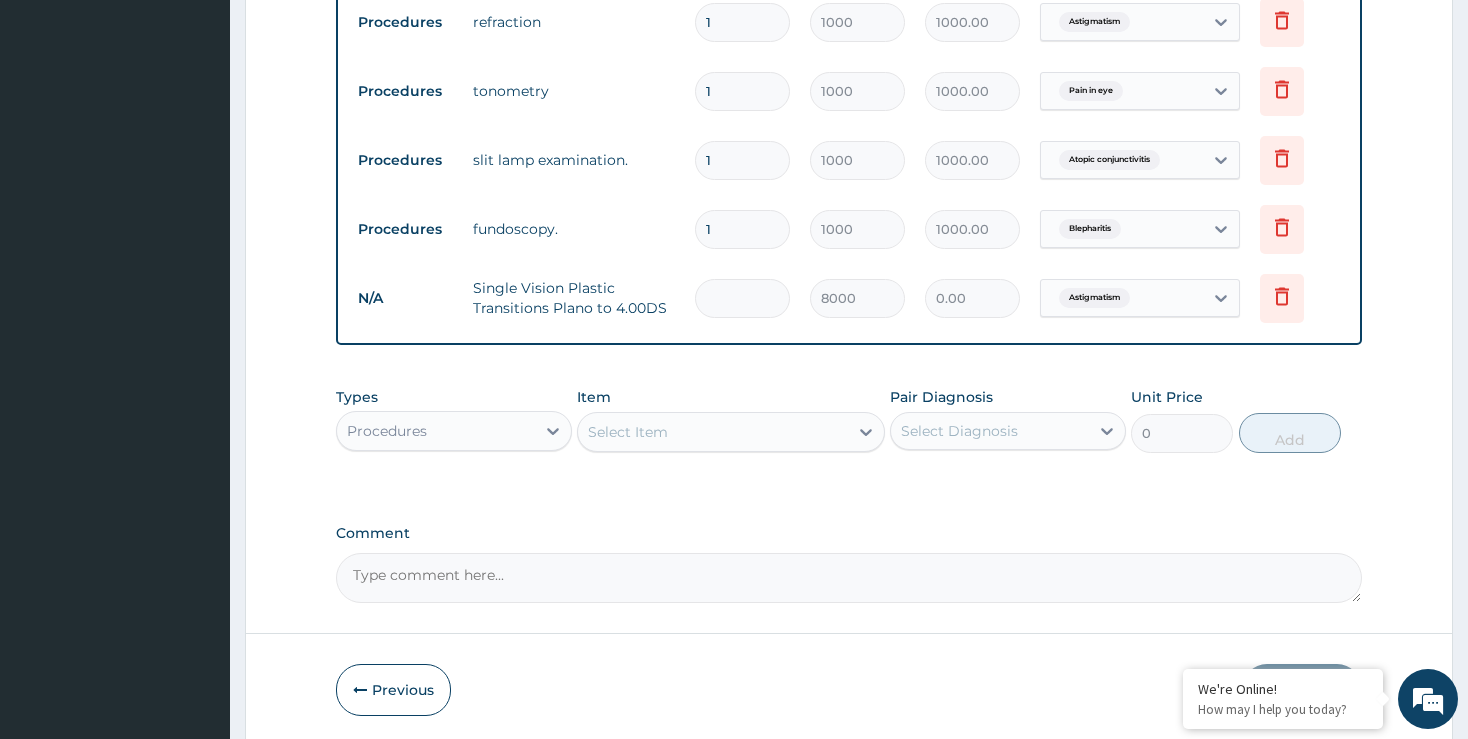 type on "3" 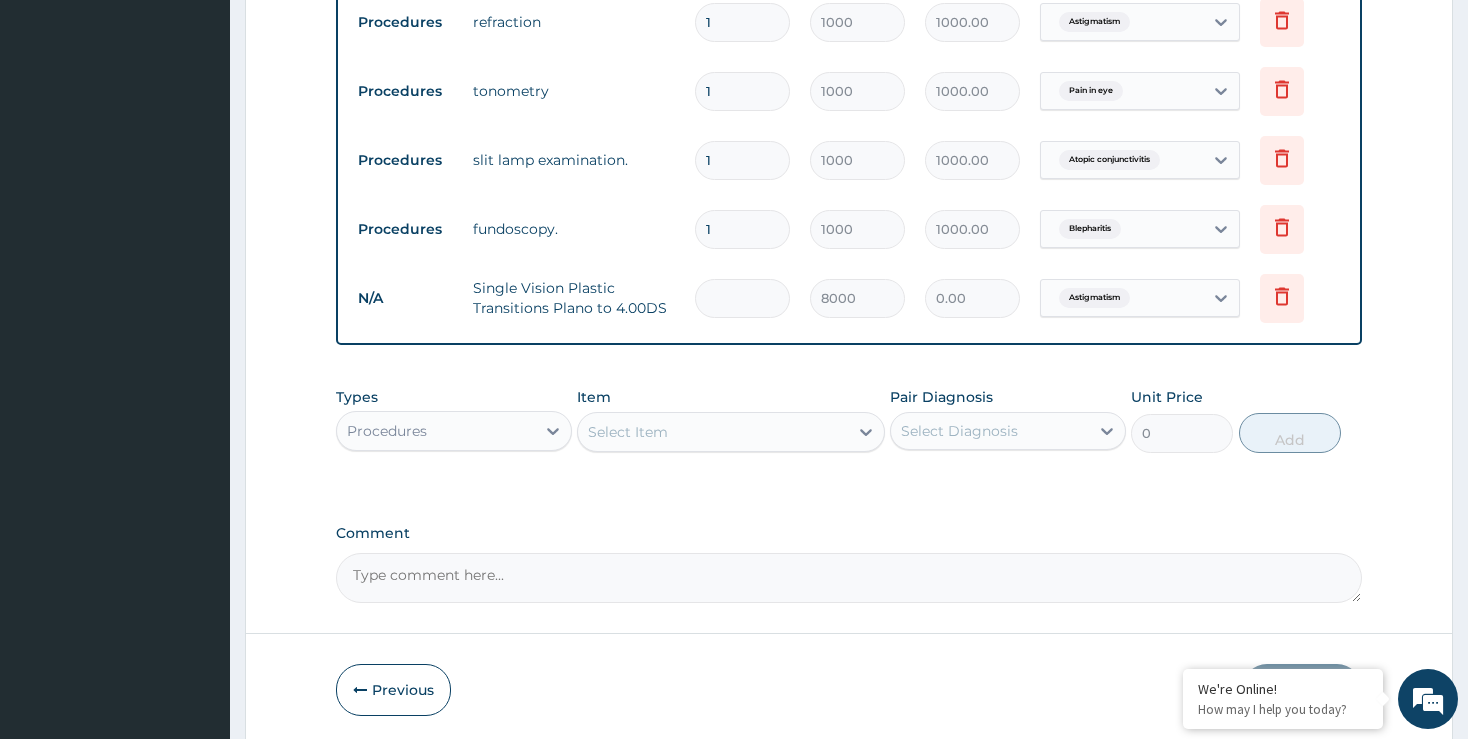 type on "24000.00" 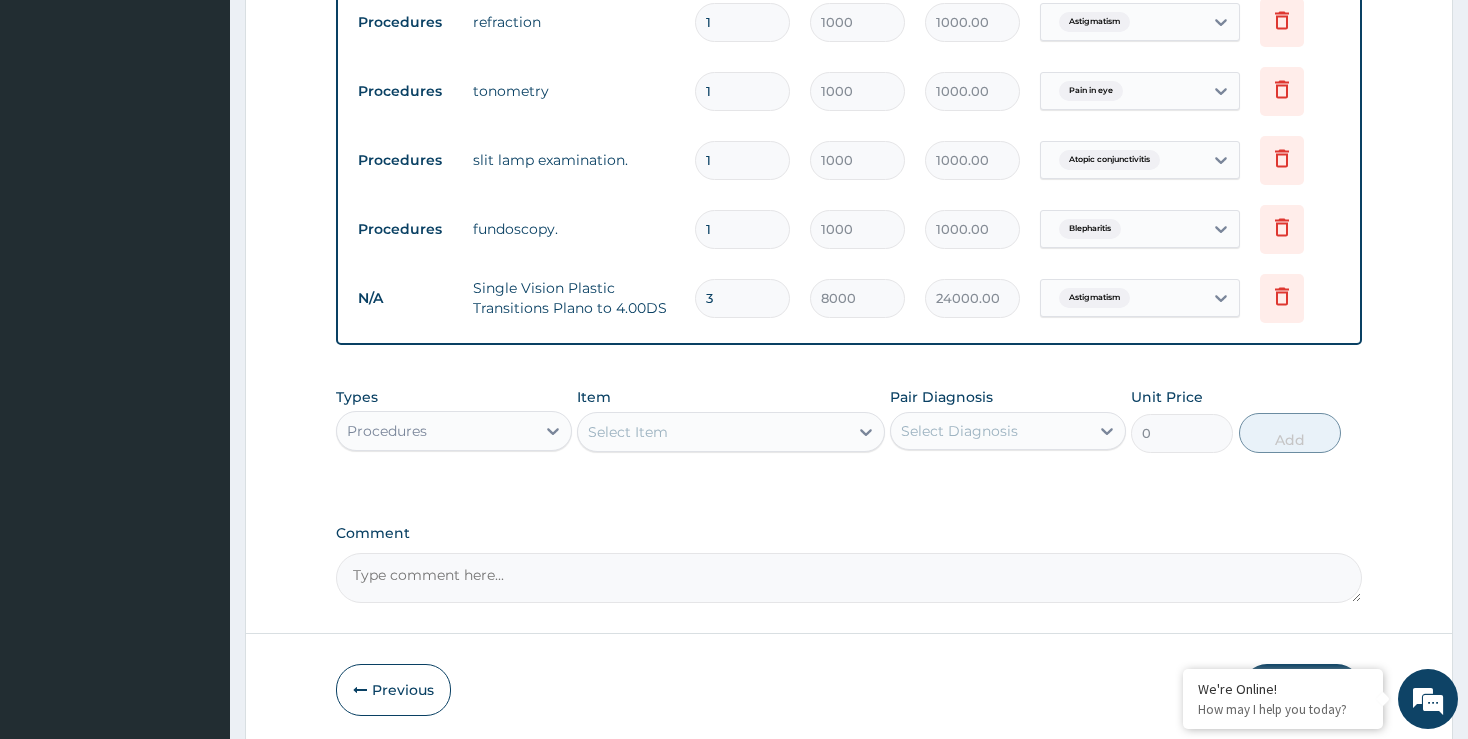 type 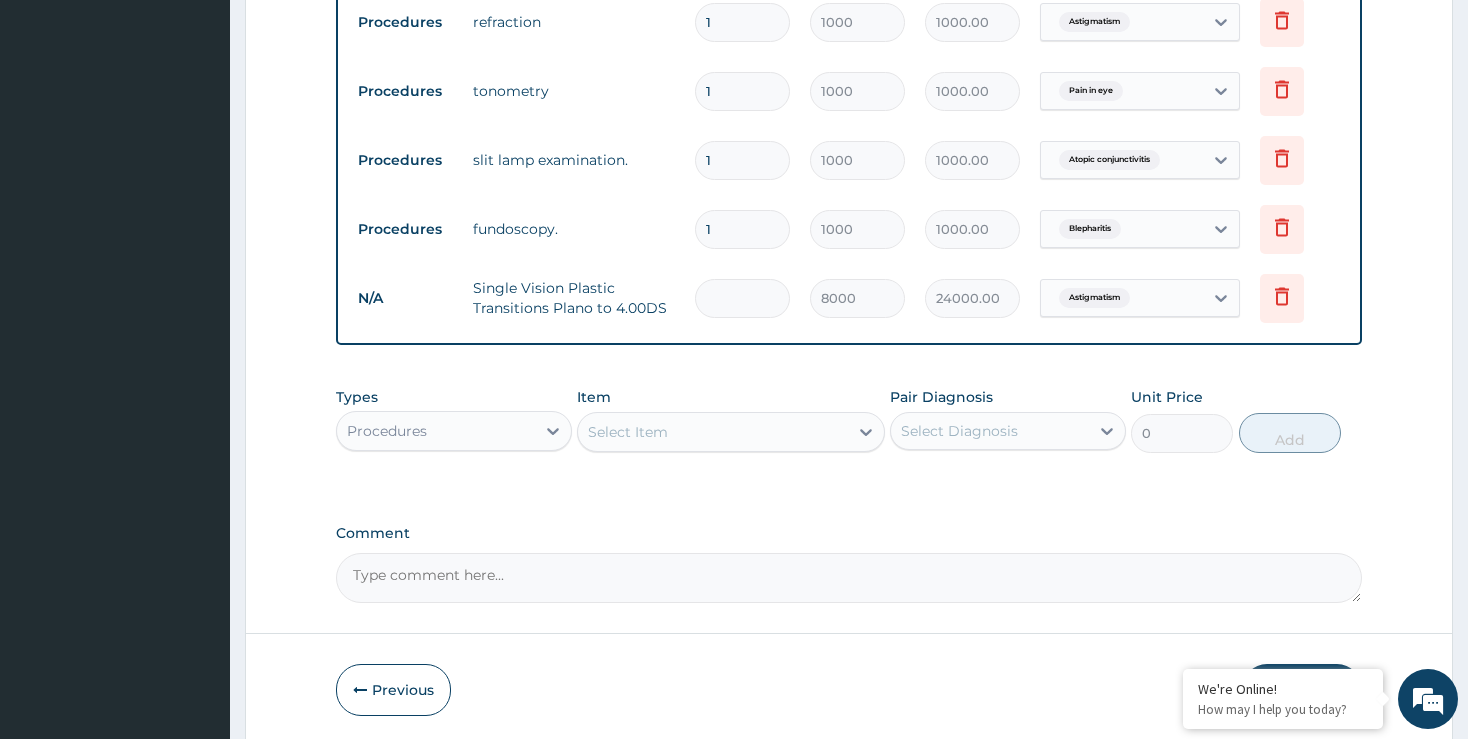 type on "0.00" 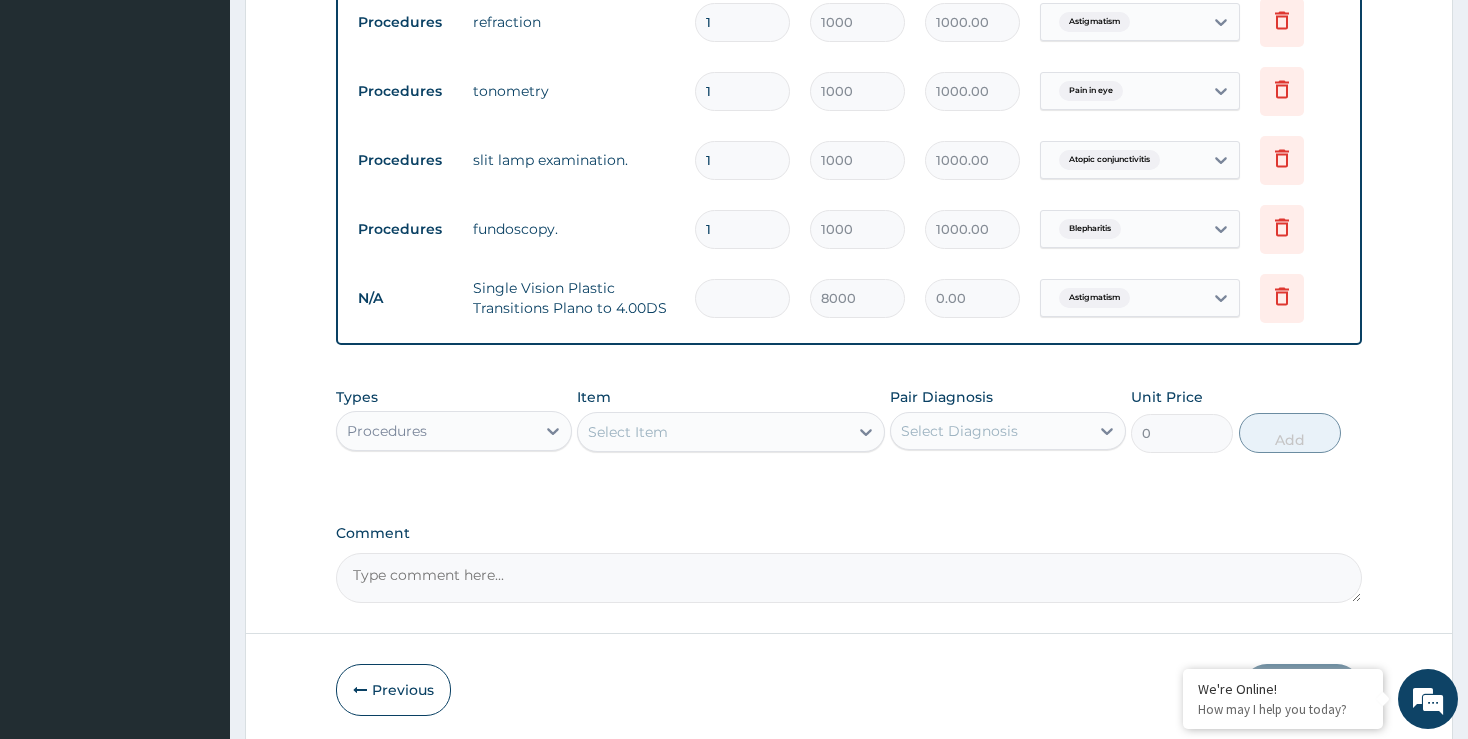 type on "4" 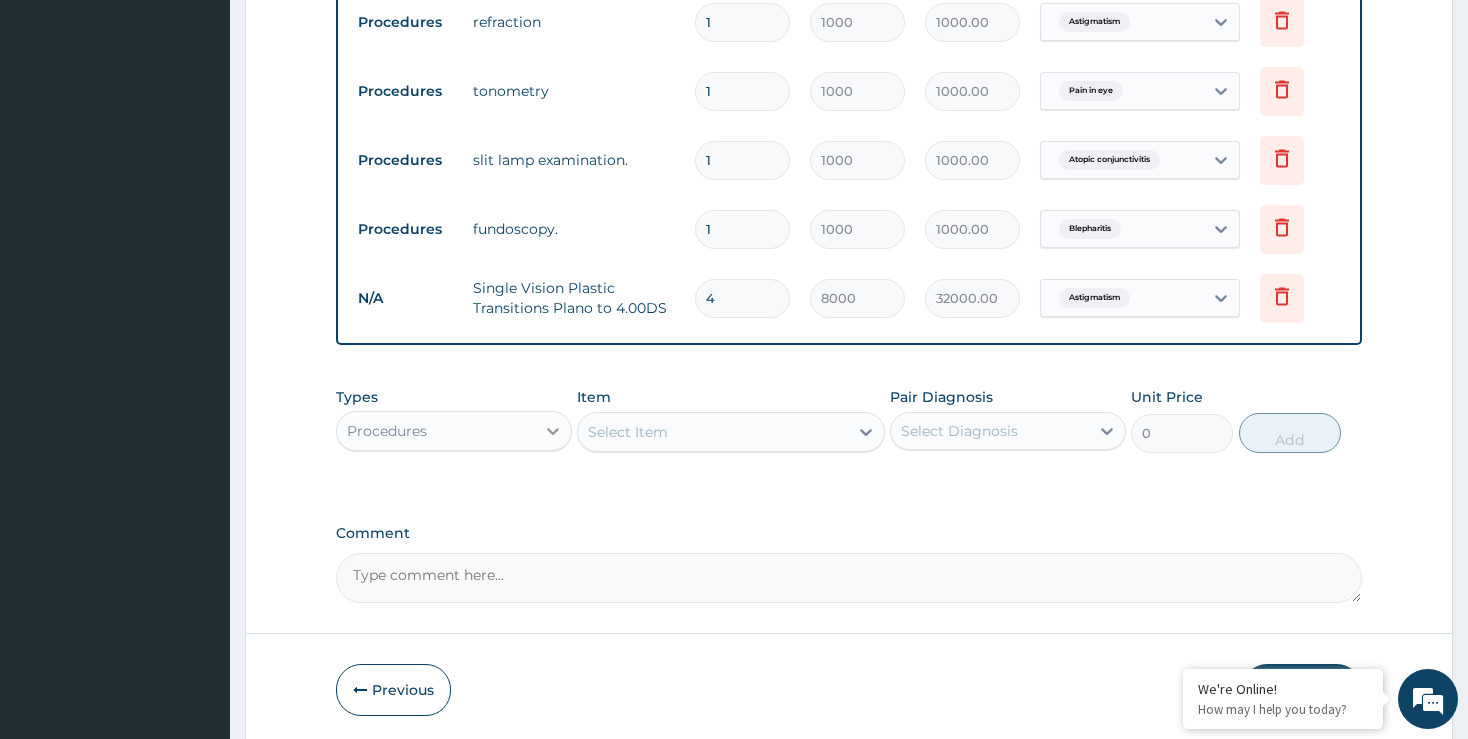 type on "4" 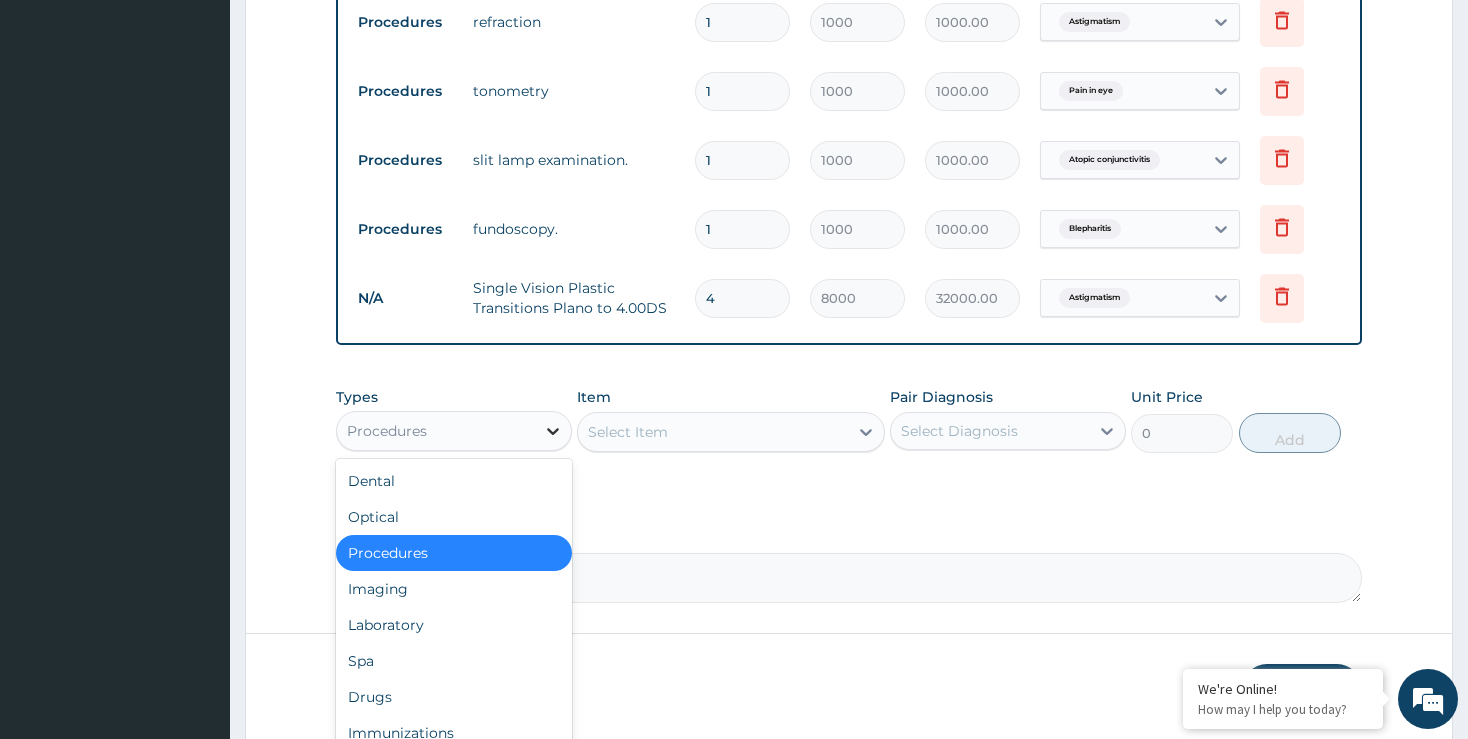 click at bounding box center [553, 431] 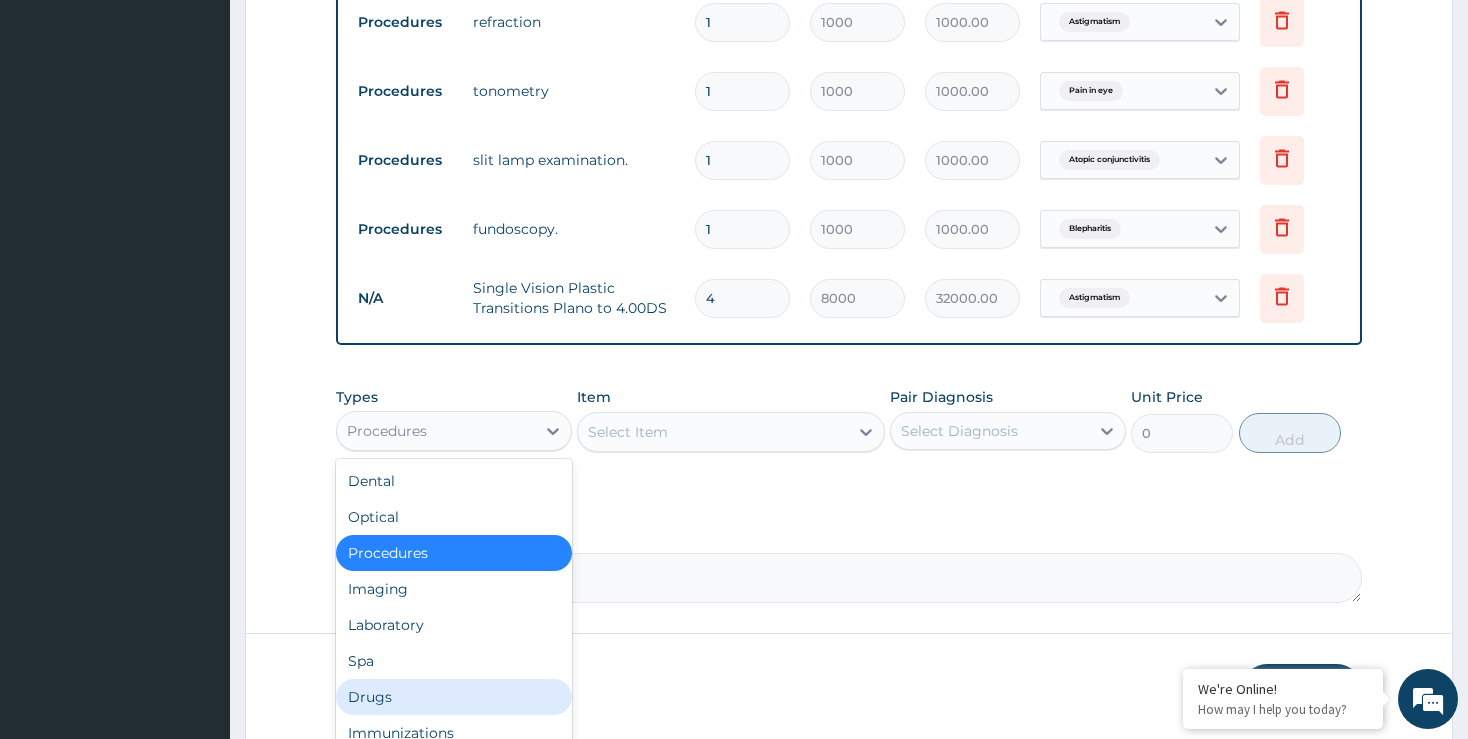 click on "Drugs" at bounding box center [454, 697] 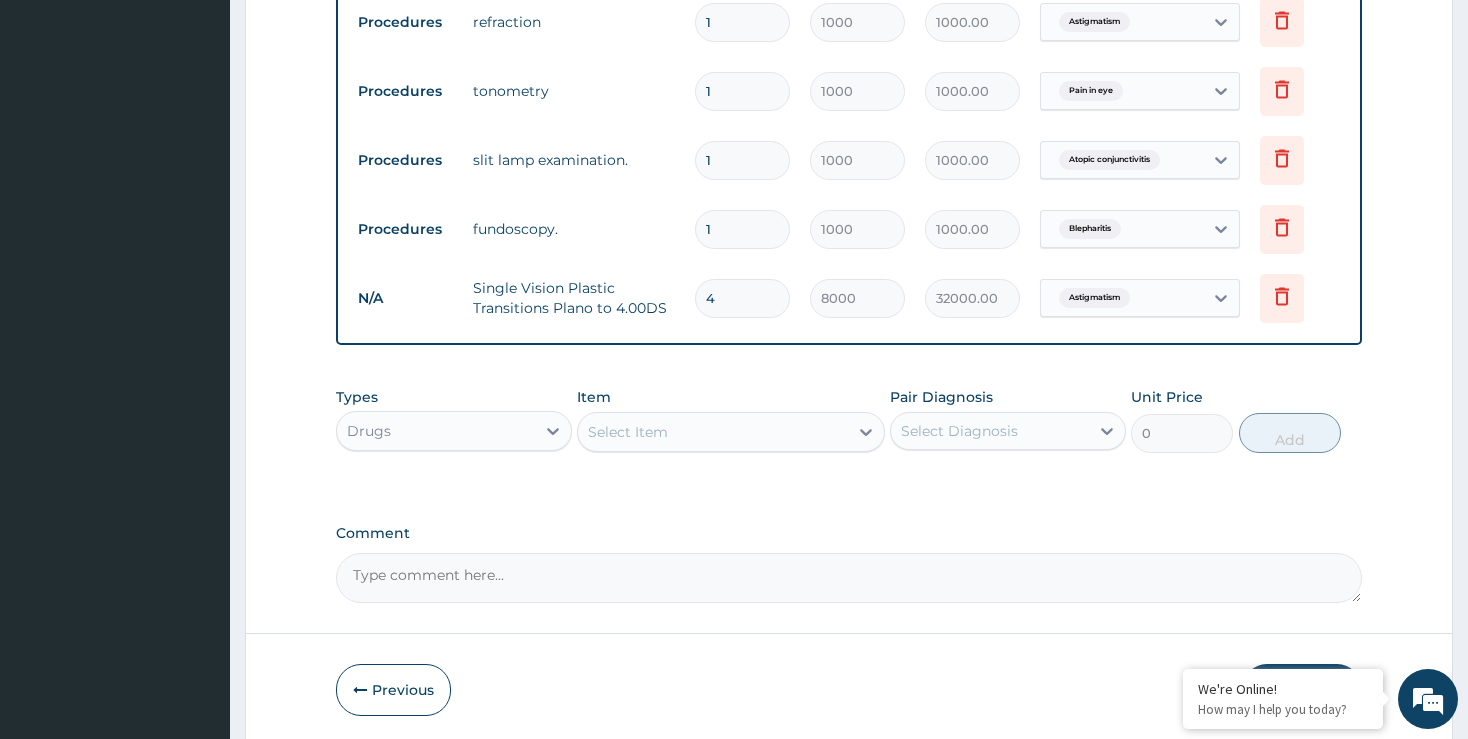 click on "Select Item" at bounding box center (628, 432) 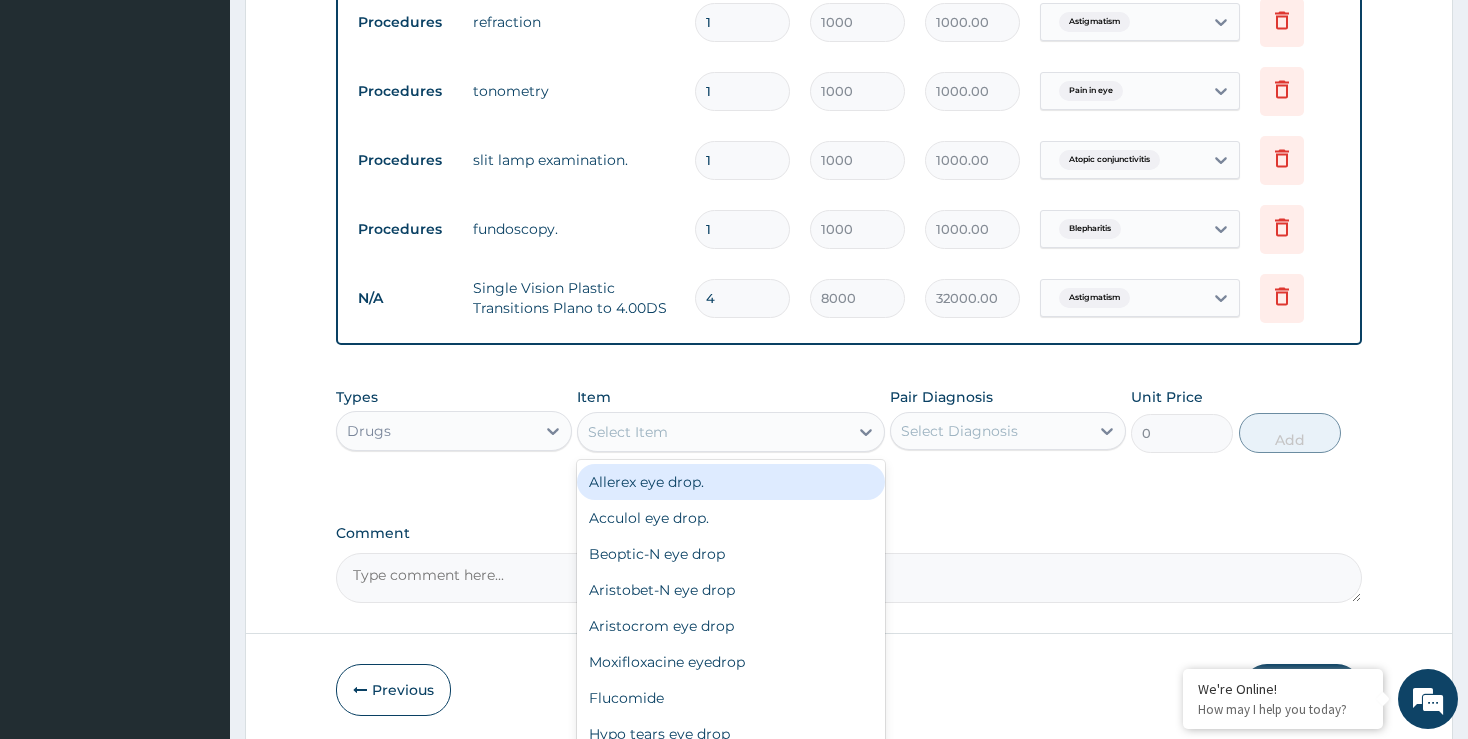 click on "Allerex eye drop." at bounding box center [731, 482] 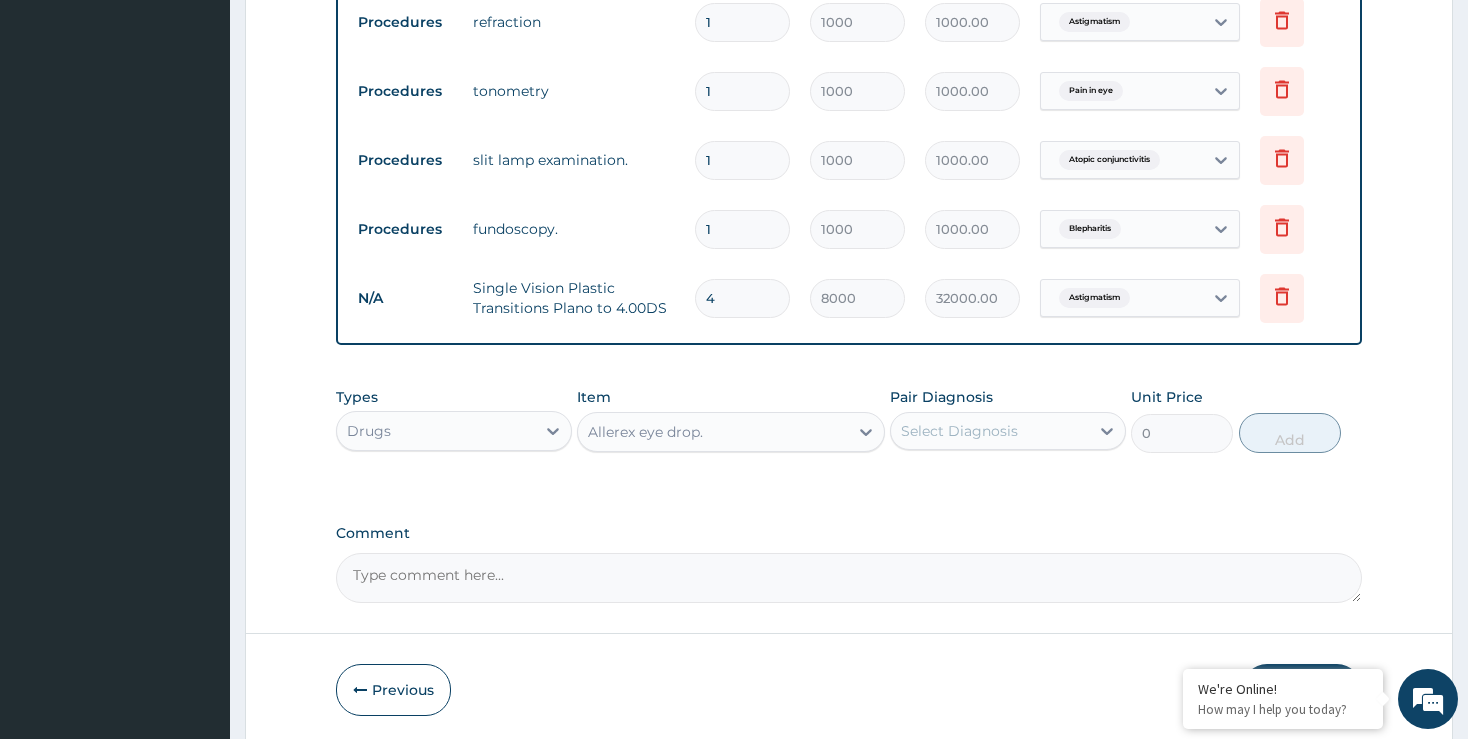 type on "2000" 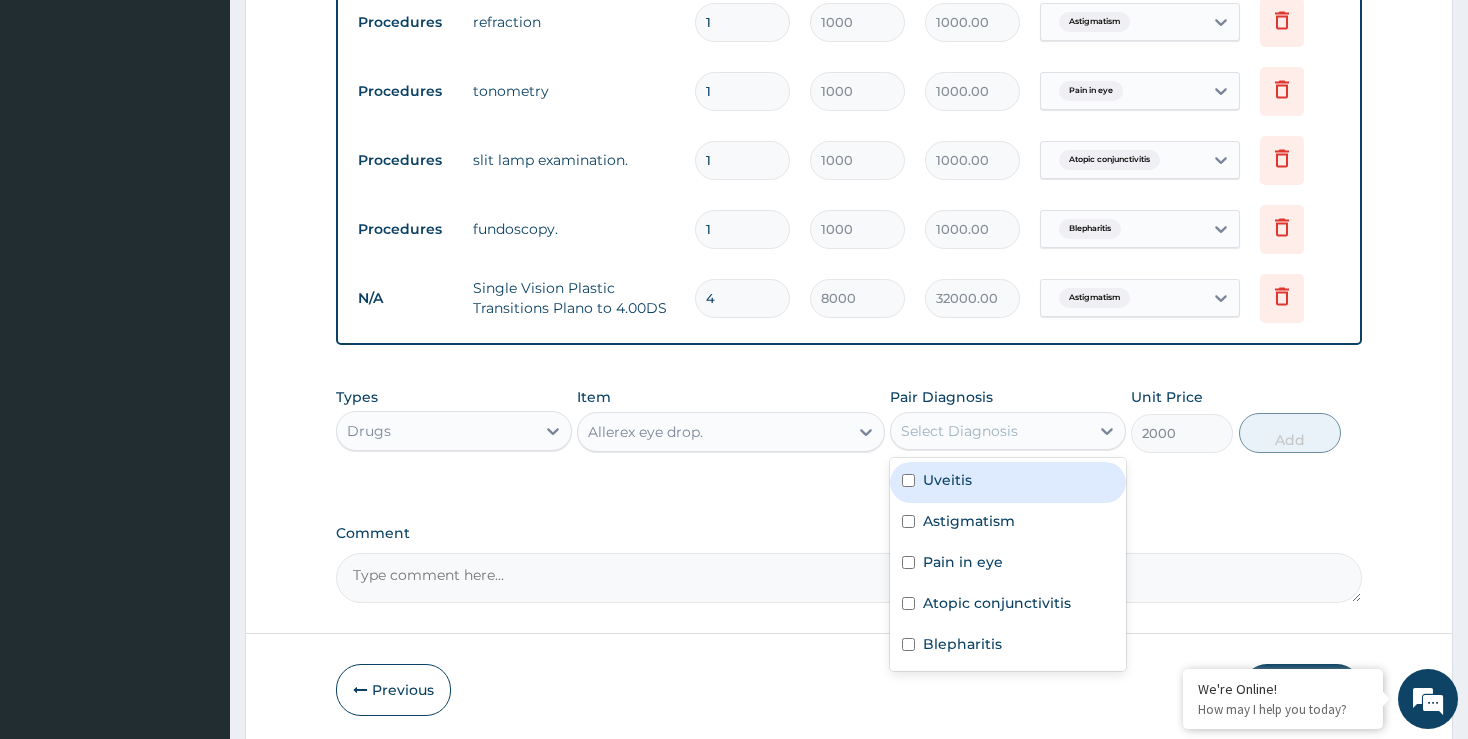 click on "Select Diagnosis" at bounding box center [959, 431] 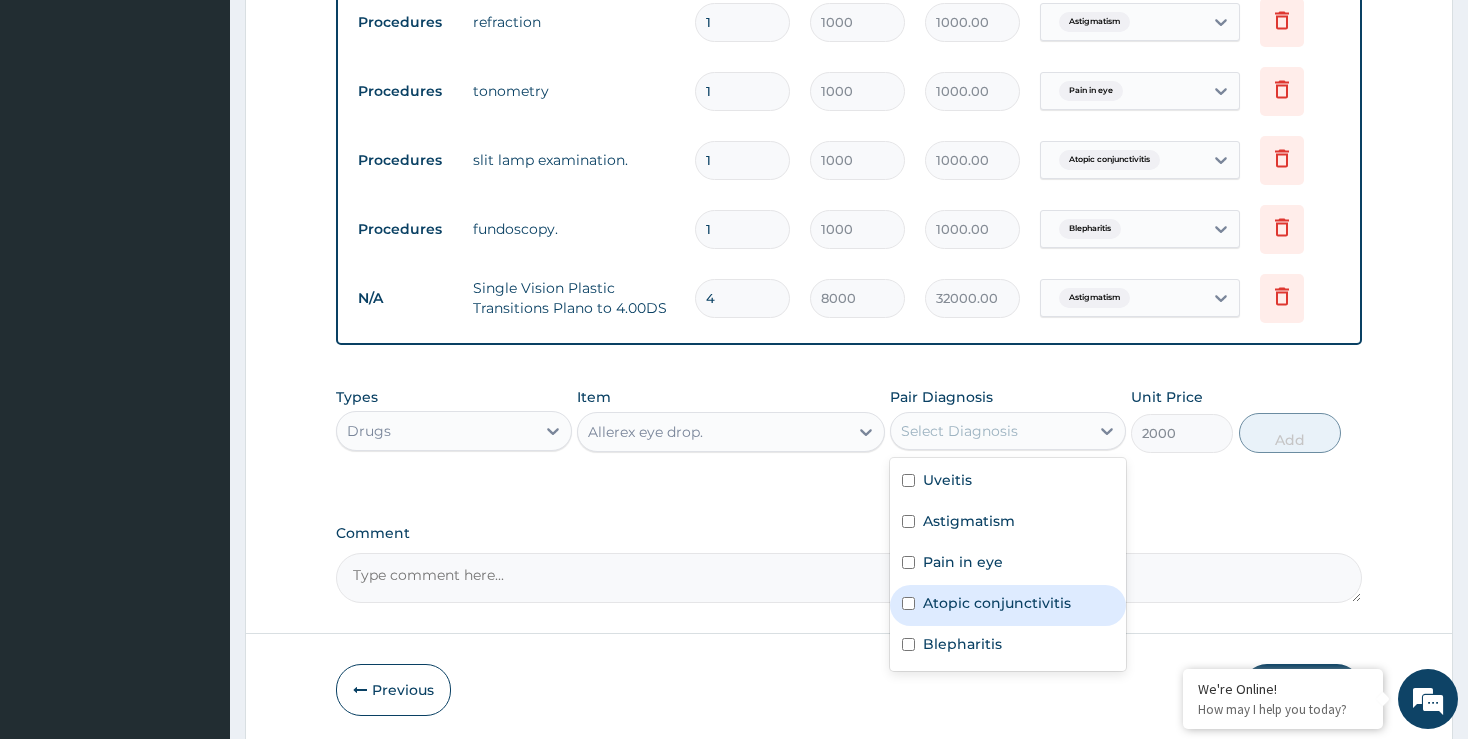 click at bounding box center (908, 603) 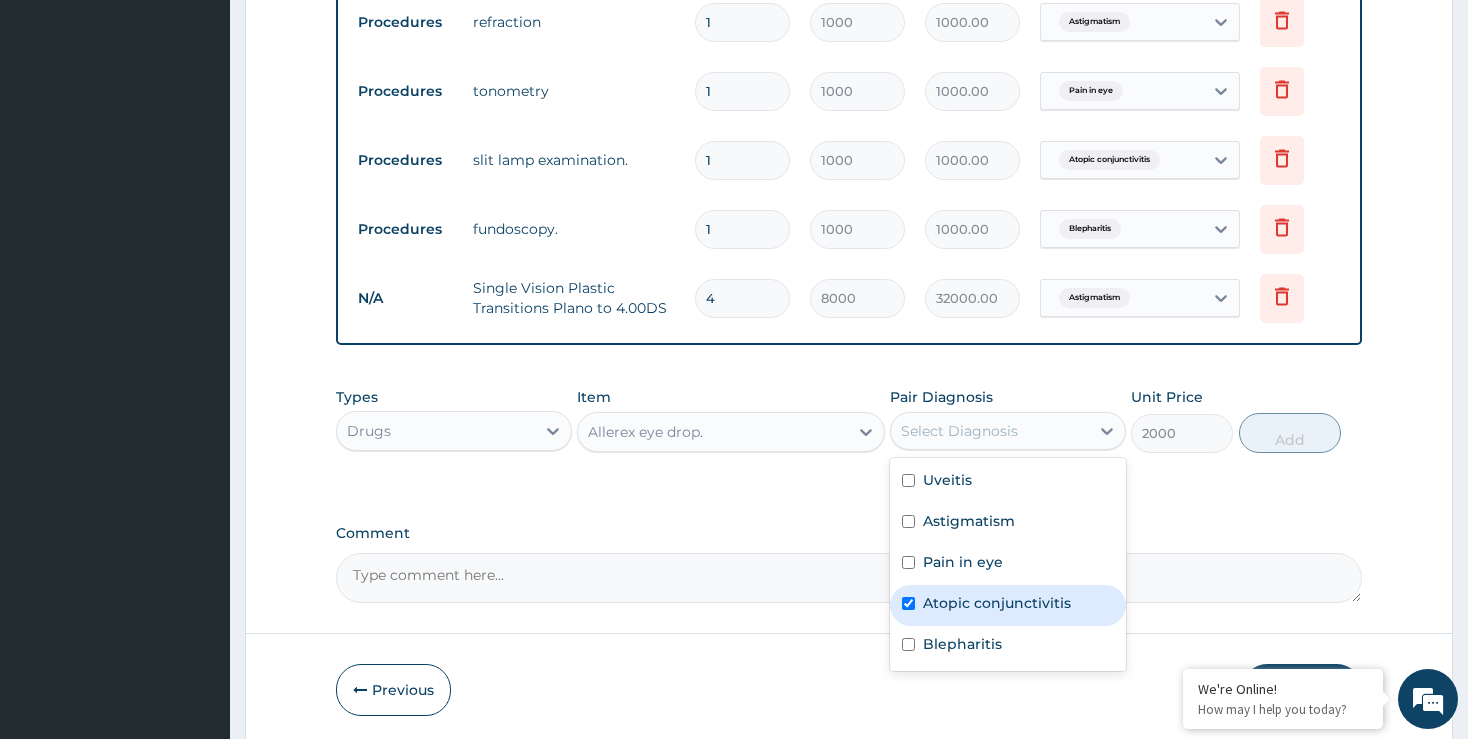checkbox on "true" 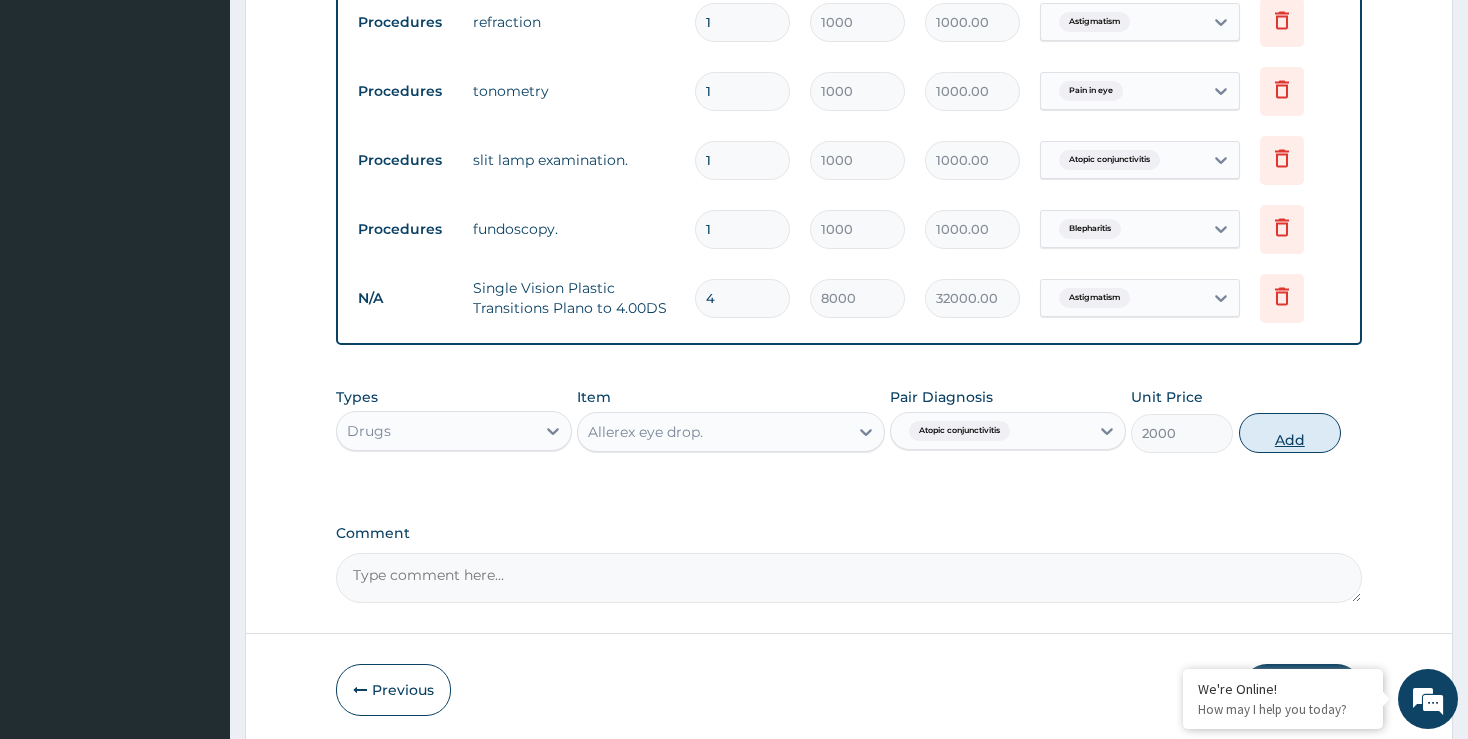click on "Add" at bounding box center [1290, 433] 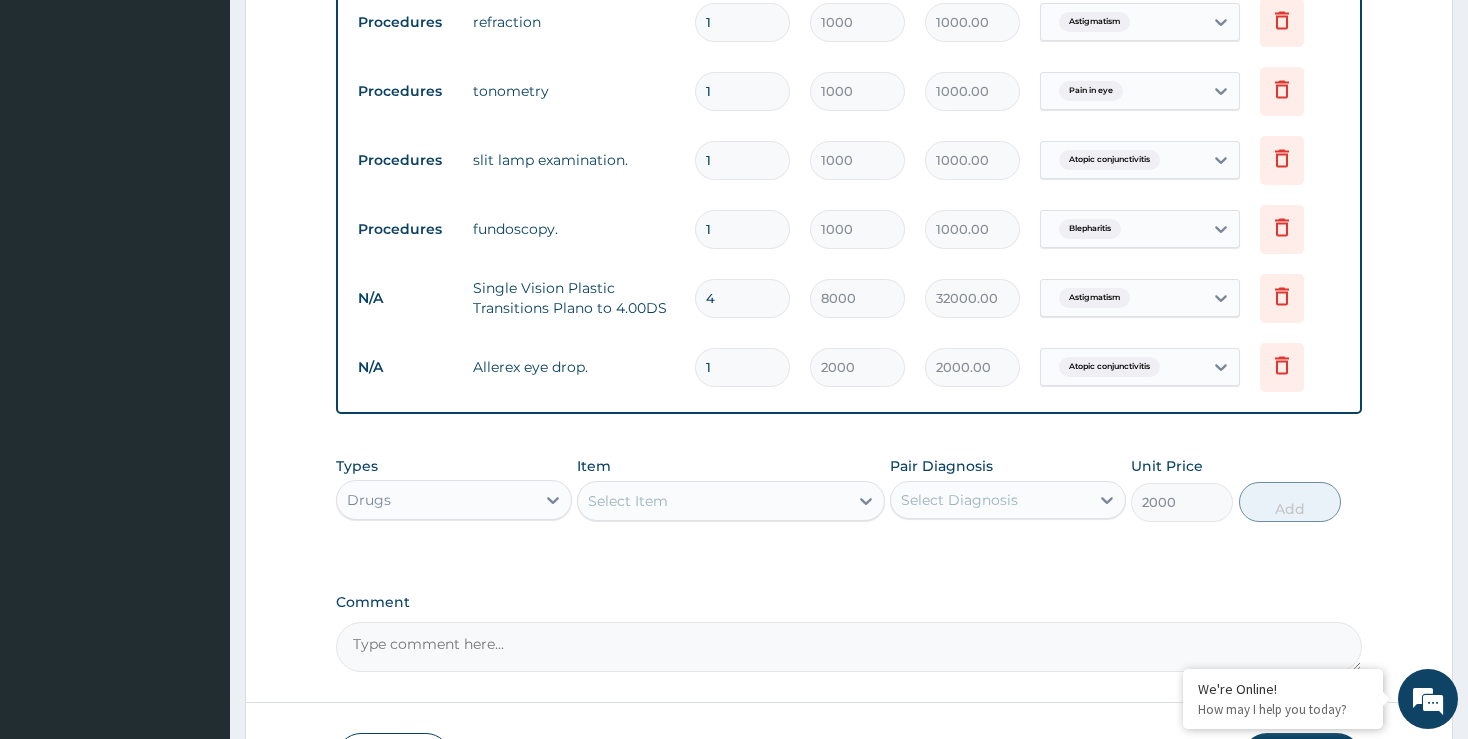 type on "0" 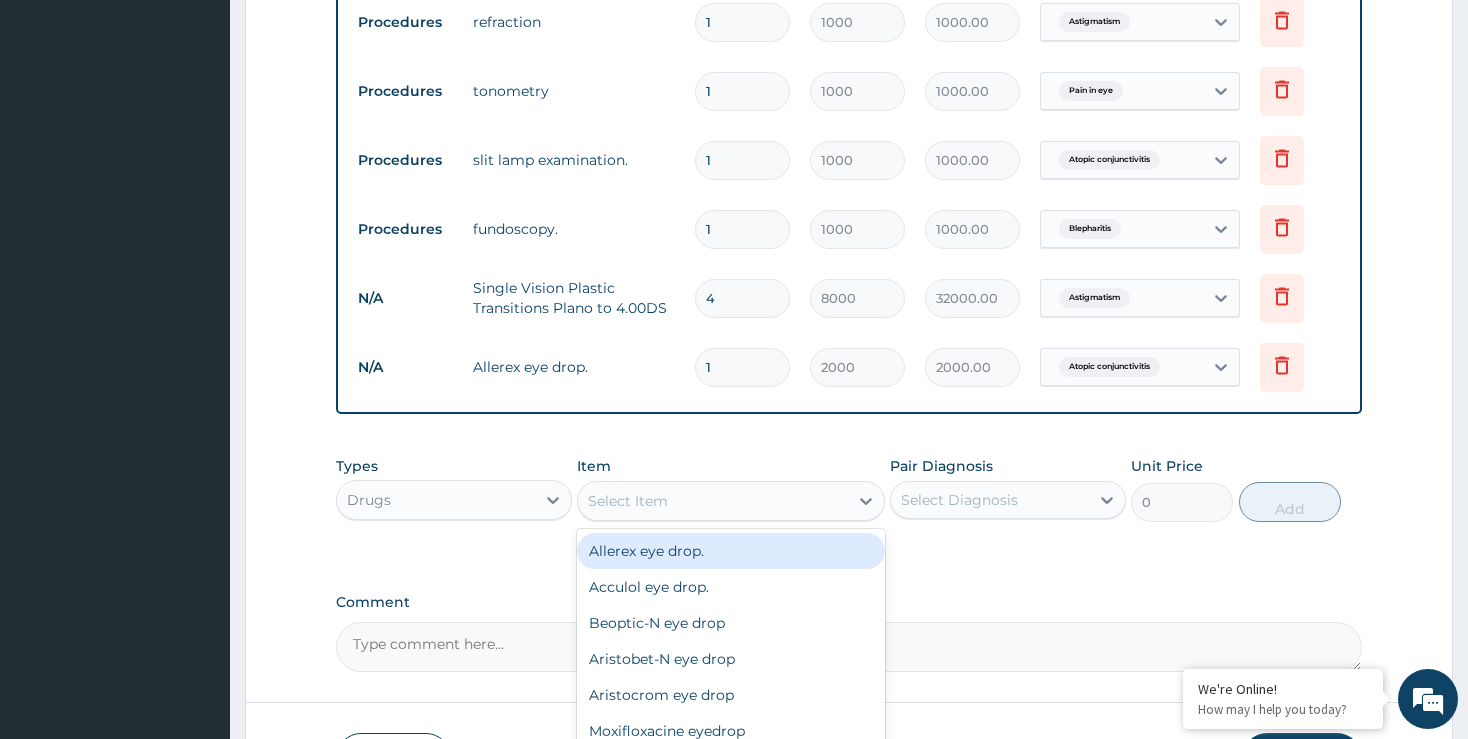 click on "Select Item" at bounding box center [628, 501] 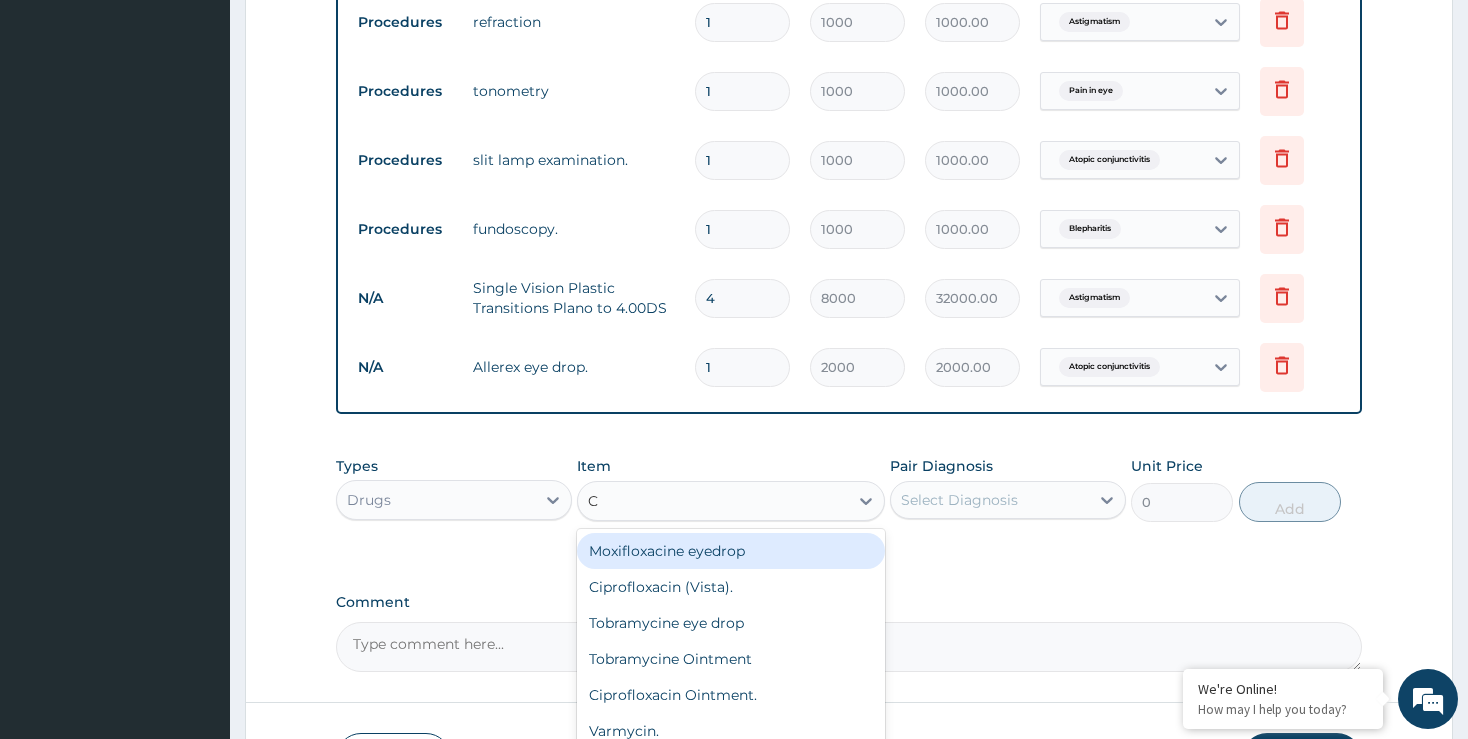 type on "CI" 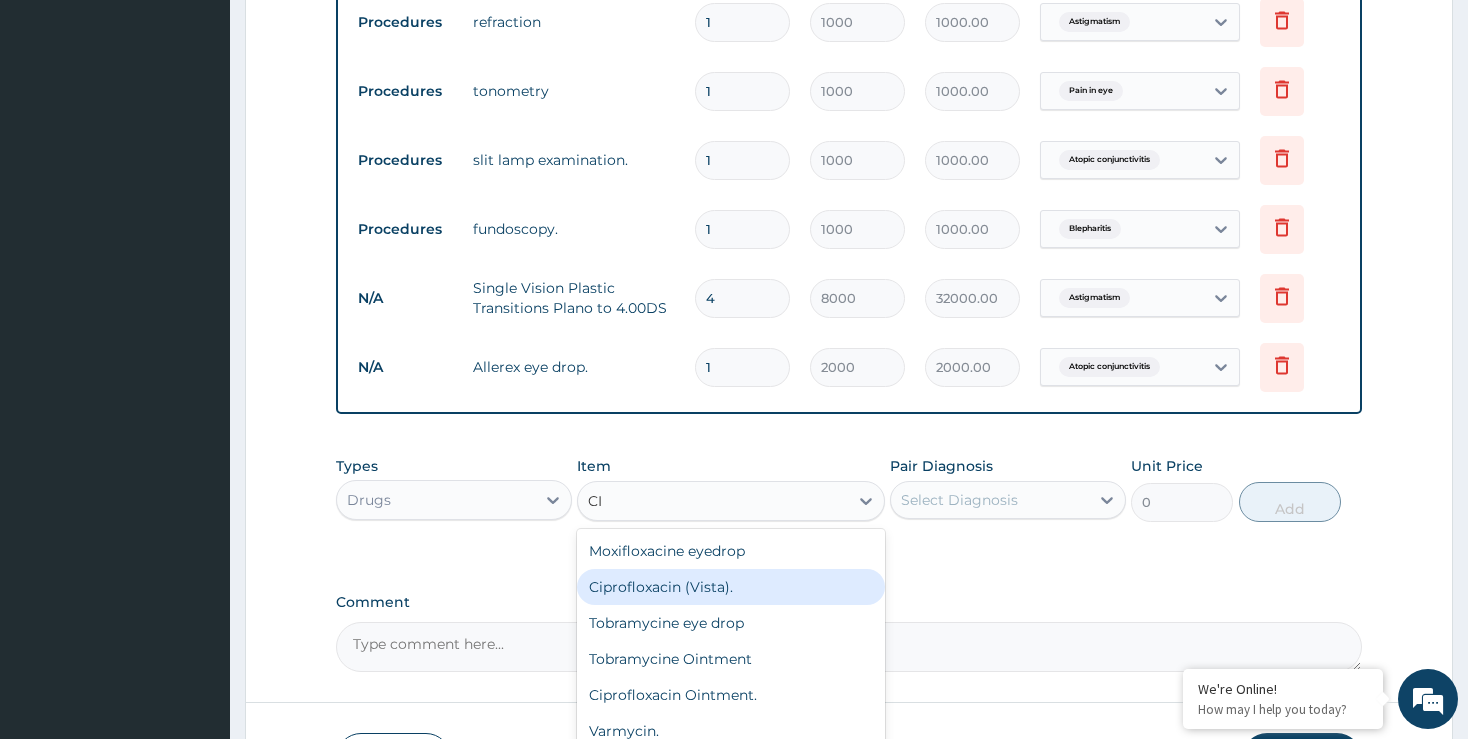 click on "Ciprofloxacin (Vista)." at bounding box center [731, 587] 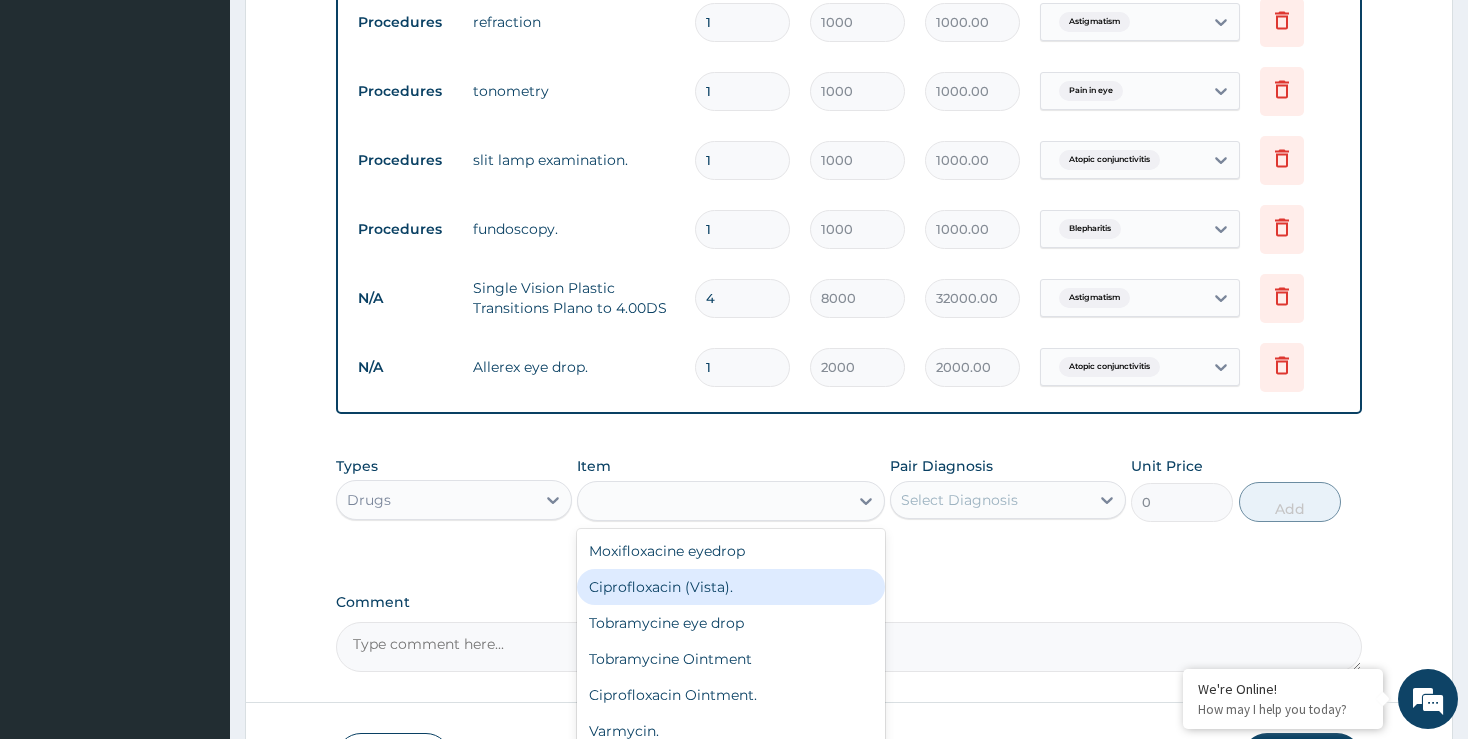 type on "1500" 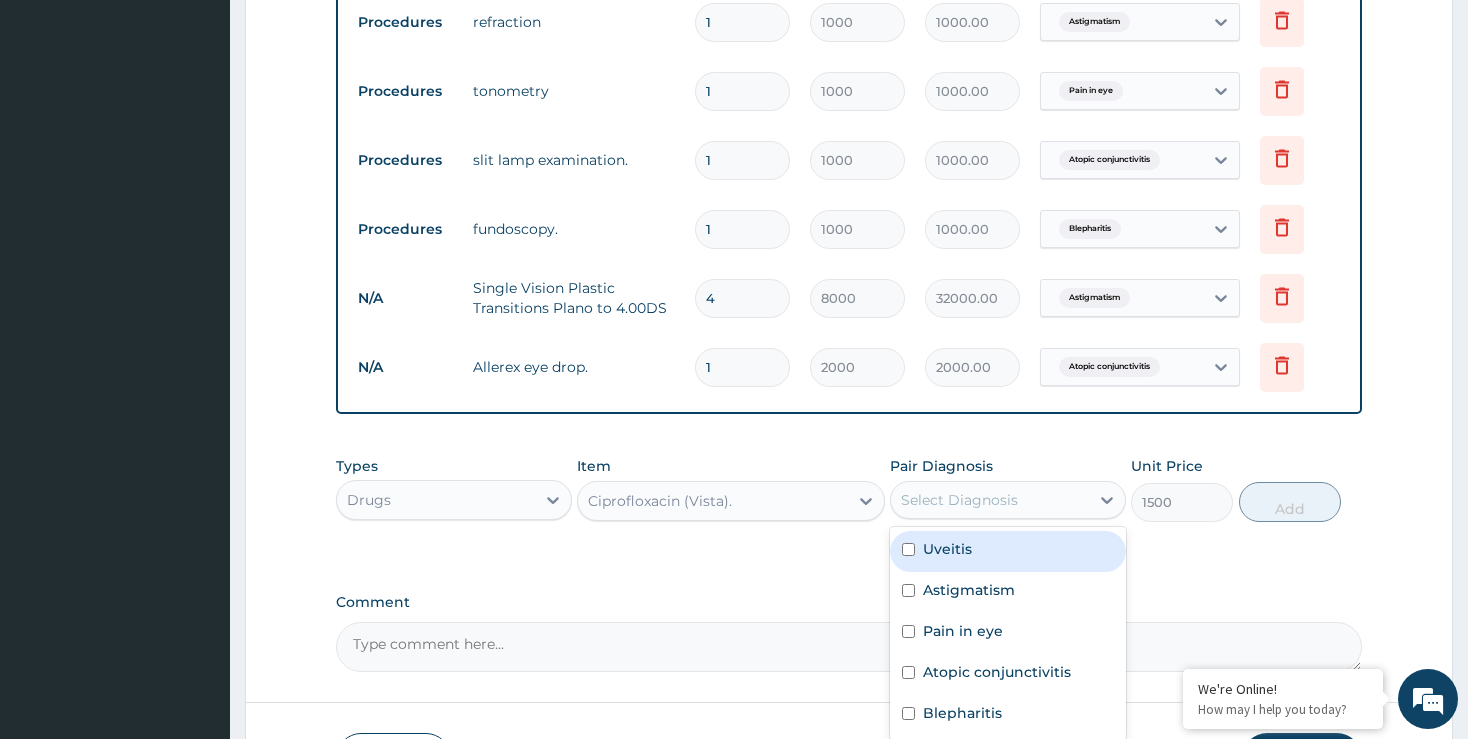 click on "Select Diagnosis" at bounding box center (990, 500) 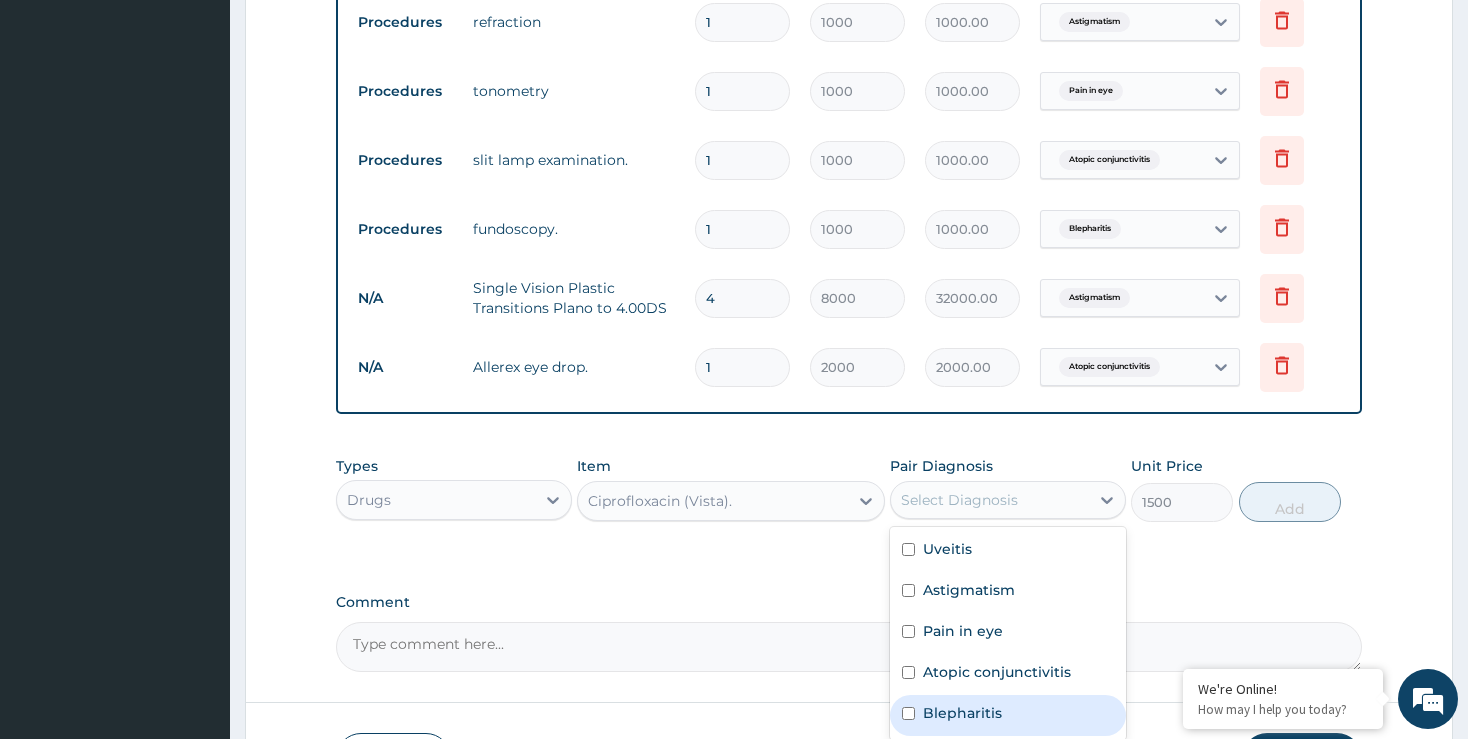 click at bounding box center [908, 713] 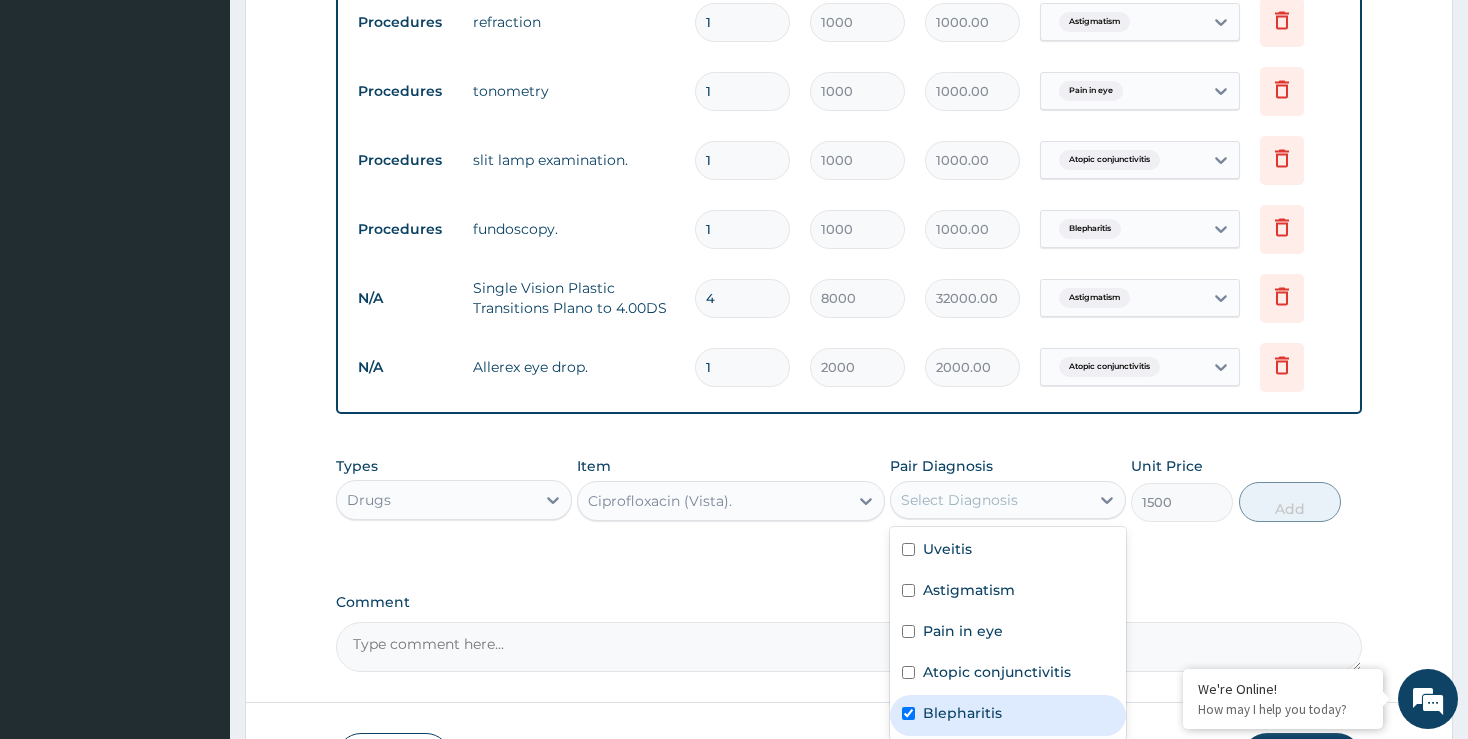 checkbox on "true" 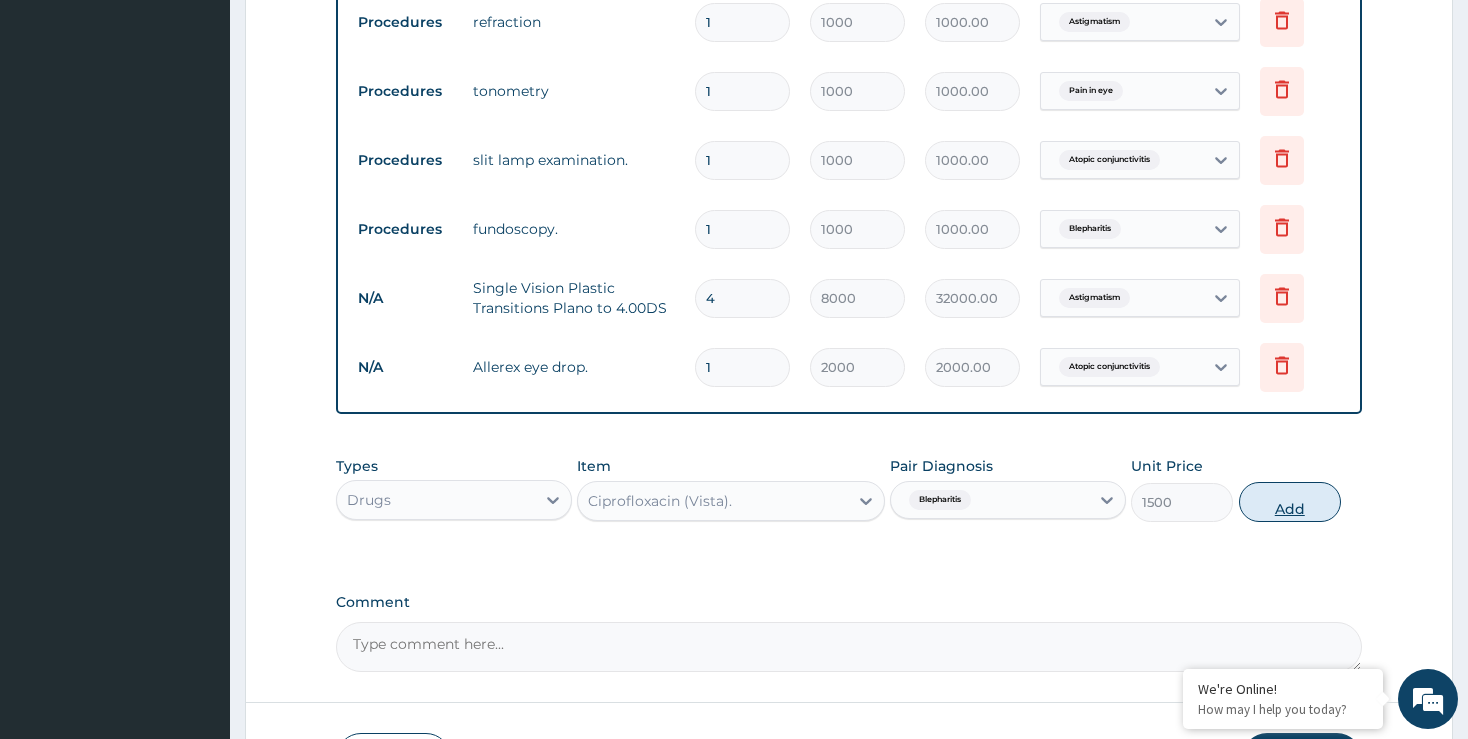 click on "Add" at bounding box center (1290, 502) 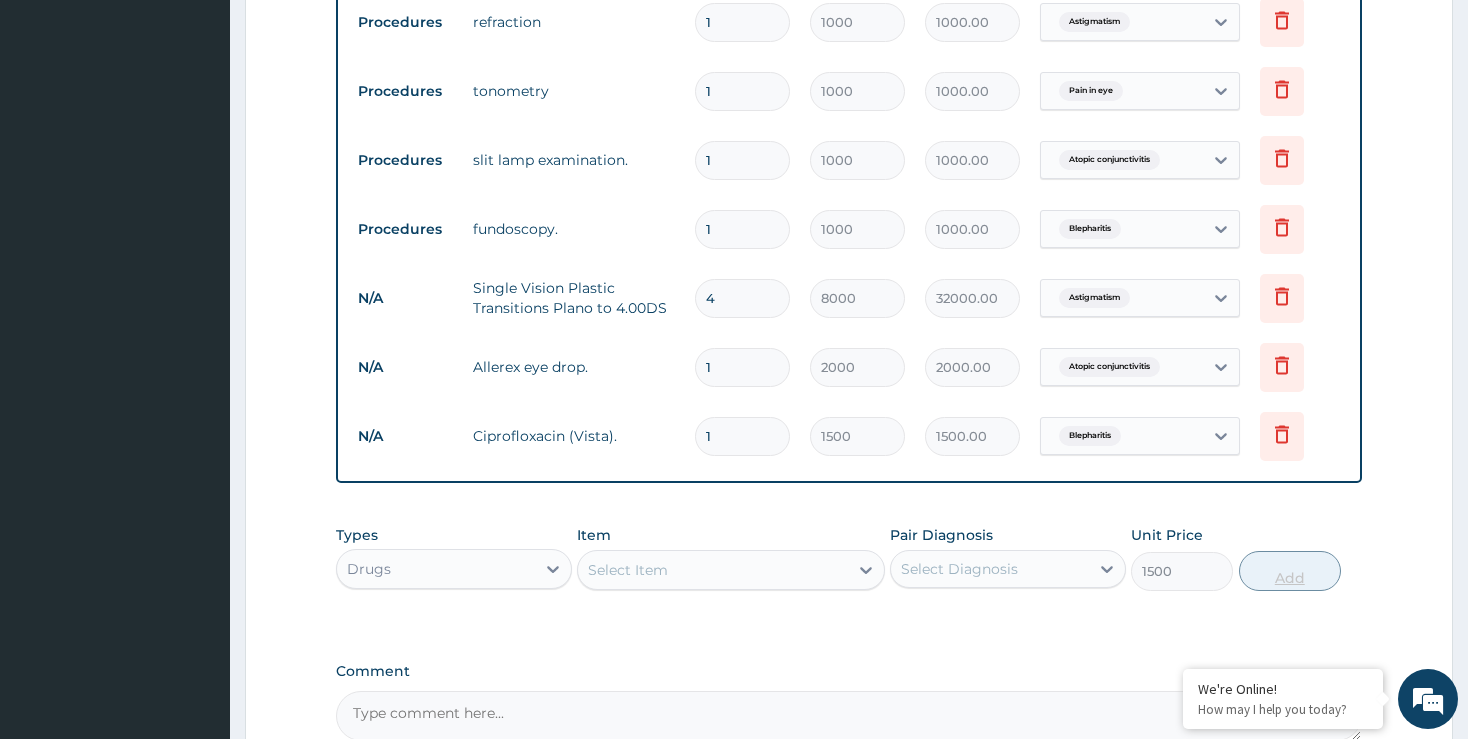 type on "0" 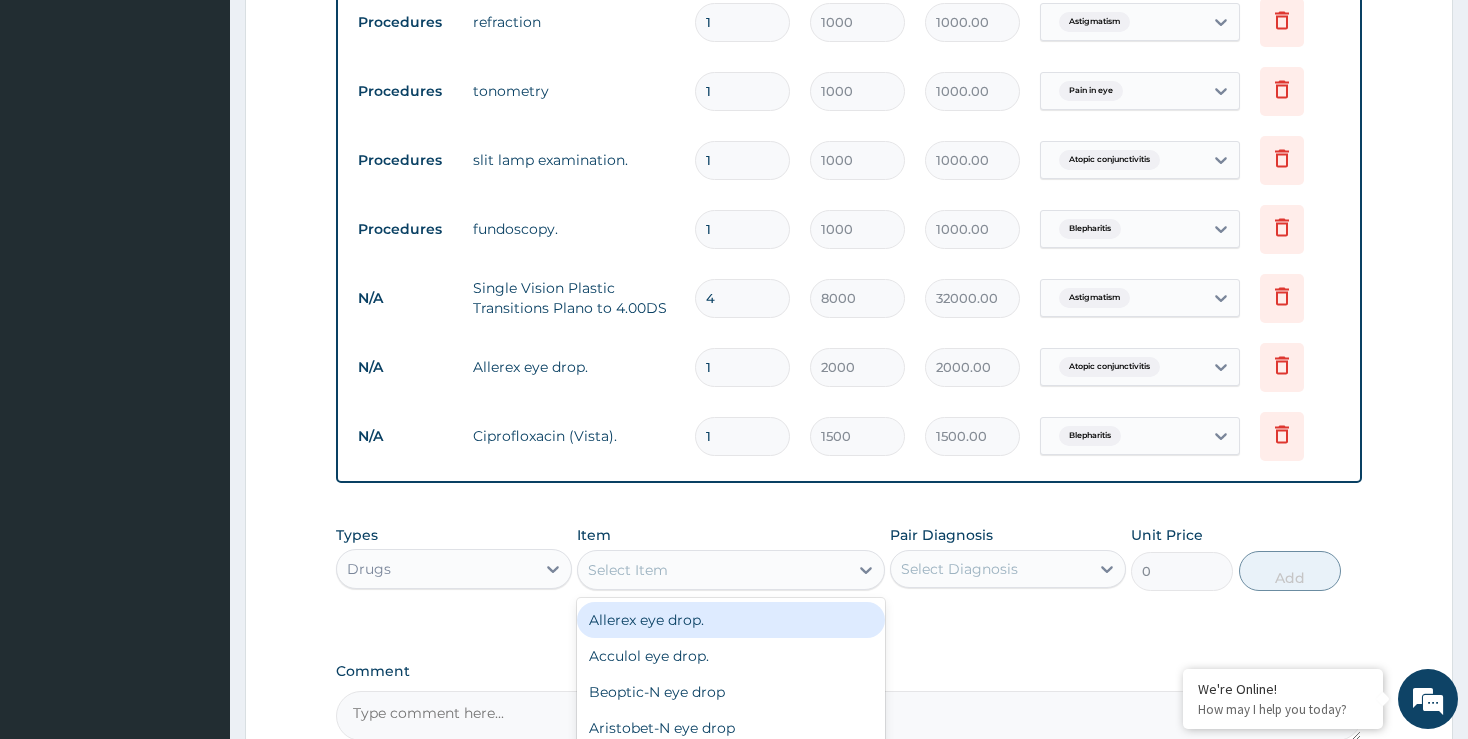 click on "Select Item" at bounding box center (713, 570) 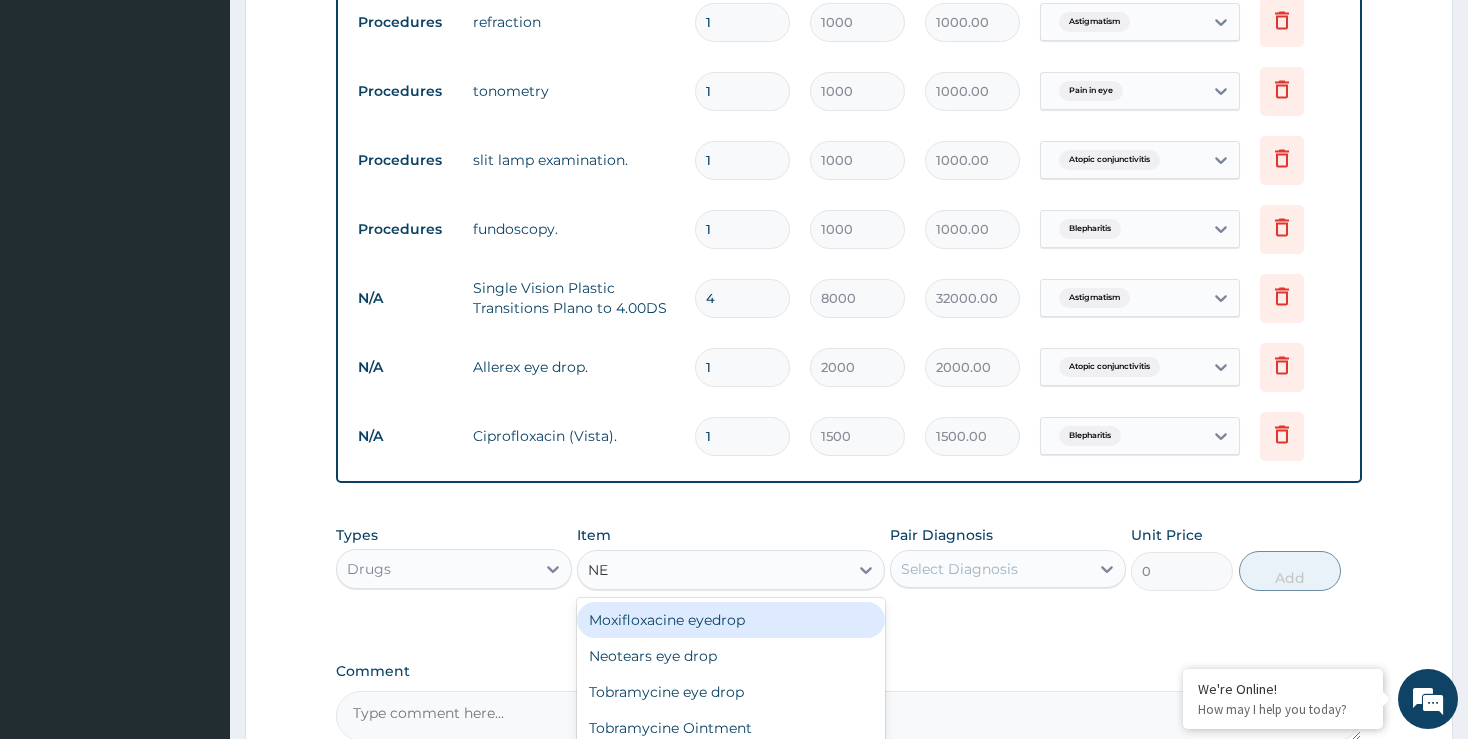 type on "NEP" 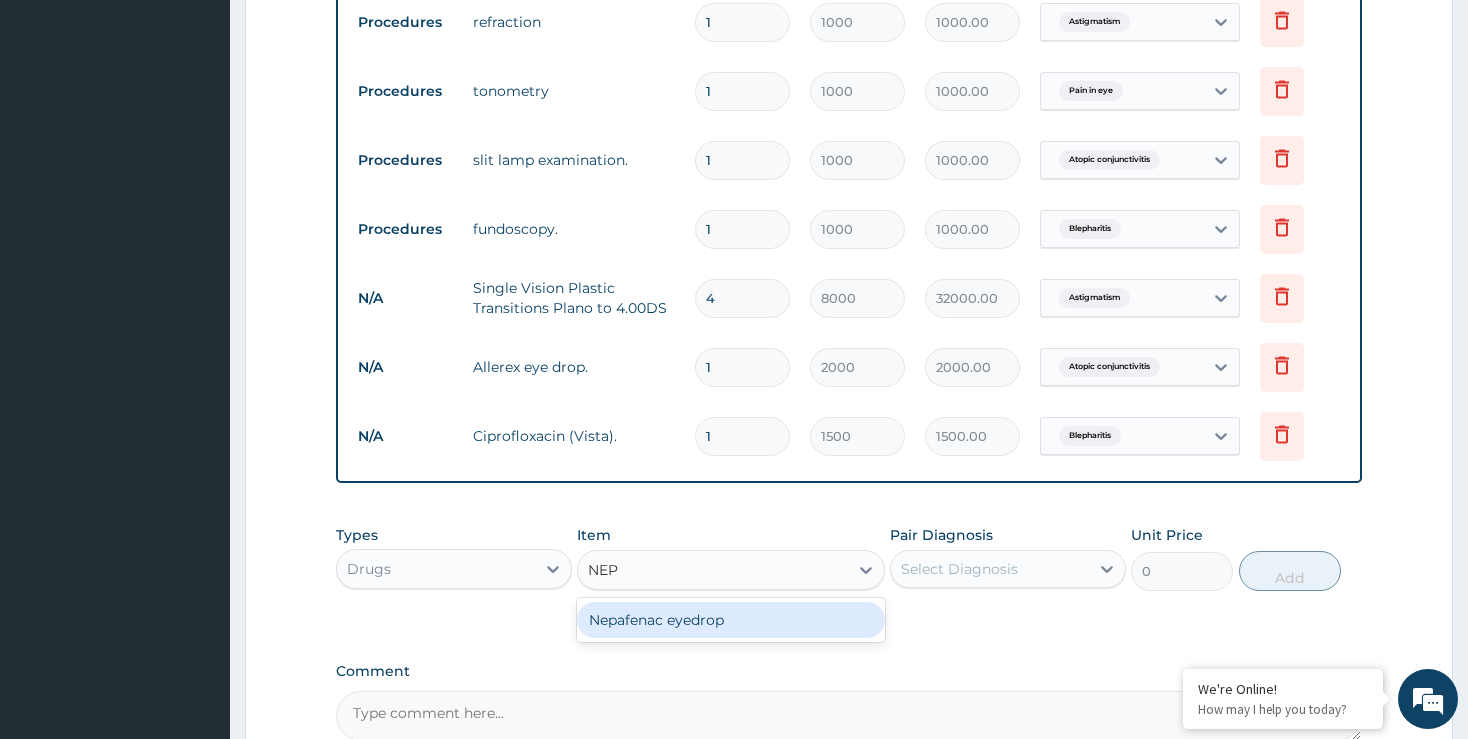 click on "Nepafenac eyedrop" at bounding box center (731, 620) 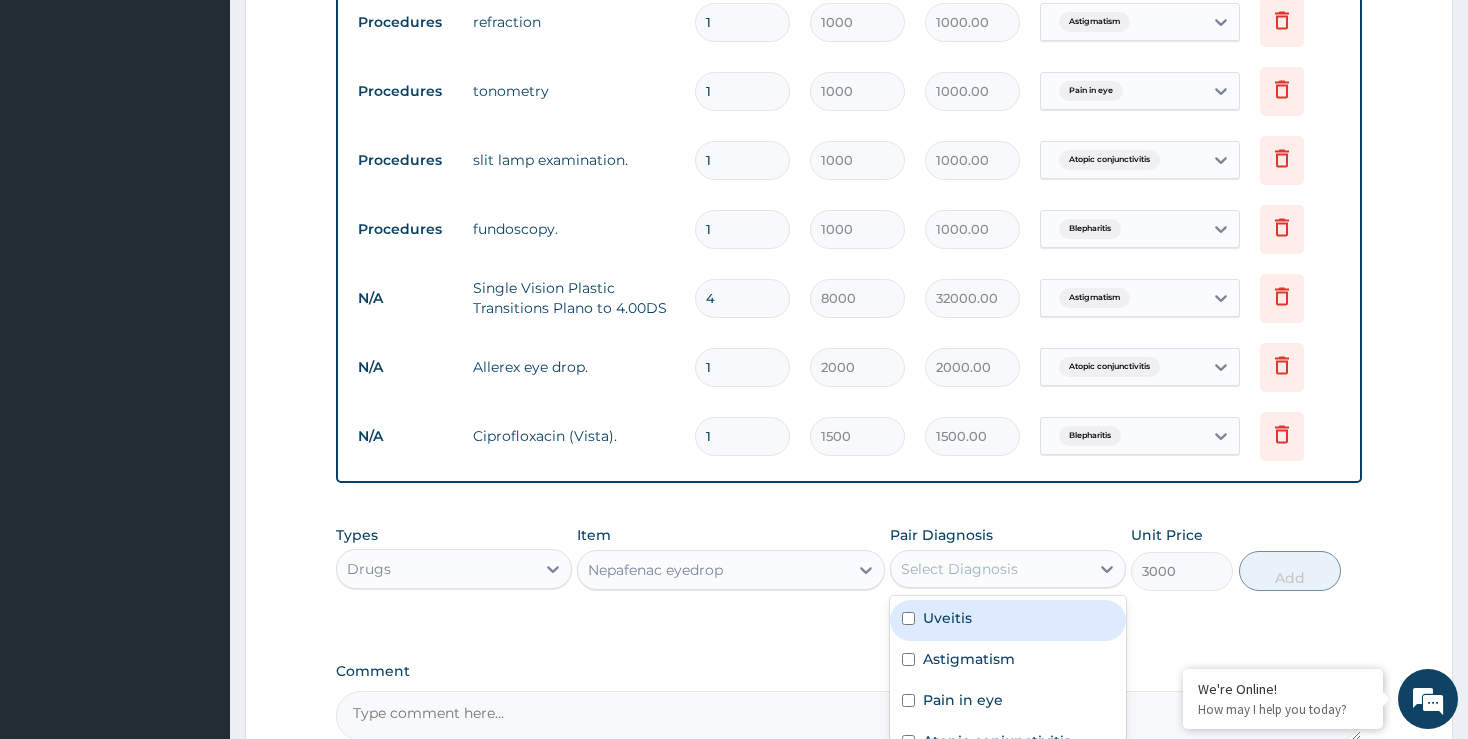 click on "Select Diagnosis" at bounding box center [959, 569] 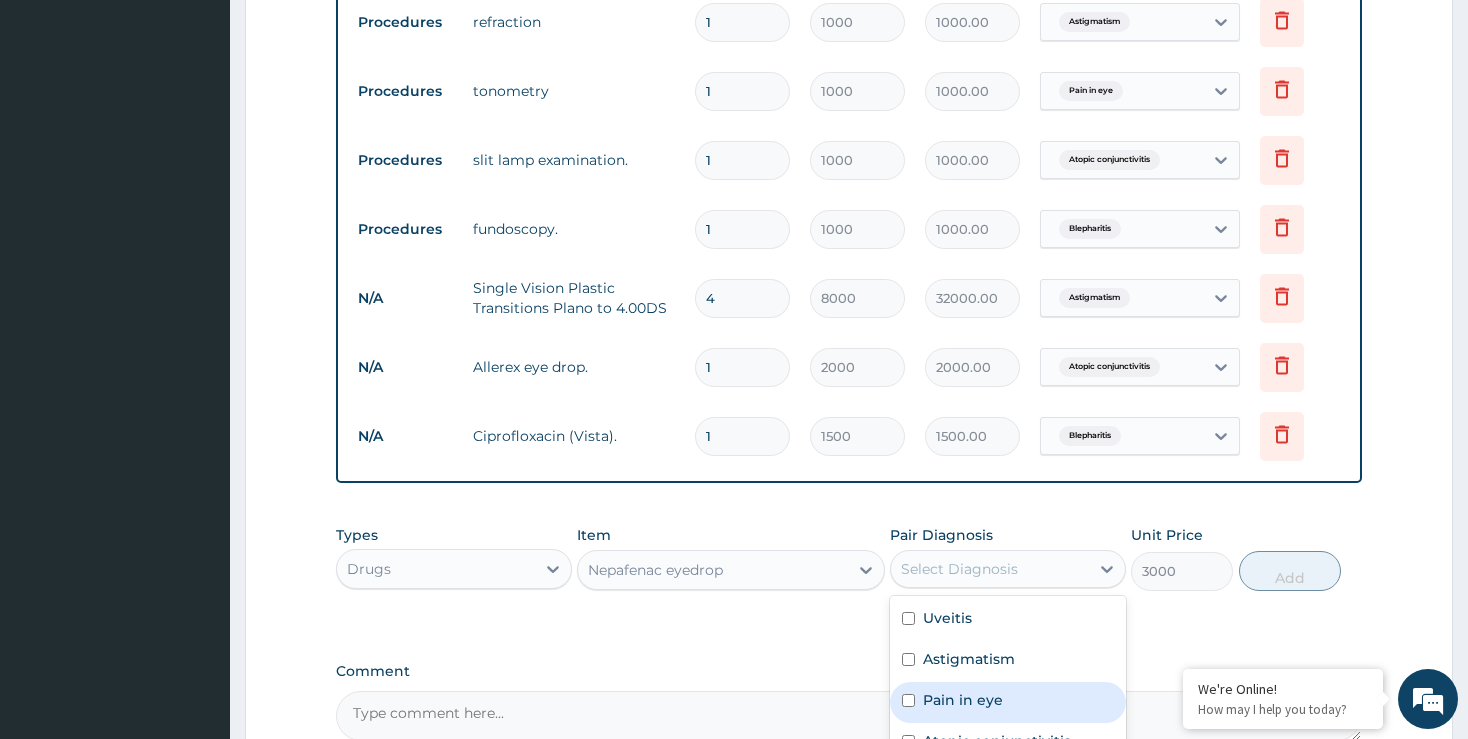 click at bounding box center (908, 700) 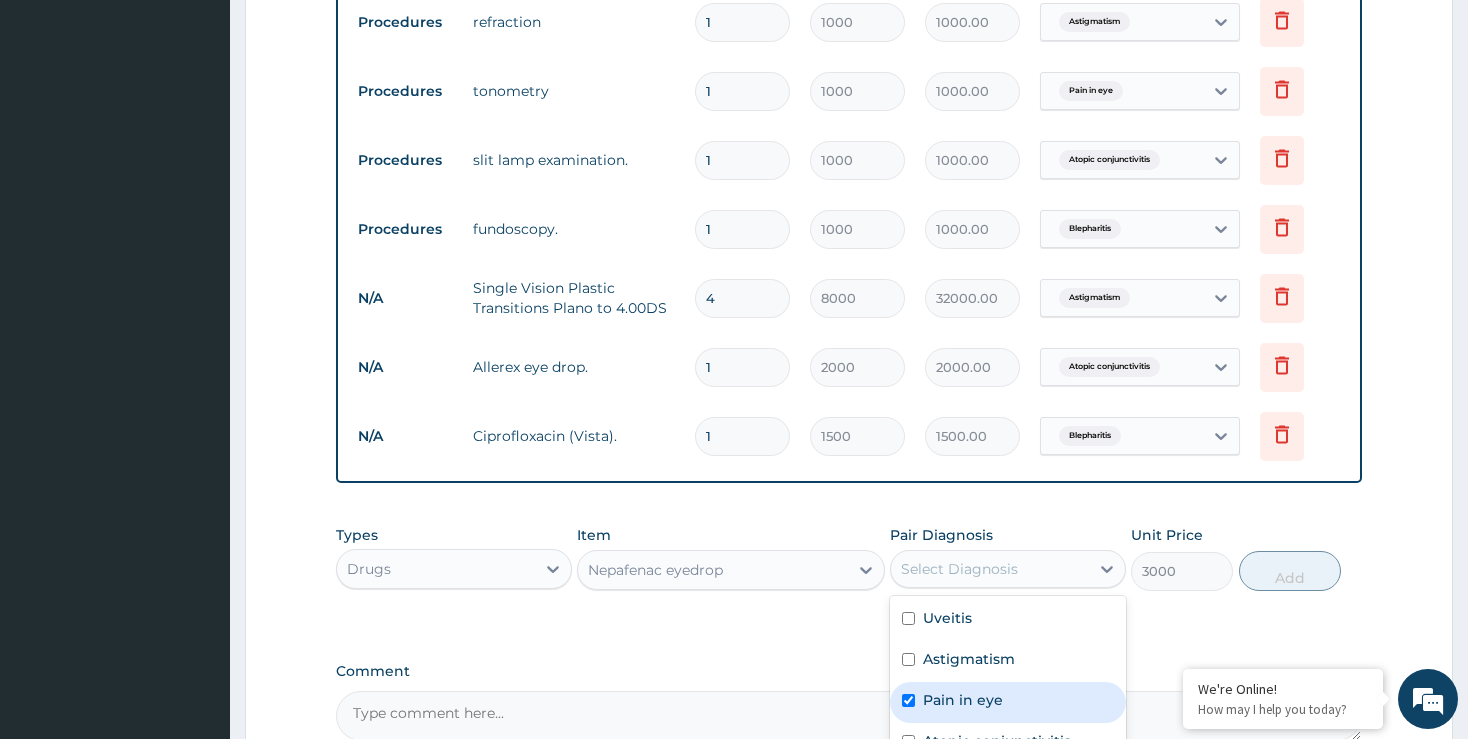 checkbox on "true" 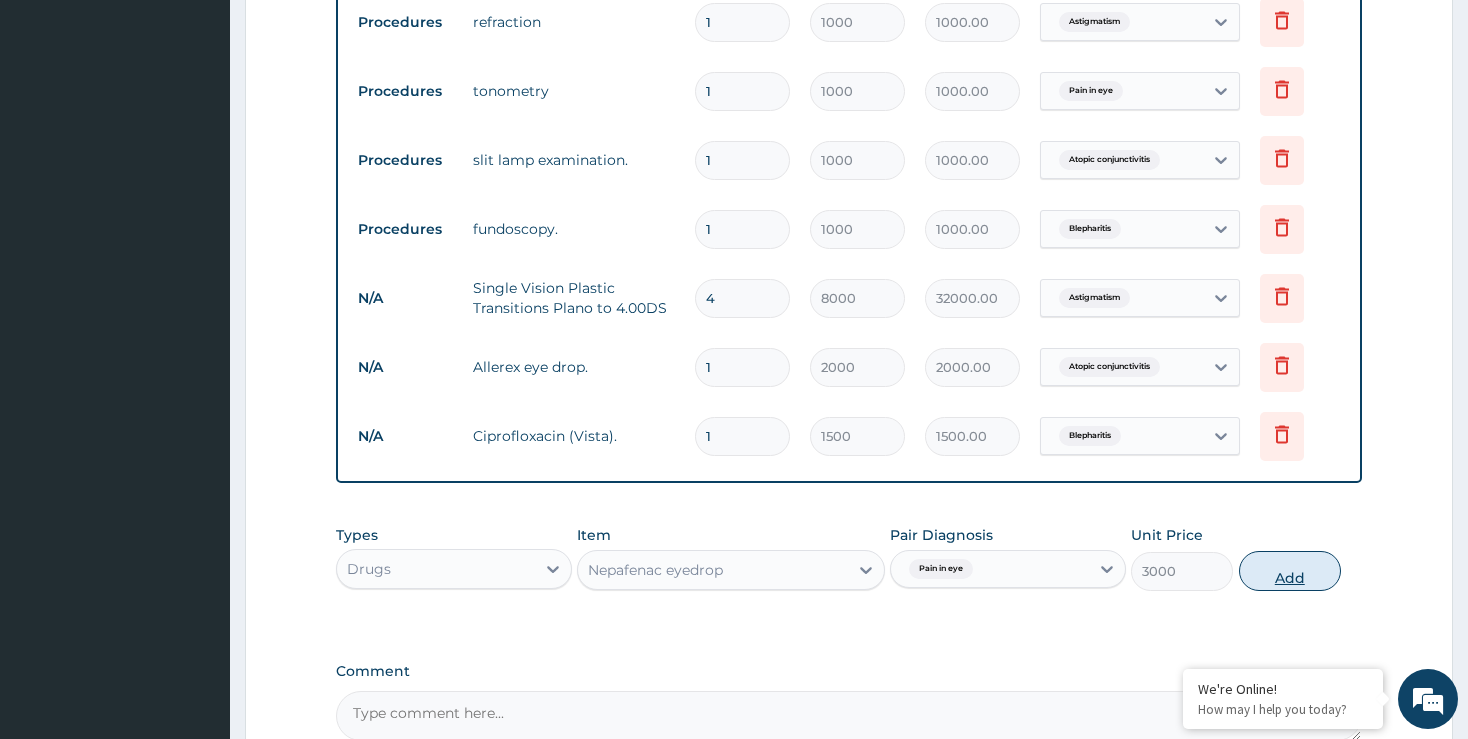 click on "Add" at bounding box center (1290, 571) 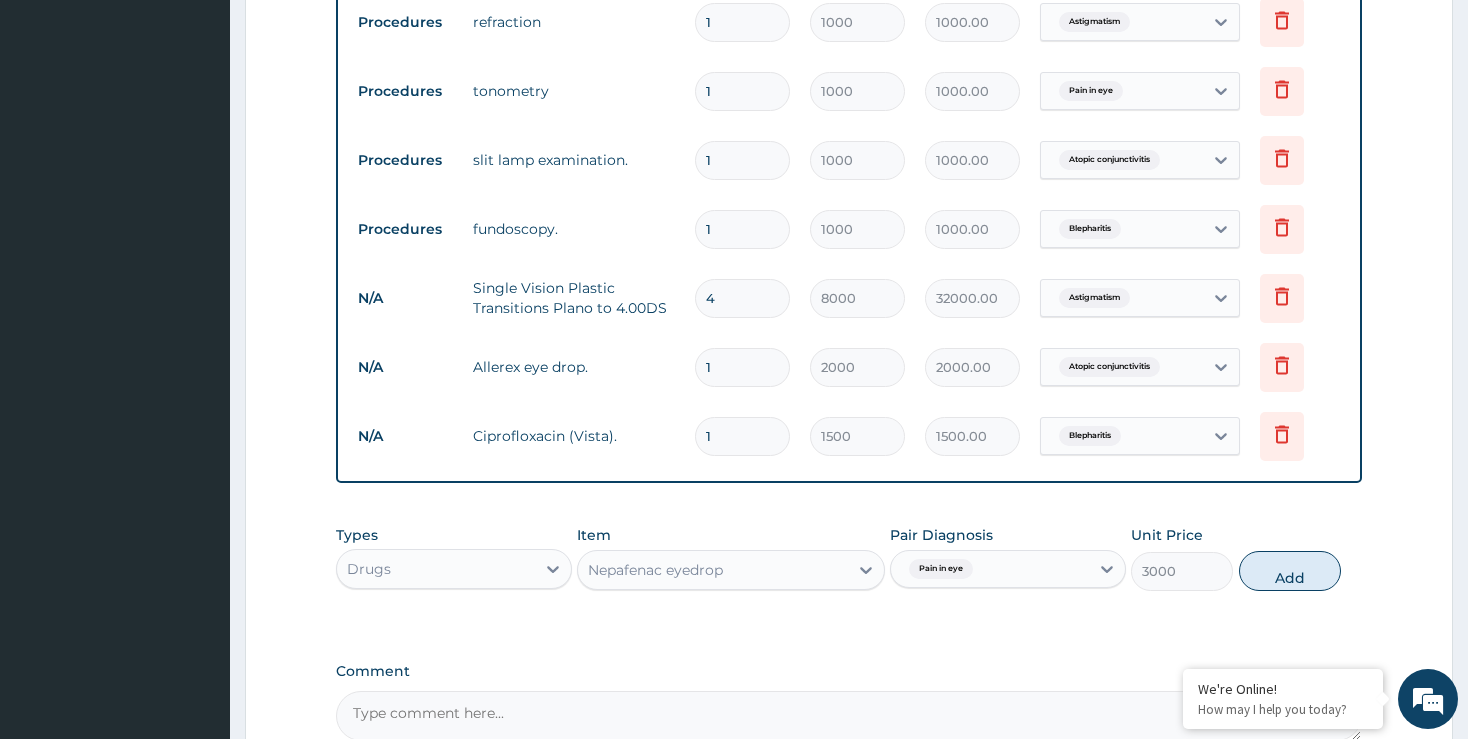 type on "0" 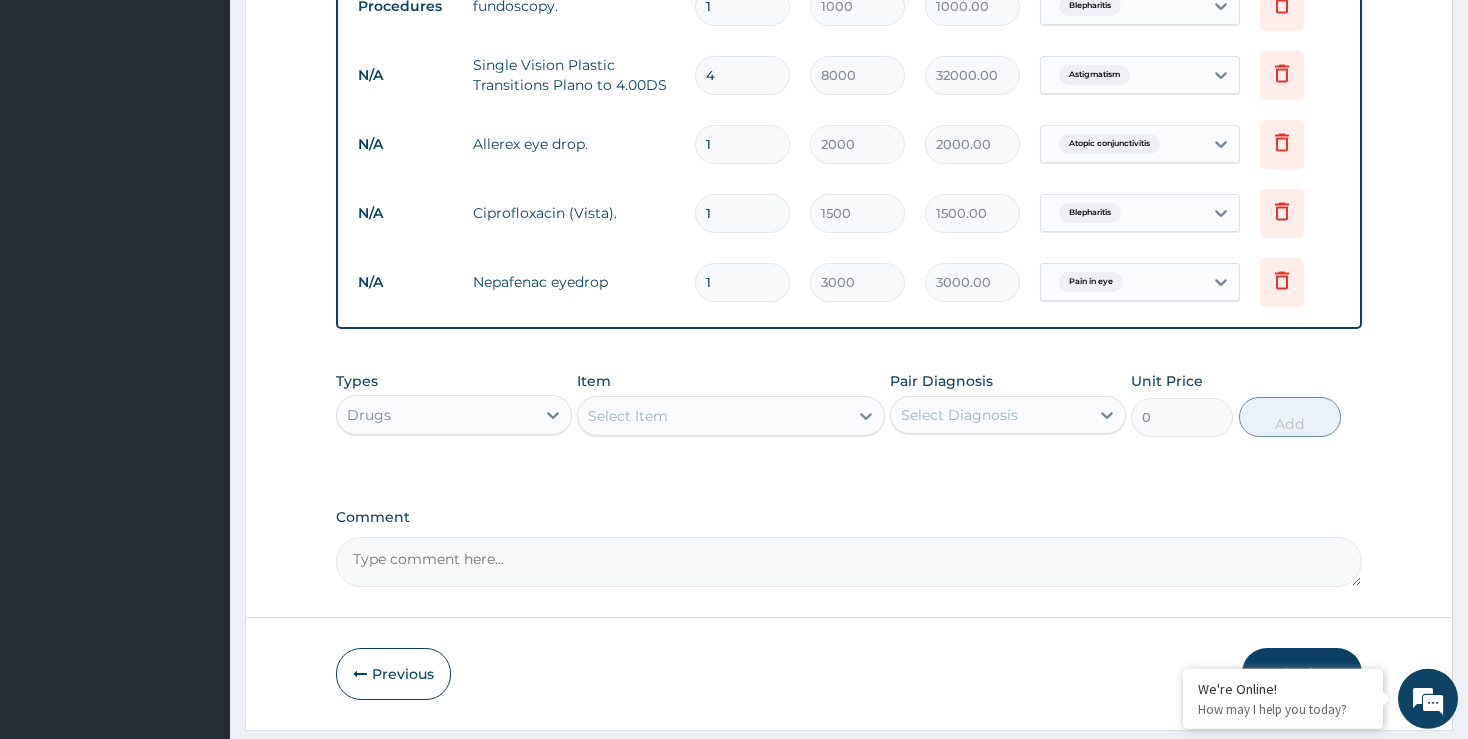 scroll, scrollTop: 1212, scrollLeft: 0, axis: vertical 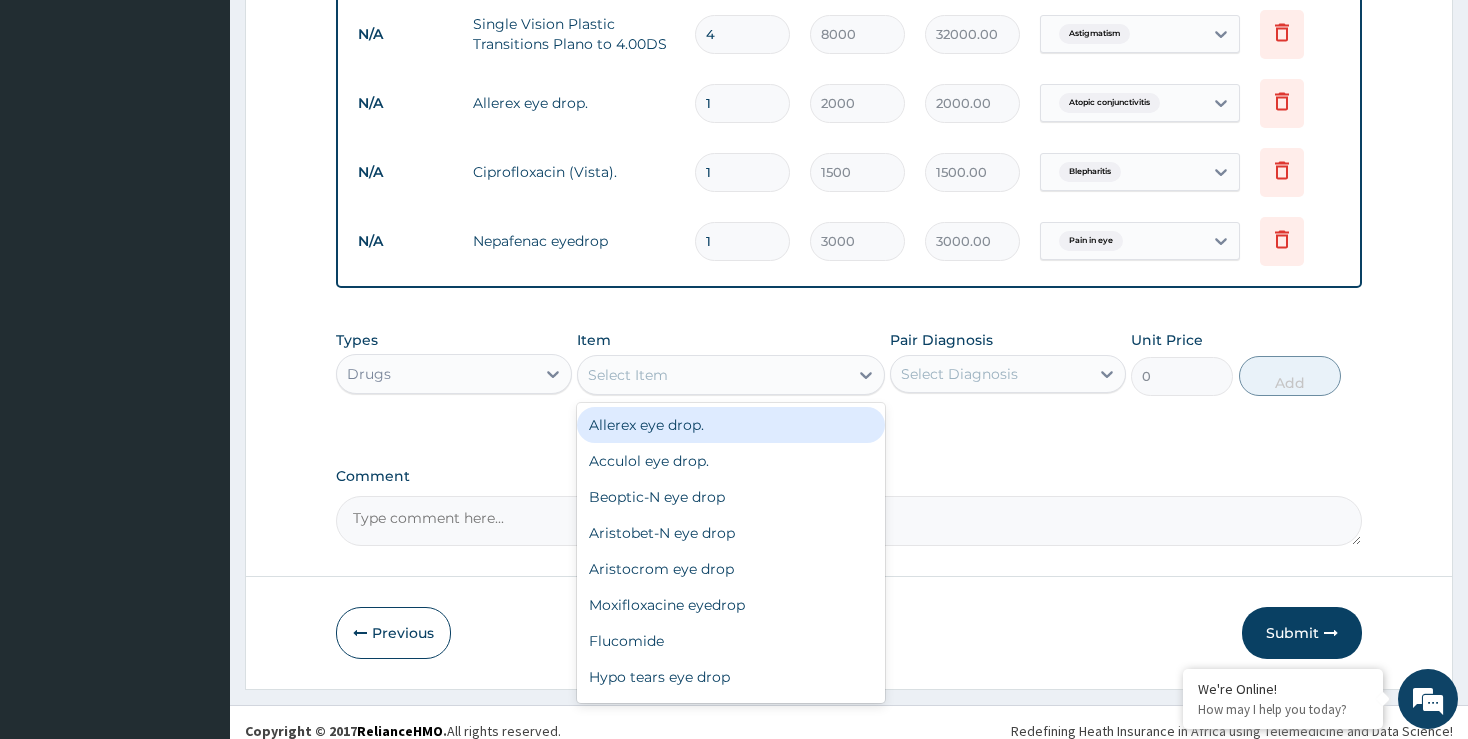 click on "Select Item" at bounding box center [713, 375] 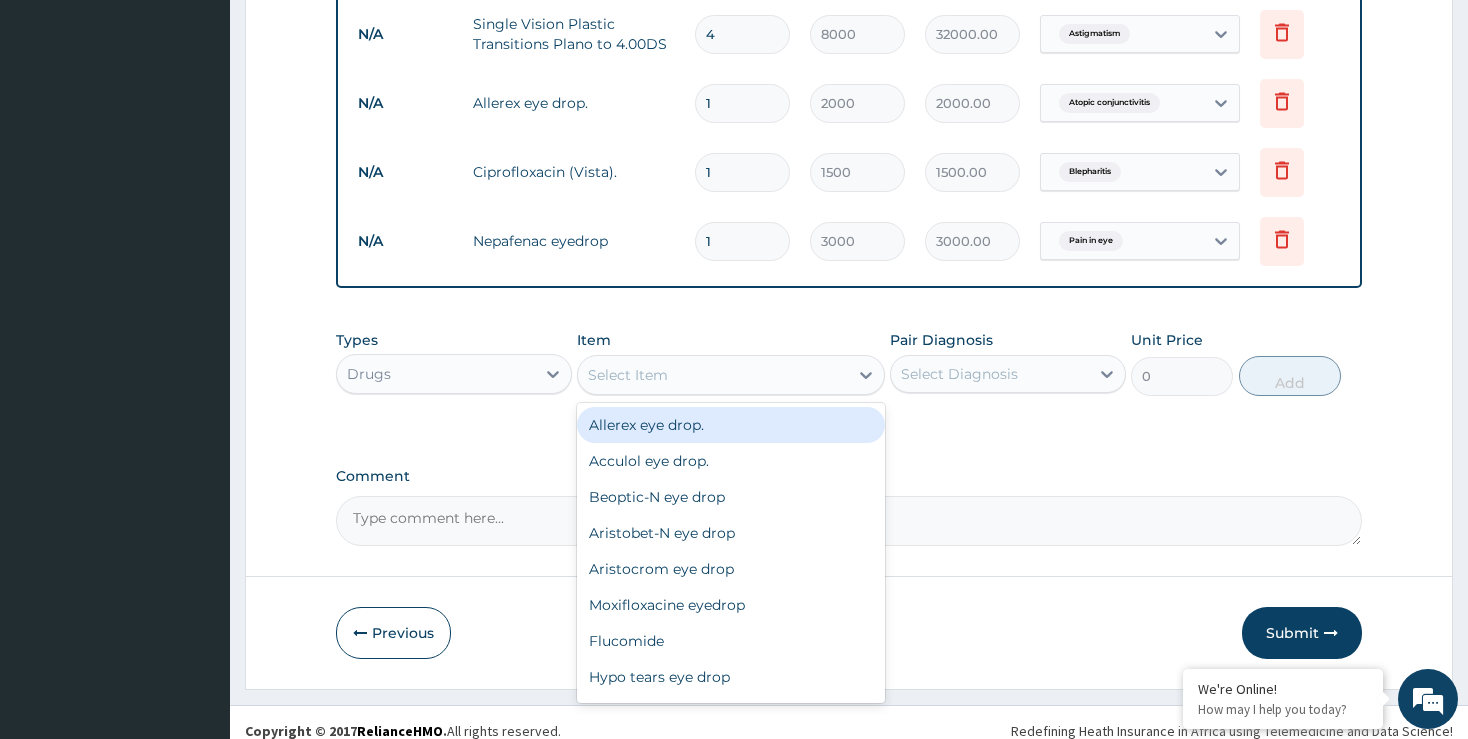 type on "G" 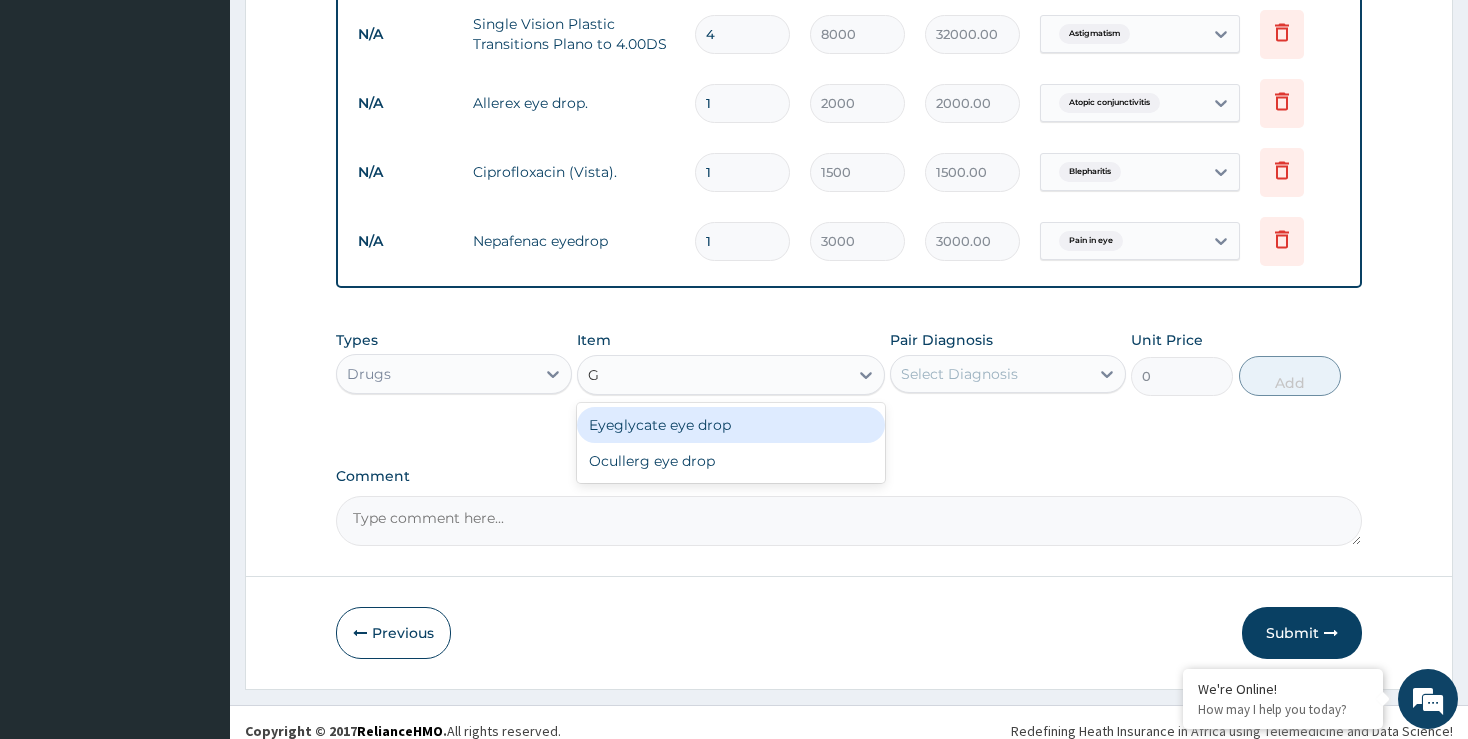 click on "Eyeglycate eye drop" at bounding box center (731, 425) 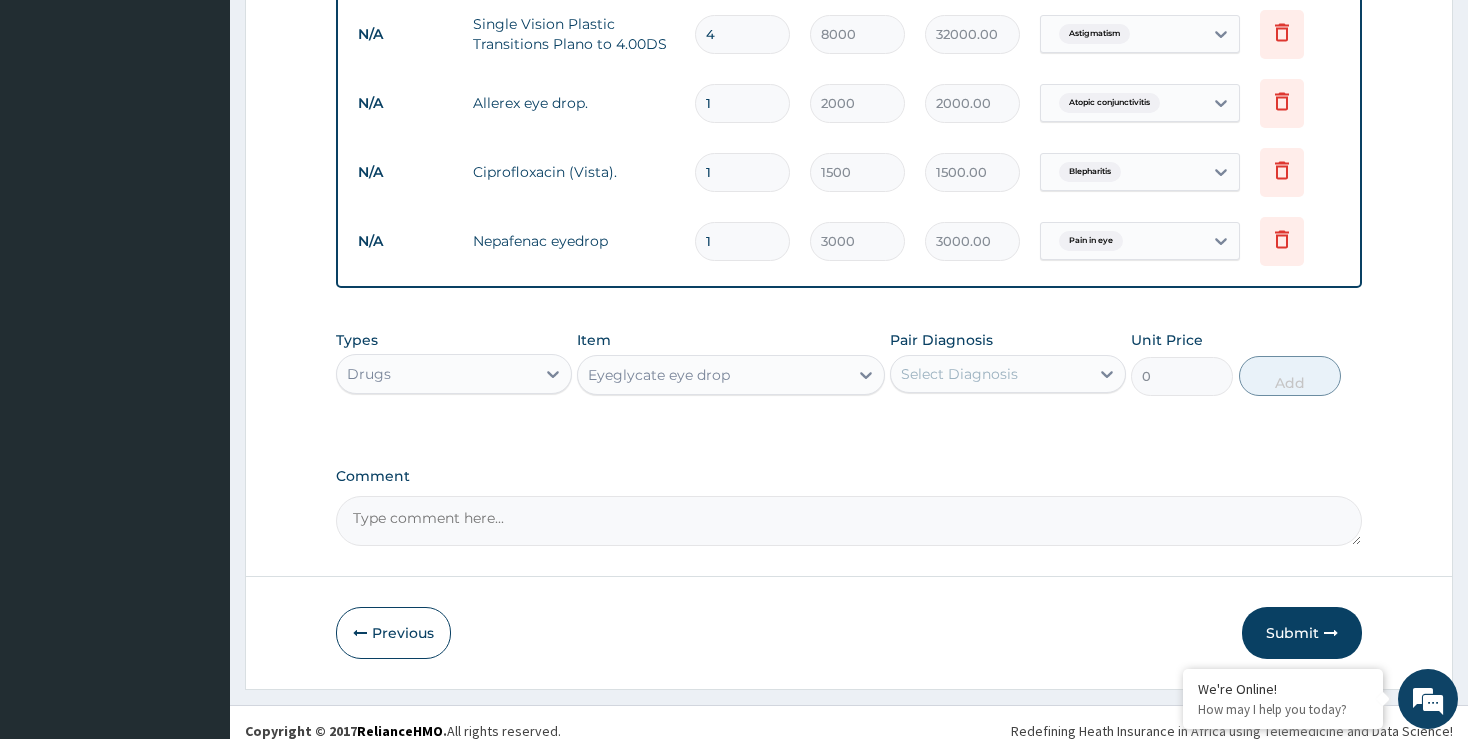type 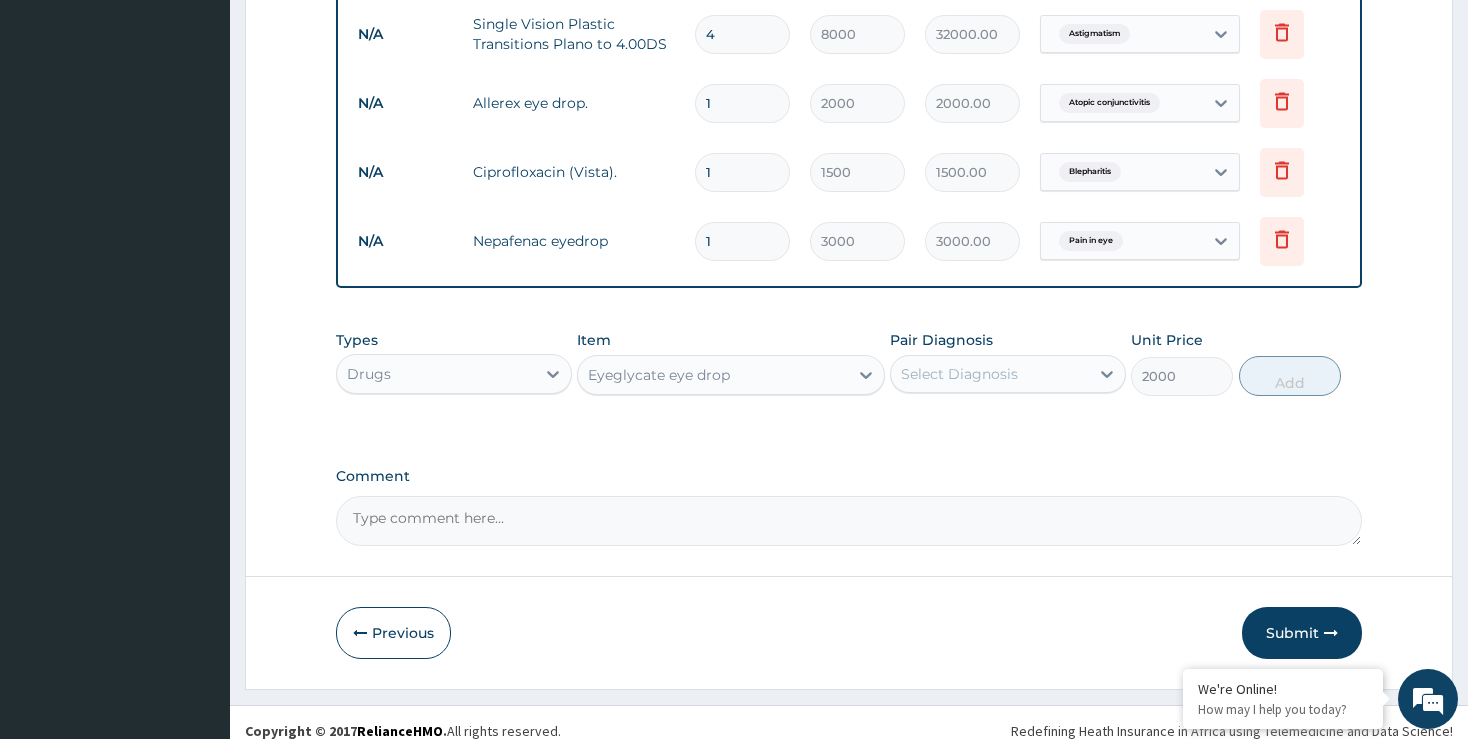 click on "Select Diagnosis" at bounding box center [959, 374] 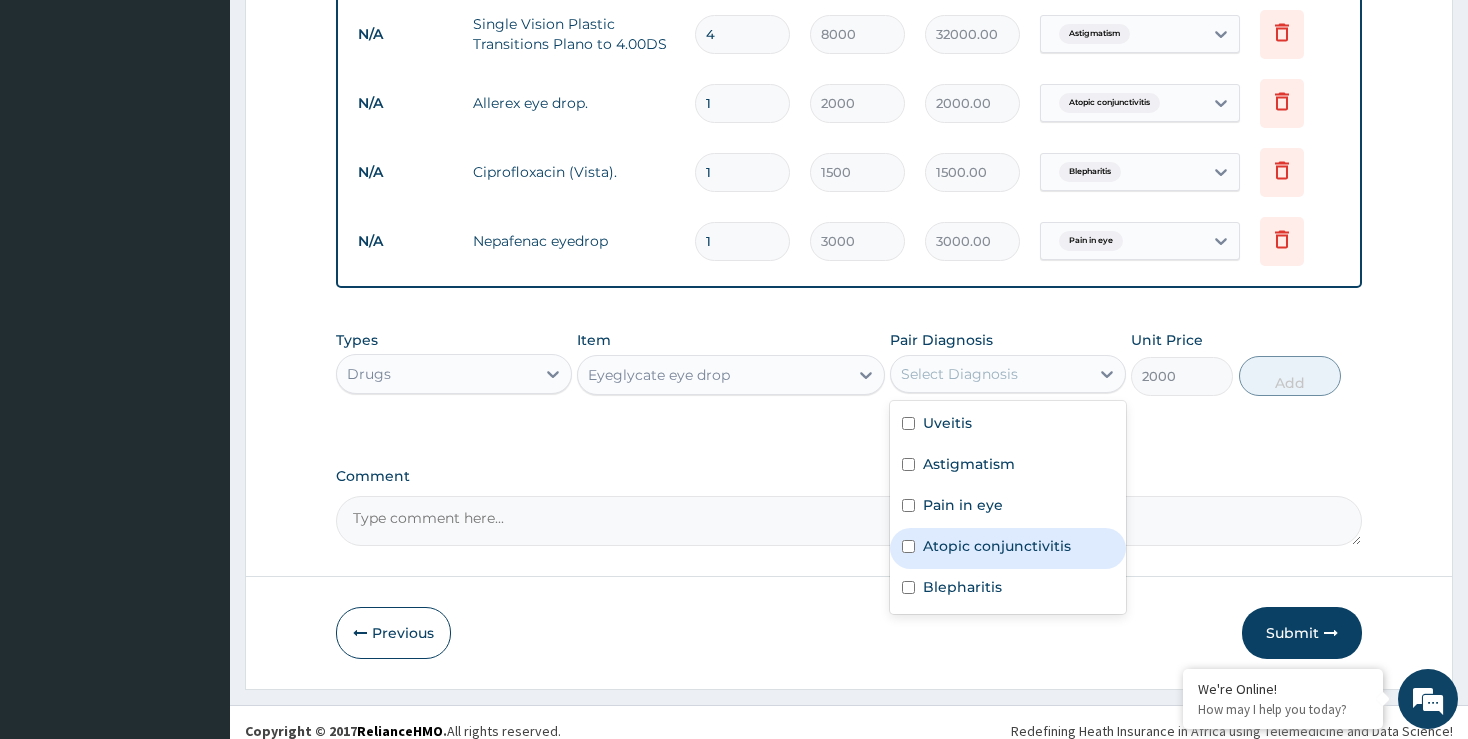 click at bounding box center (908, 546) 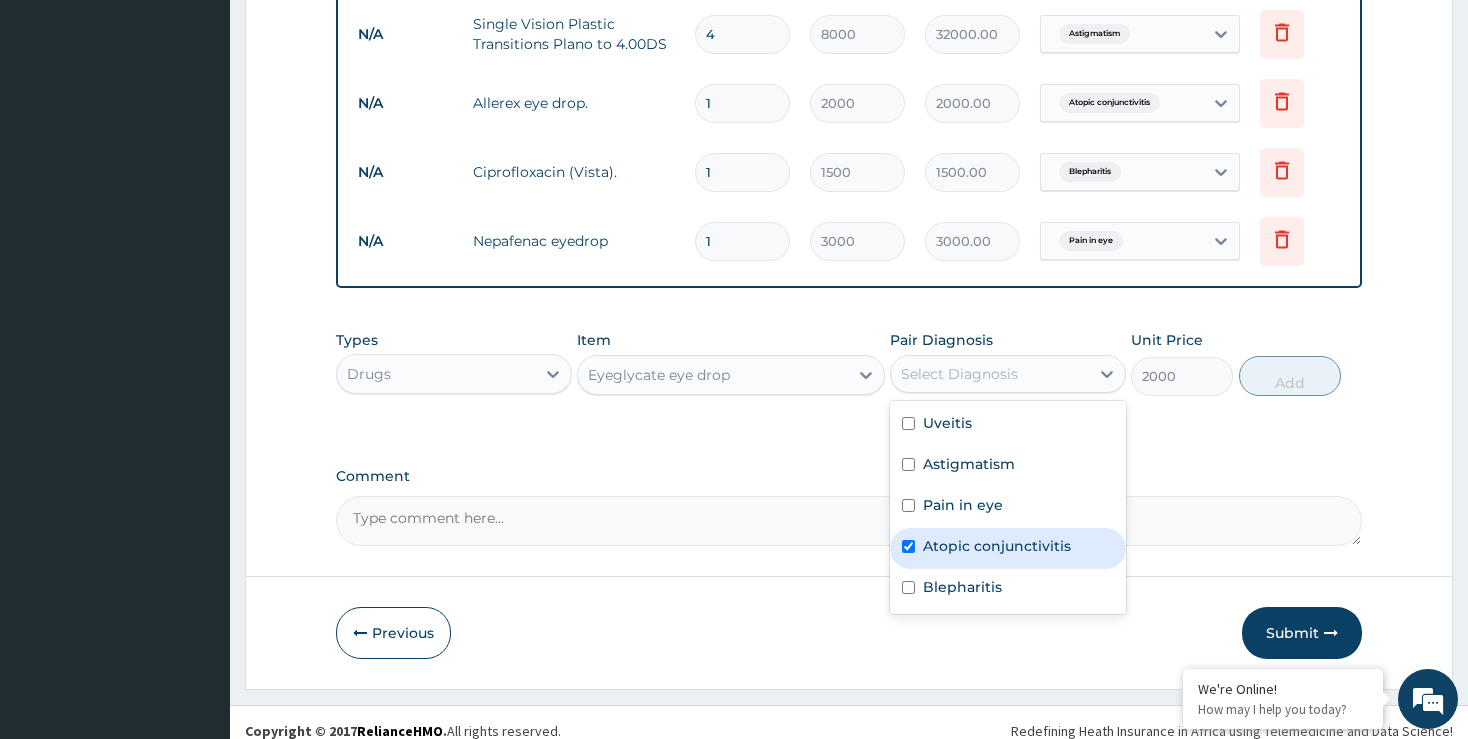 checkbox on "true" 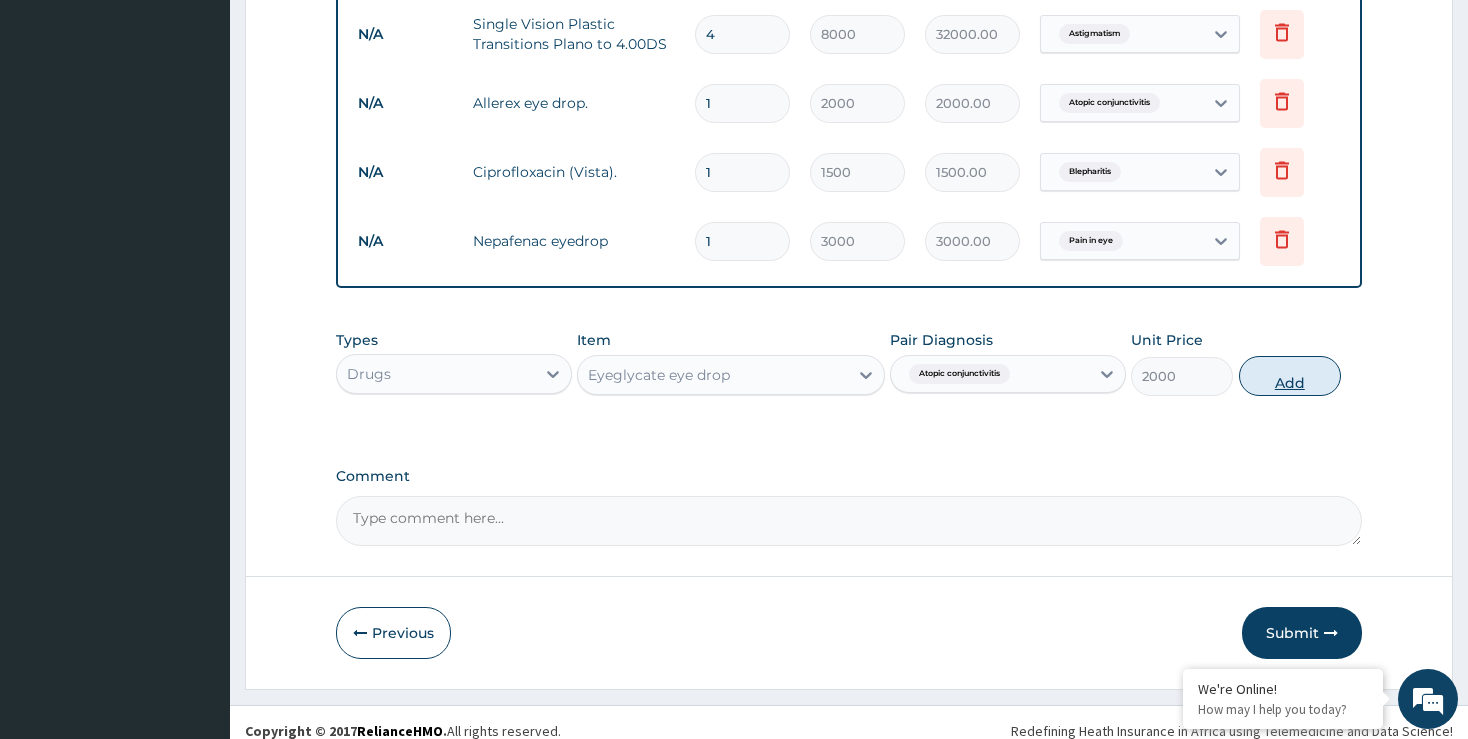 click on "Add" at bounding box center [1290, 376] 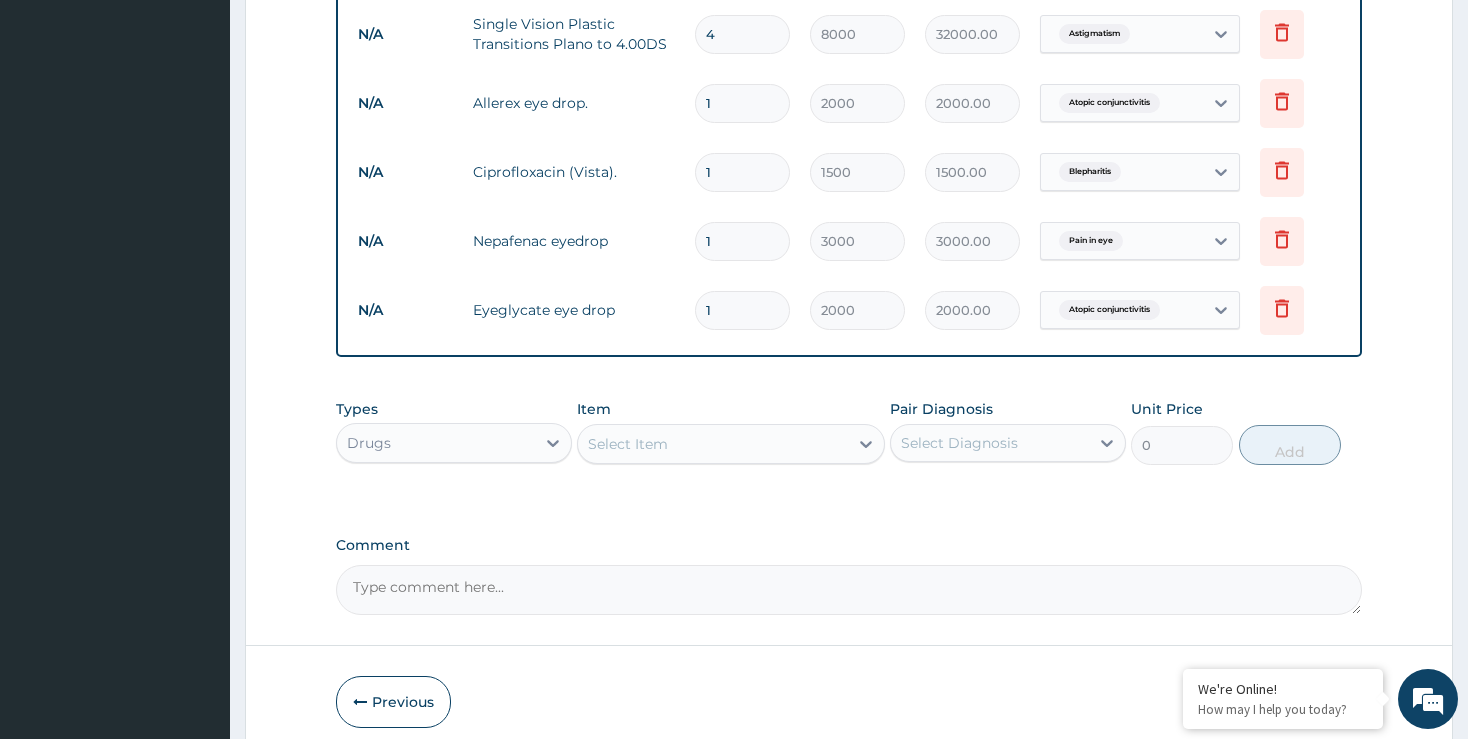 click on "Select Item" at bounding box center [713, 444] 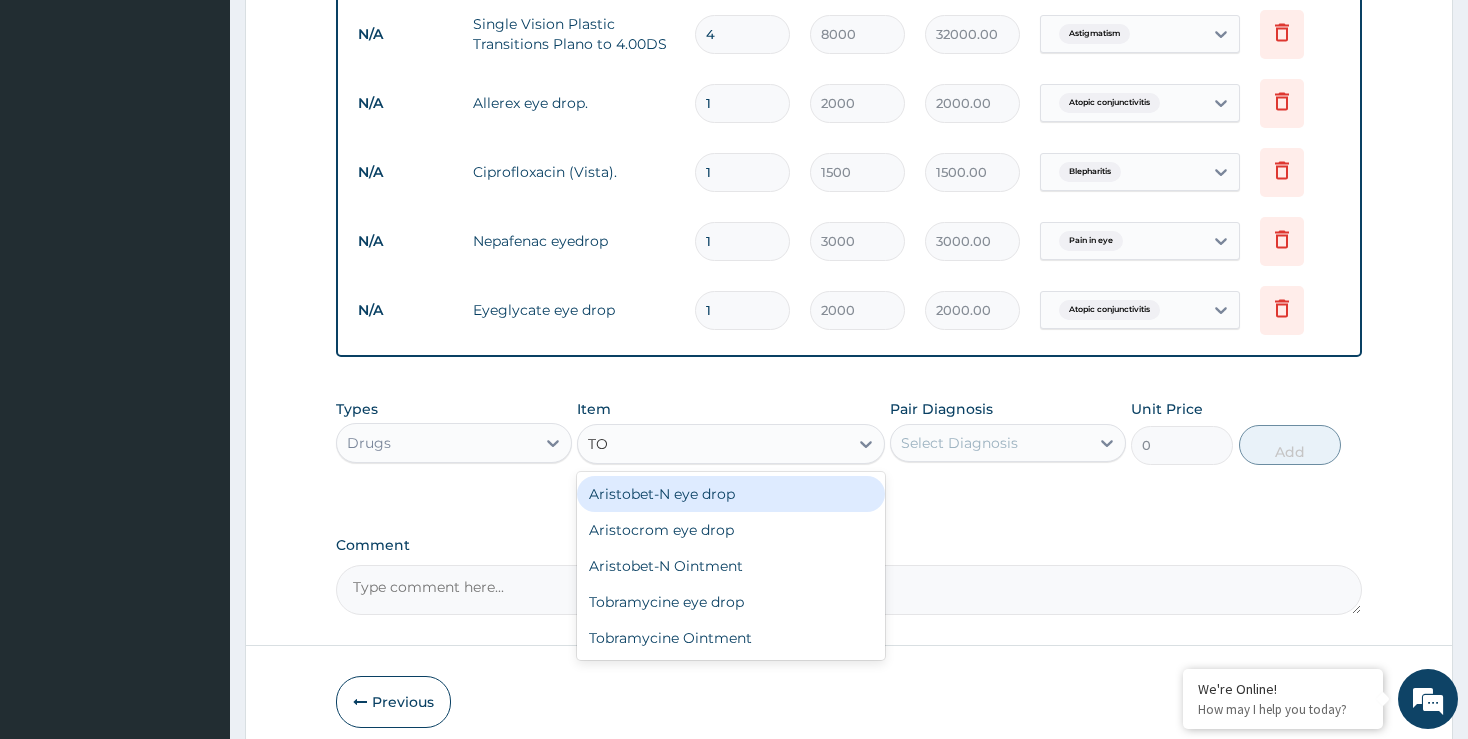 type on "TOB" 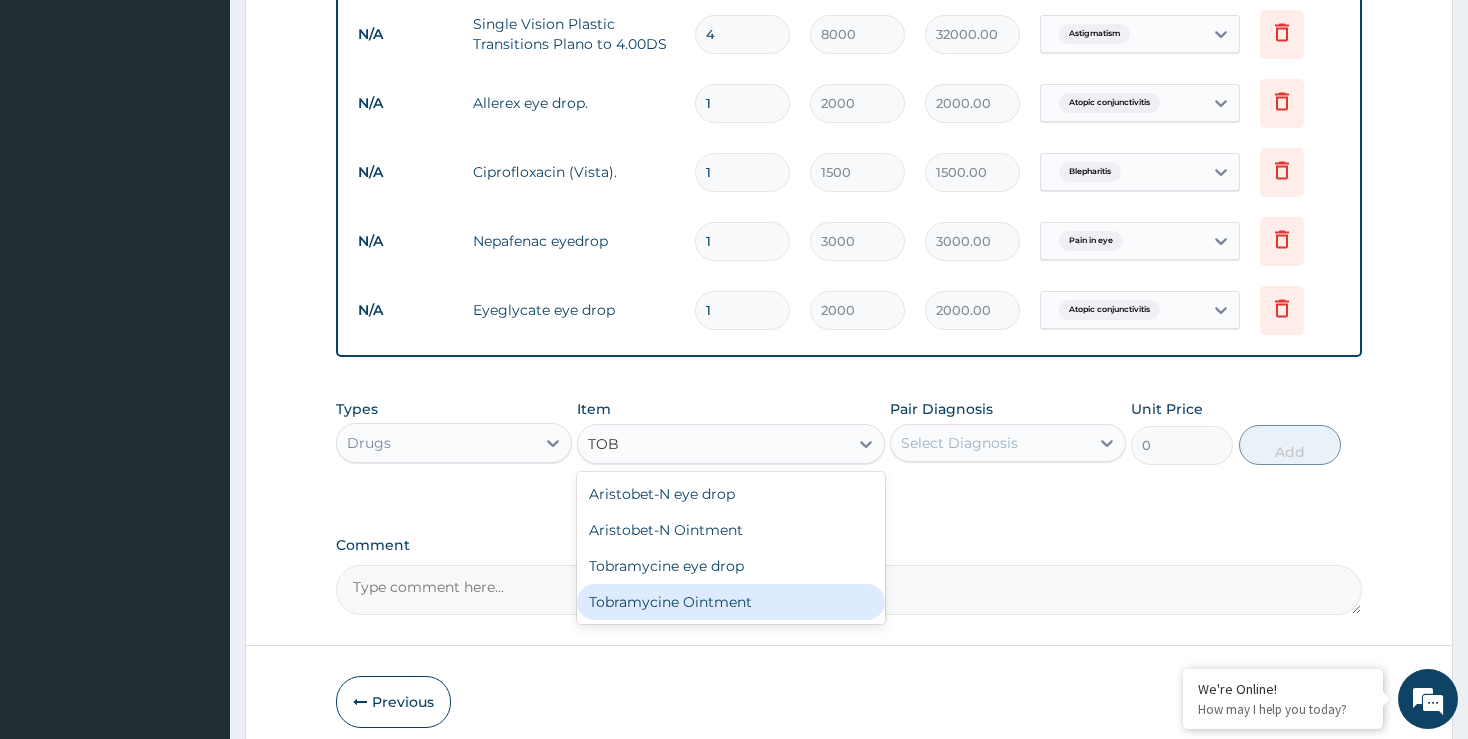 click on "Tobramycine Ointment" at bounding box center (731, 602) 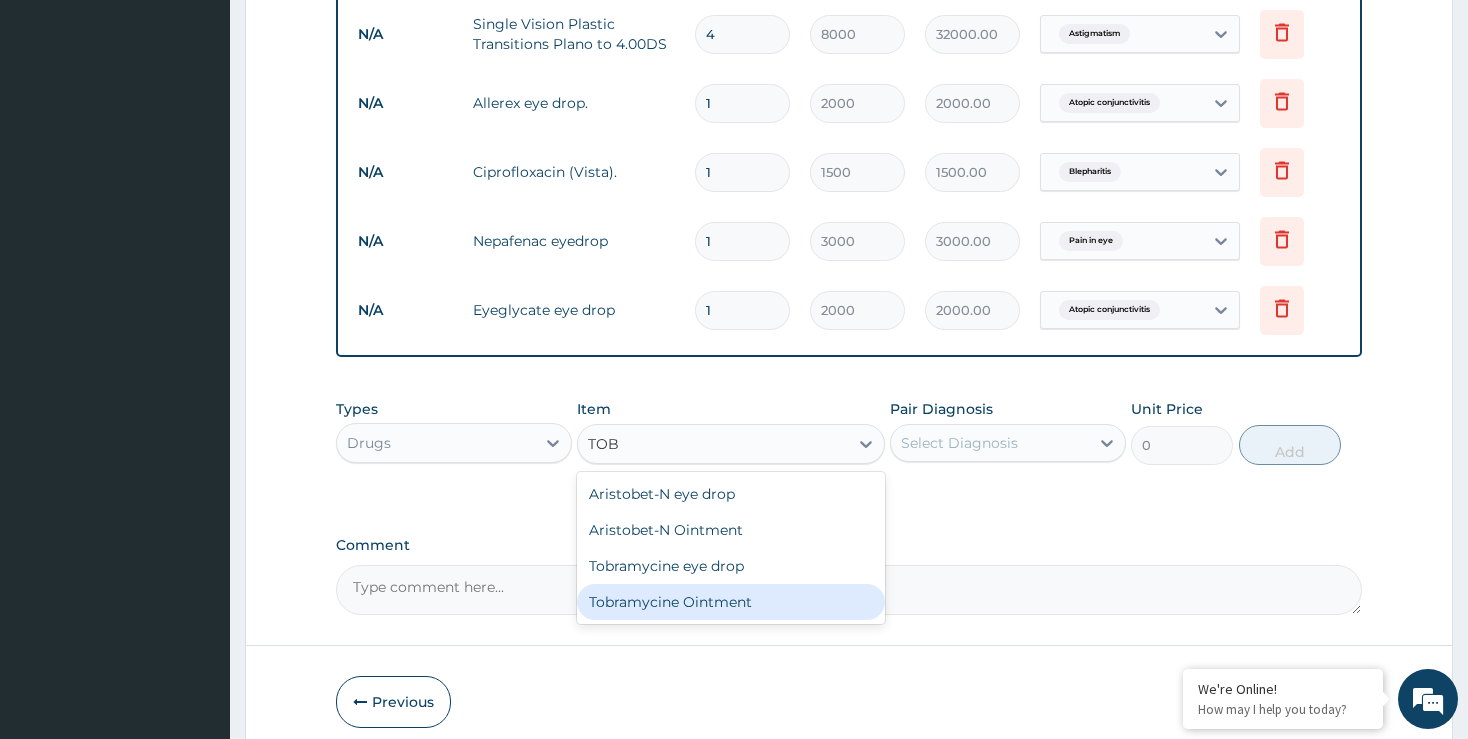 type 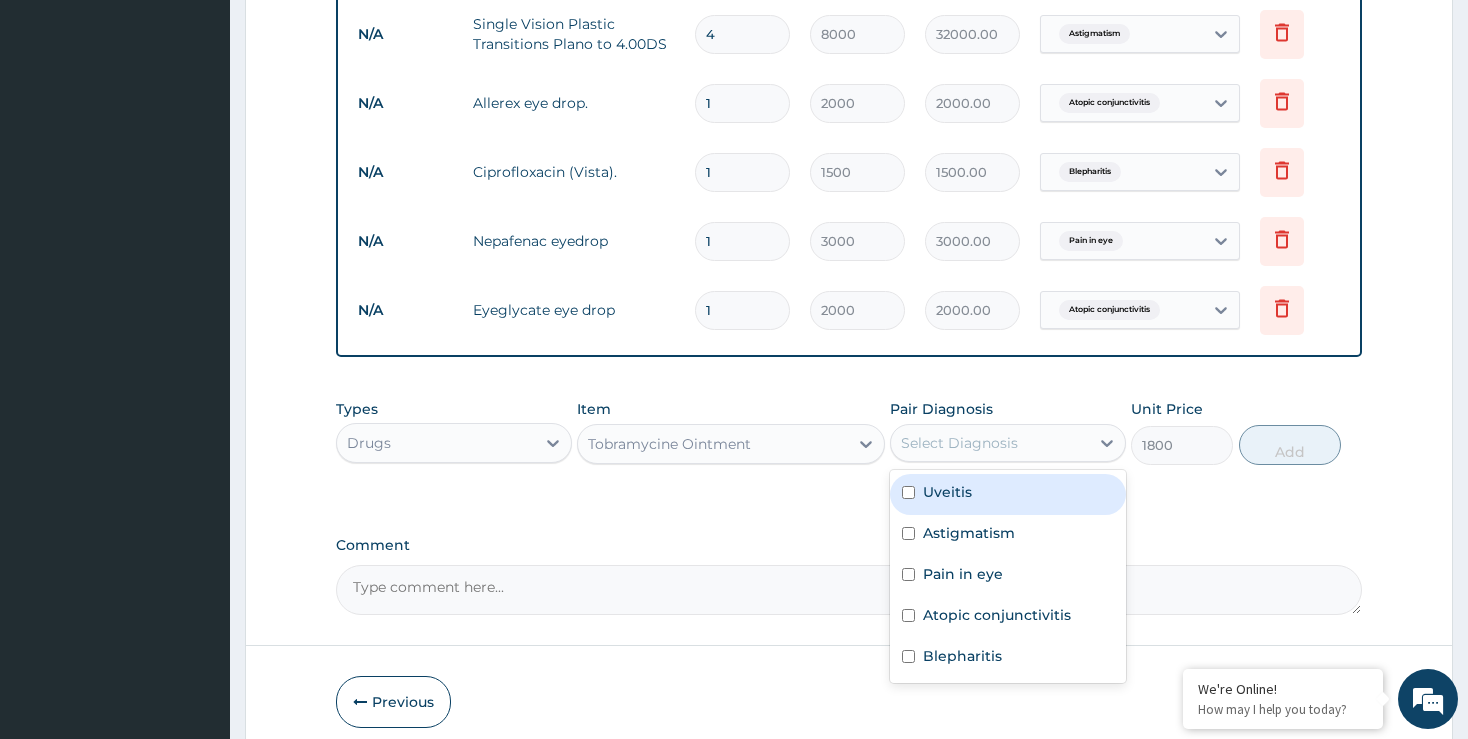 click on "Select Diagnosis" at bounding box center [990, 443] 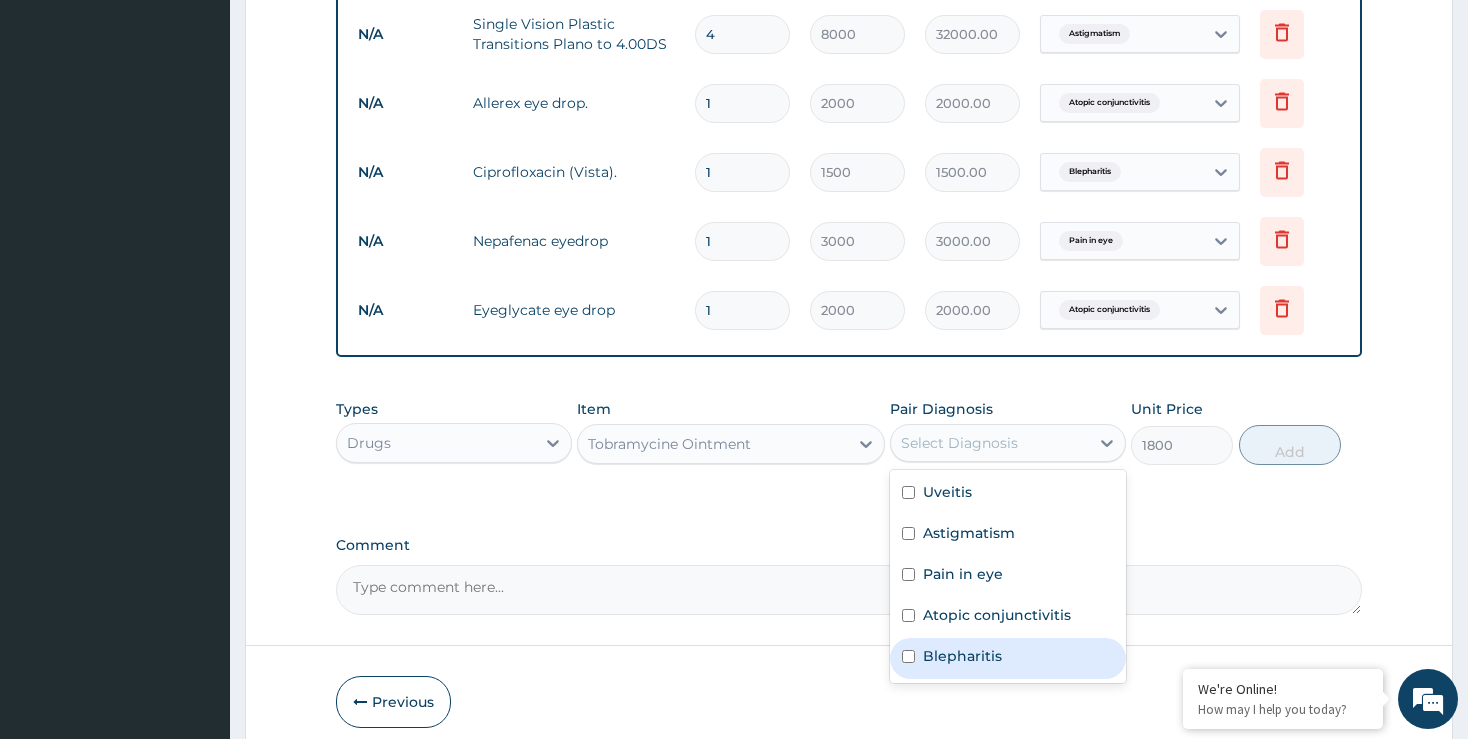 click at bounding box center [908, 656] 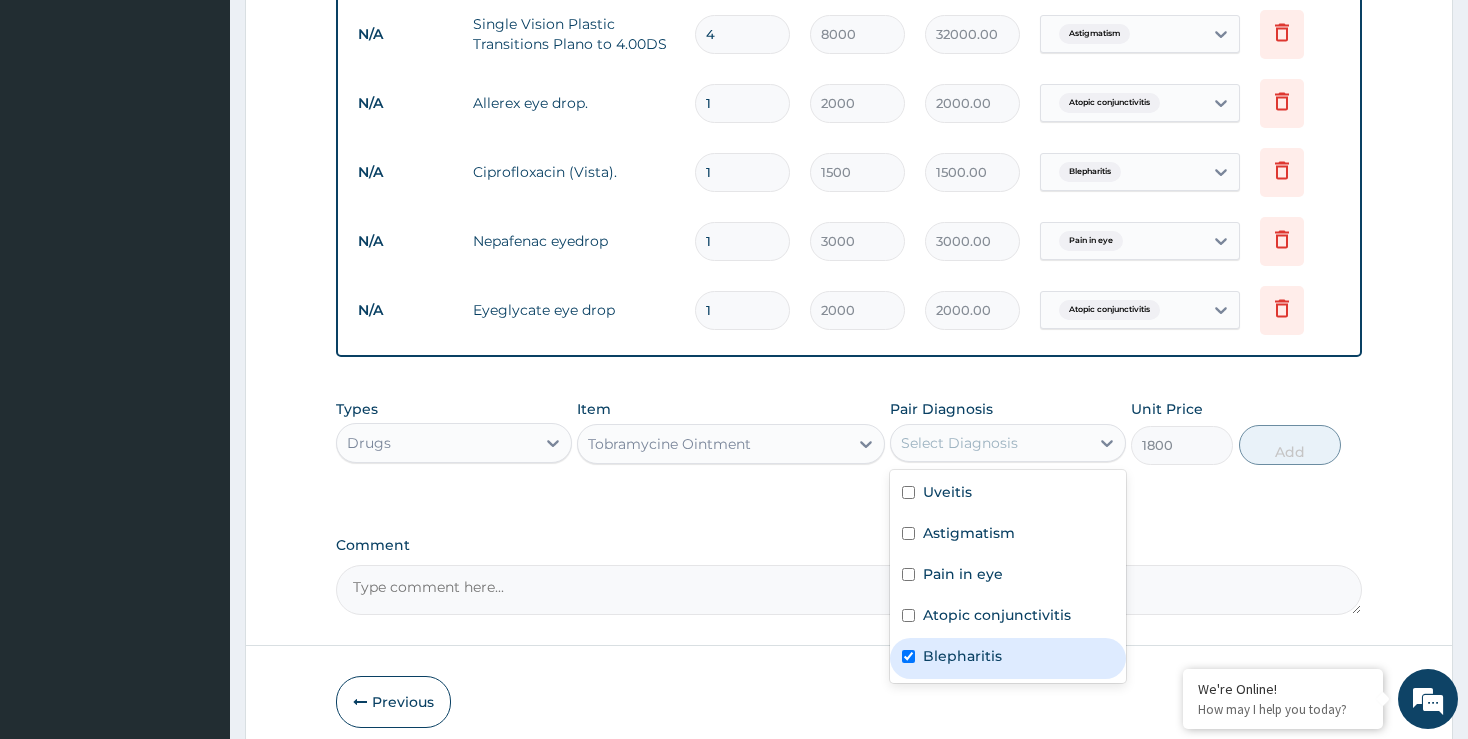 checkbox on "true" 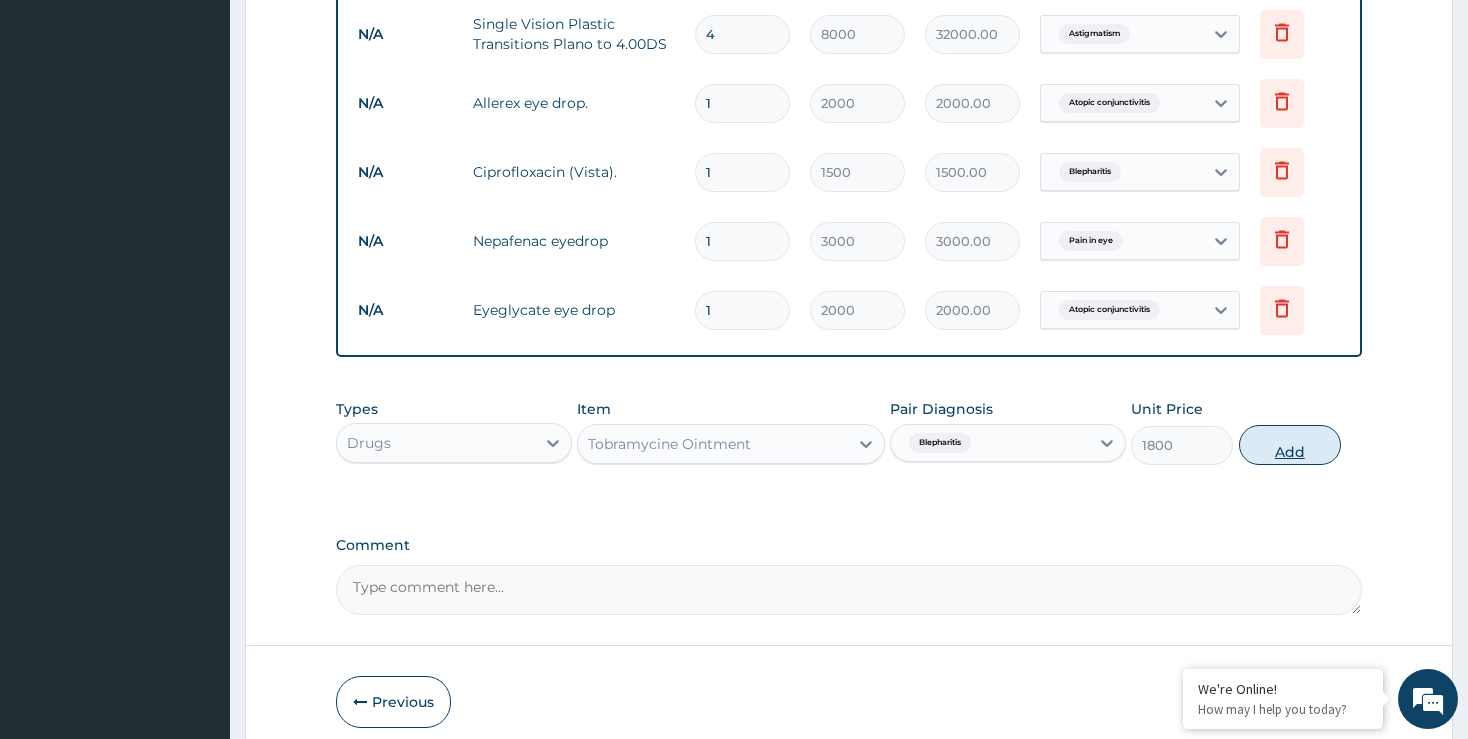 click on "Add" at bounding box center [1290, 445] 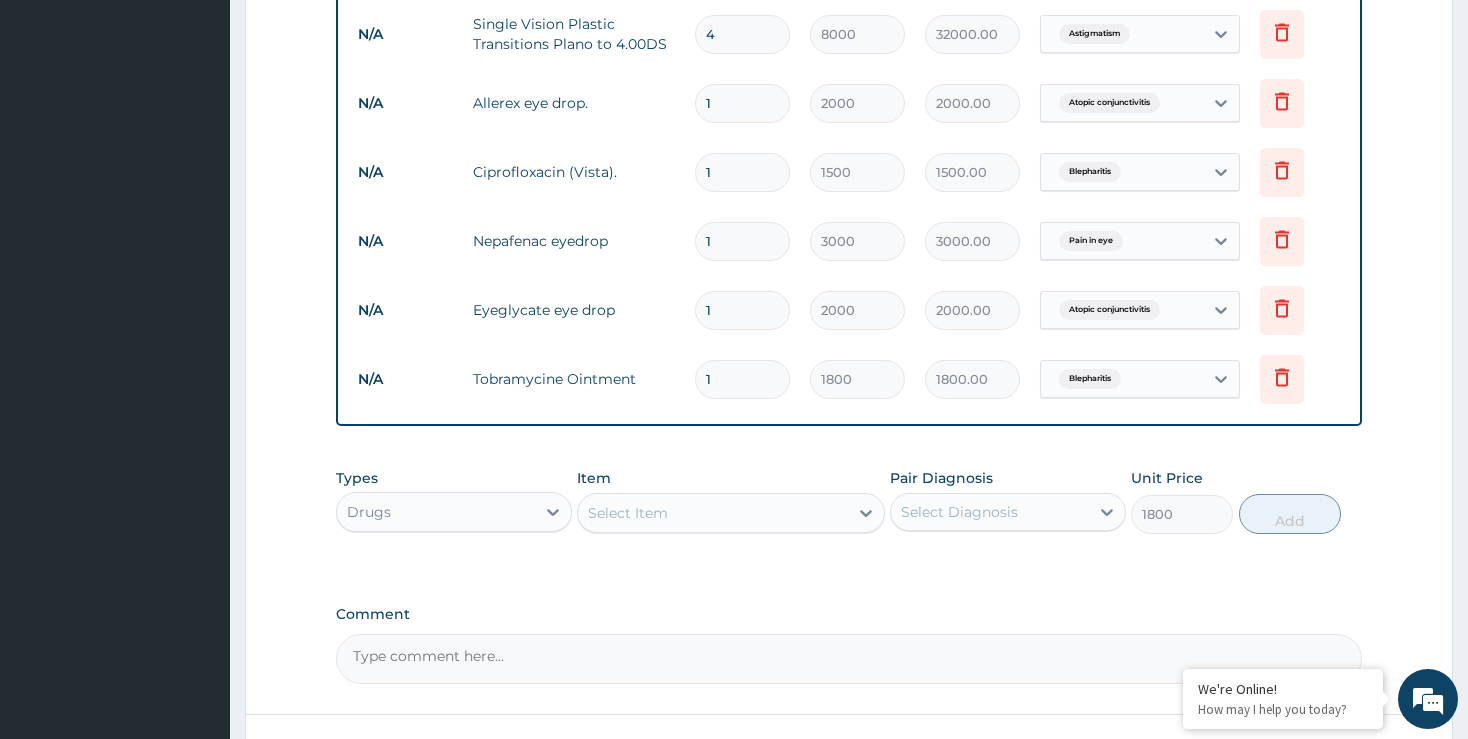 type on "0" 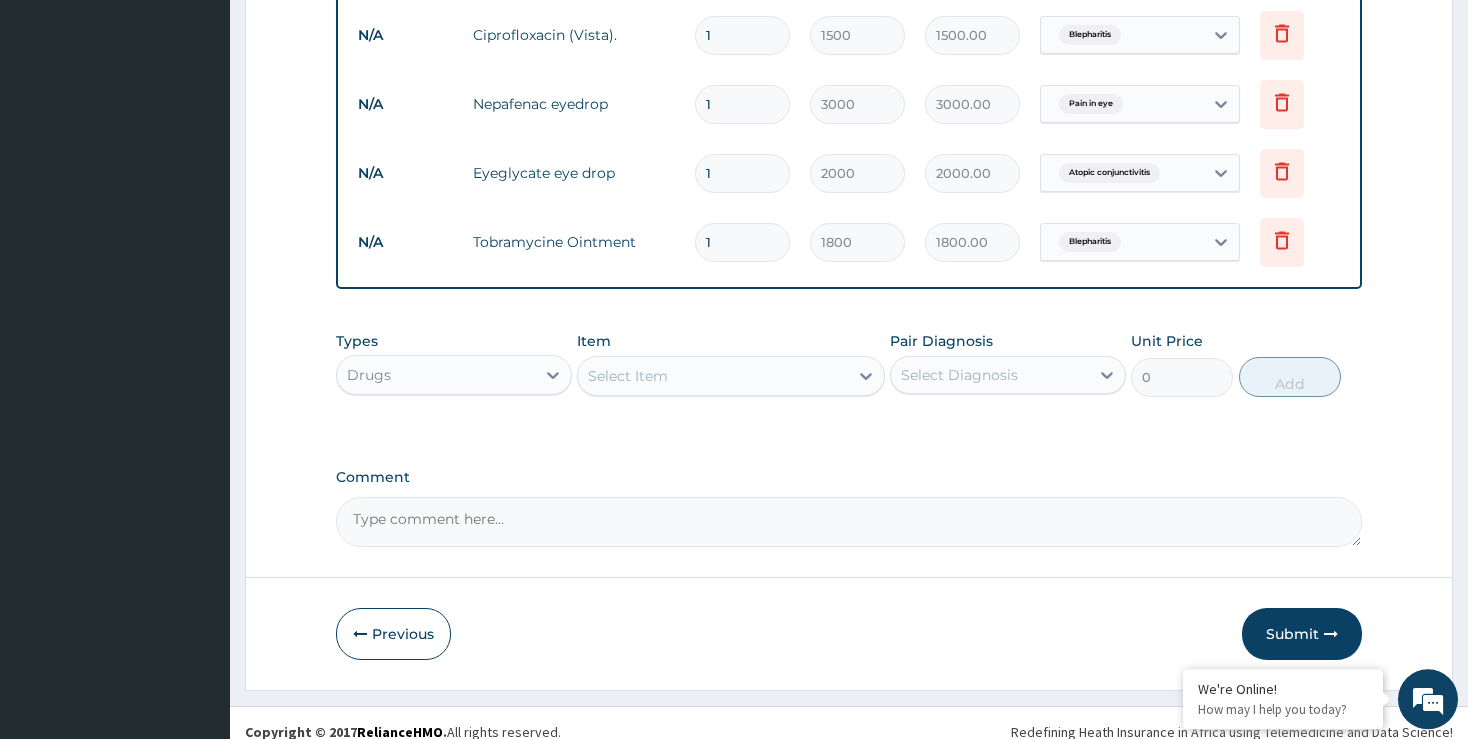 scroll, scrollTop: 1361, scrollLeft: 0, axis: vertical 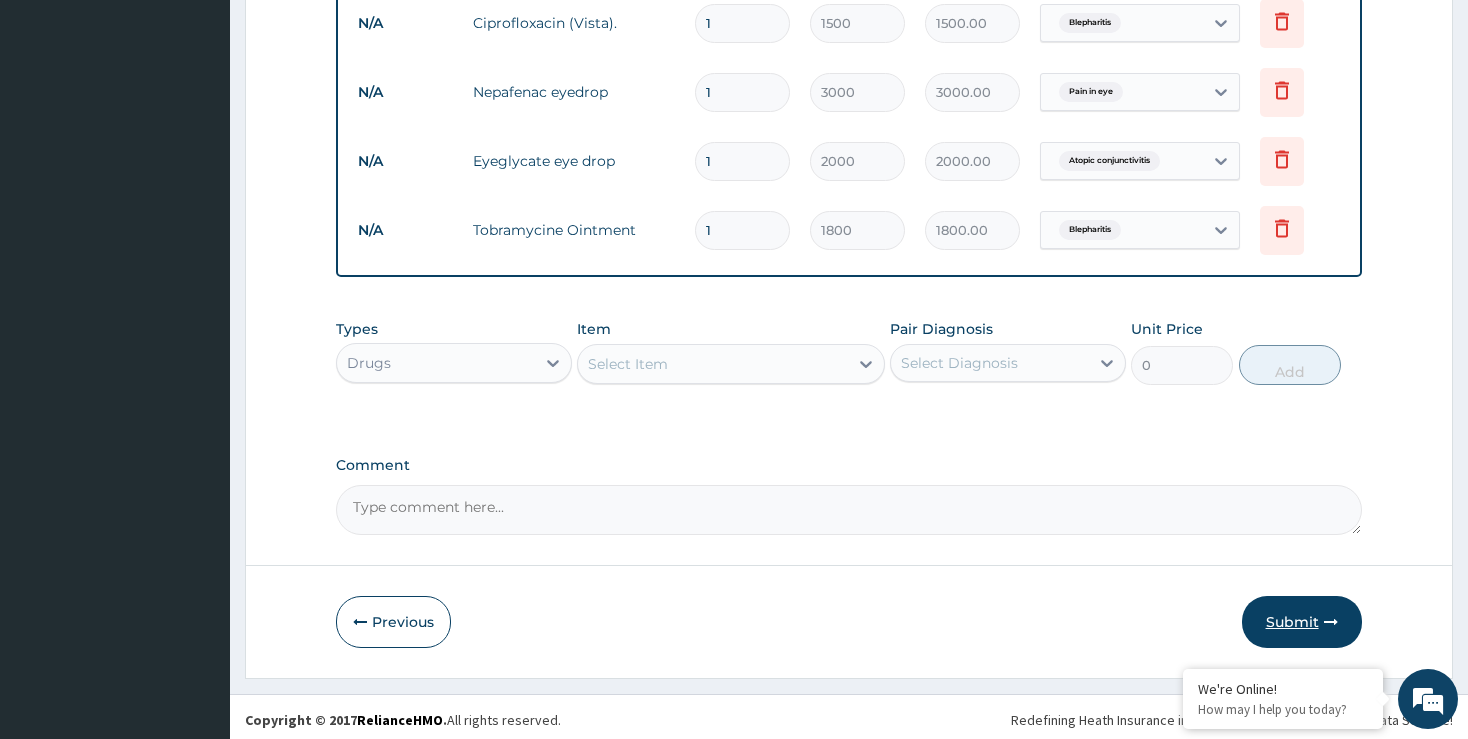 click on "Submit" at bounding box center (1302, 622) 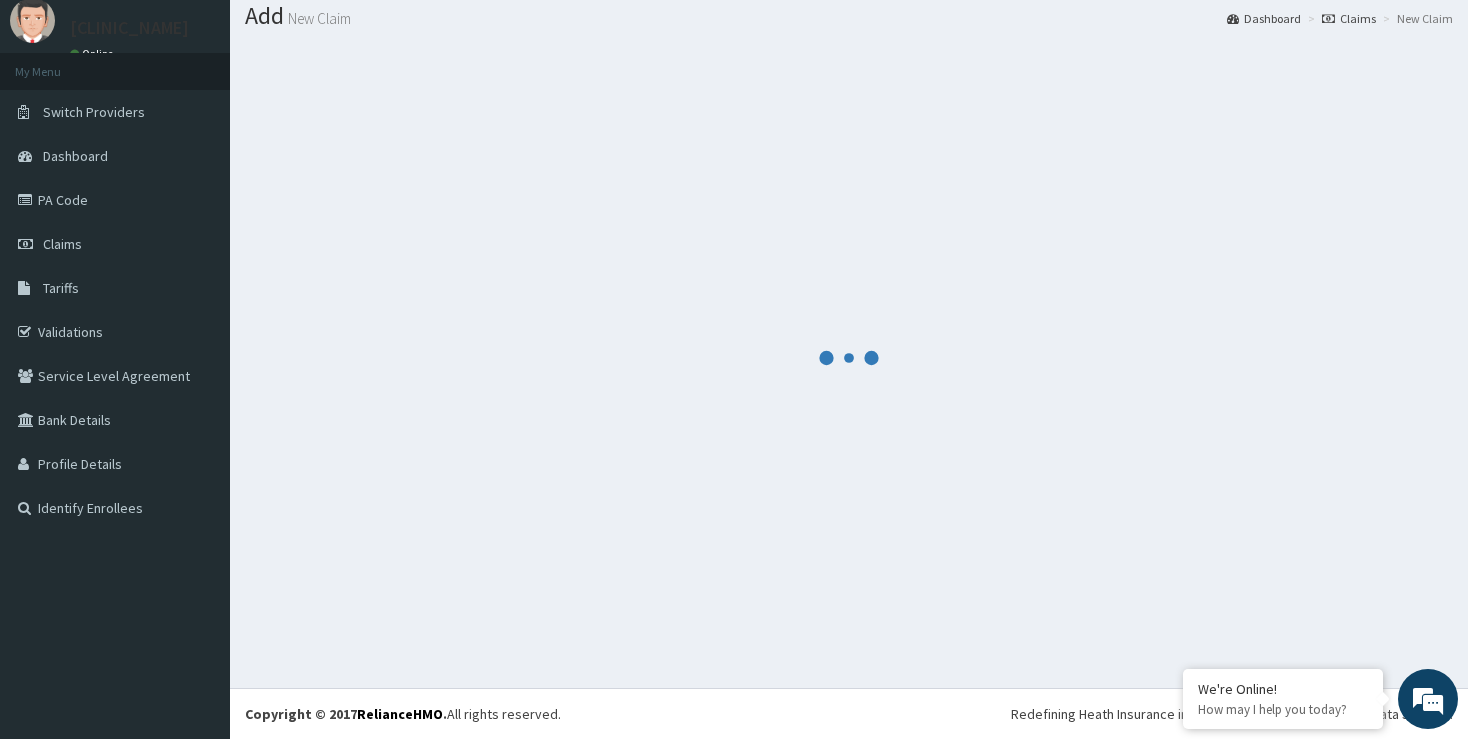 scroll, scrollTop: 61, scrollLeft: 0, axis: vertical 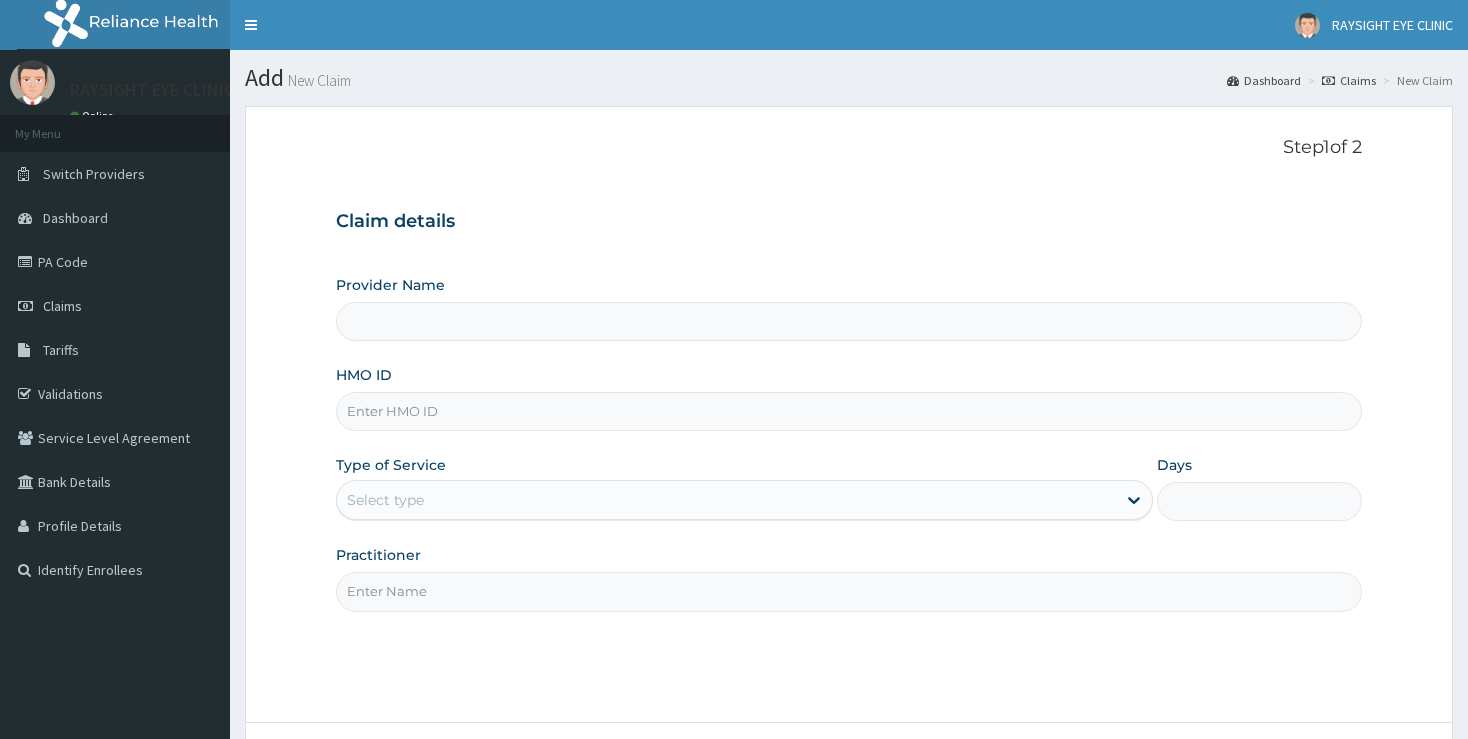 type on "RAYSIGHT EYE CLINIC" 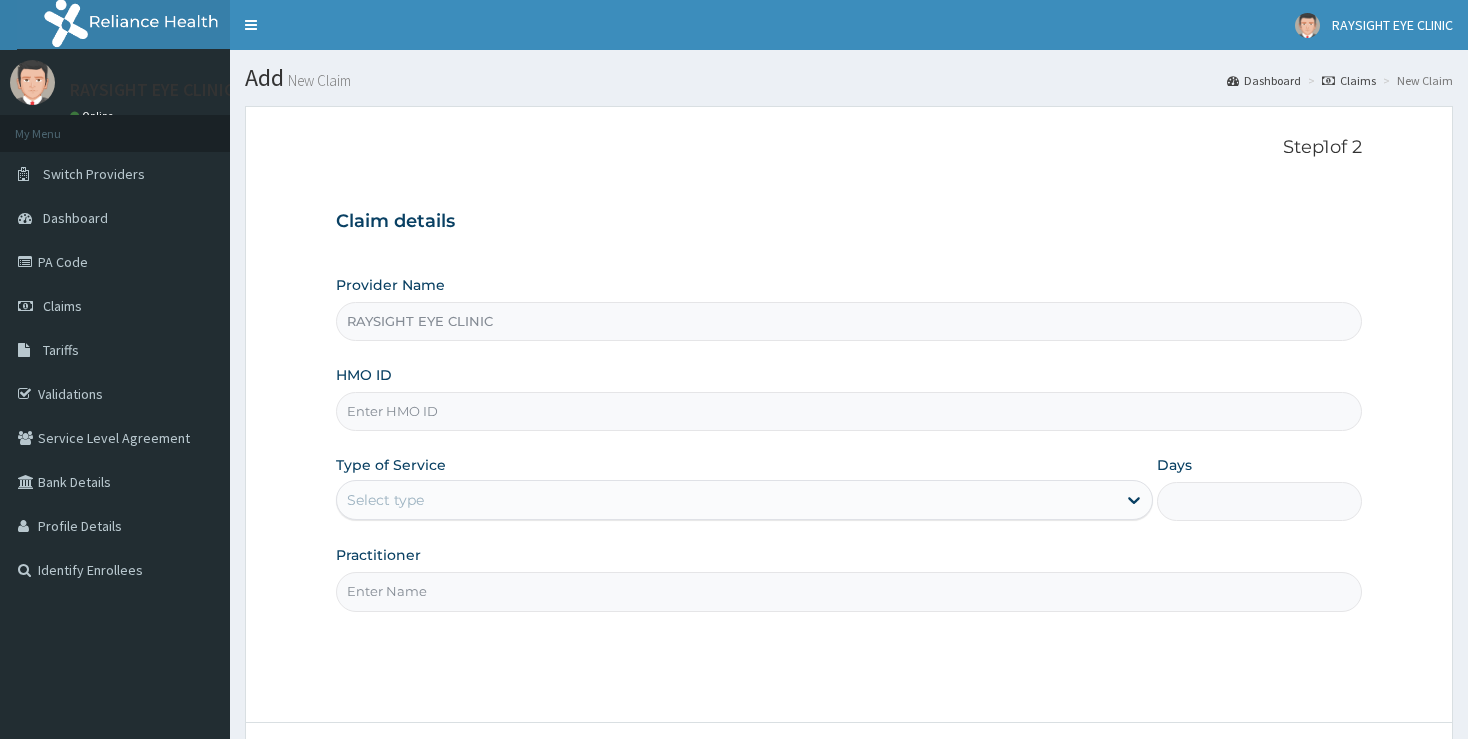 click on "HMO ID" at bounding box center [848, 411] 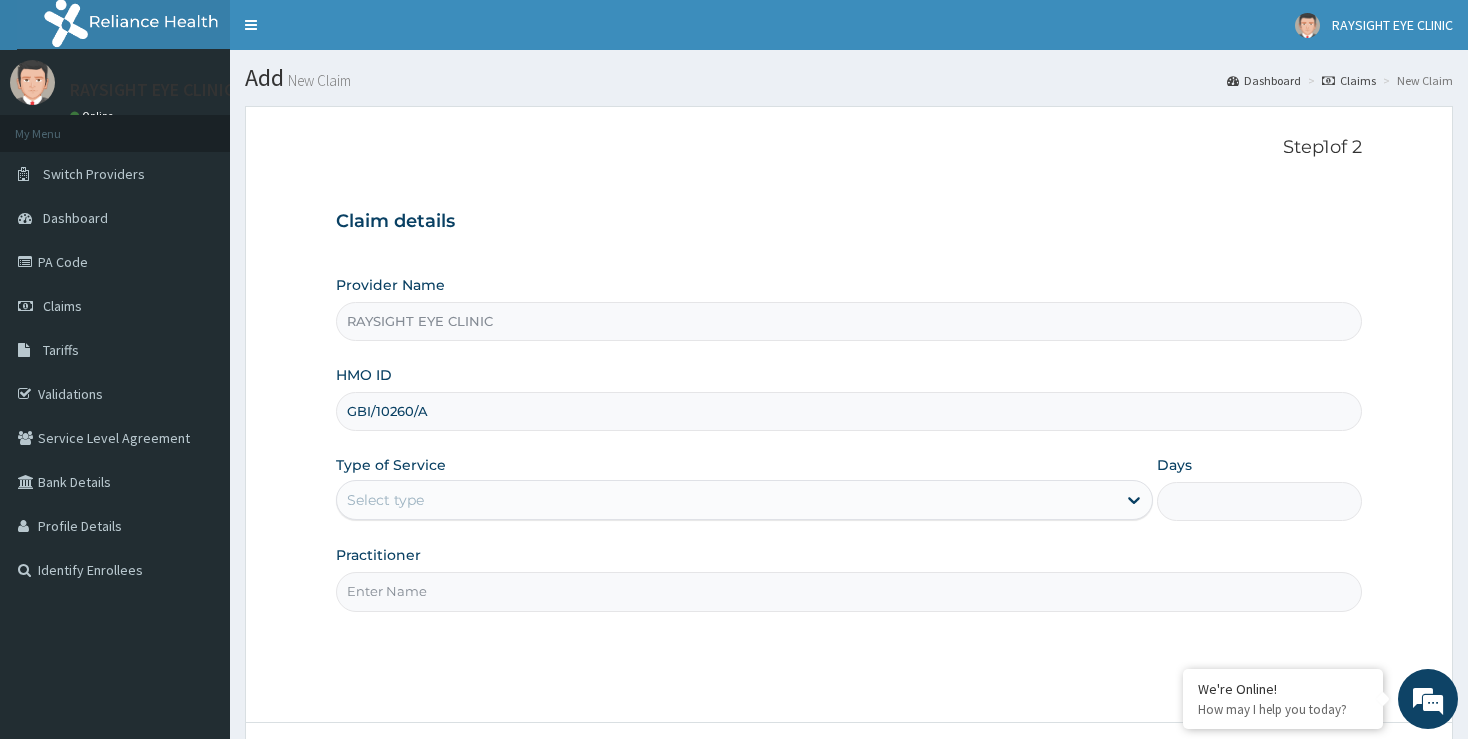 type on "GBI/10260/A" 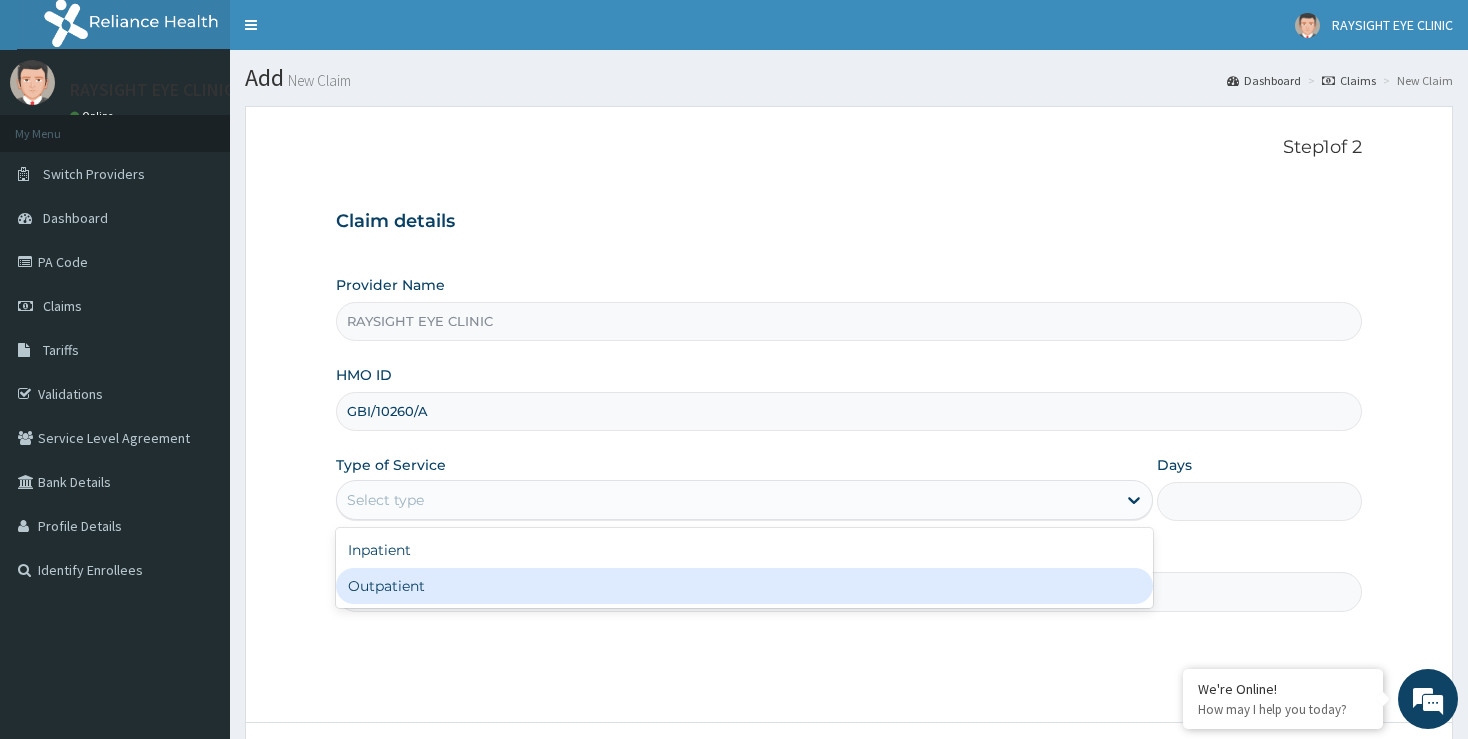 click on "Outpatient" at bounding box center (744, 586) 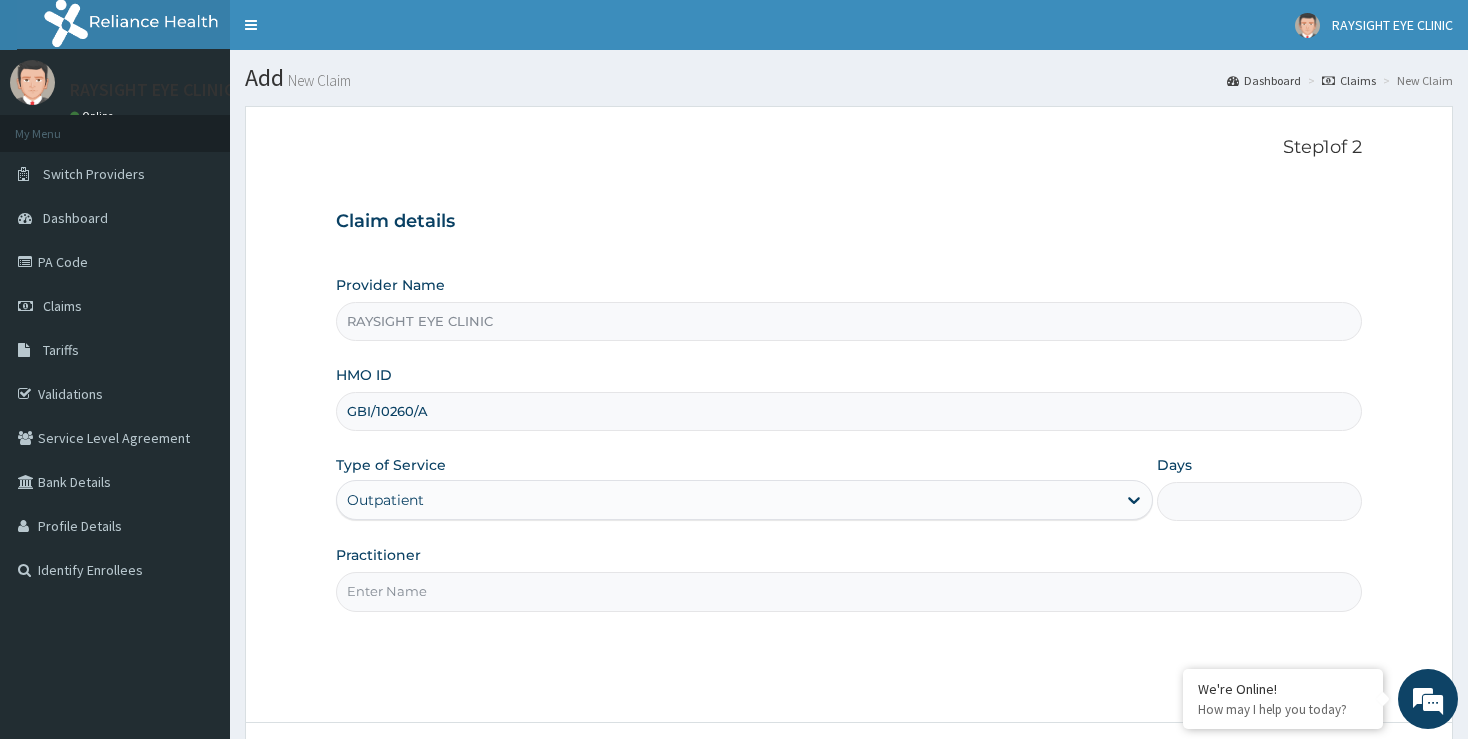 type on "1" 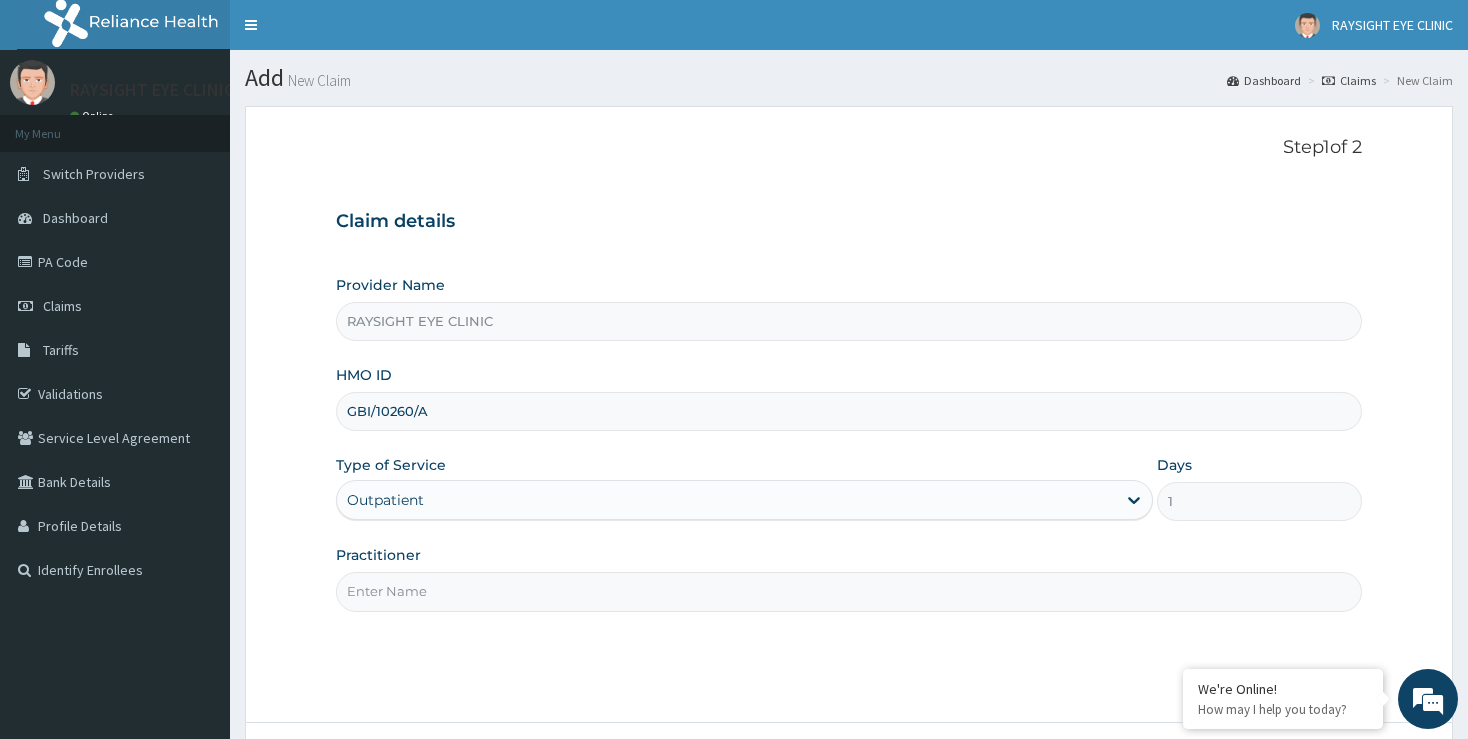 scroll, scrollTop: 0, scrollLeft: 0, axis: both 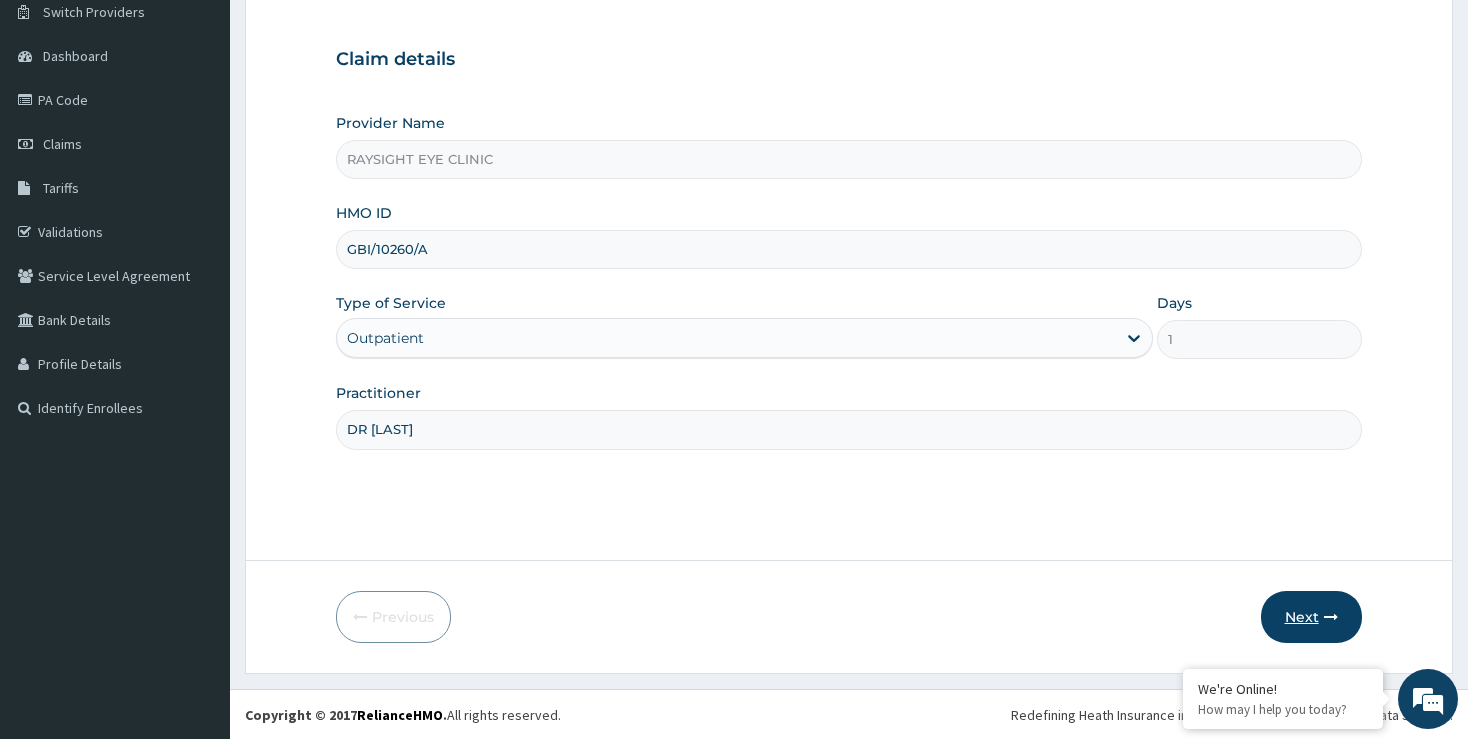 type on "DR [LAST]" 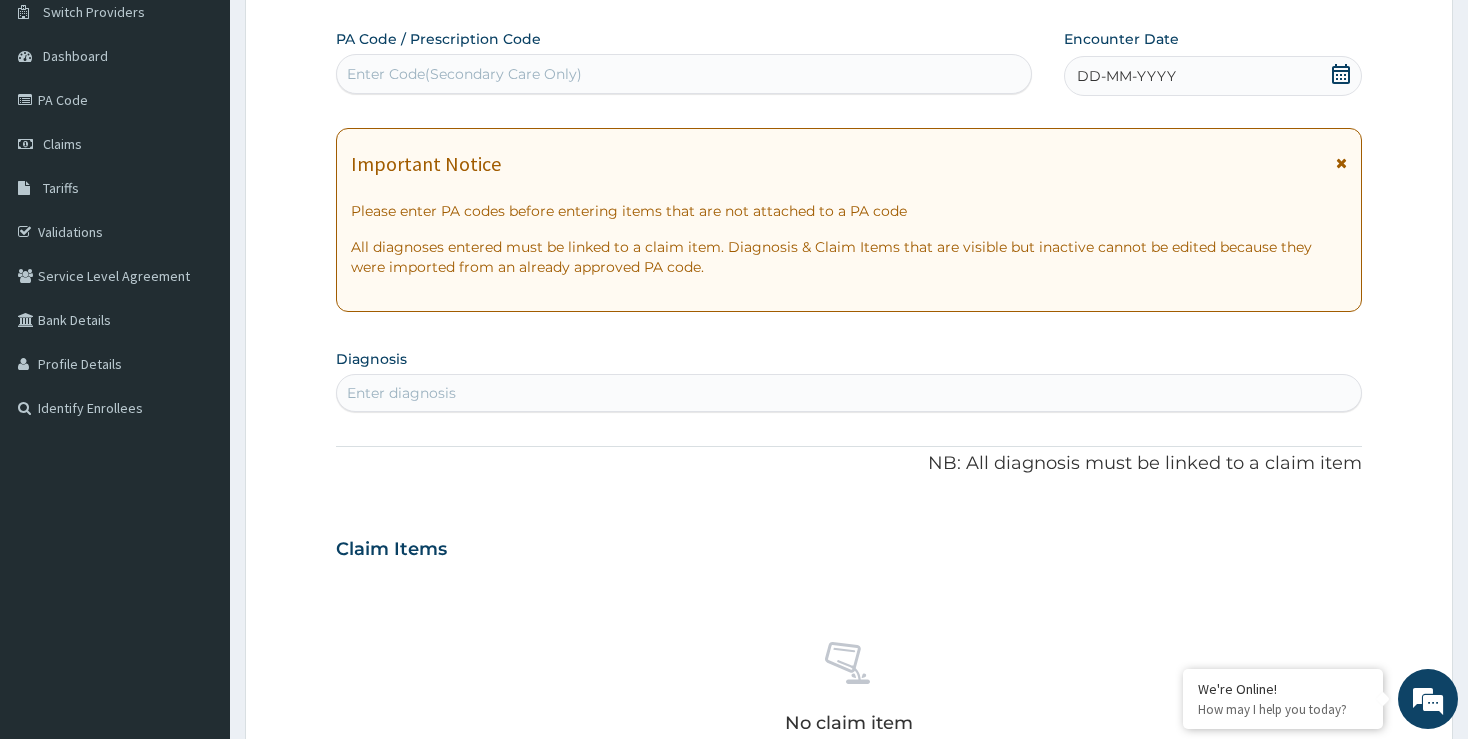 click on "Enter Code(Secondary Care Only)" at bounding box center (683, 74) 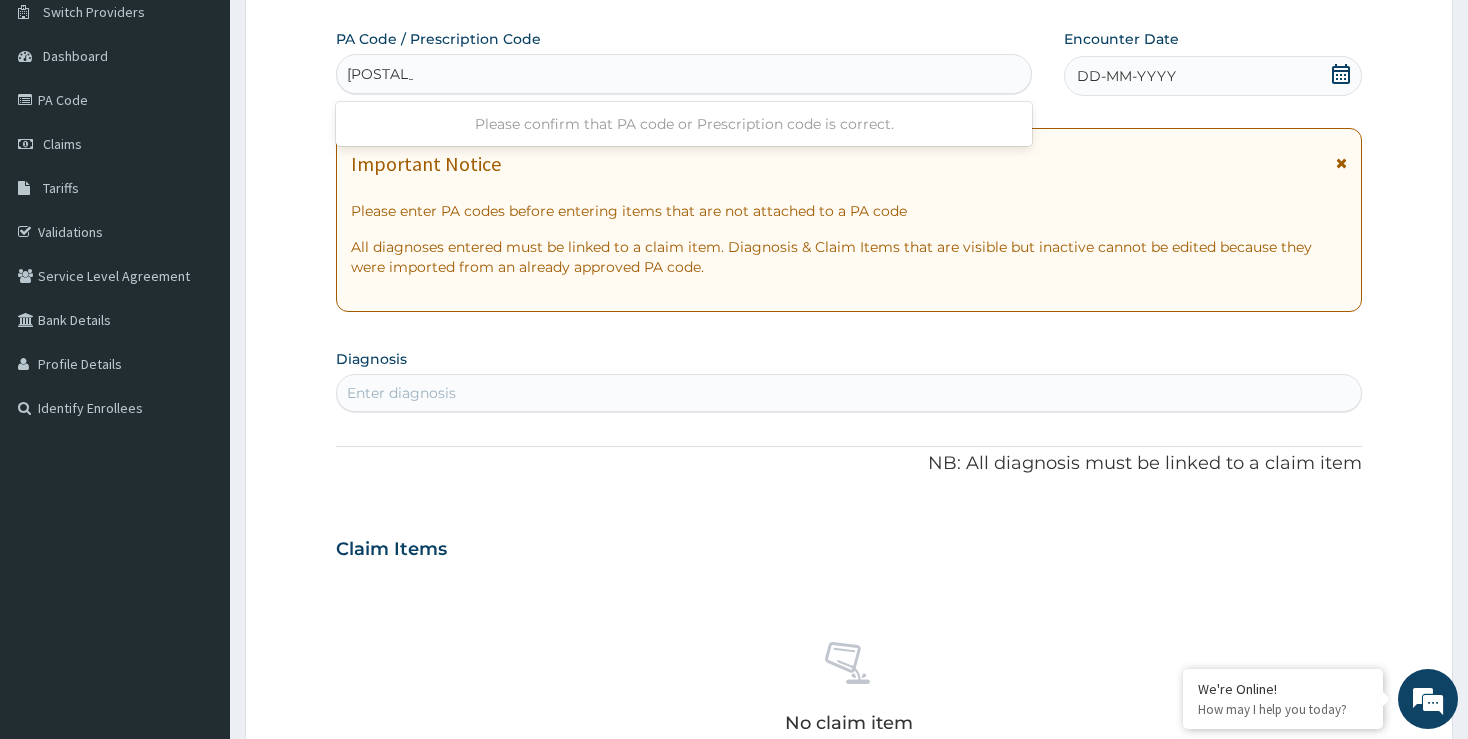 type on "PA/79210E" 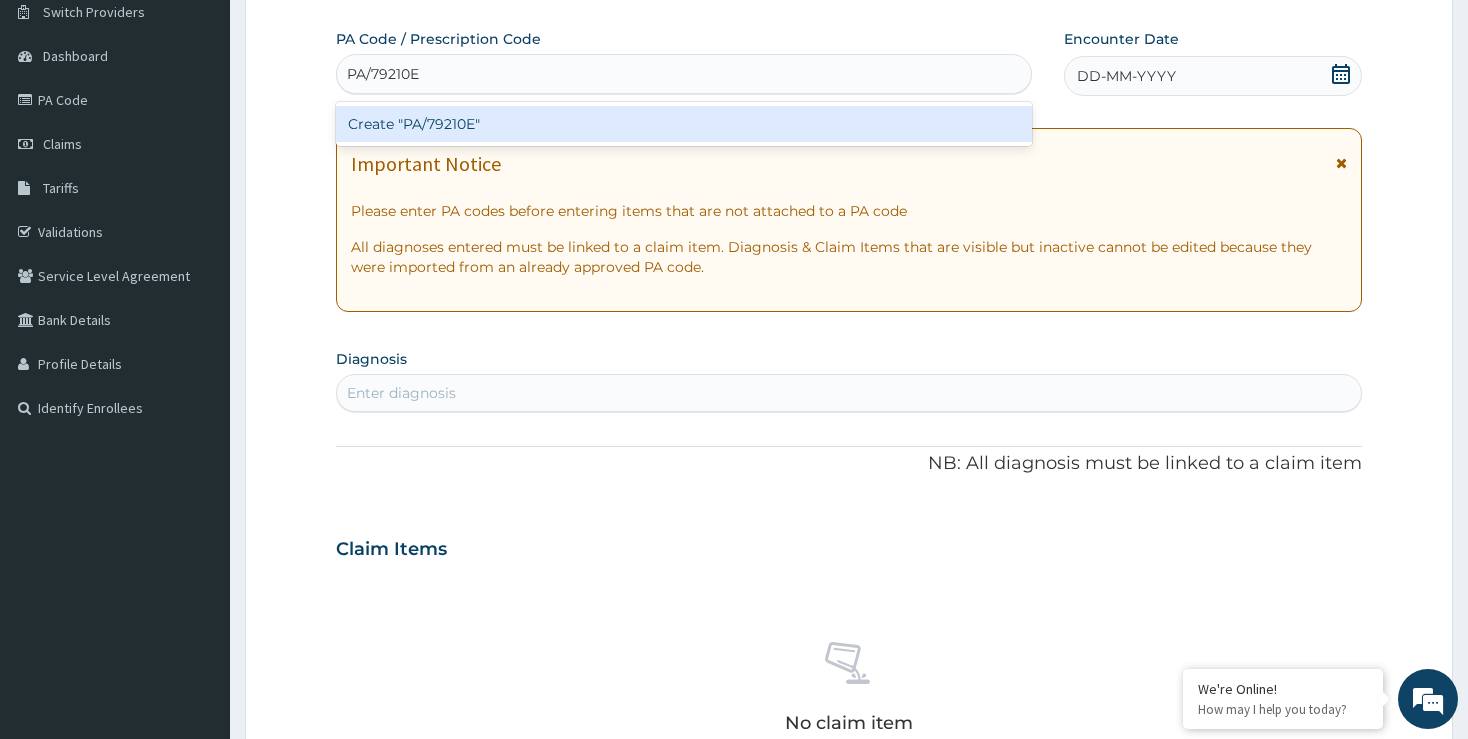 click on "Create "PA/79210E"" at bounding box center [683, 124] 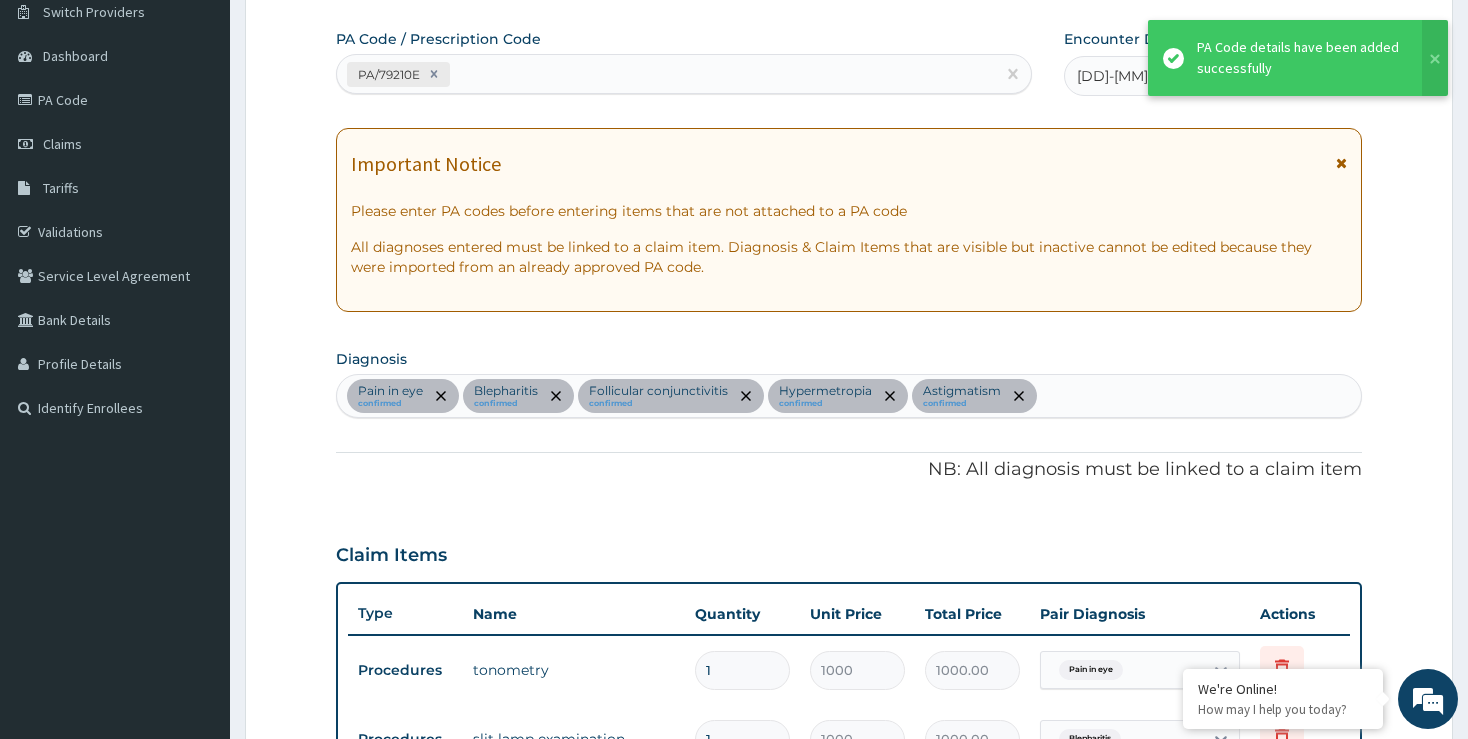 scroll, scrollTop: 804, scrollLeft: 0, axis: vertical 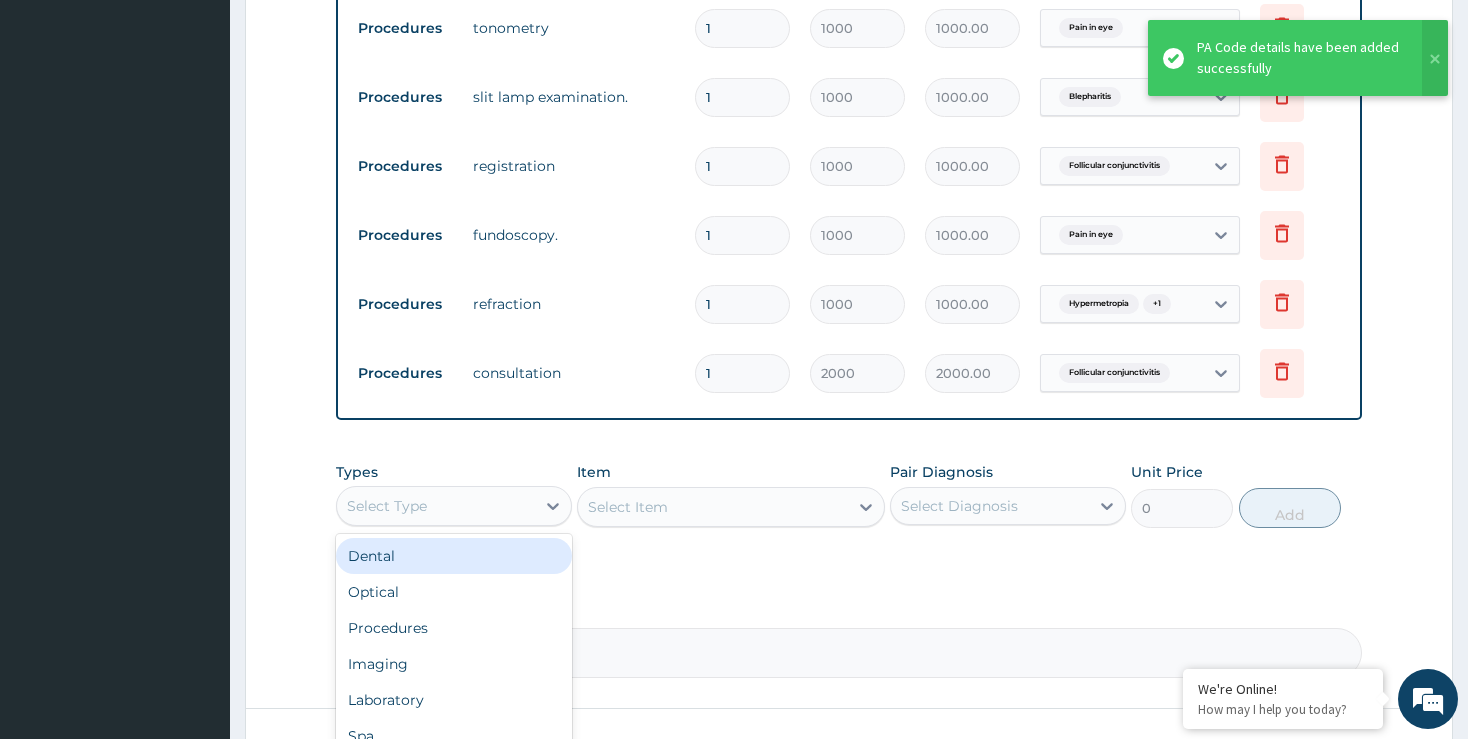 click on "Select Type" at bounding box center [436, 506] 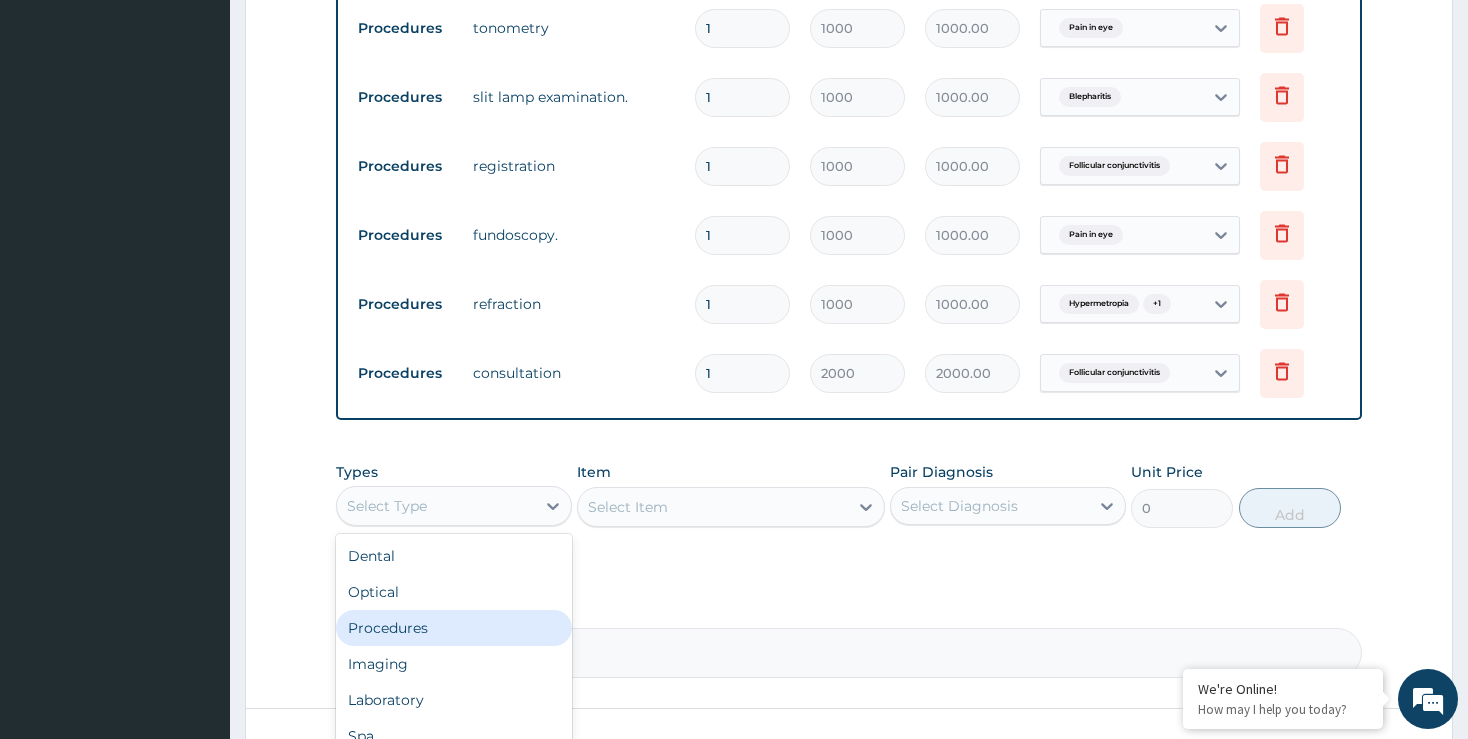 click on "Procedures" at bounding box center [454, 628] 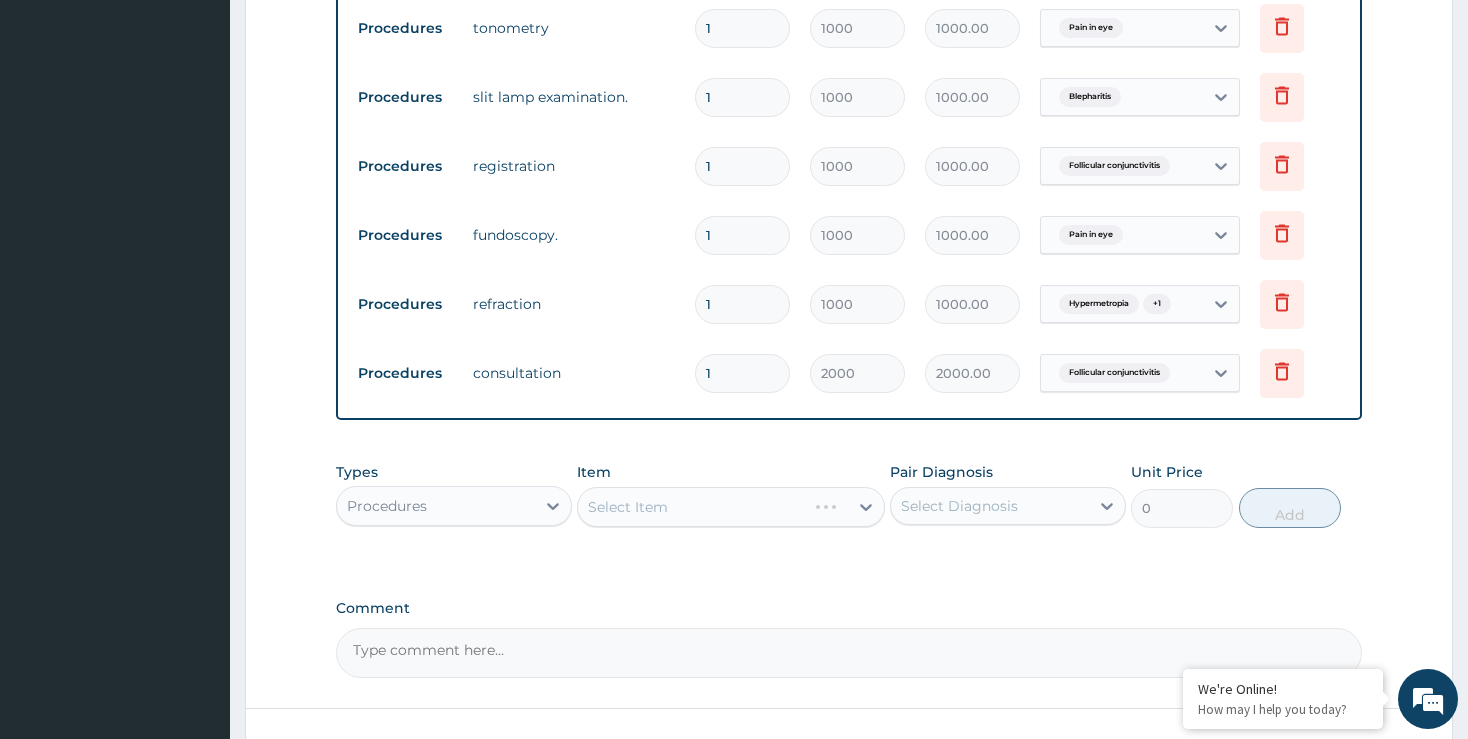 click on "Select Item" at bounding box center (731, 507) 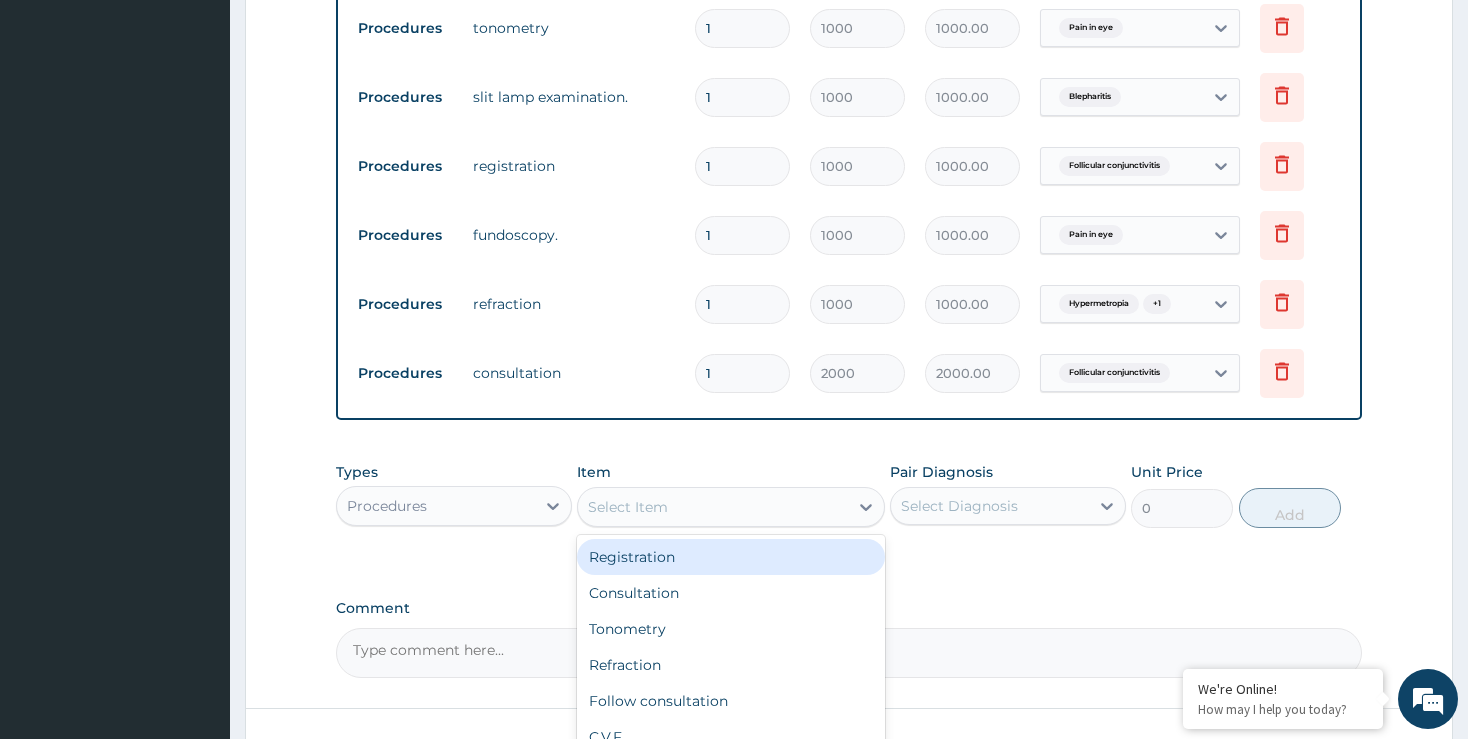 click on "Select Item" at bounding box center [713, 507] 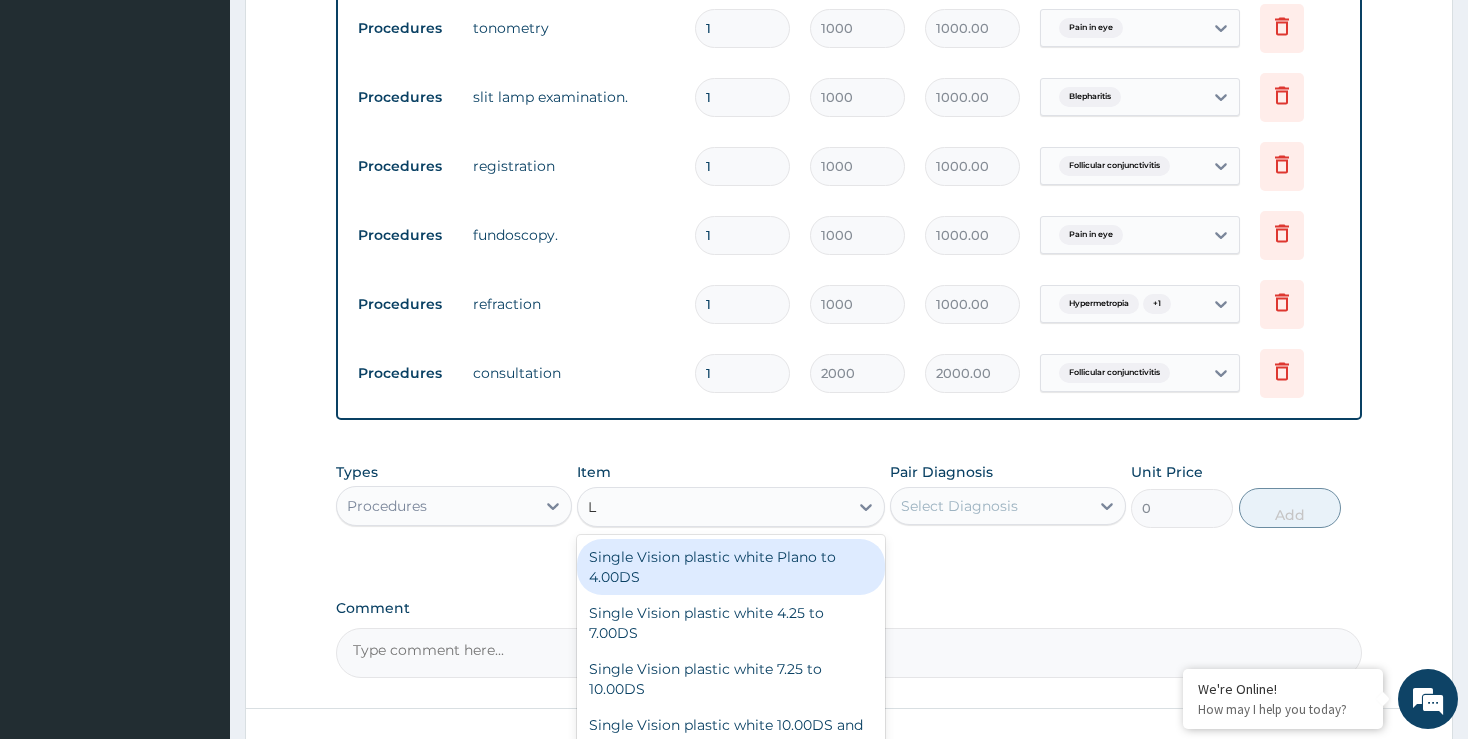 type on "LE" 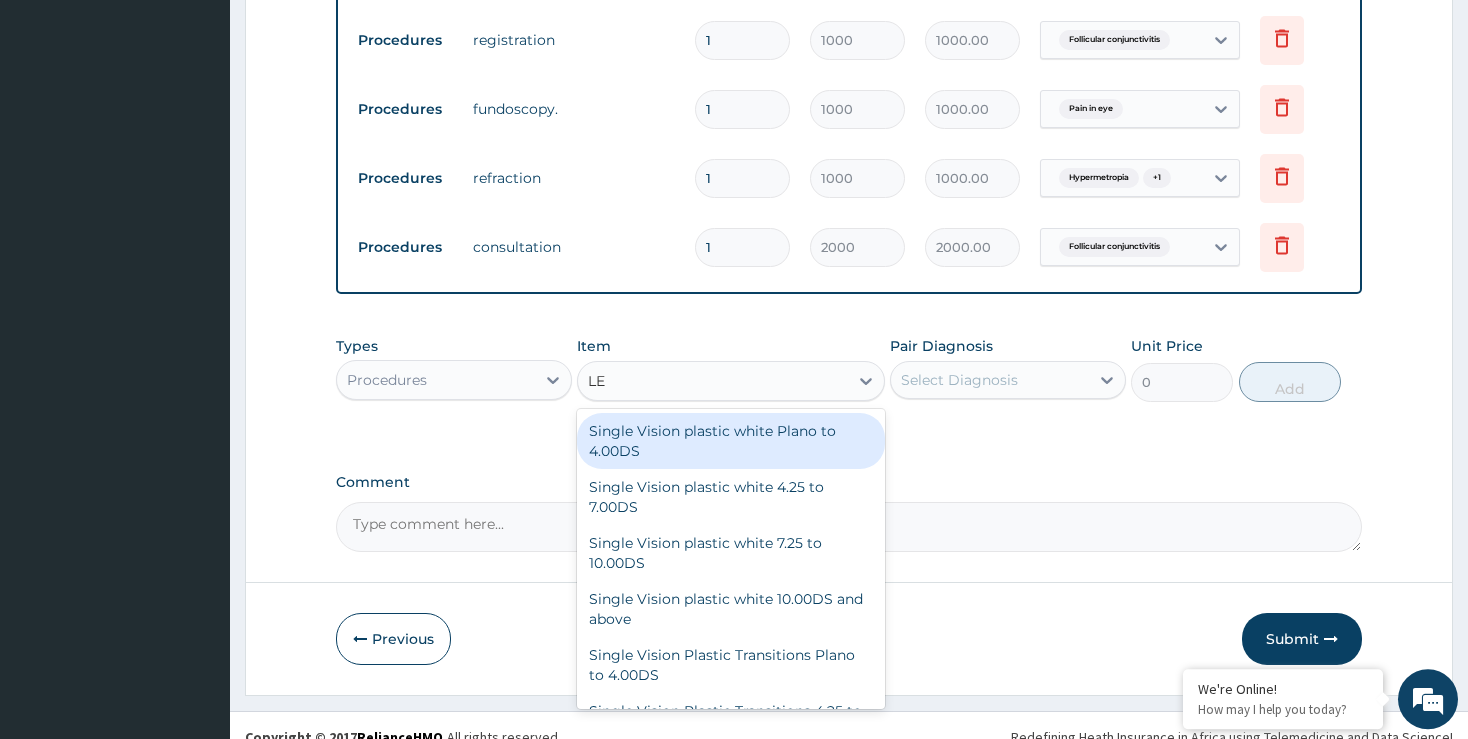 scroll, scrollTop: 948, scrollLeft: 0, axis: vertical 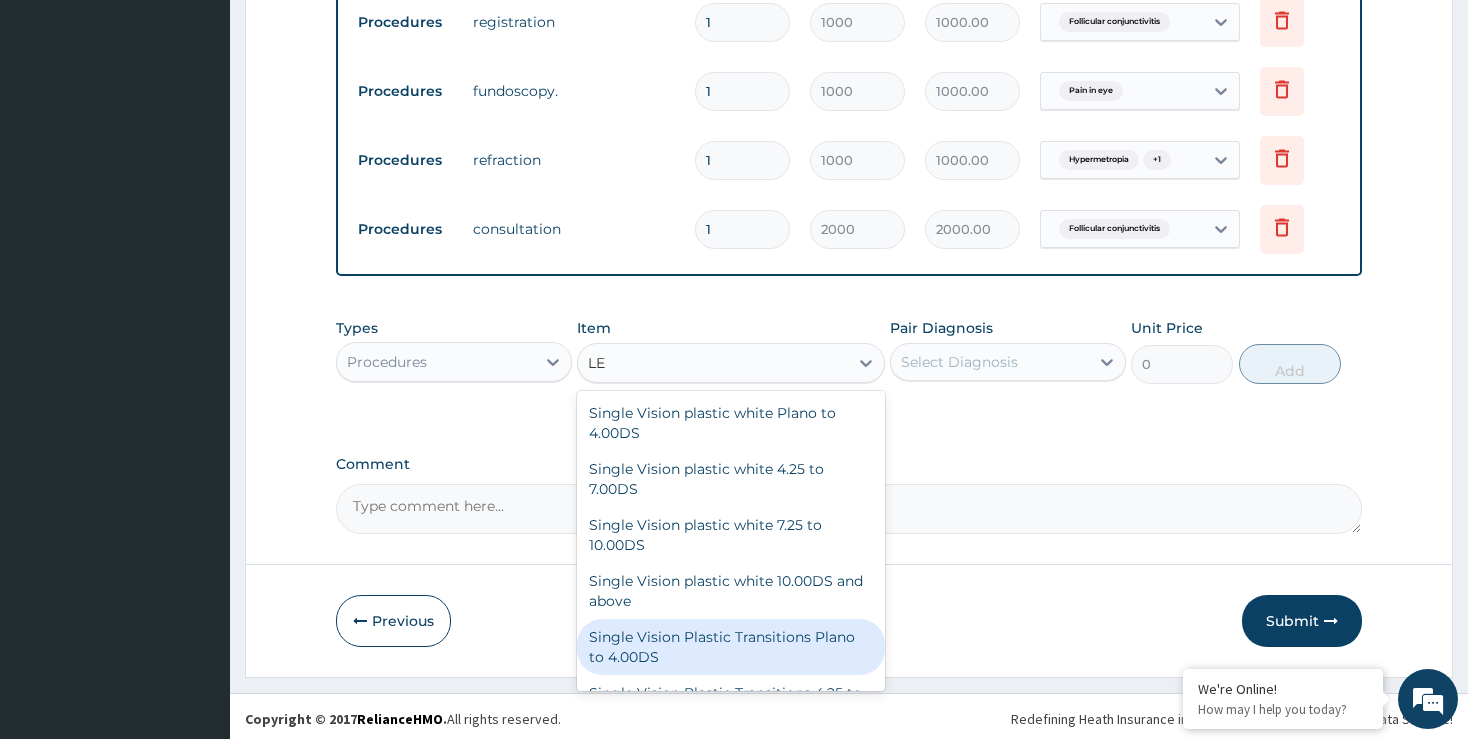 click on "Single Vision Plastic Transitions Plano to 4.00DS" at bounding box center [731, 647] 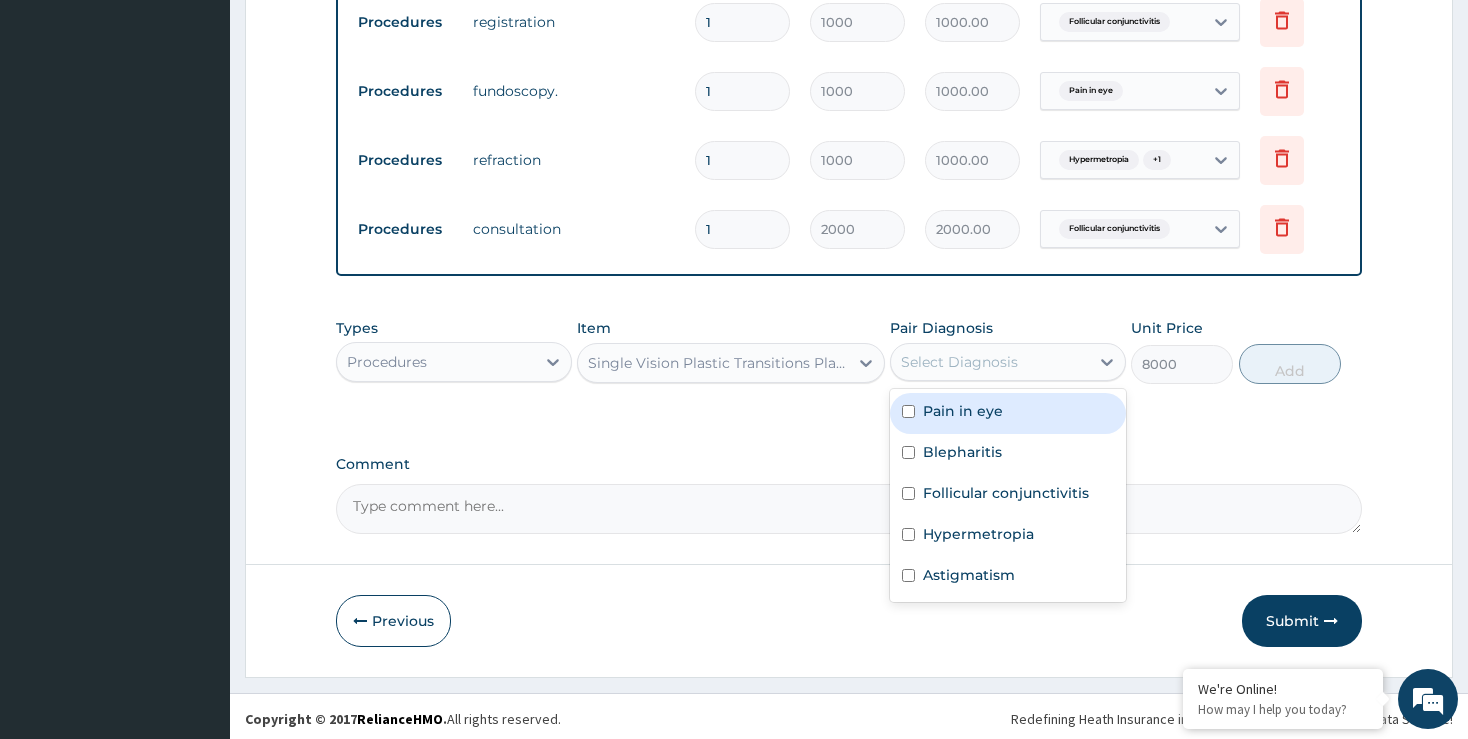 click on "Select Diagnosis" at bounding box center [990, 362] 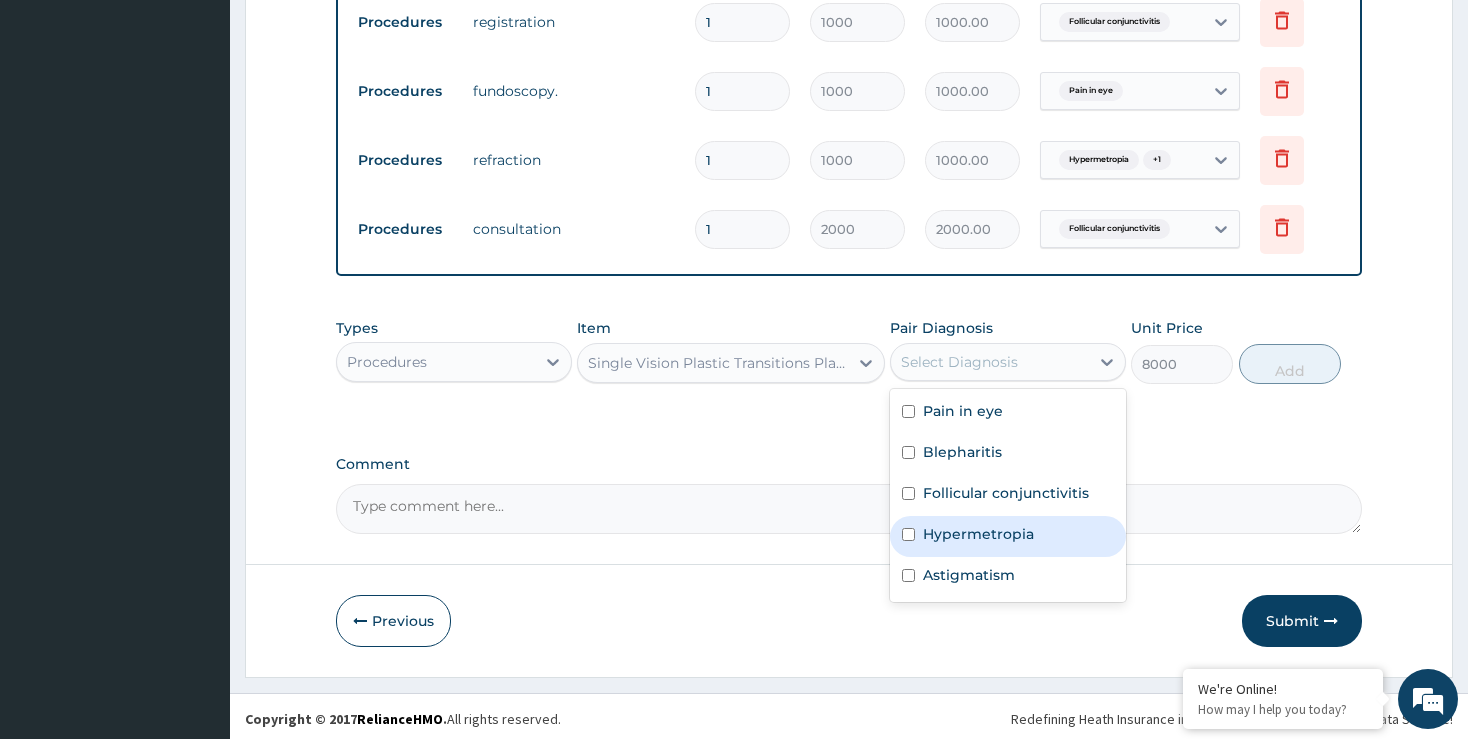 click at bounding box center (908, 534) 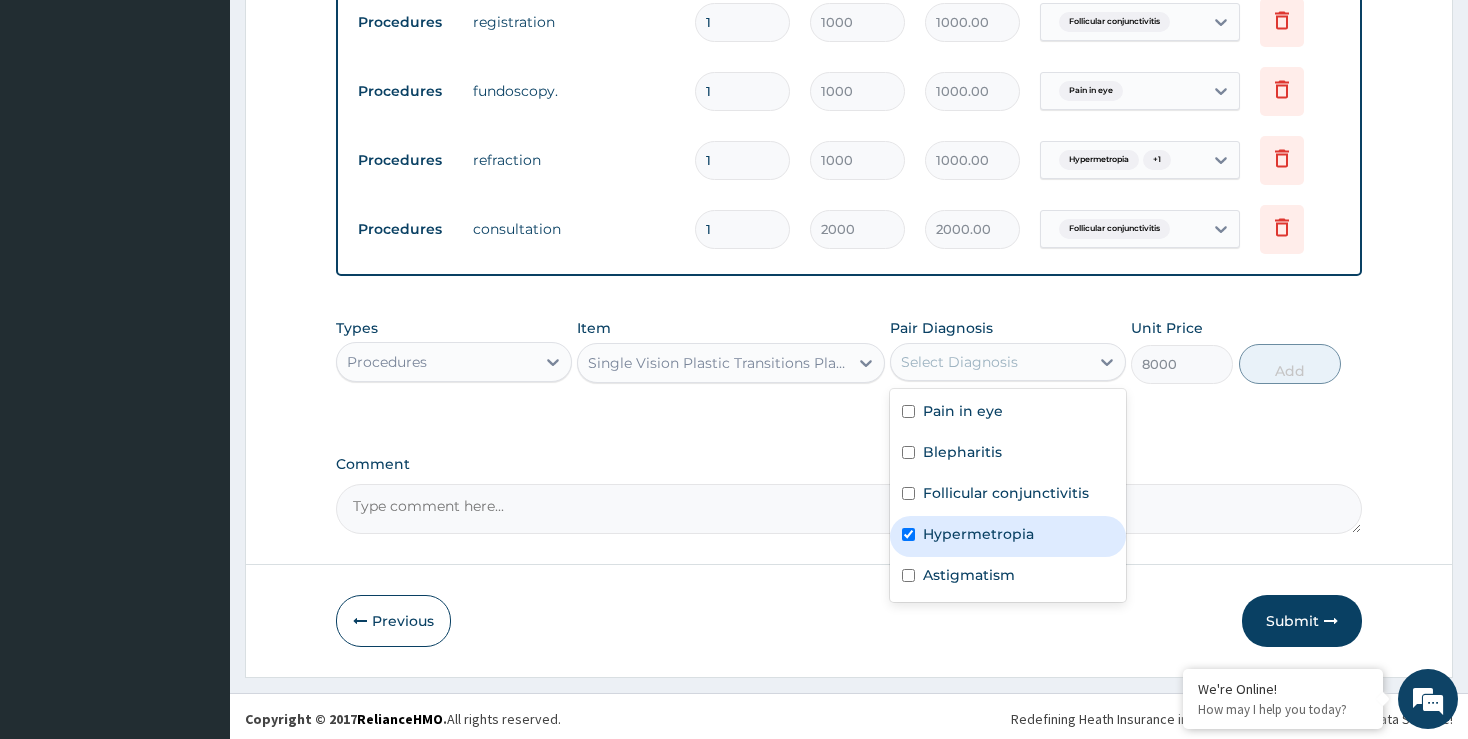checkbox on "true" 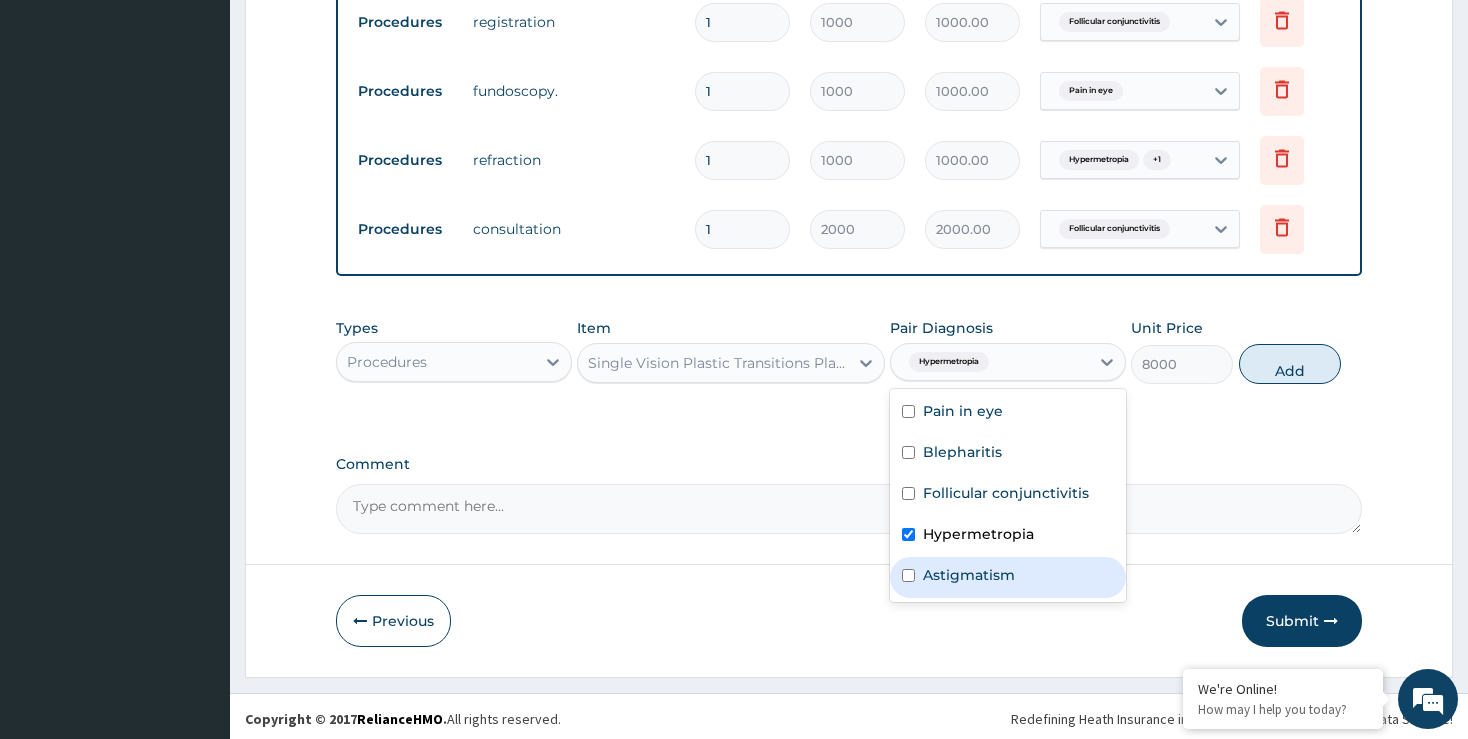 click at bounding box center (908, 575) 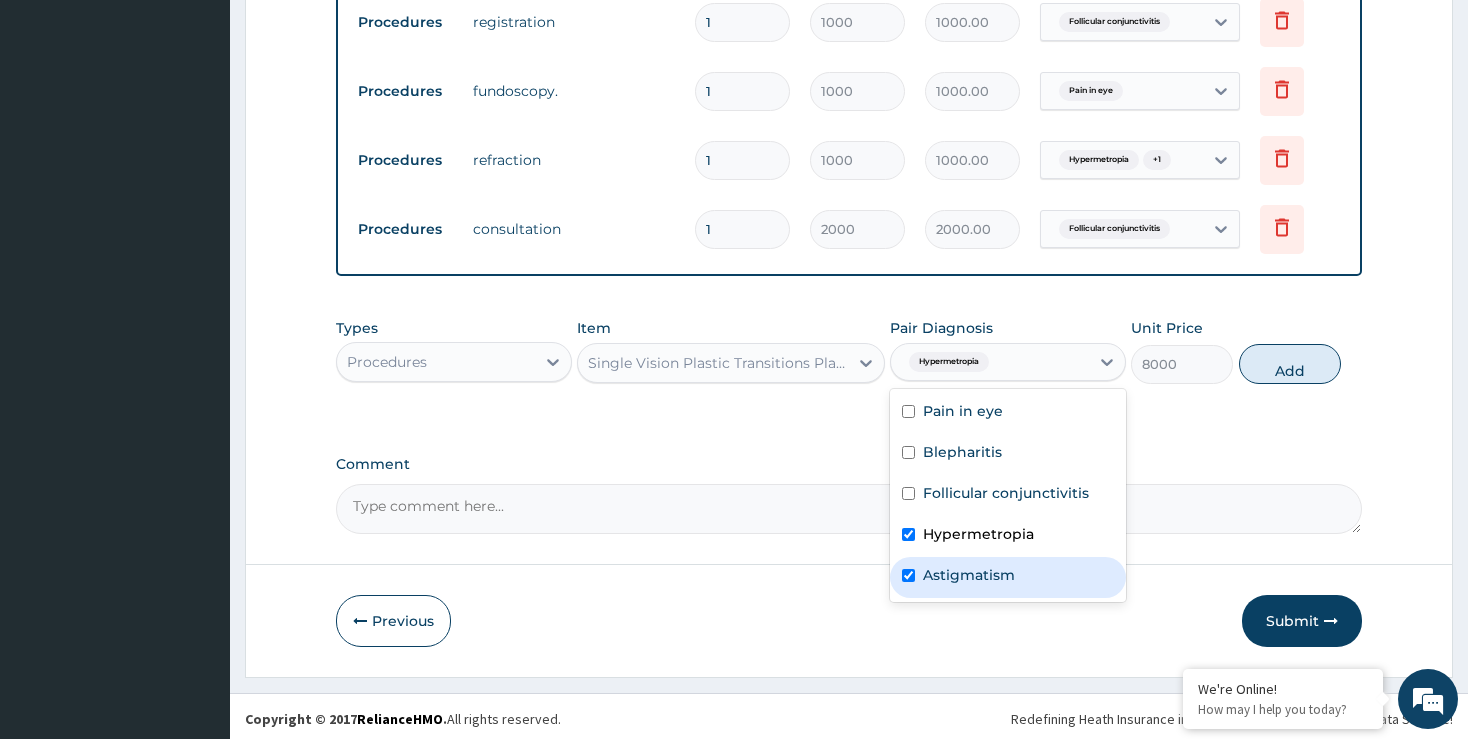 checkbox on "true" 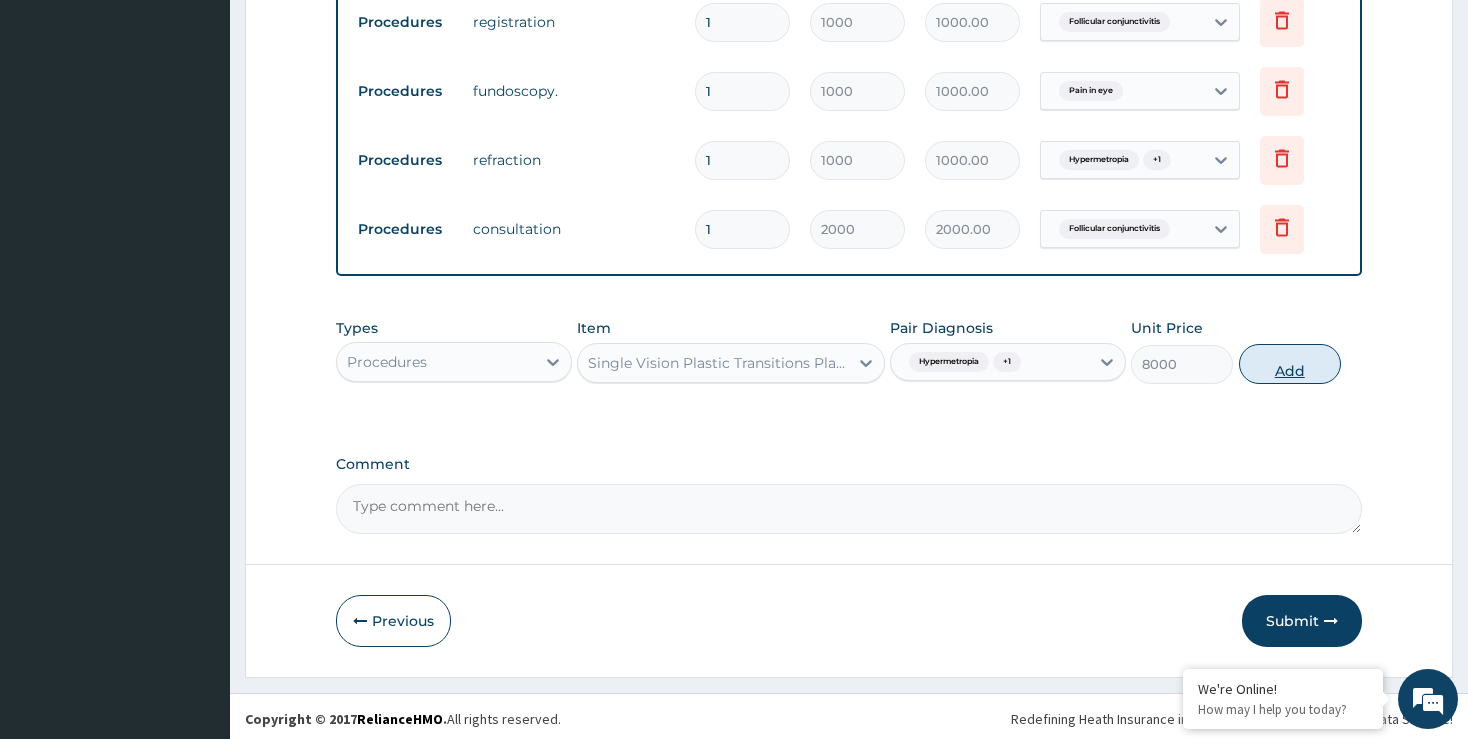 click on "Add" at bounding box center (1290, 364) 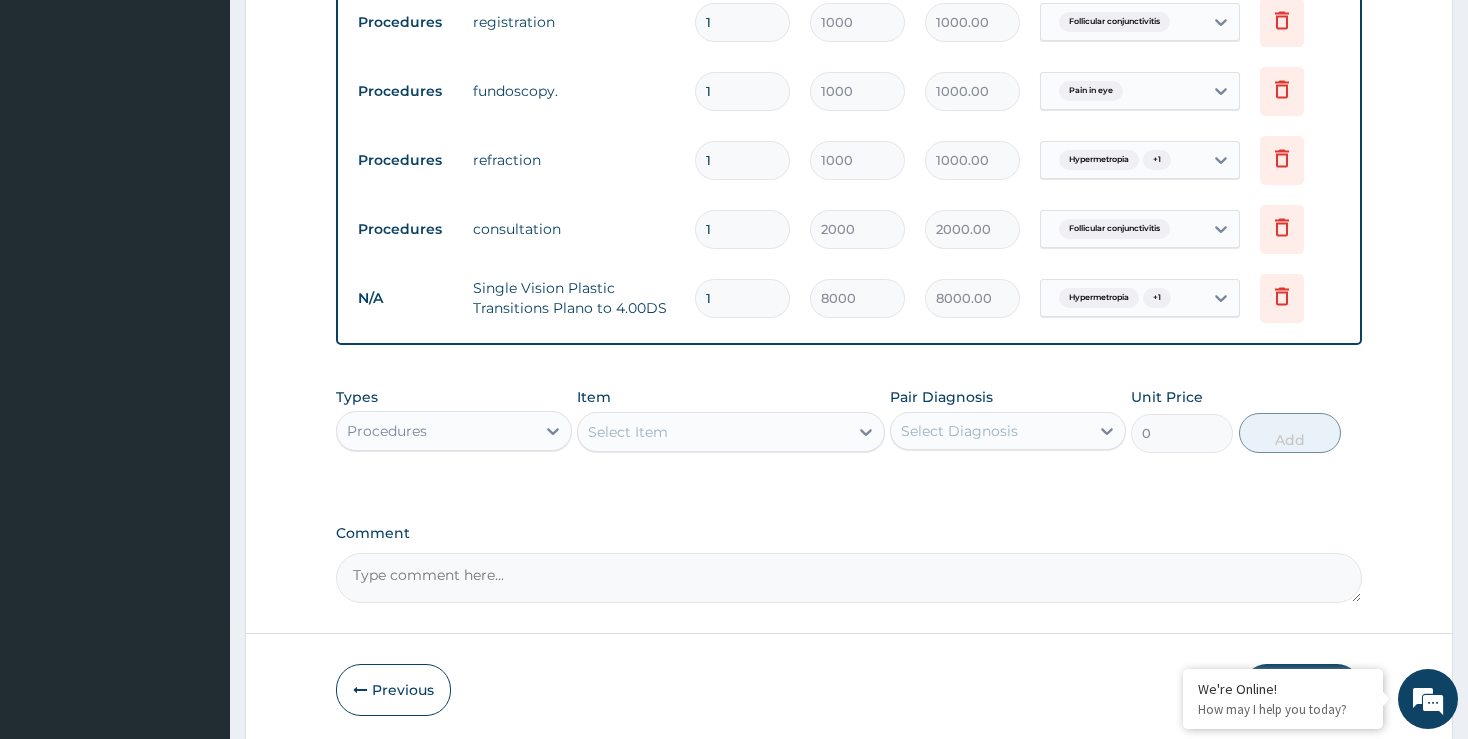 type 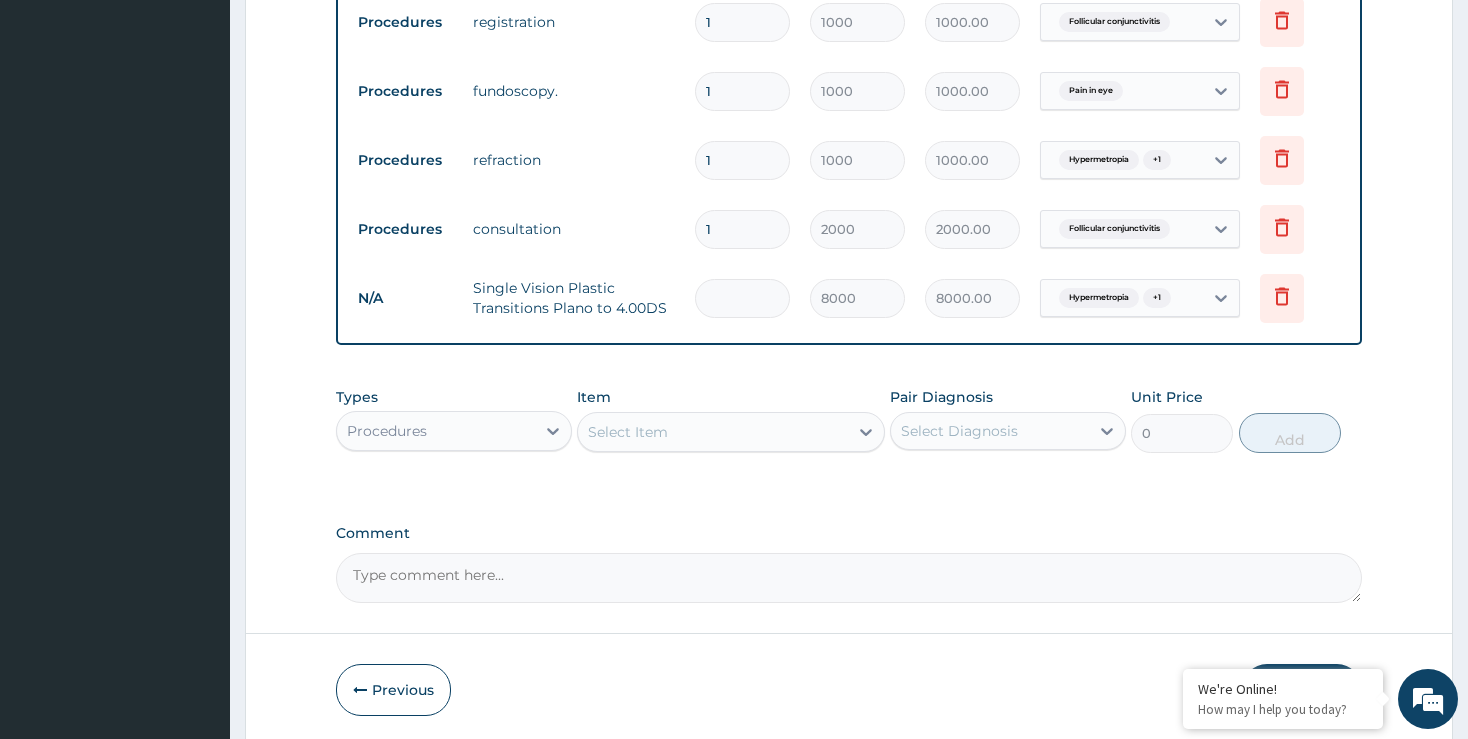 type on "0.00" 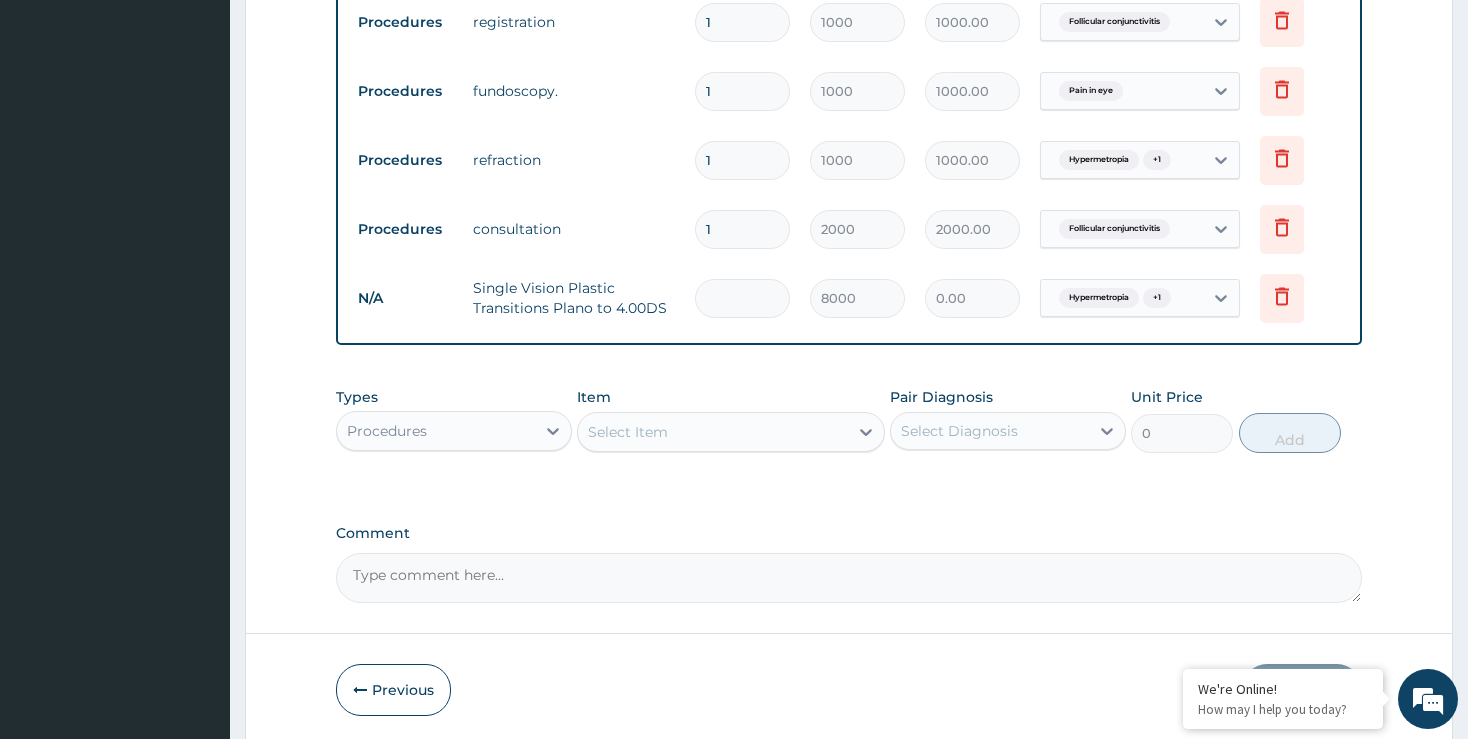 type on "5" 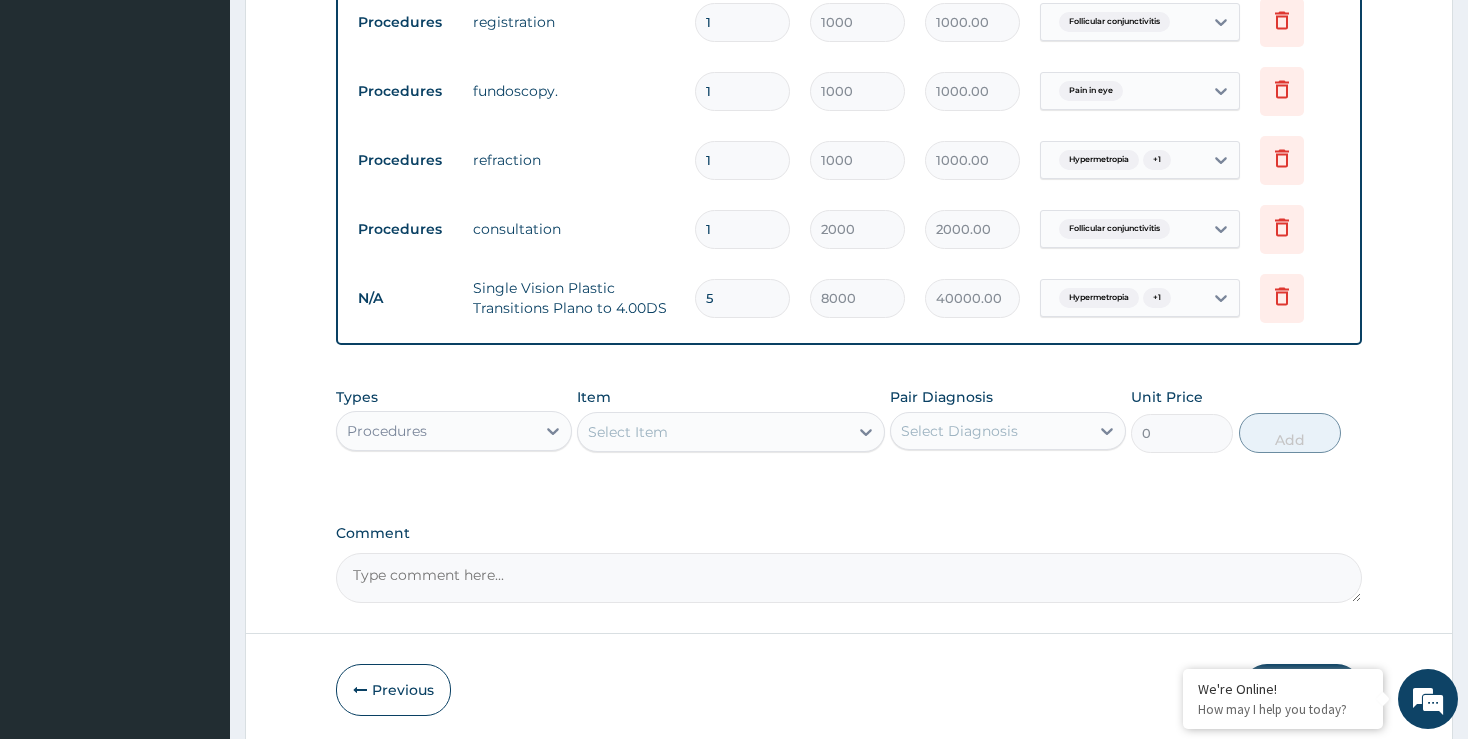 type on "5" 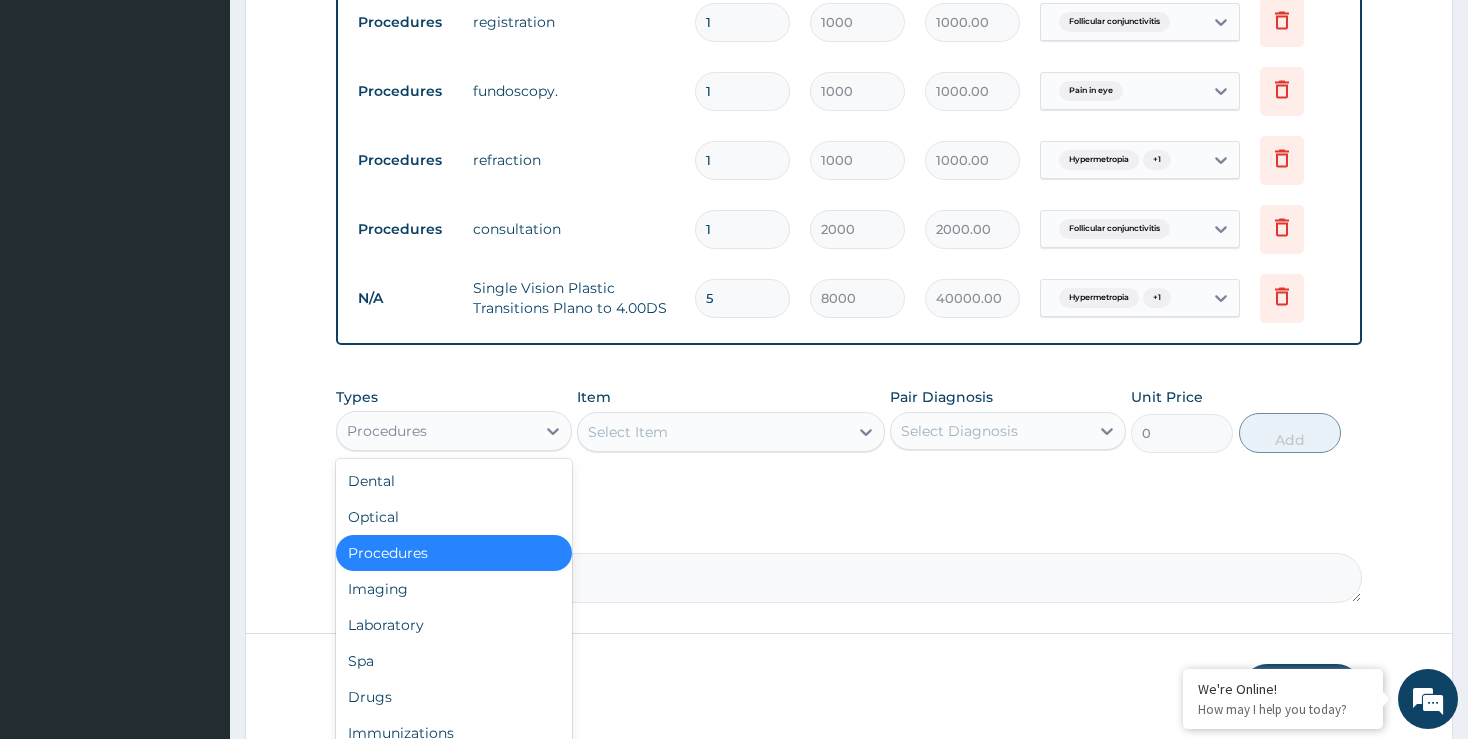 click on "Procedures" at bounding box center [436, 431] 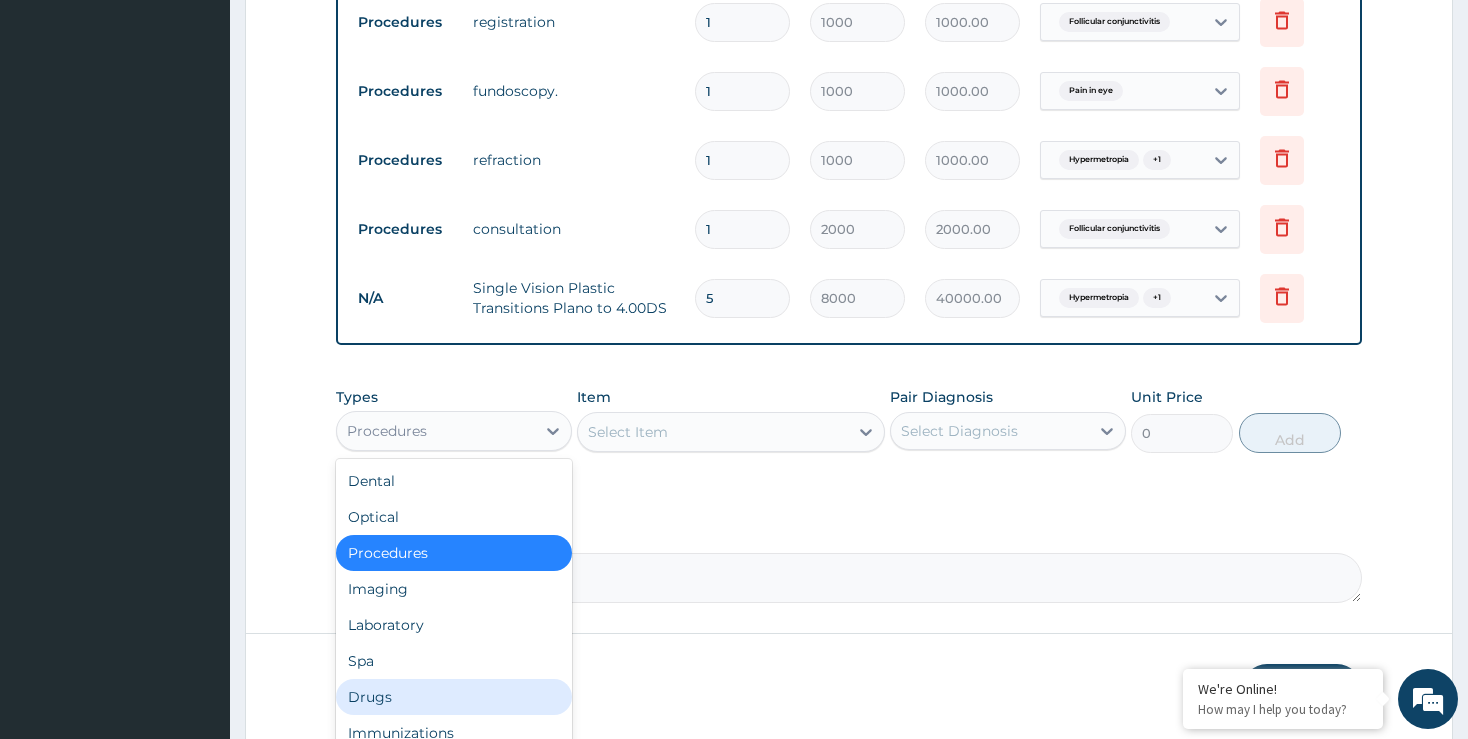 click on "Drugs" at bounding box center [454, 697] 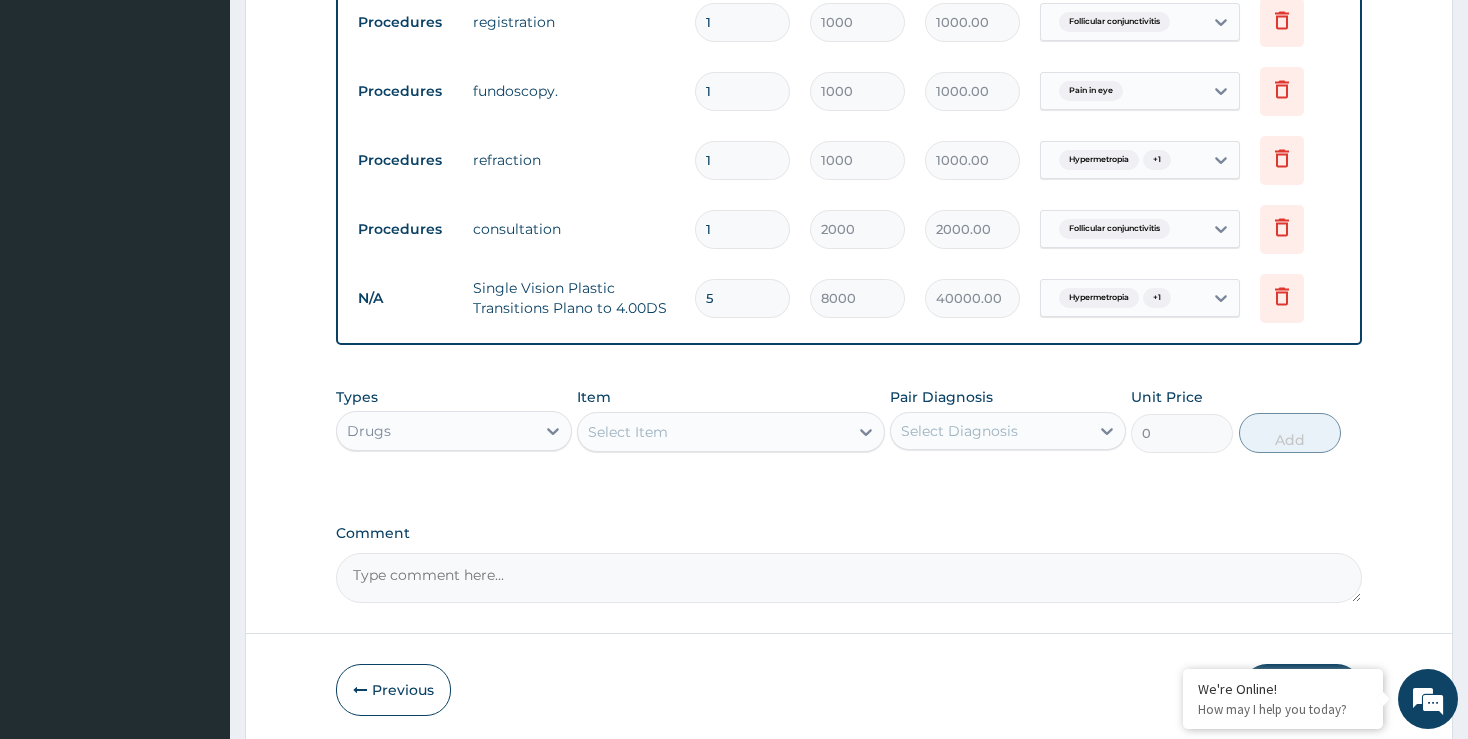 click on "Select Item" at bounding box center [713, 432] 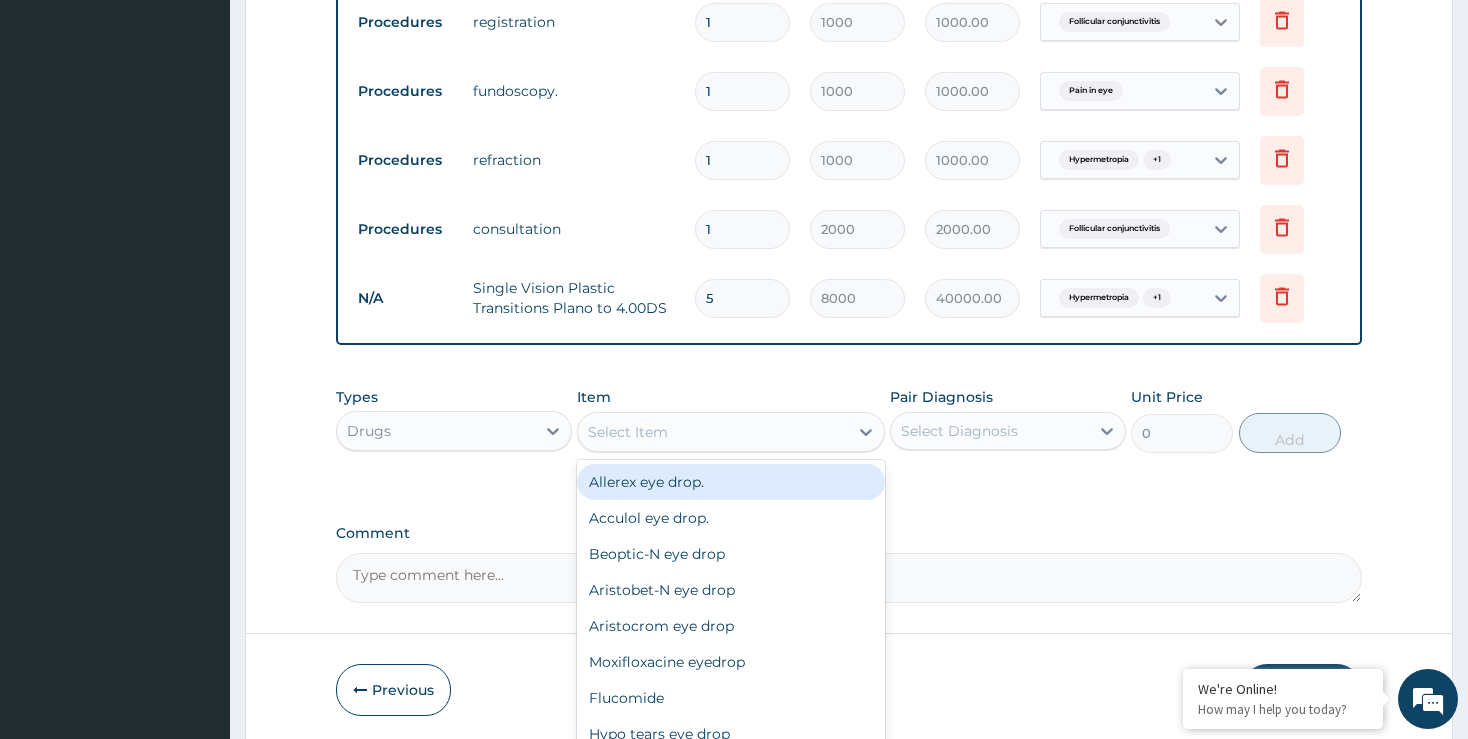 click on "Allerex eye drop." at bounding box center [731, 482] 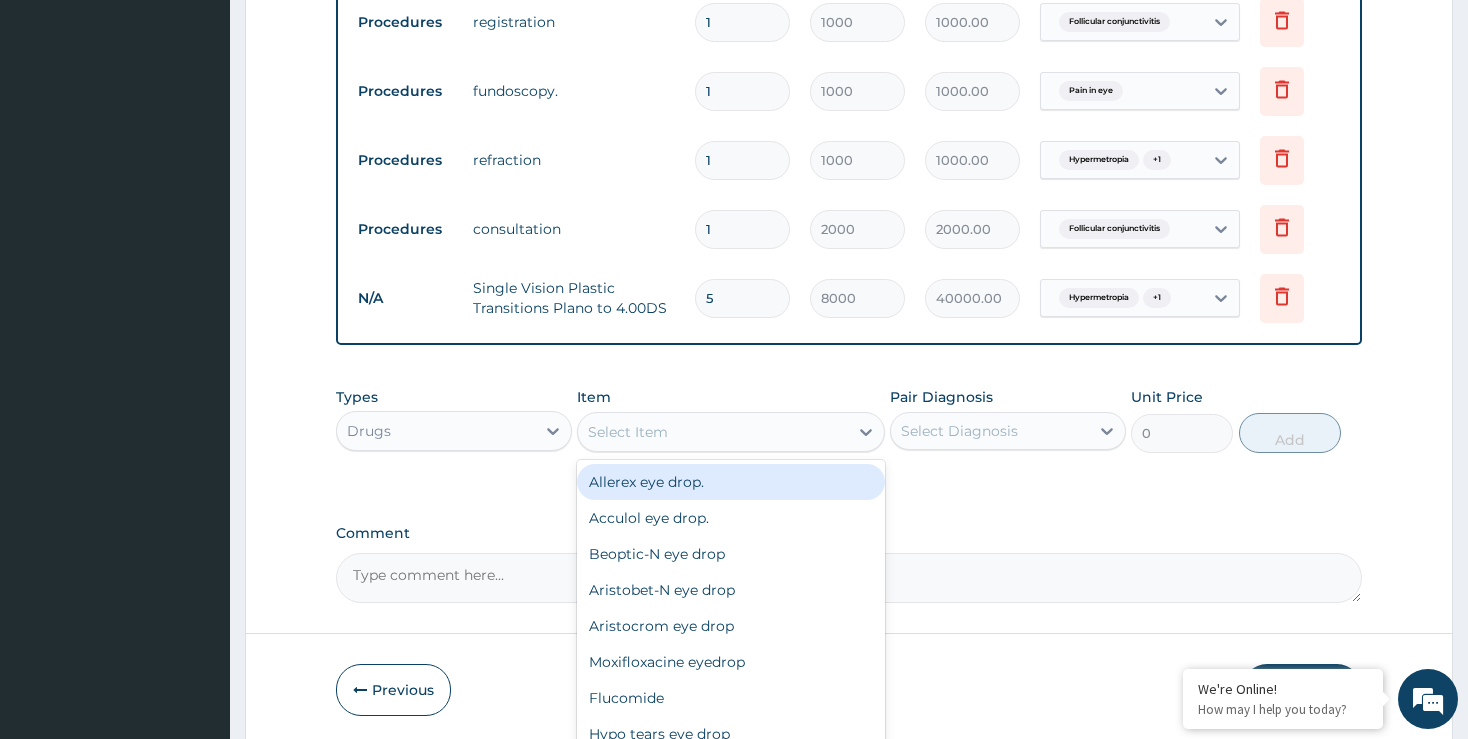 type on "2000" 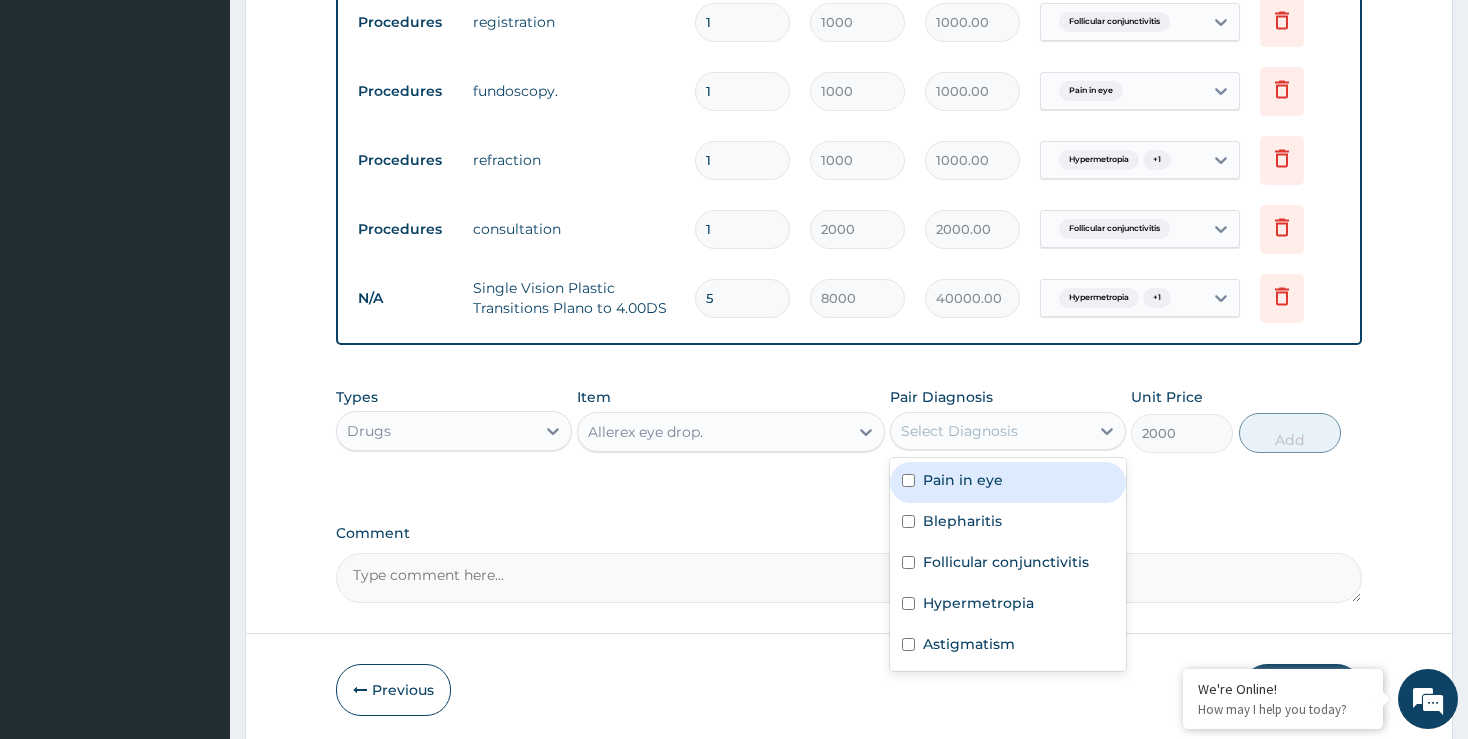click on "Select Diagnosis" at bounding box center (959, 431) 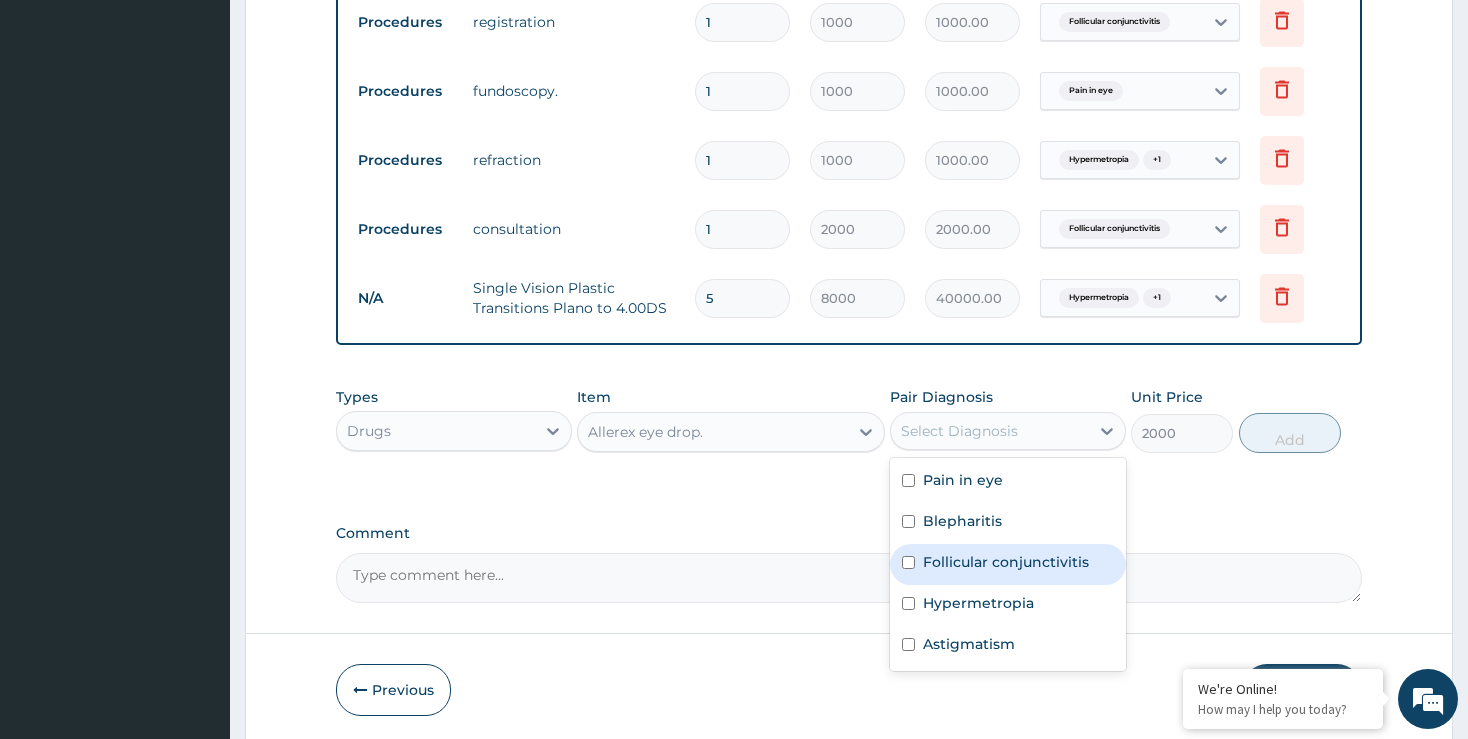 click at bounding box center (908, 562) 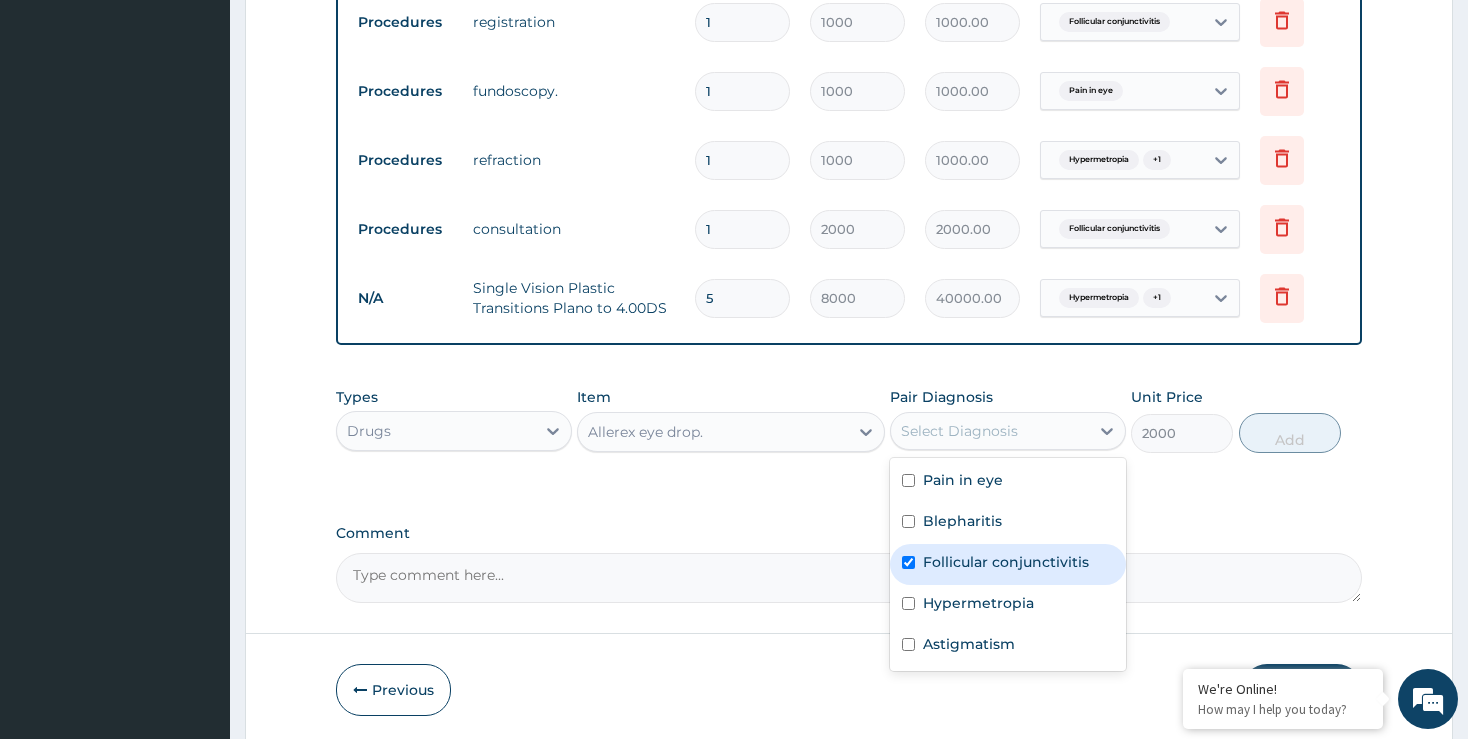checkbox on "true" 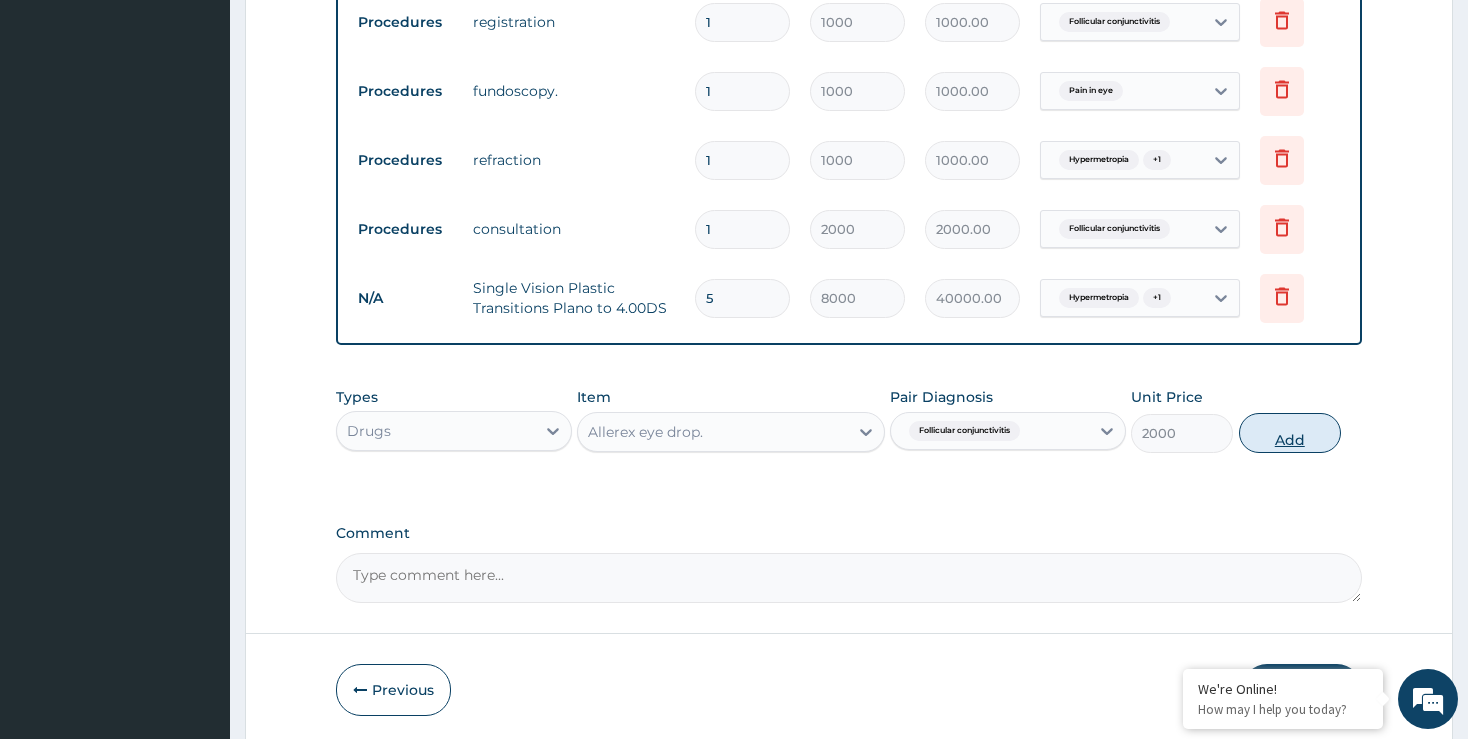 click on "Add" at bounding box center [1290, 433] 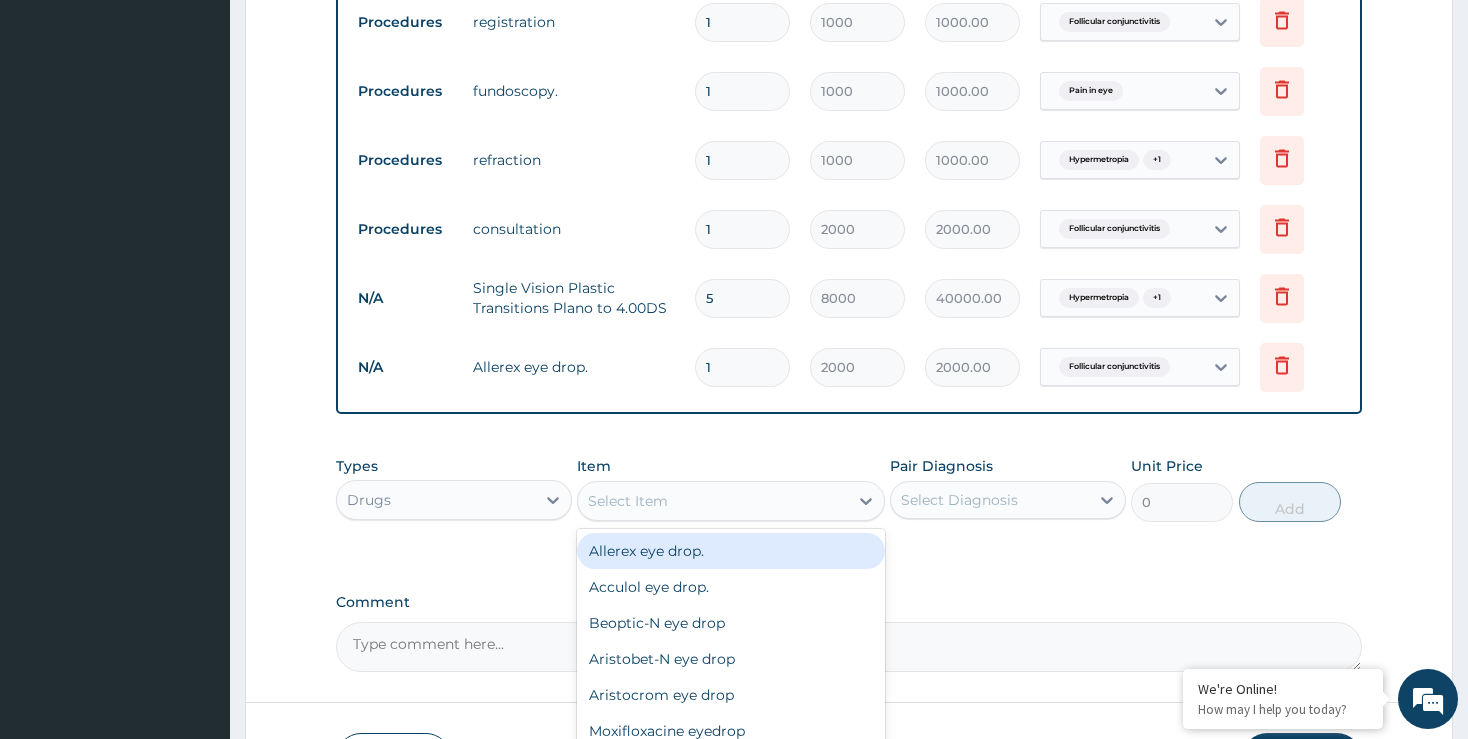 click on "Select Item" at bounding box center (628, 501) 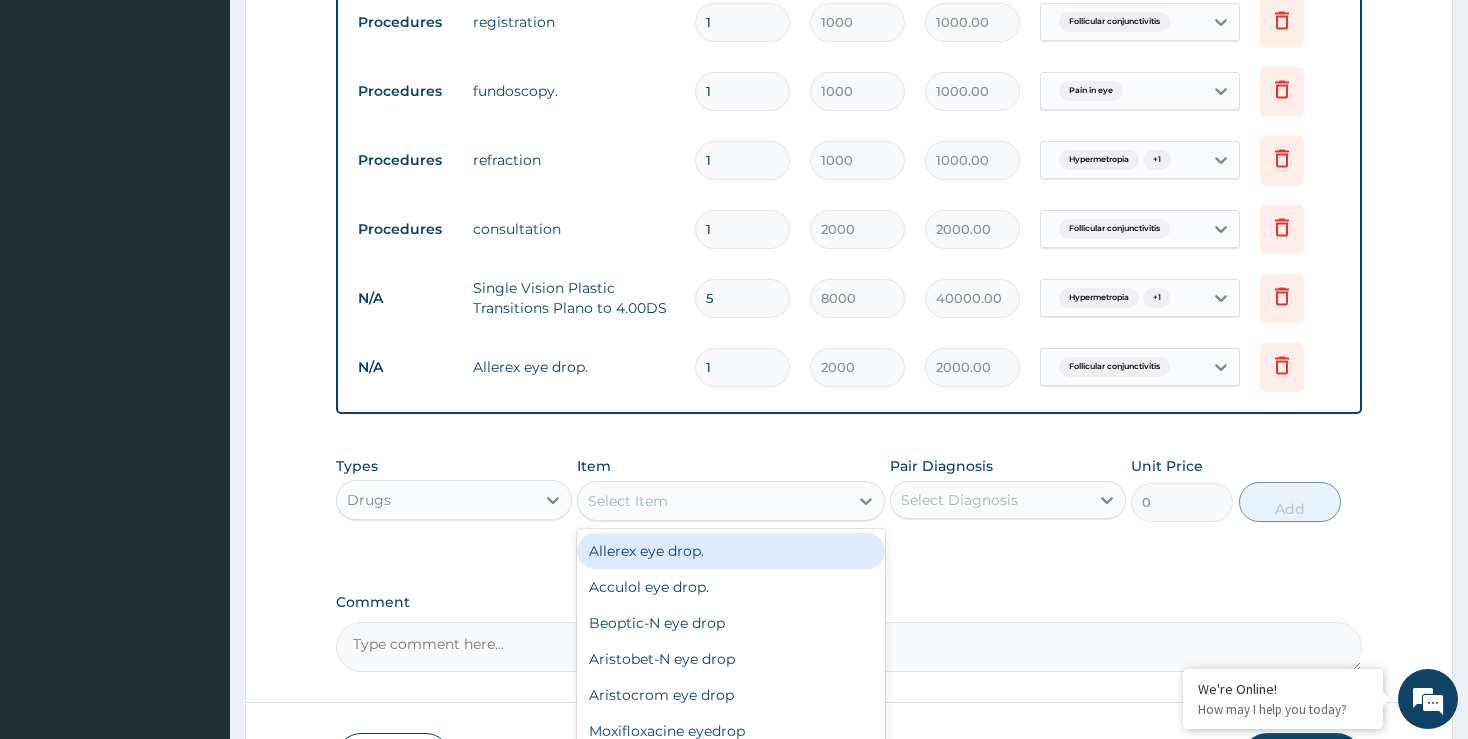 type on "G" 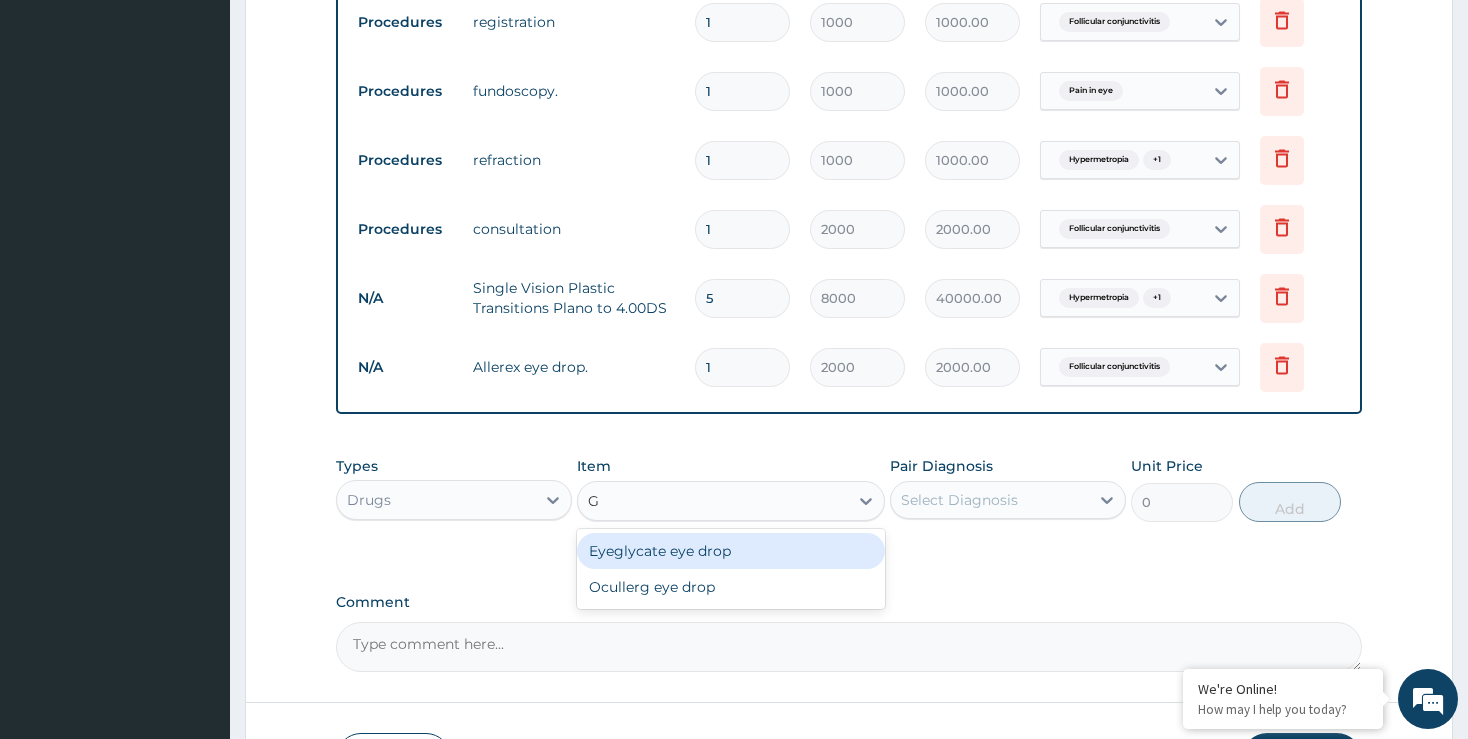 click on "Eyeglycate eye drop" at bounding box center (731, 551) 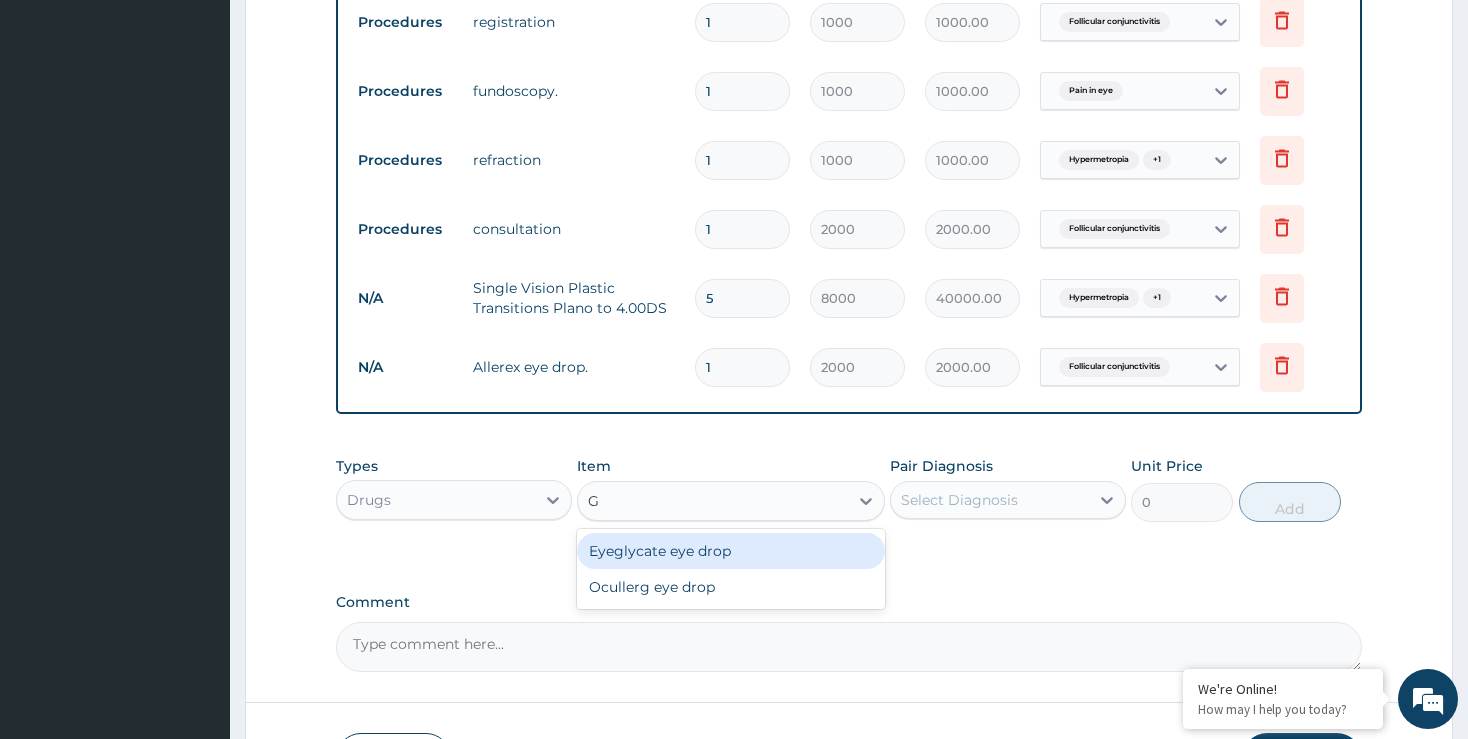 type 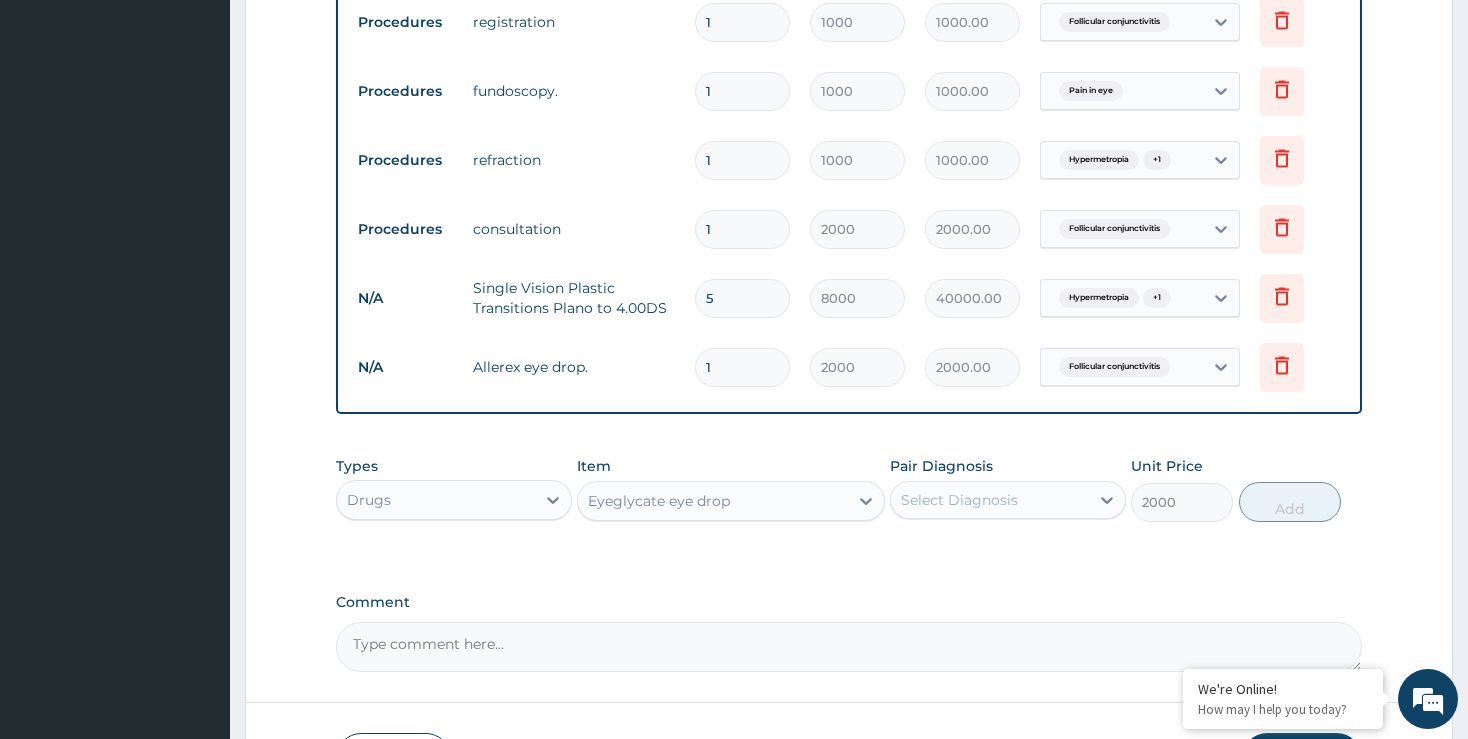 click on "Select Diagnosis" at bounding box center [959, 500] 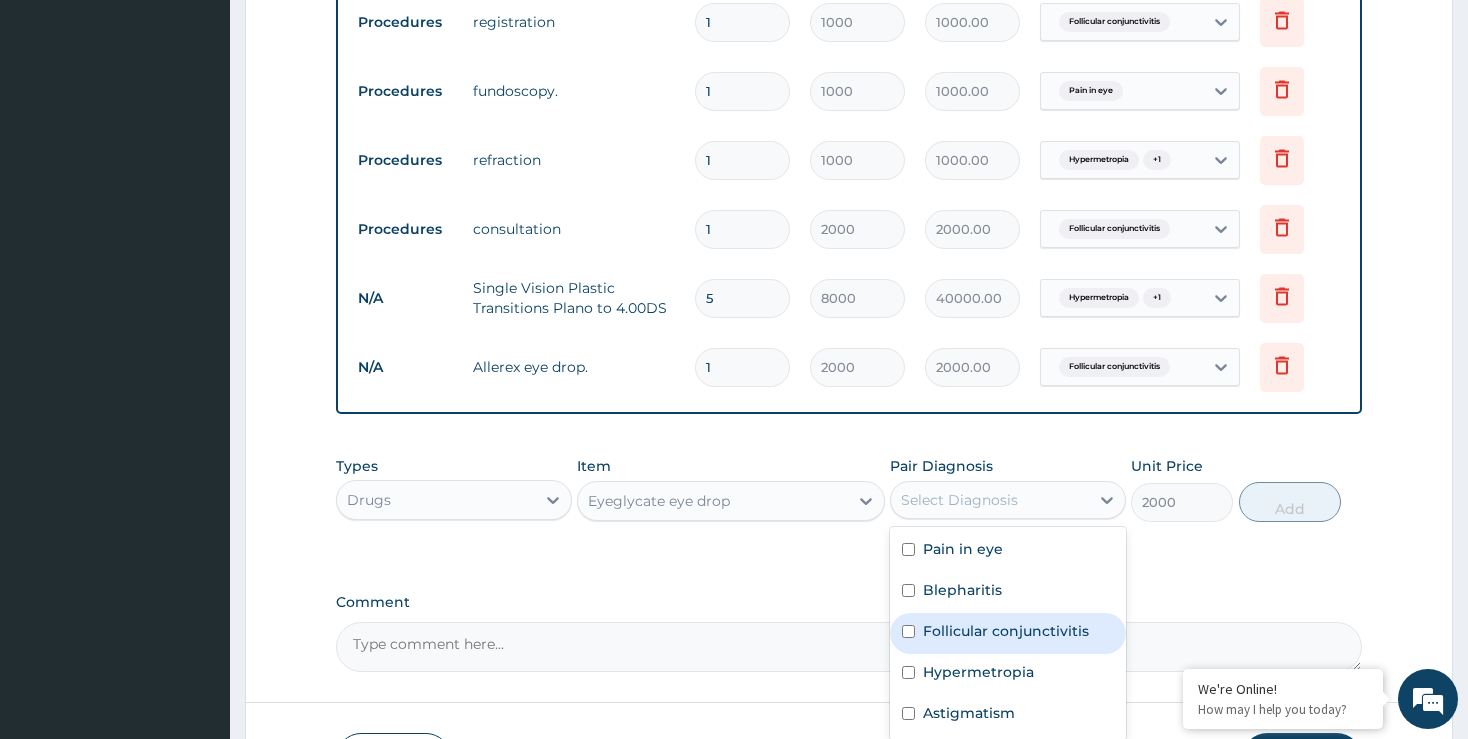 click at bounding box center (908, 631) 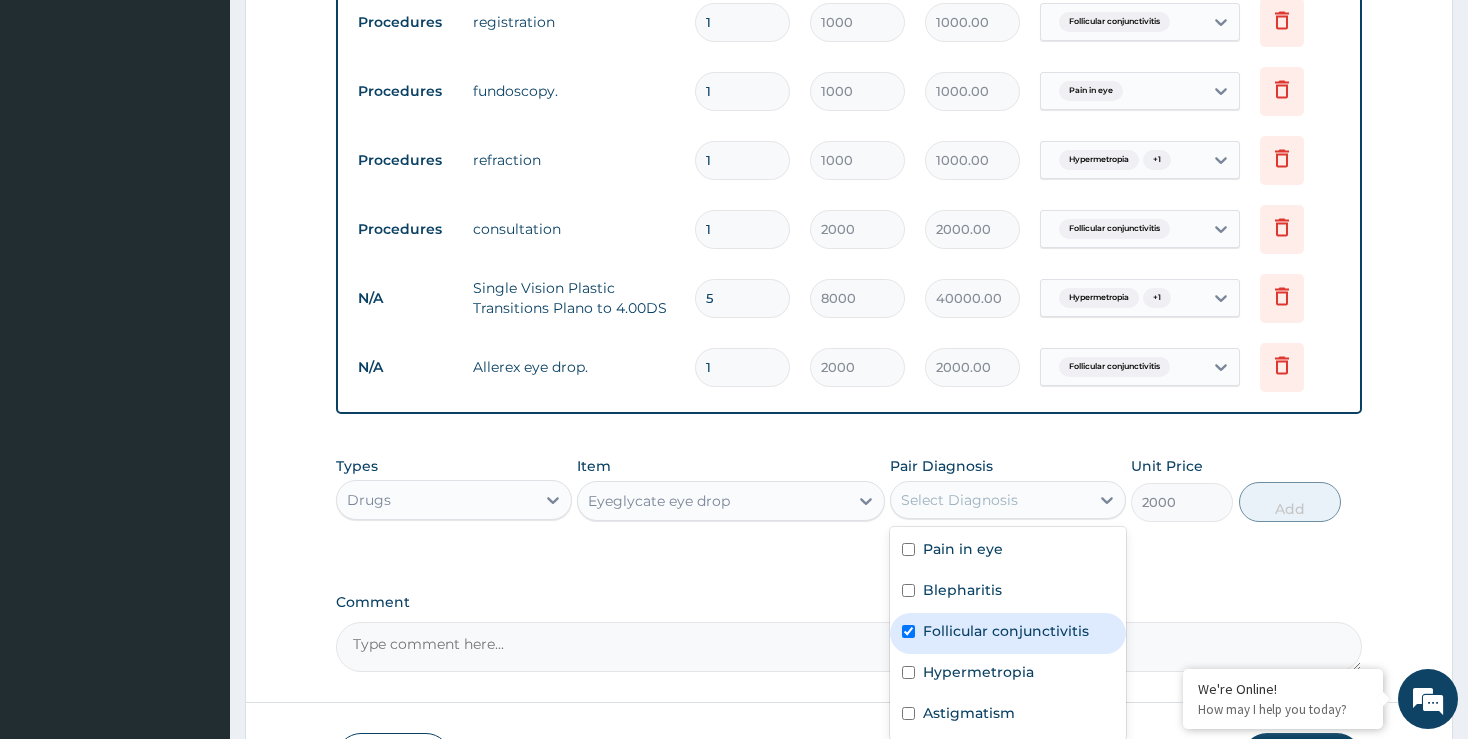checkbox on "true" 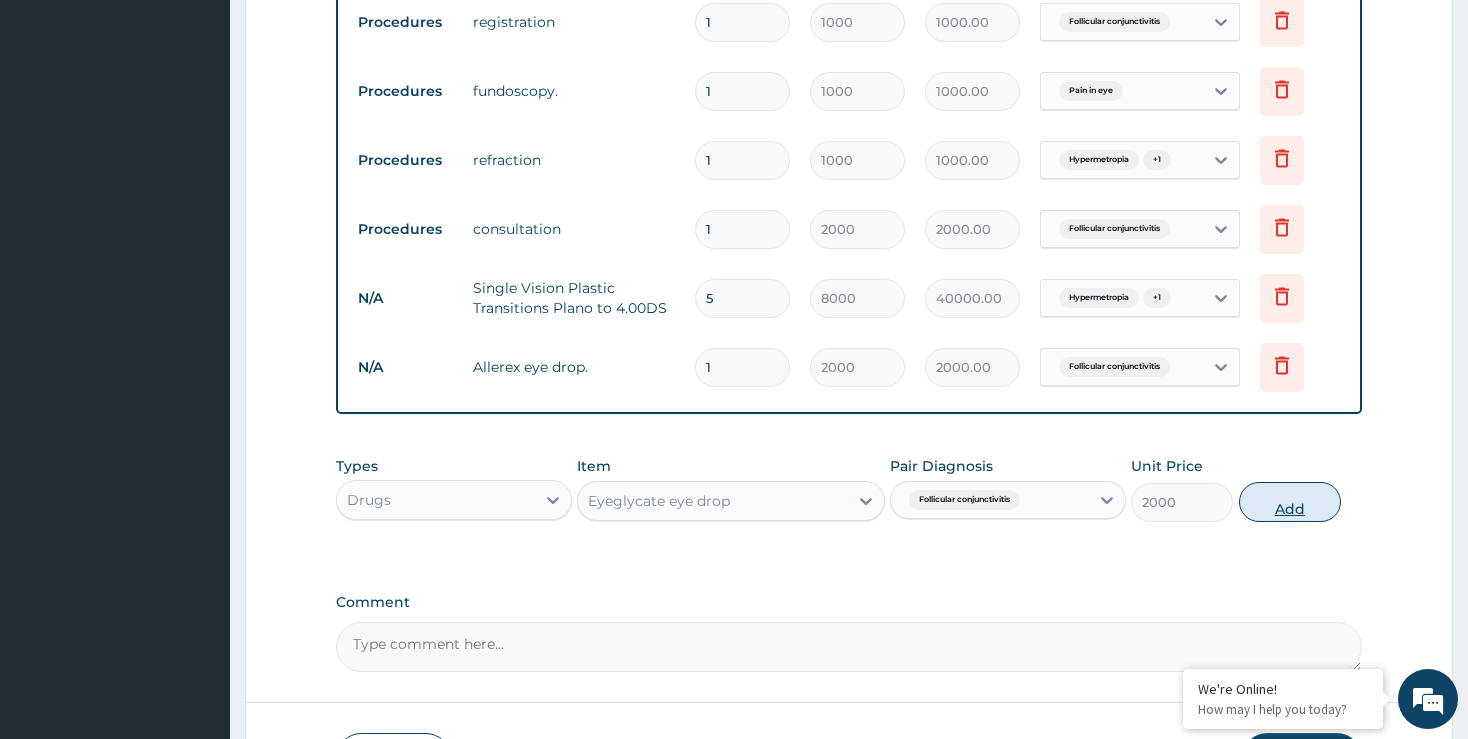 click on "Add" at bounding box center (1290, 502) 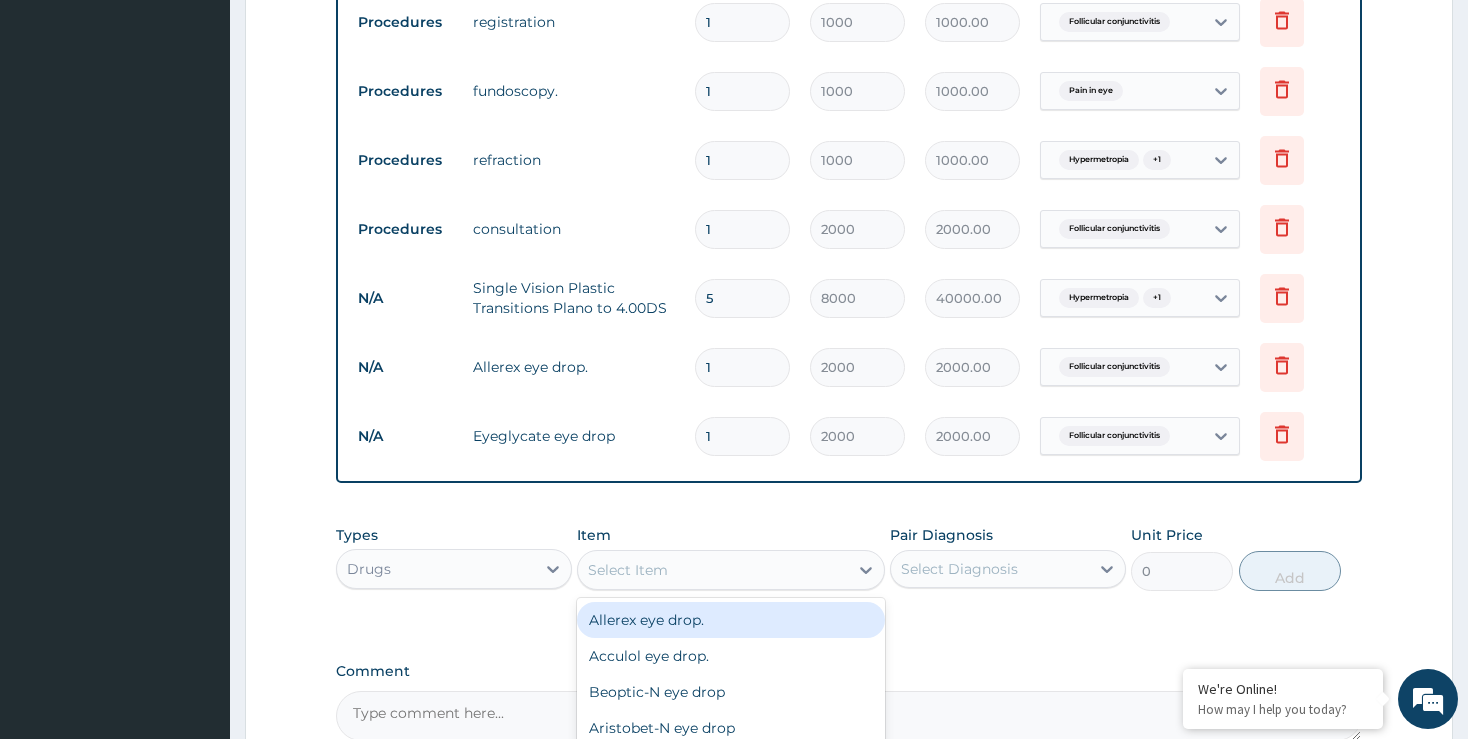 click on "Select Item" at bounding box center [713, 570] 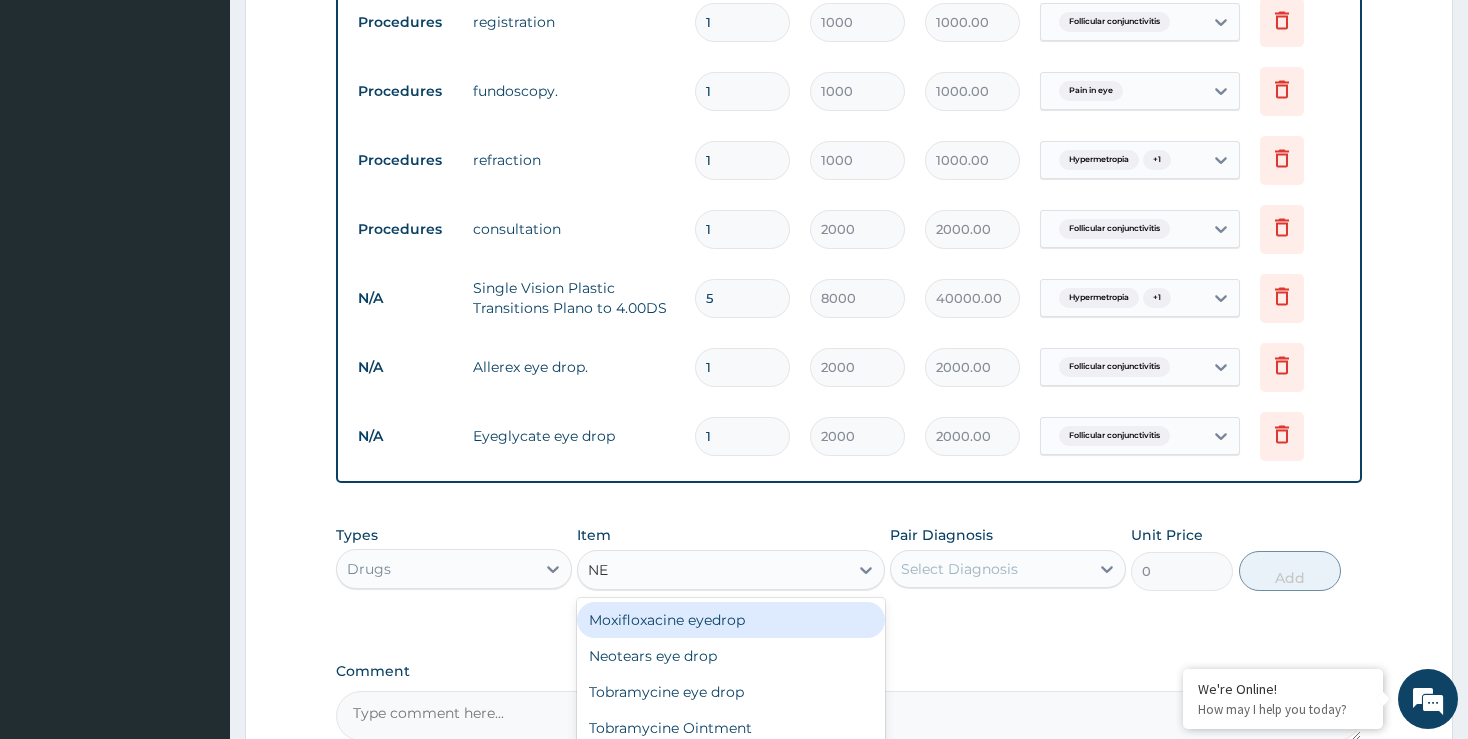 type on "NEP" 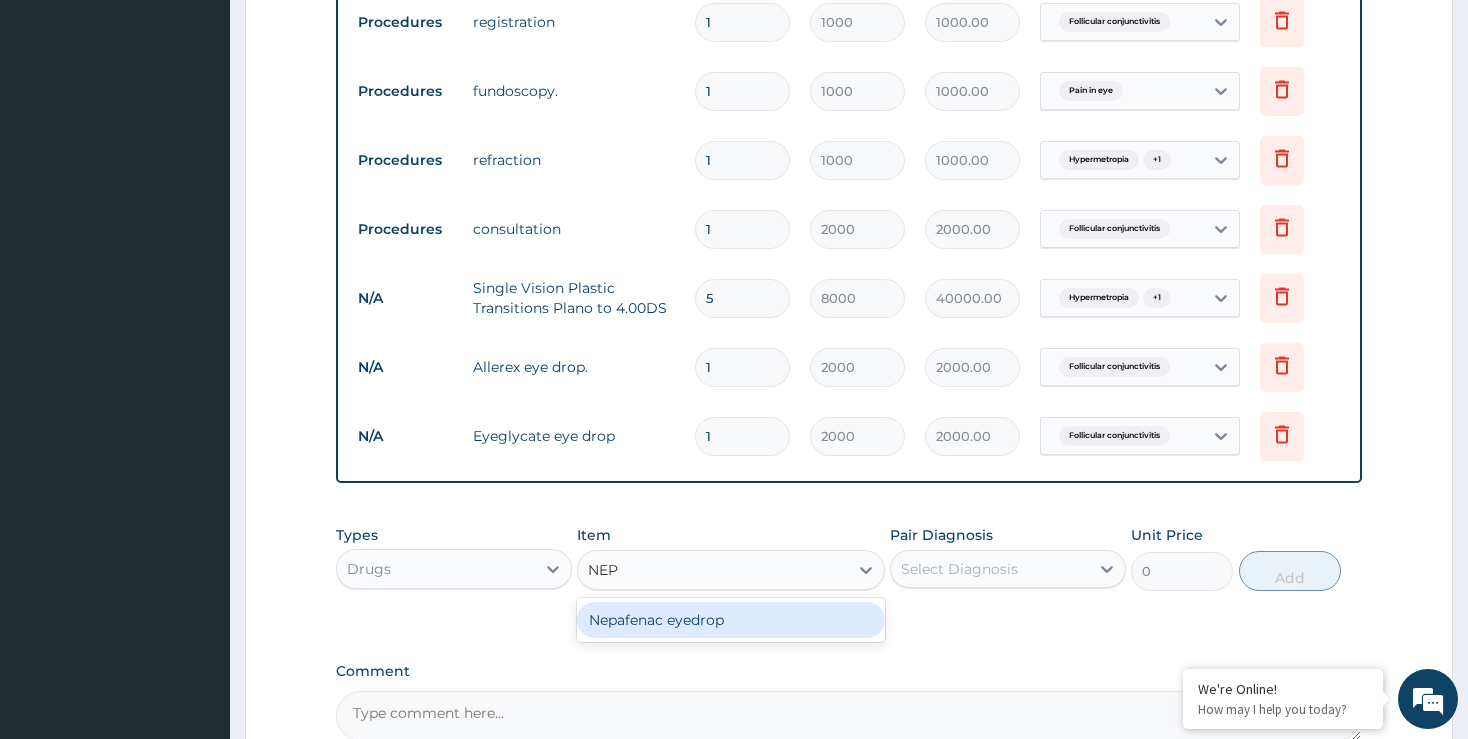 click on "Nepafenac eyedrop" at bounding box center (731, 620) 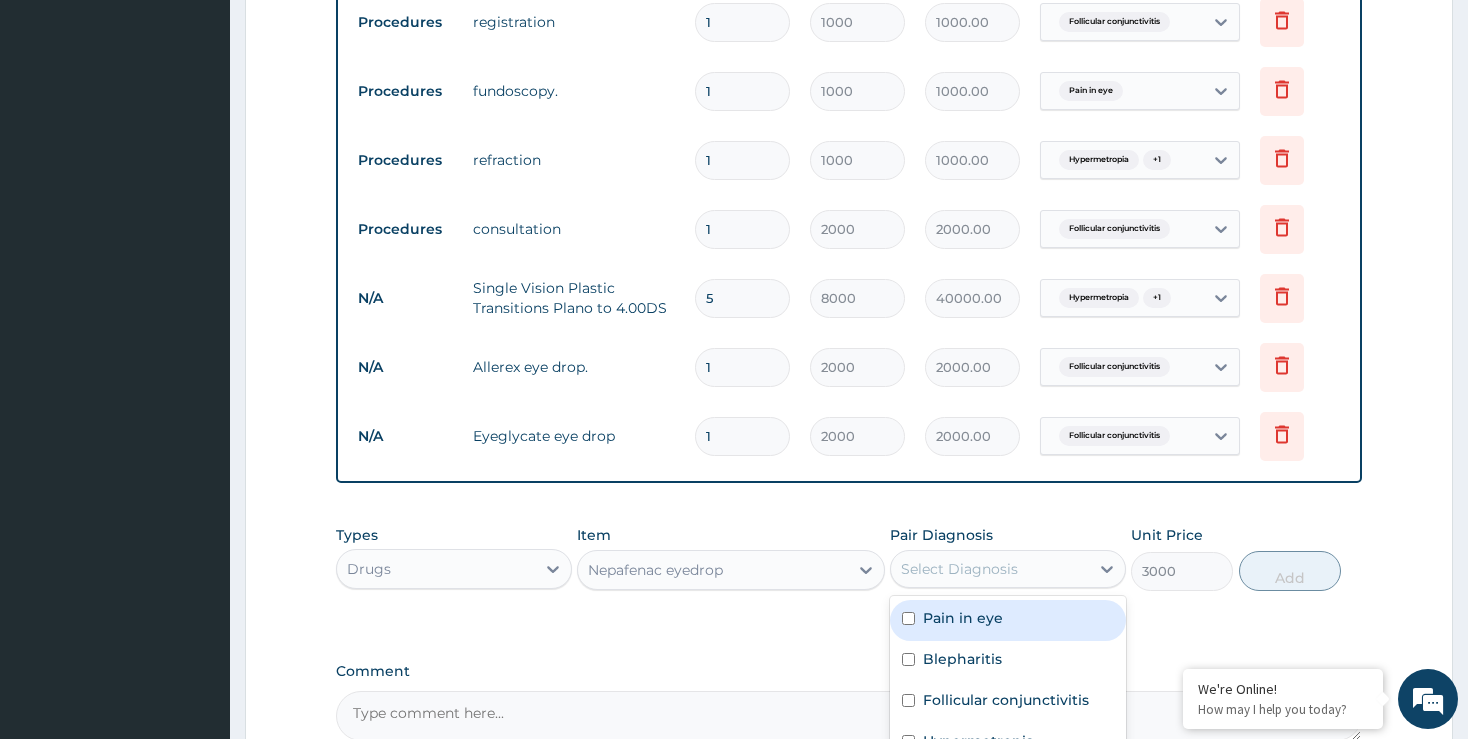 click on "Select Diagnosis" at bounding box center (959, 569) 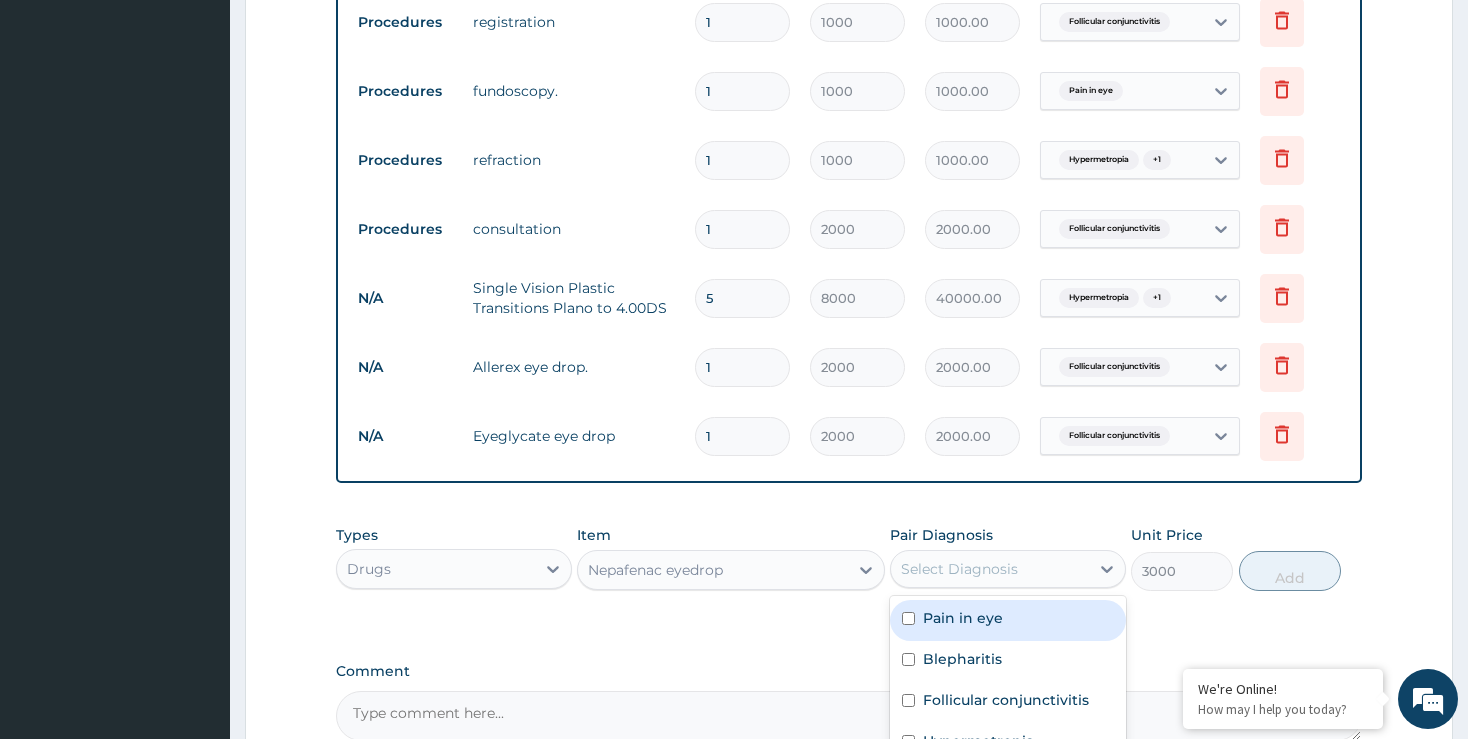 click at bounding box center [908, 618] 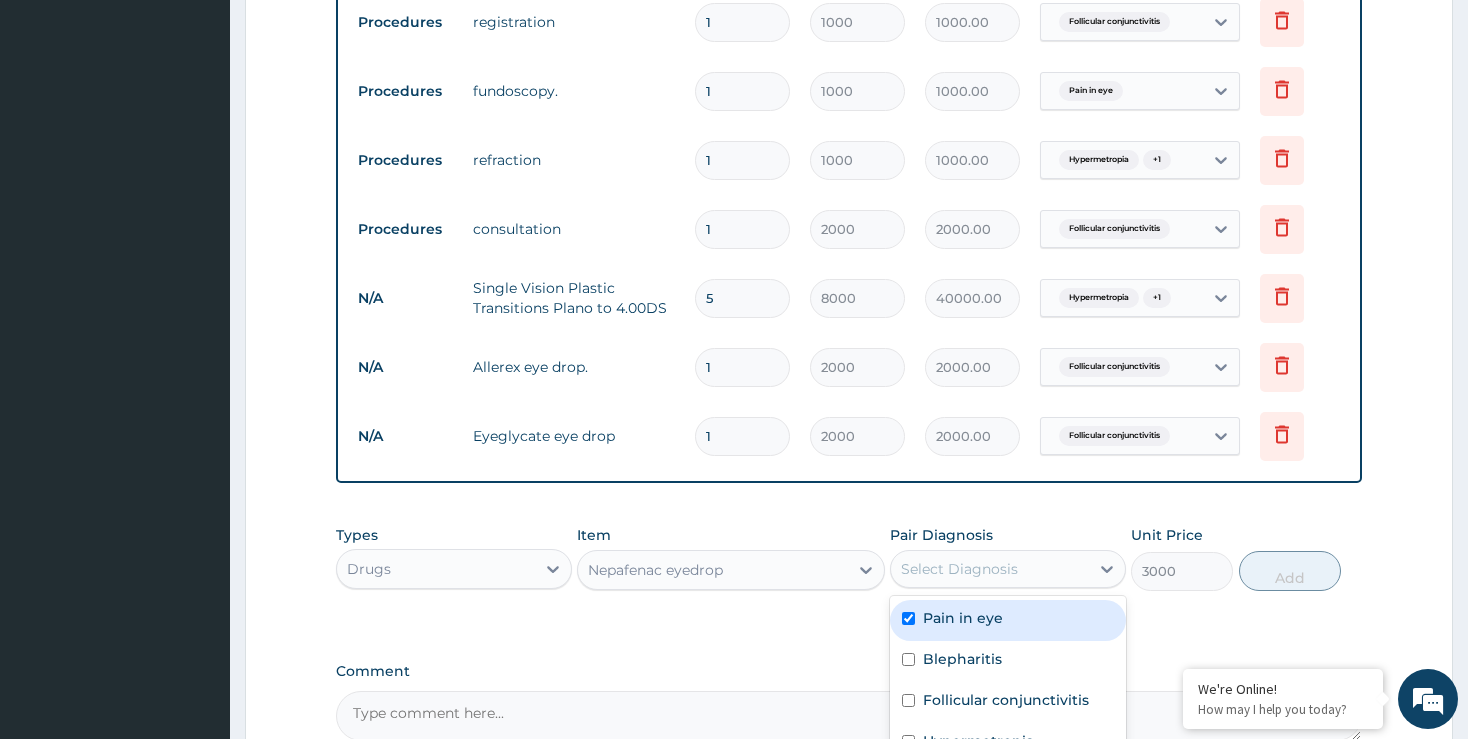 checkbox on "true" 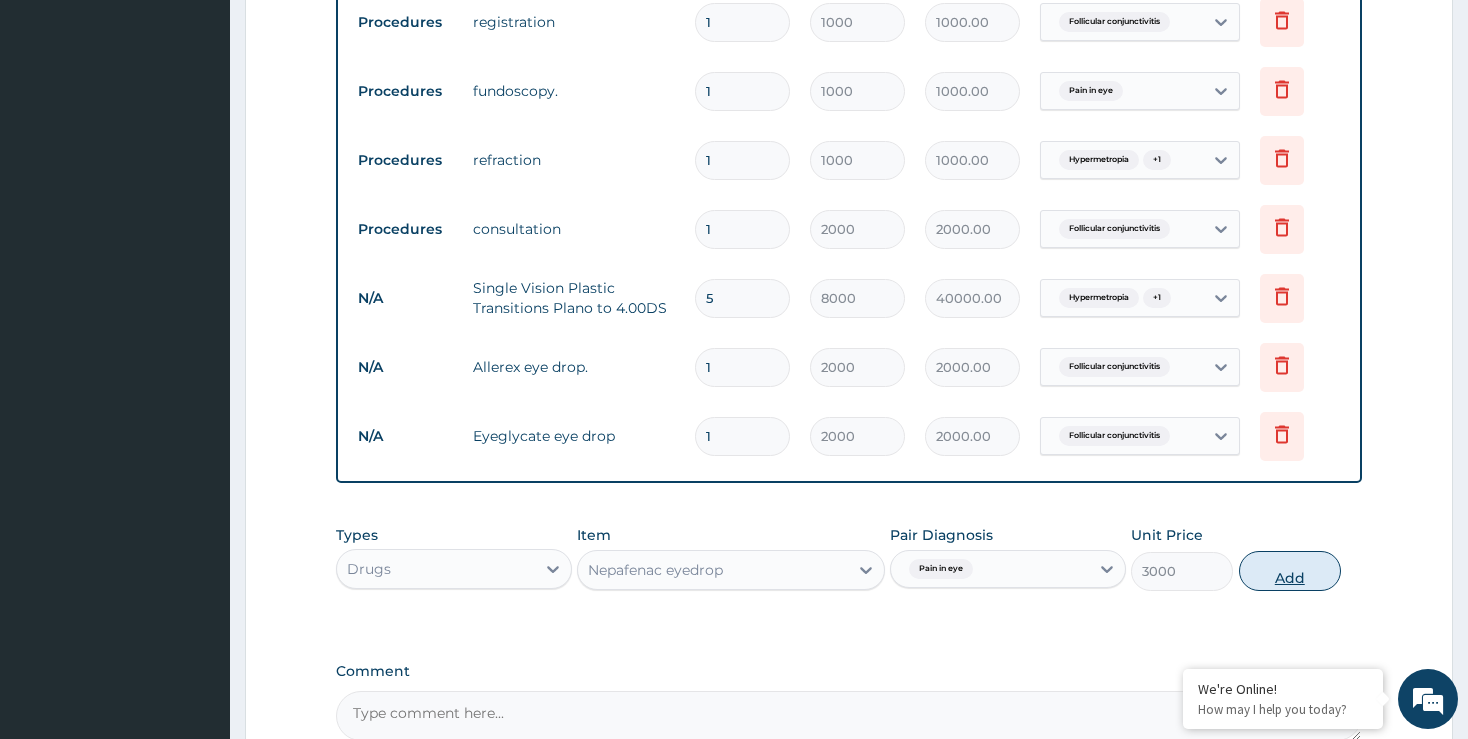 click on "Add" at bounding box center [1290, 571] 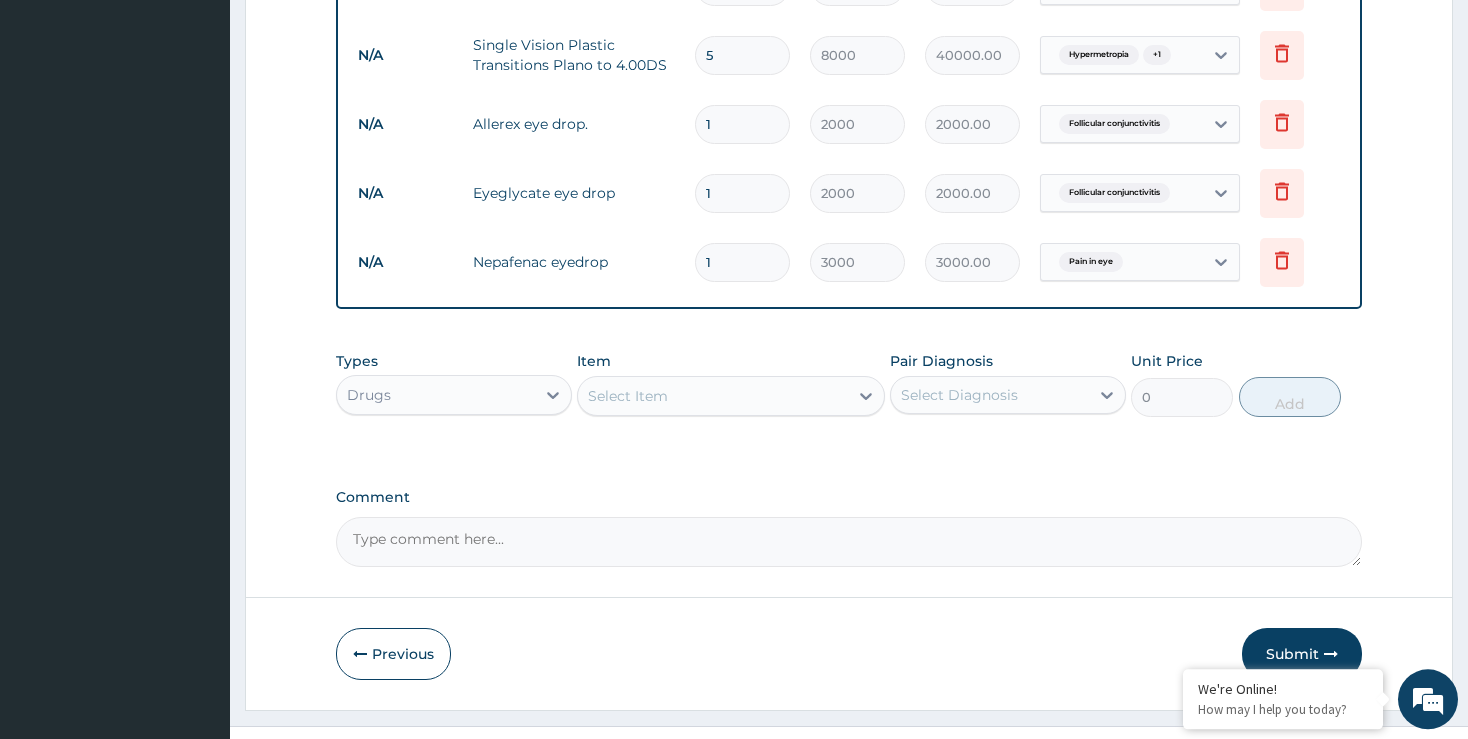 scroll, scrollTop: 1212, scrollLeft: 0, axis: vertical 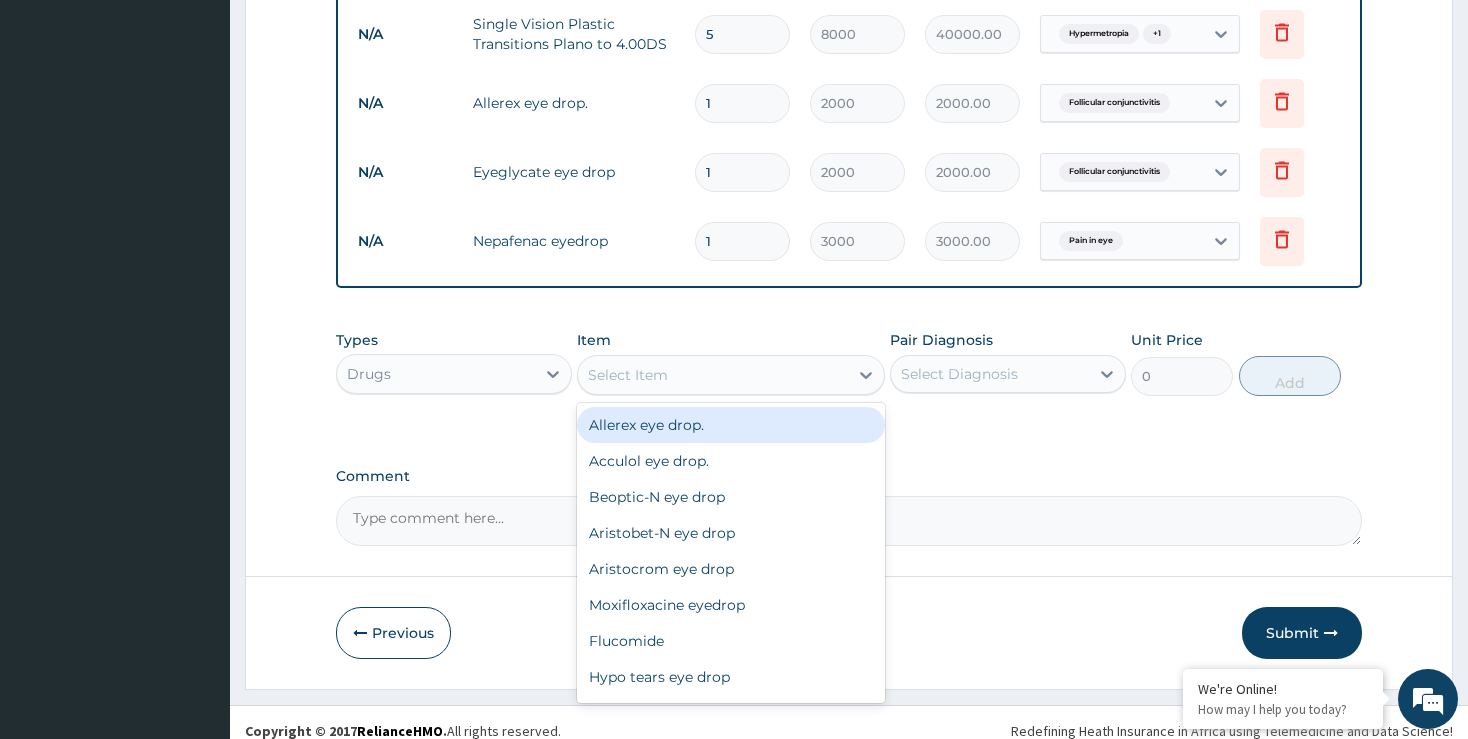click on "Select Item" at bounding box center [713, 375] 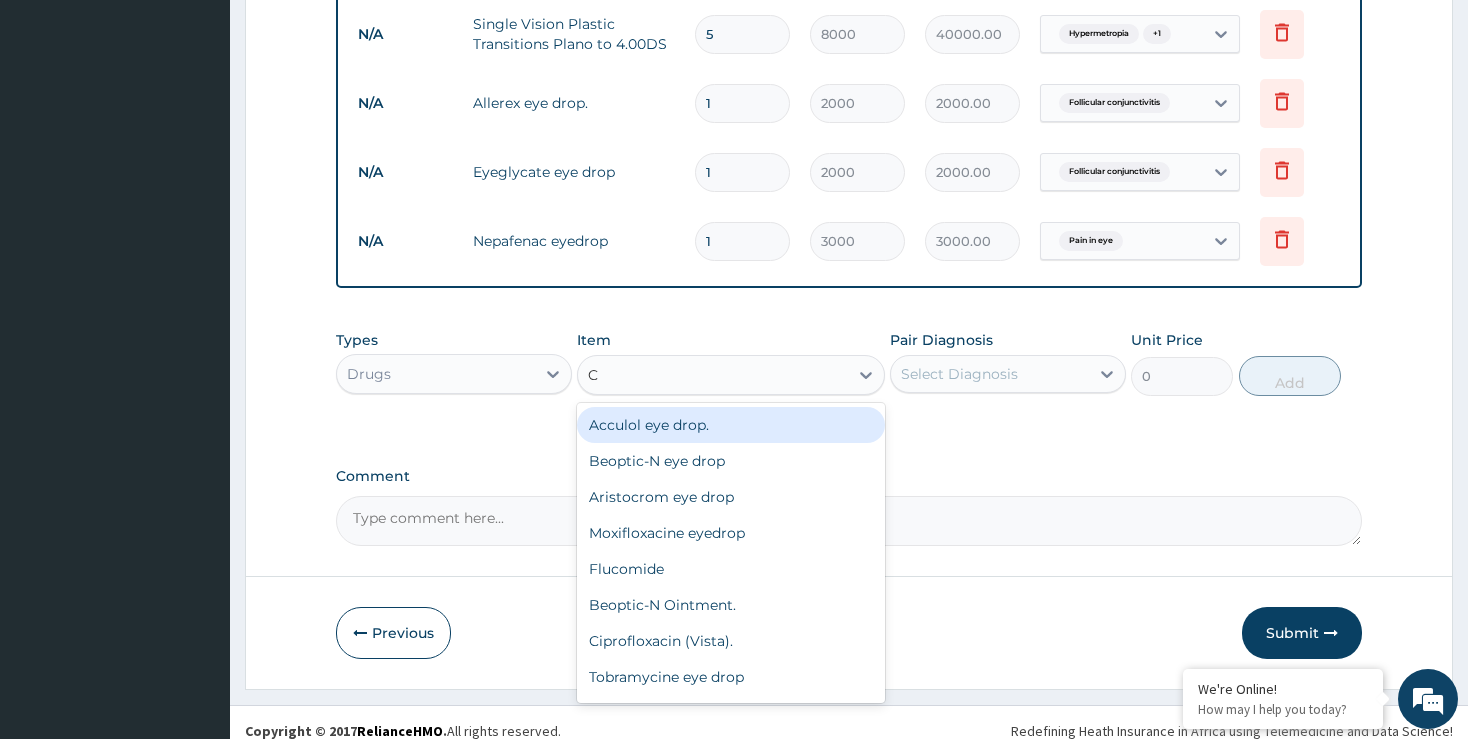 type on "CI" 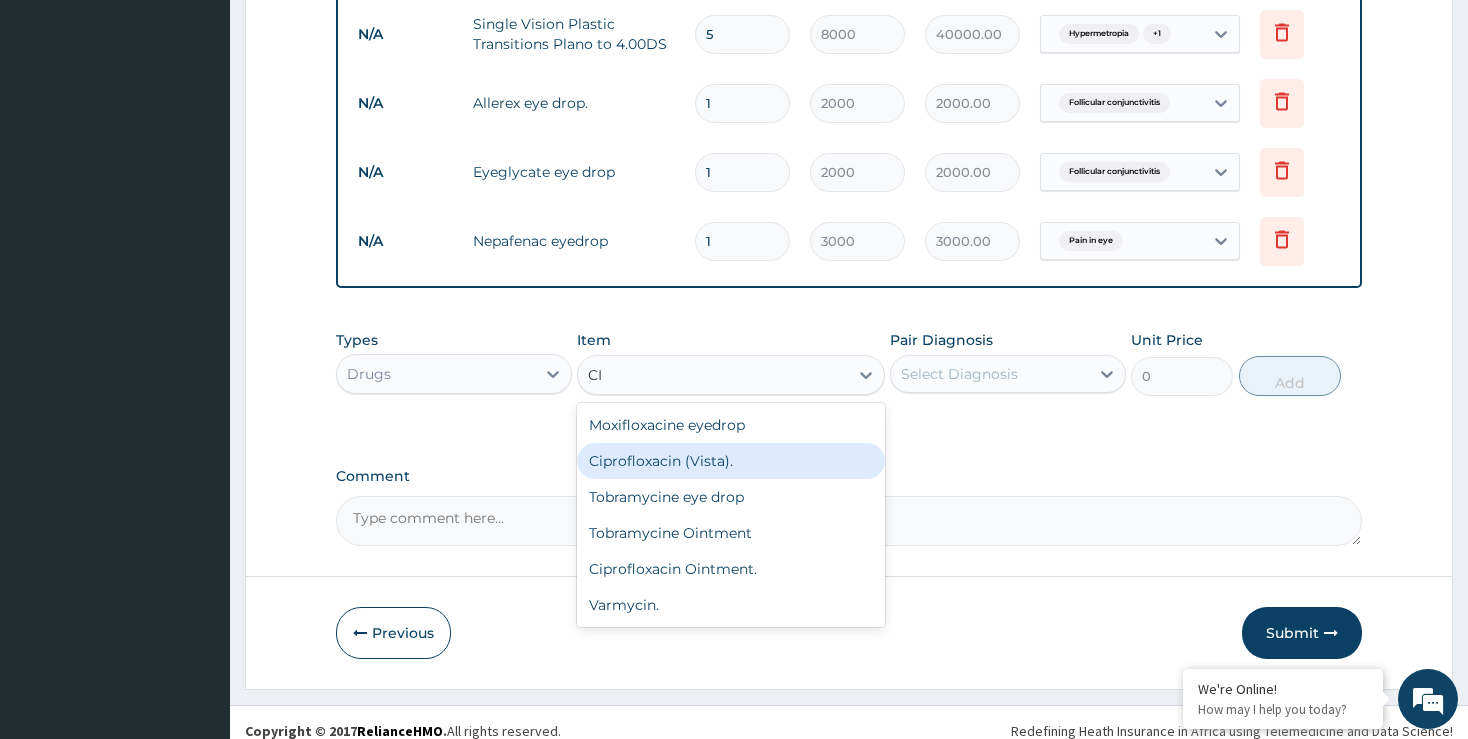 click on "Ciprofloxacin (Vista)." at bounding box center (731, 461) 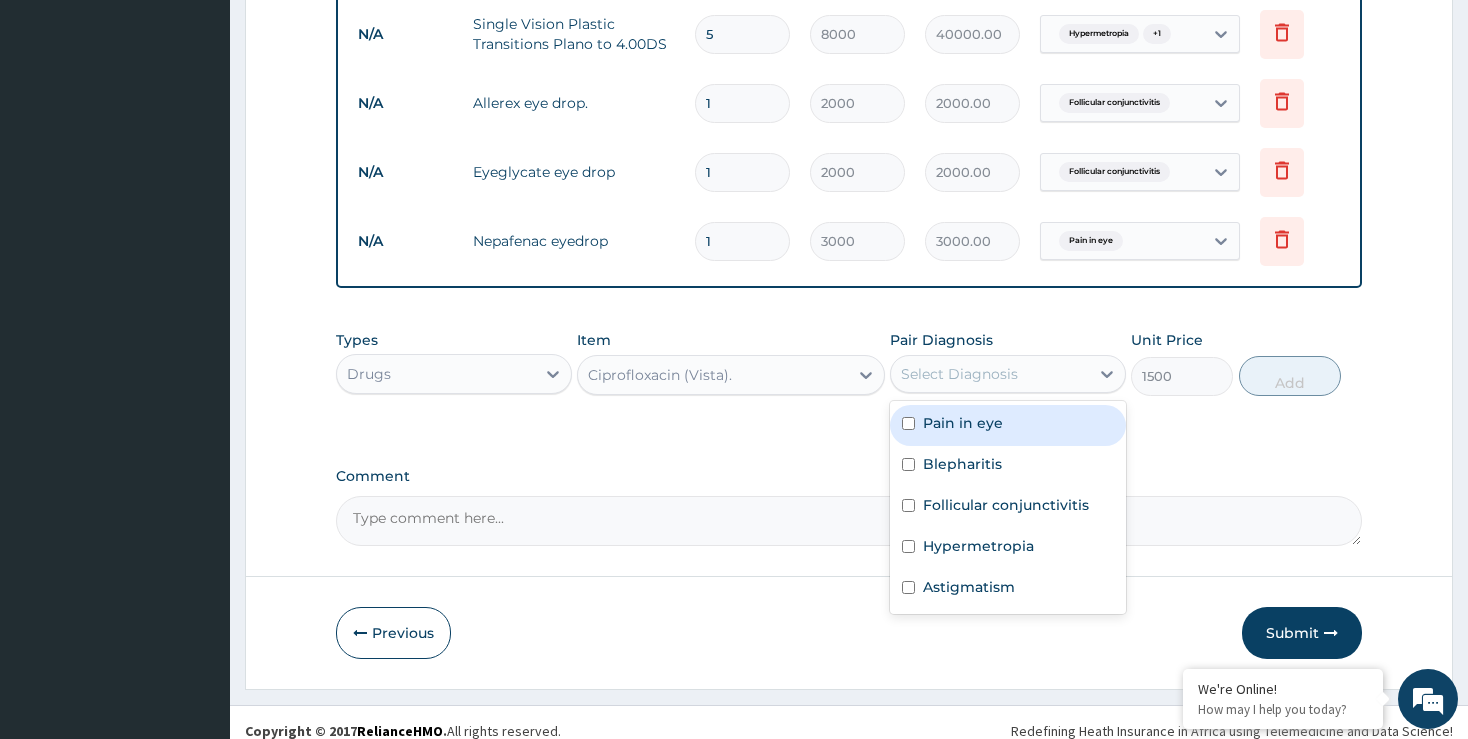 click on "Select Diagnosis" at bounding box center [959, 374] 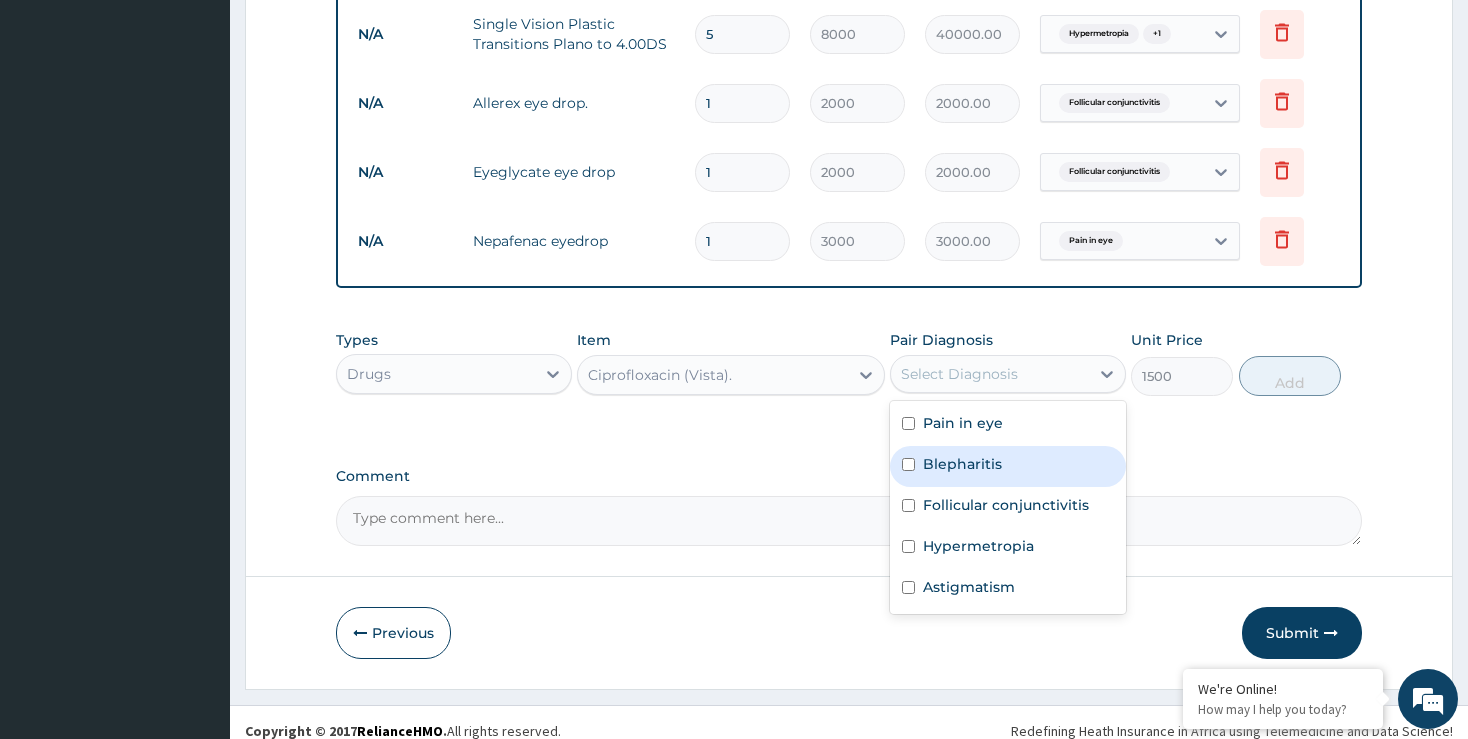click at bounding box center (908, 464) 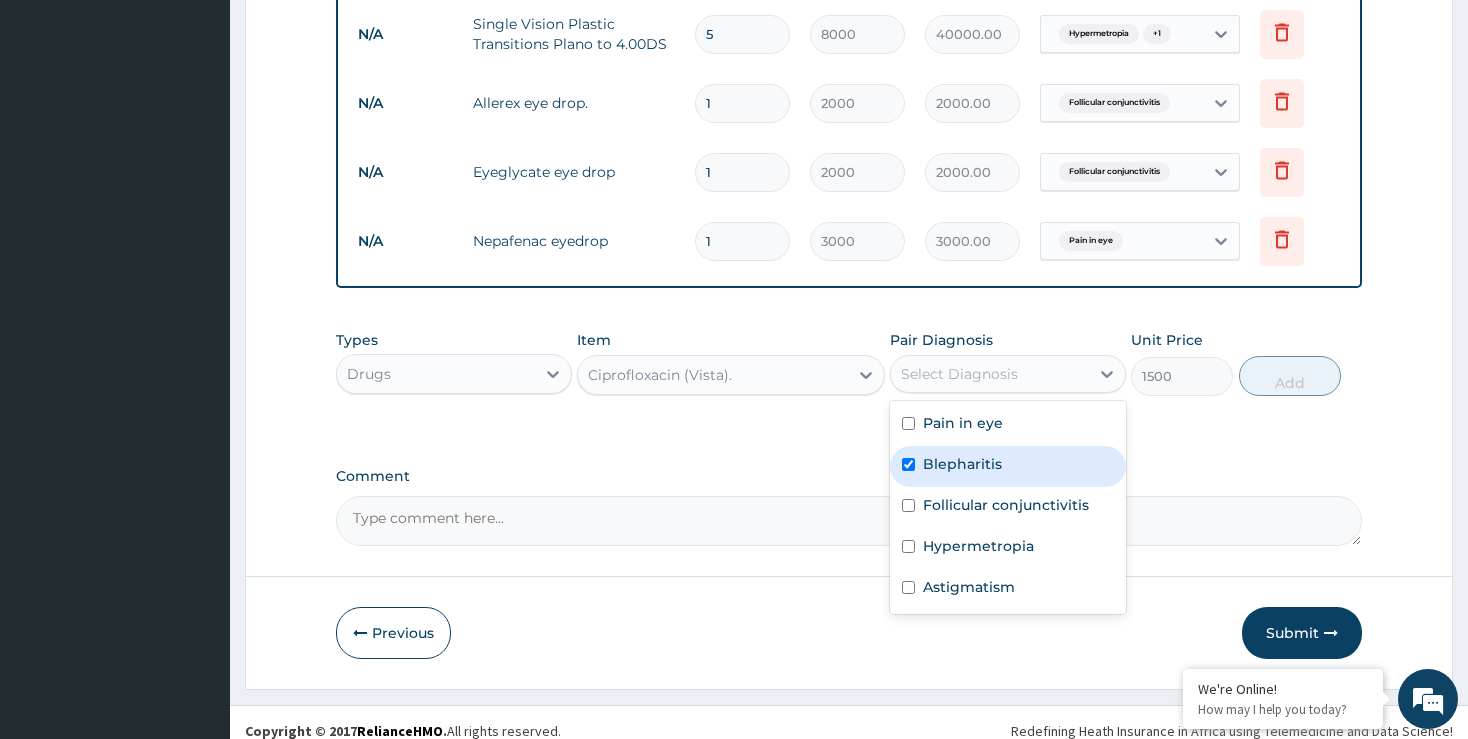 checkbox on "true" 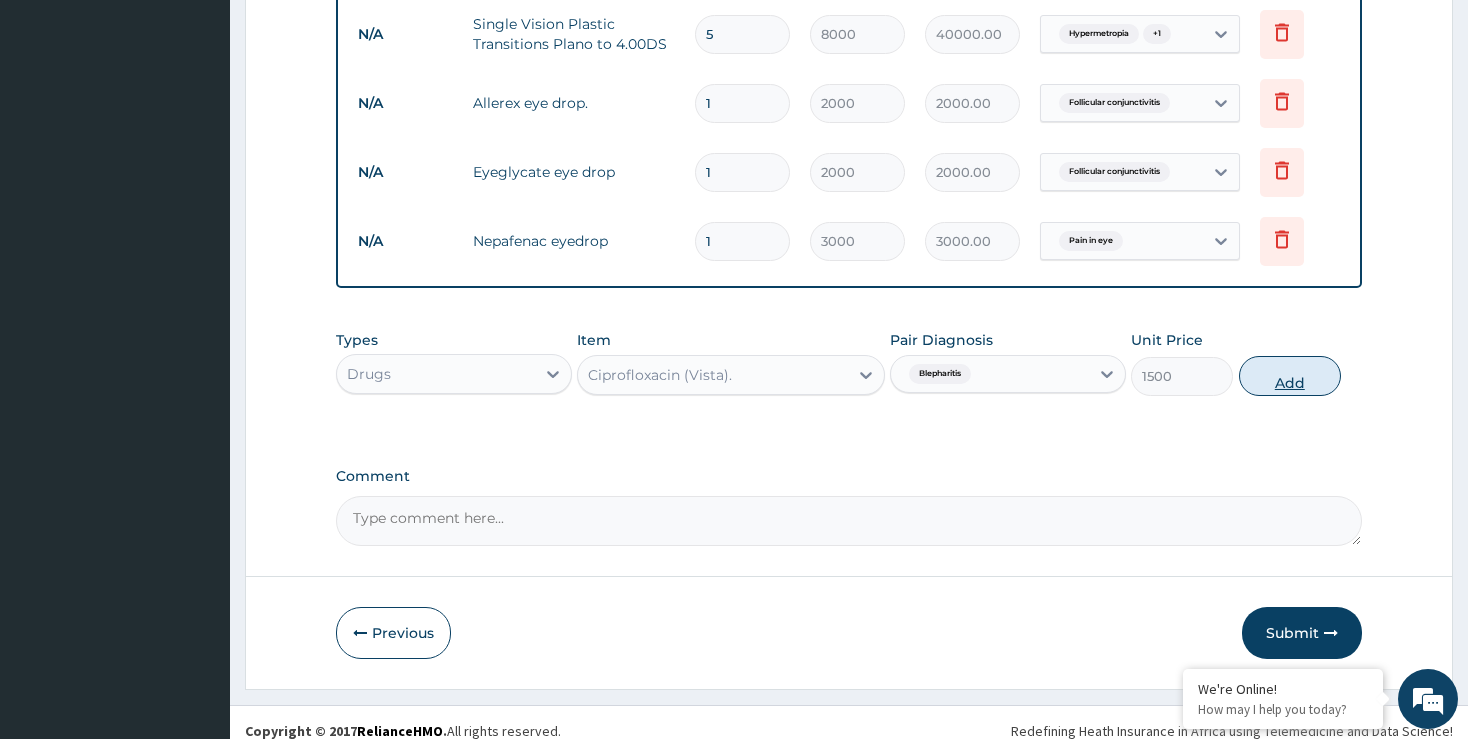 click on "Add" at bounding box center [1290, 376] 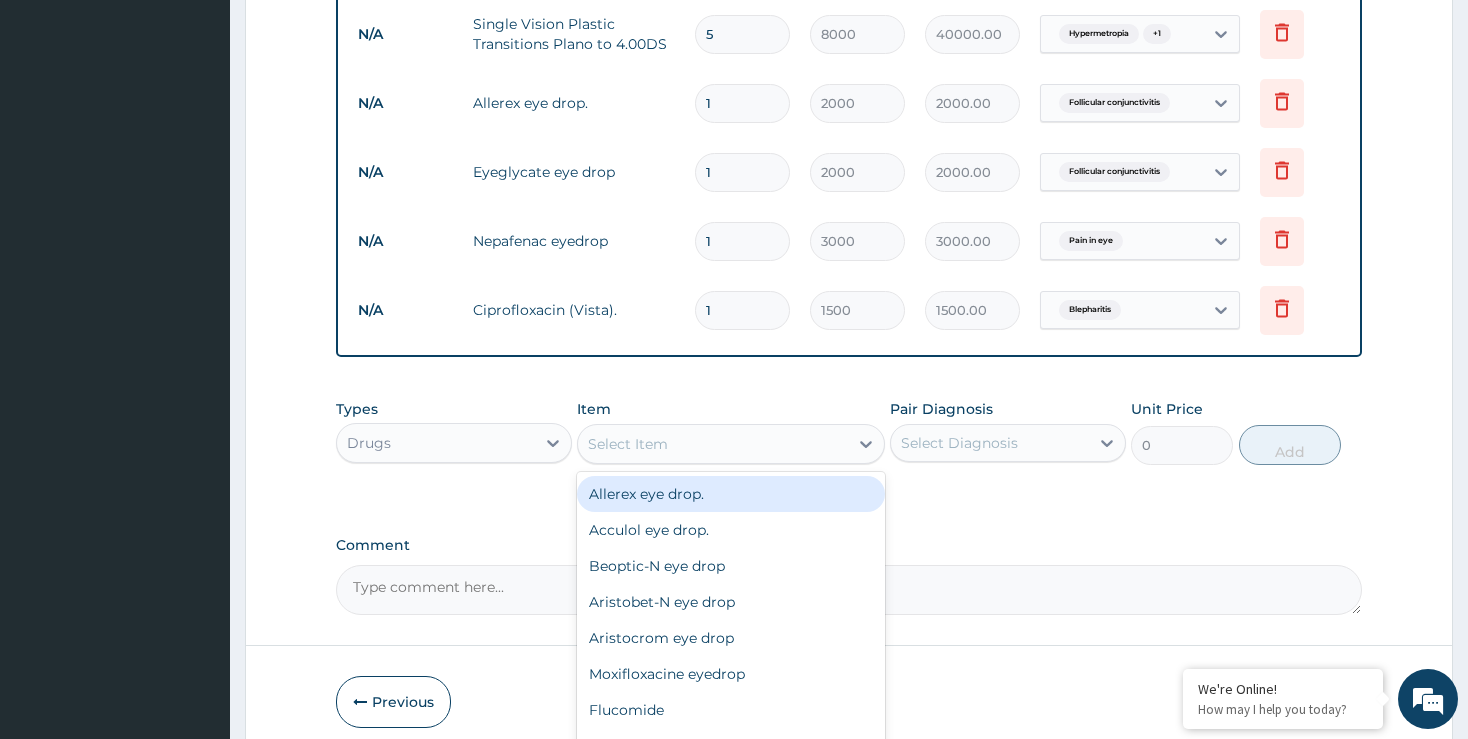 click on "Select Item" at bounding box center (713, 444) 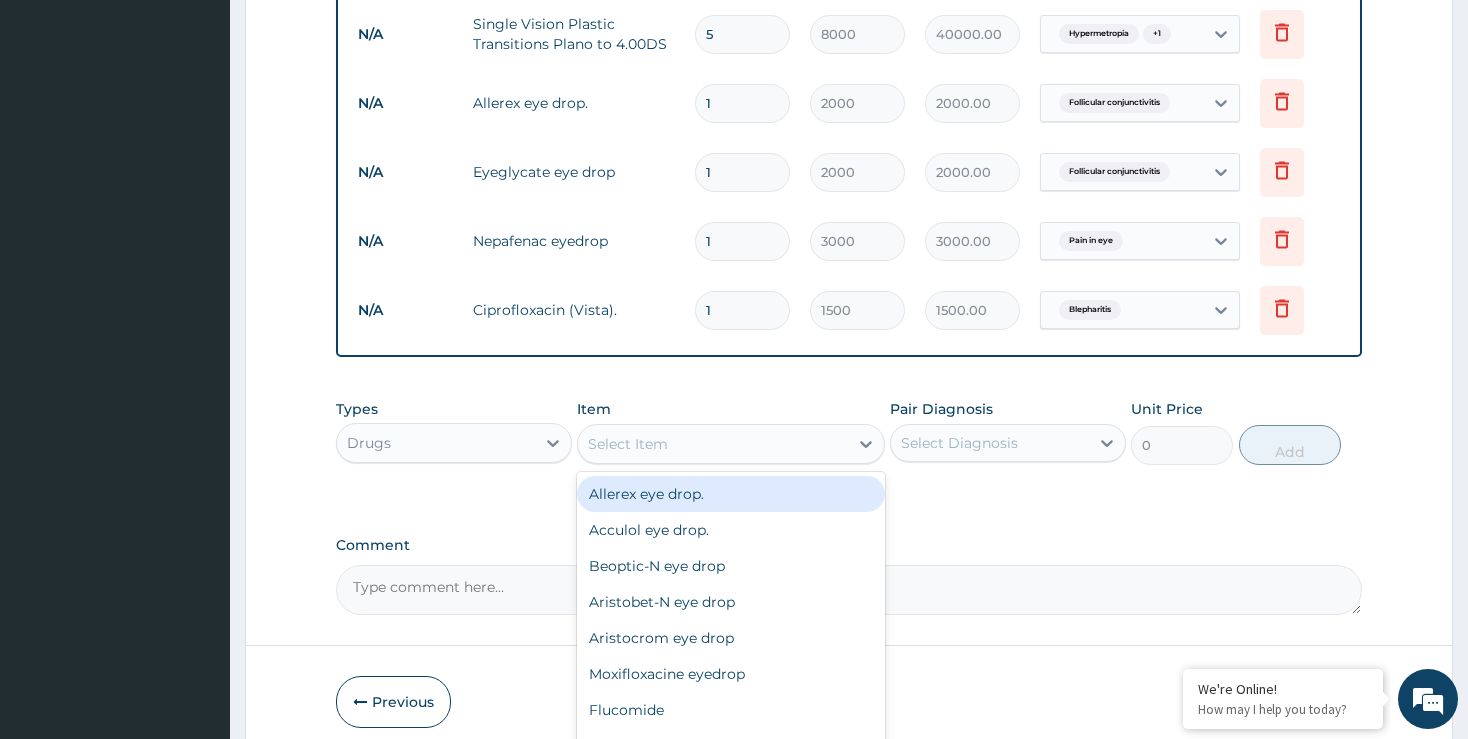 type on "C" 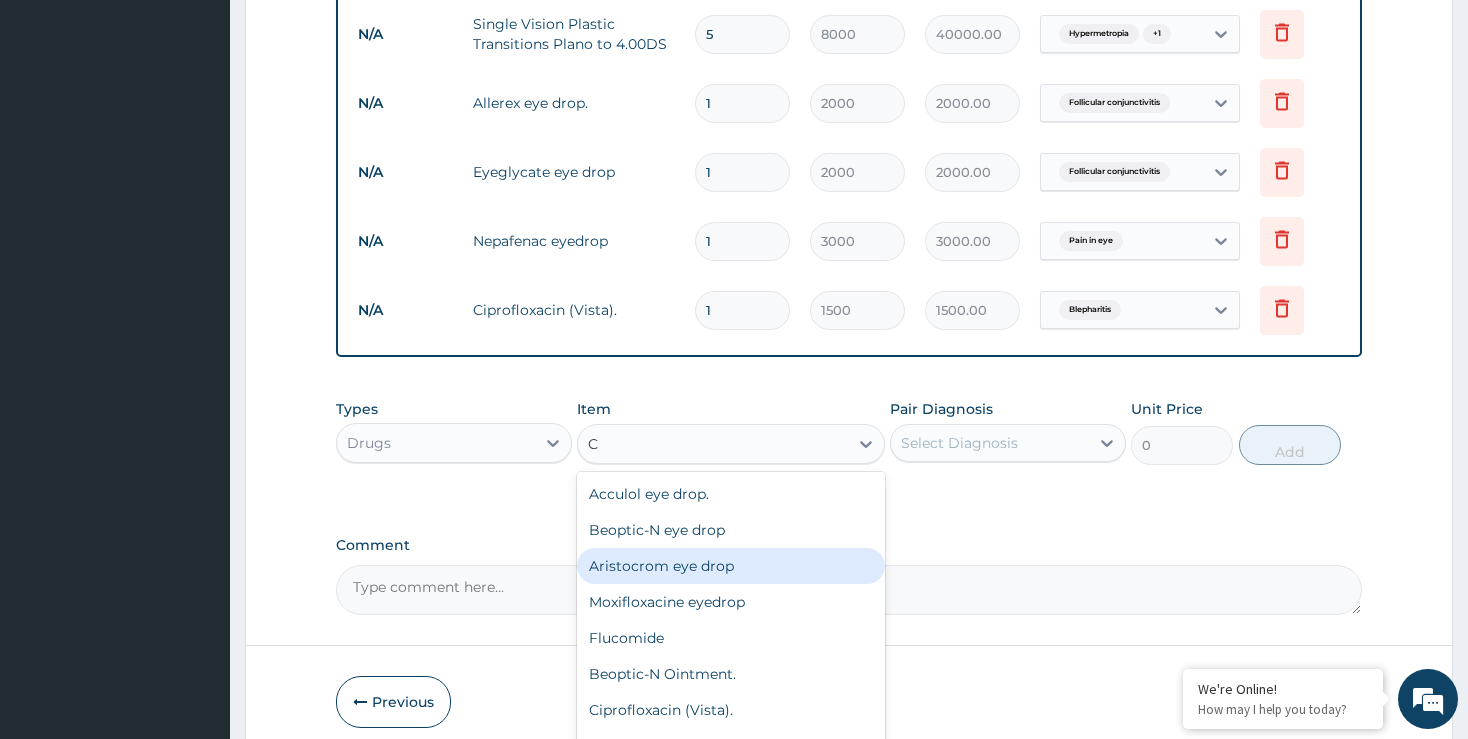 click on "Aristocrom eye drop" at bounding box center [731, 566] 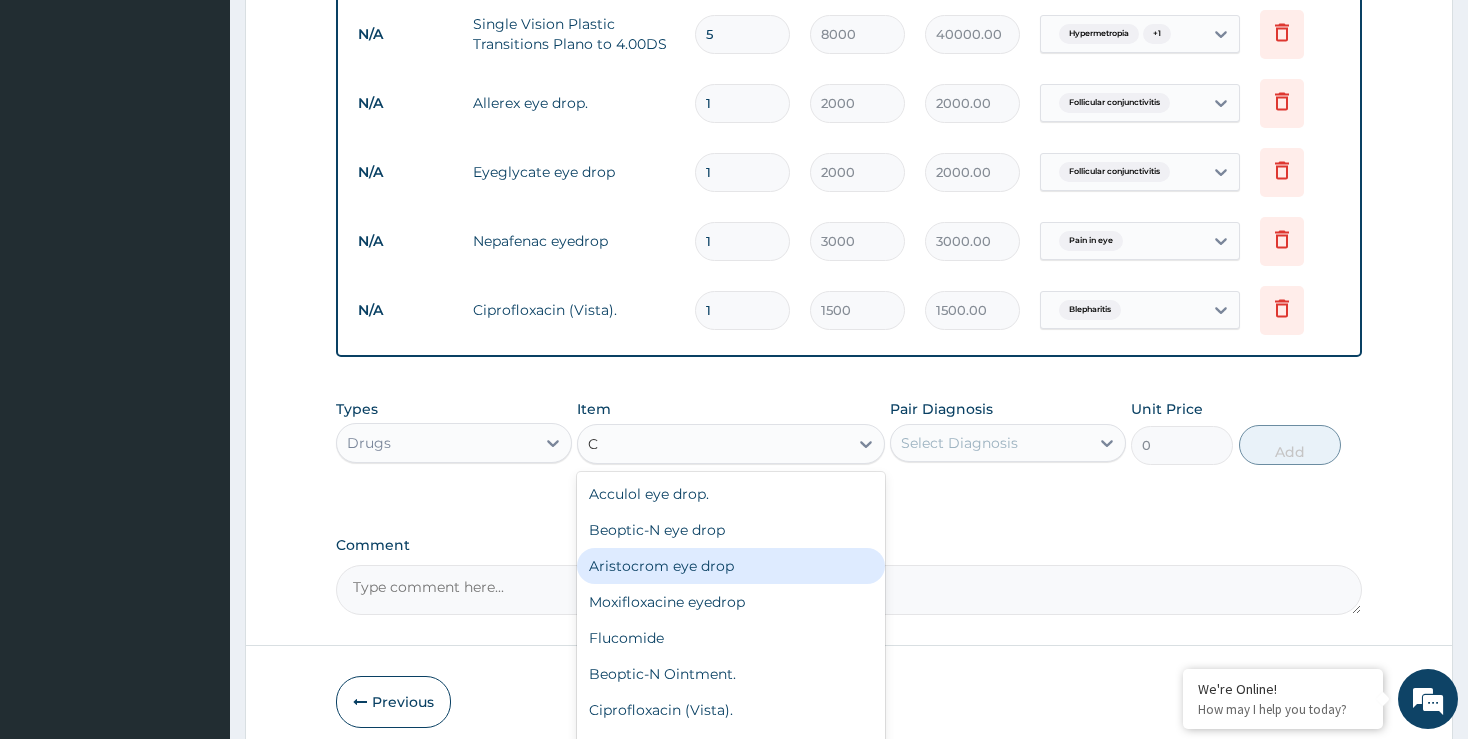type 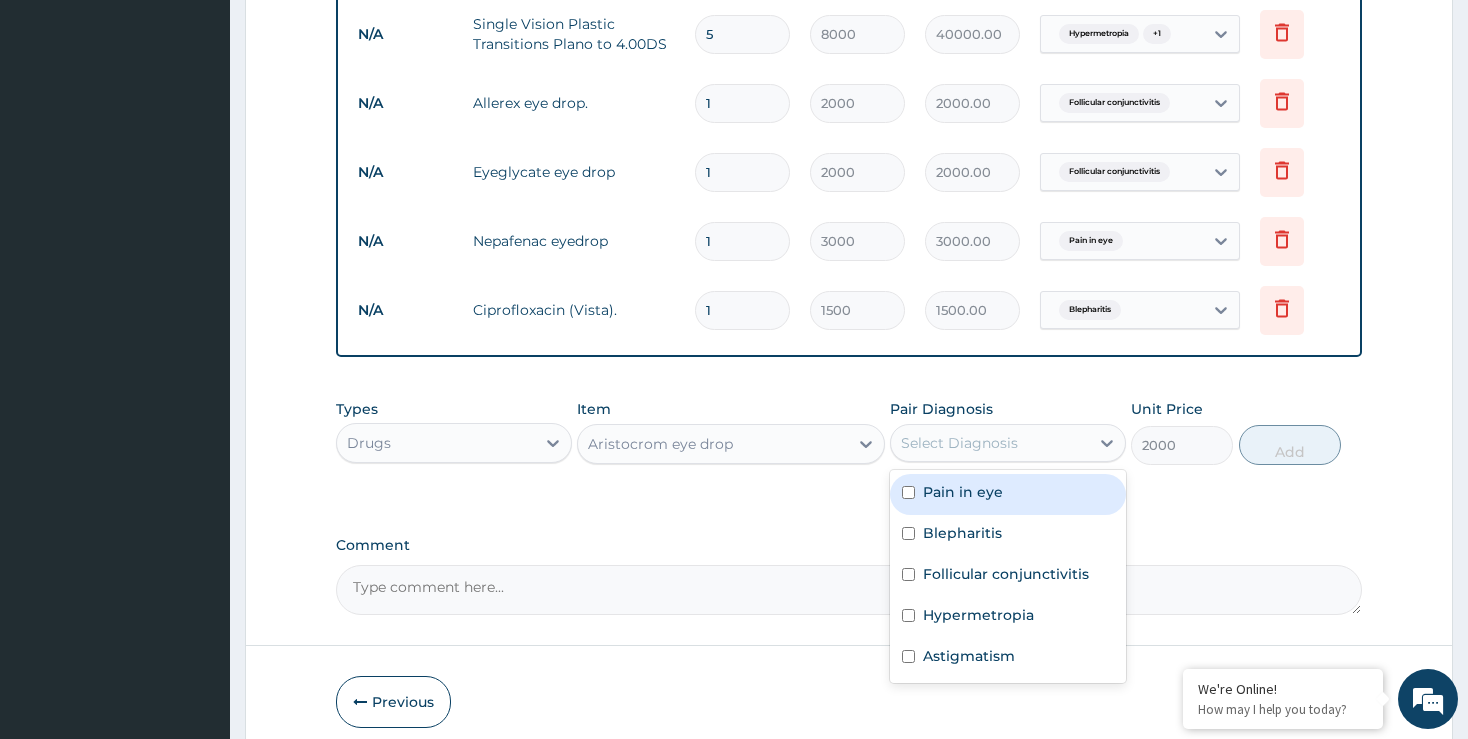 click on "Select Diagnosis" at bounding box center [990, 443] 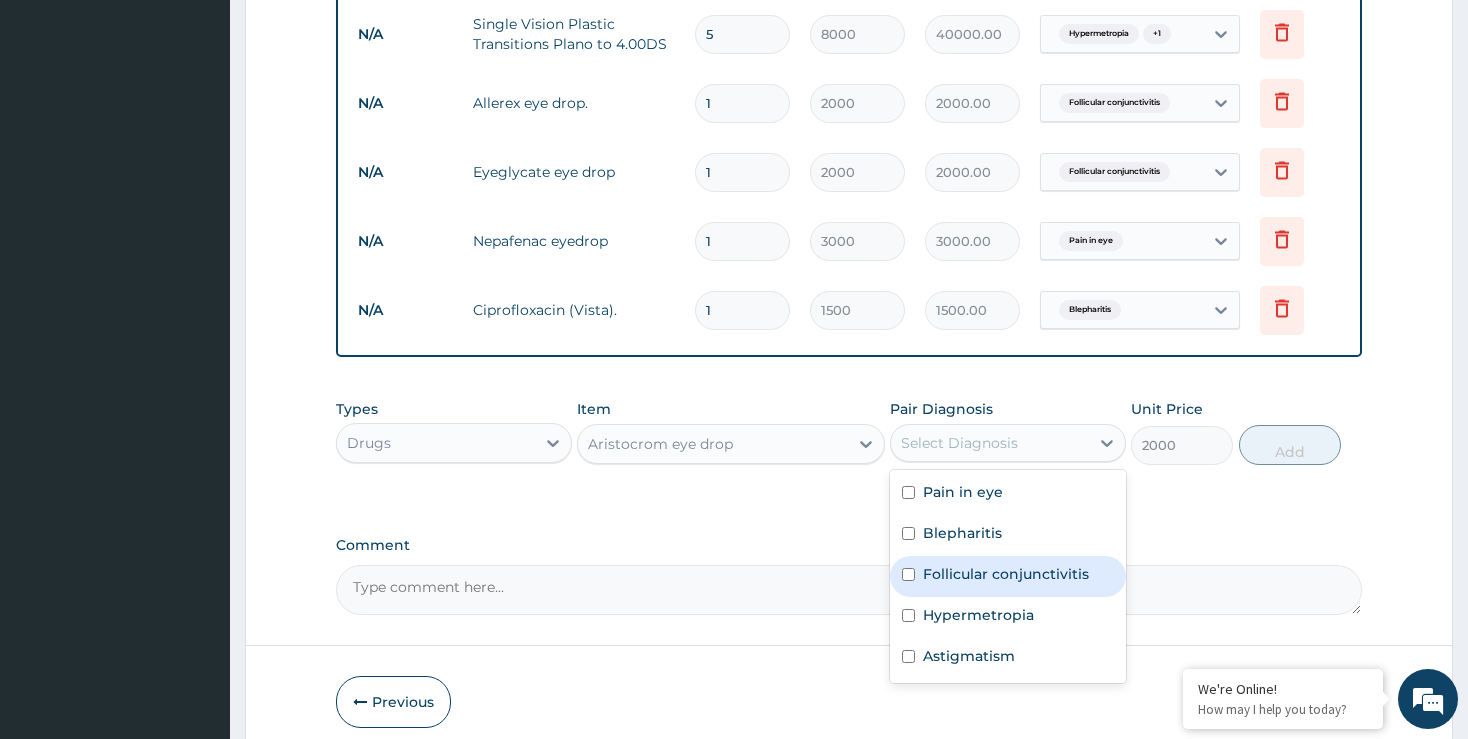 click at bounding box center (908, 574) 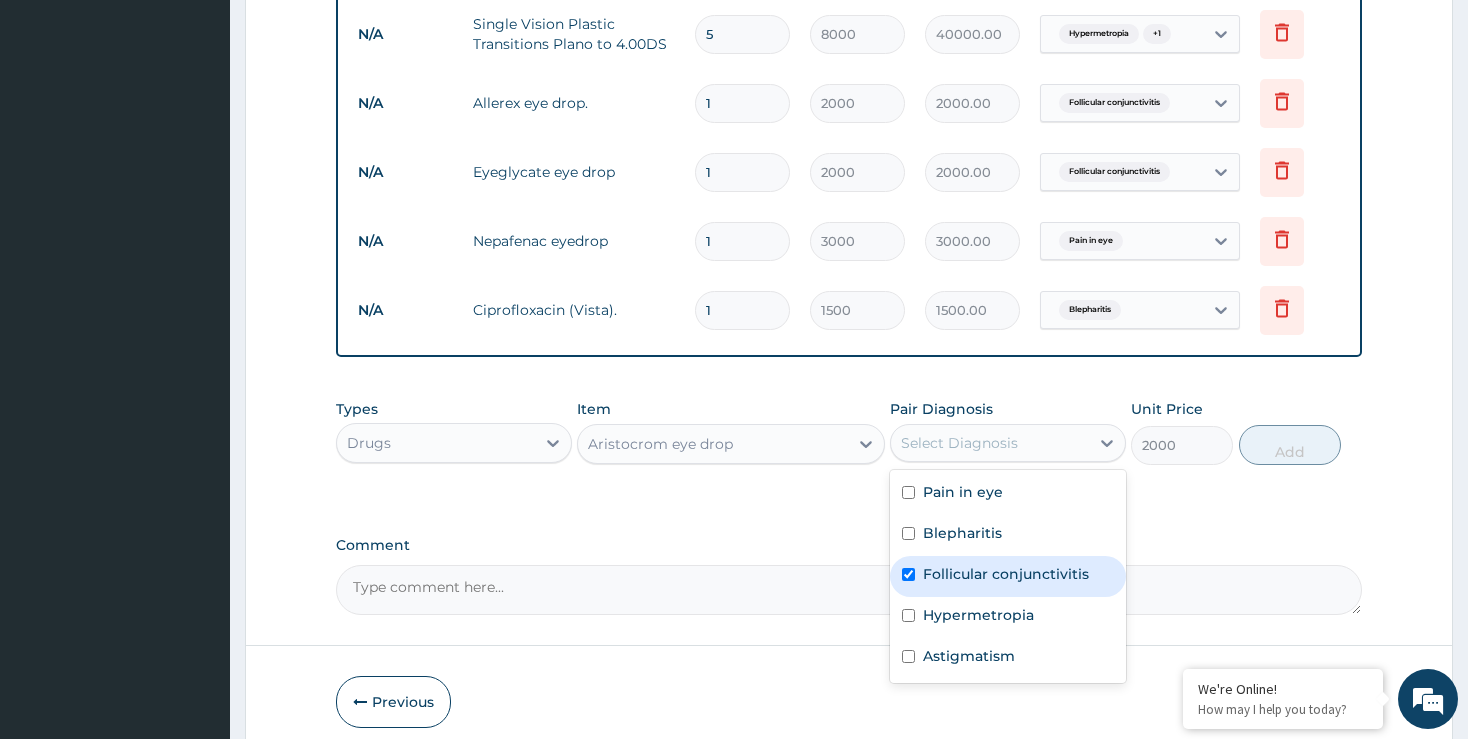 checkbox on "true" 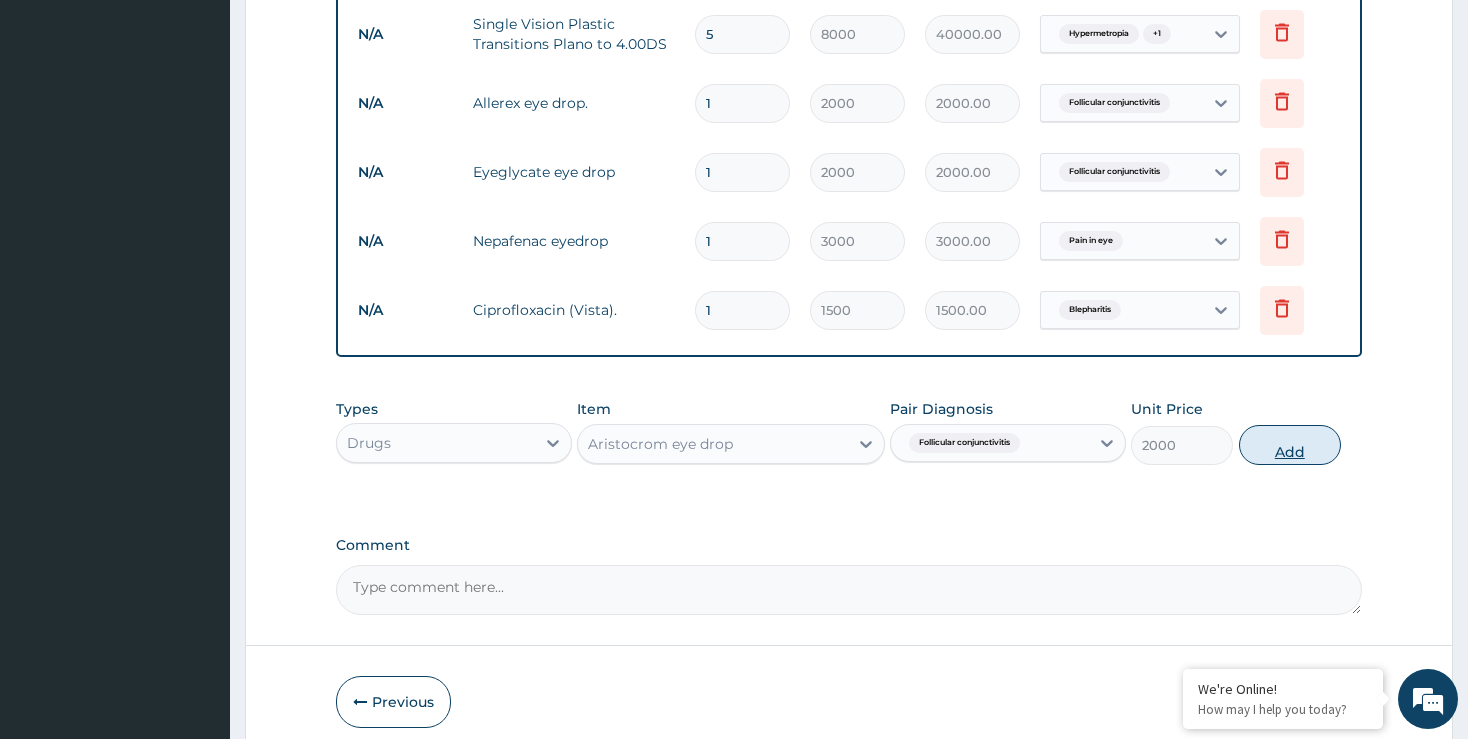 click on "Add" at bounding box center (1290, 445) 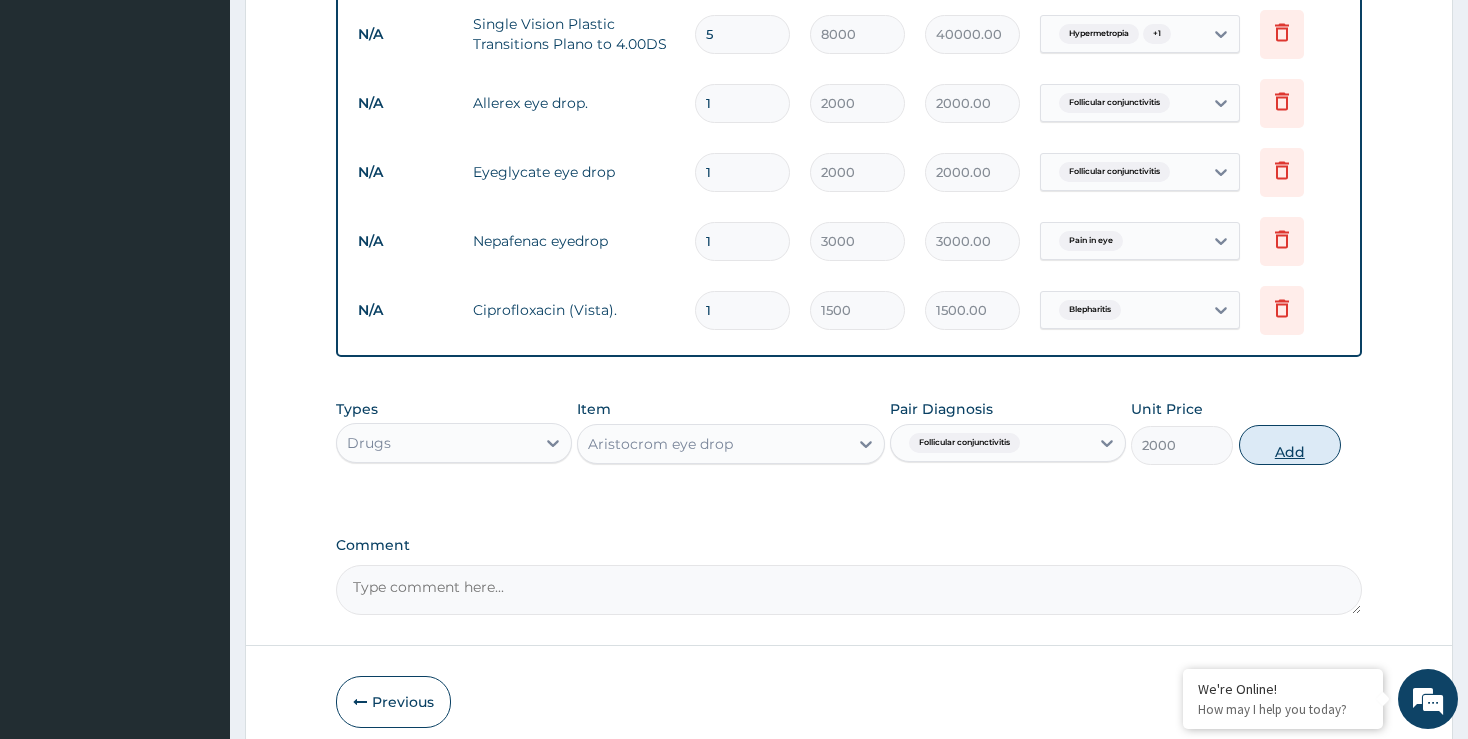 type on "0" 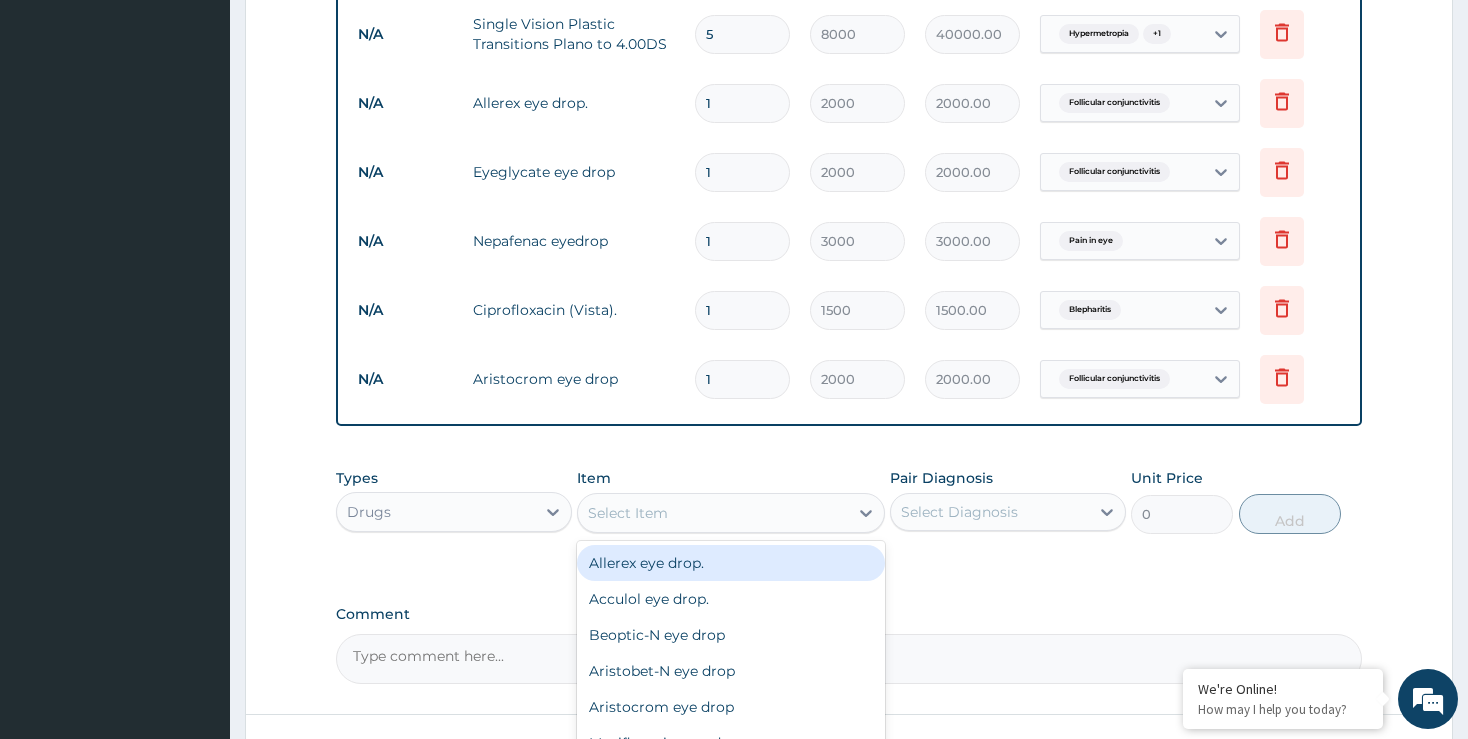 click on "Select Item" at bounding box center (713, 513) 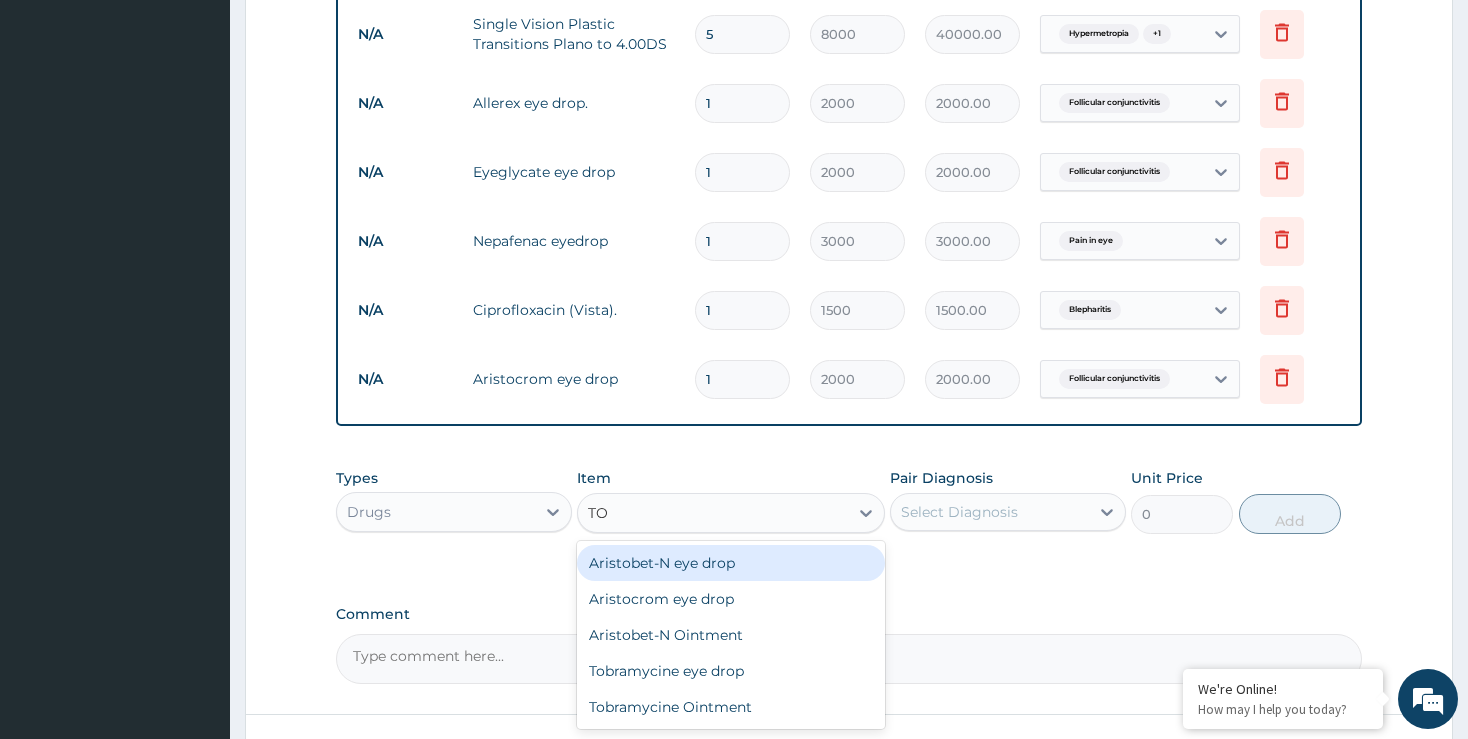 type on "TOB" 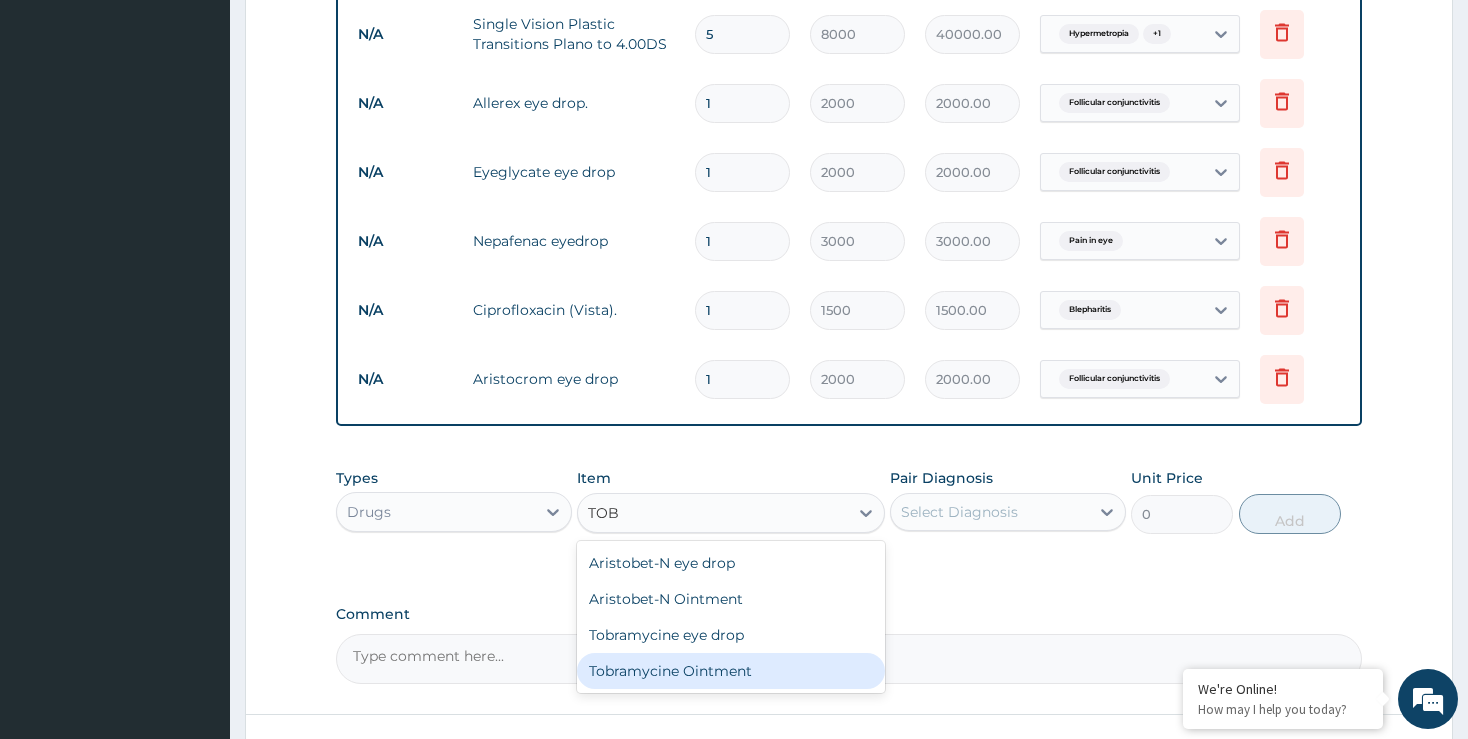 click on "Tobramycine Ointment" at bounding box center [731, 671] 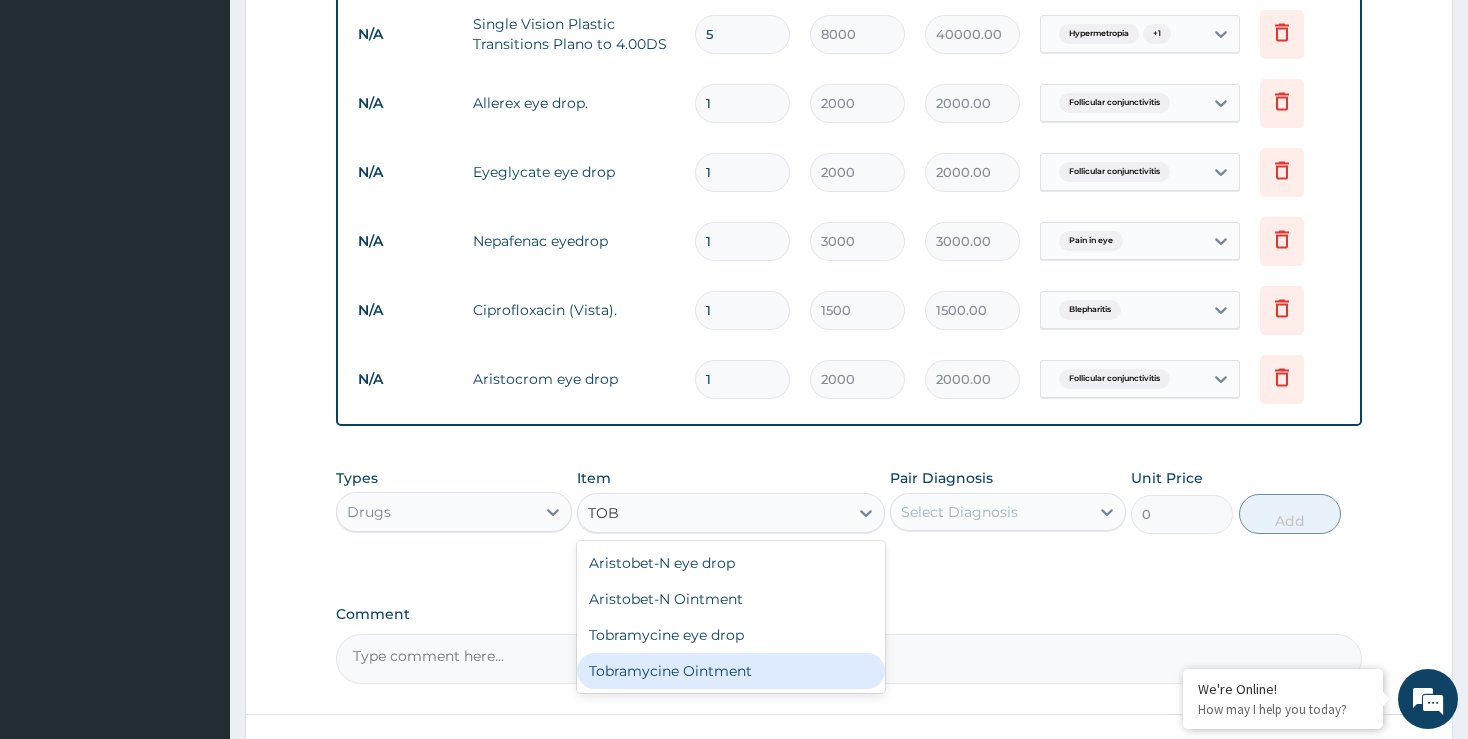 type 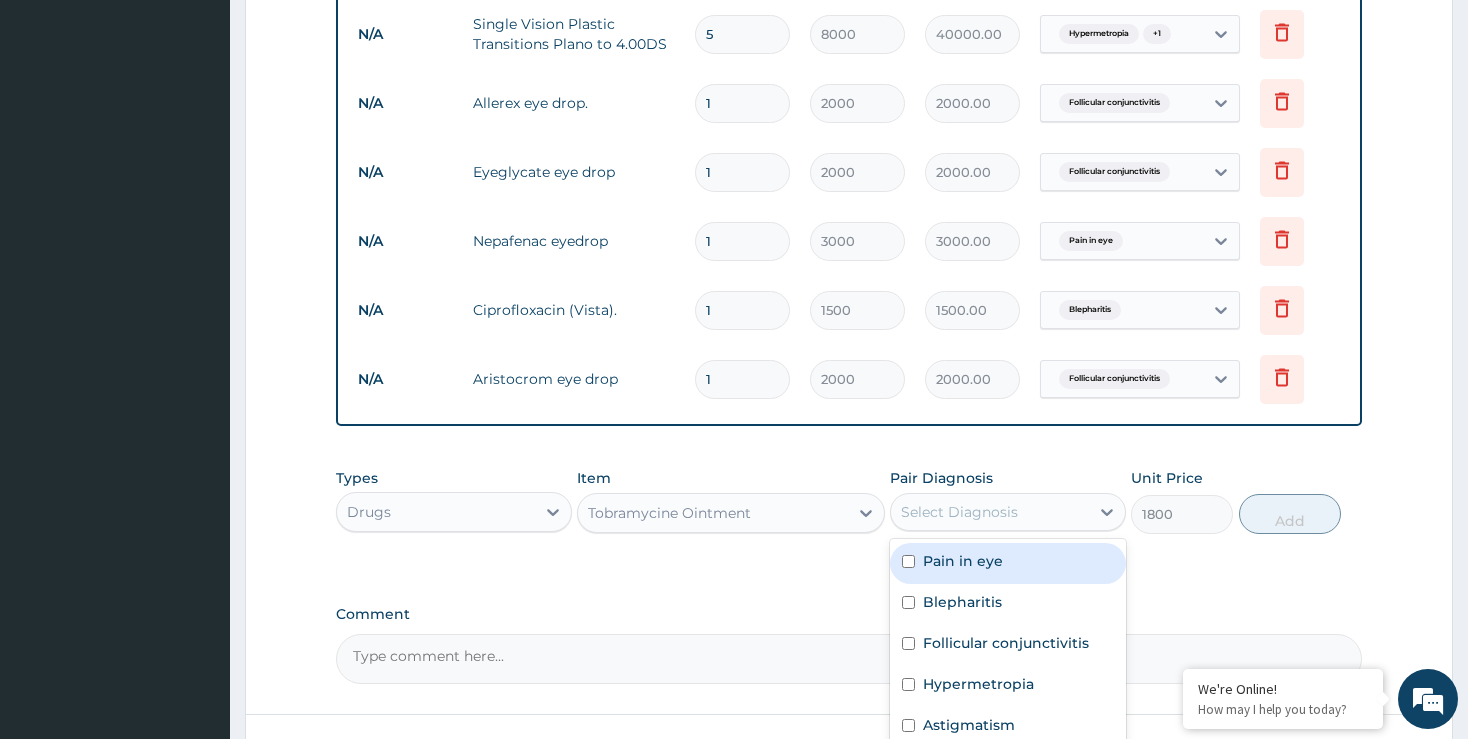 click on "Select Diagnosis" at bounding box center (990, 512) 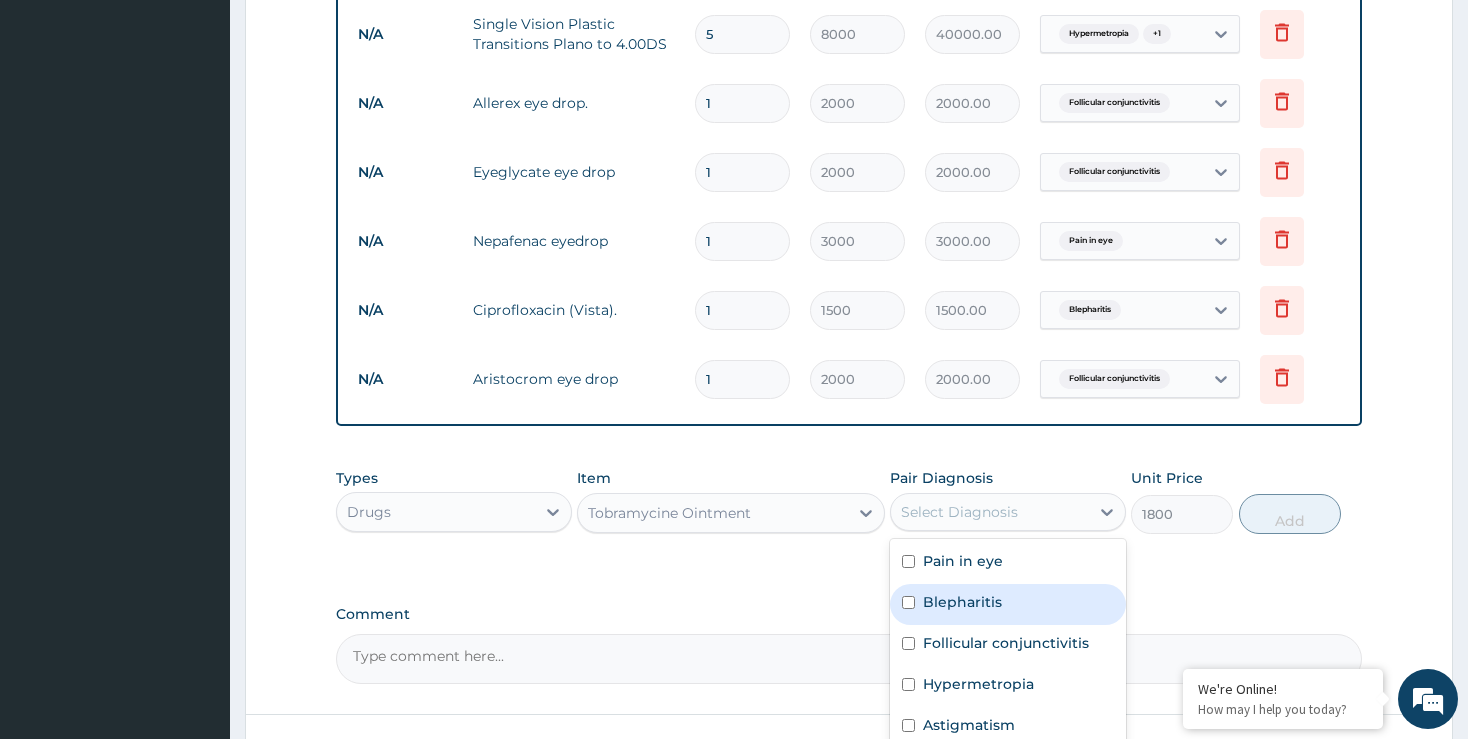click at bounding box center [908, 602] 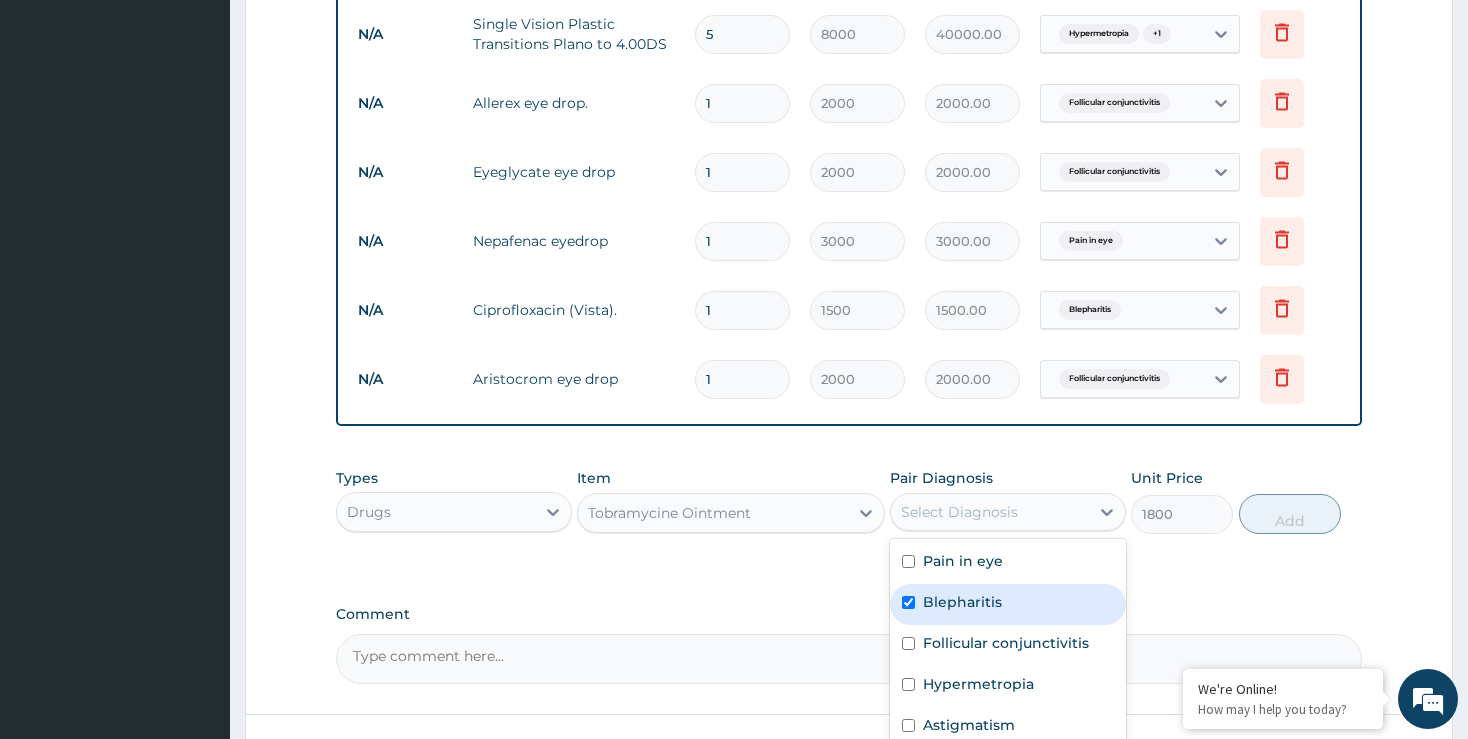 checkbox on "true" 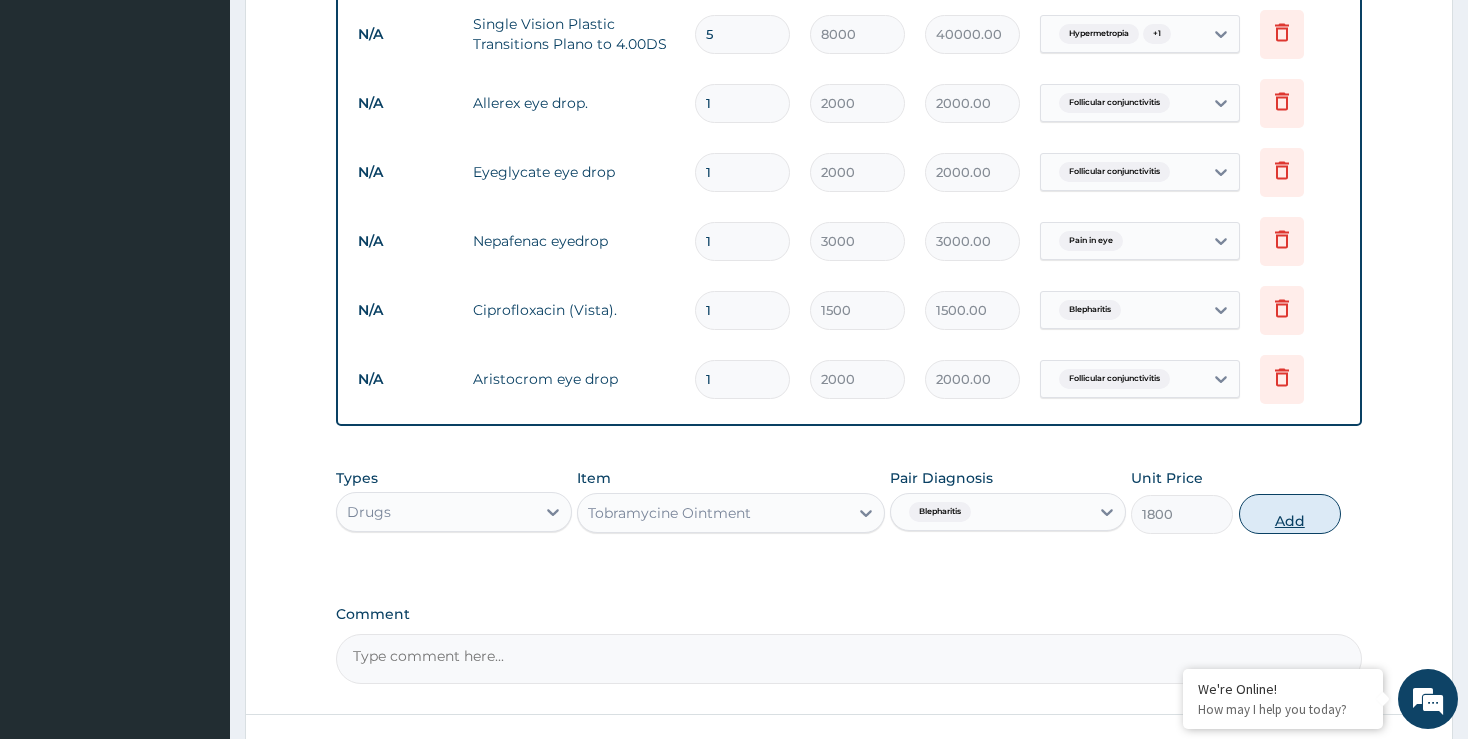 click on "Add" at bounding box center [1290, 514] 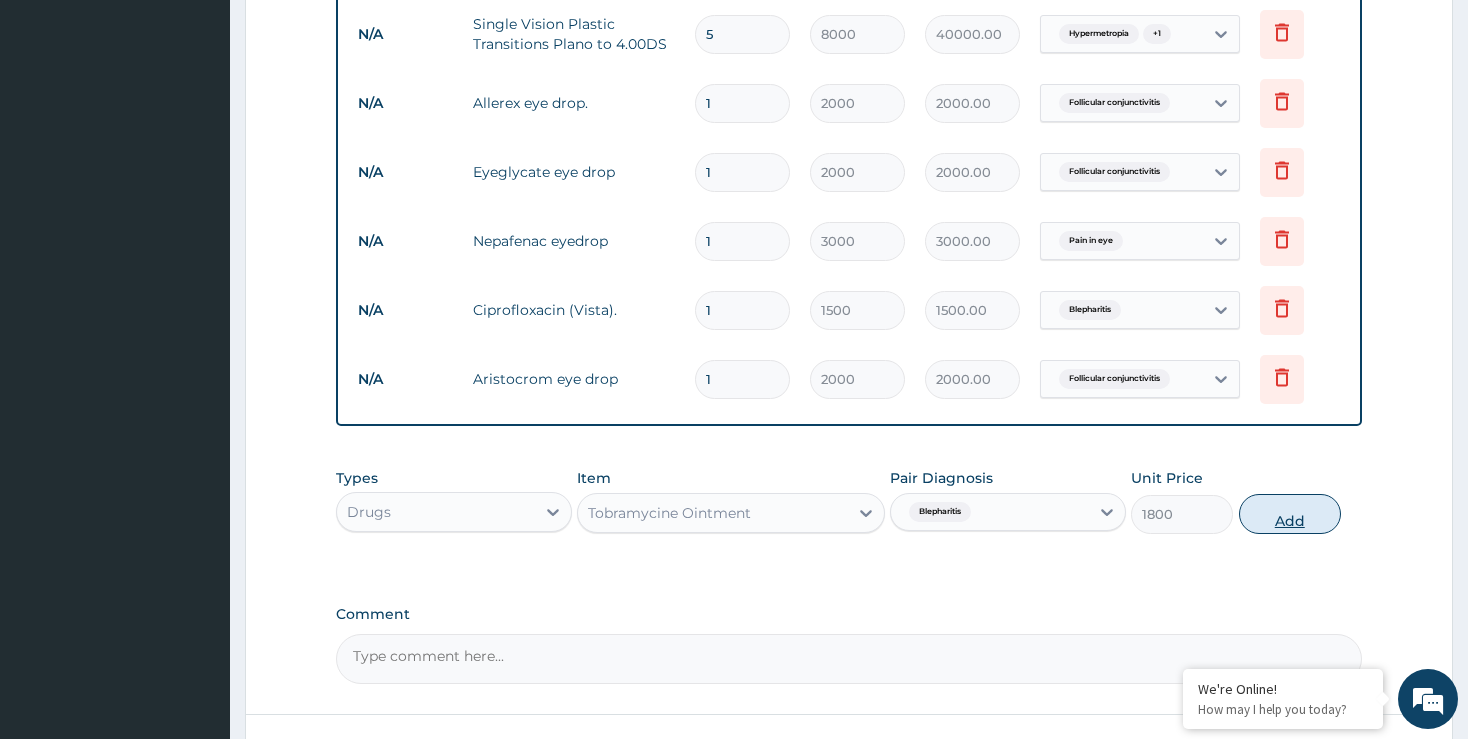 type on "0" 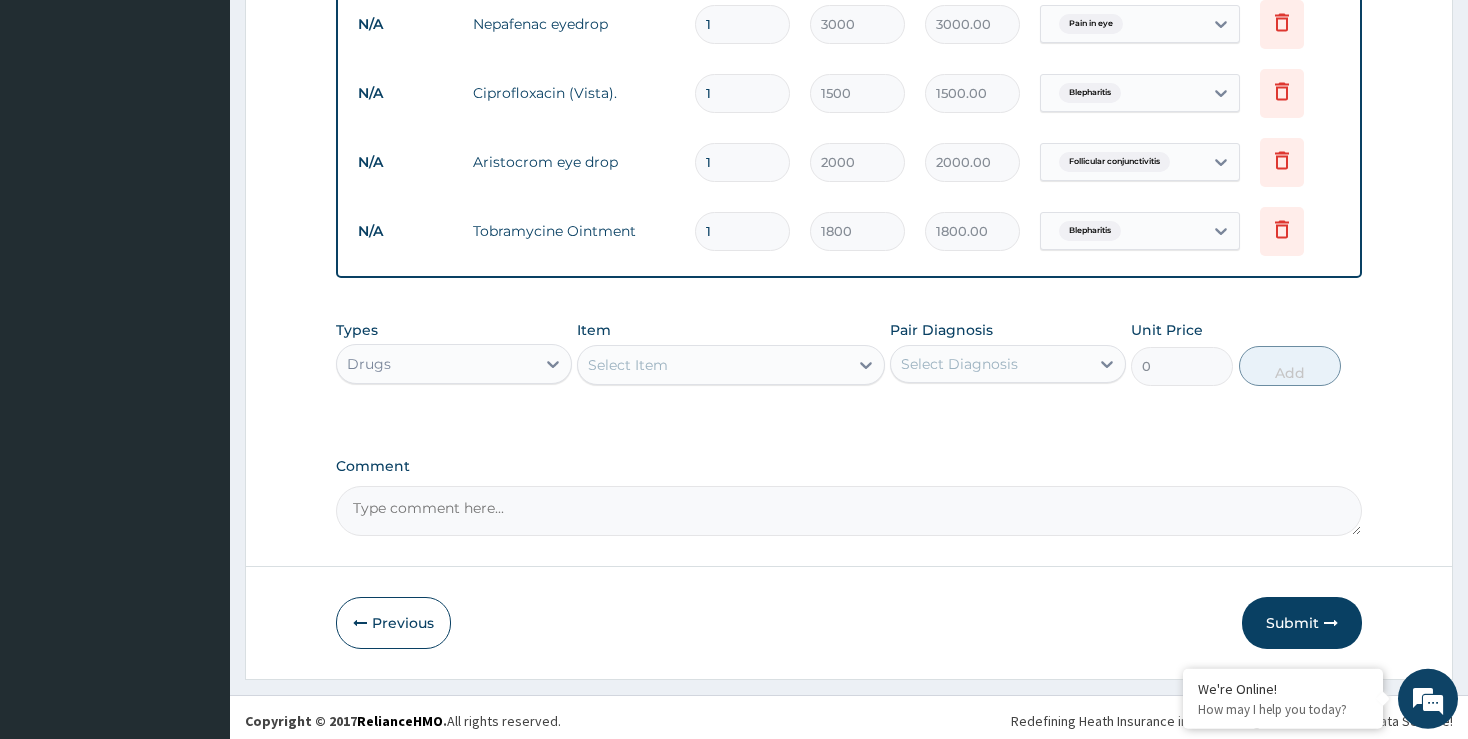 scroll, scrollTop: 1430, scrollLeft: 0, axis: vertical 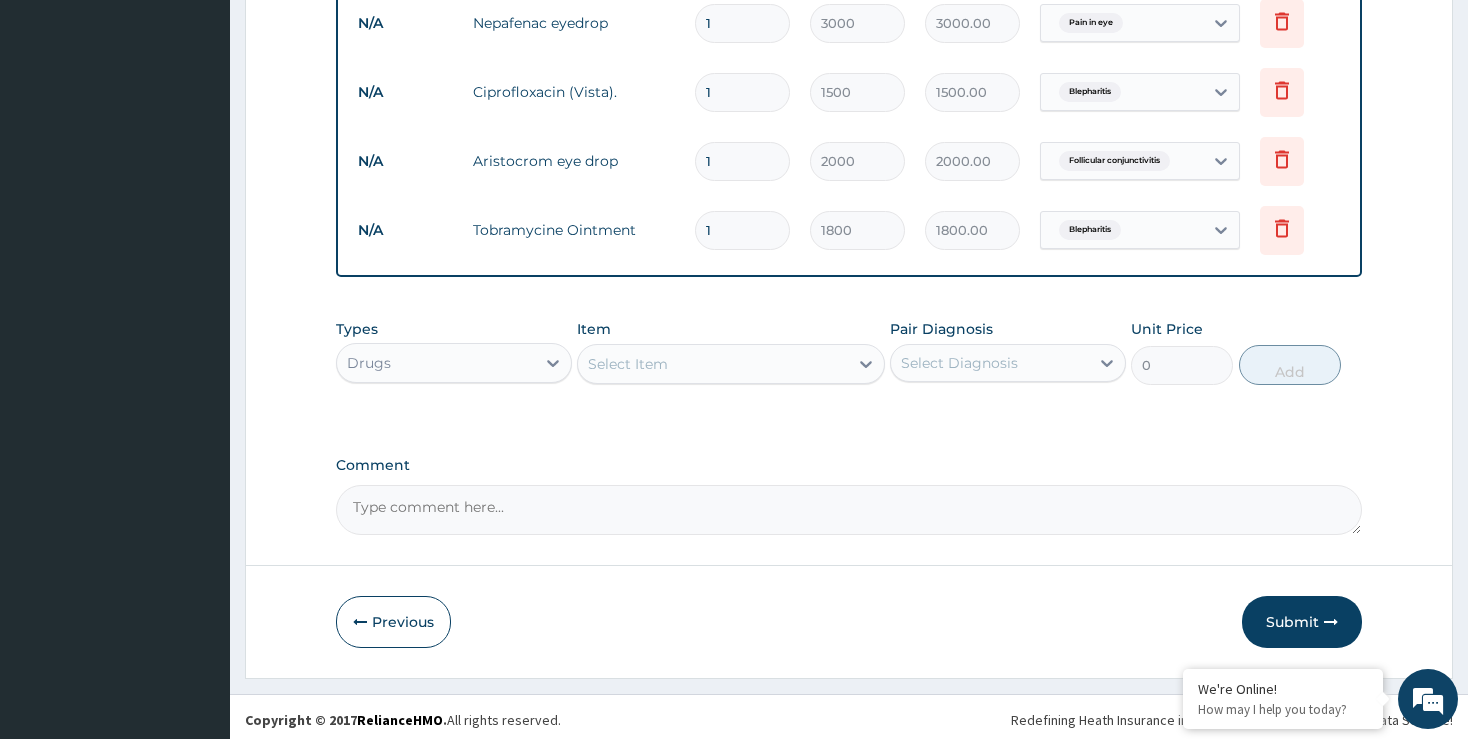 drag, startPoint x: 1478, startPoint y: 722, endPoint x: 1303, endPoint y: 622, distance: 201.55644 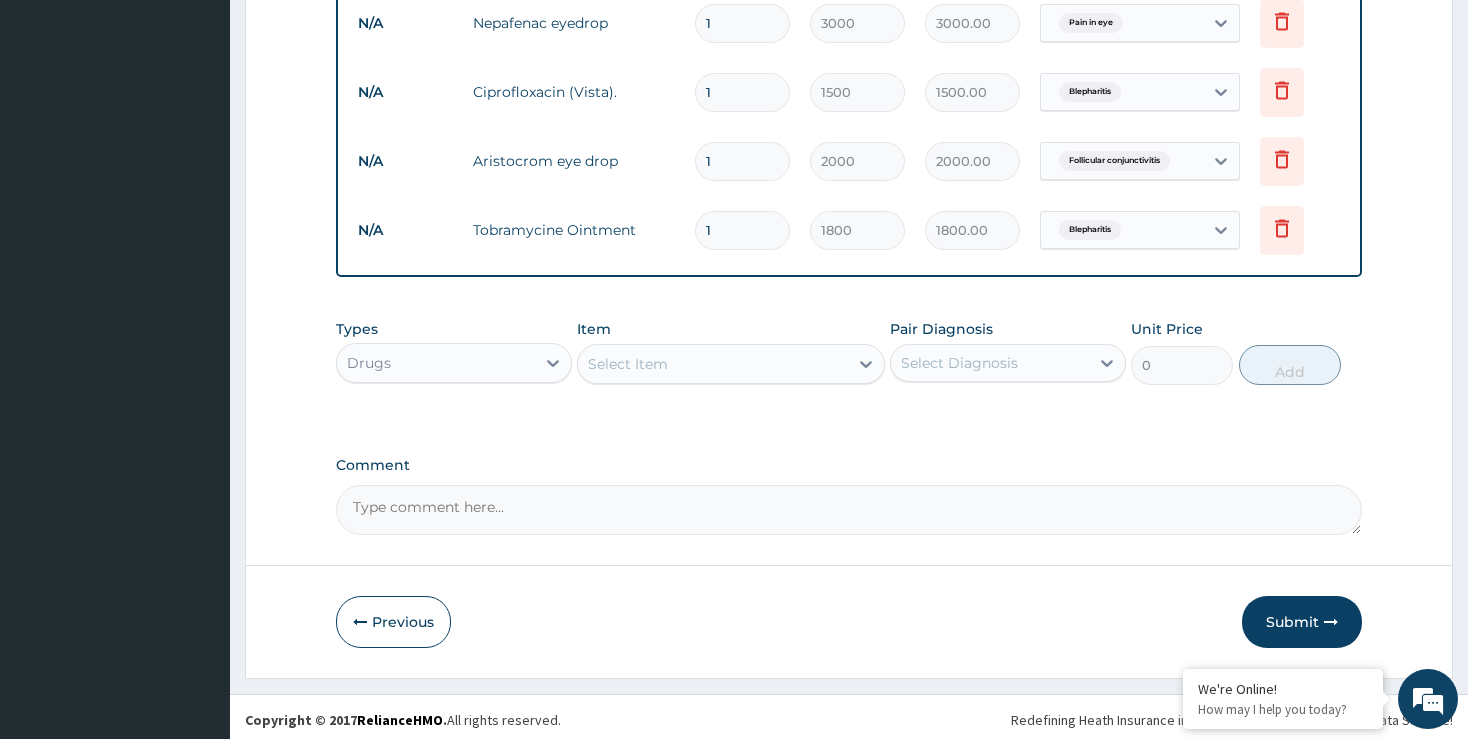 click on "Submit" at bounding box center [1302, 622] 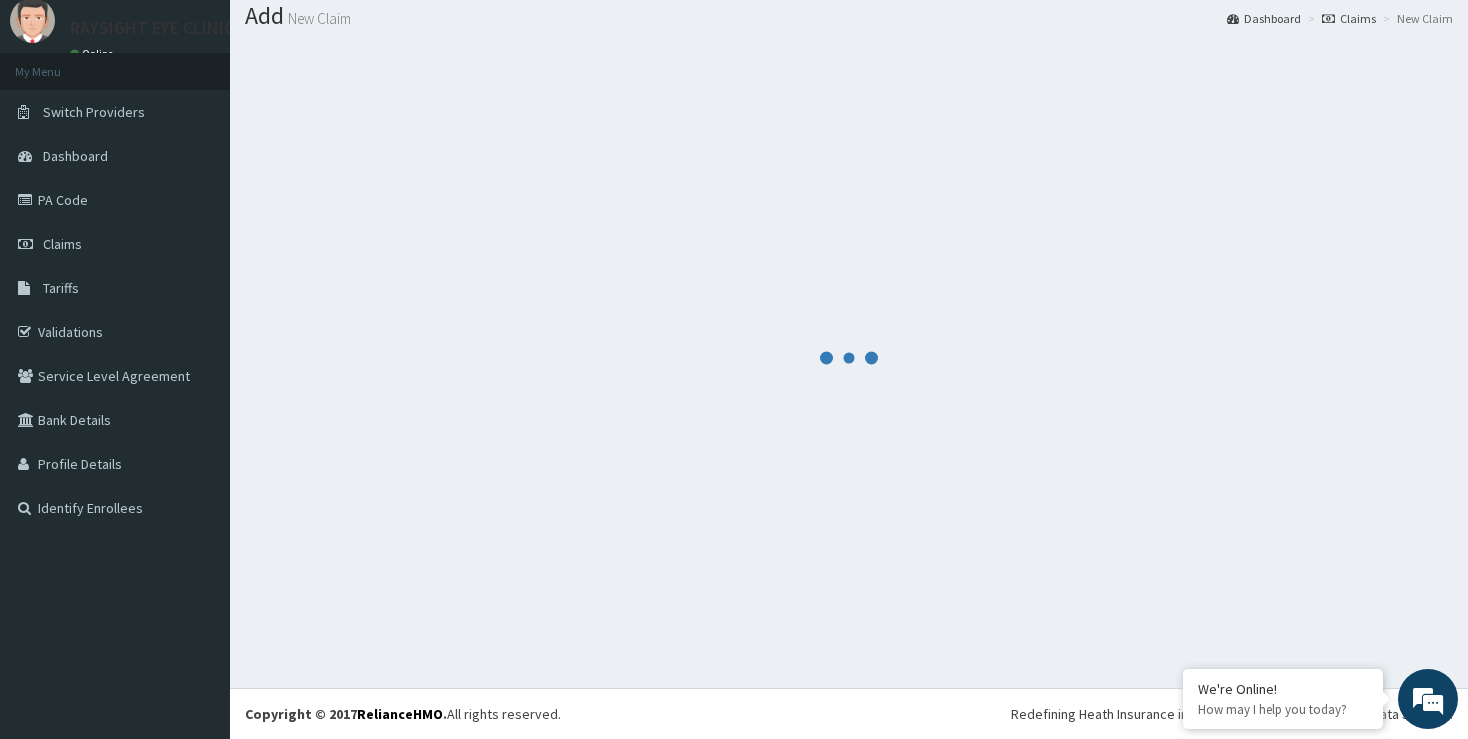 scroll, scrollTop: 61, scrollLeft: 0, axis: vertical 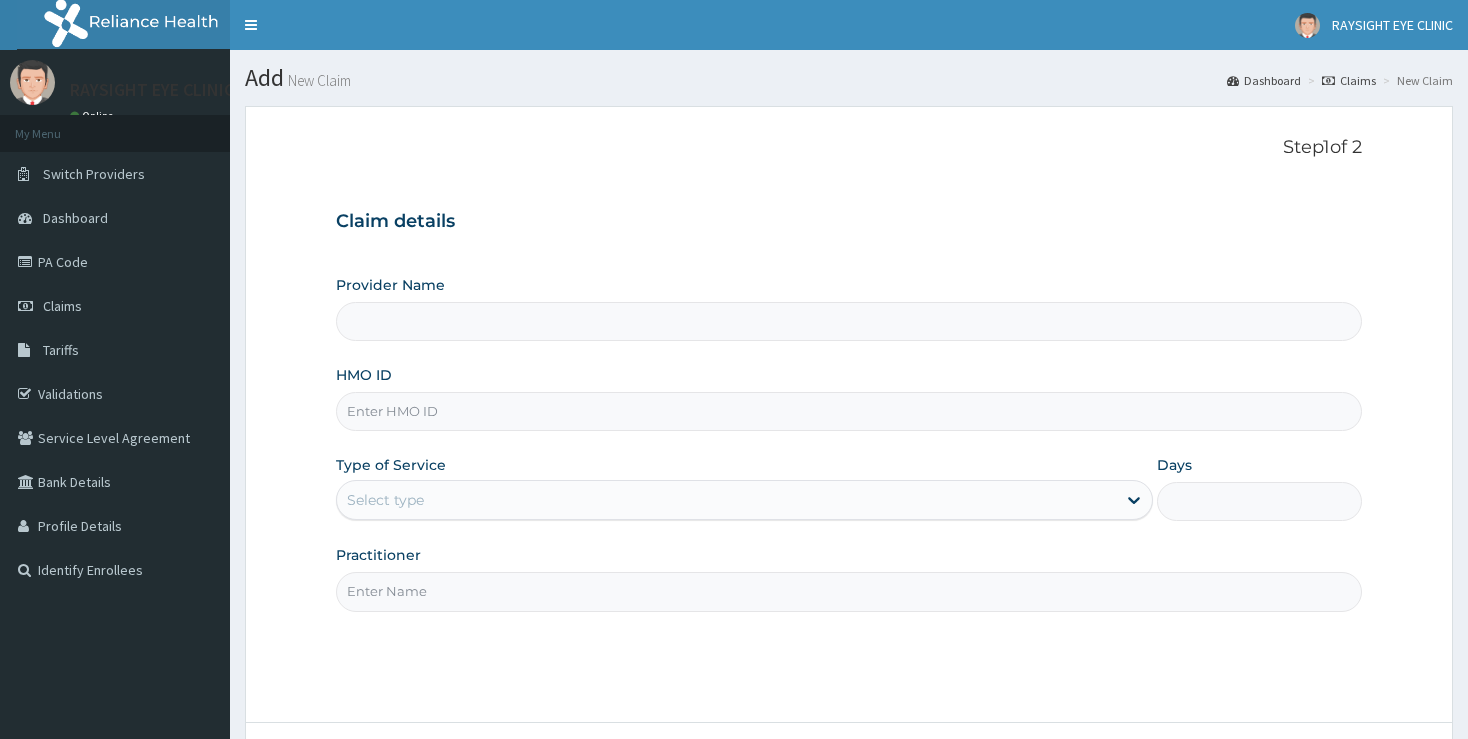 click on "HMO ID" at bounding box center (848, 411) 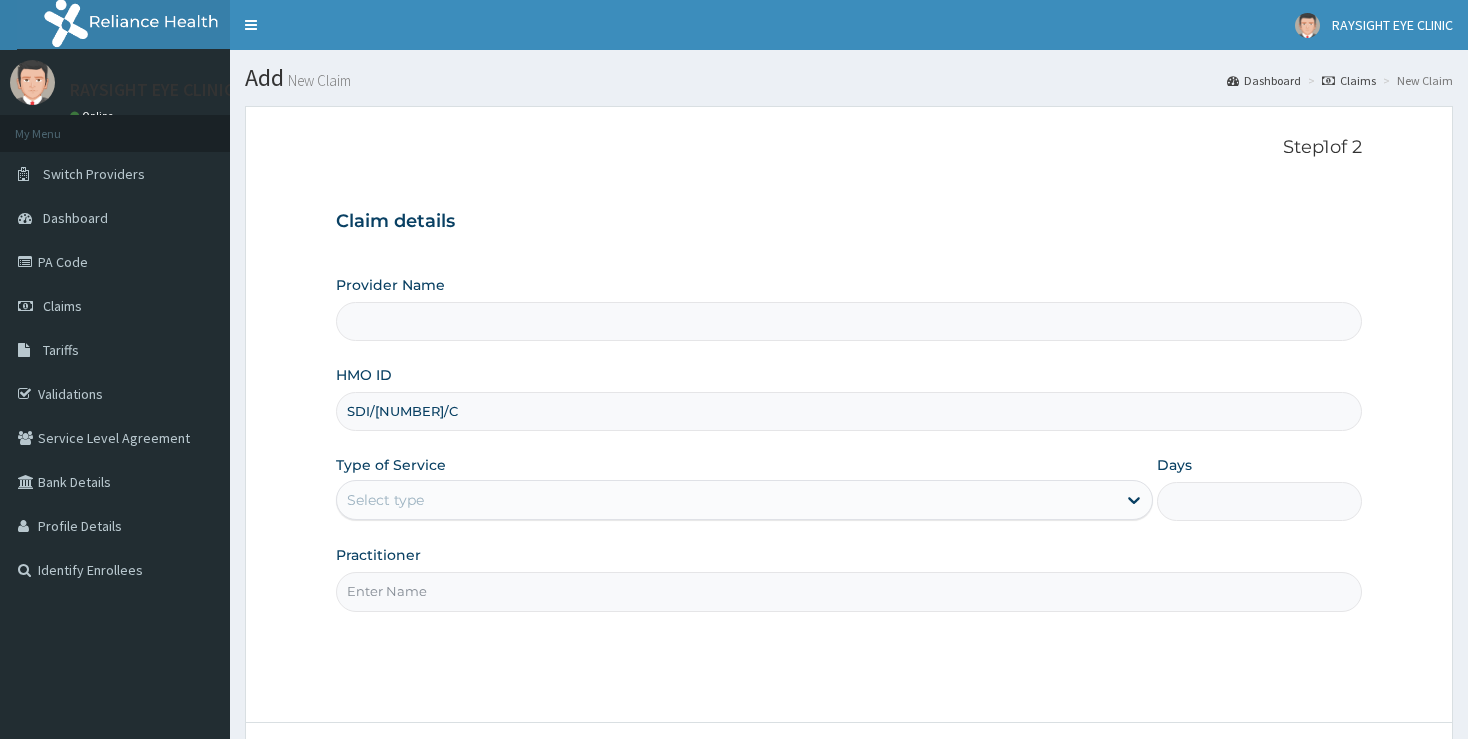 type on "SDI/[NUMBER]/C" 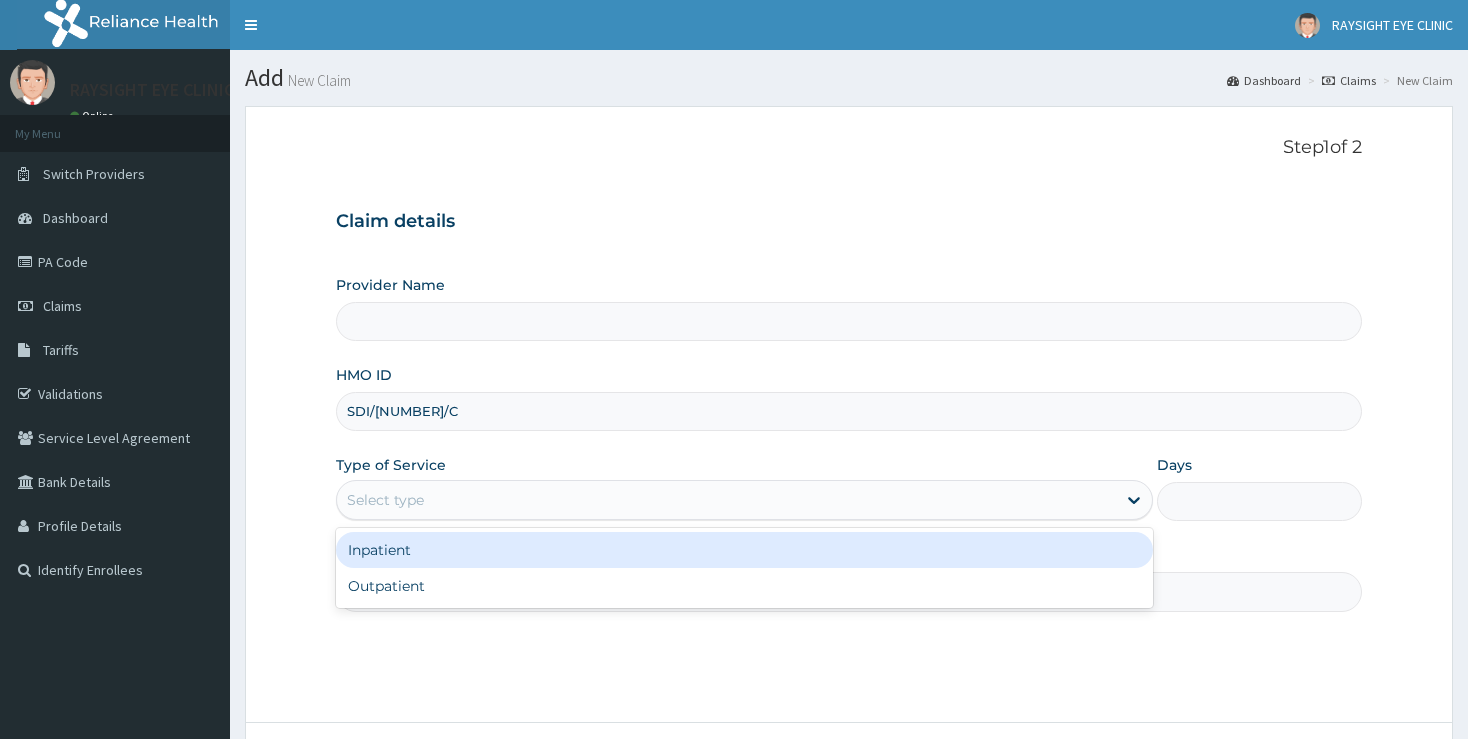 click on "Select type" at bounding box center (726, 500) 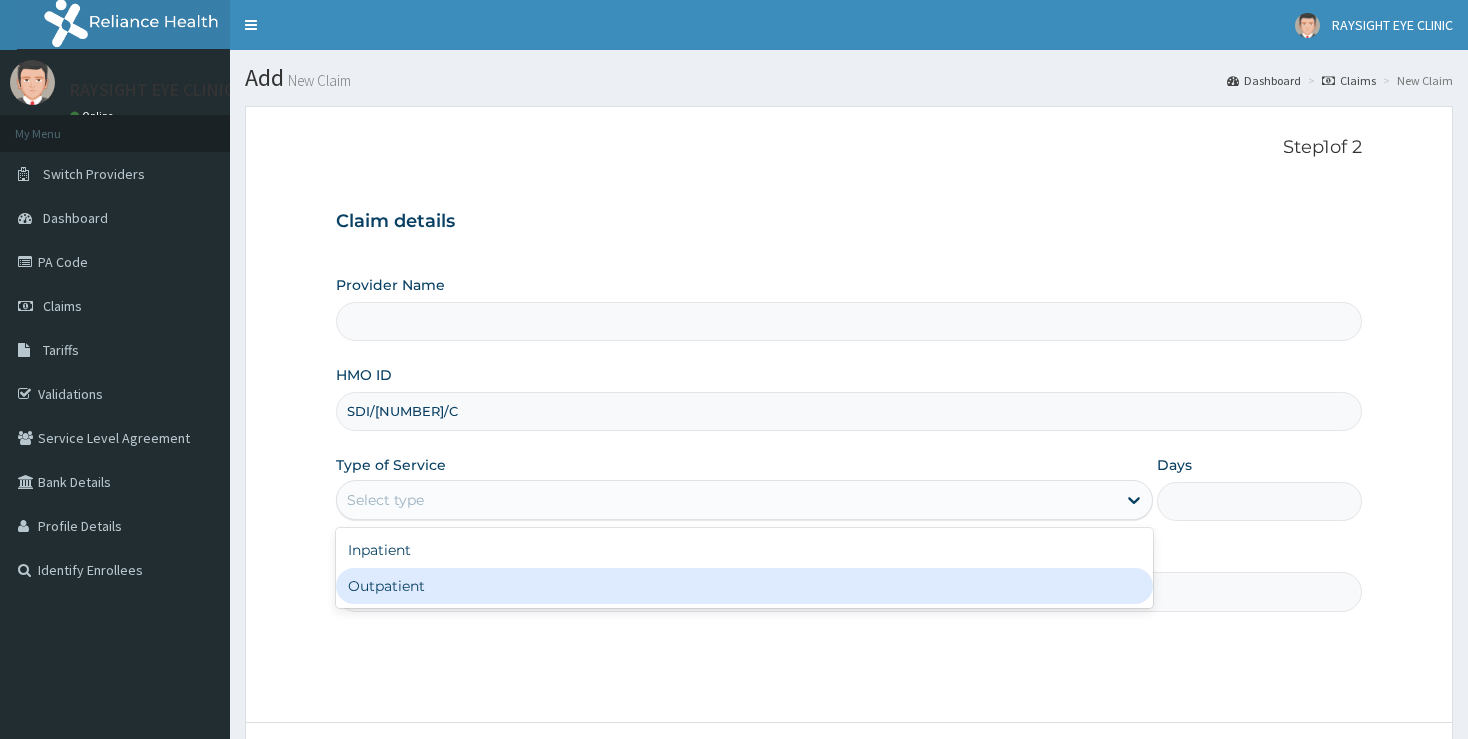 click on "Outpatient" at bounding box center (744, 586) 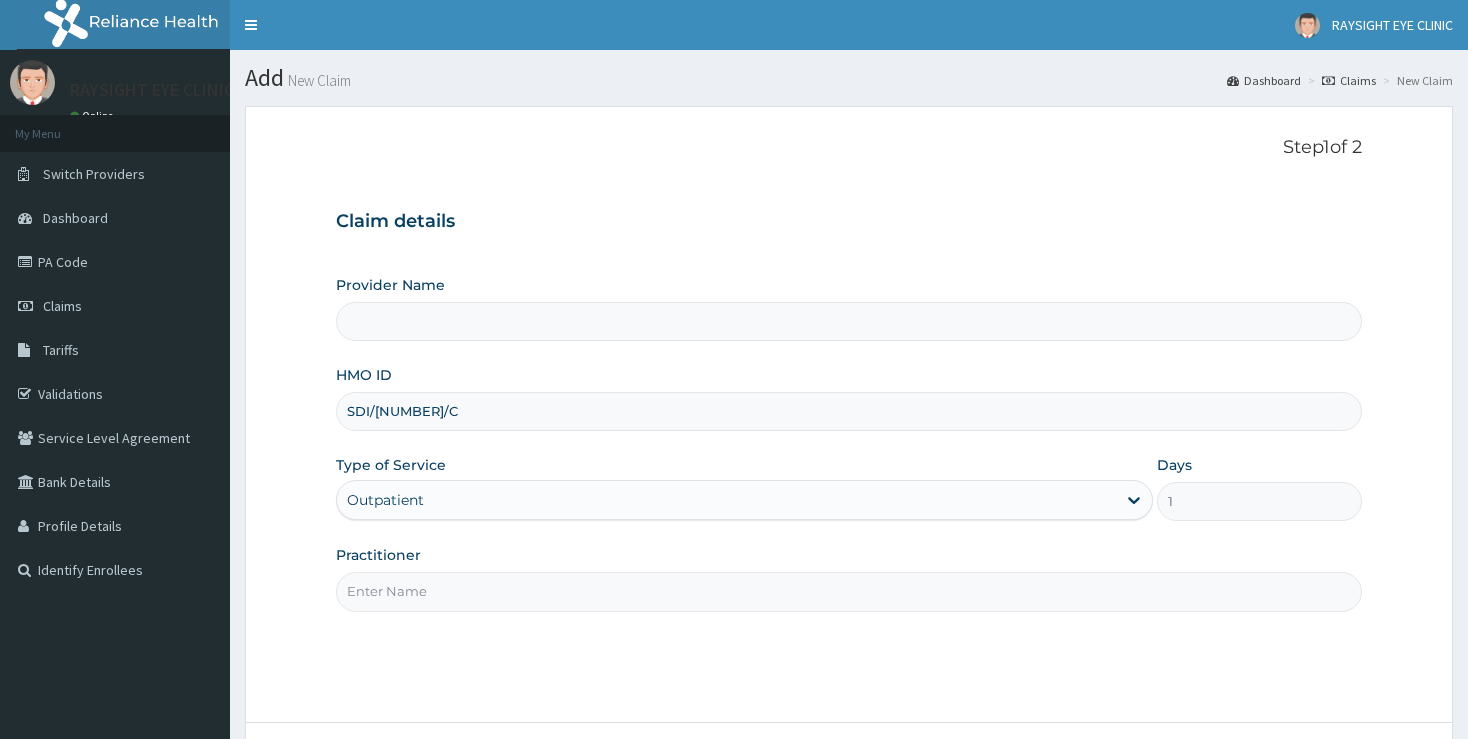 click on "Practitioner" at bounding box center [848, 591] 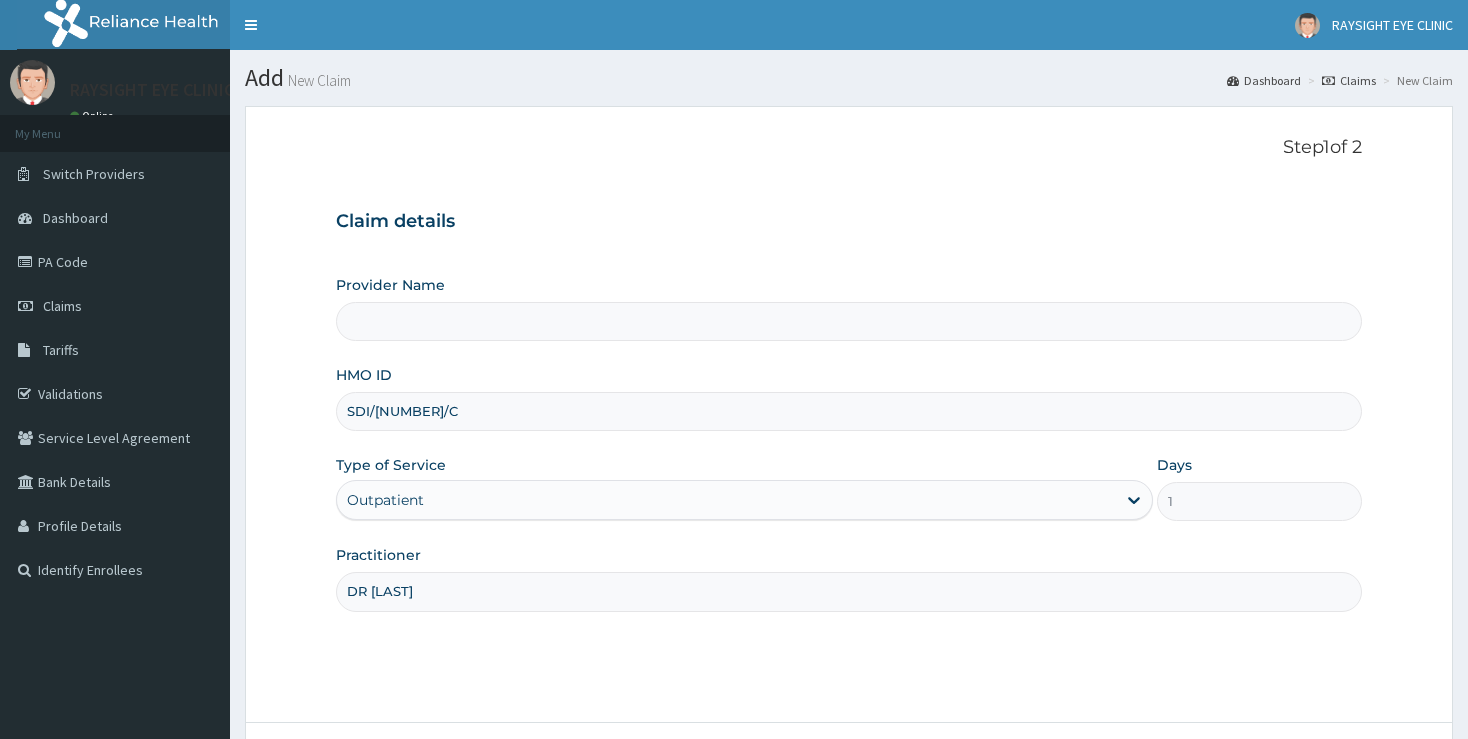 type on "DR [LAST]" 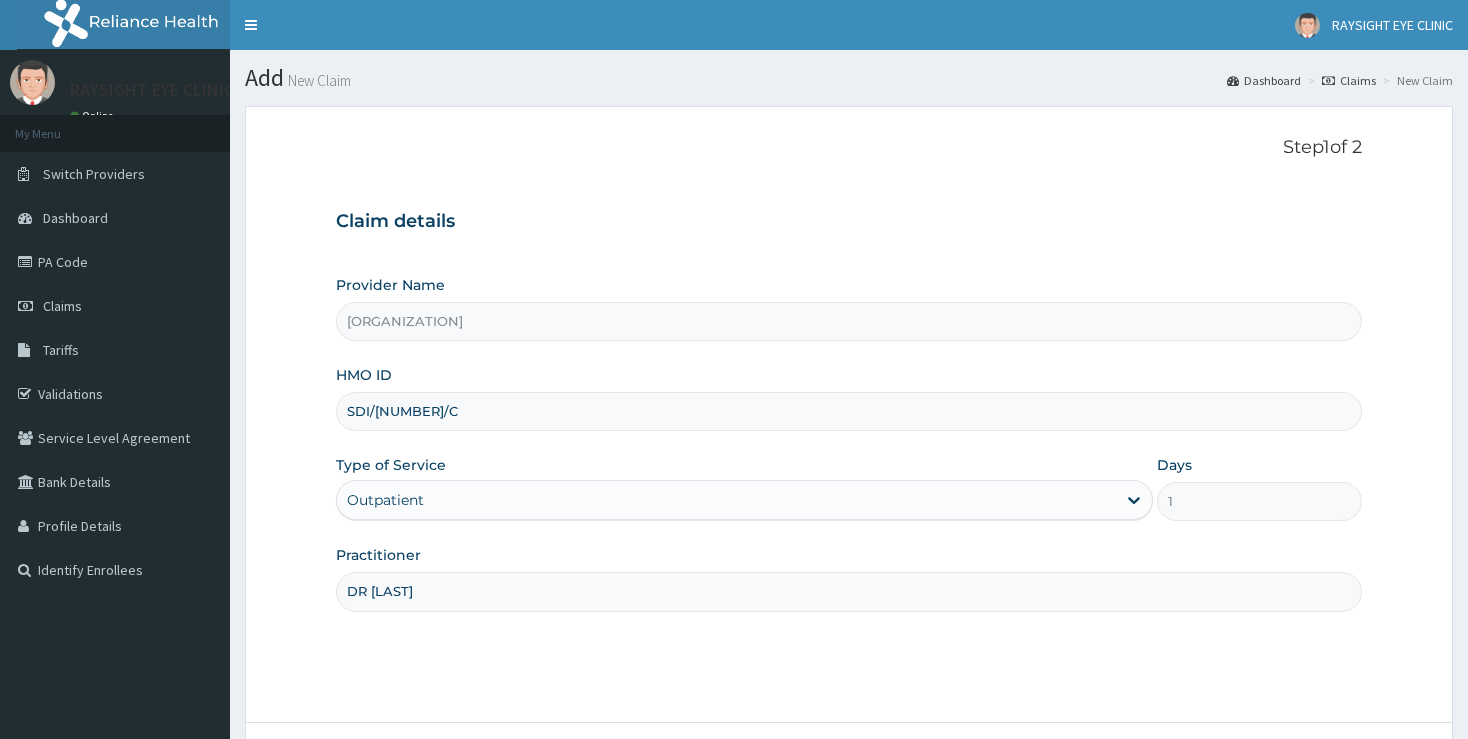 type on "[ORGANIZATION]" 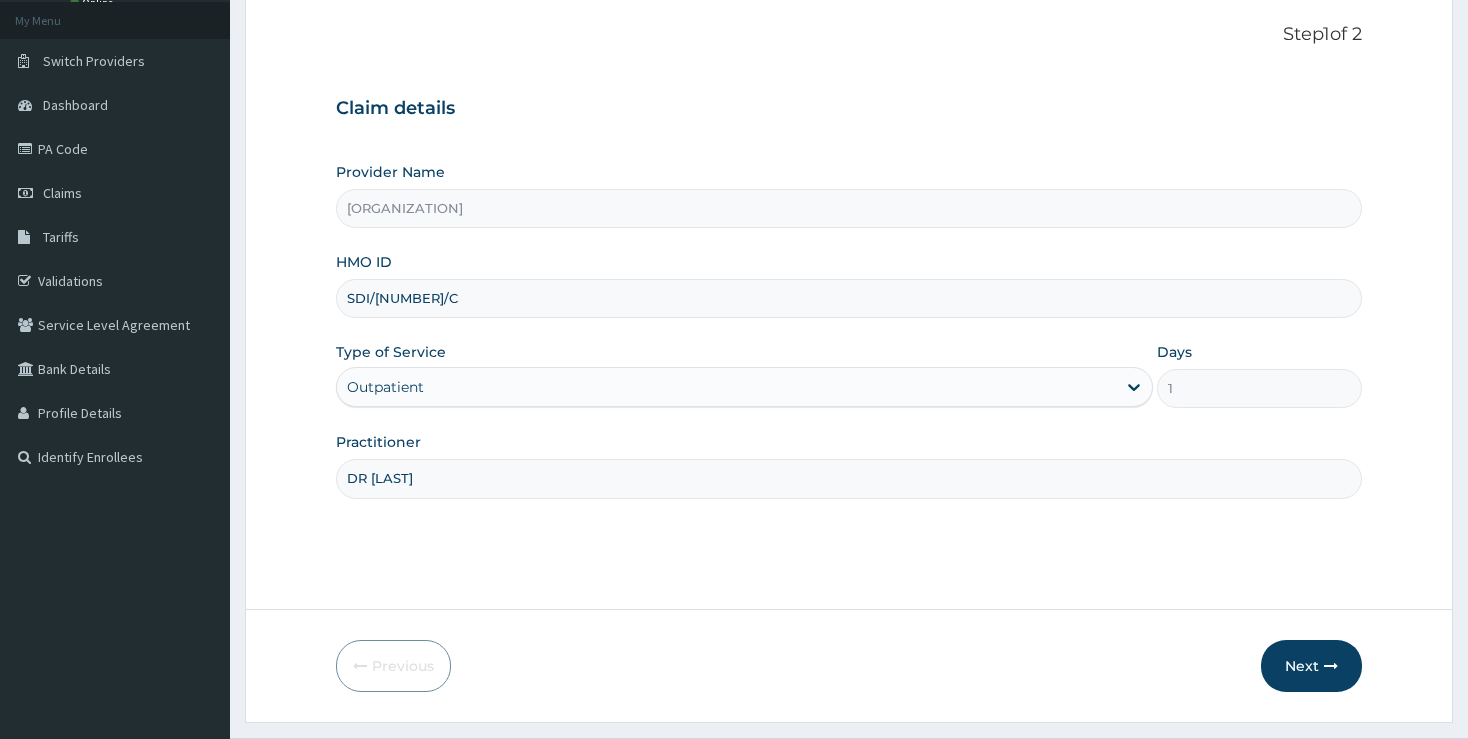 scroll, scrollTop: 158, scrollLeft: 0, axis: vertical 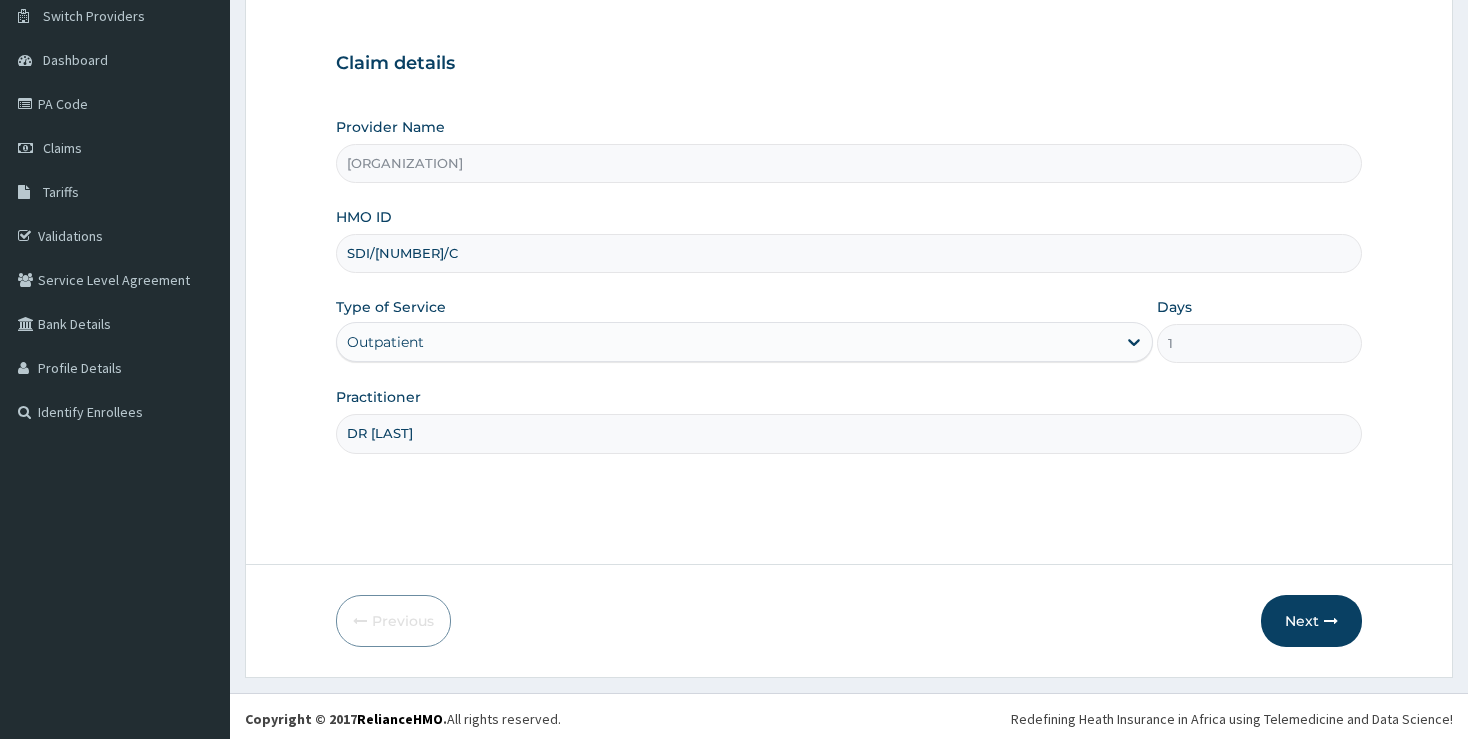 drag, startPoint x: 1482, startPoint y: 728, endPoint x: 1309, endPoint y: 625, distance: 201.34052 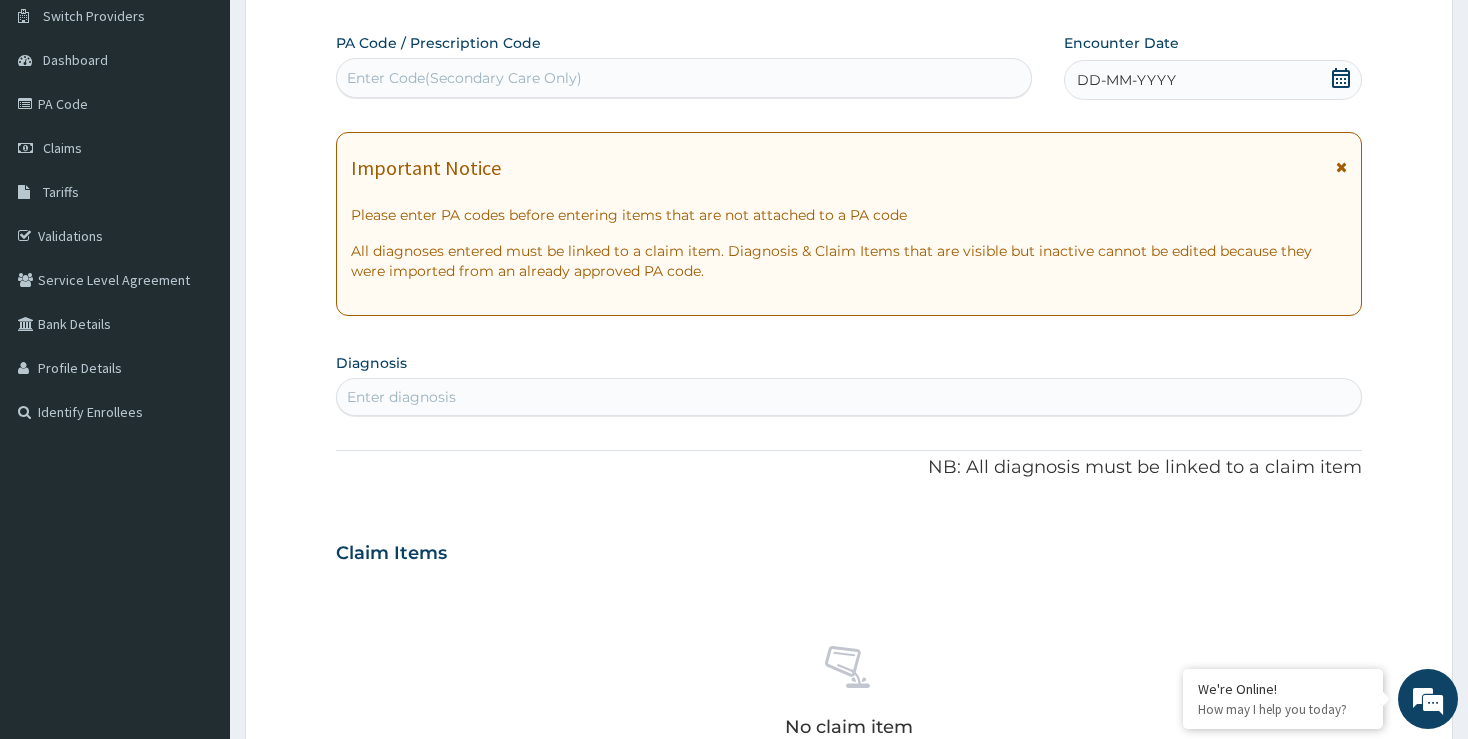 scroll, scrollTop: 0, scrollLeft: 0, axis: both 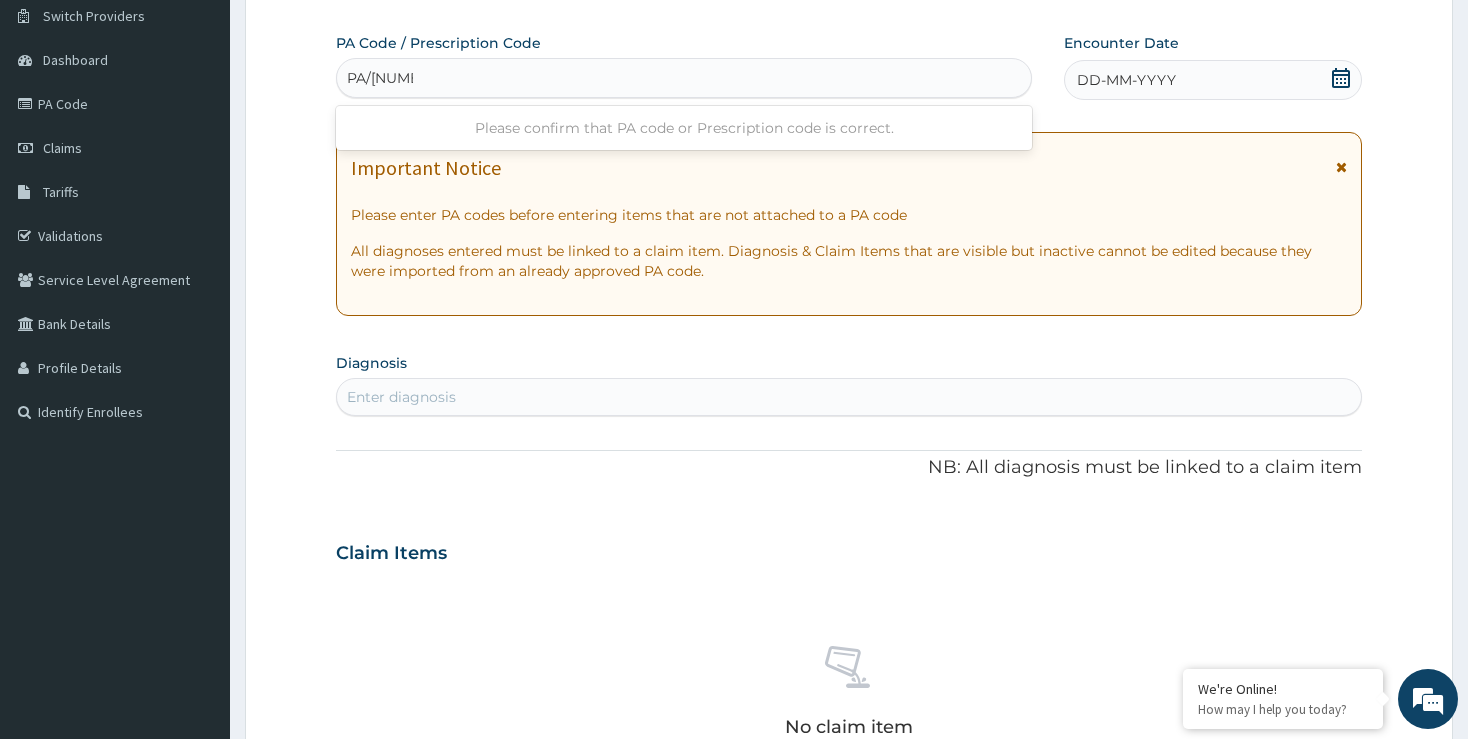 type on "PA/[NUMBER]" 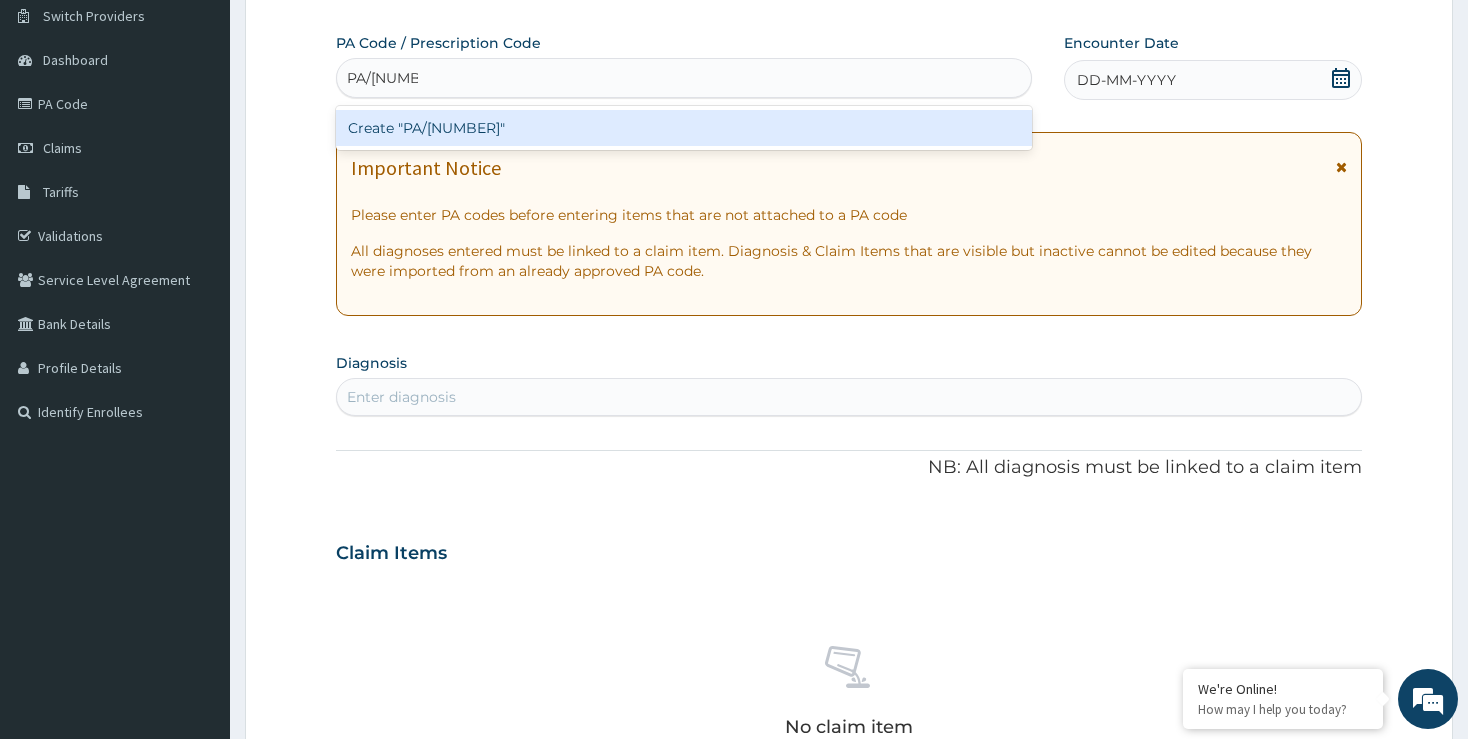 click on "Create "PA/[NUMBER]"" at bounding box center (683, 128) 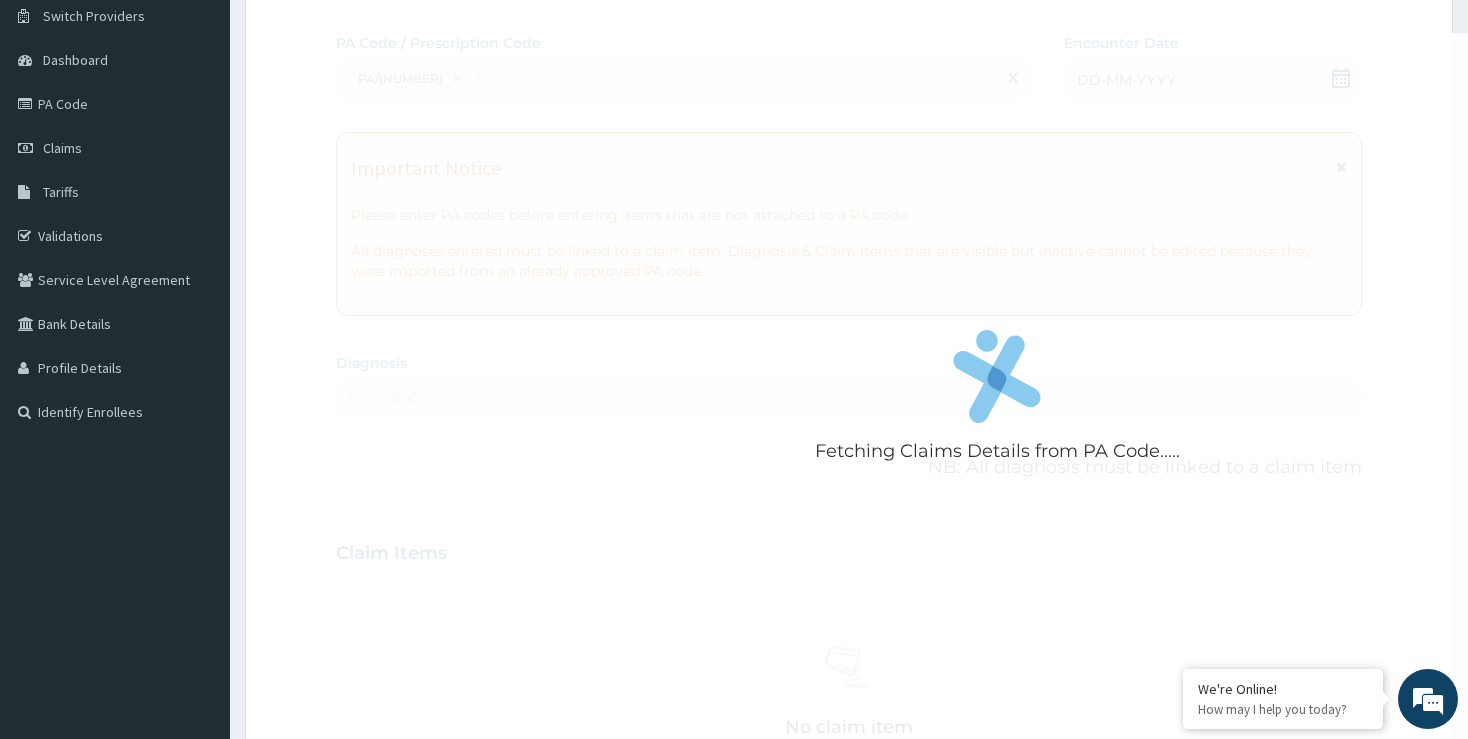 type 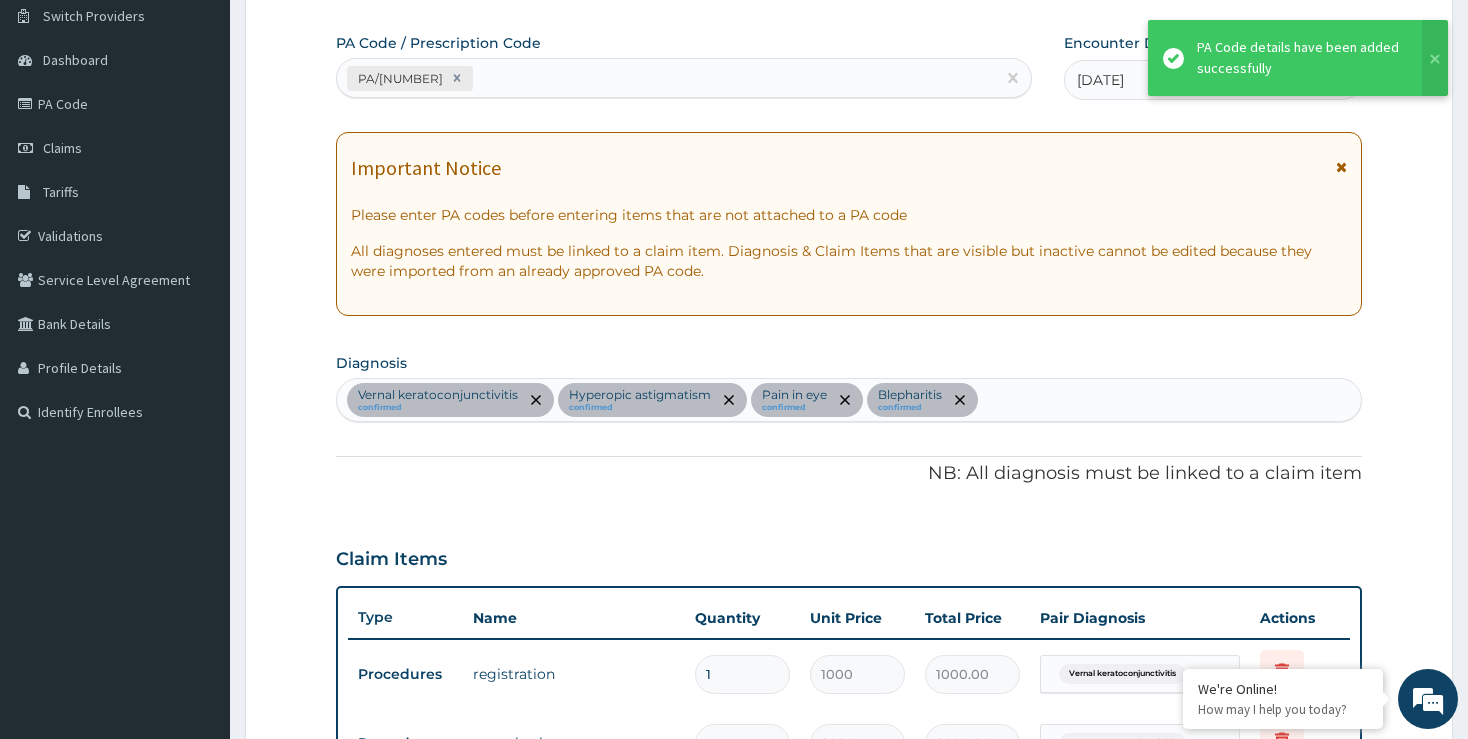 scroll, scrollTop: 804, scrollLeft: 0, axis: vertical 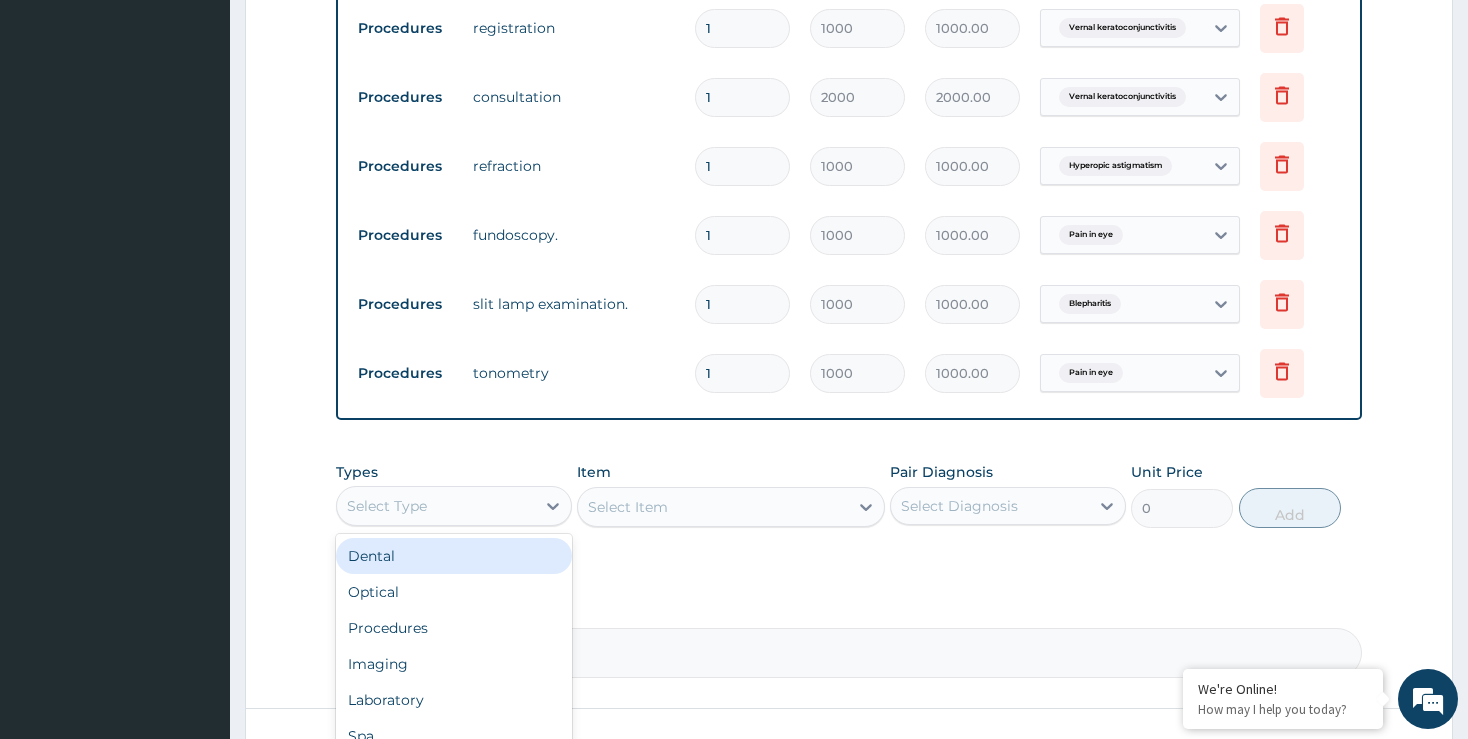 click on "Select Type" at bounding box center [436, 506] 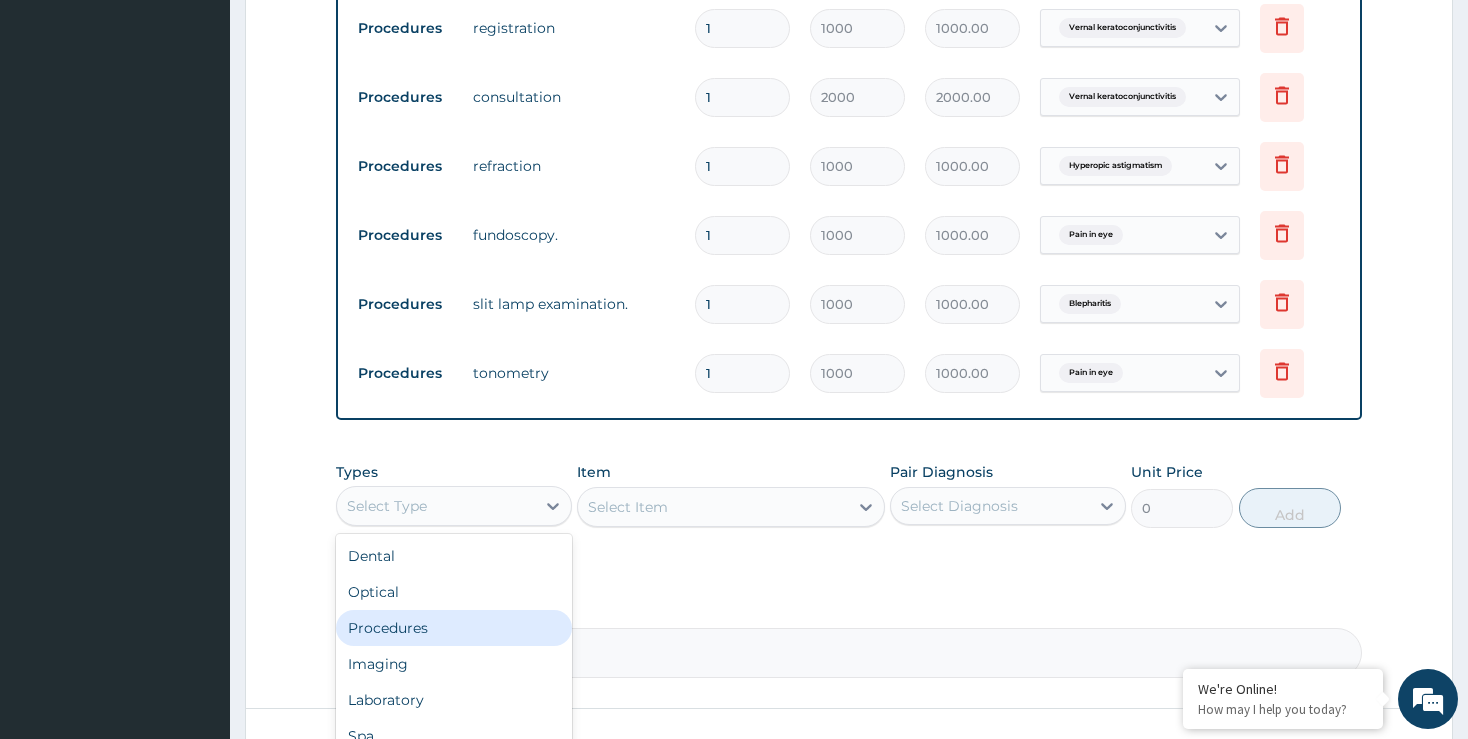 click on "Procedures" at bounding box center (454, 628) 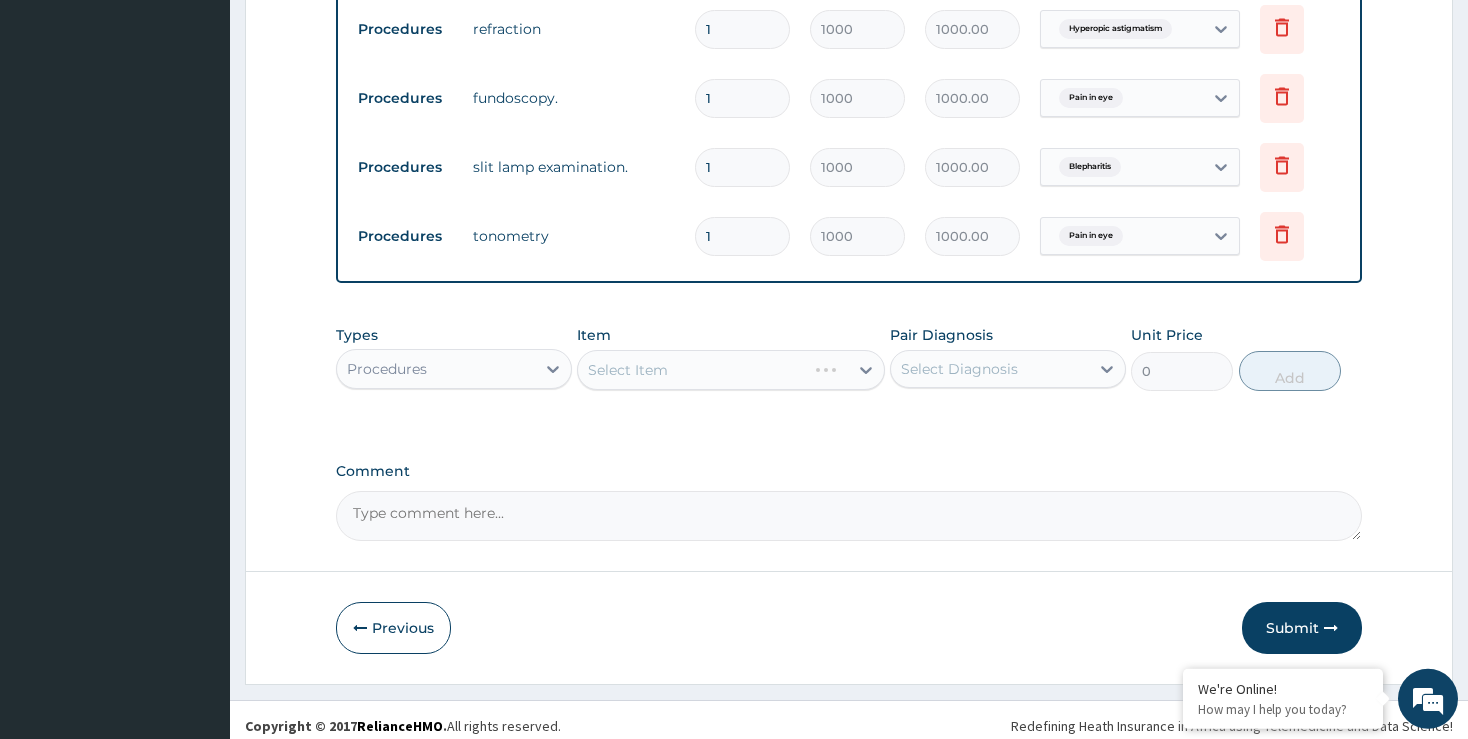 scroll, scrollTop: 948, scrollLeft: 0, axis: vertical 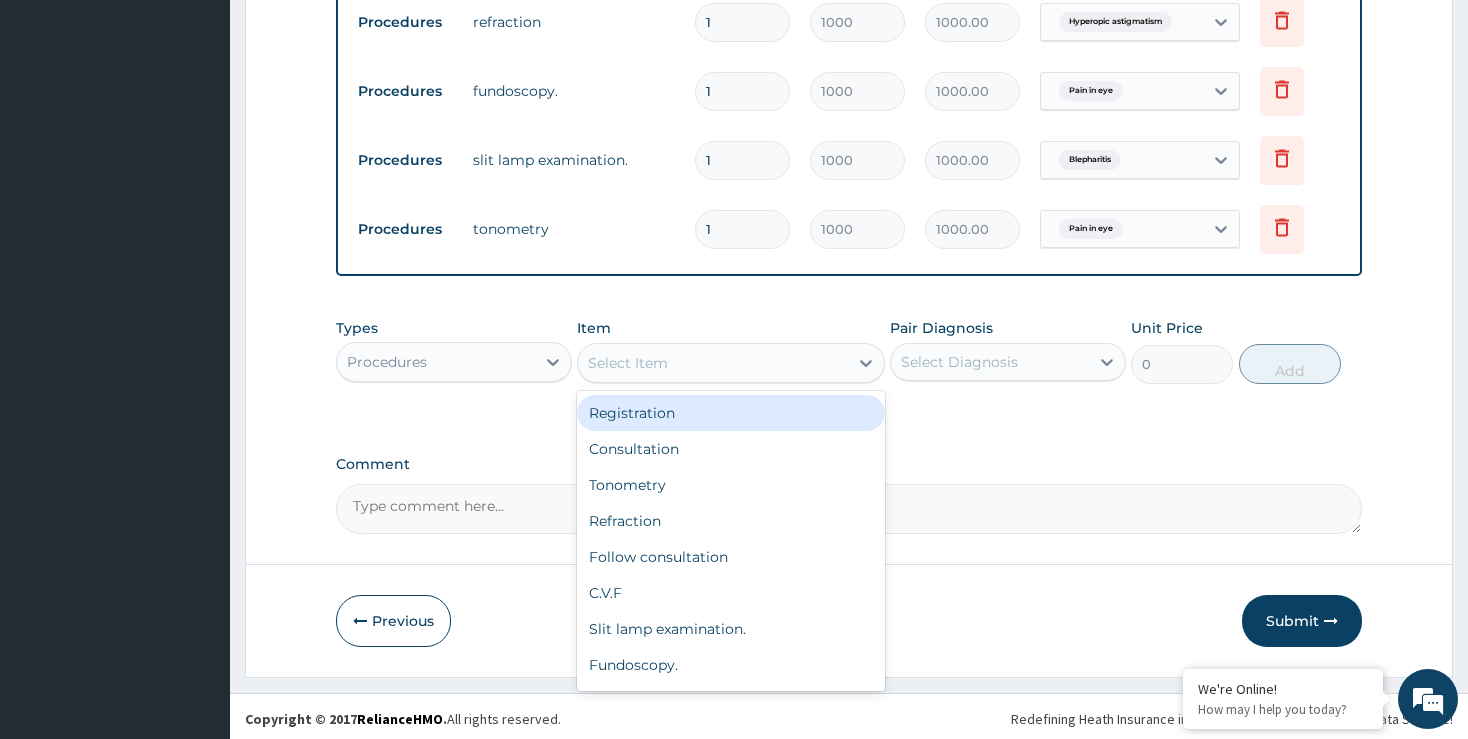 click on "Select Item" at bounding box center (713, 363) 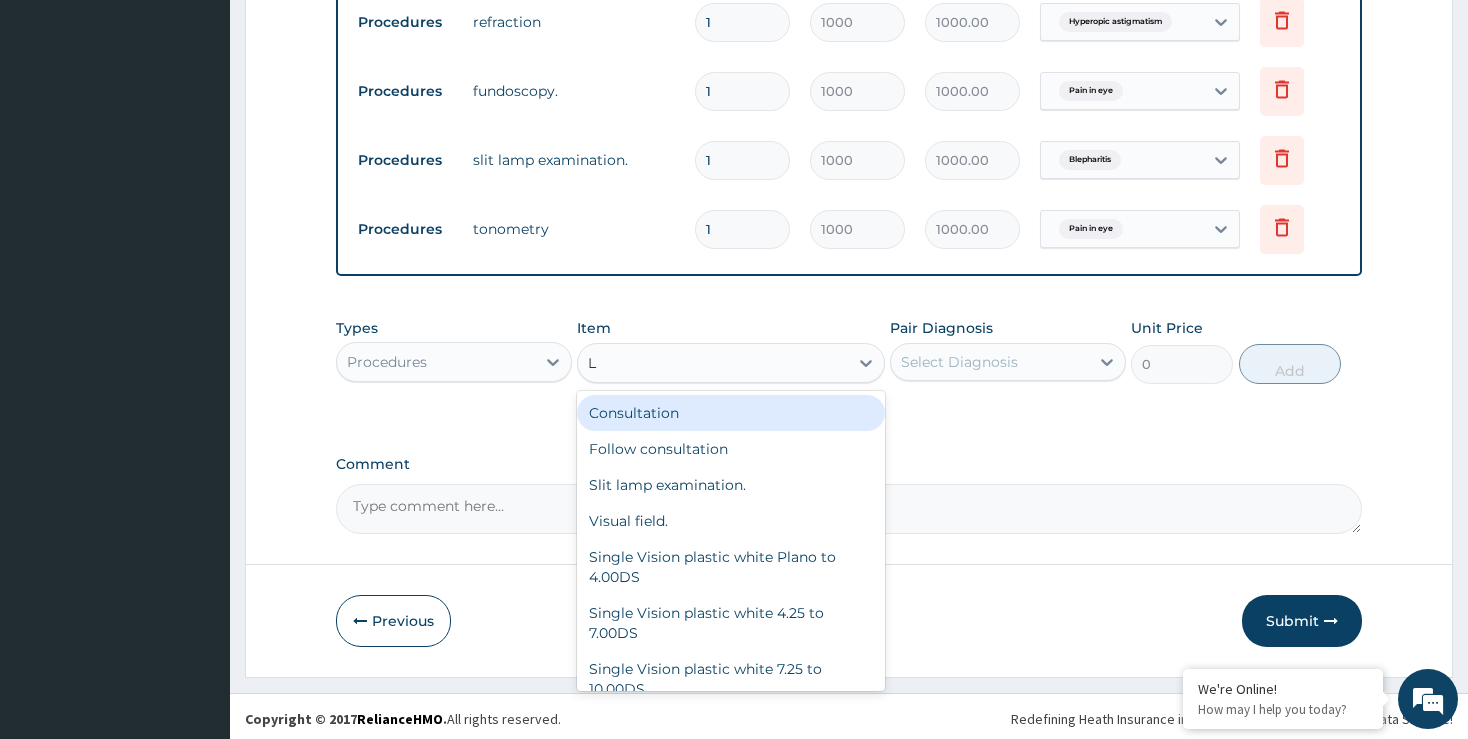type on "LE" 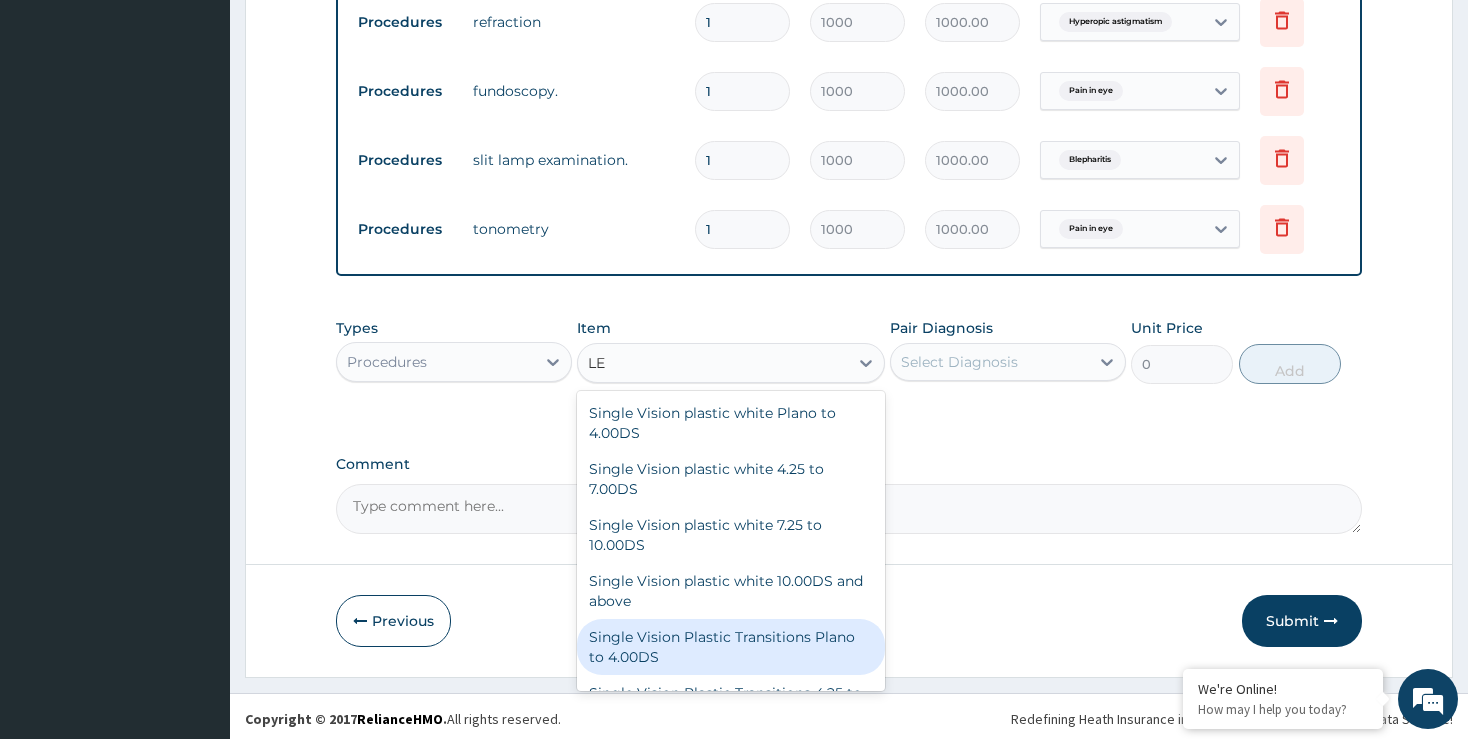 click on "Single Vision Plastic Transitions Plano to 4.00DS" at bounding box center (731, 647) 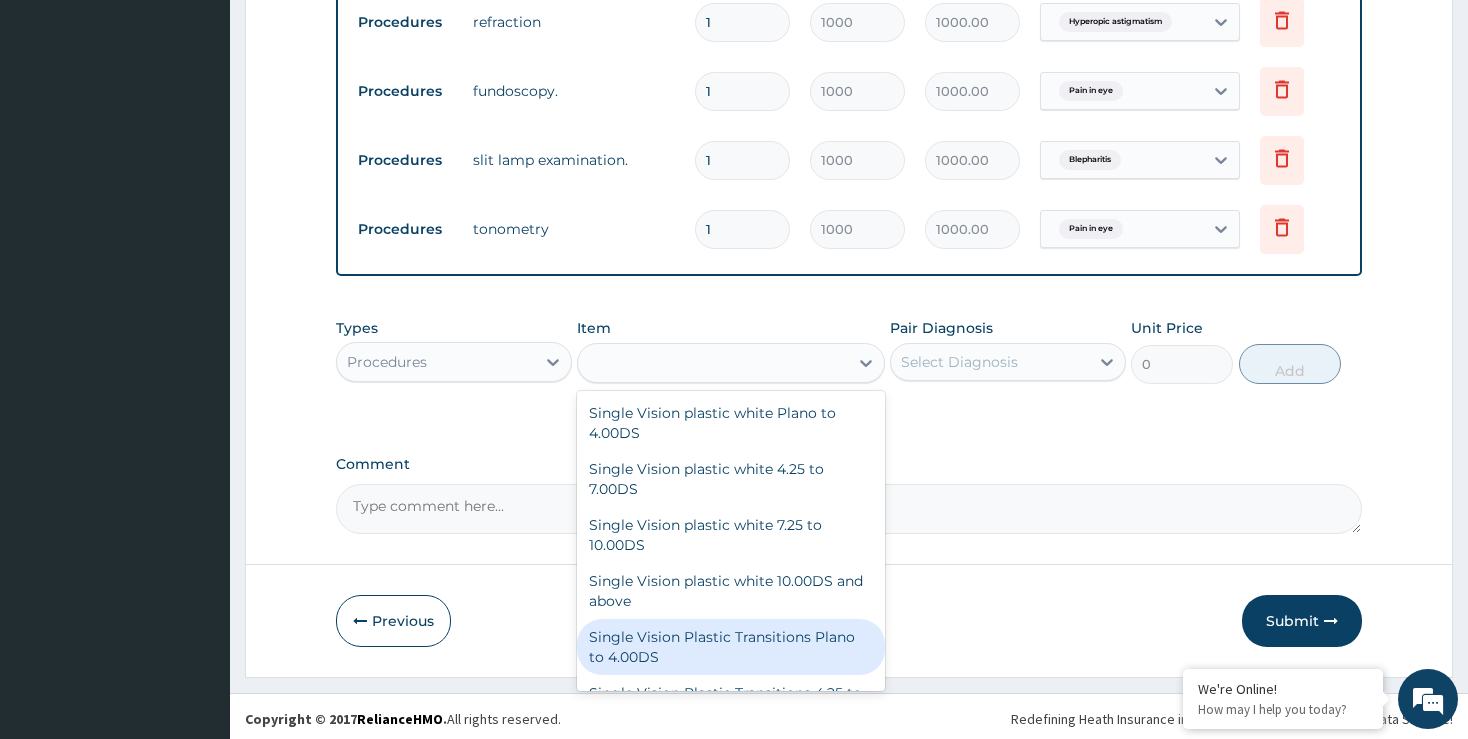 type on "8000" 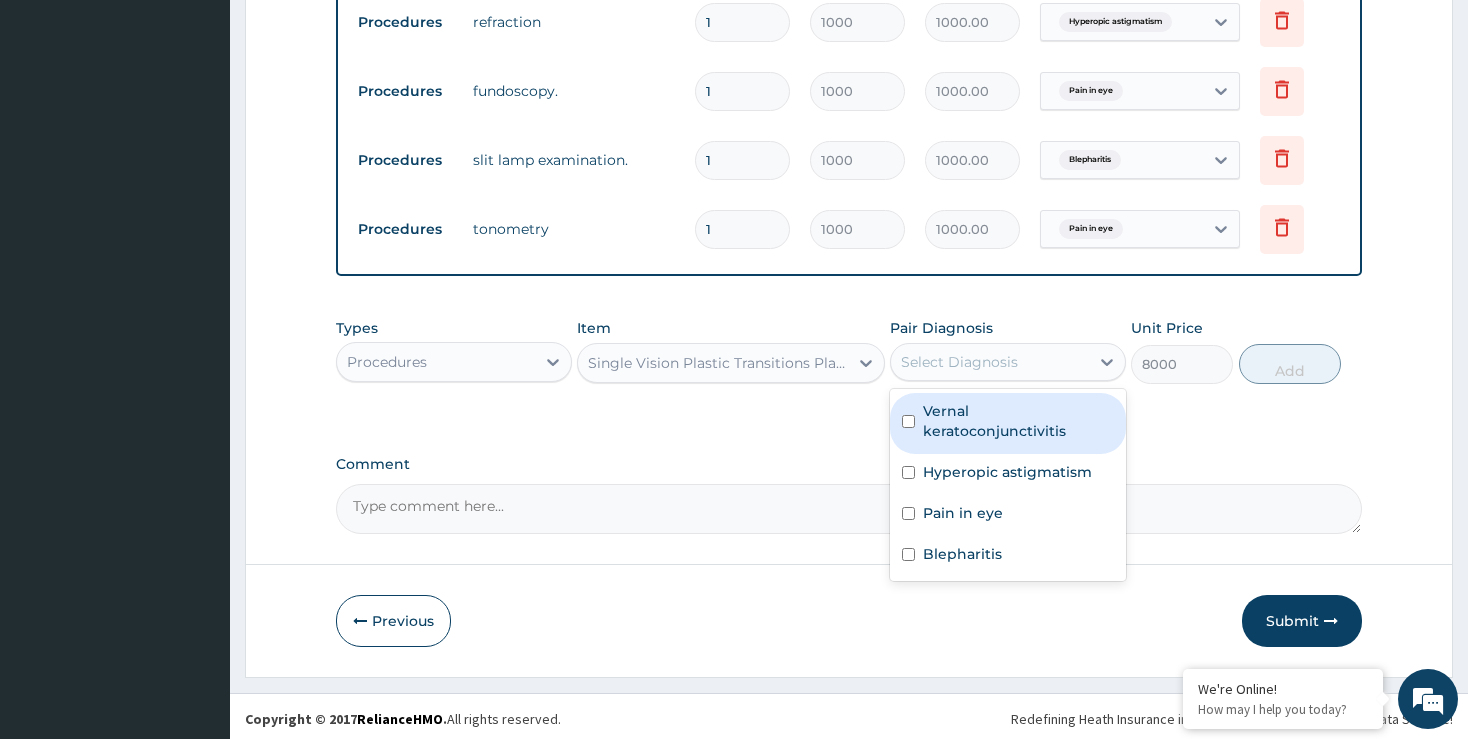 click on "Select Diagnosis" at bounding box center (959, 362) 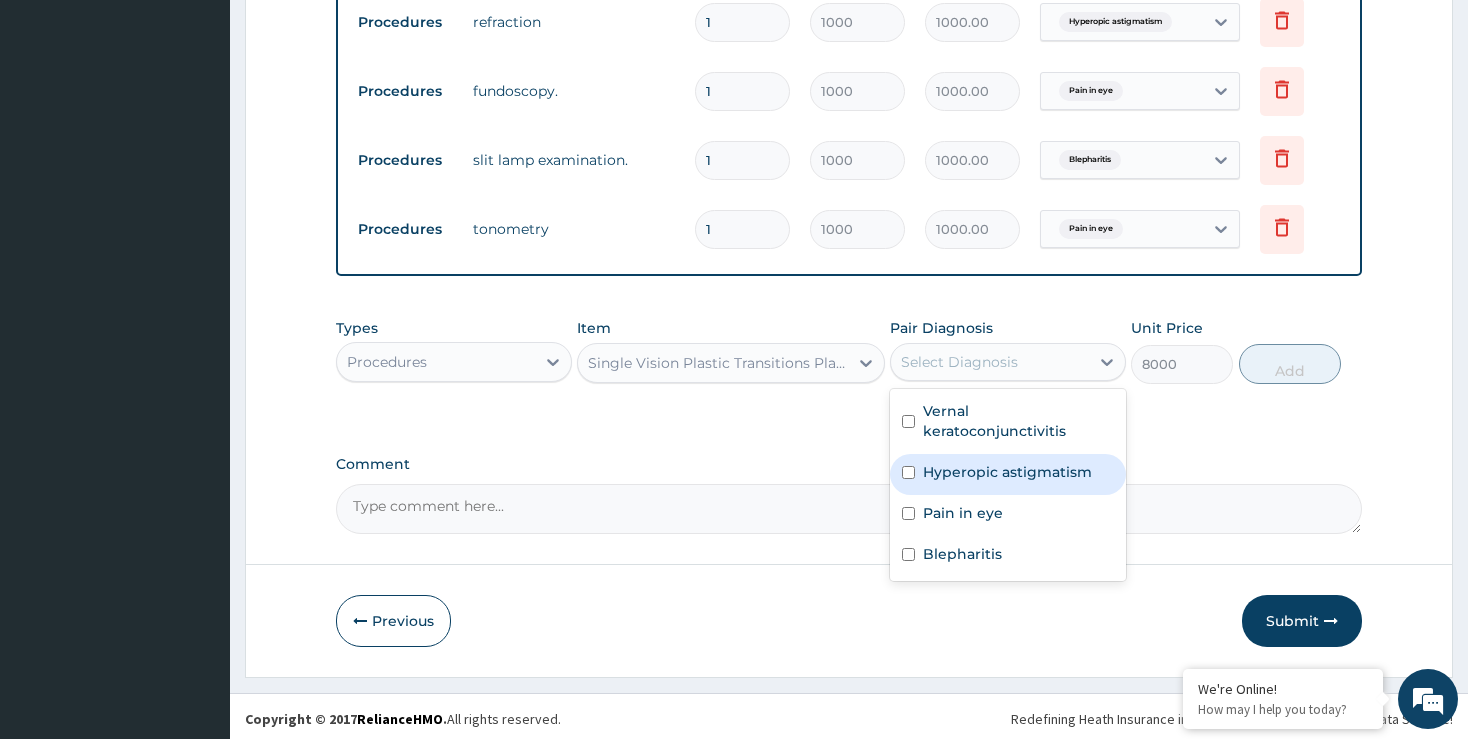 click at bounding box center (908, 472) 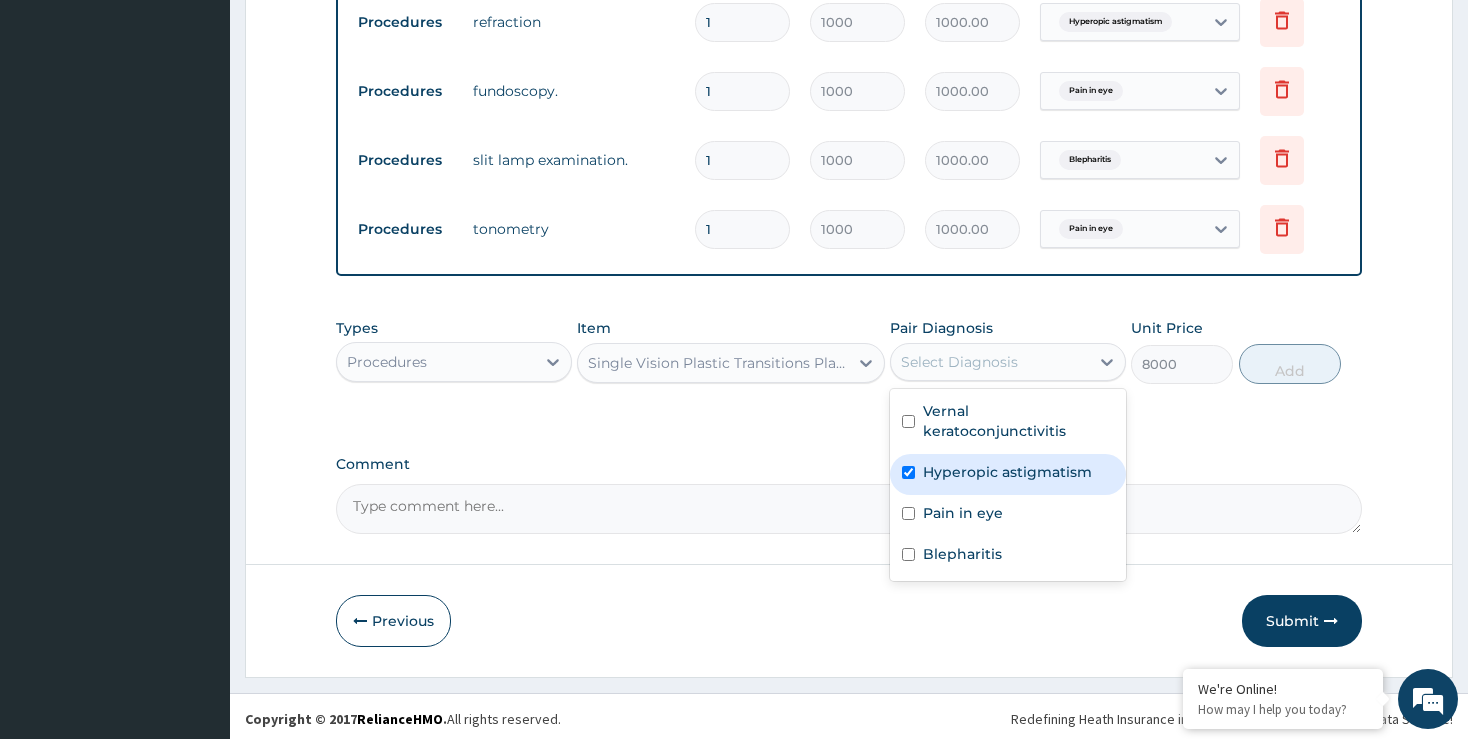 checkbox on "true" 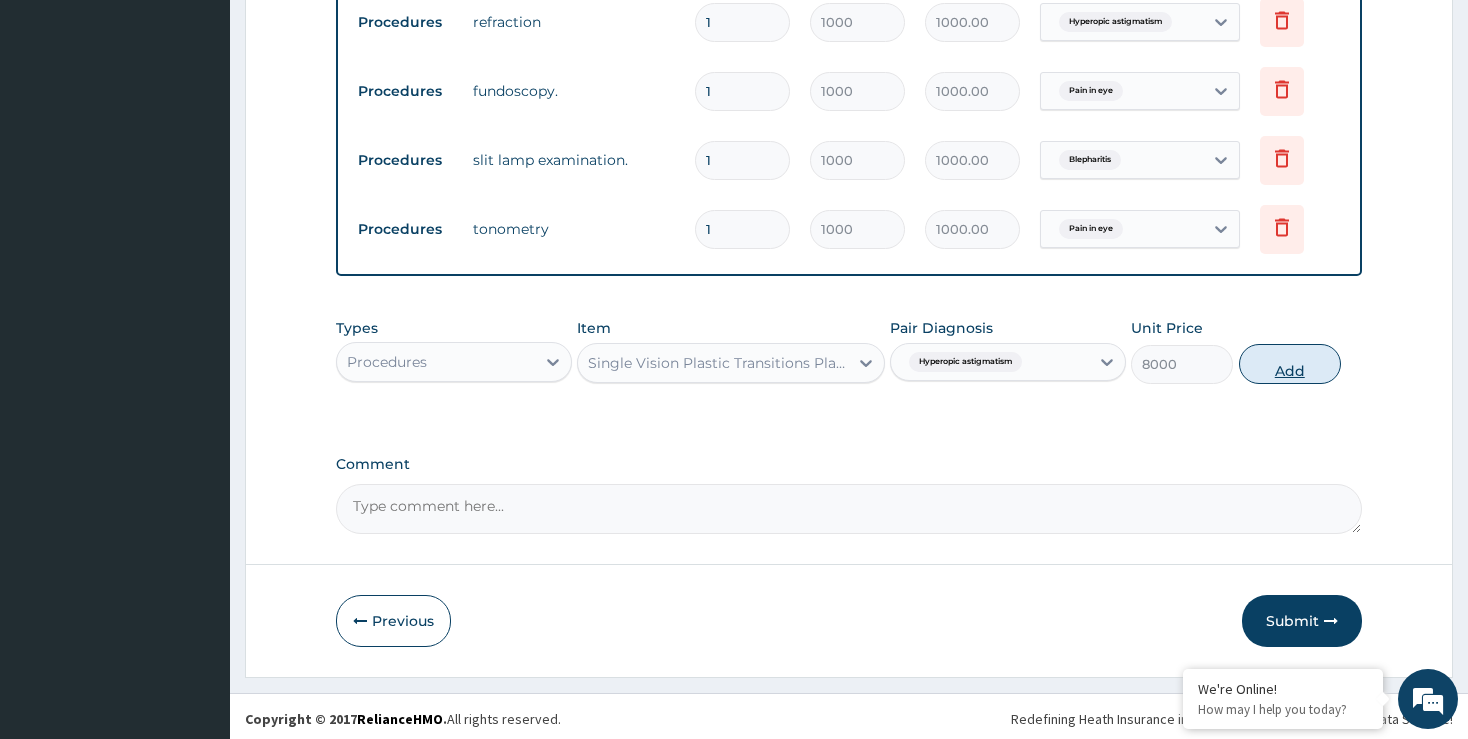 click on "Add" at bounding box center (1290, 364) 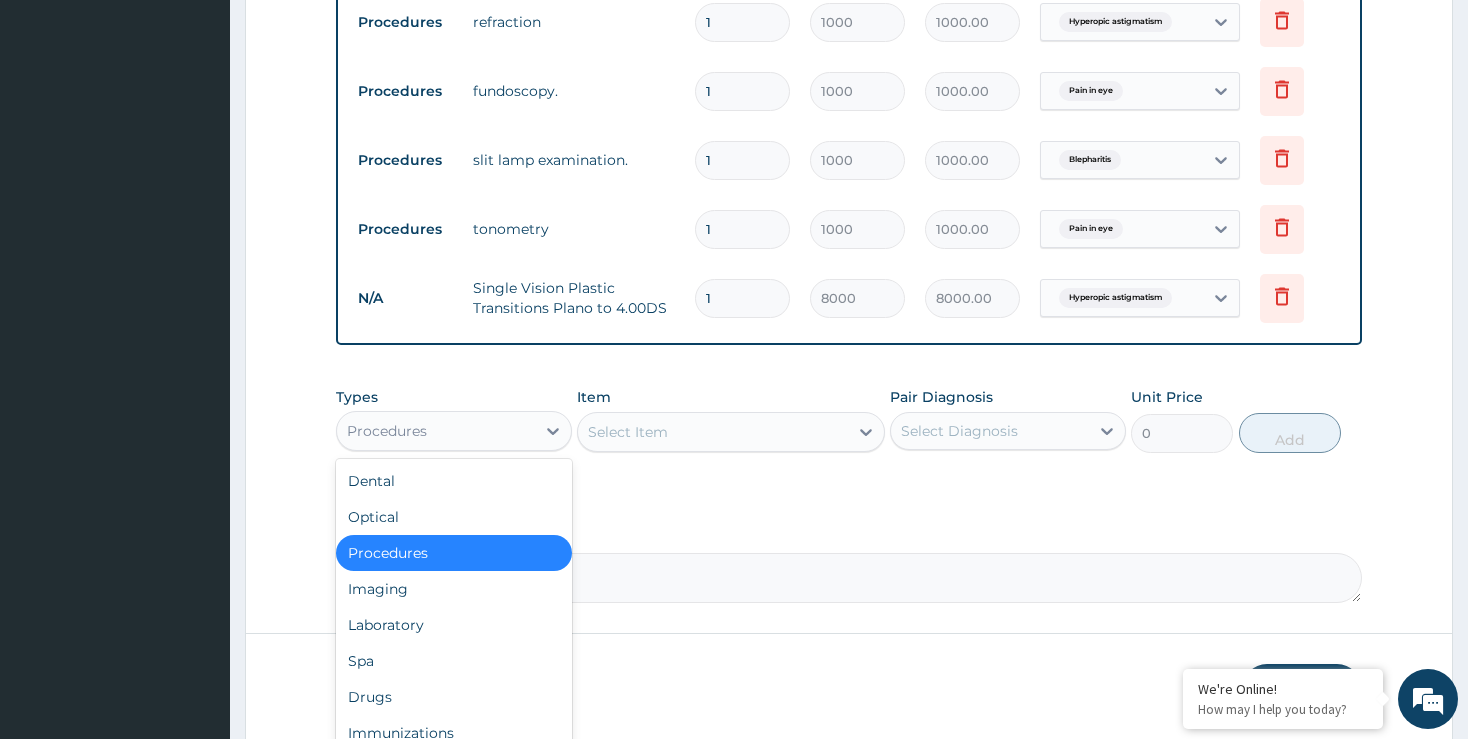 click on "Procedures" at bounding box center (436, 431) 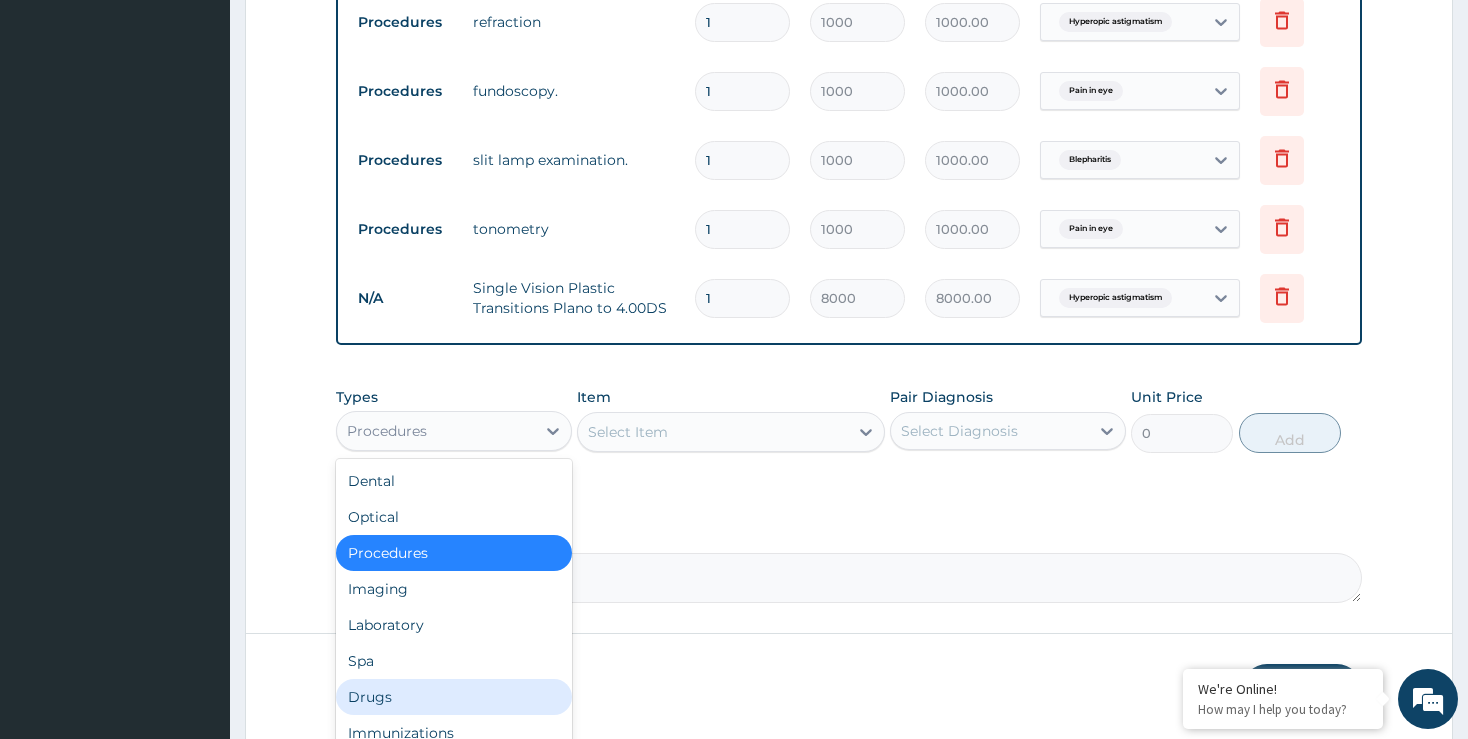 click on "Drugs" at bounding box center [454, 697] 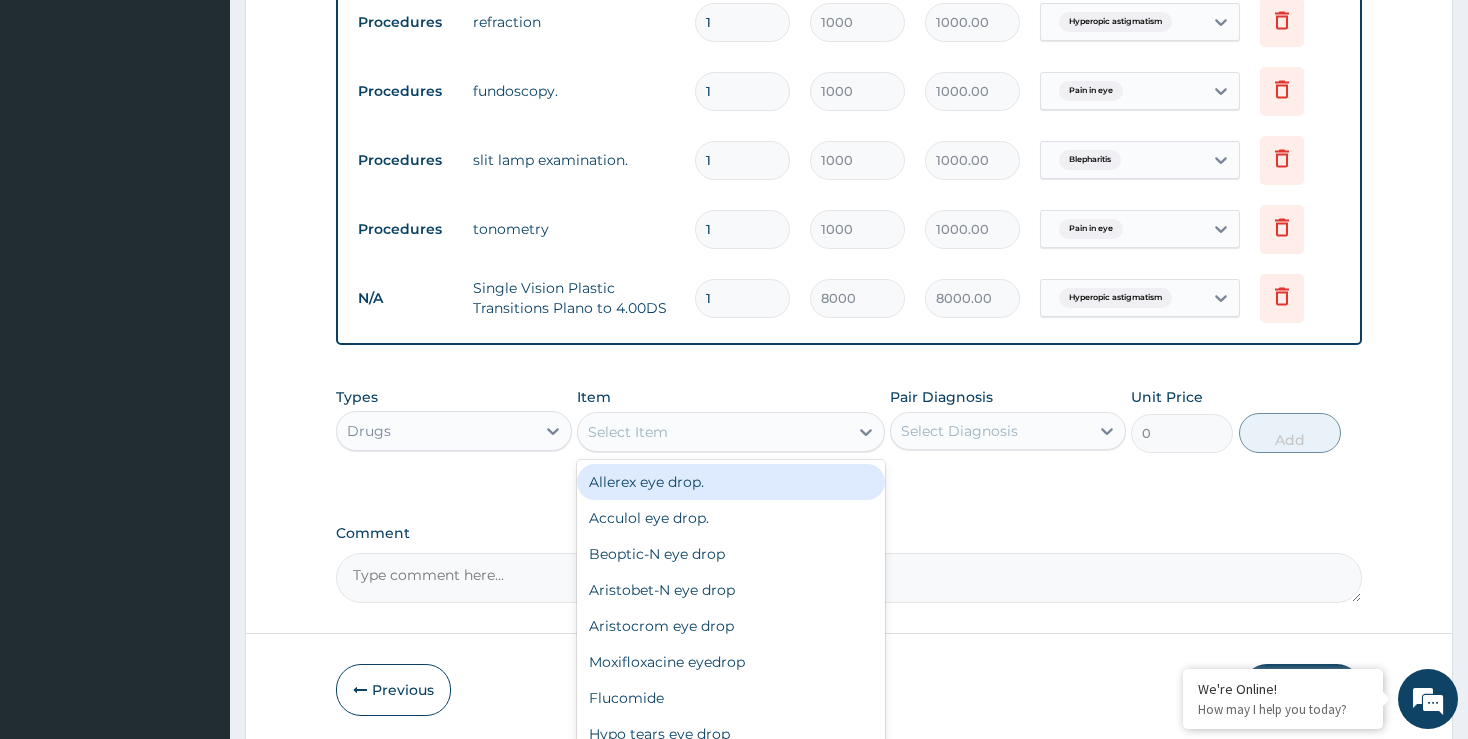 click on "Select Item" at bounding box center (713, 432) 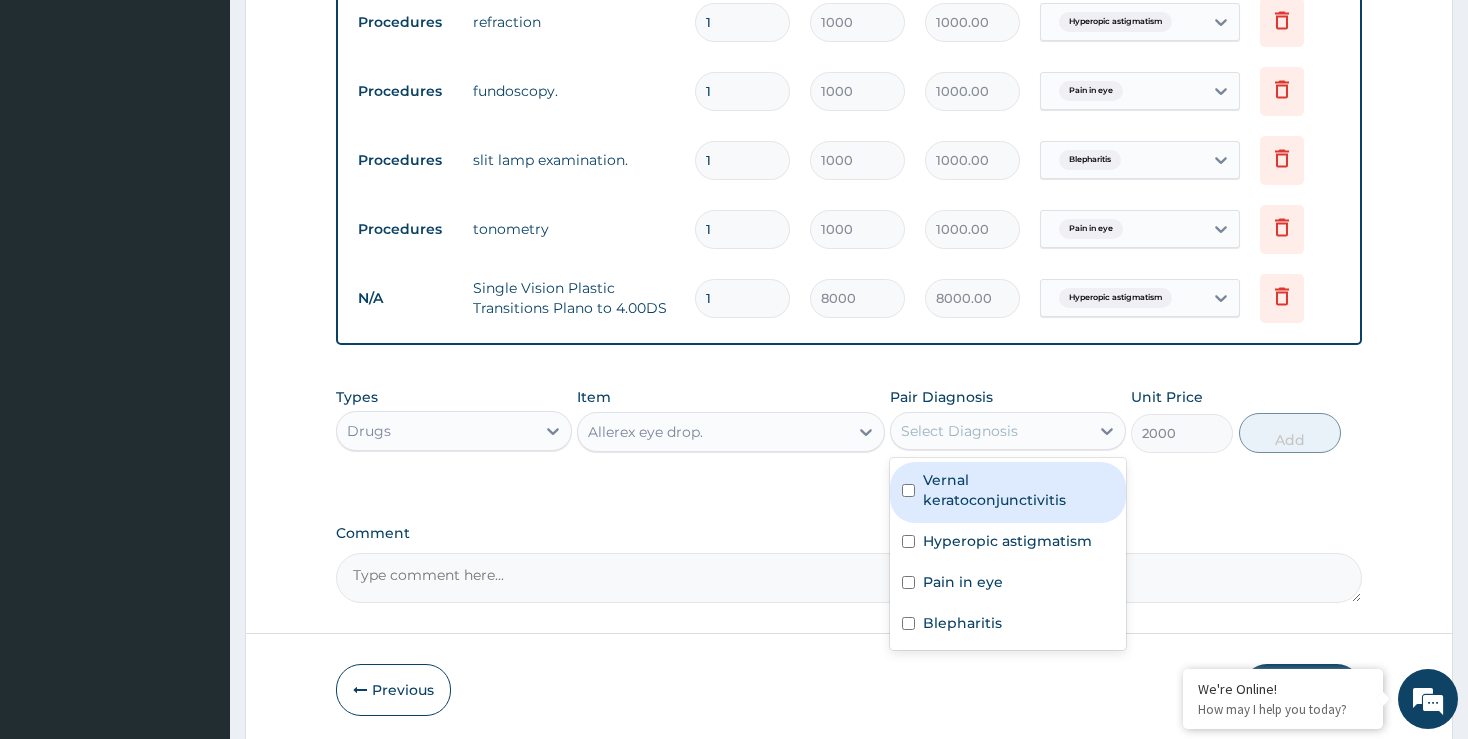 click on "Select Diagnosis" at bounding box center [959, 431] 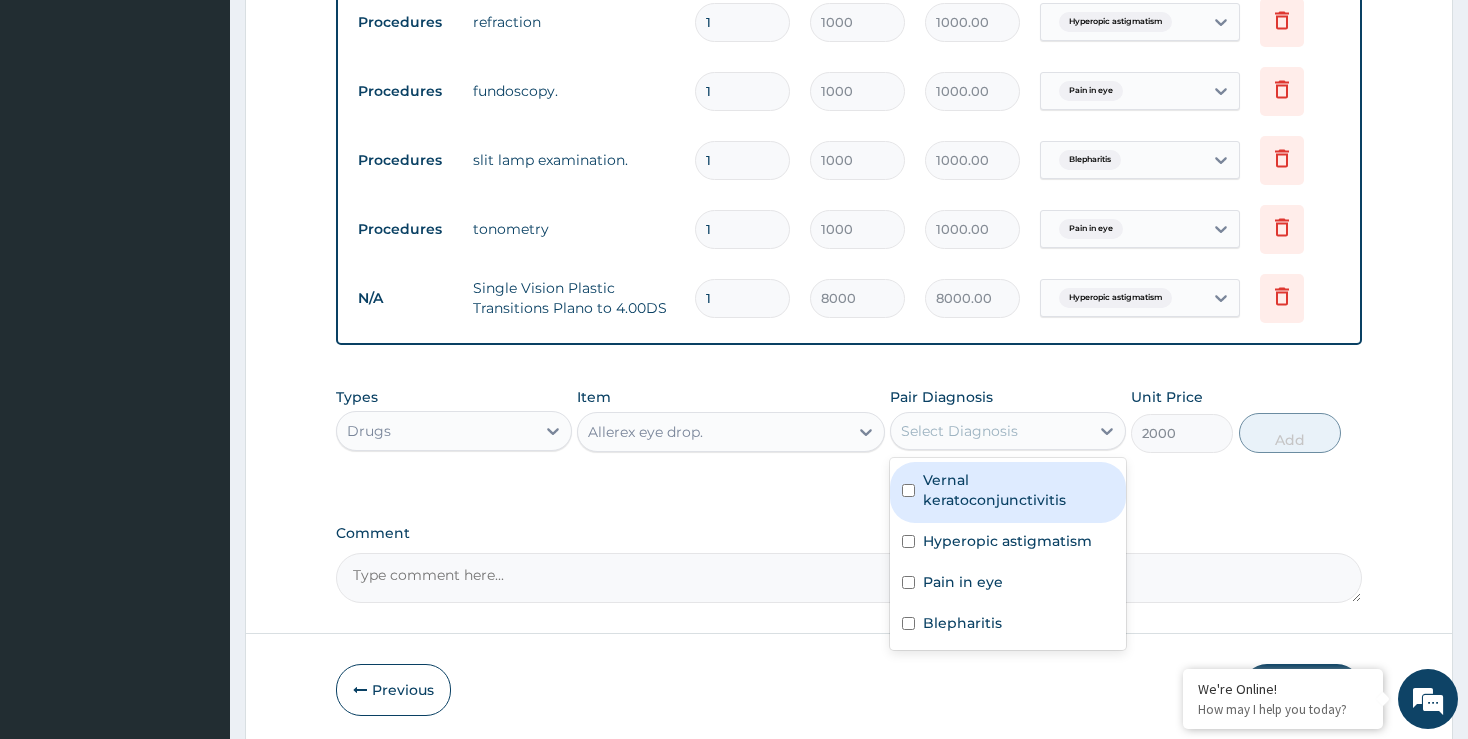 click at bounding box center [908, 490] 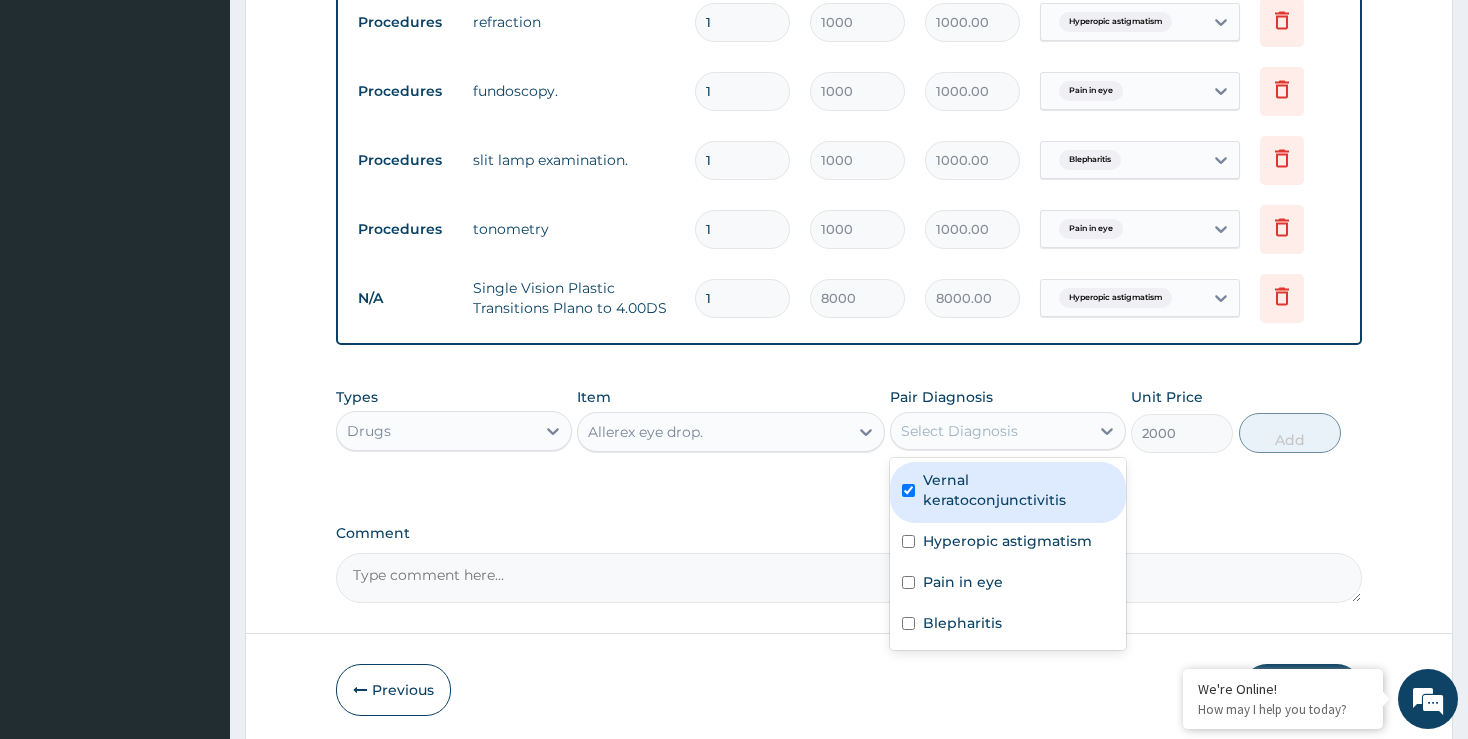 checkbox on "true" 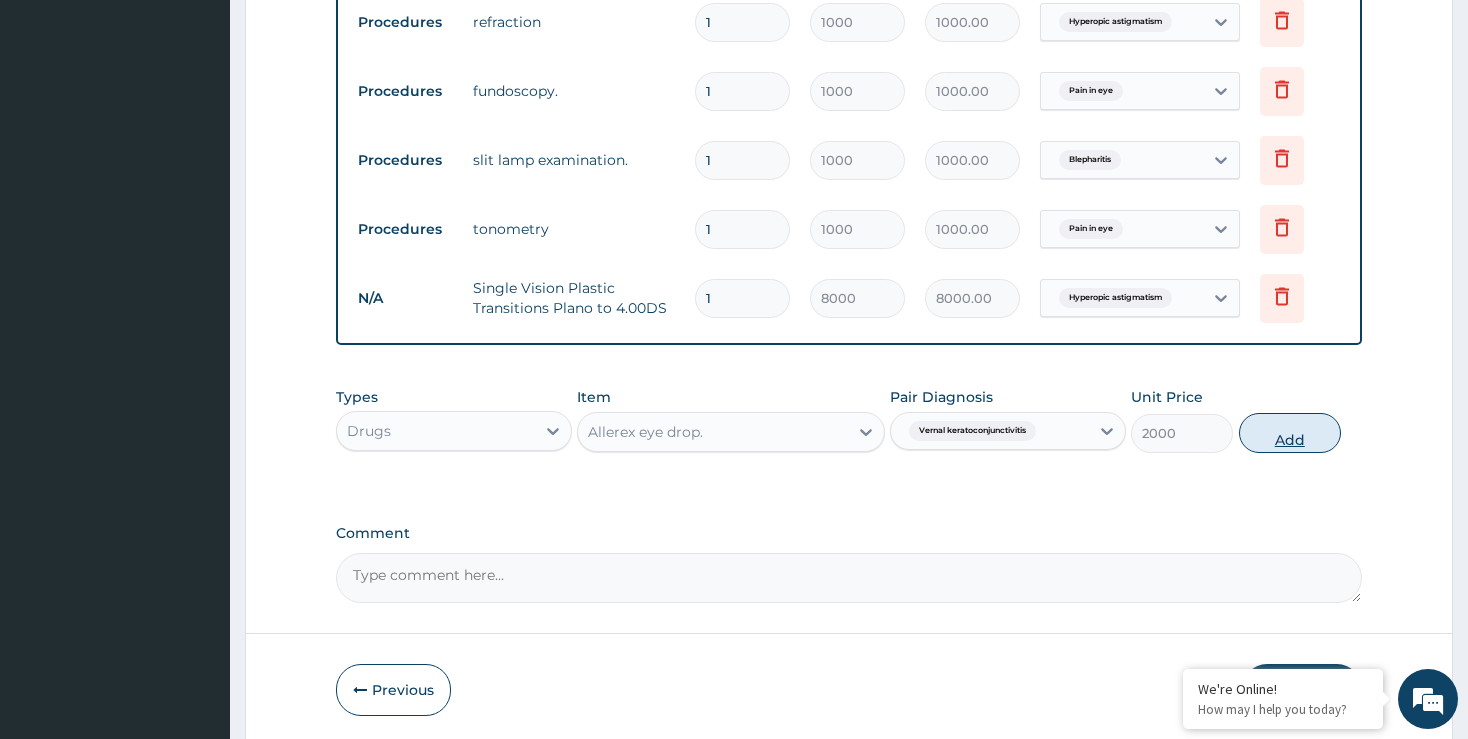 click on "Add" at bounding box center [1290, 433] 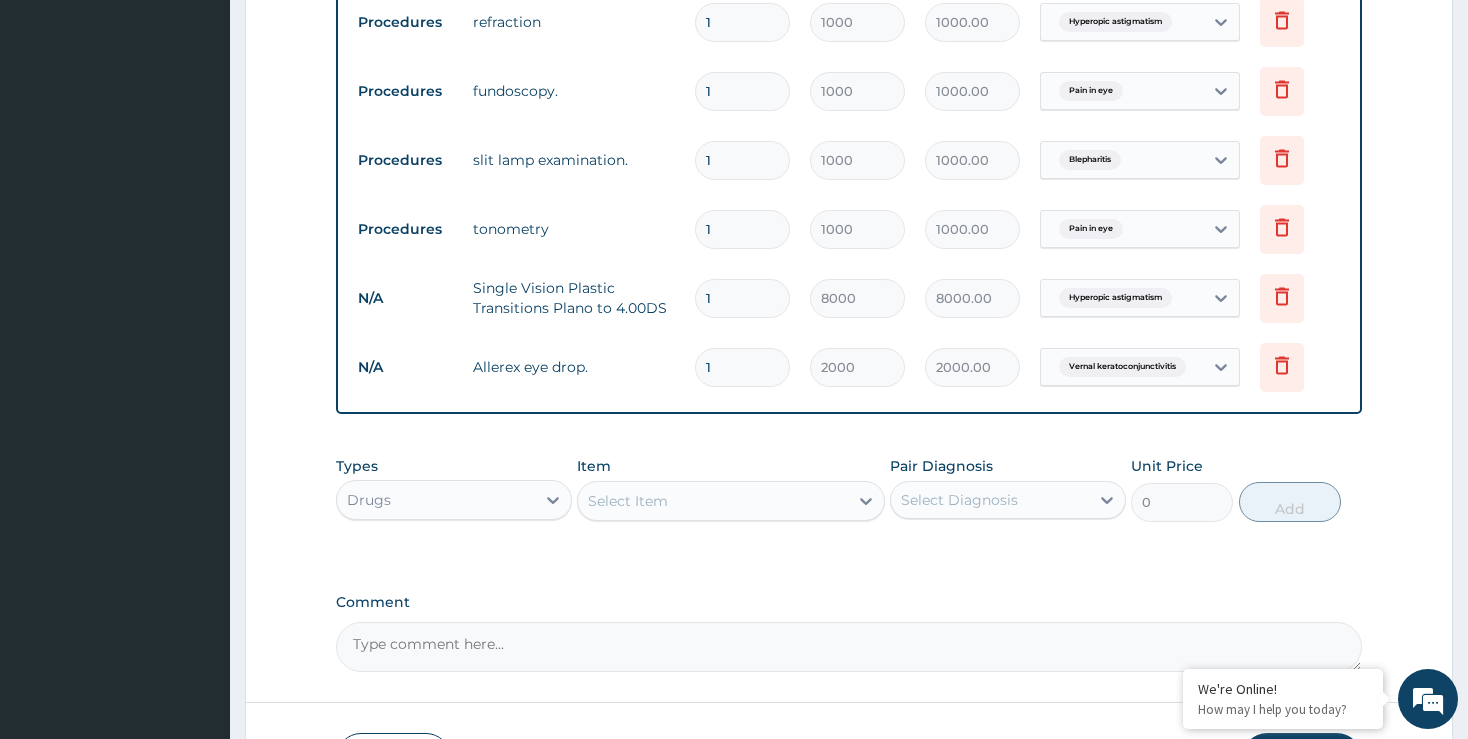 click on "Select Item" at bounding box center (713, 501) 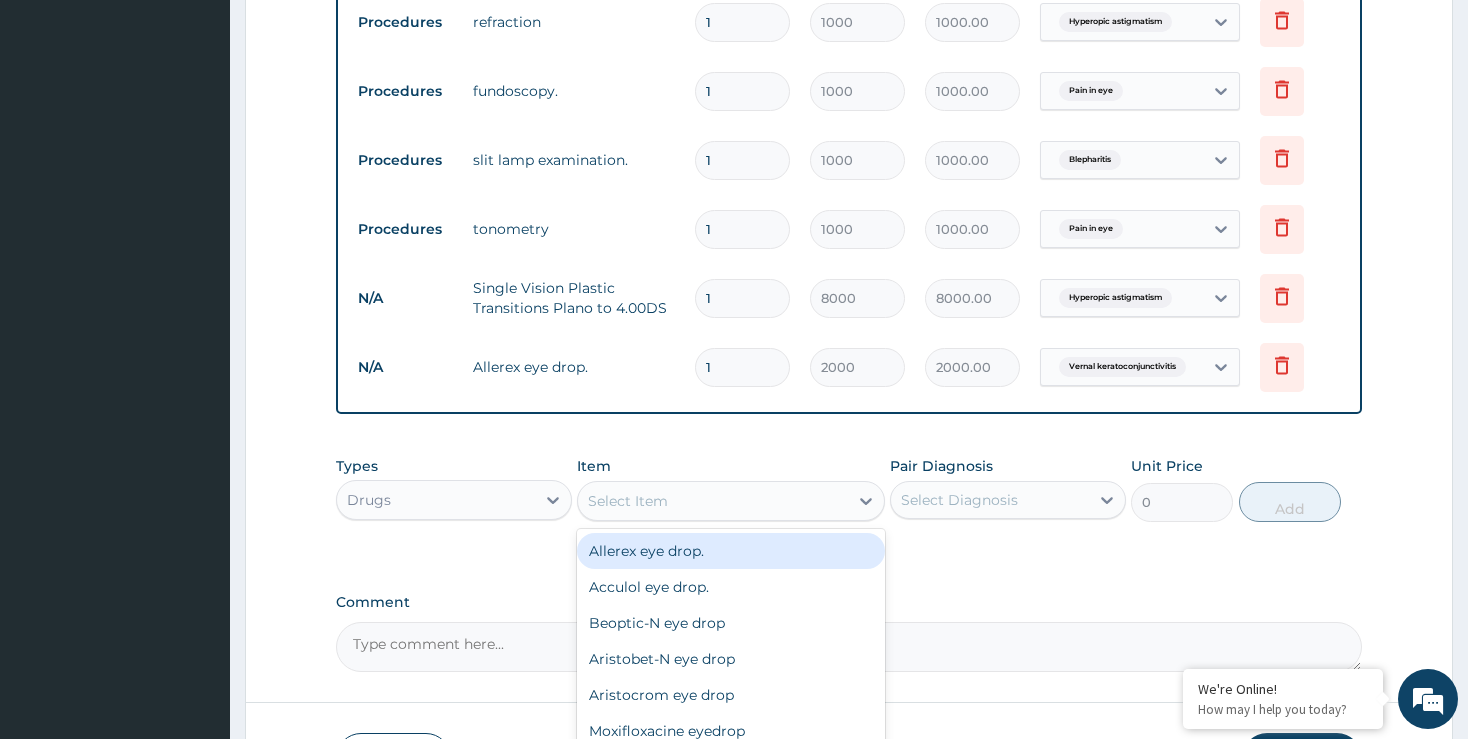 click on "Select Item" at bounding box center [713, 501] 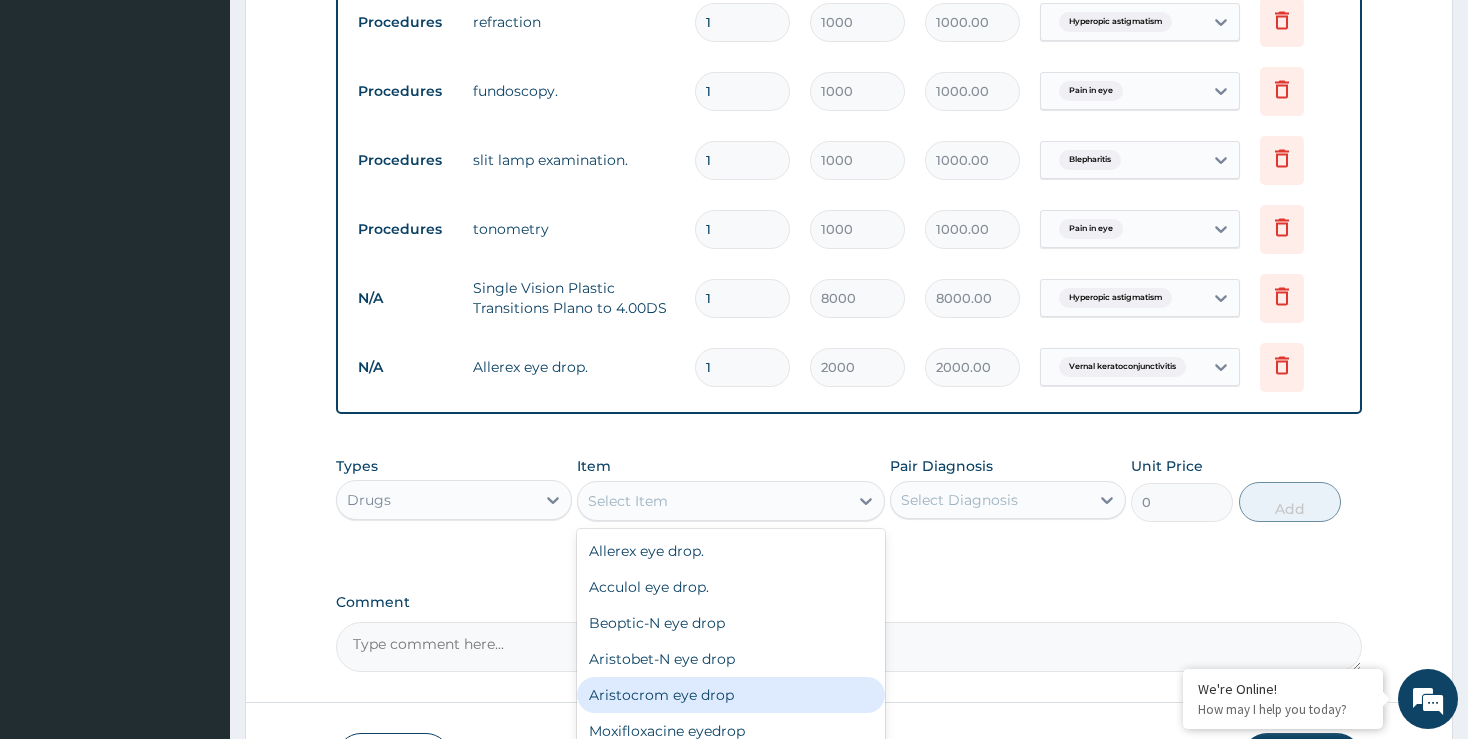 click on "Aristocrom eye drop" at bounding box center [731, 695] 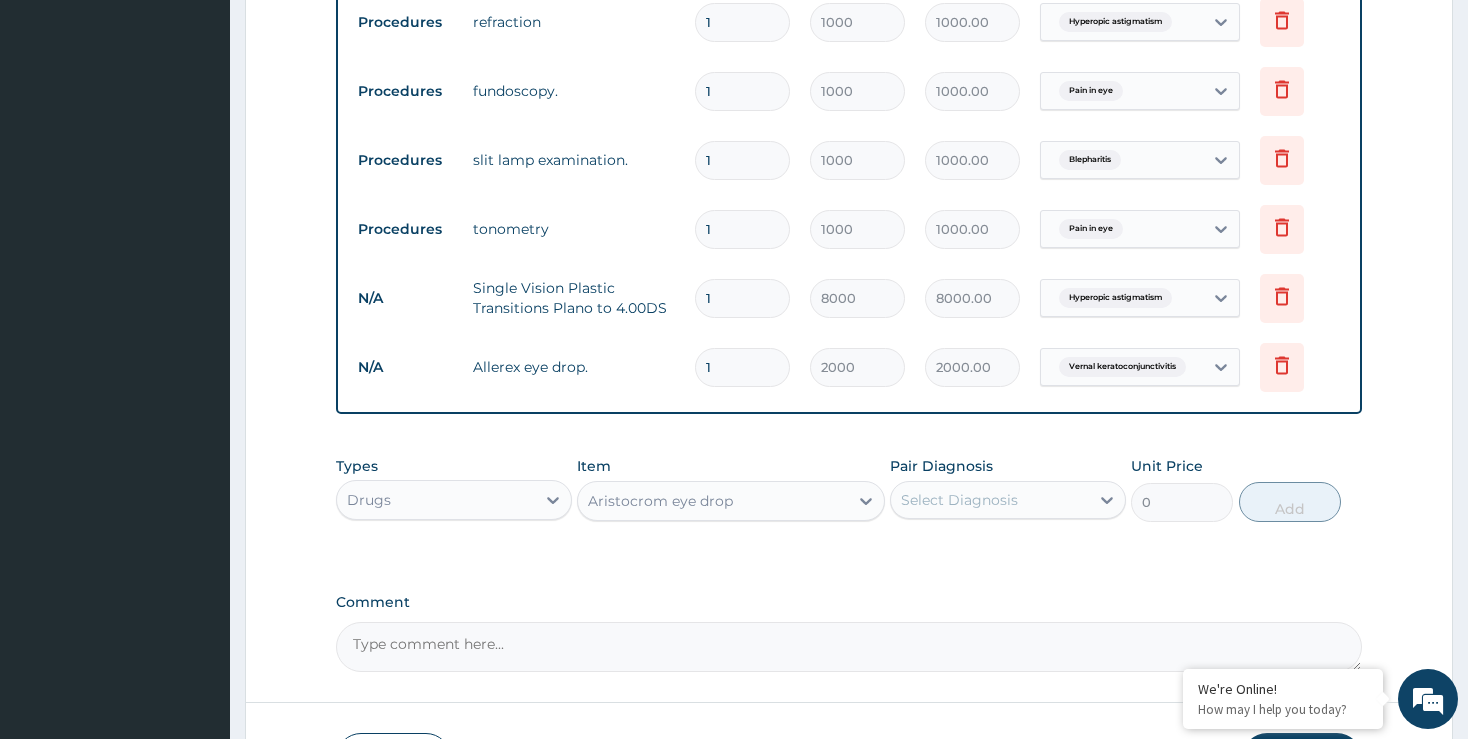 type on "2000" 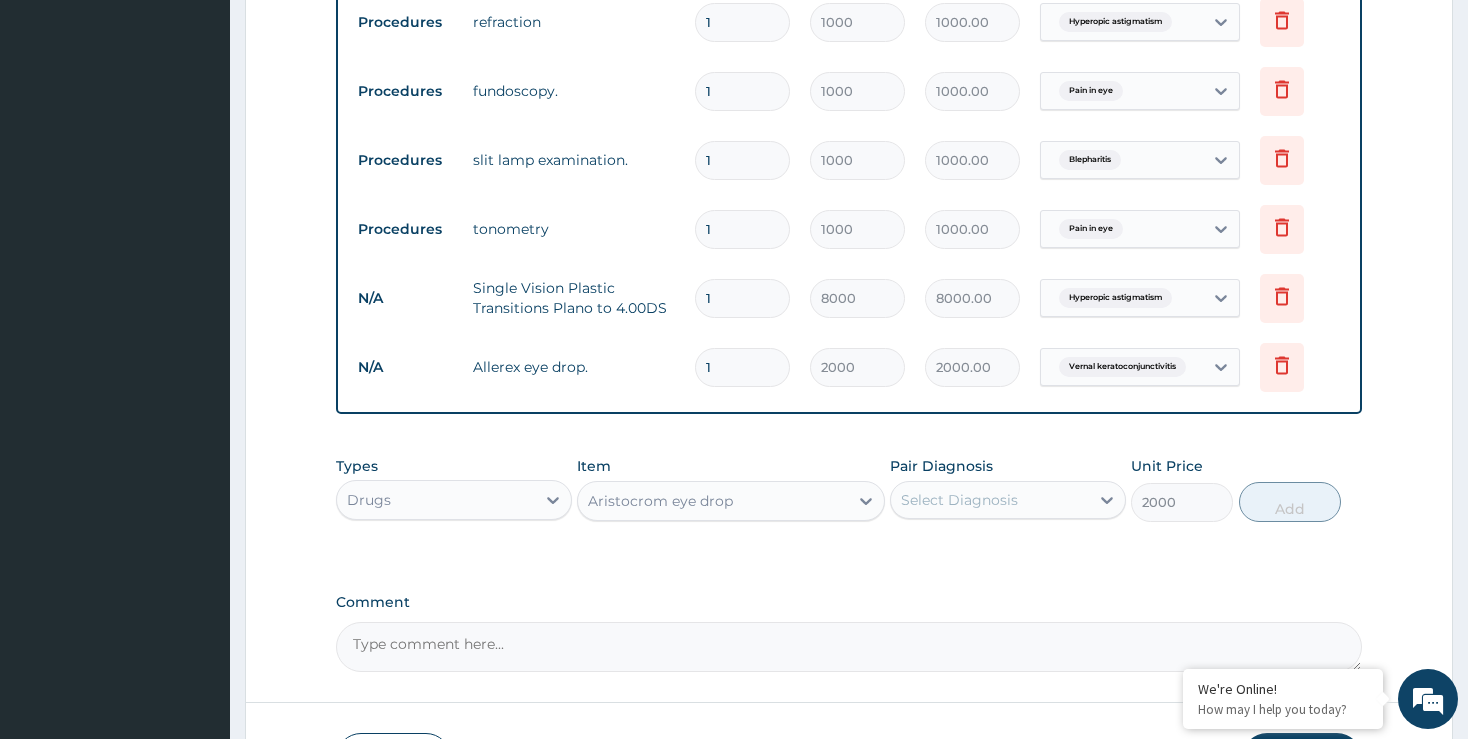 click on "Select Diagnosis" at bounding box center [959, 500] 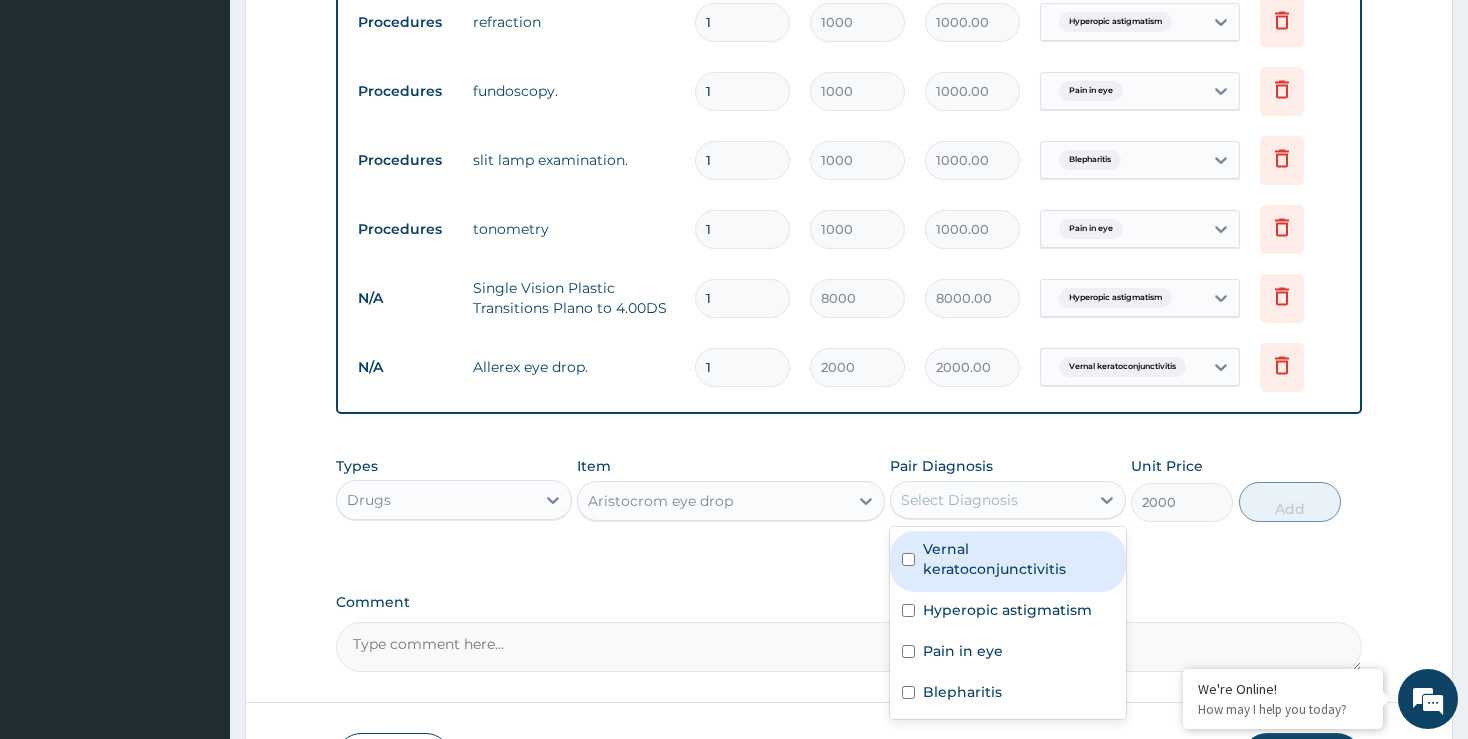 click at bounding box center (908, 559) 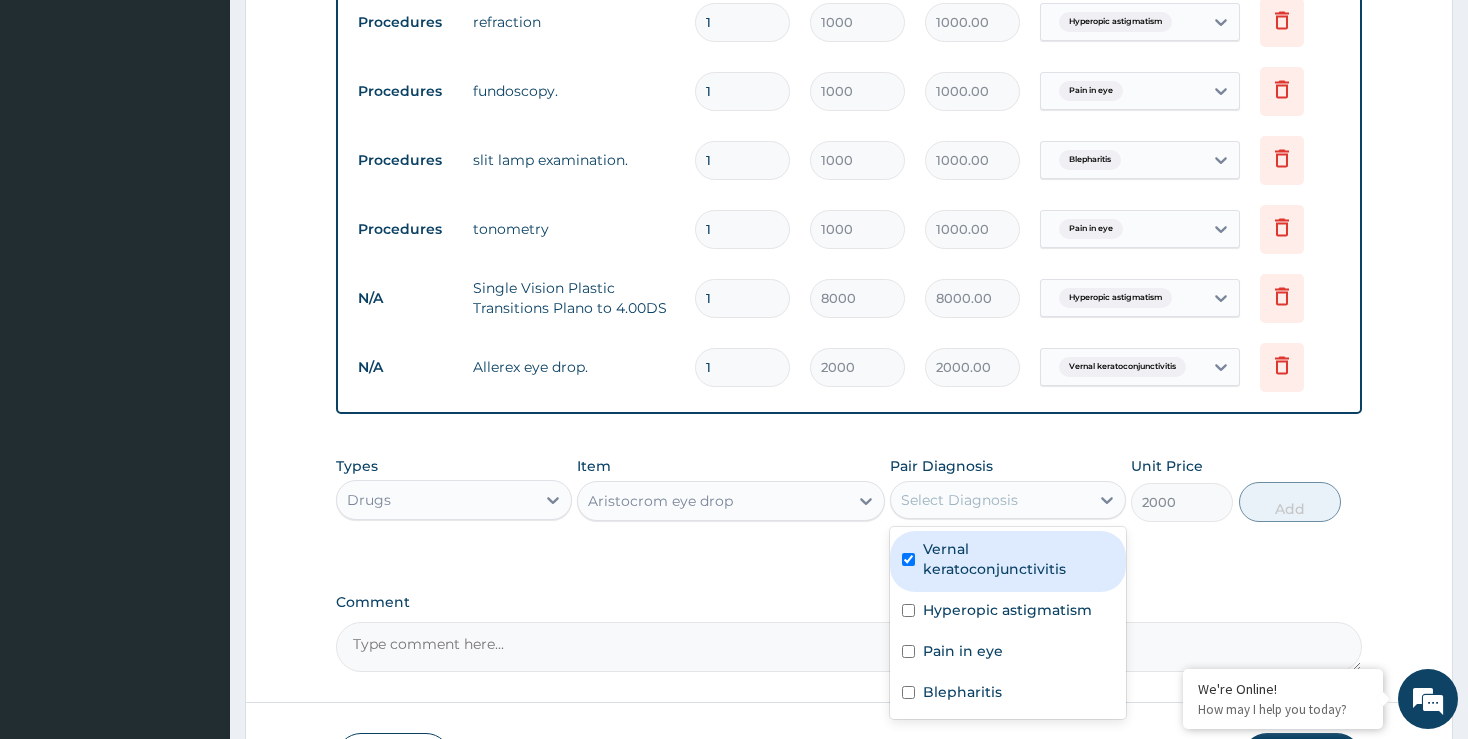 checkbox on "true" 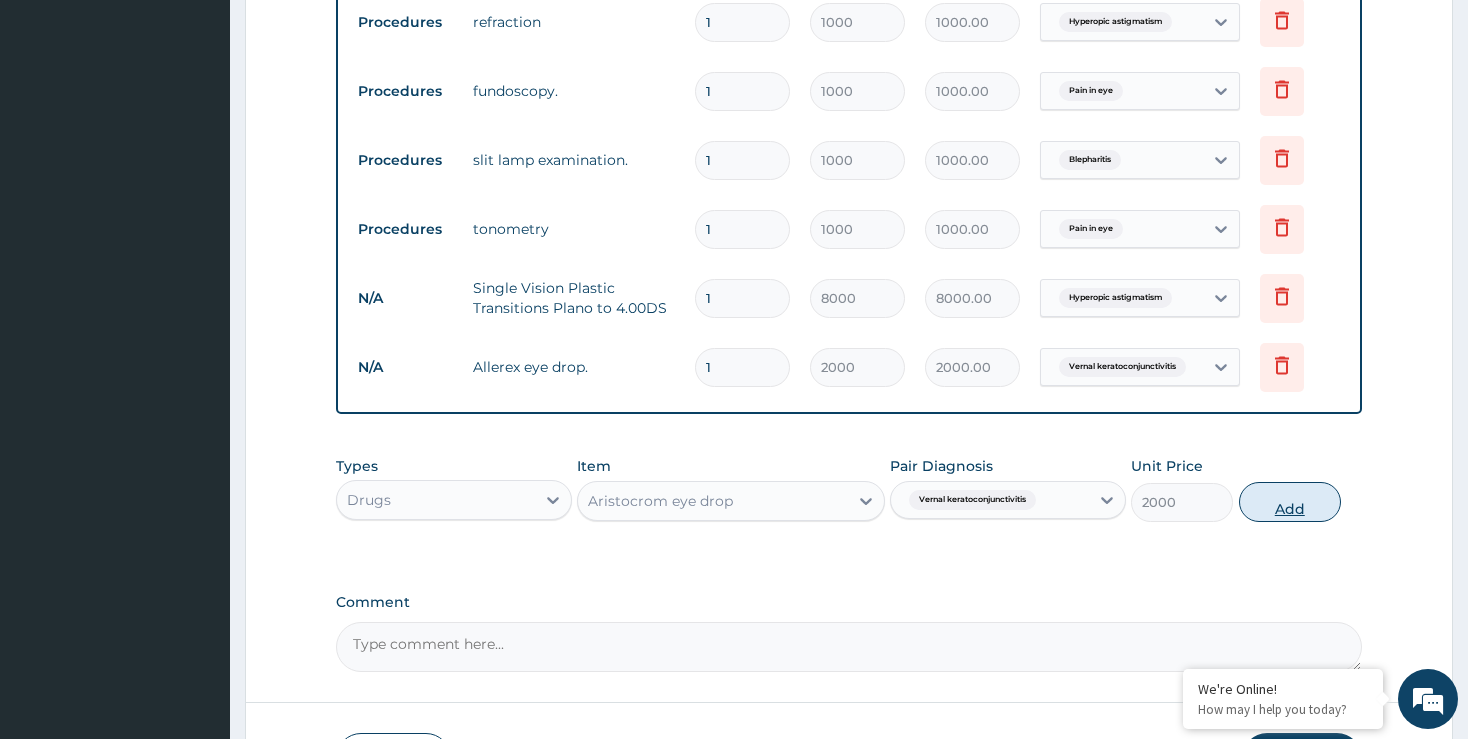 click on "Add" at bounding box center (1290, 502) 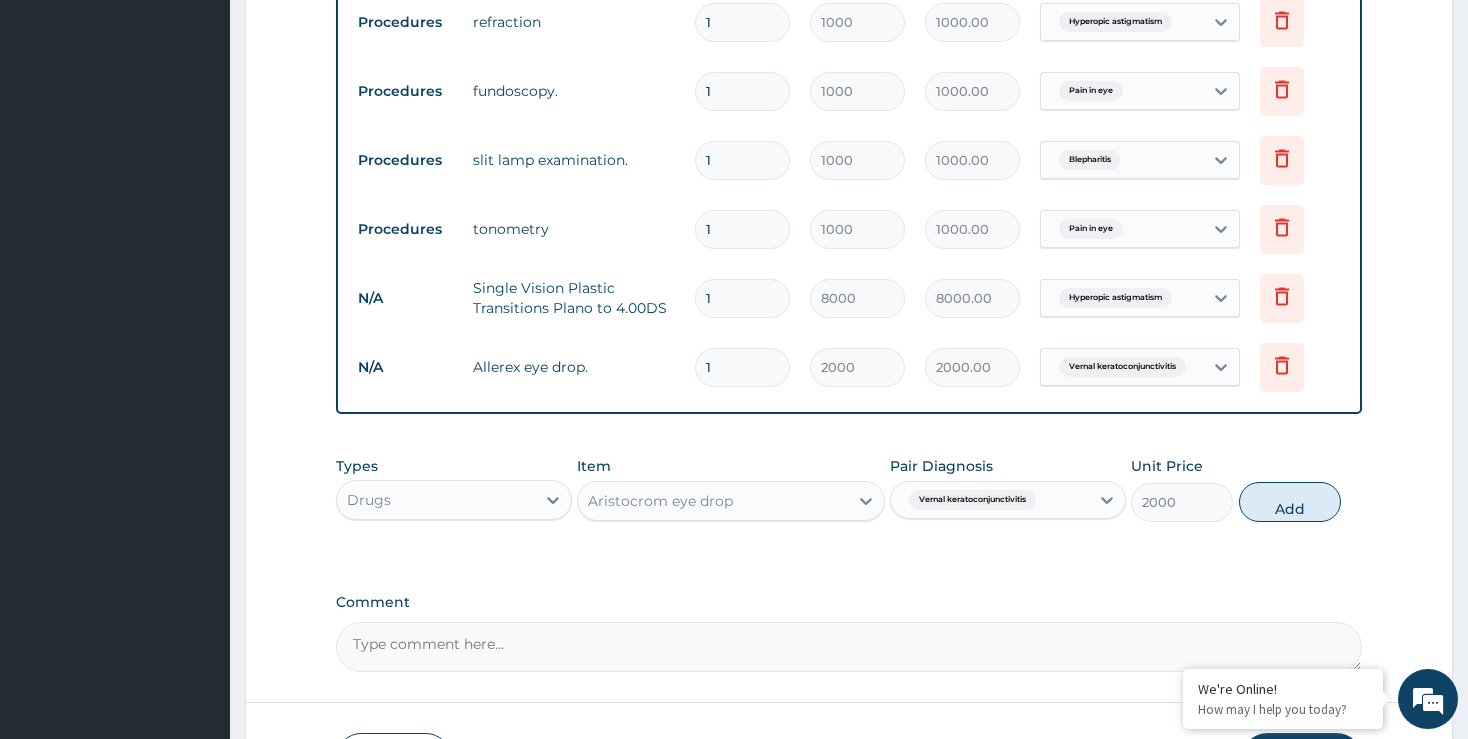 type on "0" 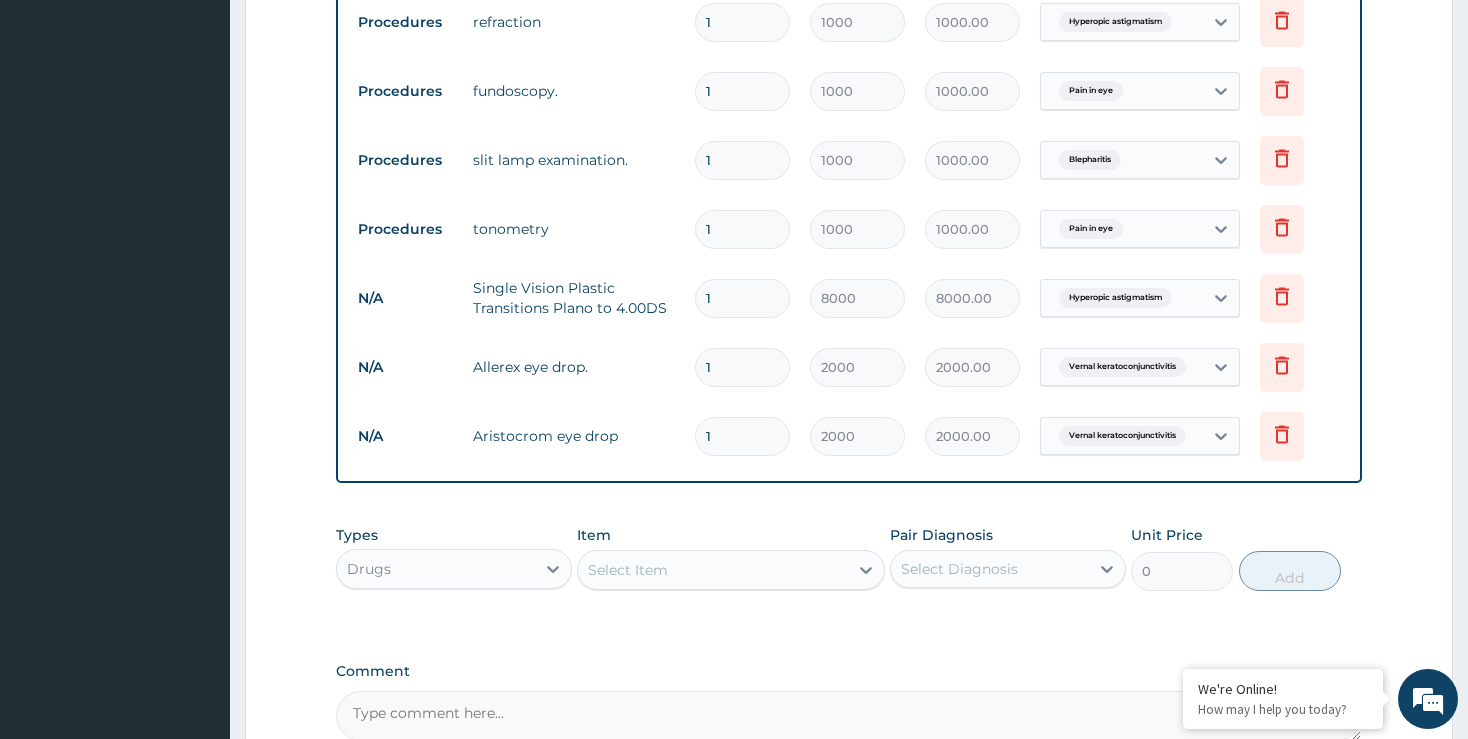 click on "1" at bounding box center [742, 298] 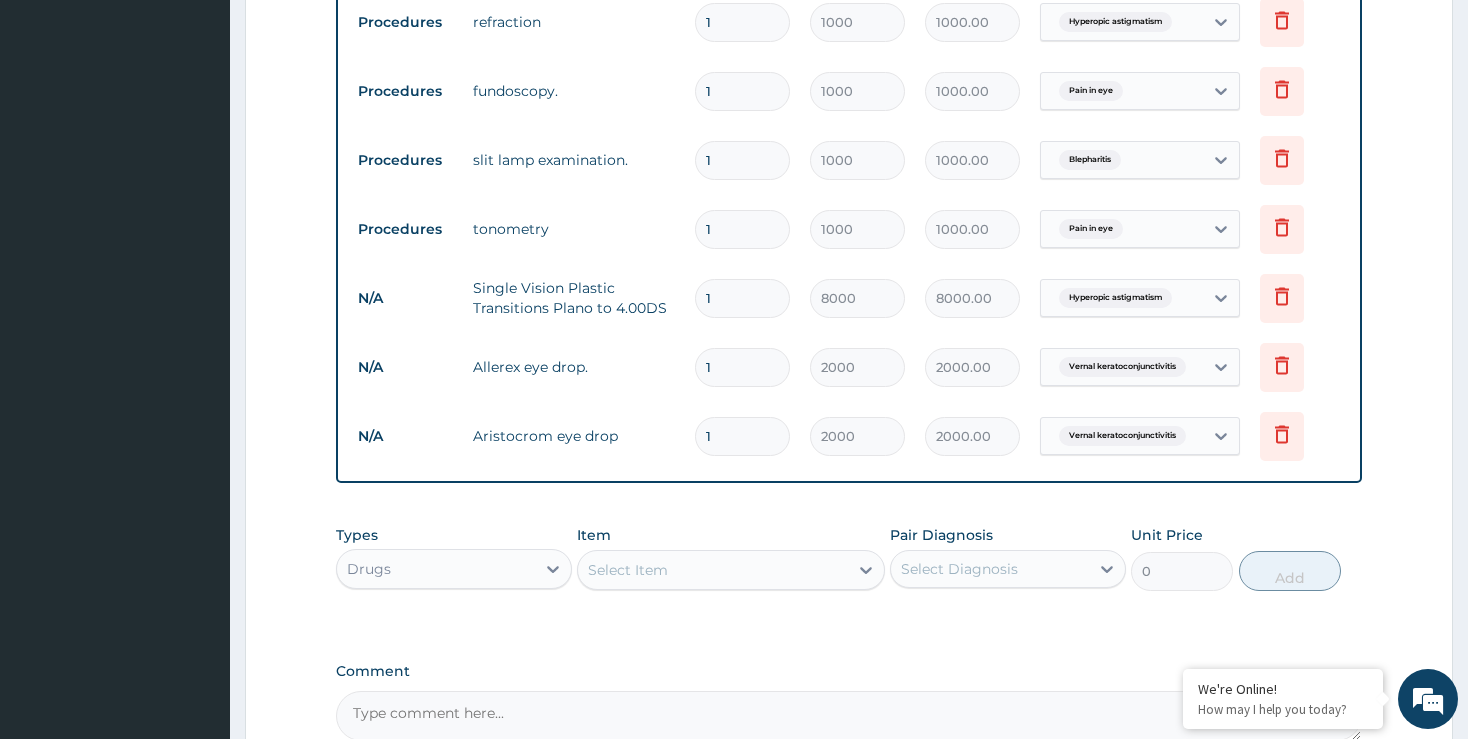 type on "0.00" 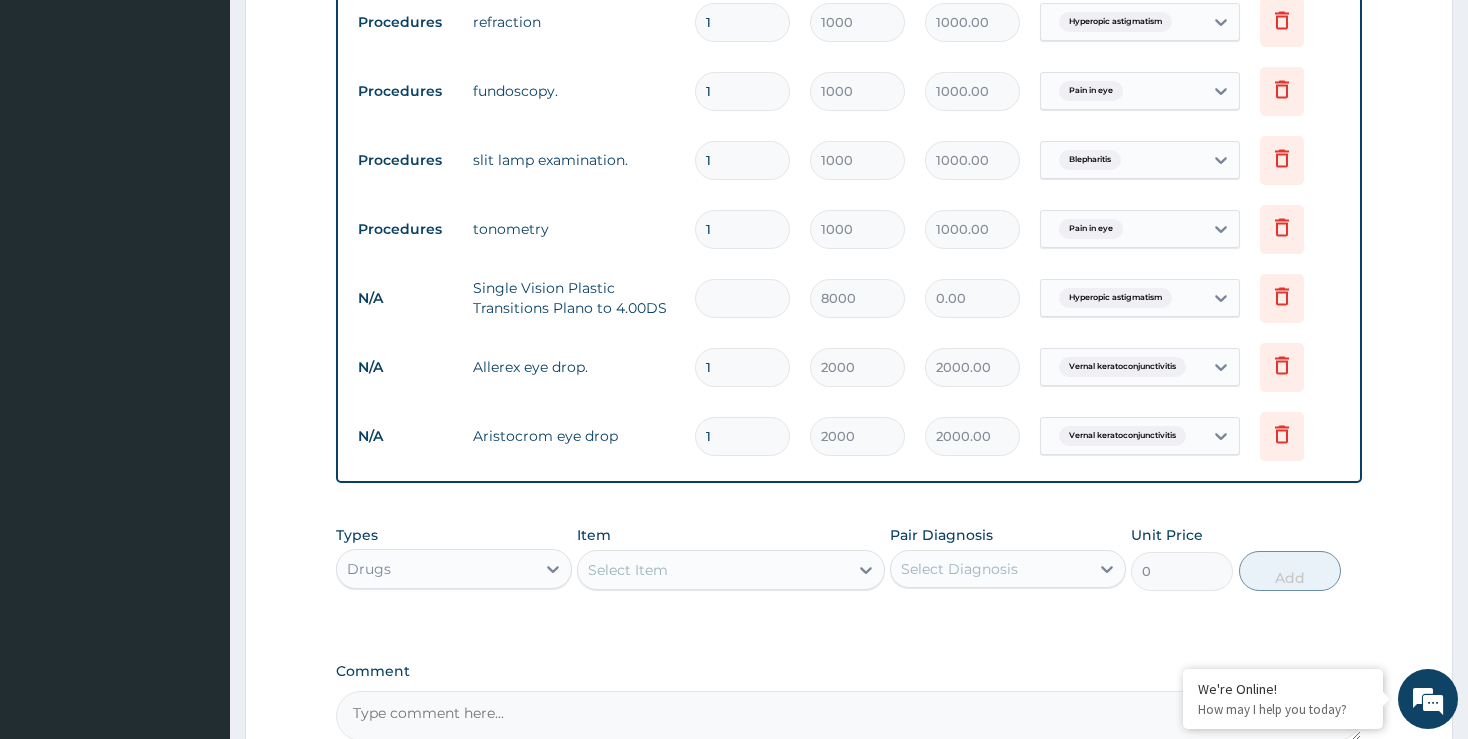type on "5" 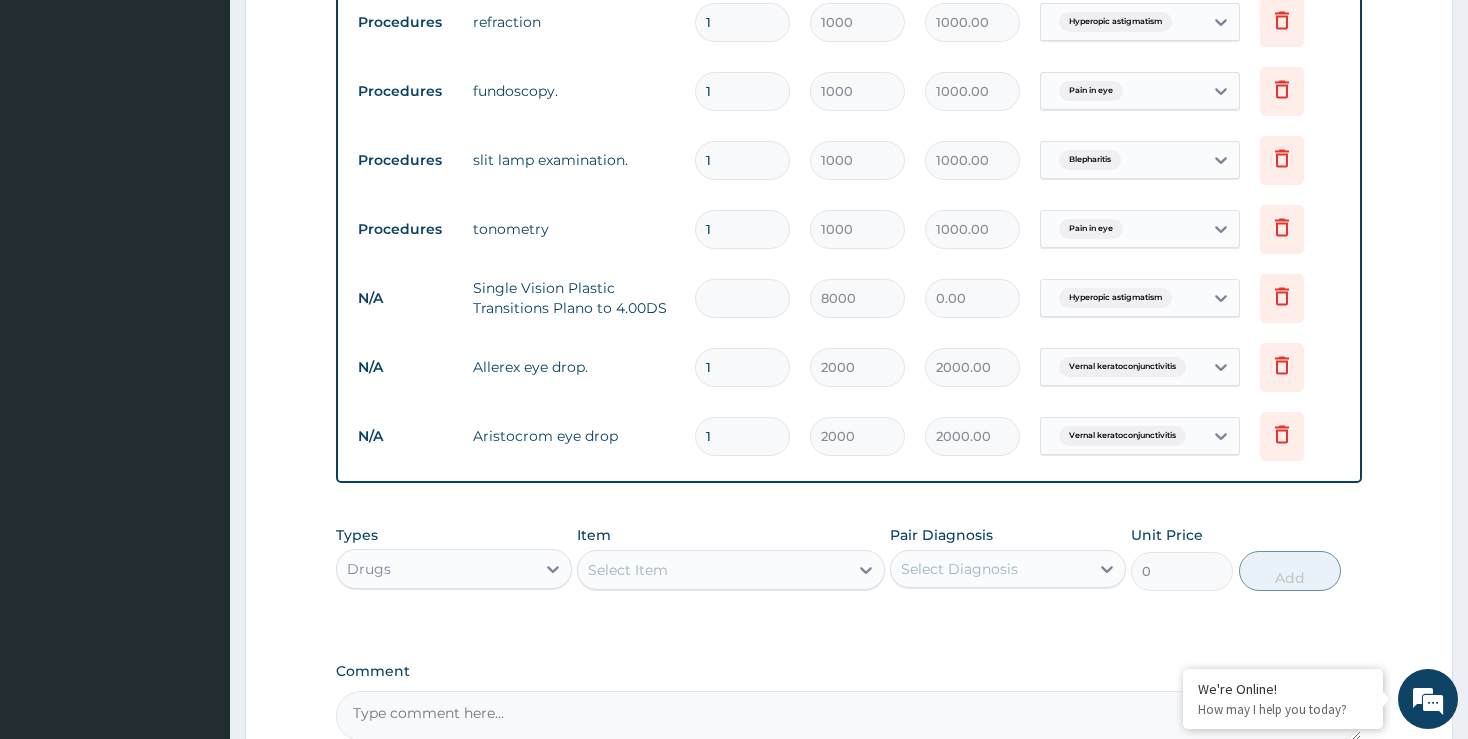 type on "40000.00" 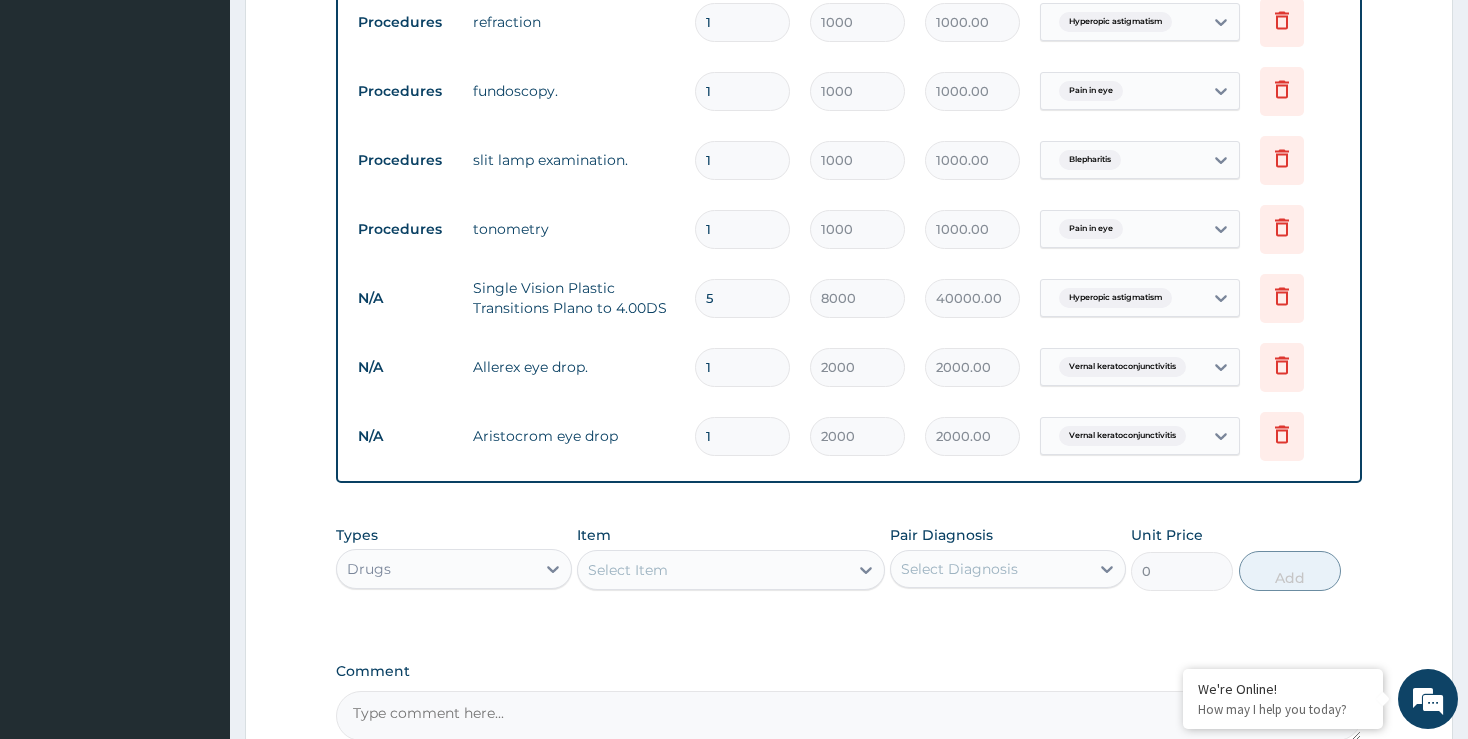 type on "5" 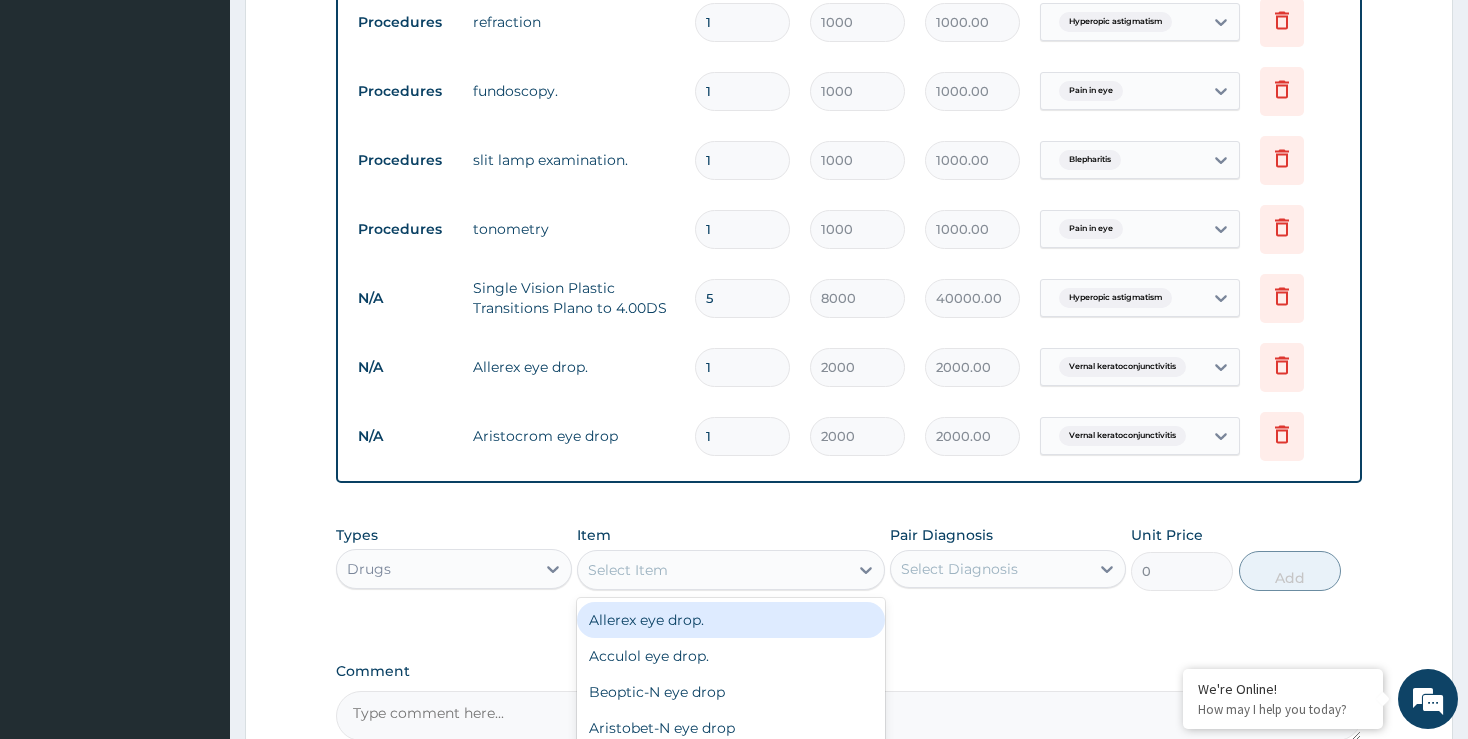 click on "Select Item" at bounding box center [731, 570] 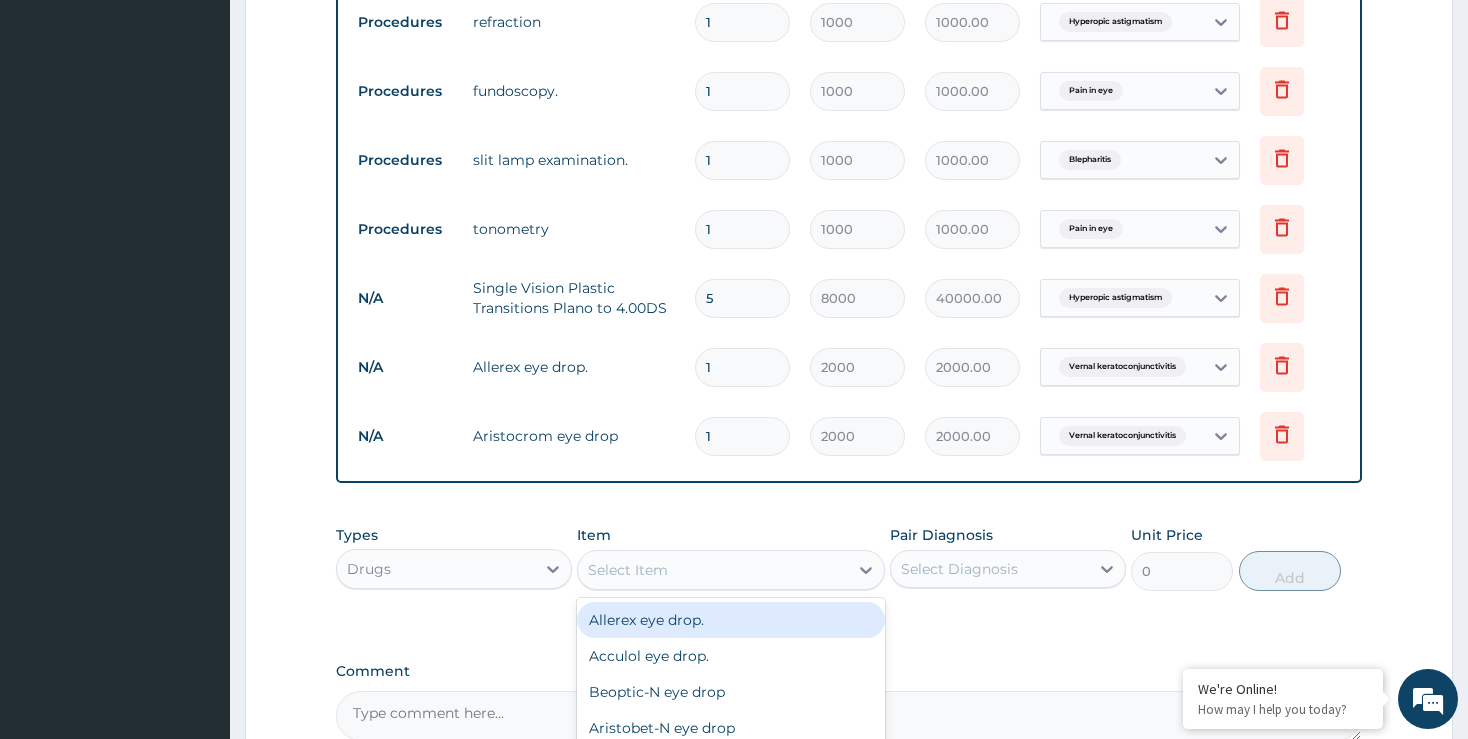 type on "G" 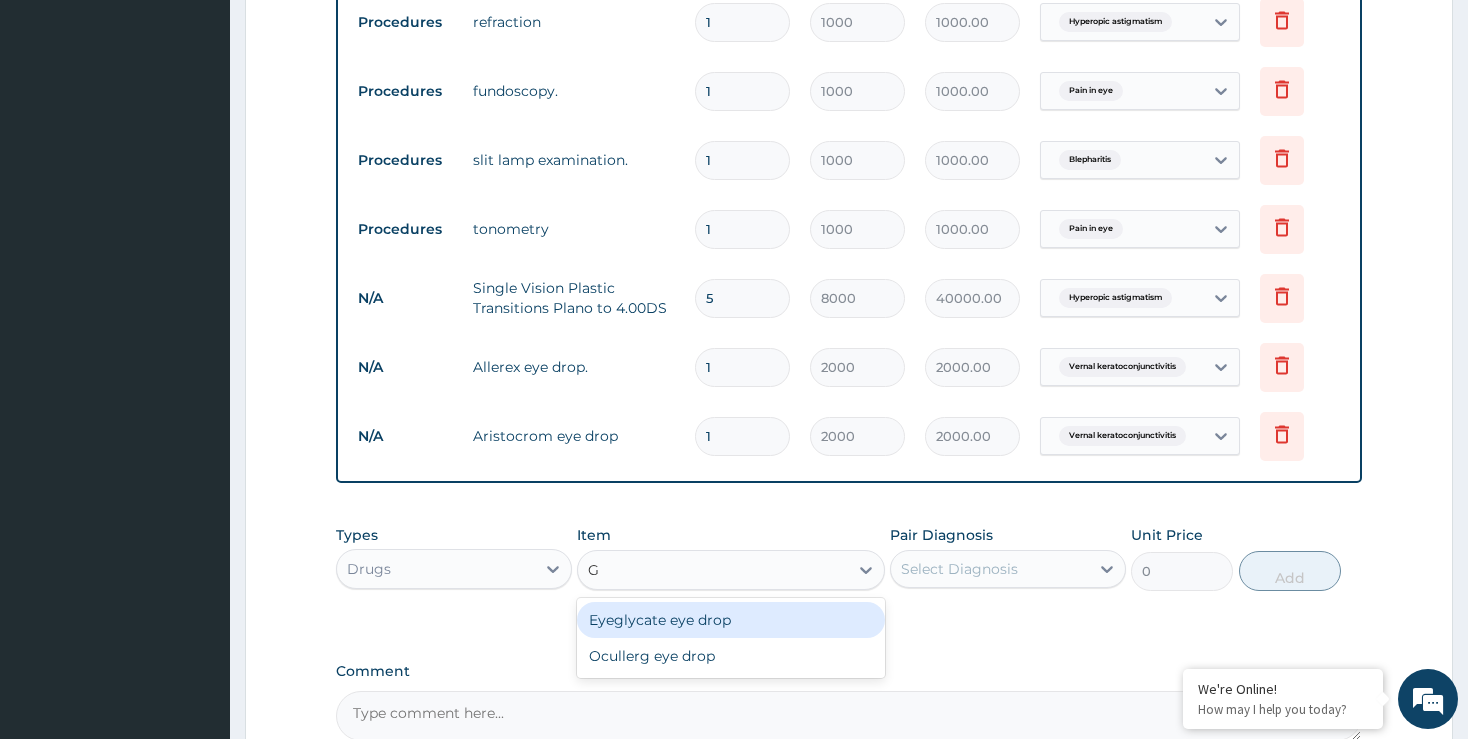 click on "Eyeglycate eye drop" at bounding box center [731, 620] 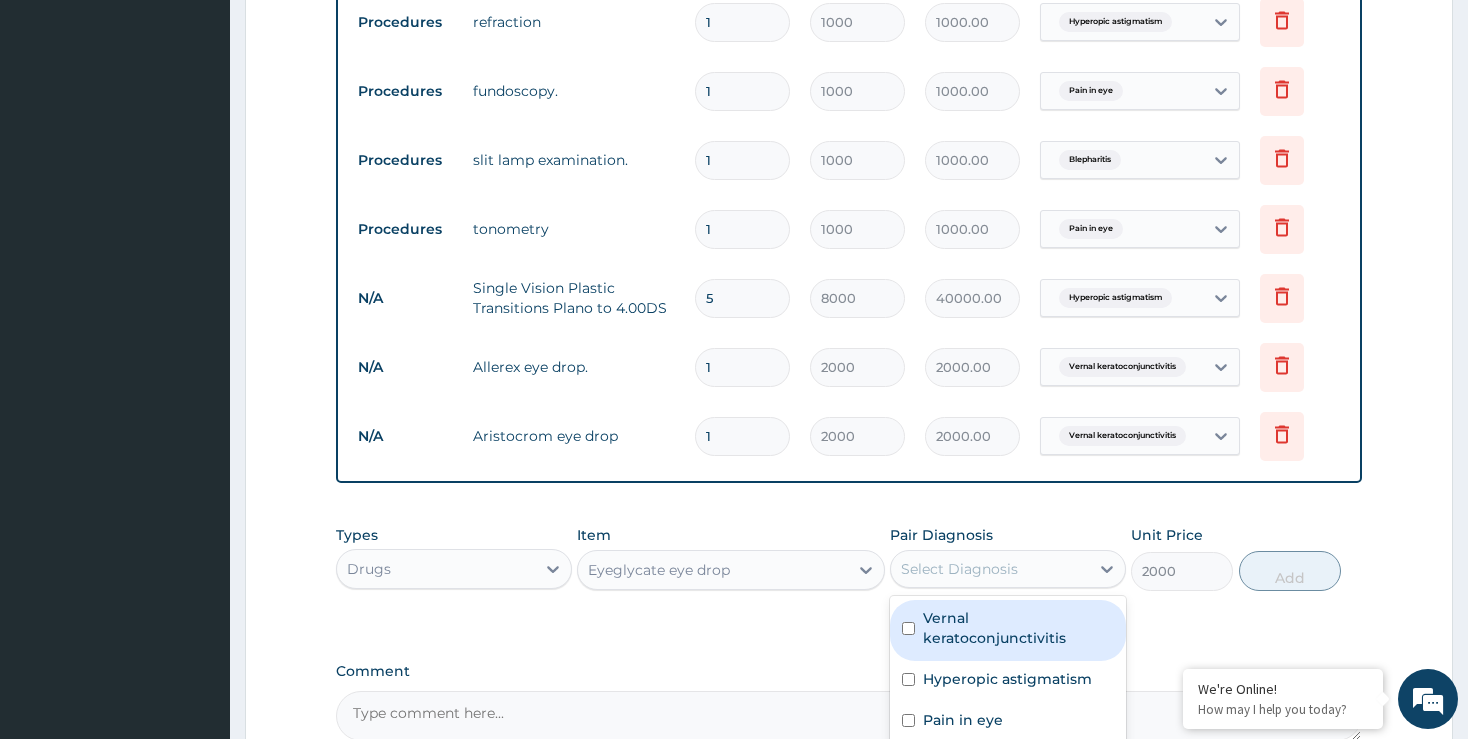 click on "Select Diagnosis" at bounding box center [959, 569] 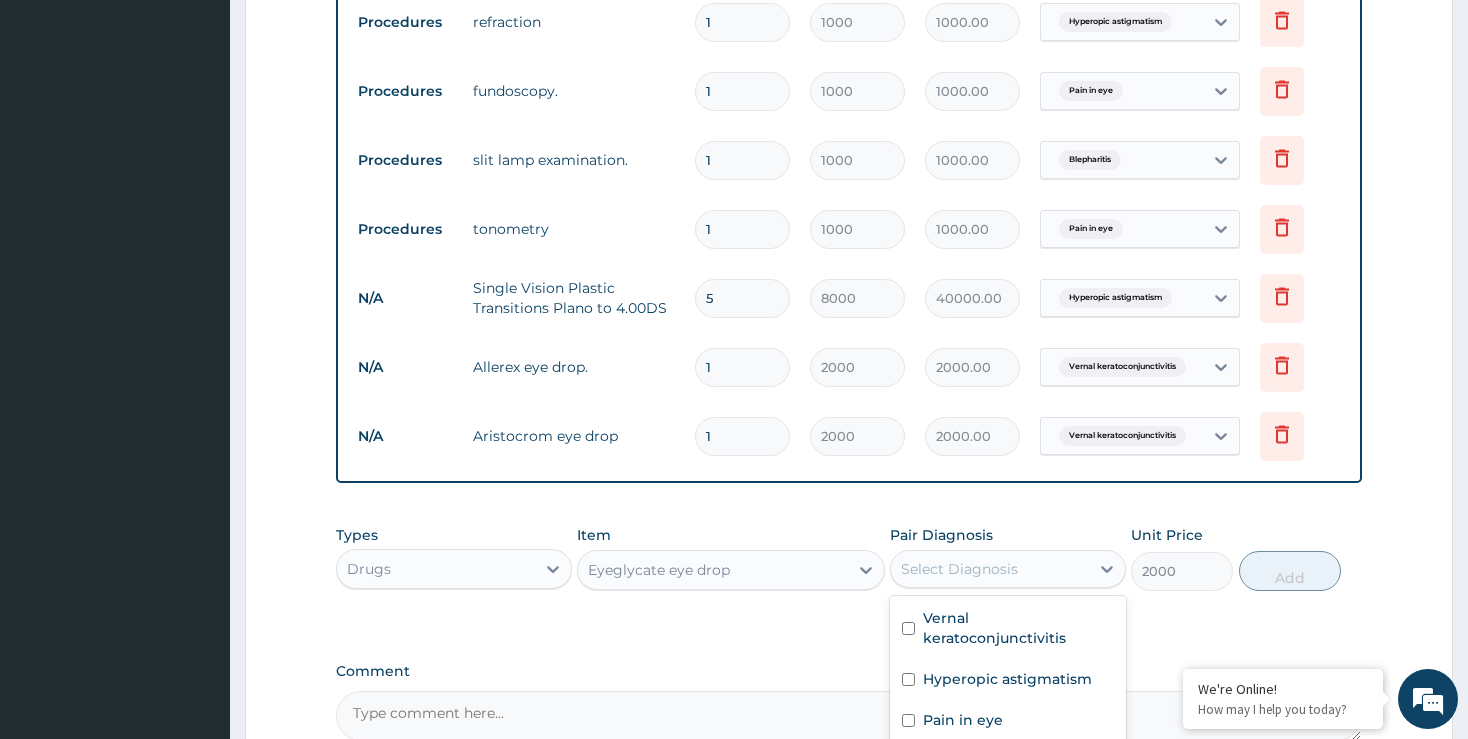click at bounding box center [908, 761] 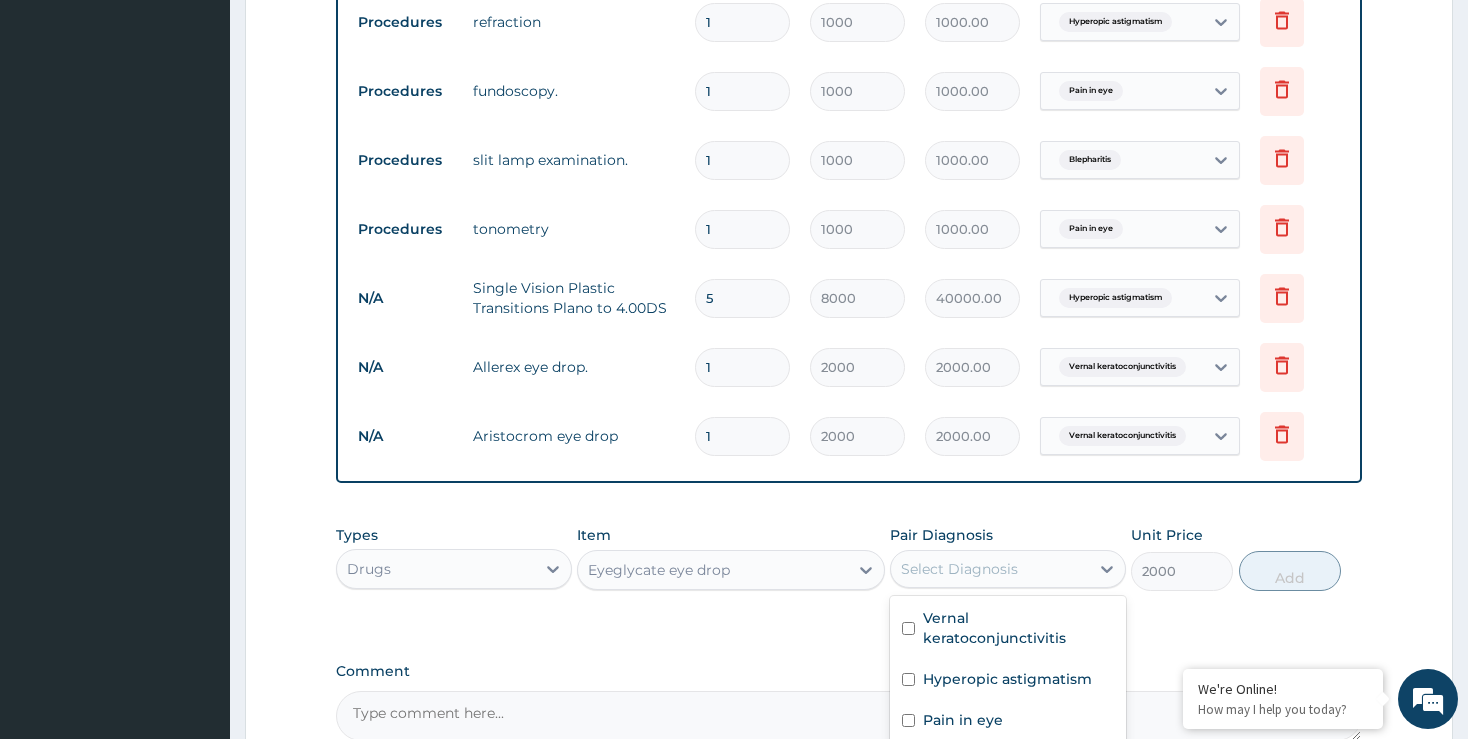 checkbox on "true" 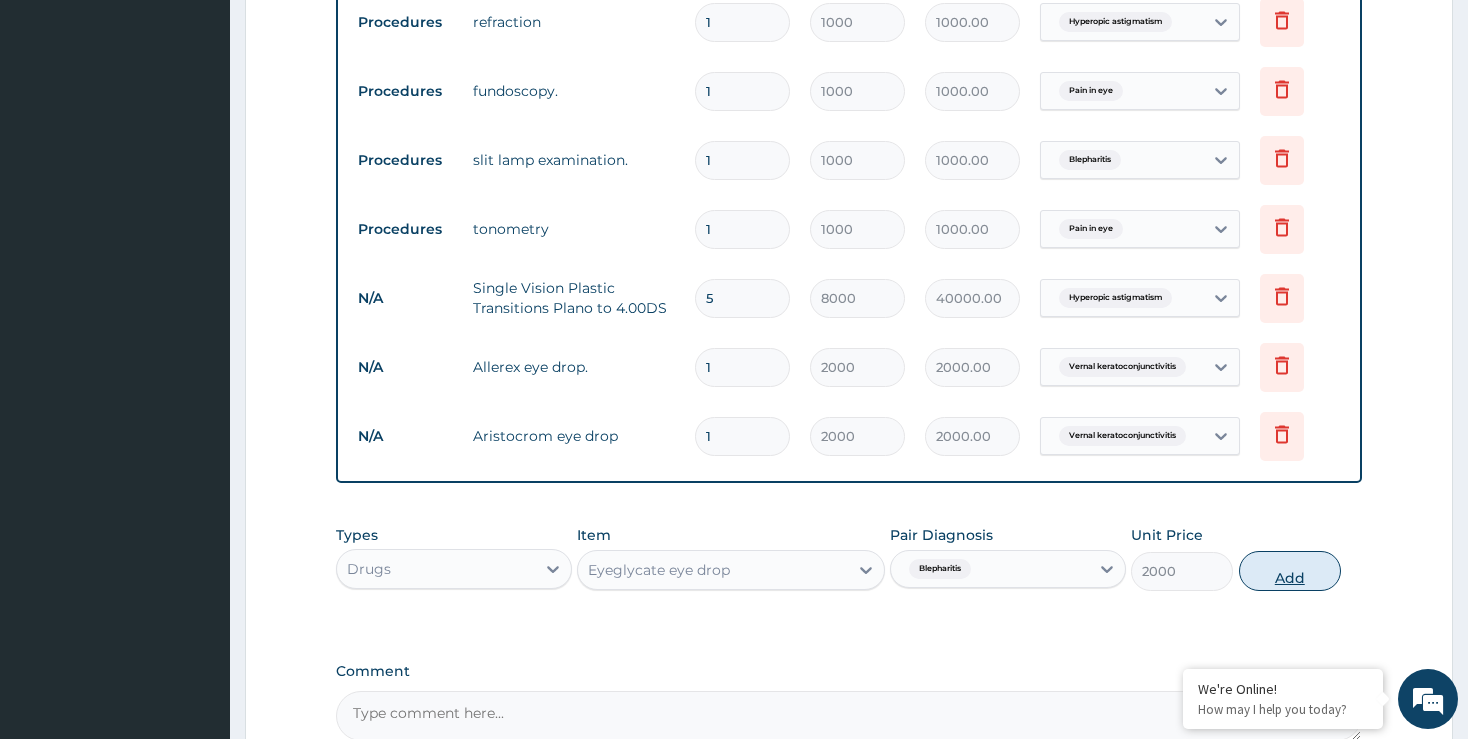 click on "Add" at bounding box center [1290, 571] 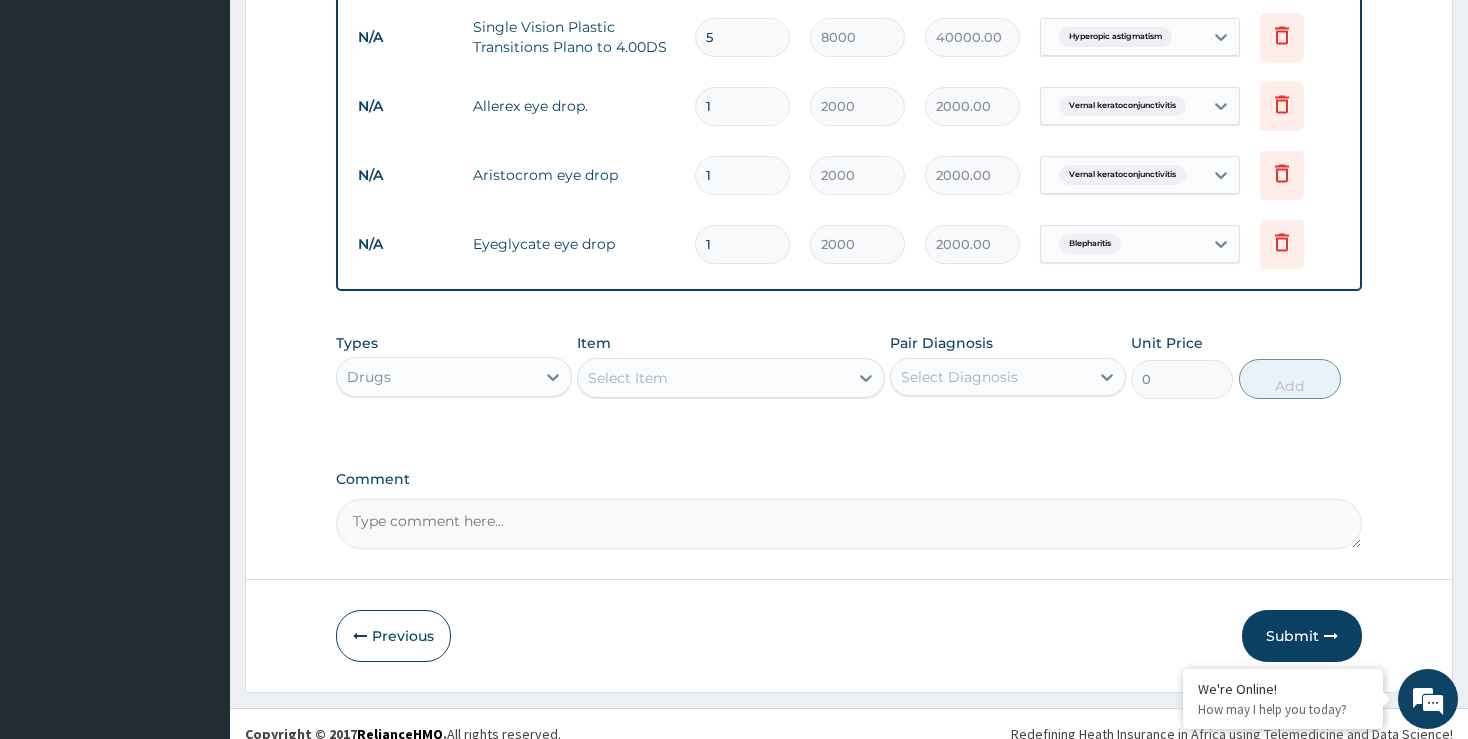 scroll, scrollTop: 1212, scrollLeft: 0, axis: vertical 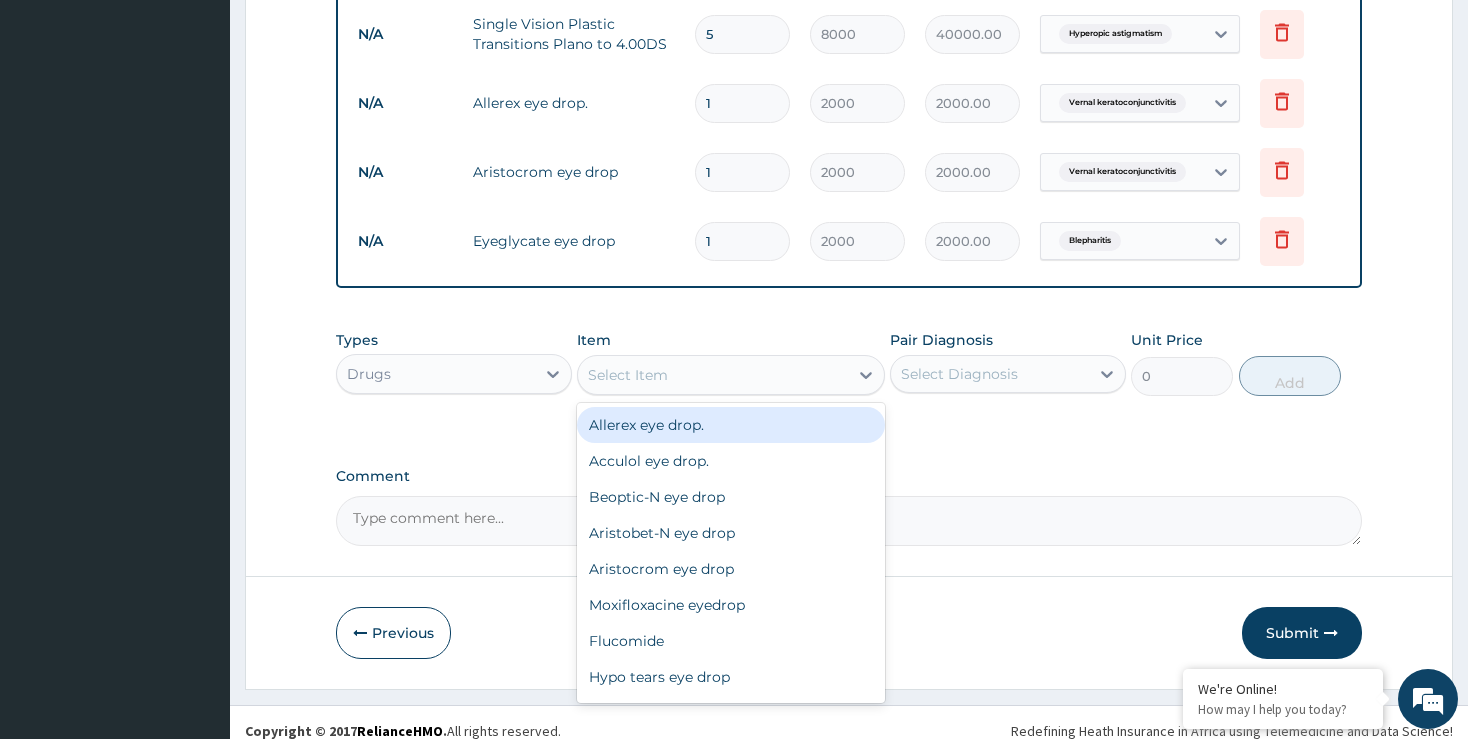 click on "Select Item" at bounding box center [713, 375] 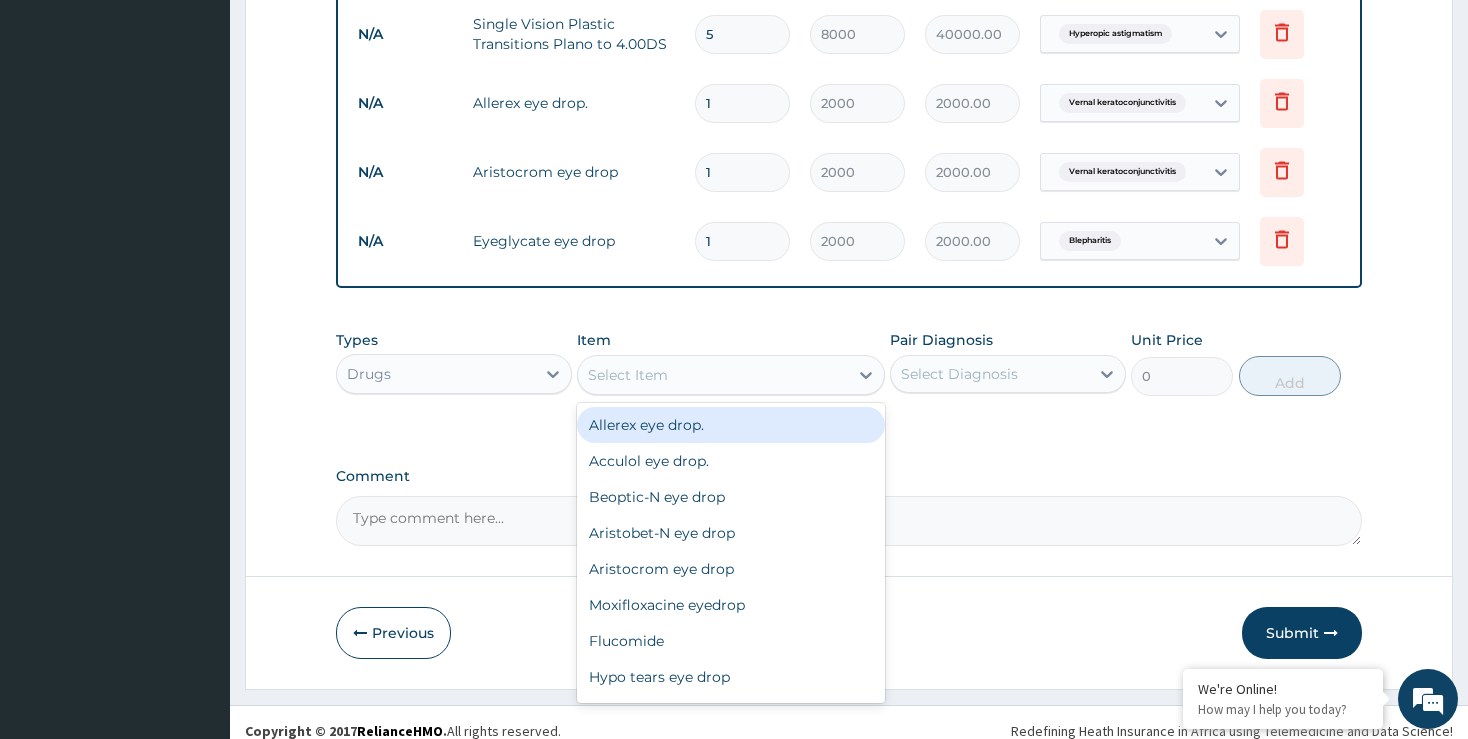 type on "C" 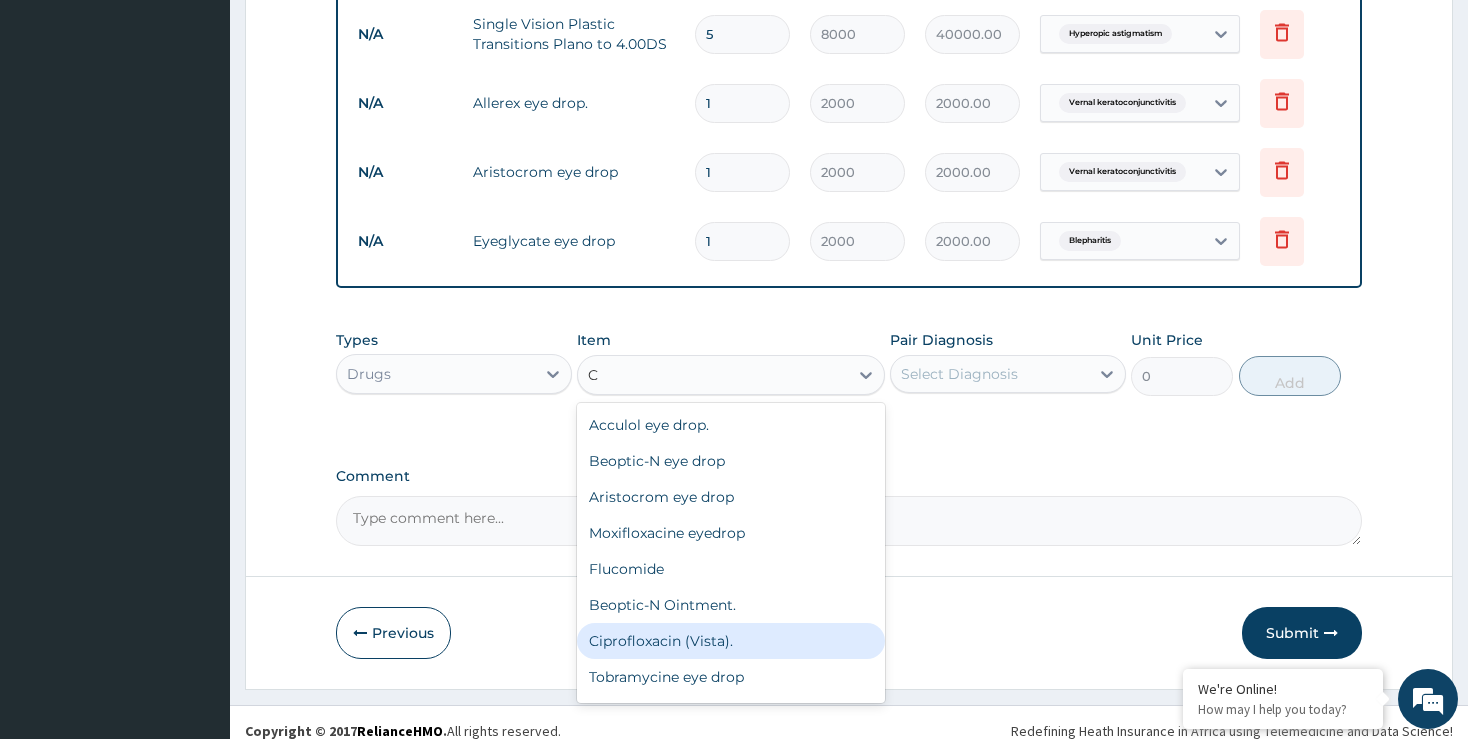 click on "Ciprofloxacin (Vista)." at bounding box center (731, 641) 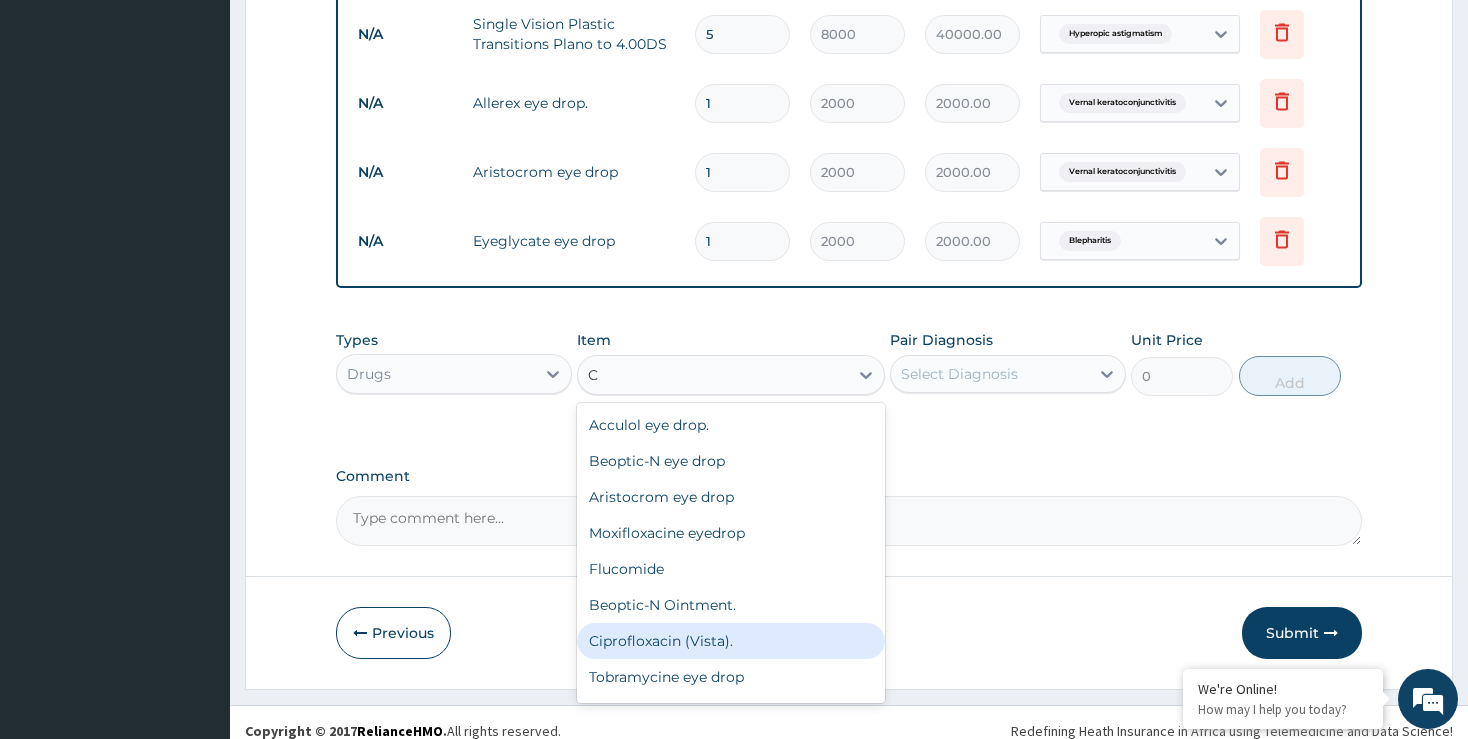 type 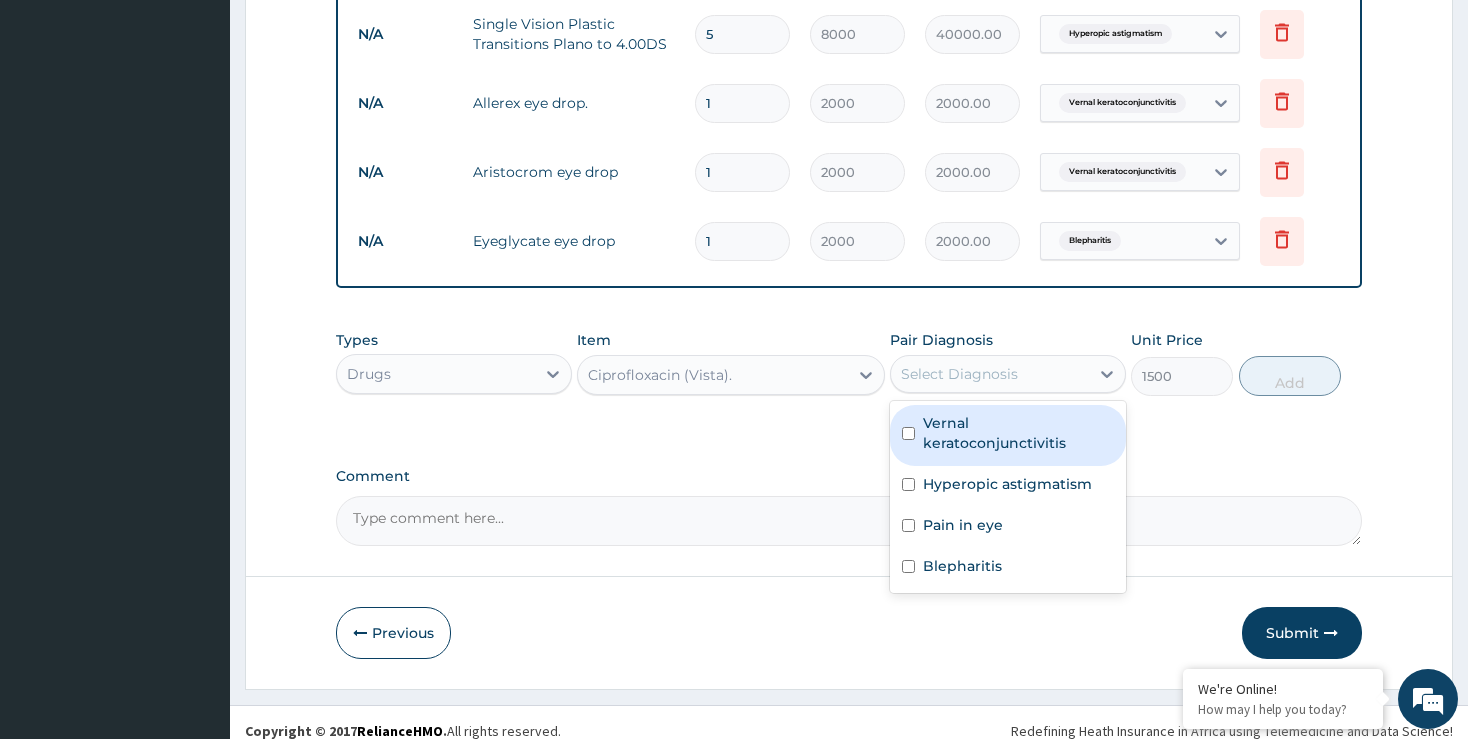 click on "Select Diagnosis" at bounding box center [959, 374] 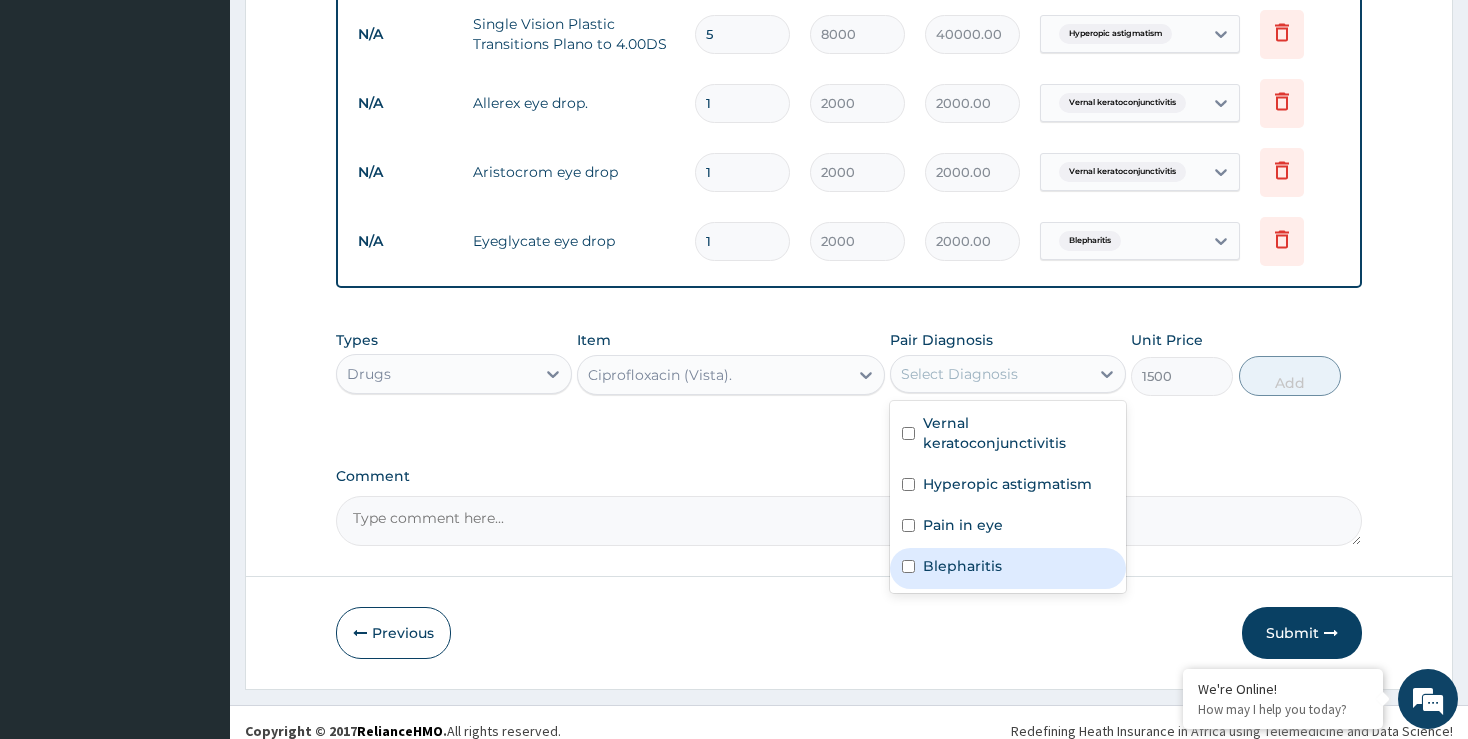 click at bounding box center [908, 566] 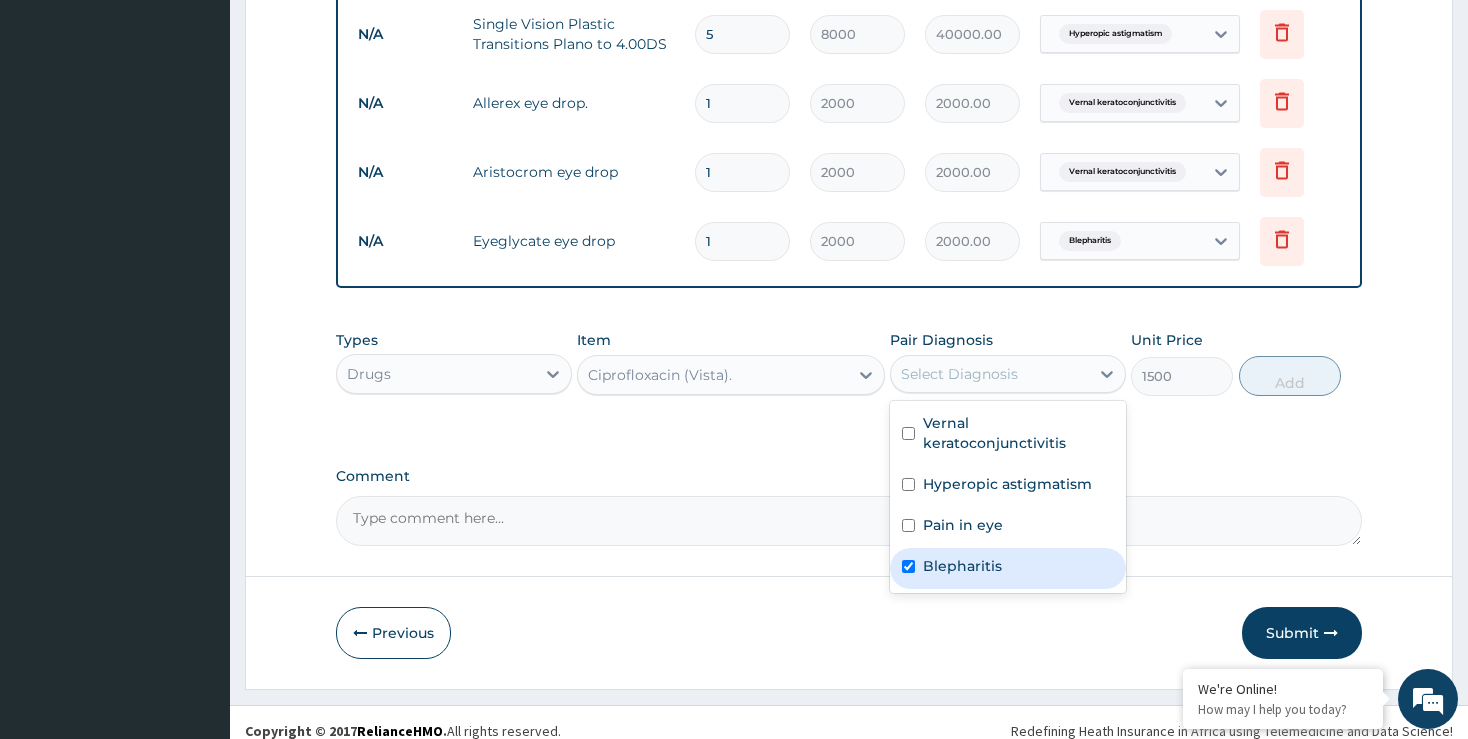 checkbox on "true" 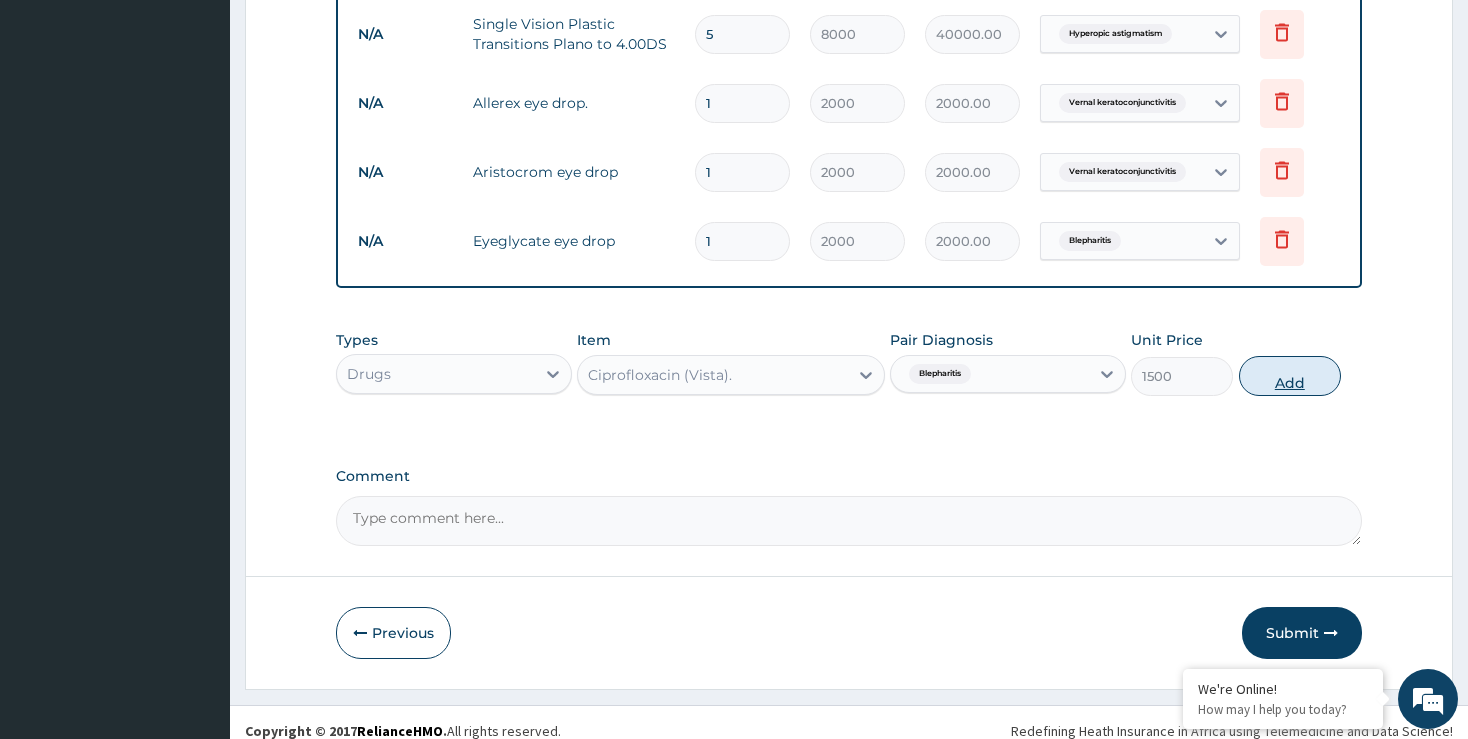 click on "Add" at bounding box center (1290, 376) 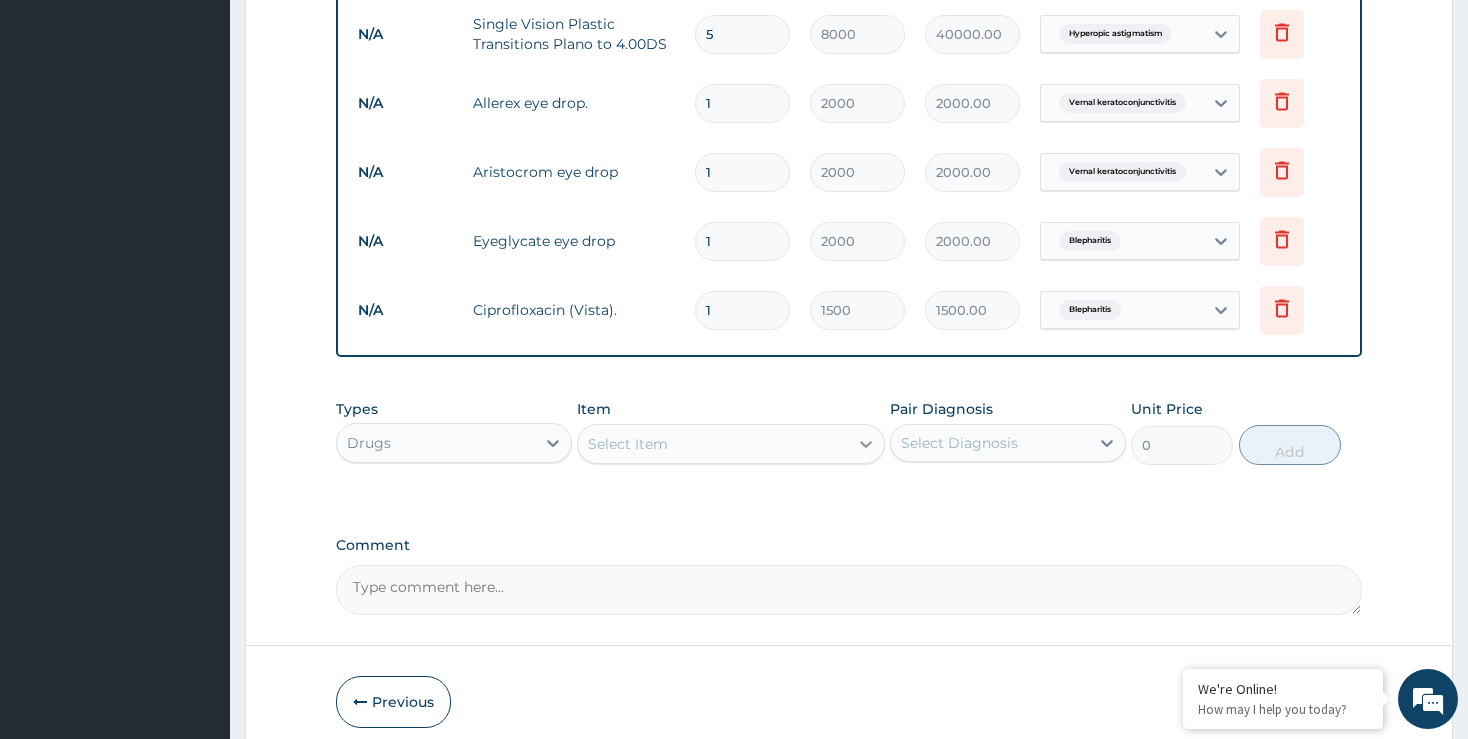 click at bounding box center [866, 444] 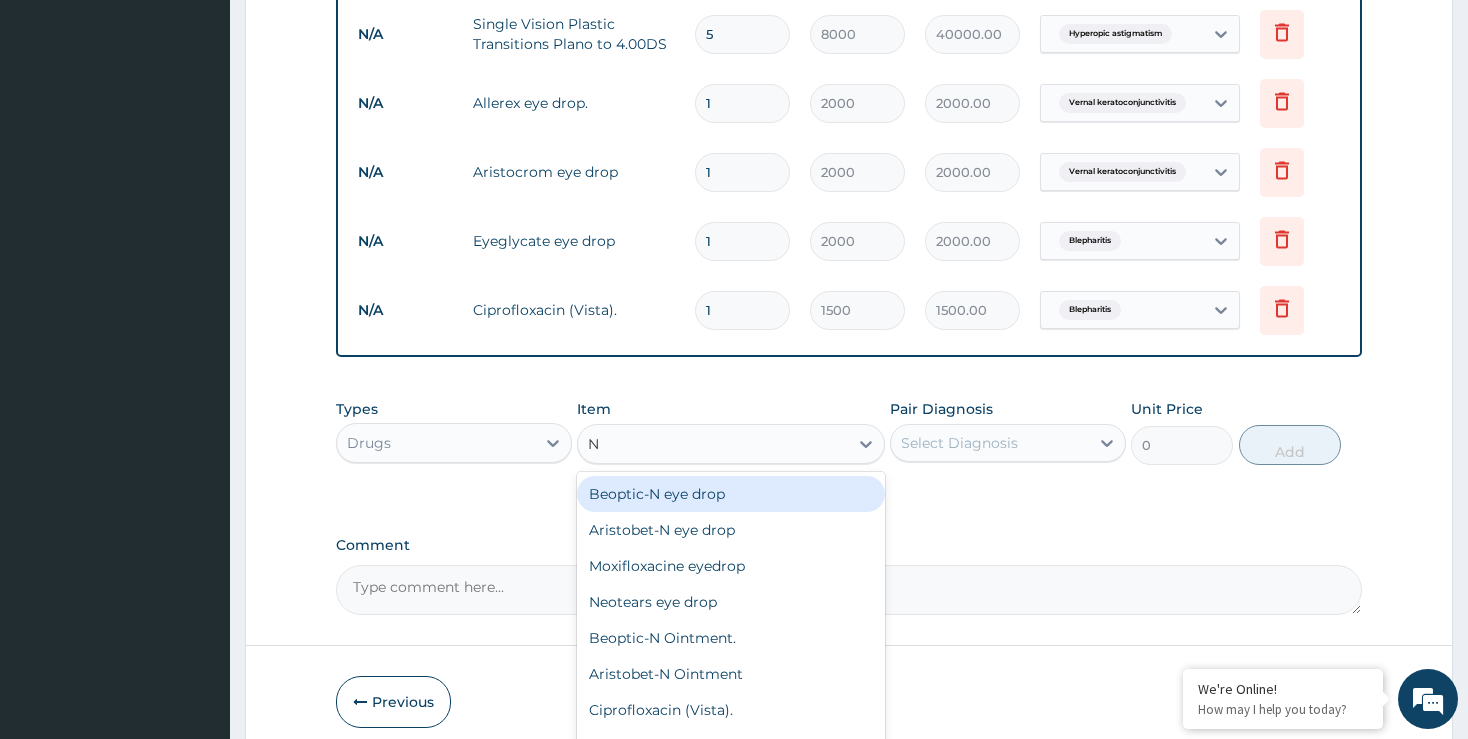 type on "NE" 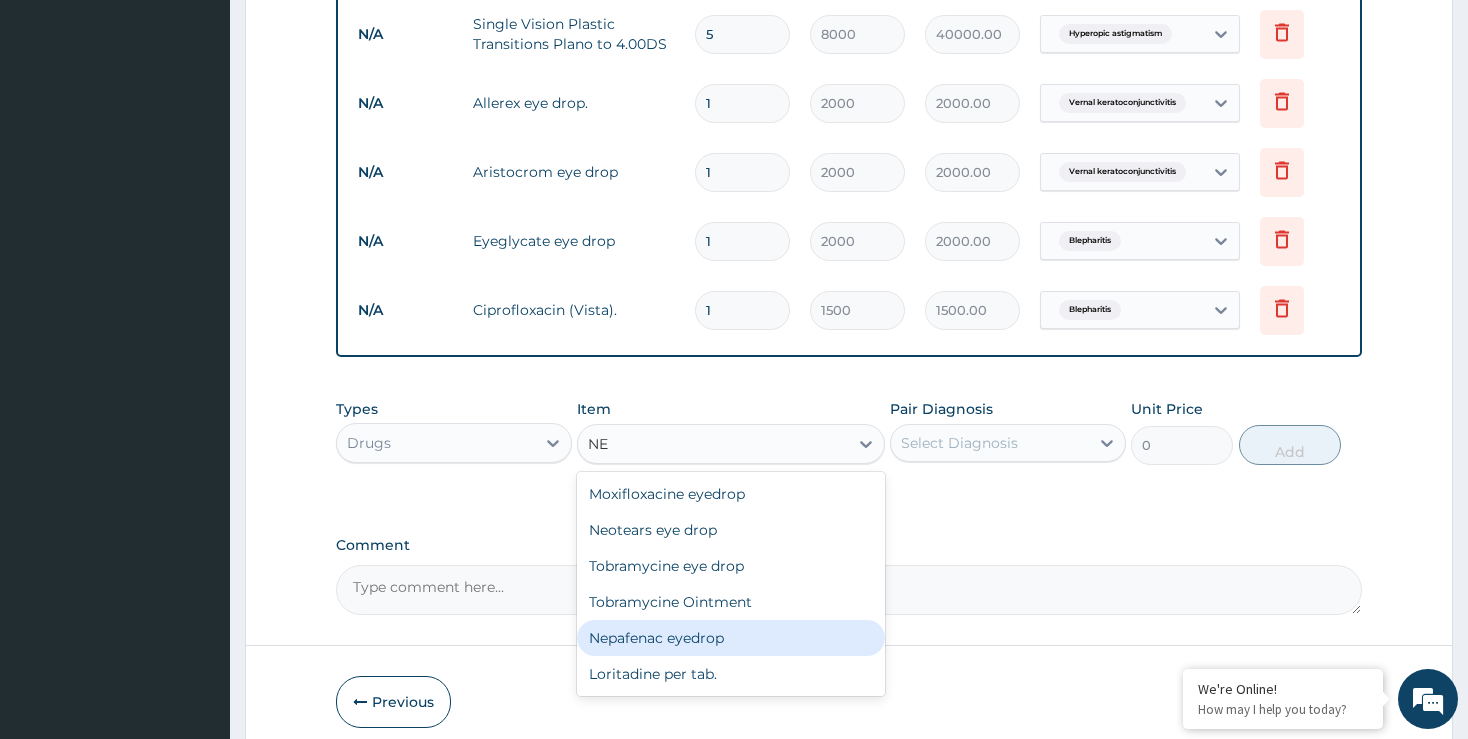 click on "Nepafenac eyedrop" at bounding box center [731, 638] 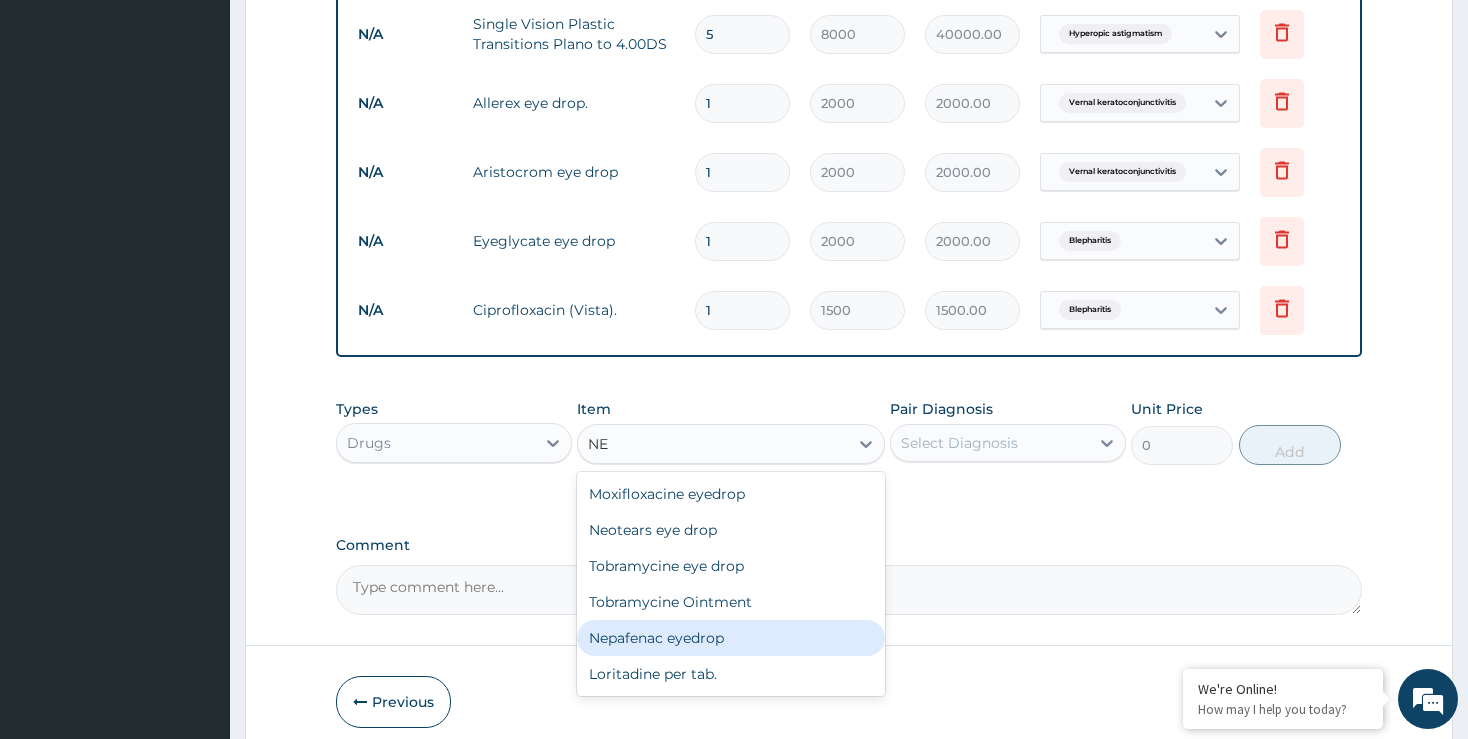 type 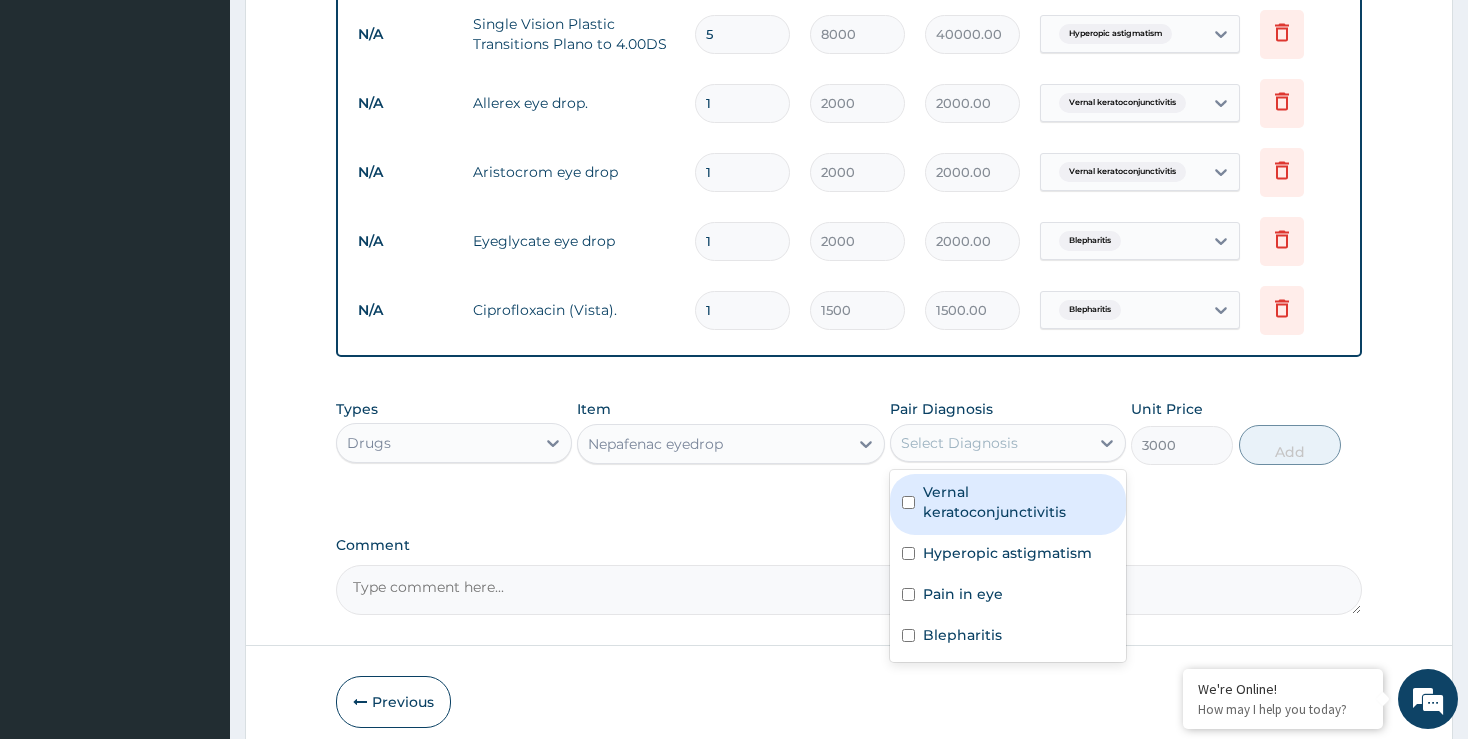 click on "Select Diagnosis" at bounding box center [959, 443] 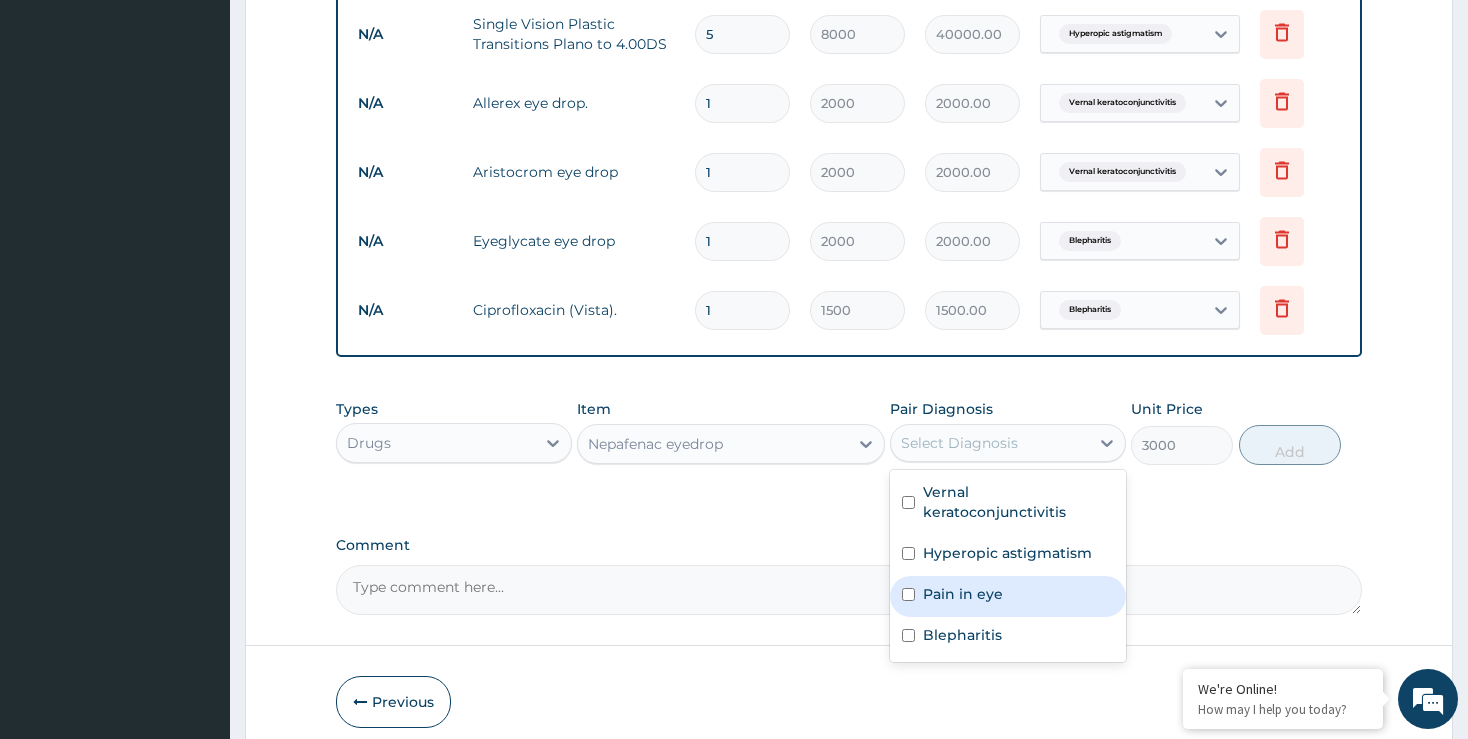 click at bounding box center [908, 594] 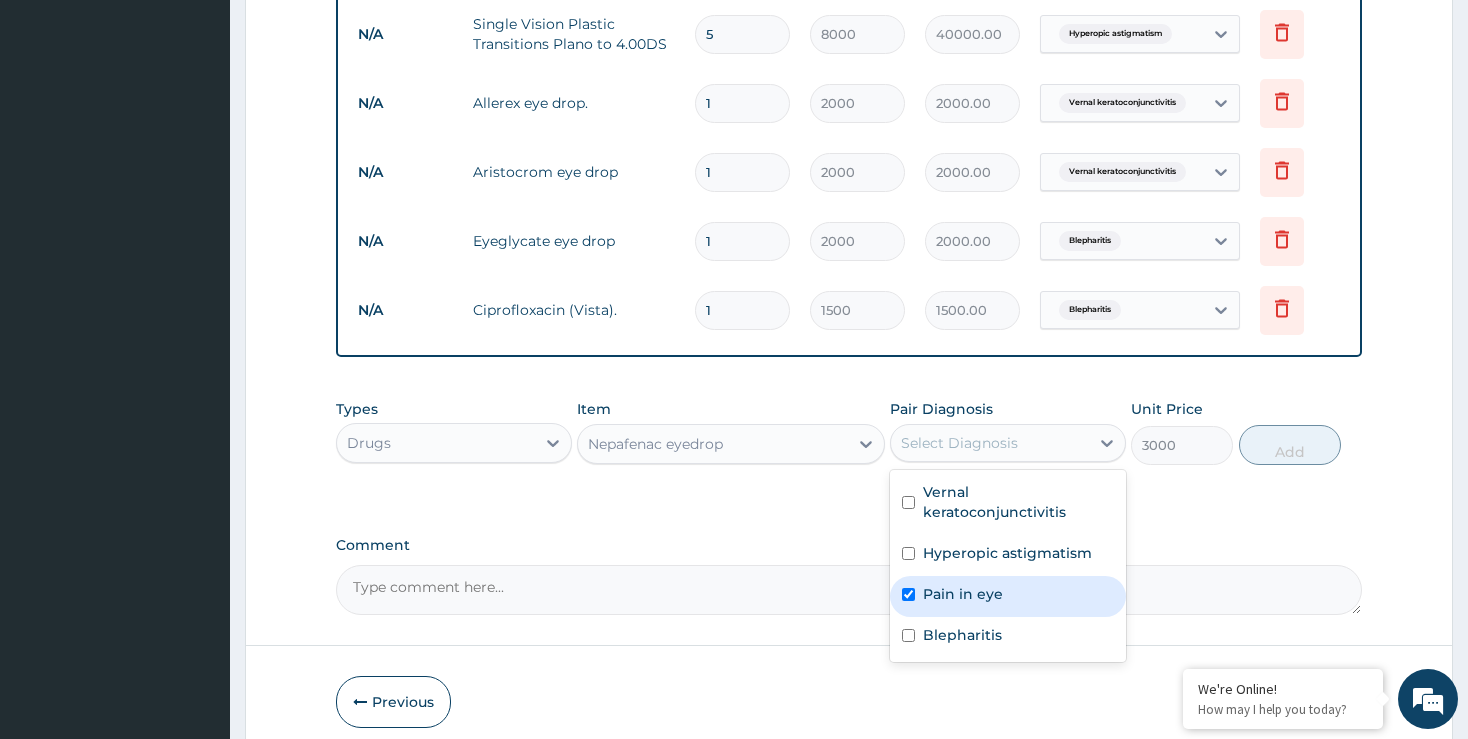 checkbox on "true" 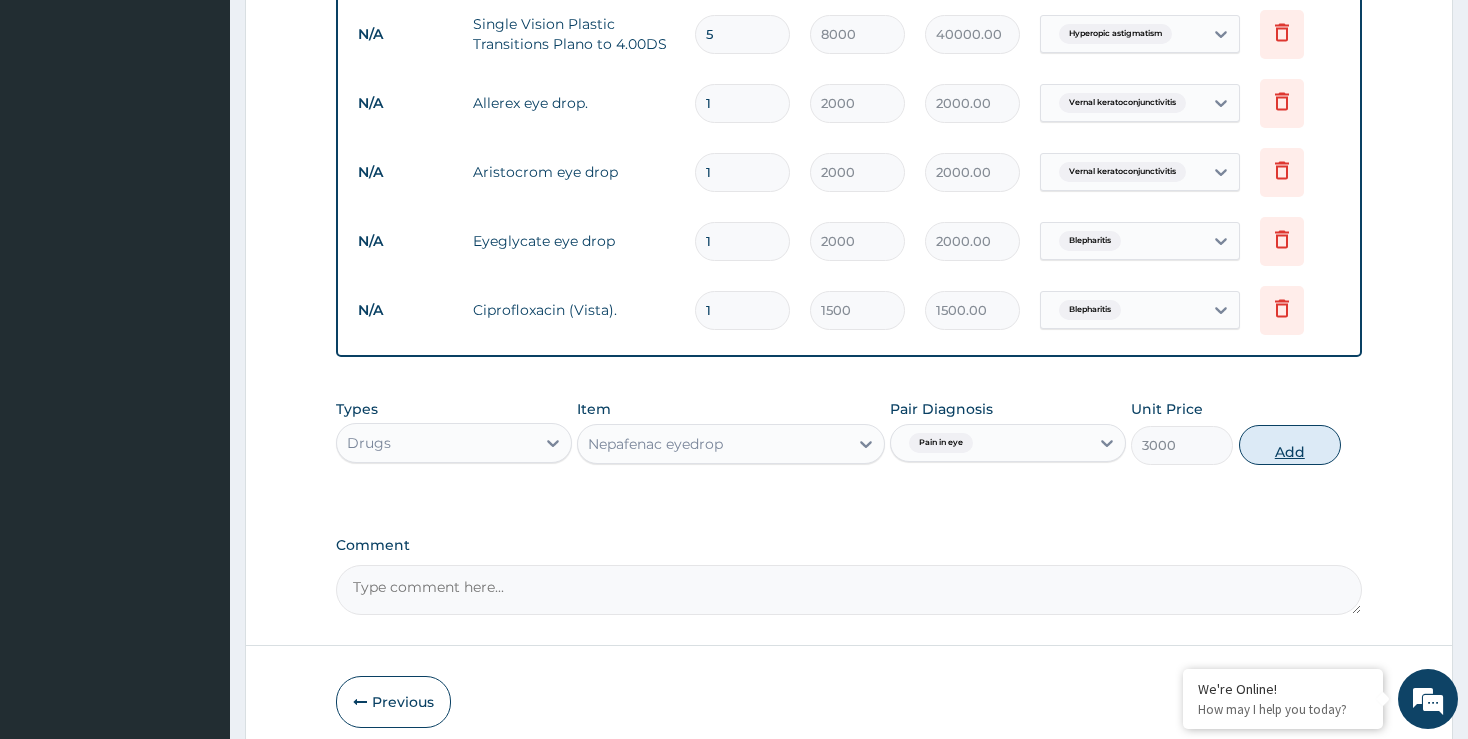 click on "Add" at bounding box center [1290, 445] 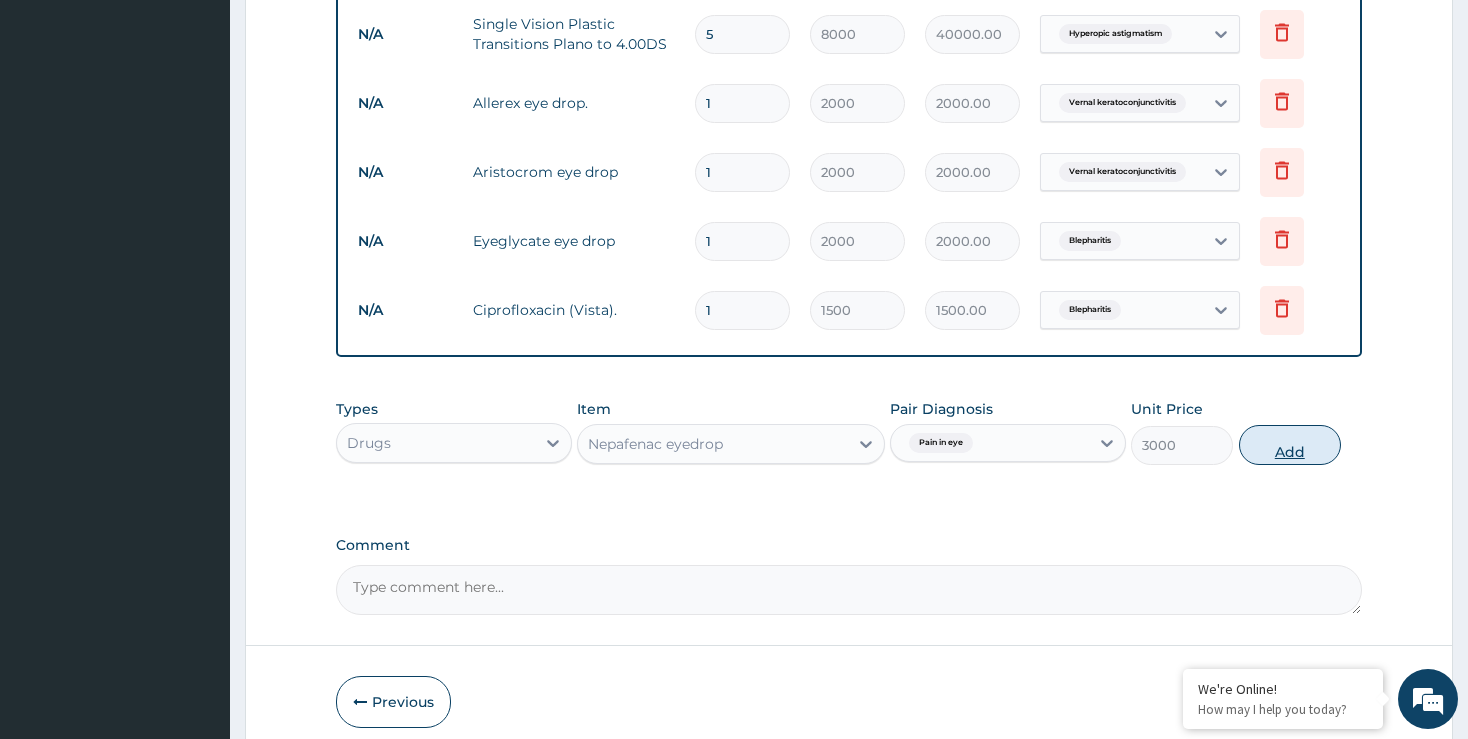 type on "0" 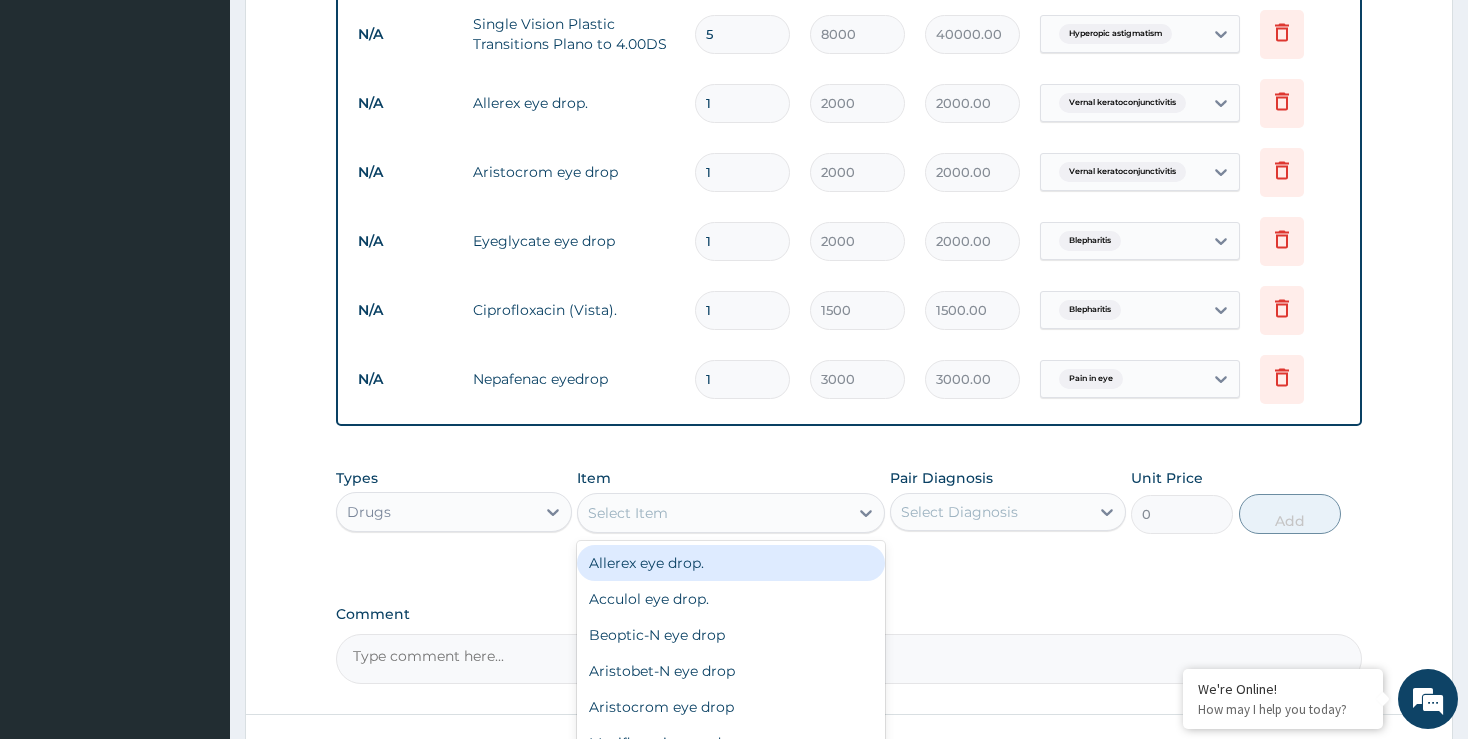 click on "Select Item" at bounding box center [713, 513] 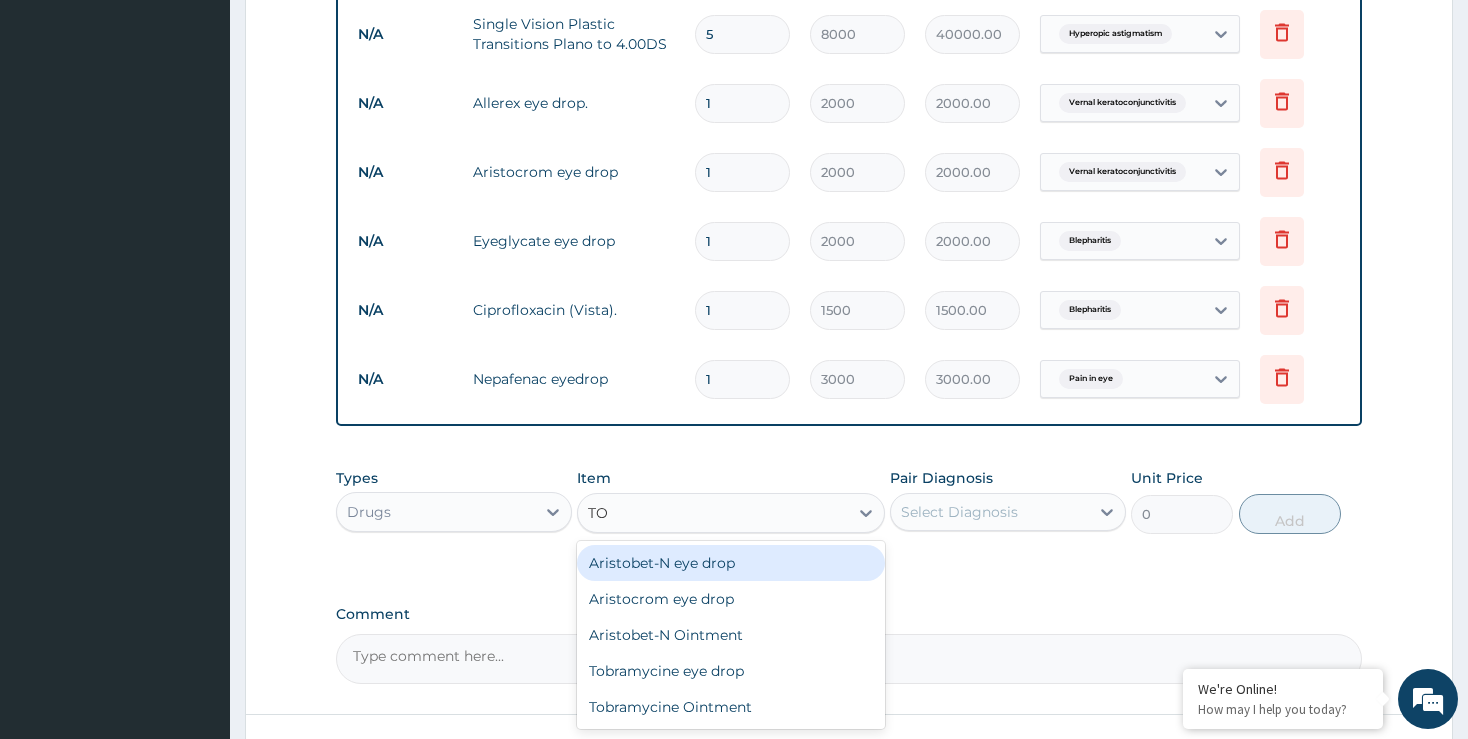 type on "TOB" 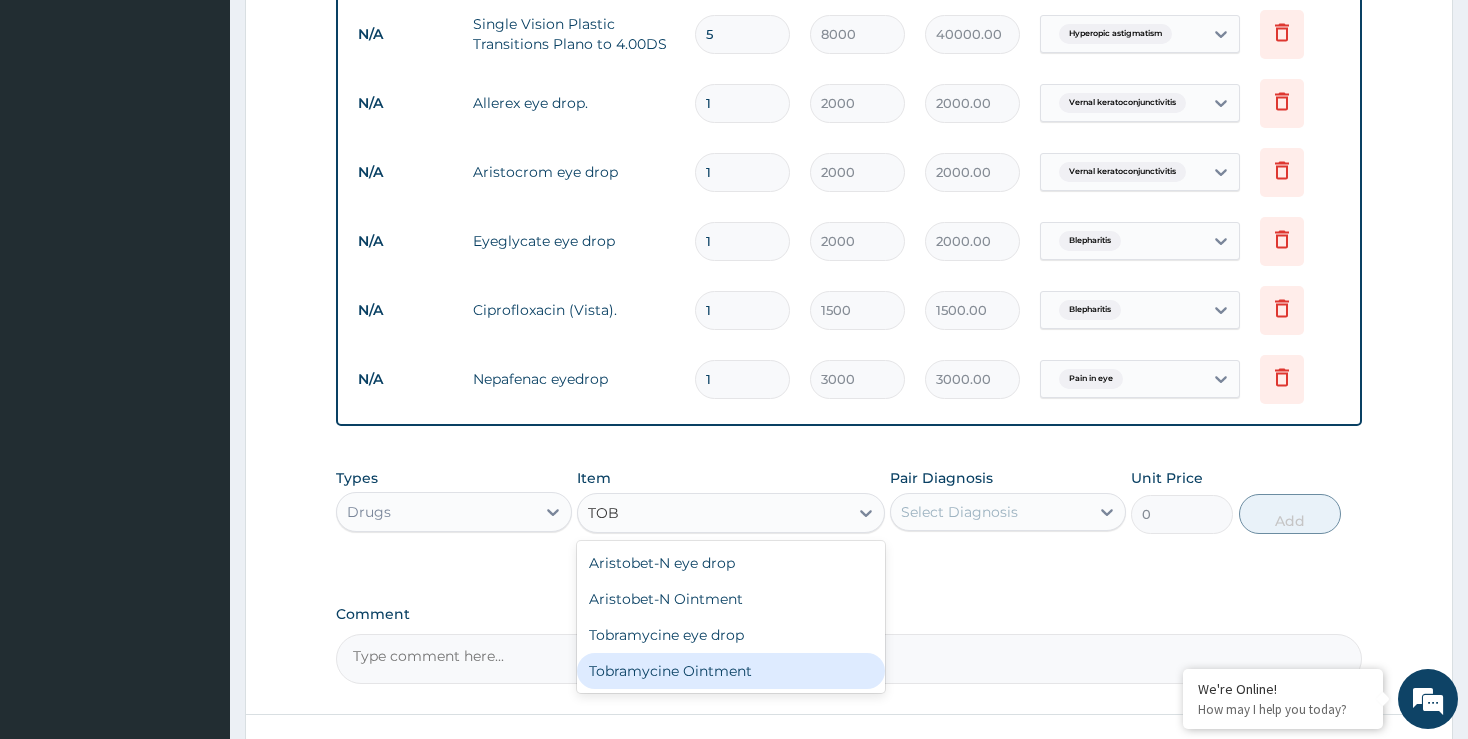 click on "Tobramycine Ointment" at bounding box center (731, 671) 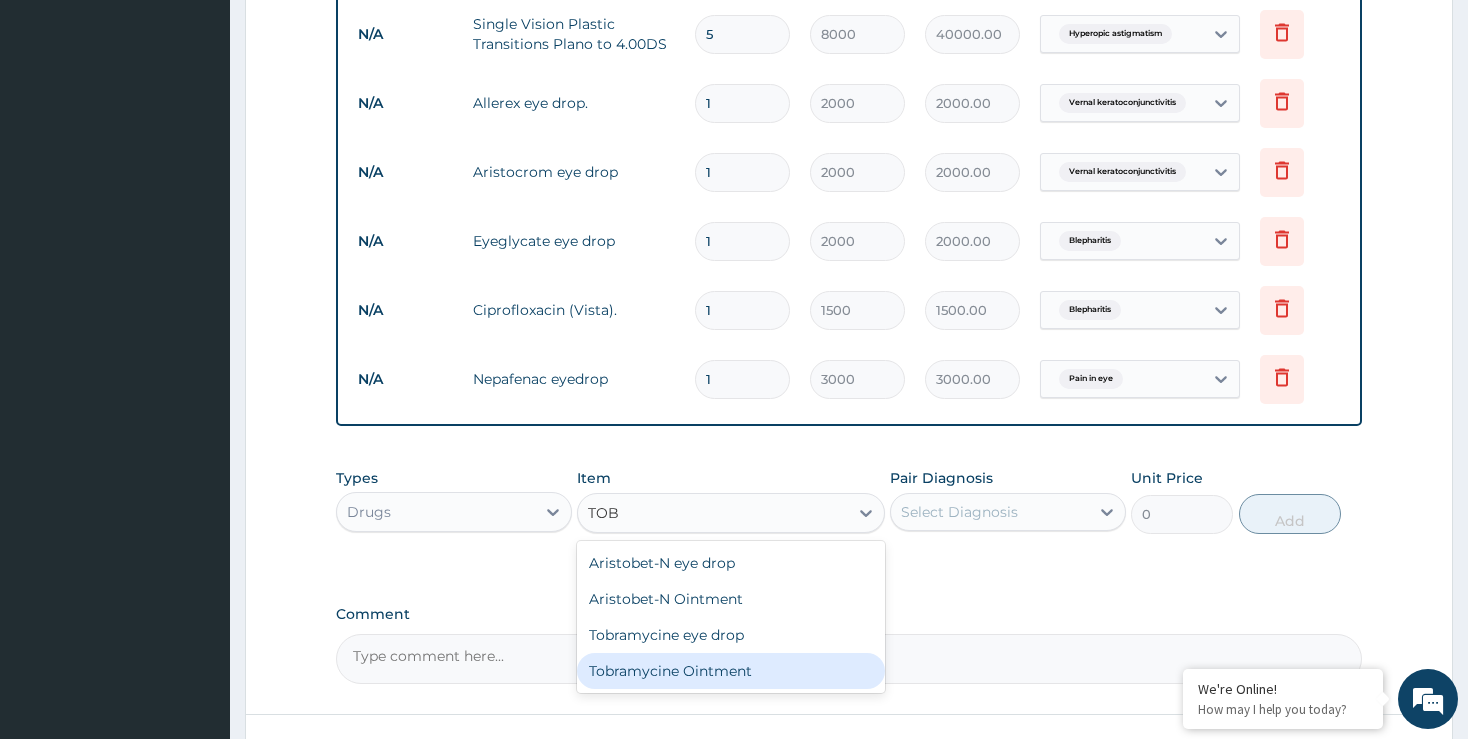 type 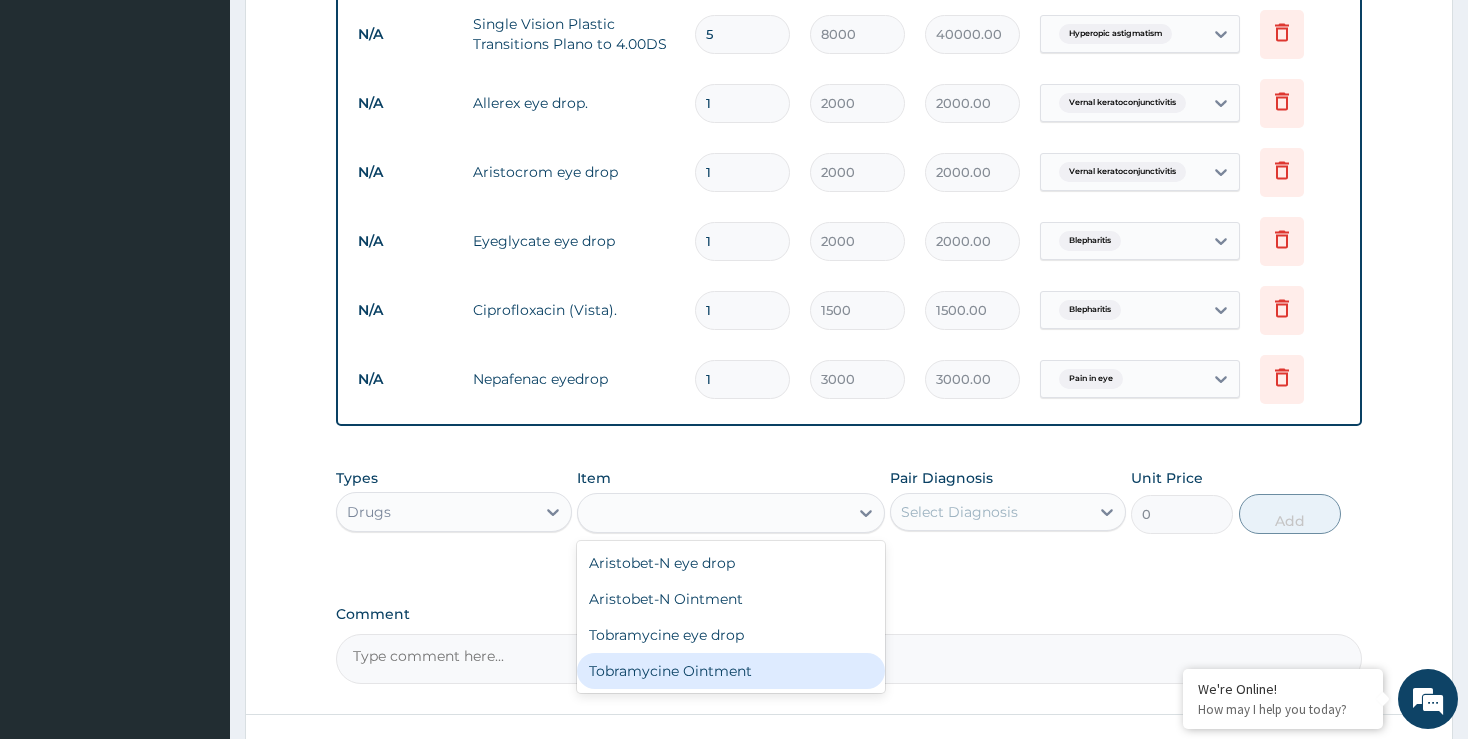 type on "1800" 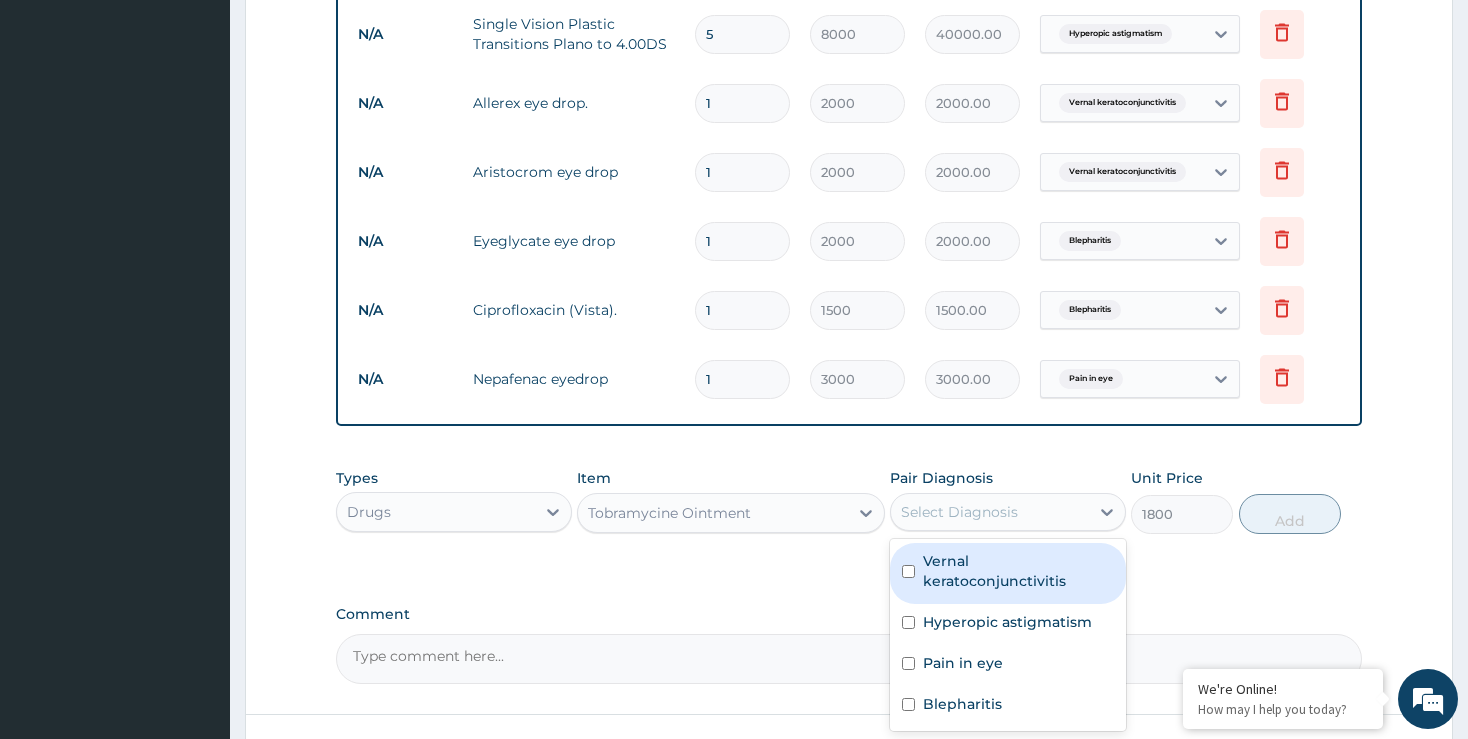 click on "Select Diagnosis" at bounding box center (990, 512) 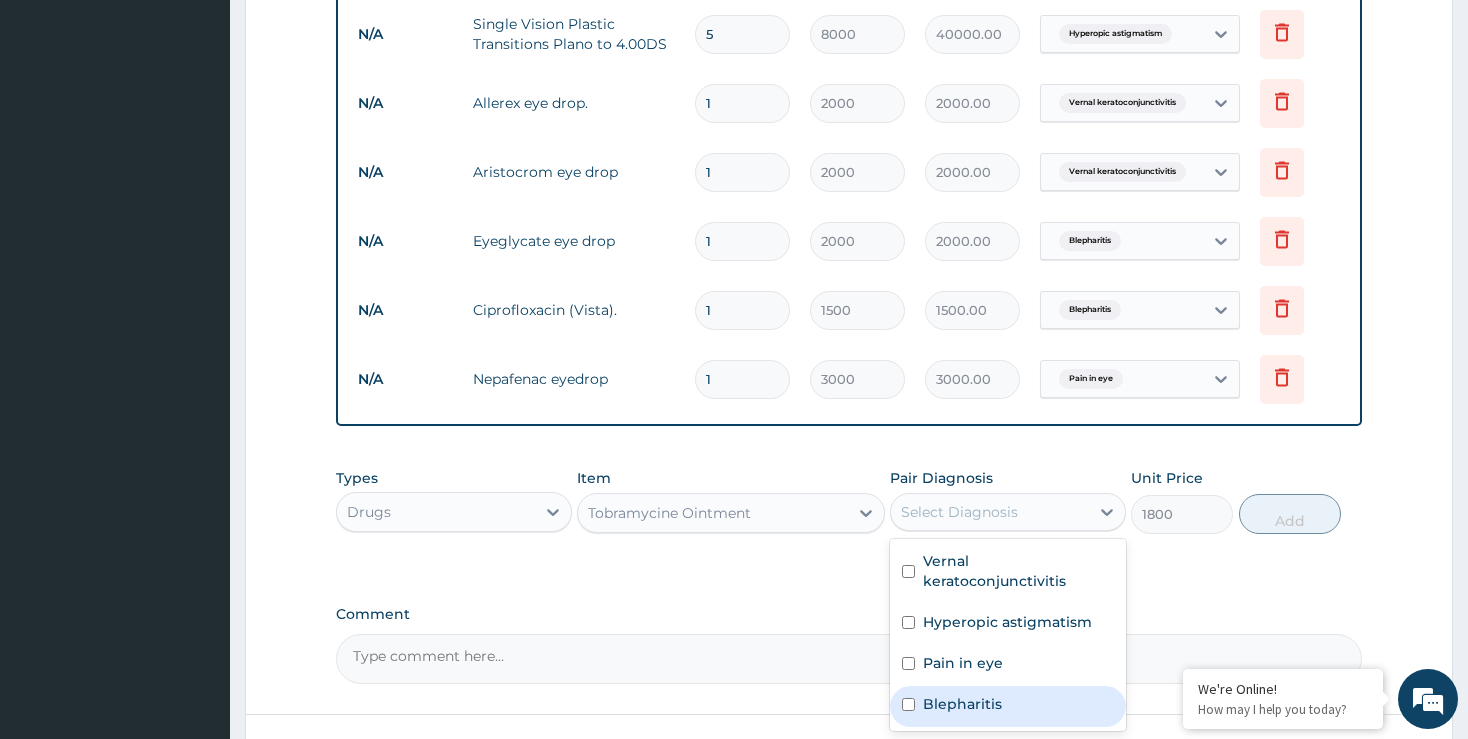 click at bounding box center (908, 704) 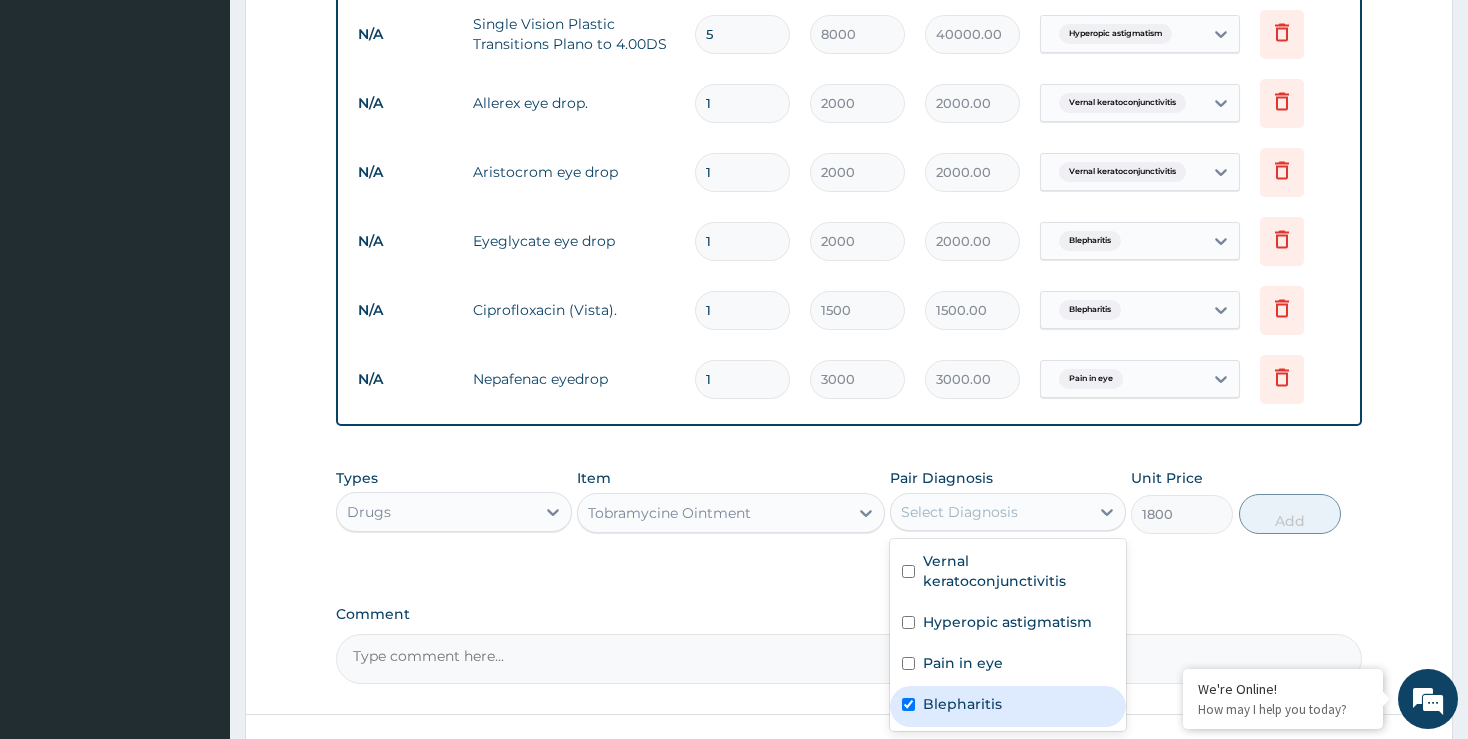 checkbox on "true" 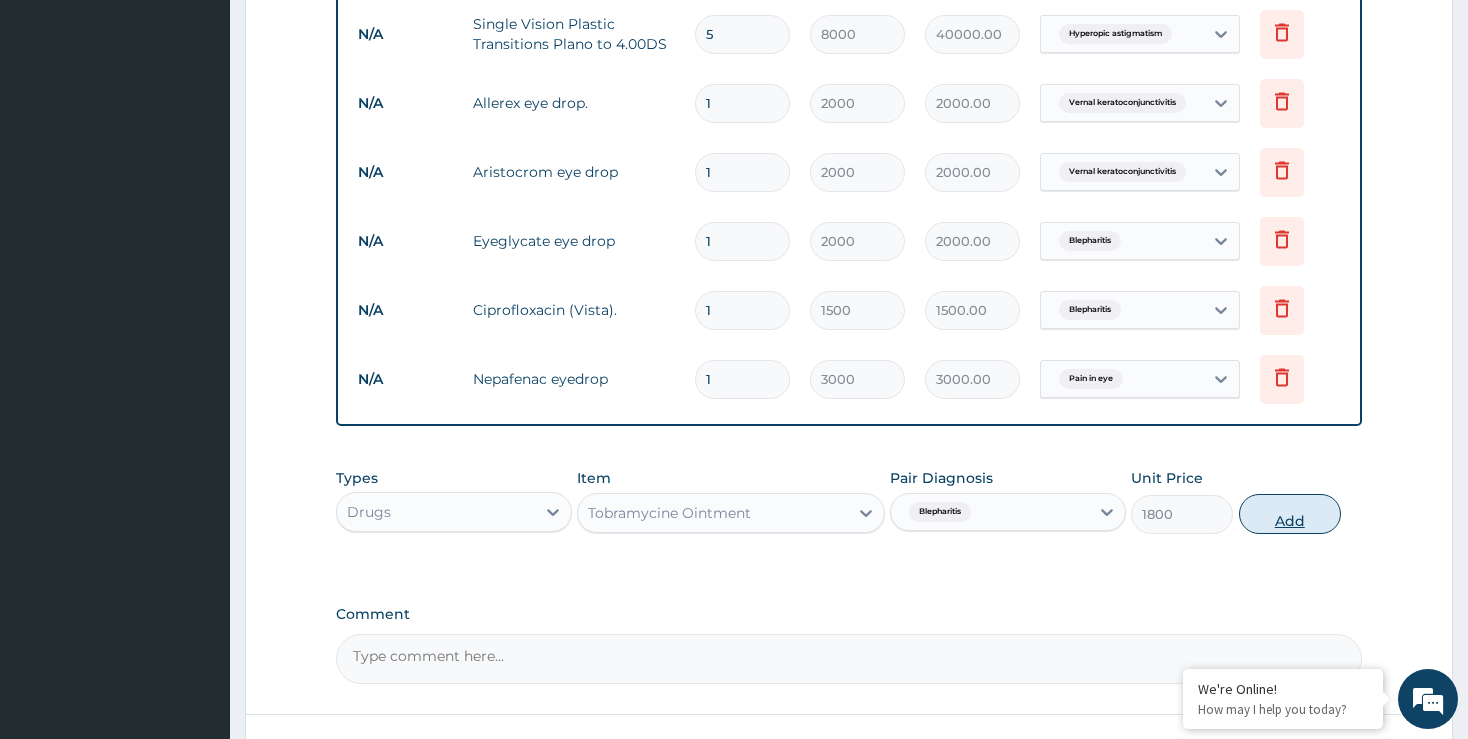 click on "Add" at bounding box center (1290, 514) 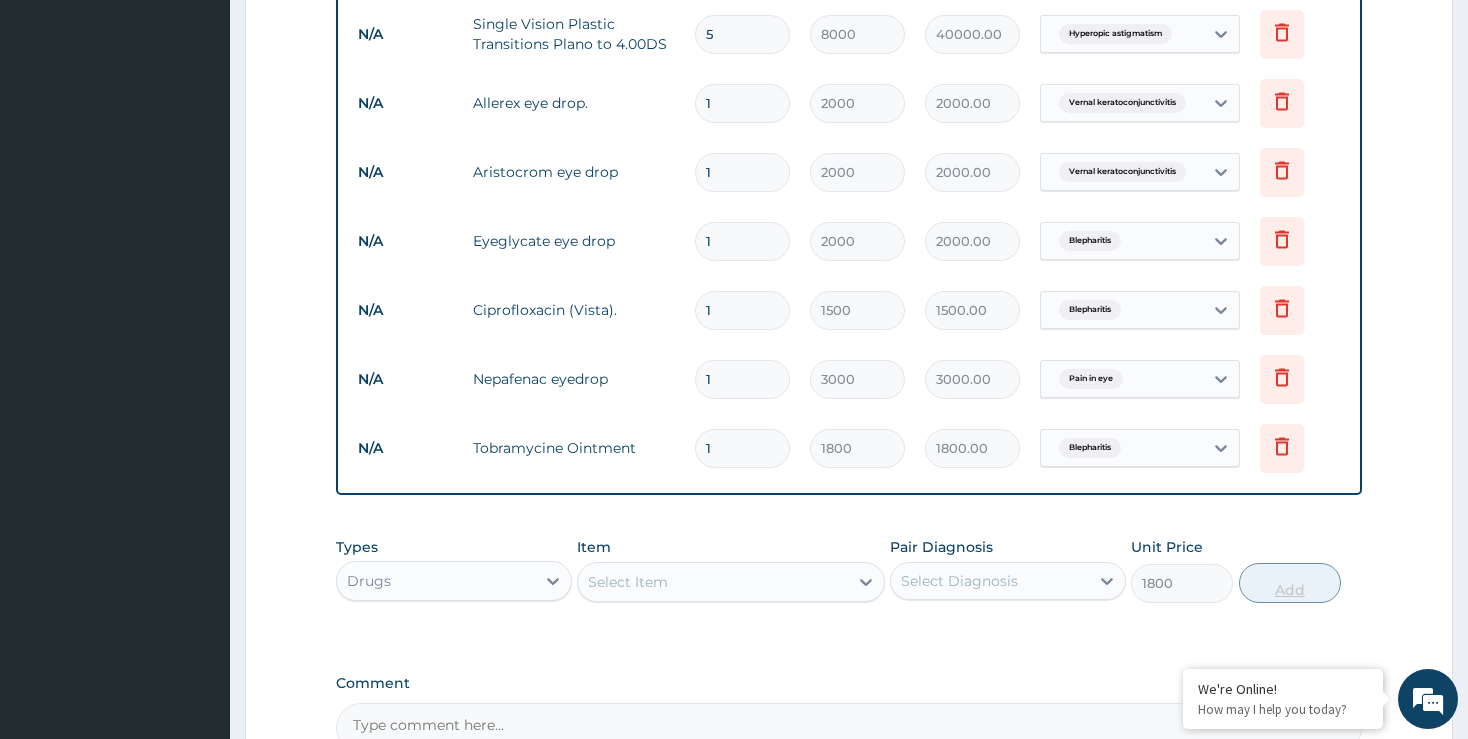 type on "0" 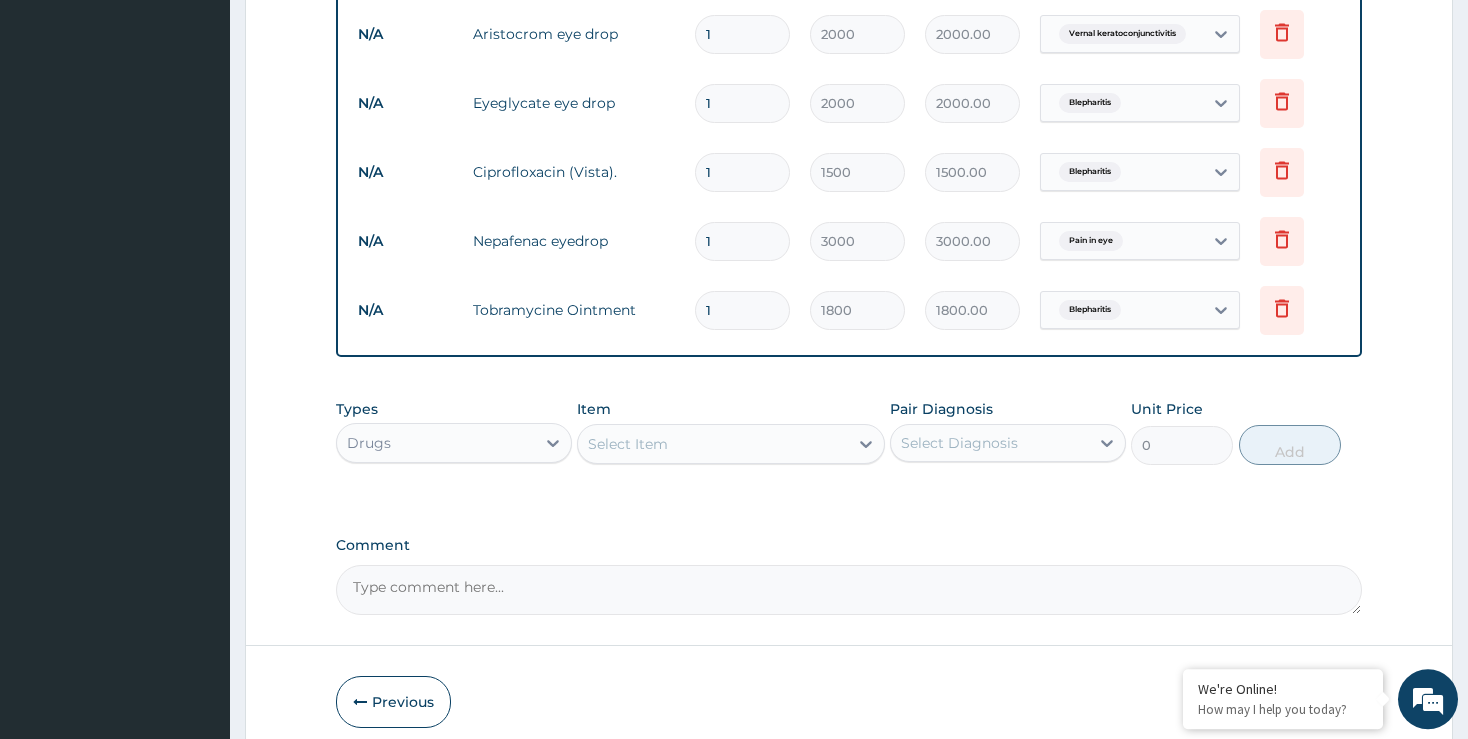 scroll, scrollTop: 1430, scrollLeft: 0, axis: vertical 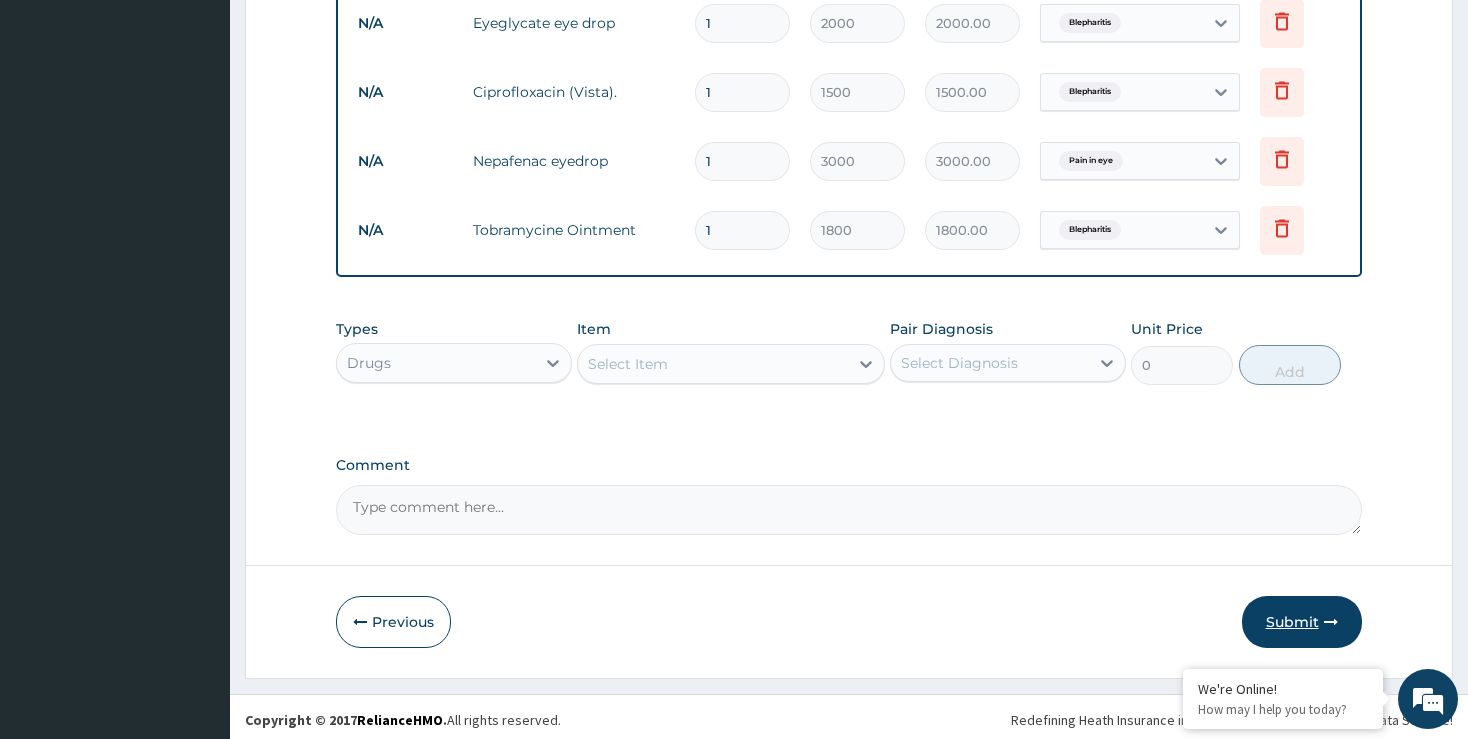click on "Submit" at bounding box center (1302, 622) 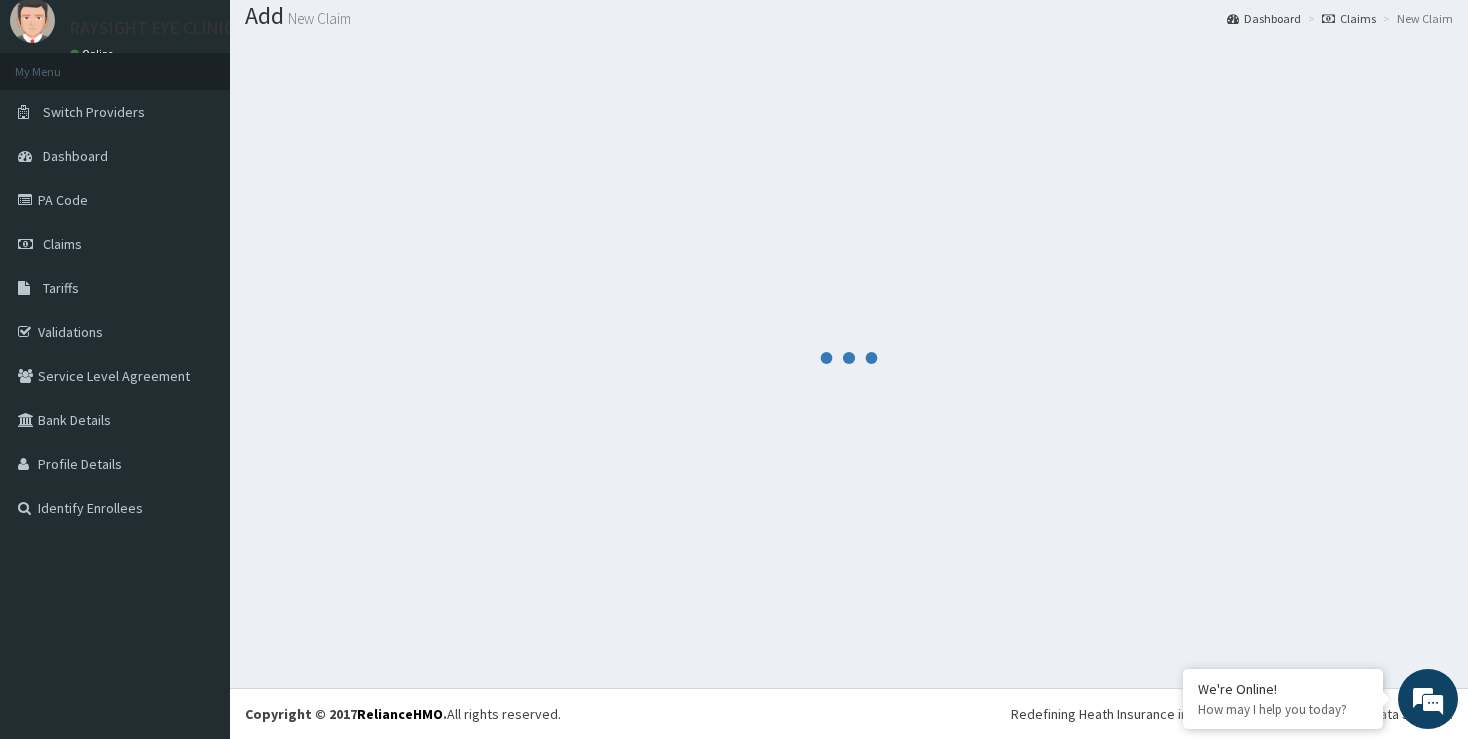 scroll, scrollTop: 61, scrollLeft: 0, axis: vertical 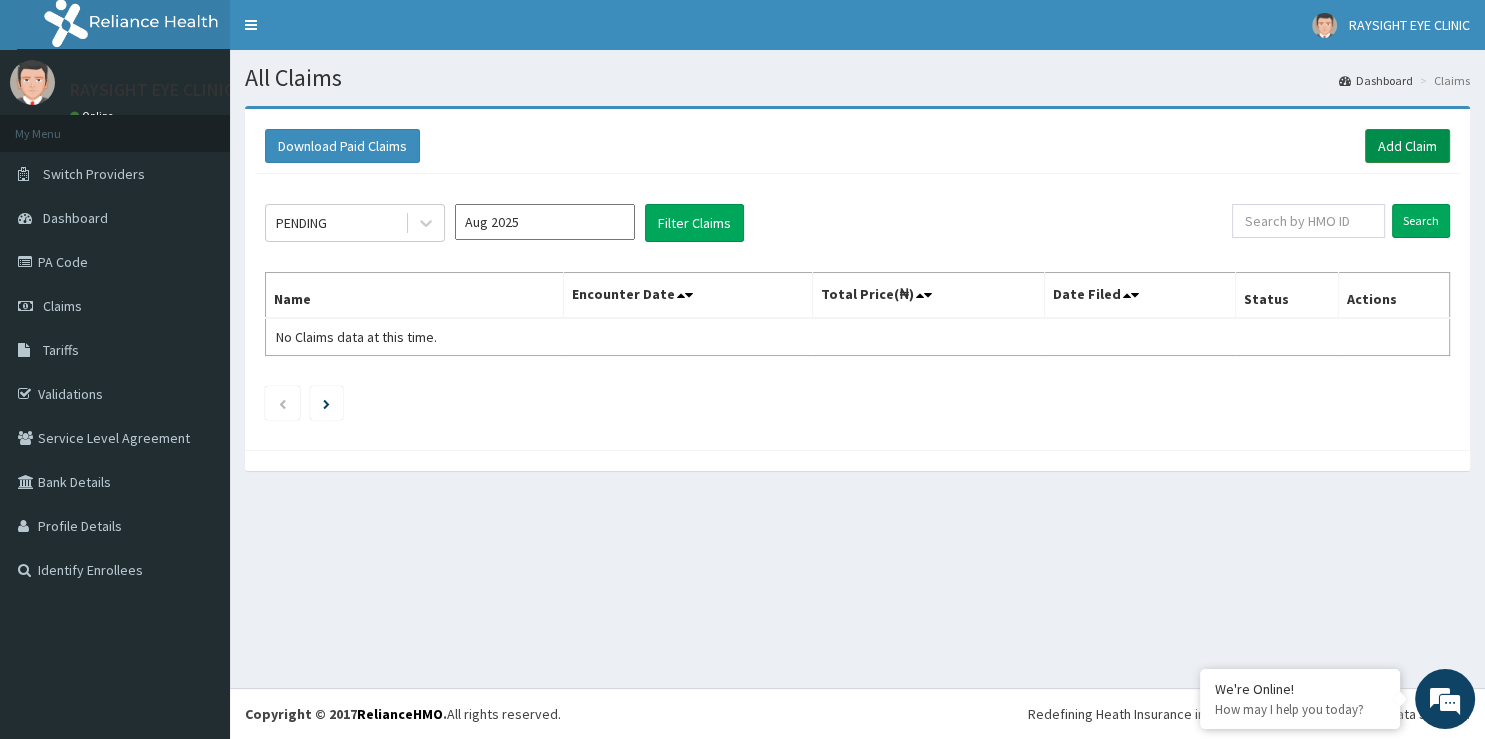 click on "Add Claim" at bounding box center (1407, 146) 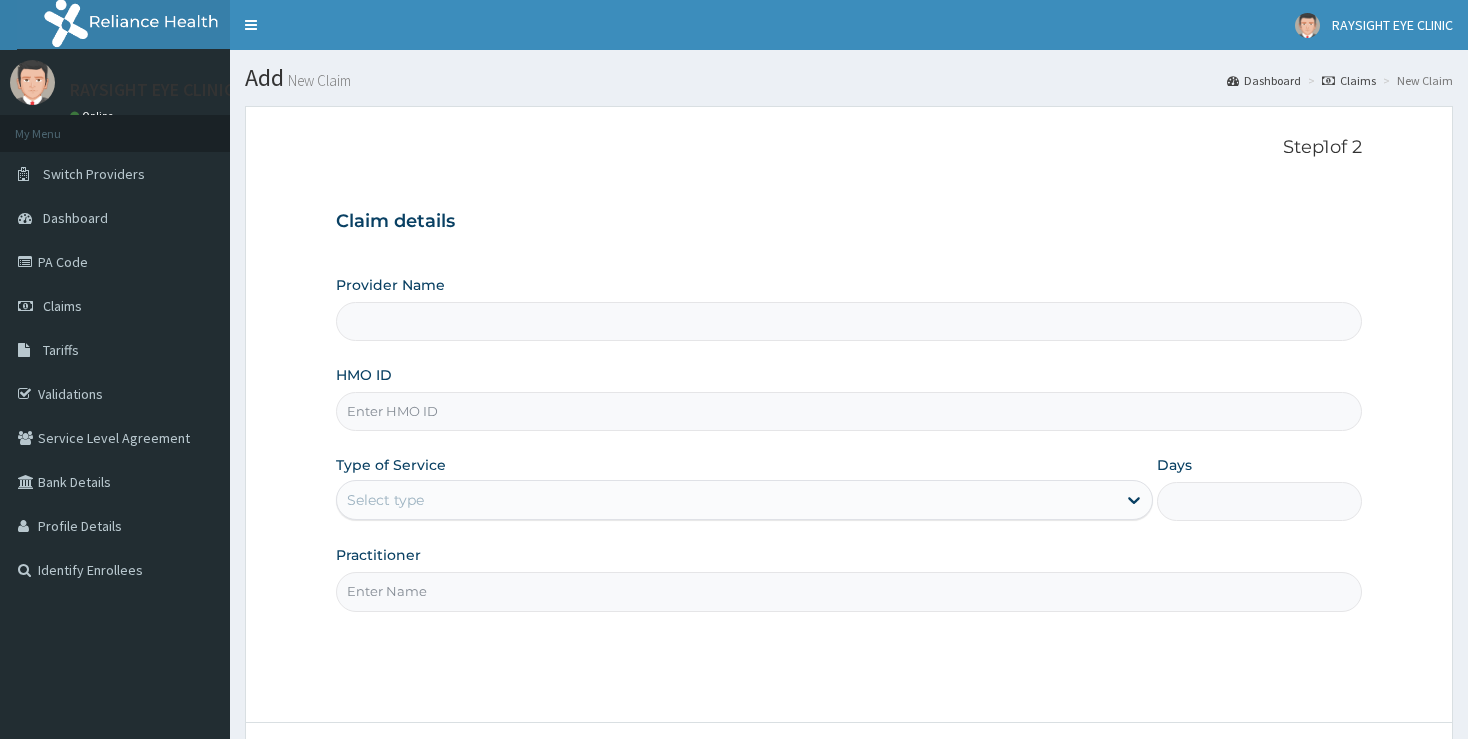 scroll, scrollTop: 0, scrollLeft: 0, axis: both 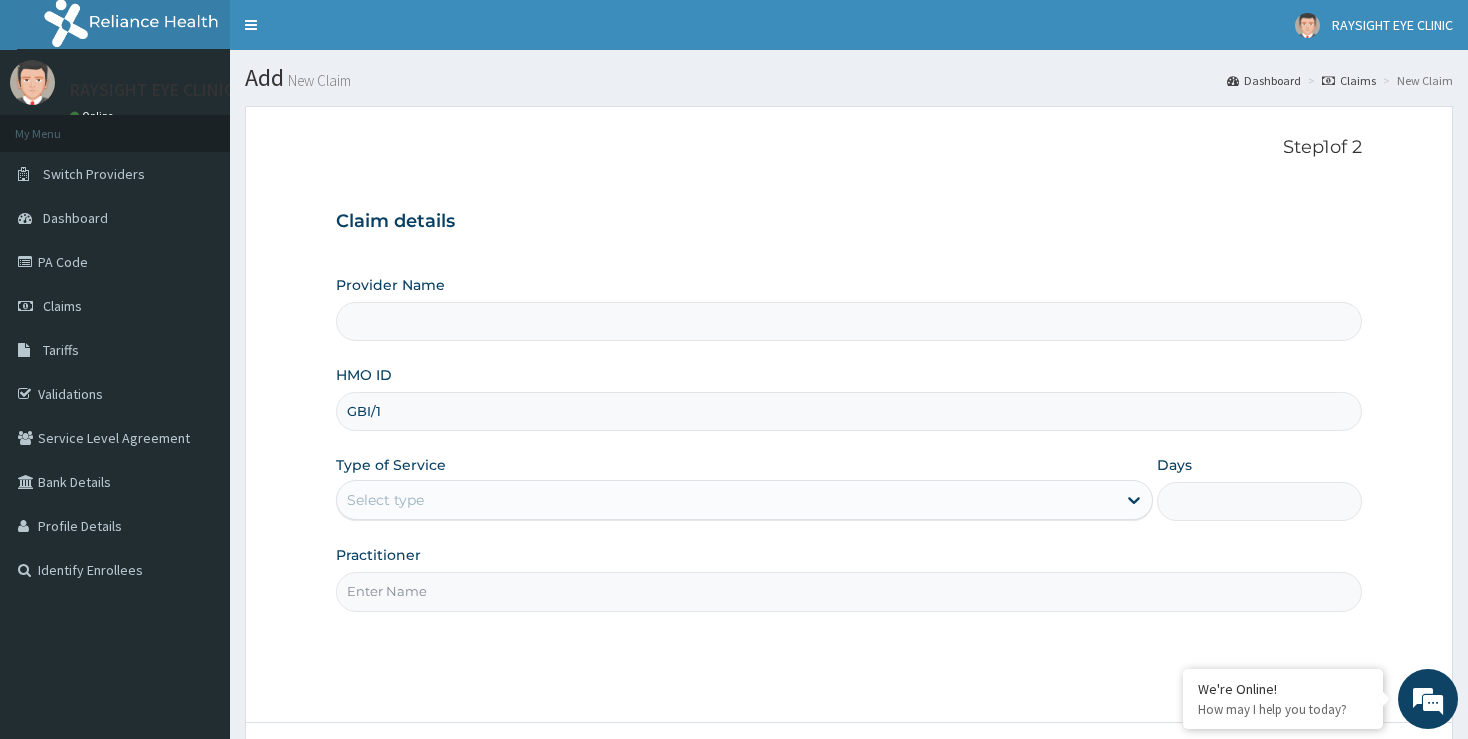 type on "GBI/10" 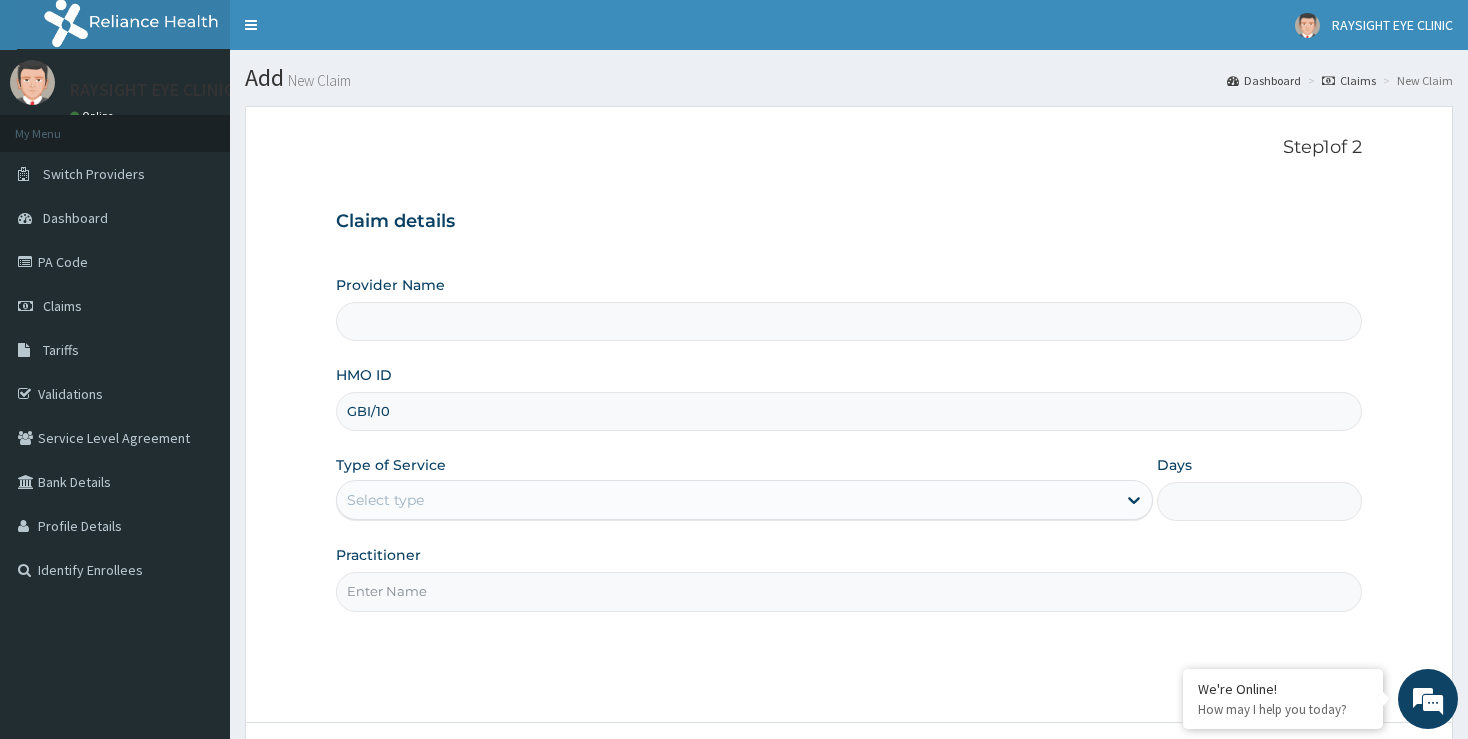 type on "RaySight Eye Clinic" 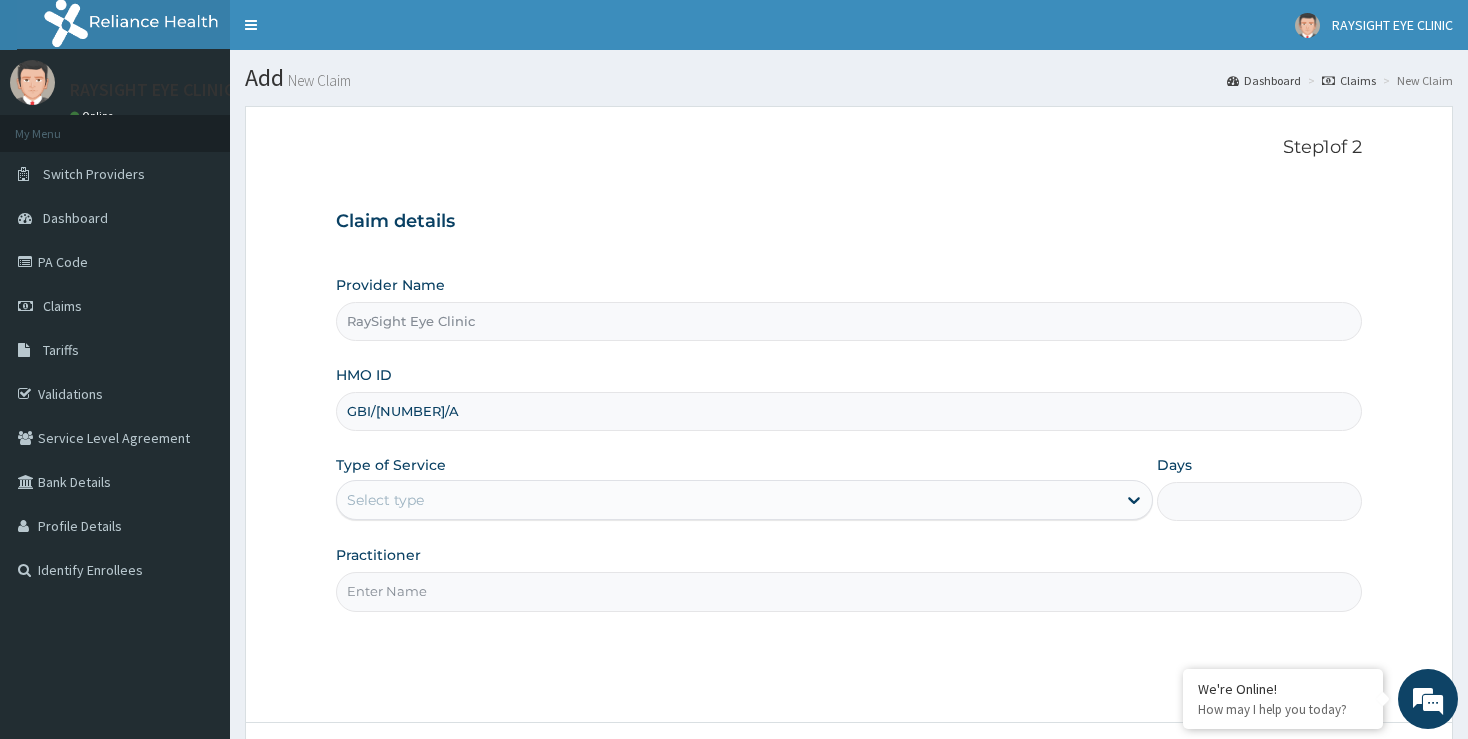 scroll, scrollTop: 0, scrollLeft: 0, axis: both 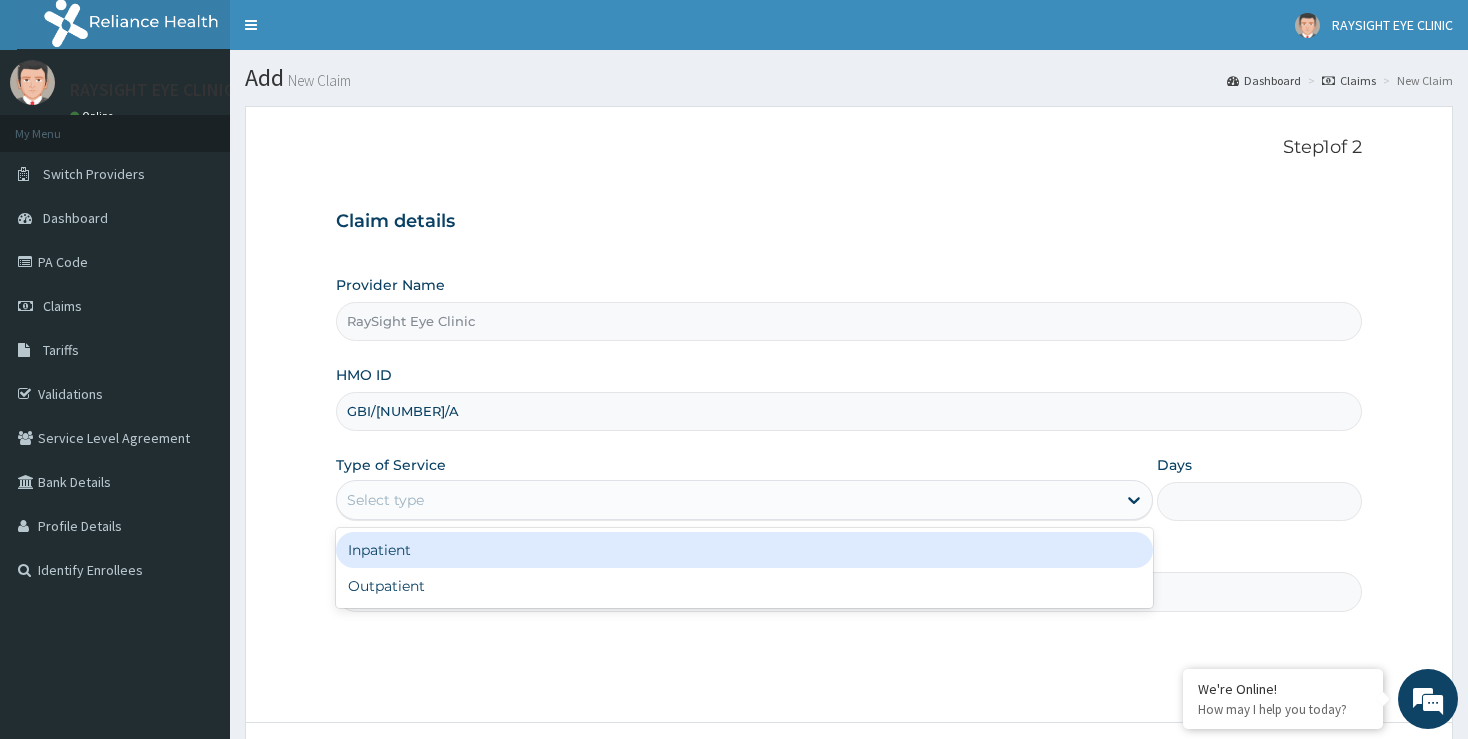 click on "Select type" at bounding box center (726, 500) 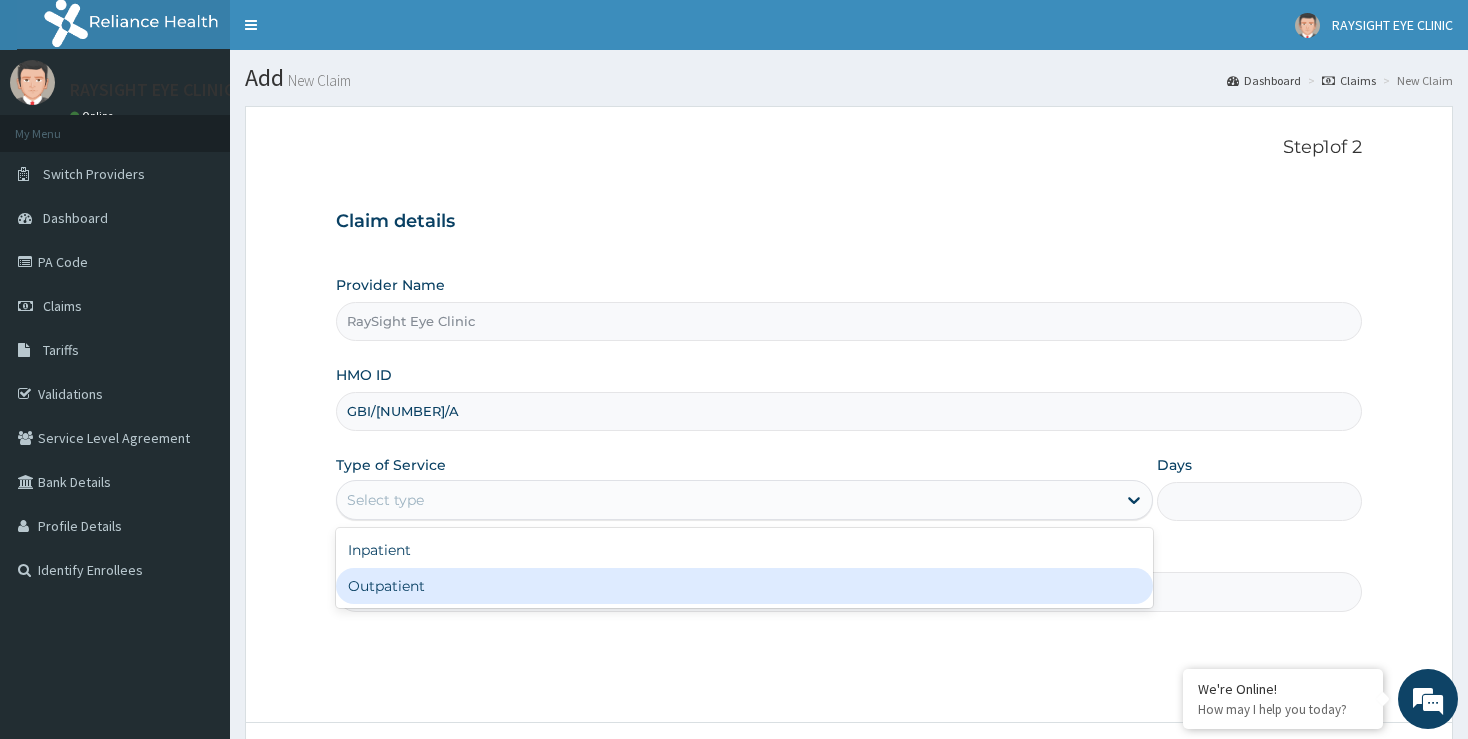 click on "Outpatient" at bounding box center [744, 586] 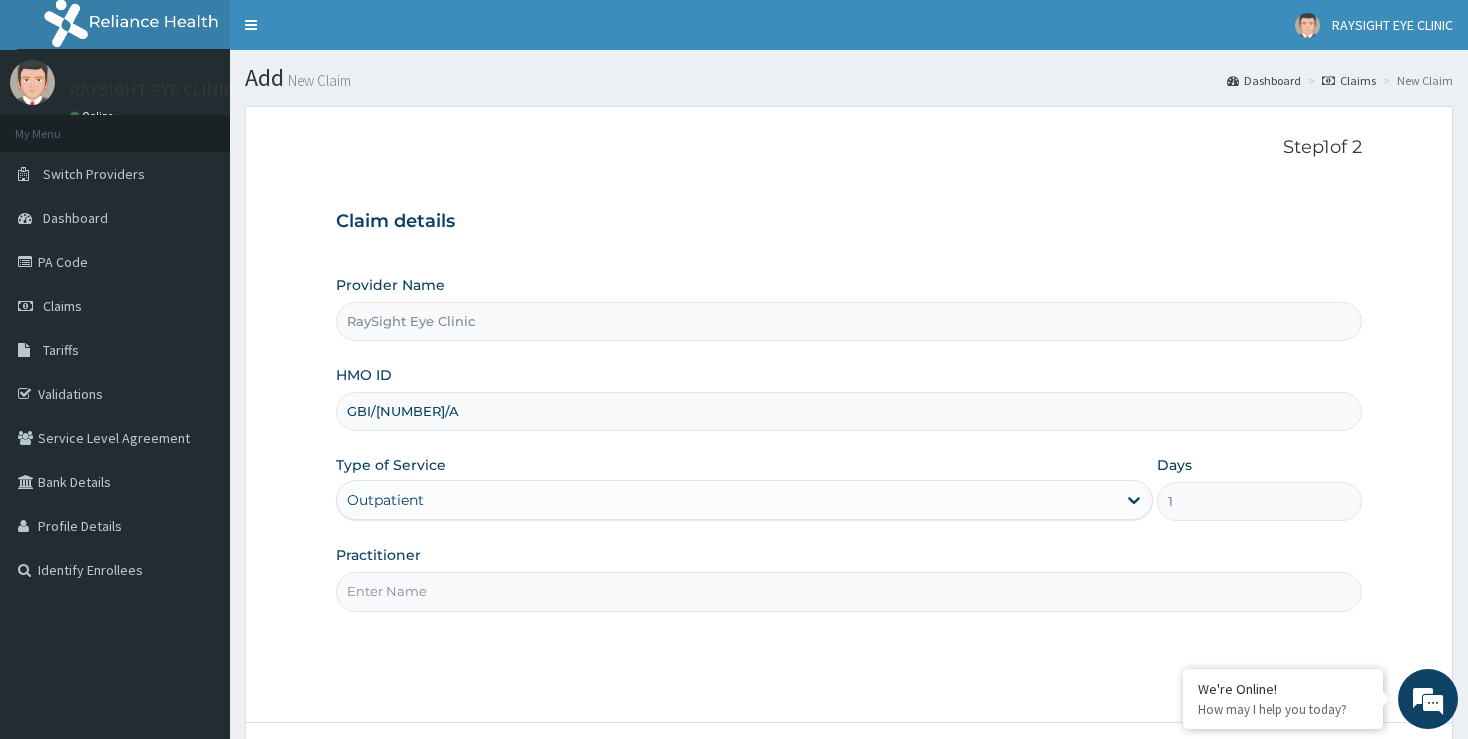click on "Practitioner" at bounding box center (848, 591) 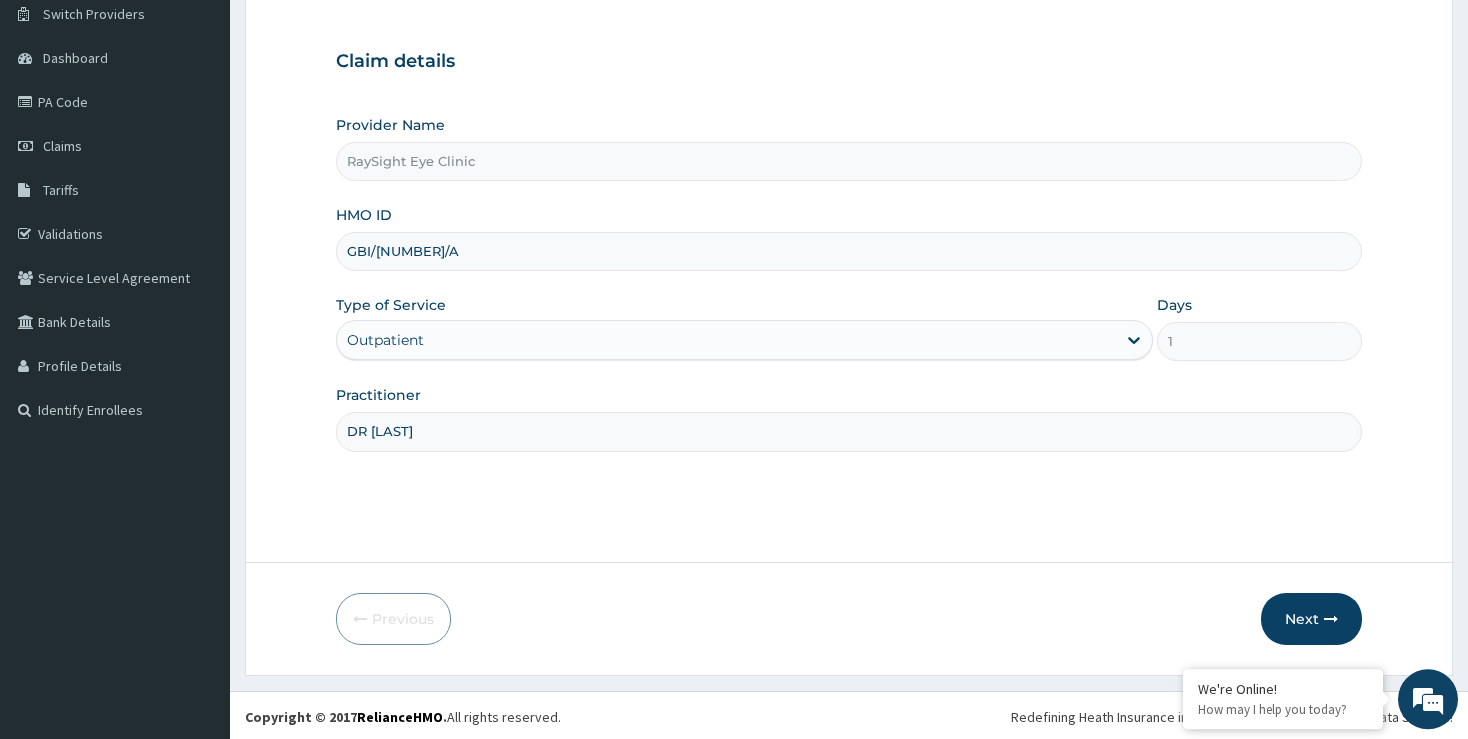 scroll, scrollTop: 162, scrollLeft: 0, axis: vertical 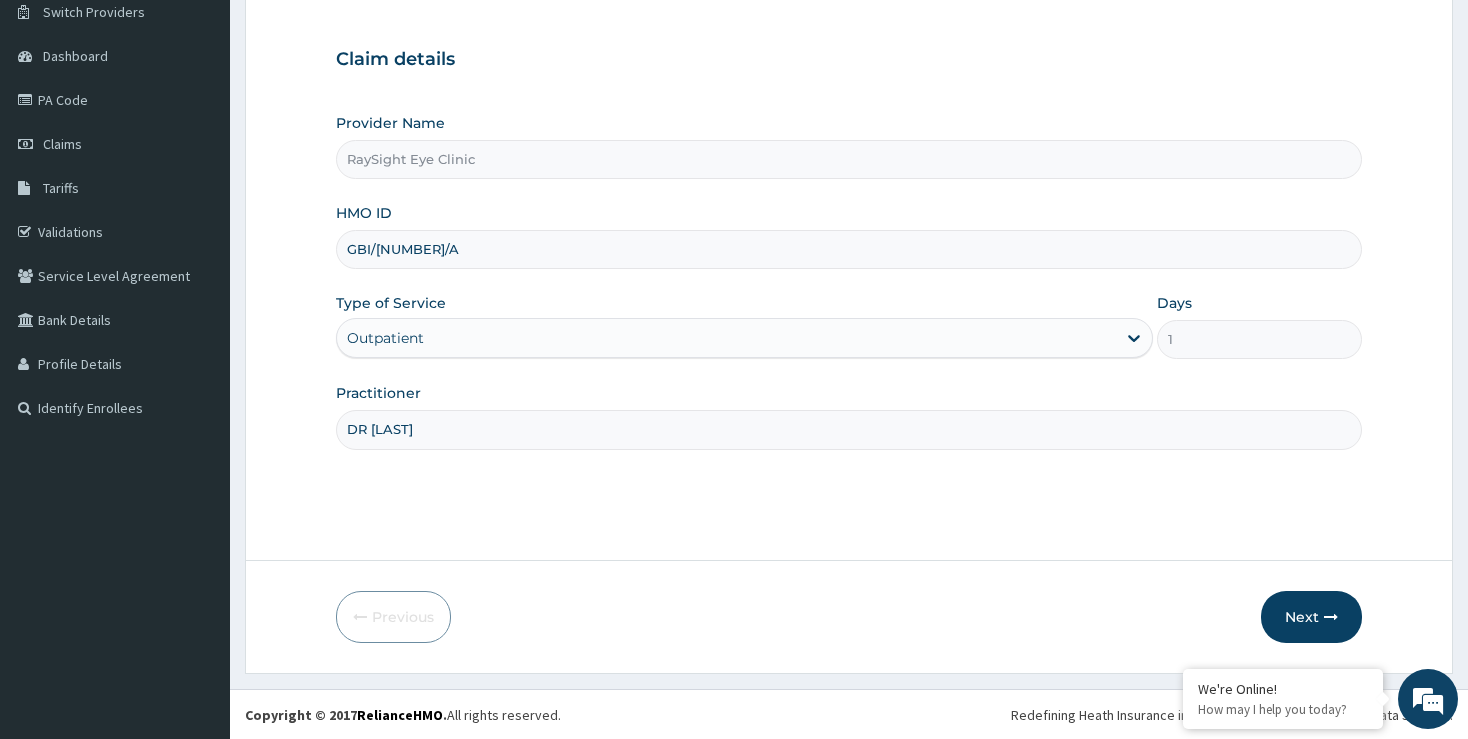 drag, startPoint x: 1479, startPoint y: 730, endPoint x: 1311, endPoint y: 621, distance: 200.26233 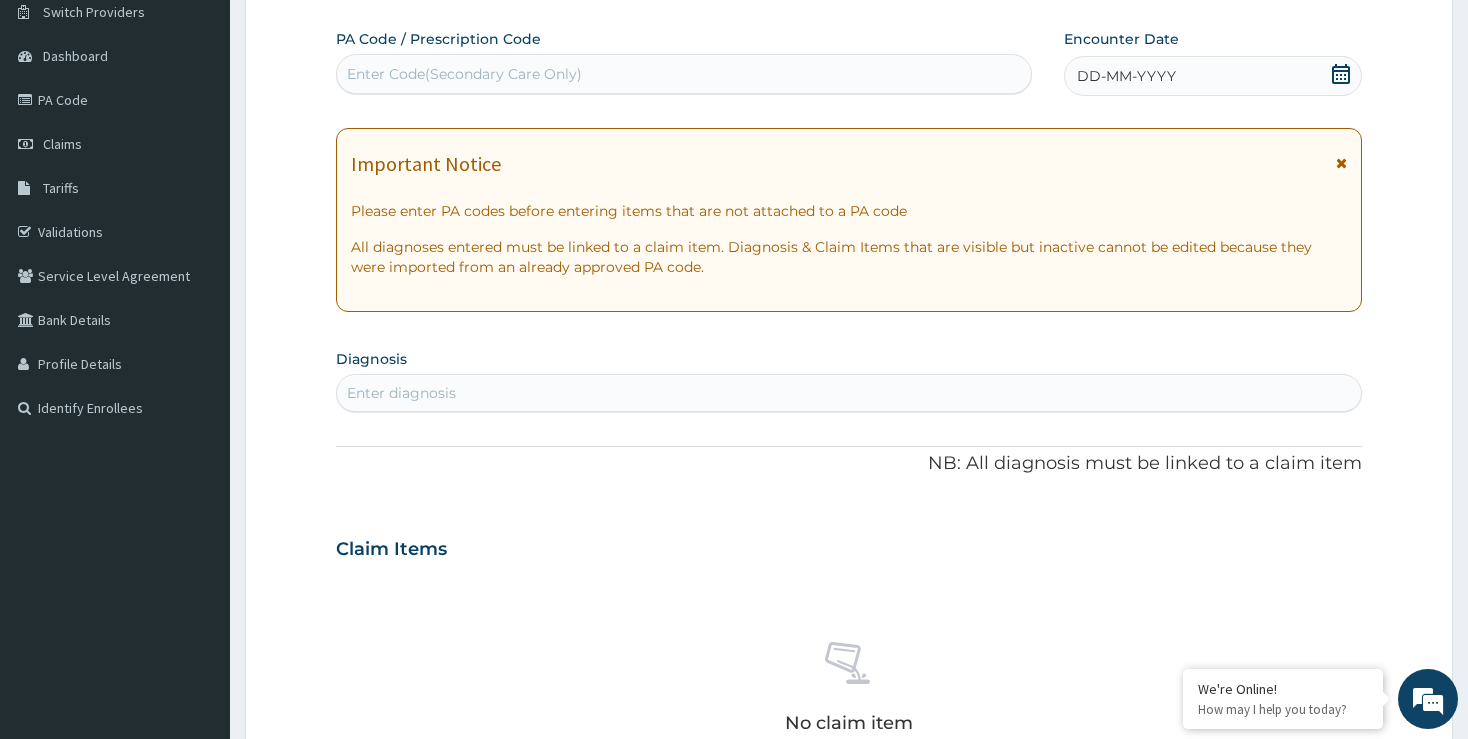click on "Enter Code(Secondary Care Only)" at bounding box center [683, 74] 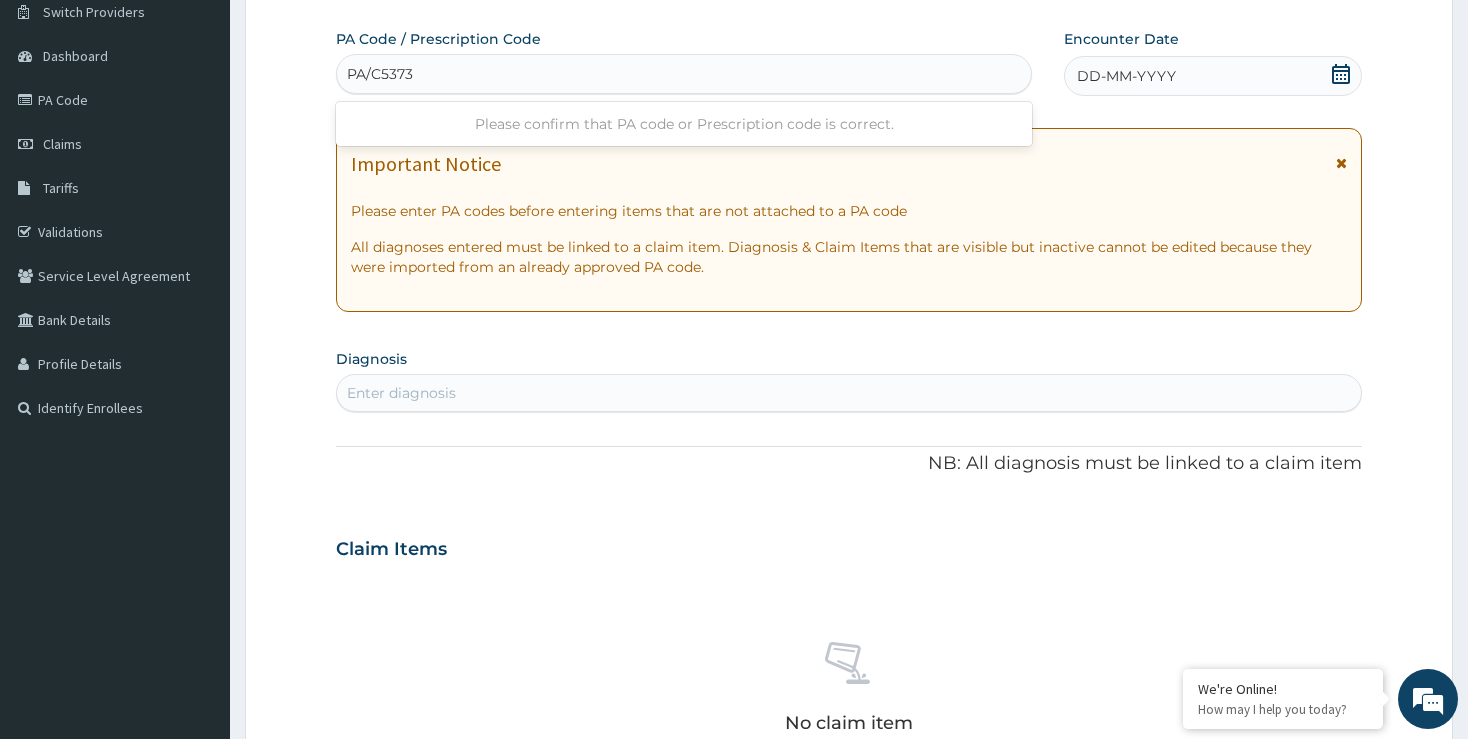type on "PA/C53732" 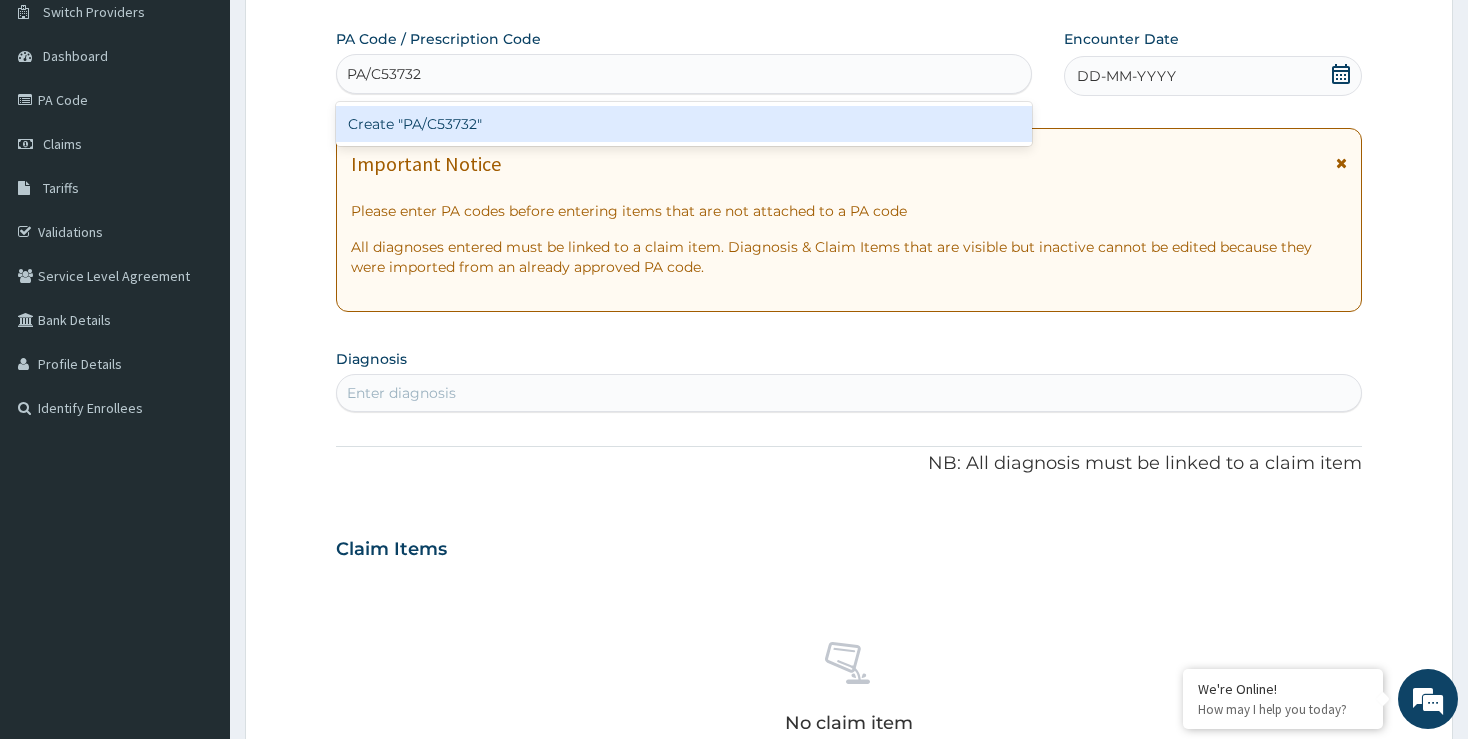 click on "Create "PA/C53732"" at bounding box center [683, 124] 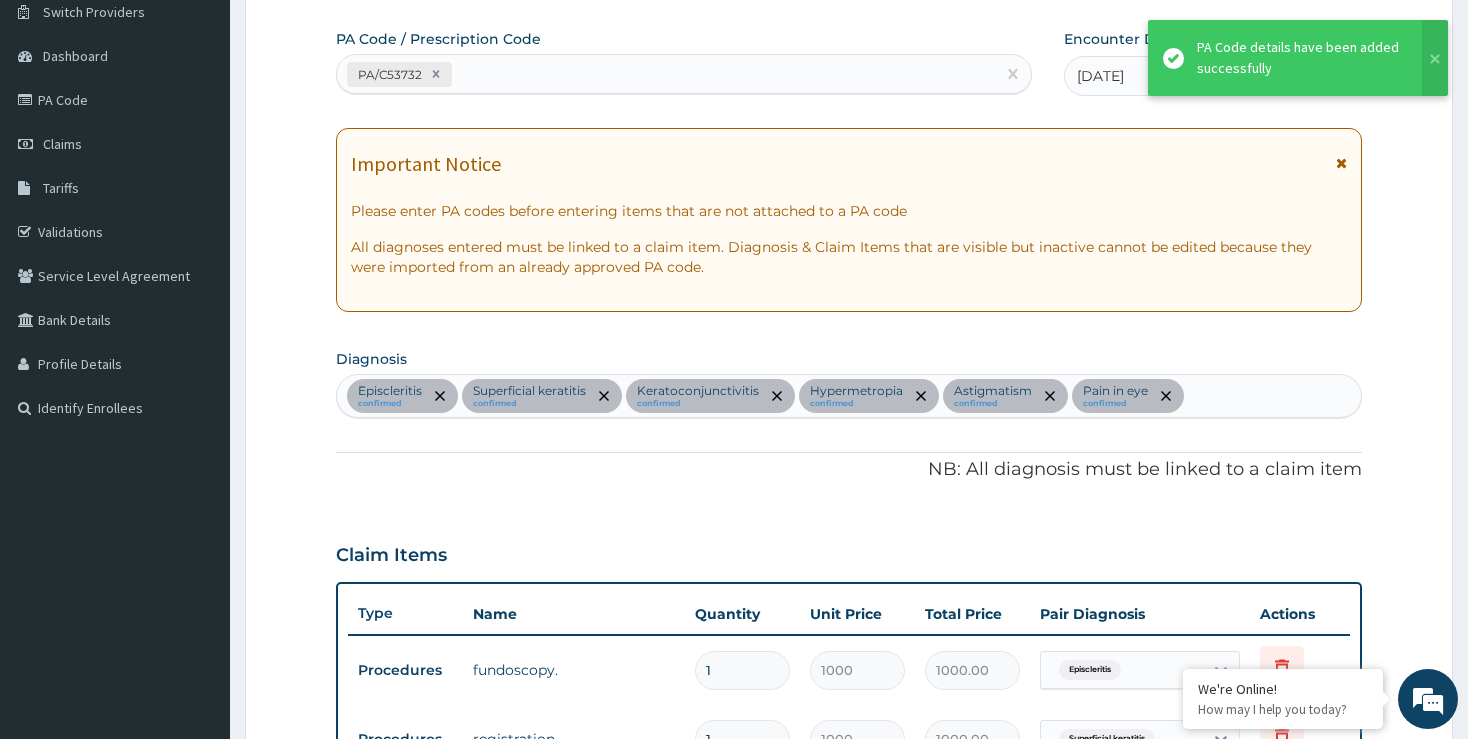scroll, scrollTop: 804, scrollLeft: 0, axis: vertical 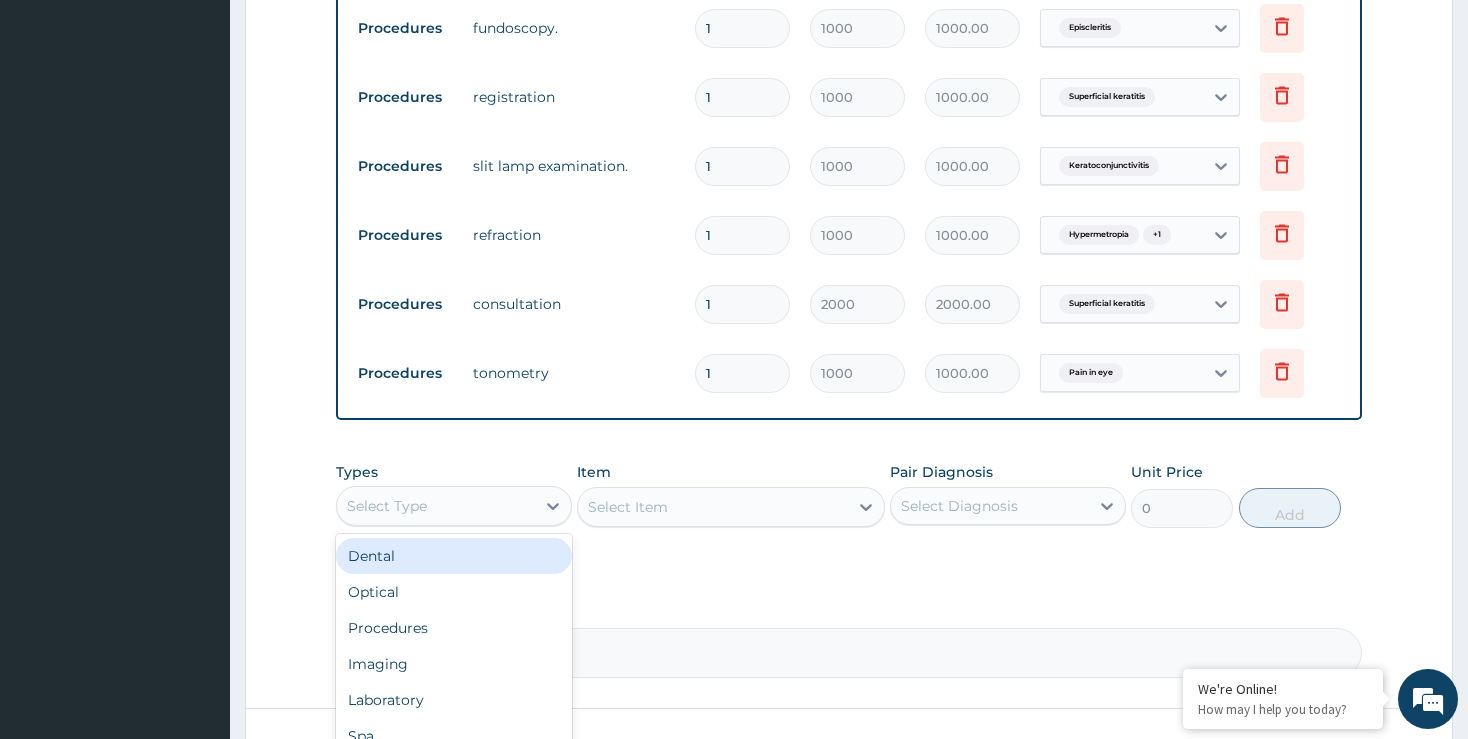 click on "Select Type" at bounding box center [436, 506] 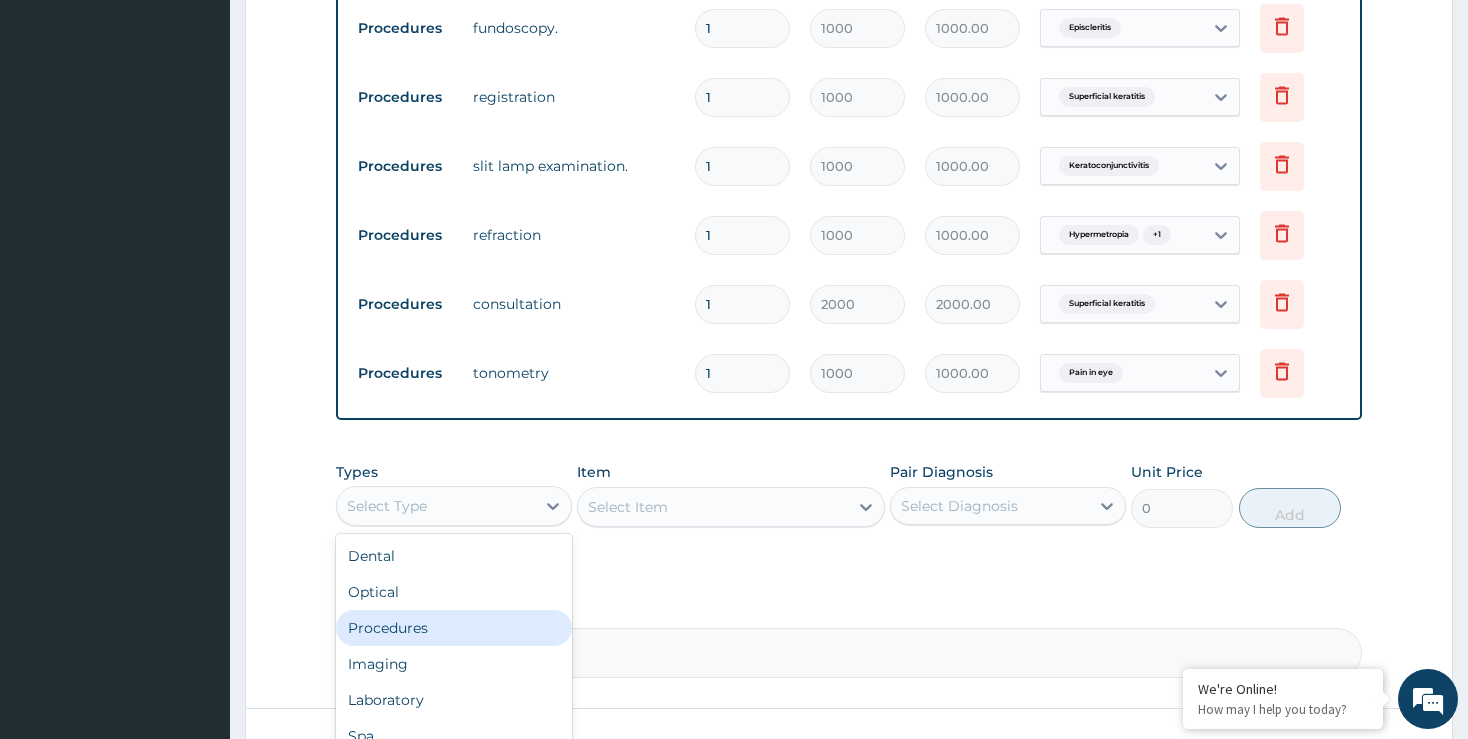 click on "Procedures" at bounding box center (454, 628) 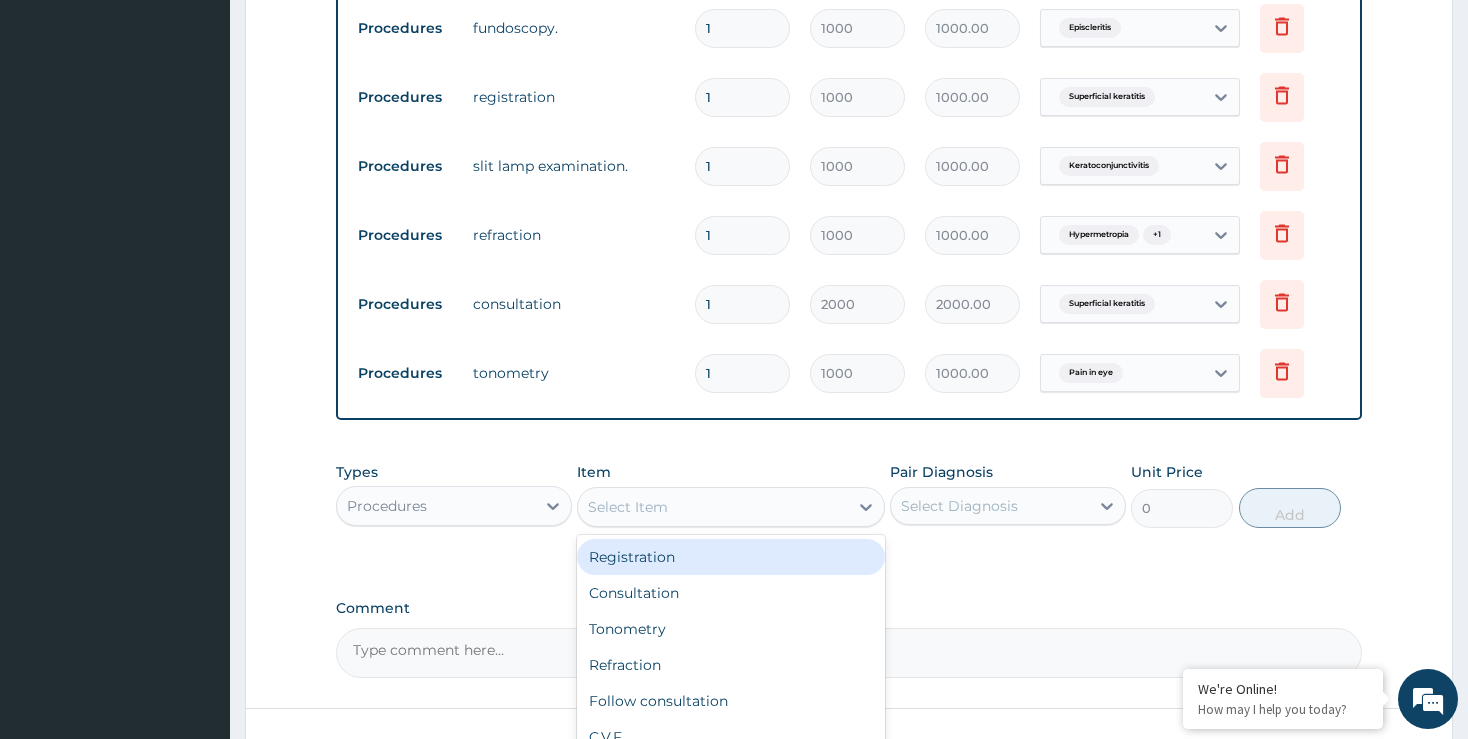 click on "Select Item" at bounding box center (628, 507) 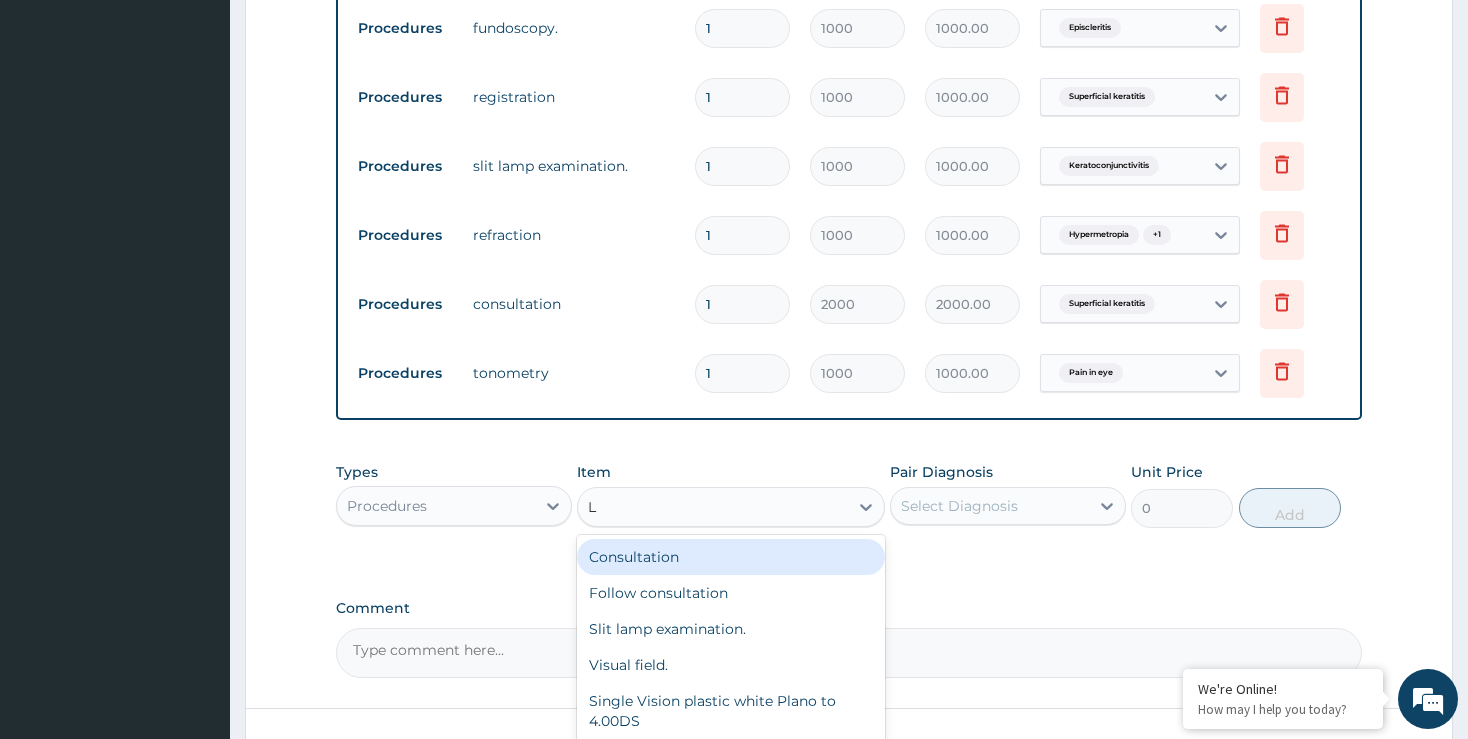 type on "LE" 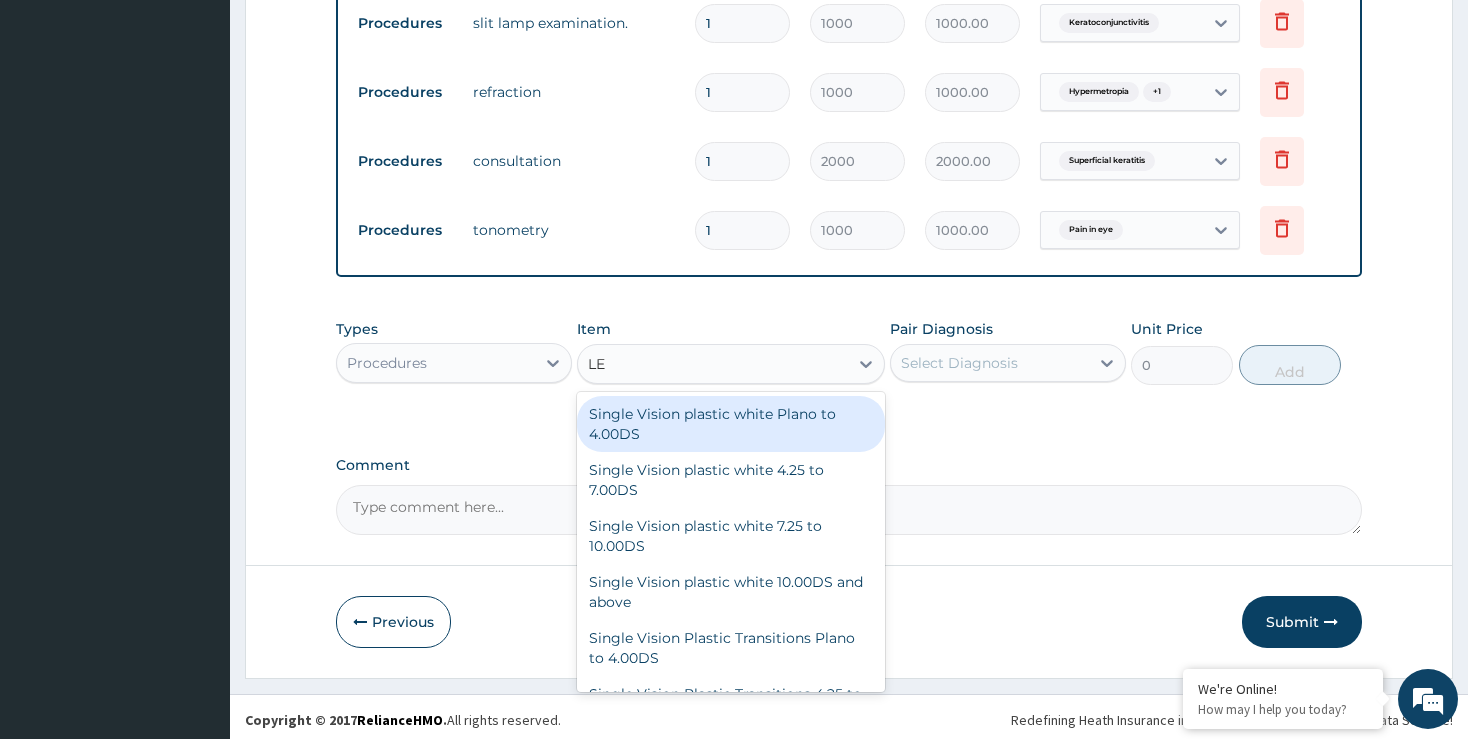 scroll, scrollTop: 948, scrollLeft: 0, axis: vertical 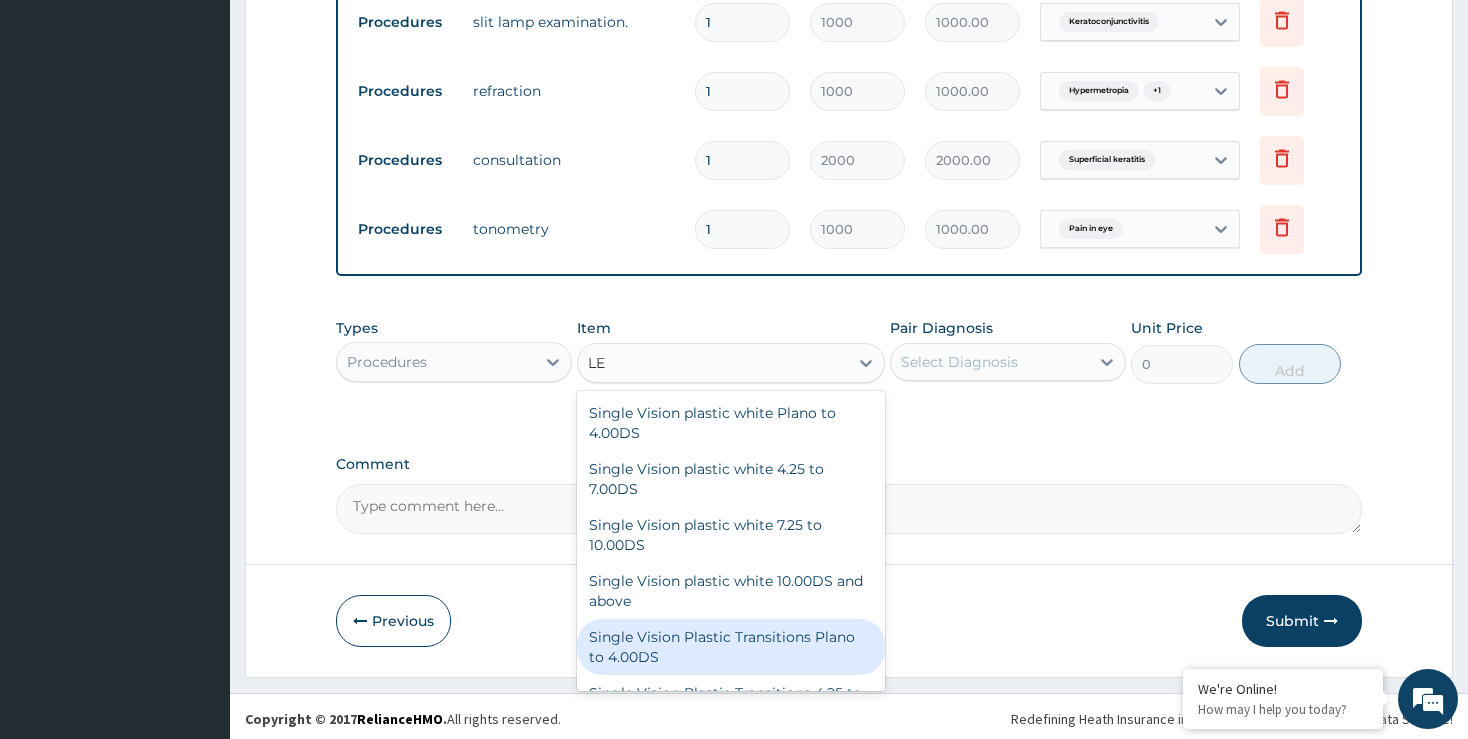 click on "Single Vision Plastic Transitions Plano to 4.00DS" at bounding box center [731, 647] 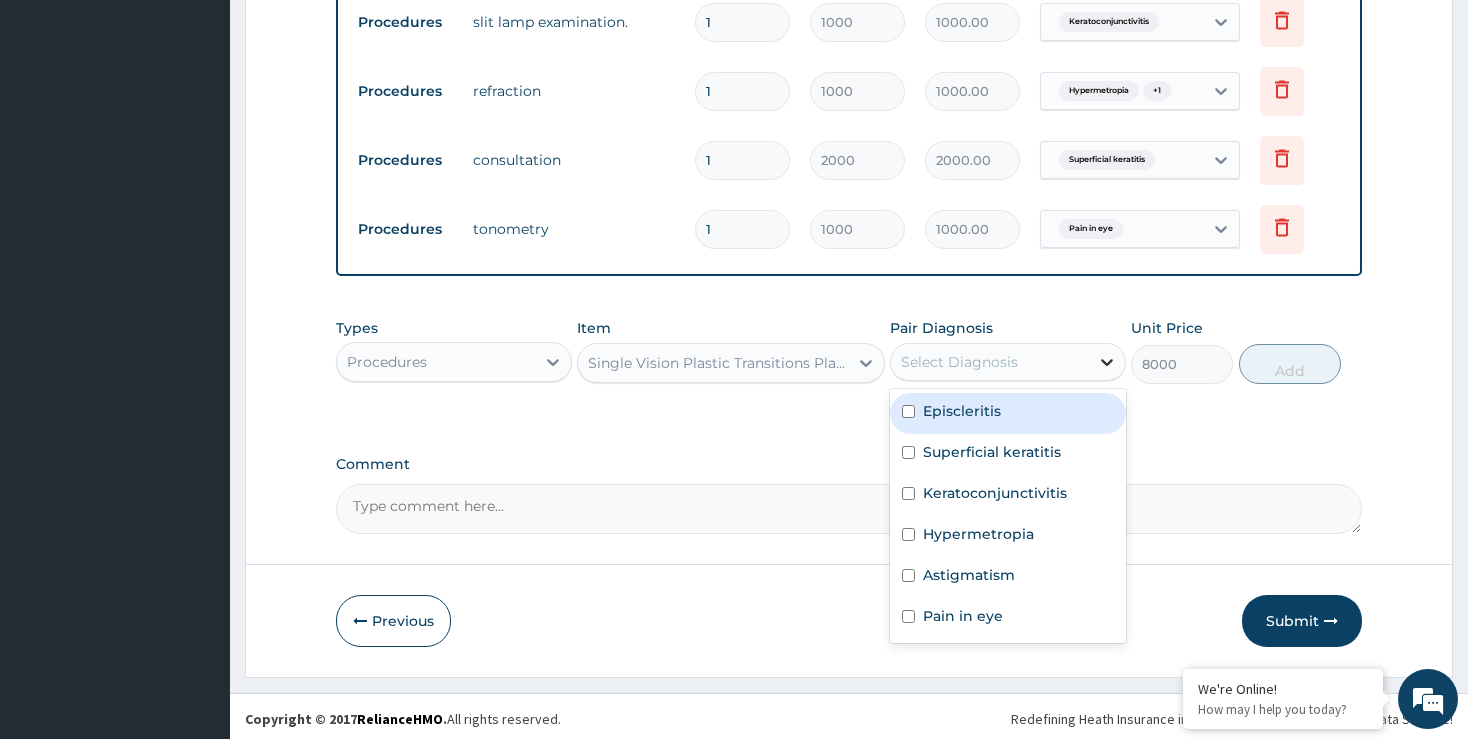 click at bounding box center [1107, 362] 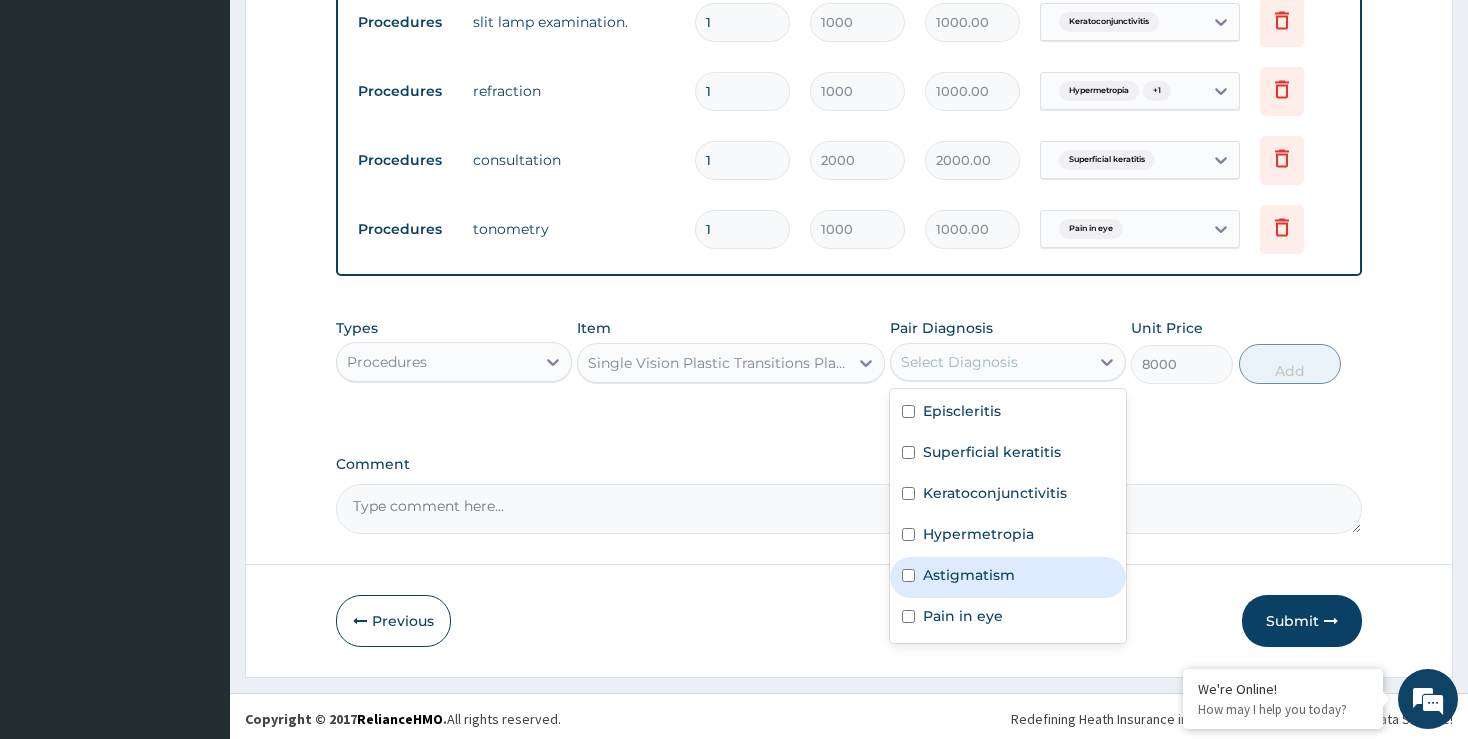 click at bounding box center [908, 575] 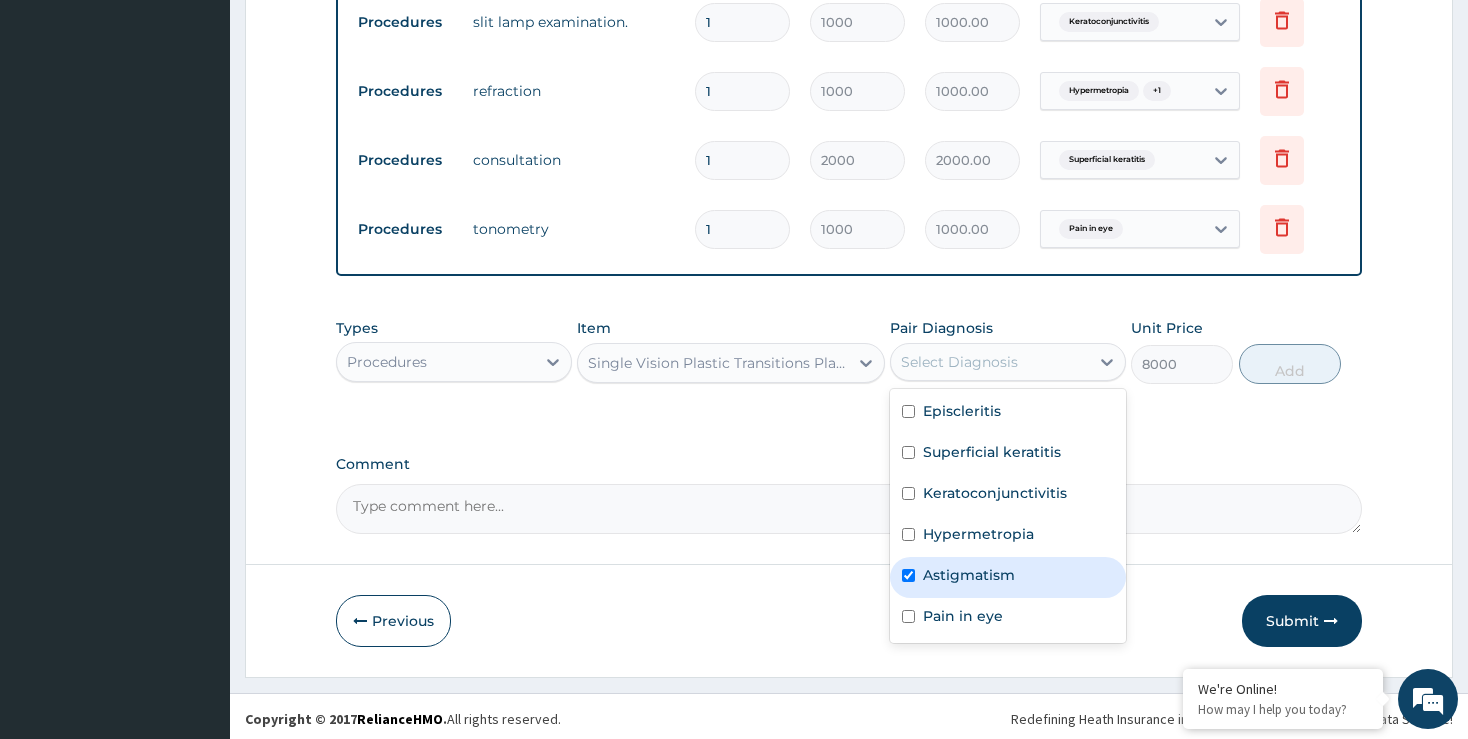 checkbox on "true" 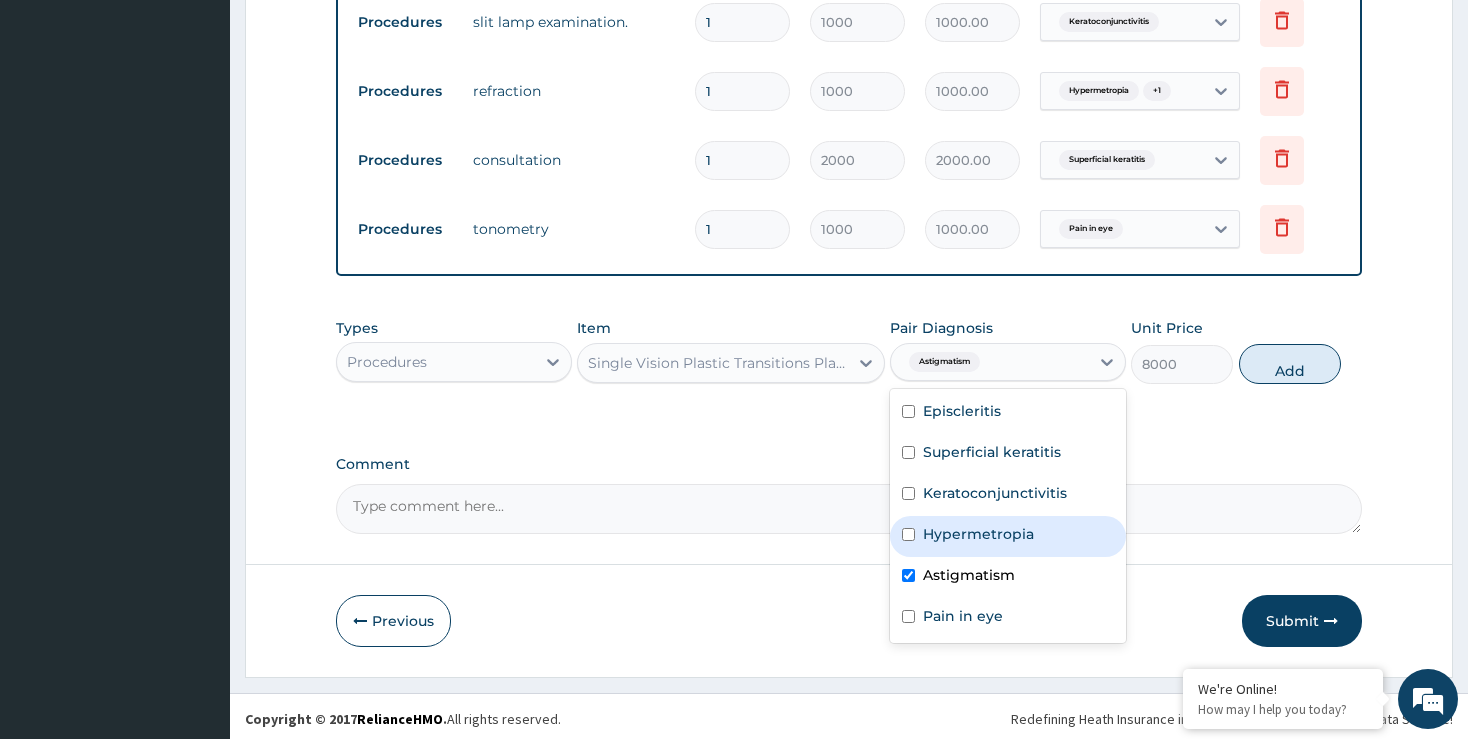 click at bounding box center [908, 534] 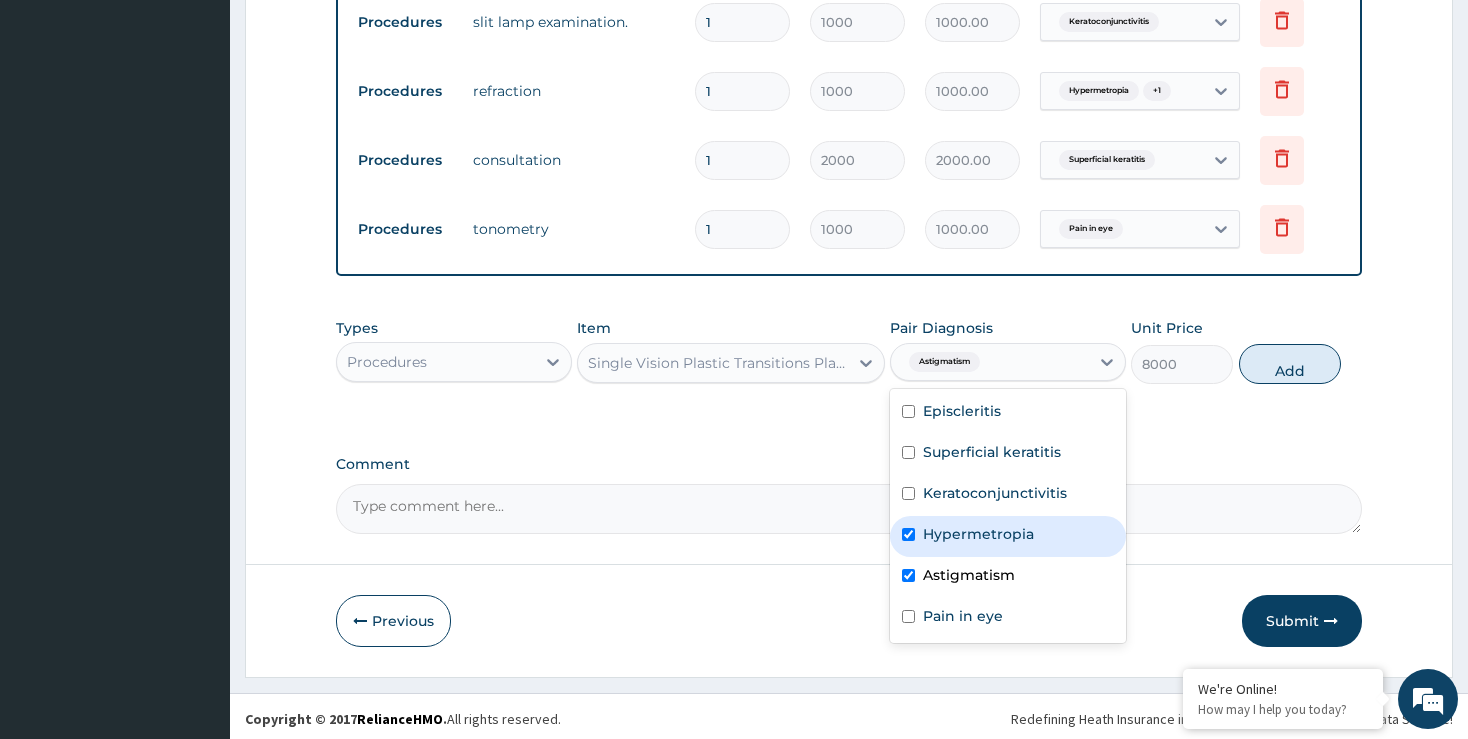 checkbox on "true" 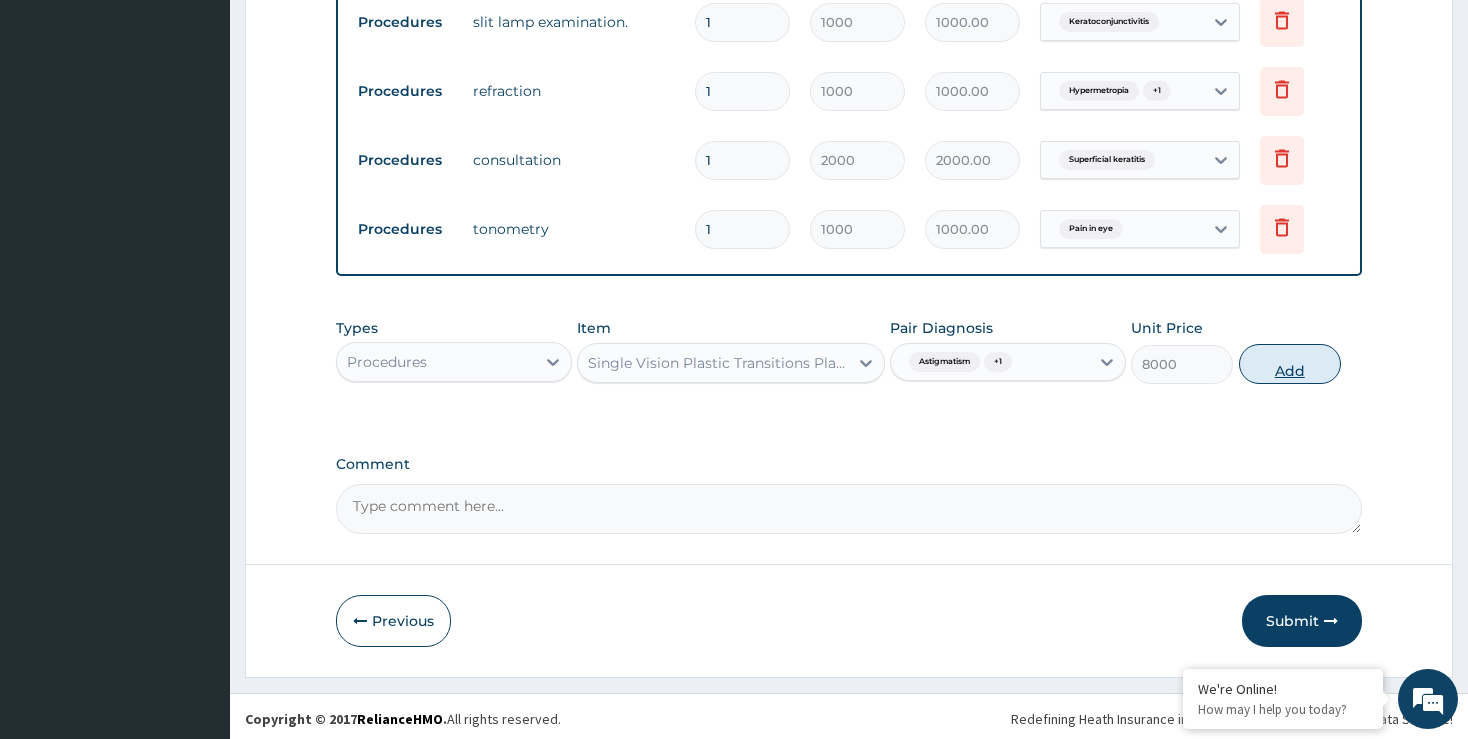 click on "Add" at bounding box center [1290, 364] 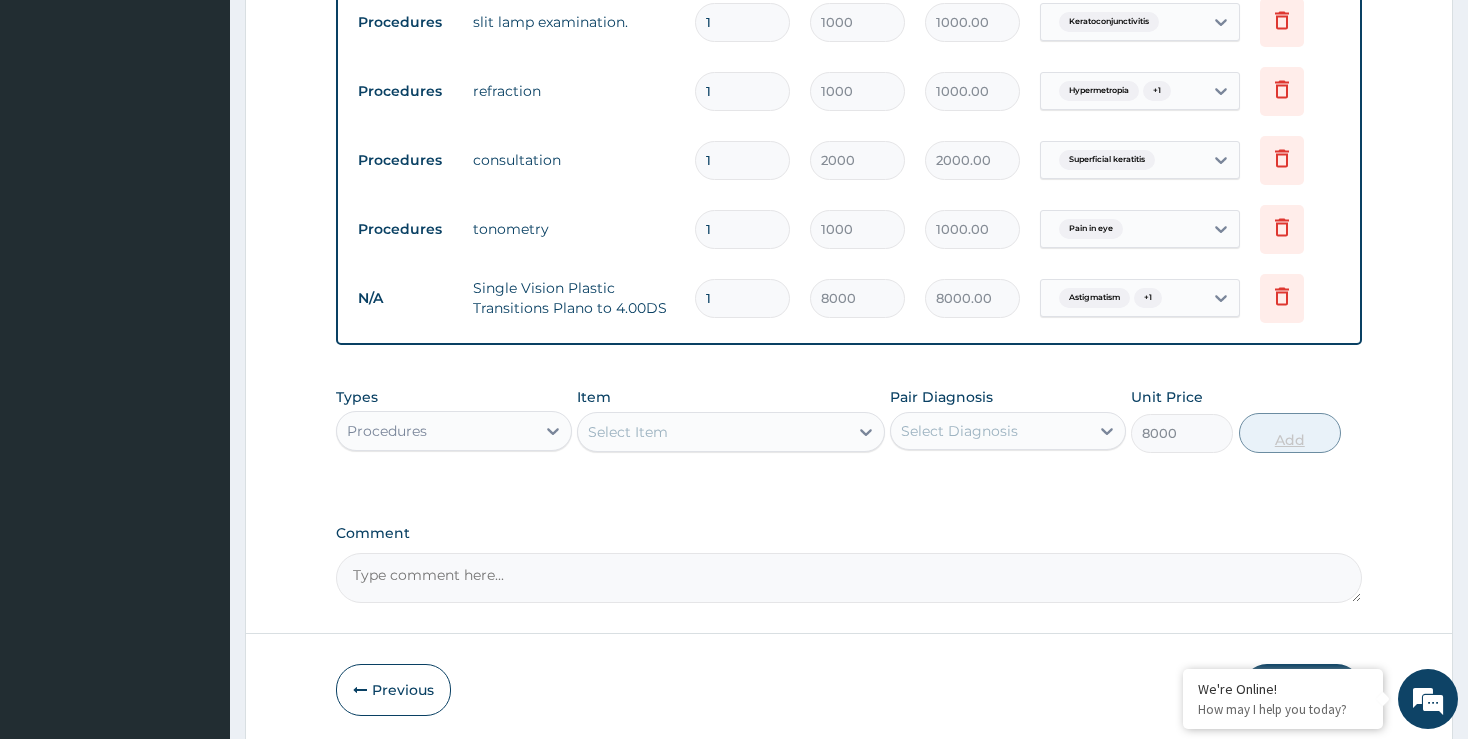 type on "0" 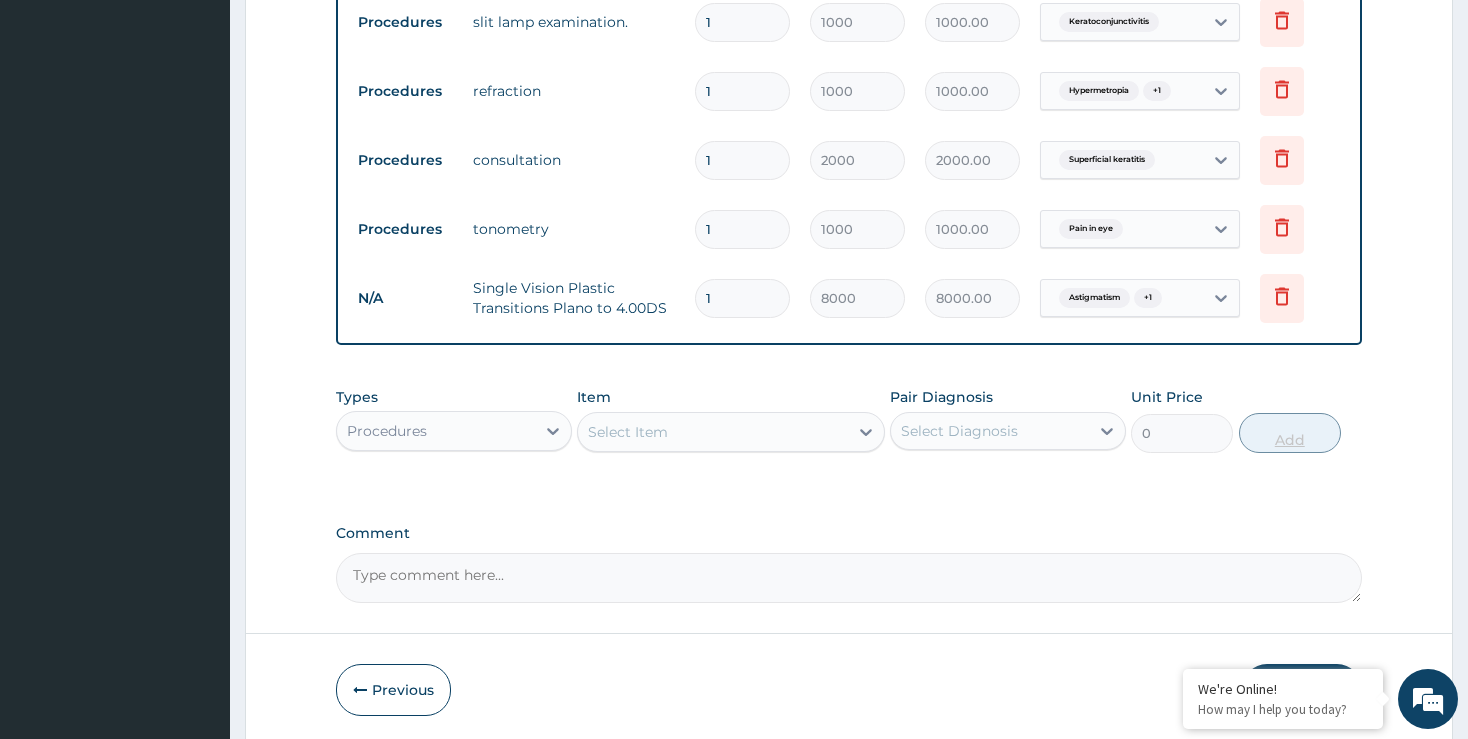 type 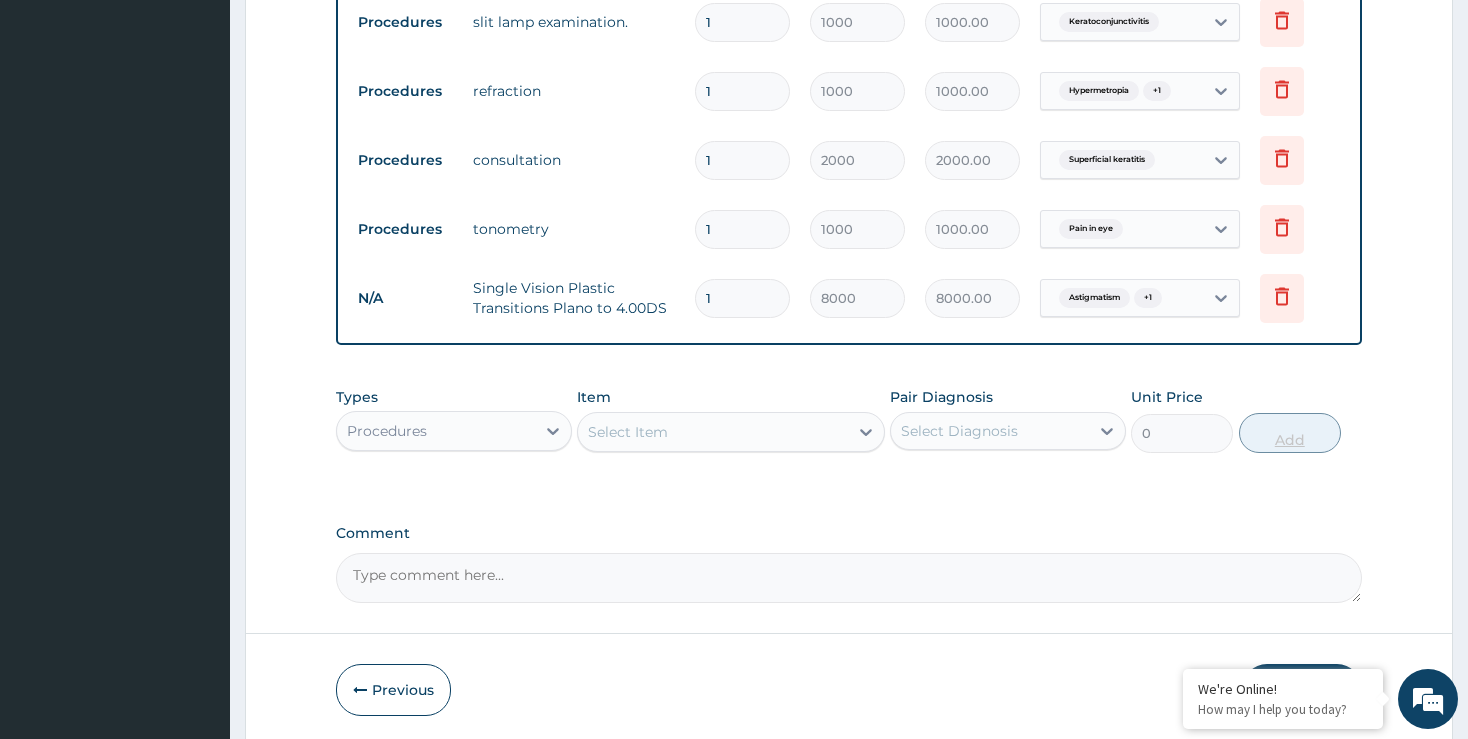 type on "0.00" 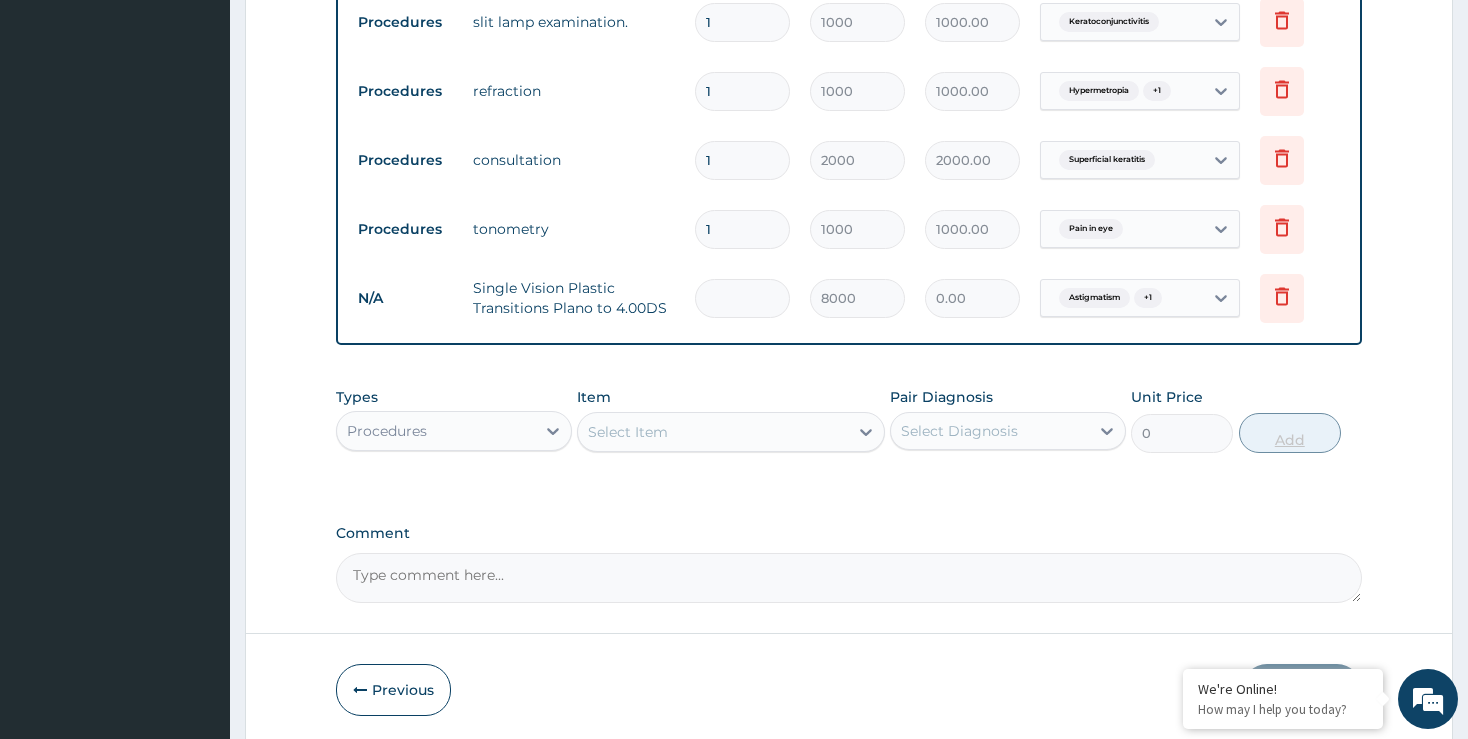 type on "5" 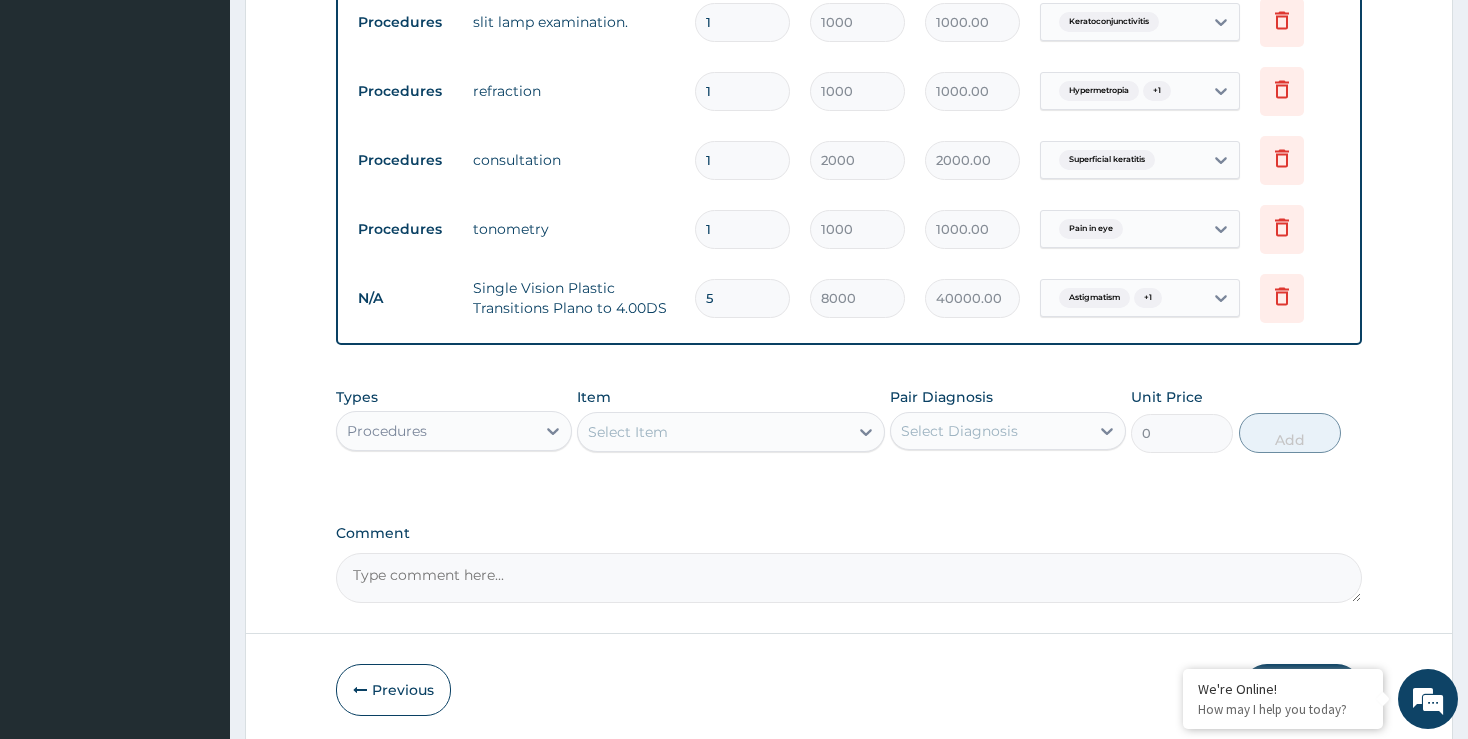 type on "5" 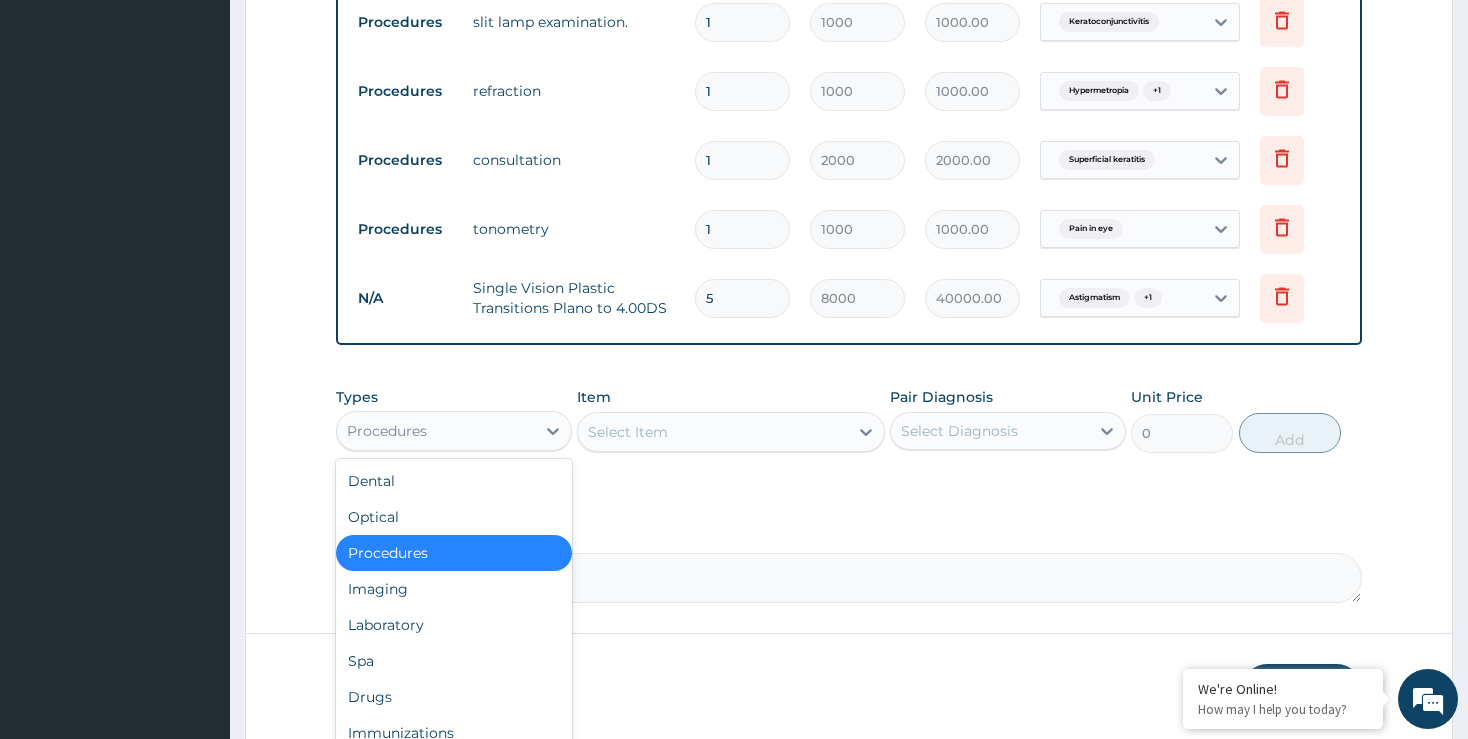 click on "Procedures" at bounding box center [436, 431] 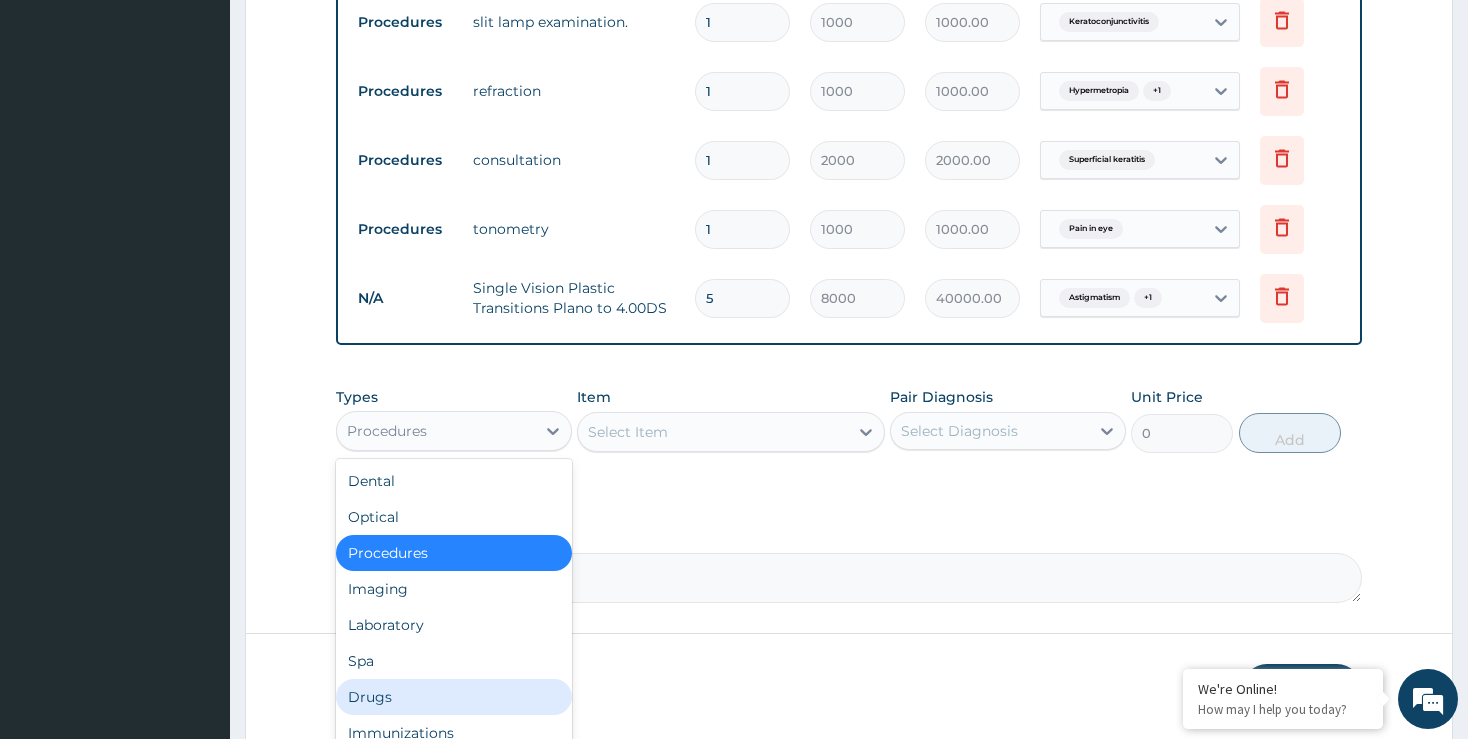 click on "Drugs" at bounding box center [454, 697] 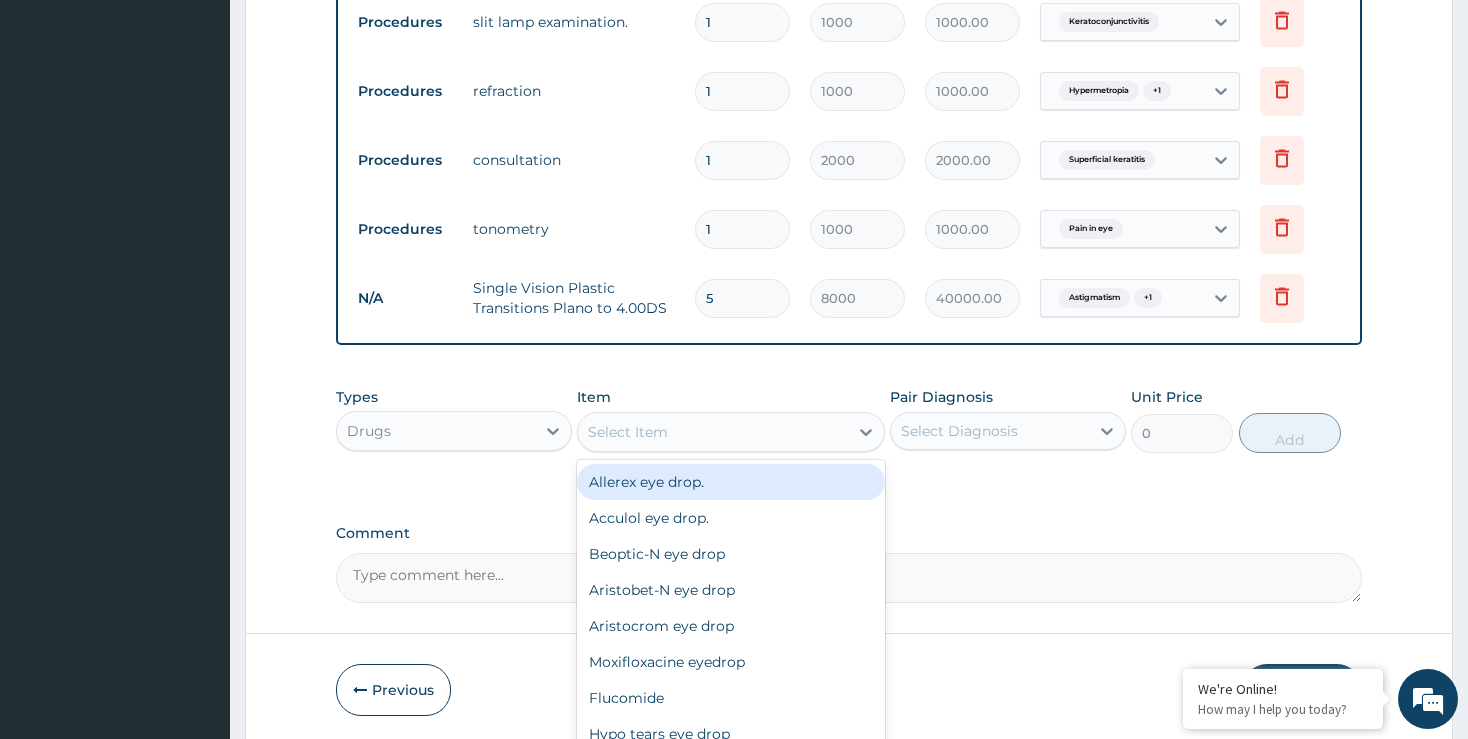 click on "Select Item" at bounding box center [713, 432] 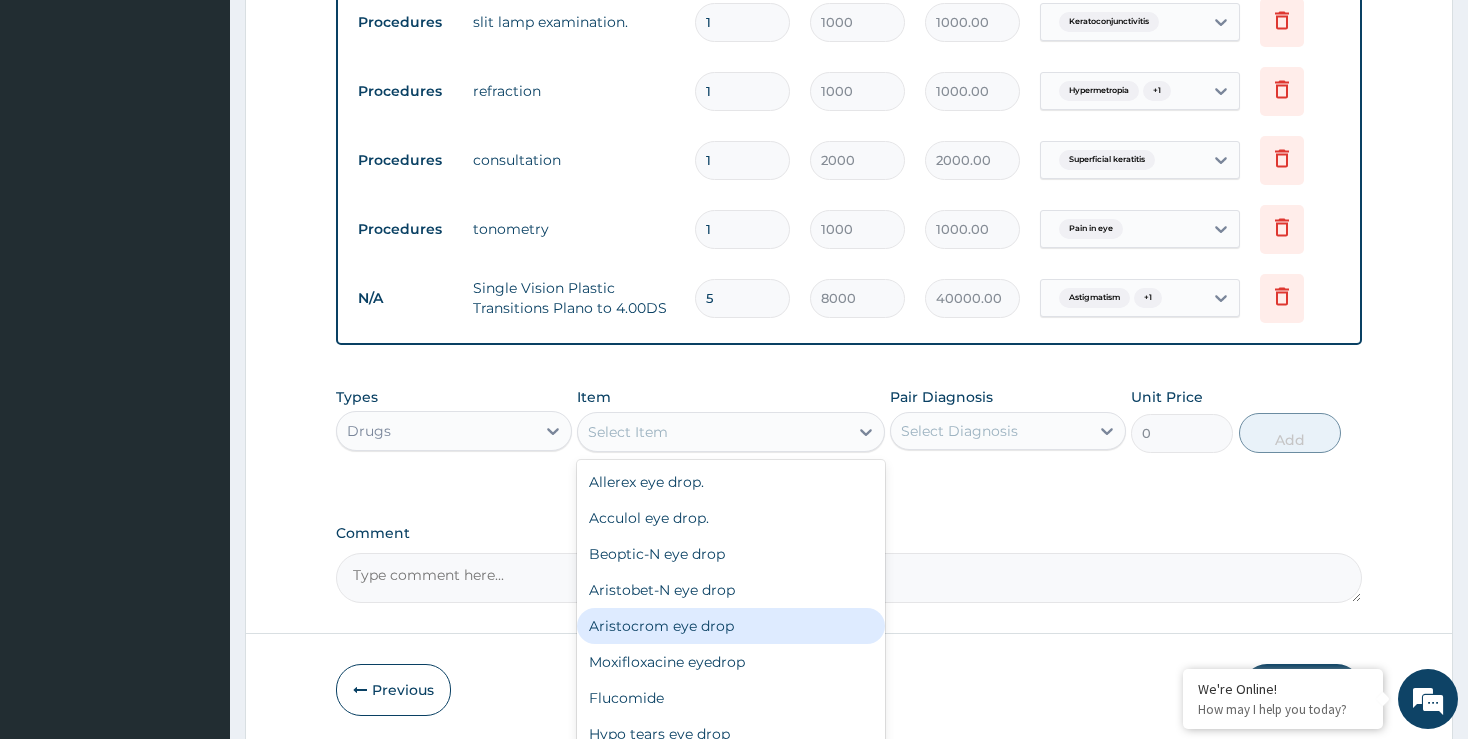 click on "Aristocrom eye drop" at bounding box center (731, 626) 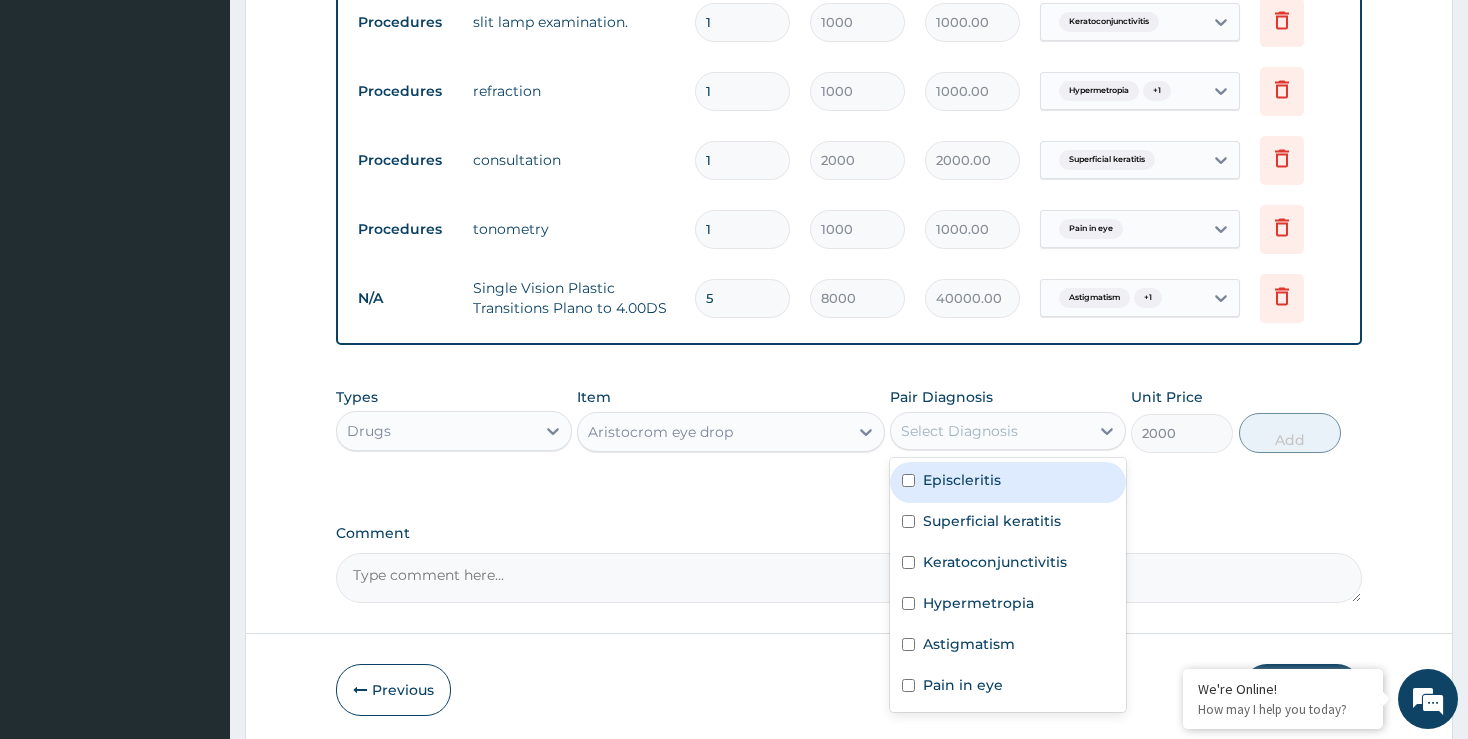 click on "Select Diagnosis" at bounding box center [959, 431] 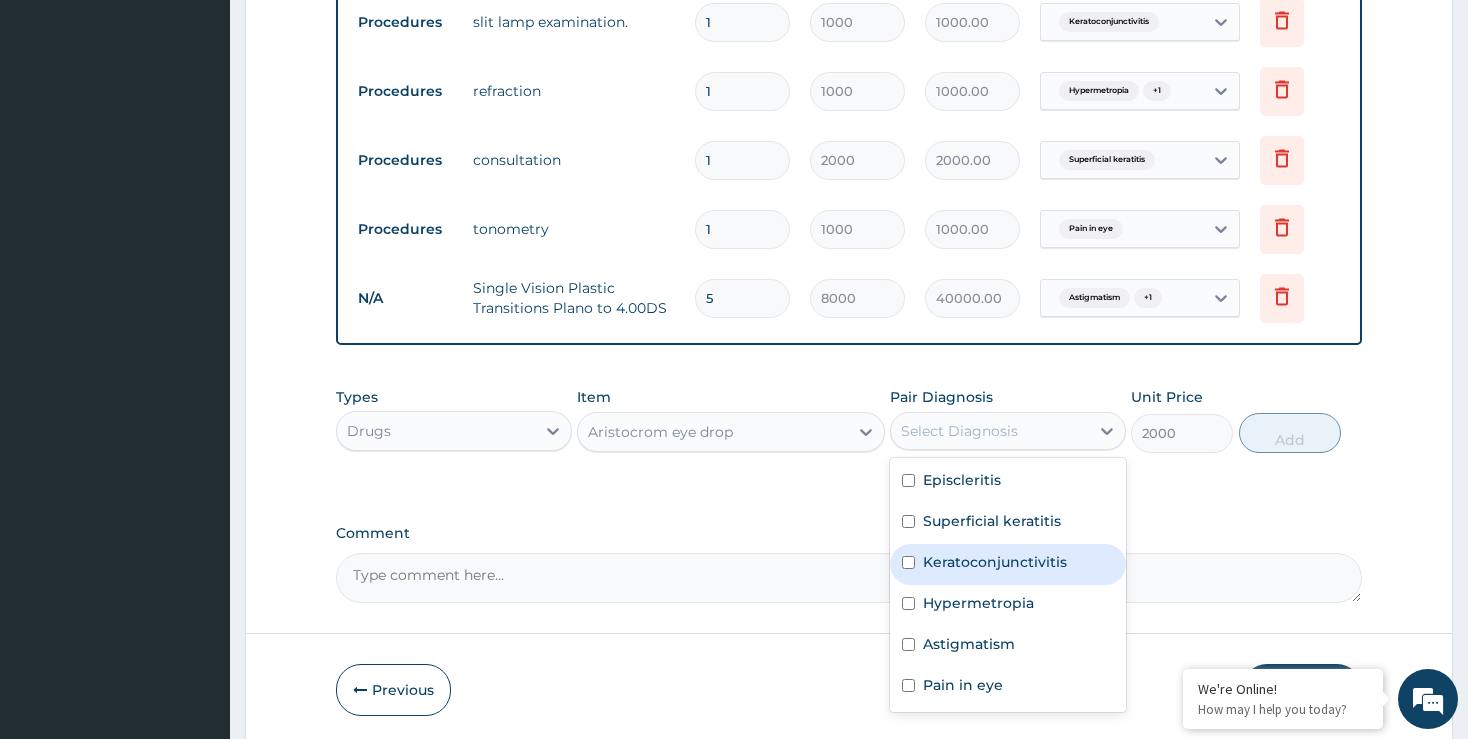 click at bounding box center (908, 562) 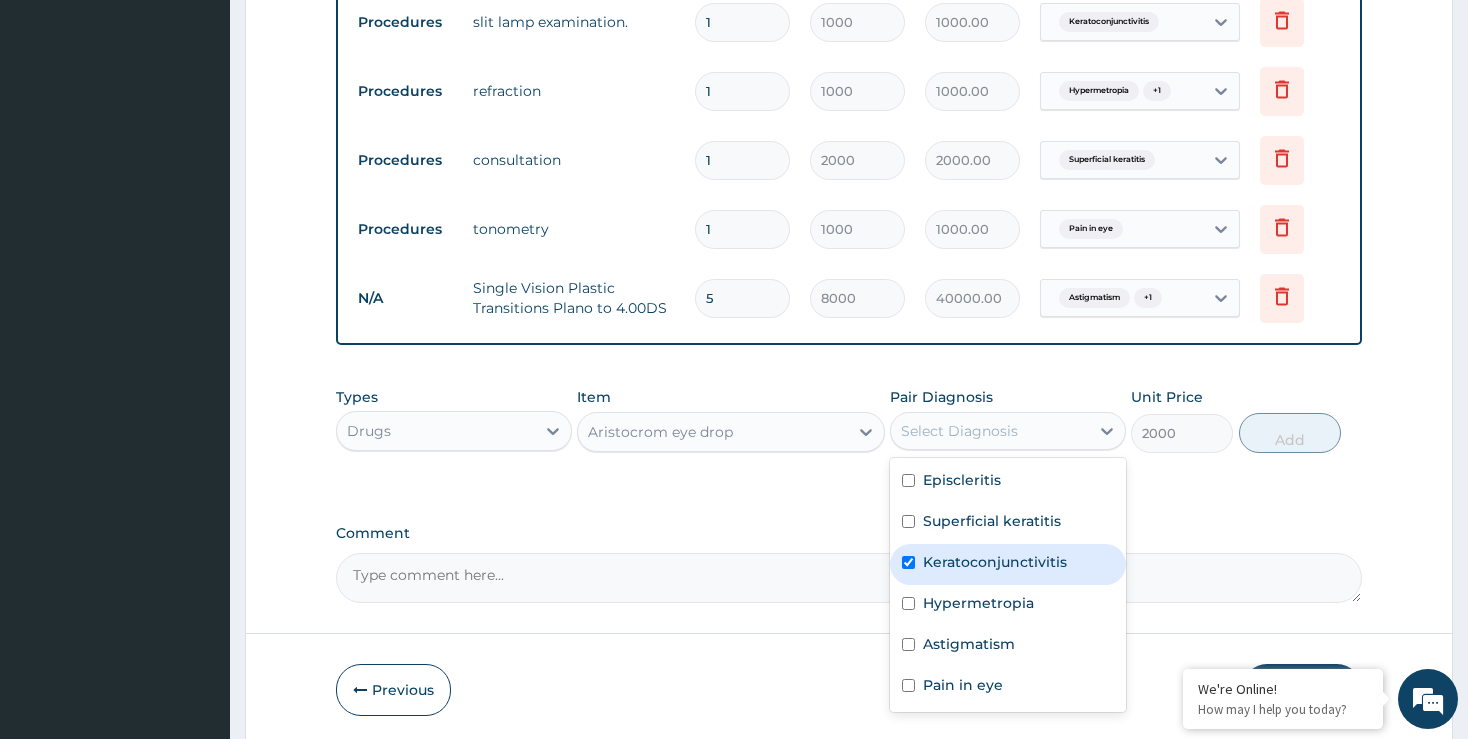 checkbox on "true" 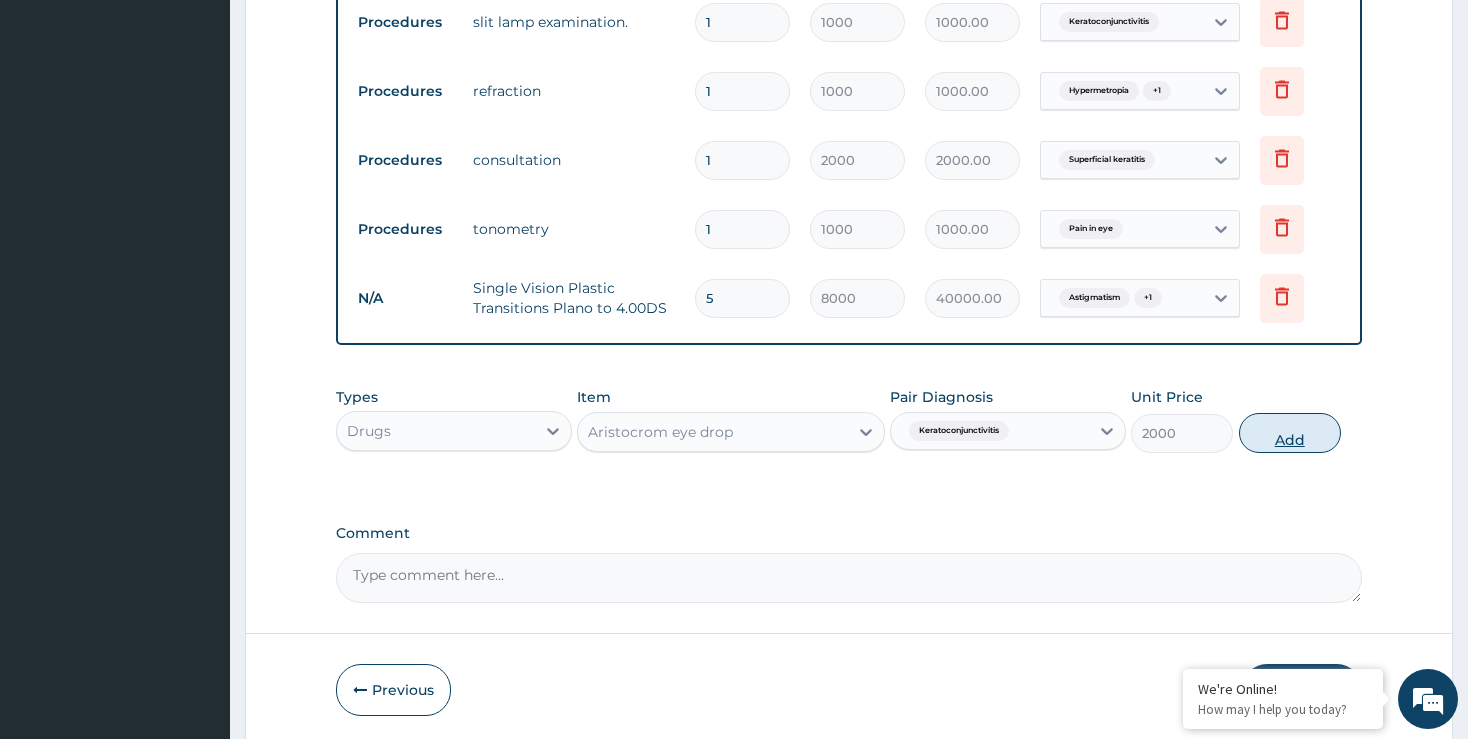 click on "Add" at bounding box center (1290, 433) 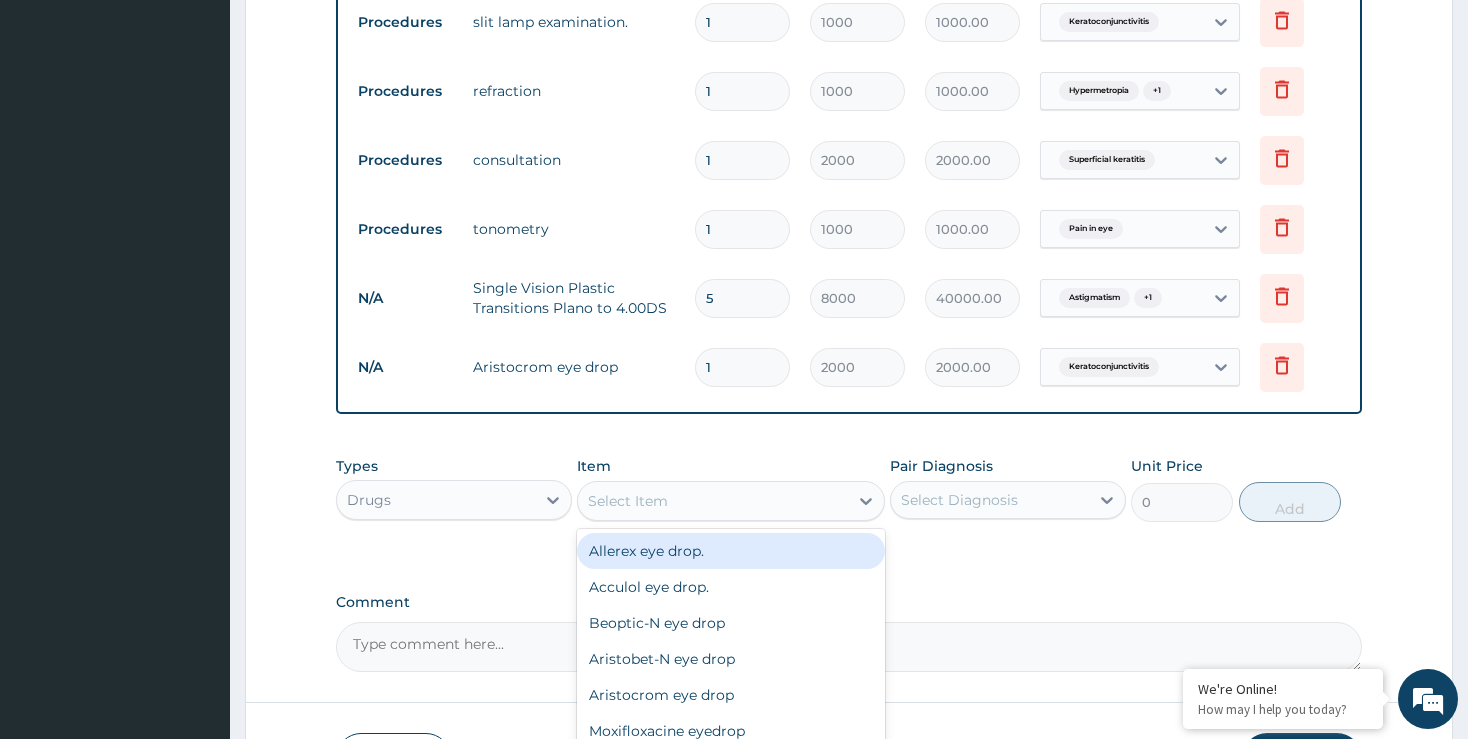 click on "Select Item" at bounding box center (713, 501) 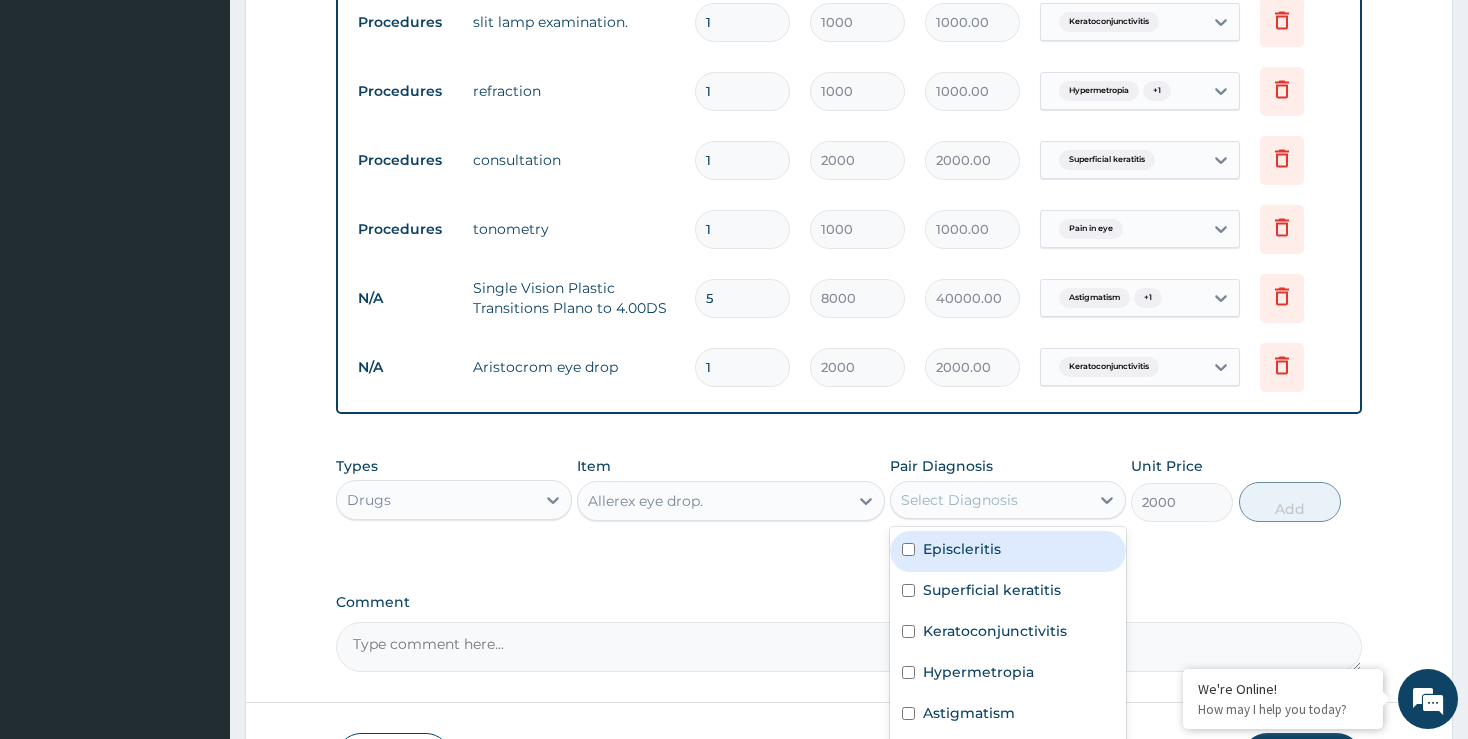 click on "Select Diagnosis" at bounding box center (959, 500) 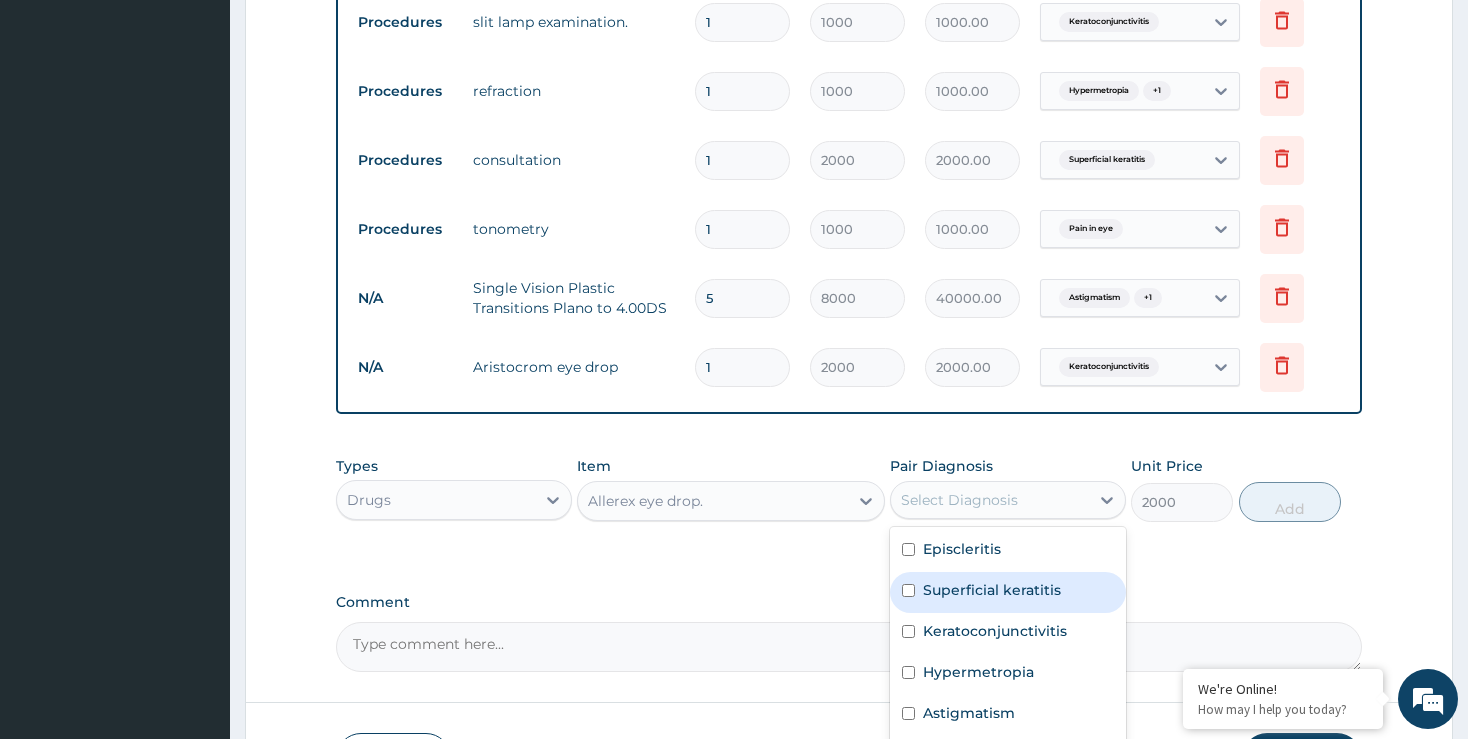click at bounding box center [908, 590] 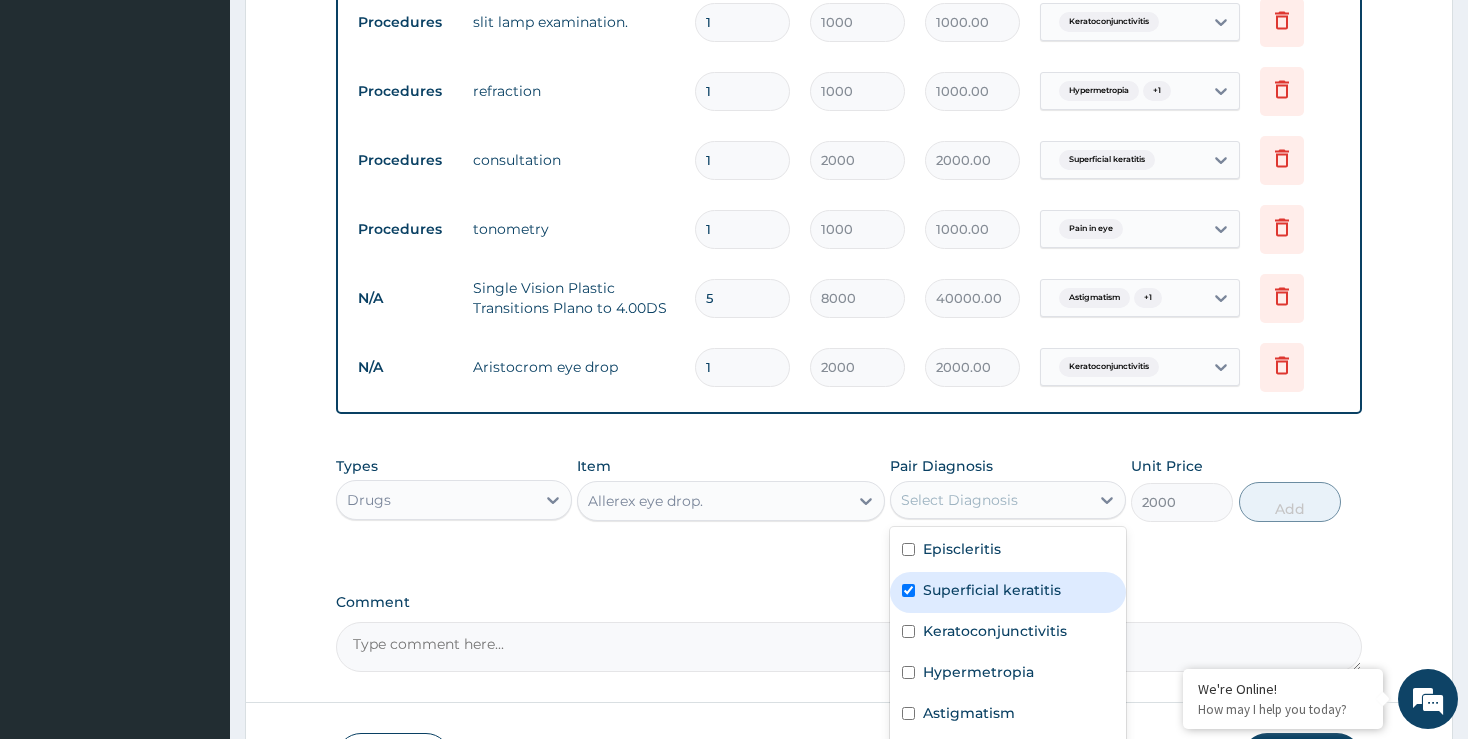 checkbox on "true" 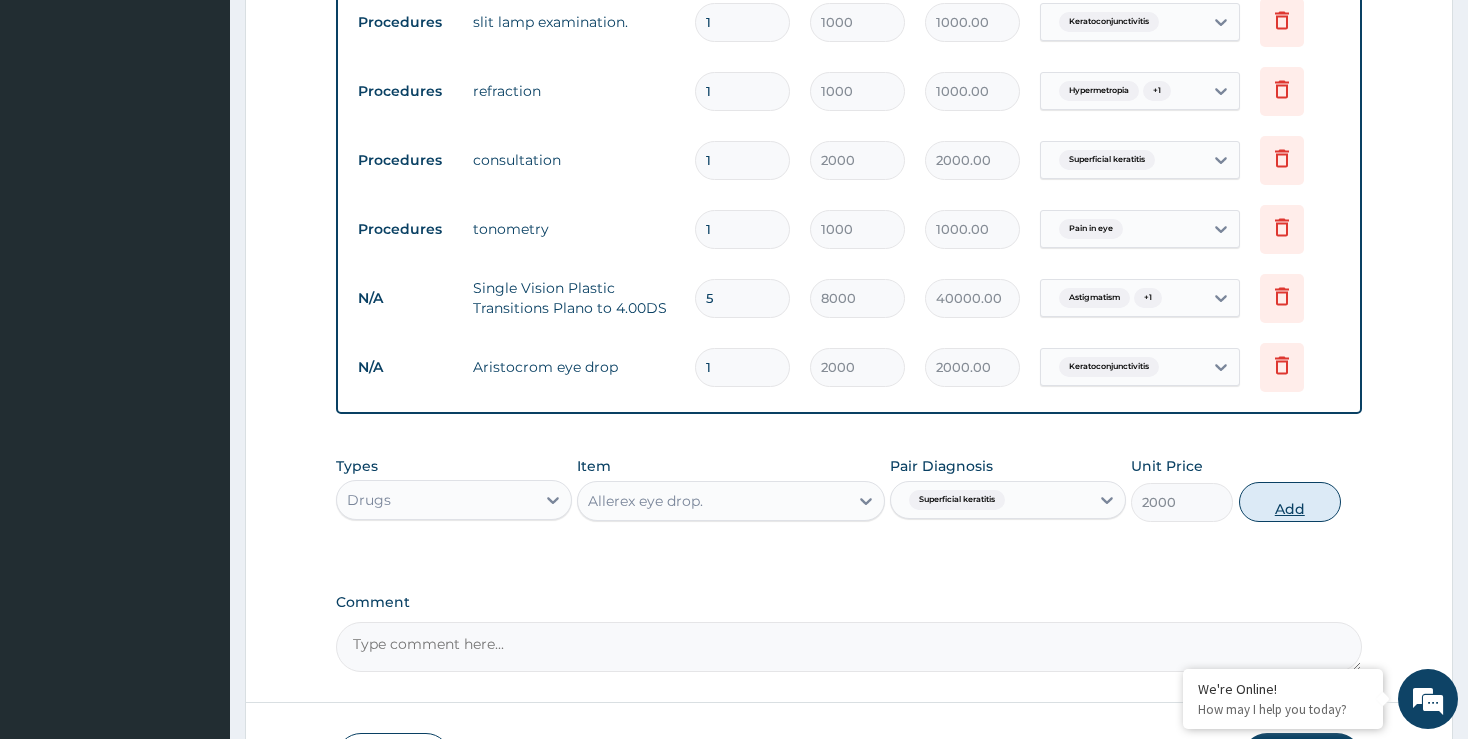 click on "Add" at bounding box center (1290, 502) 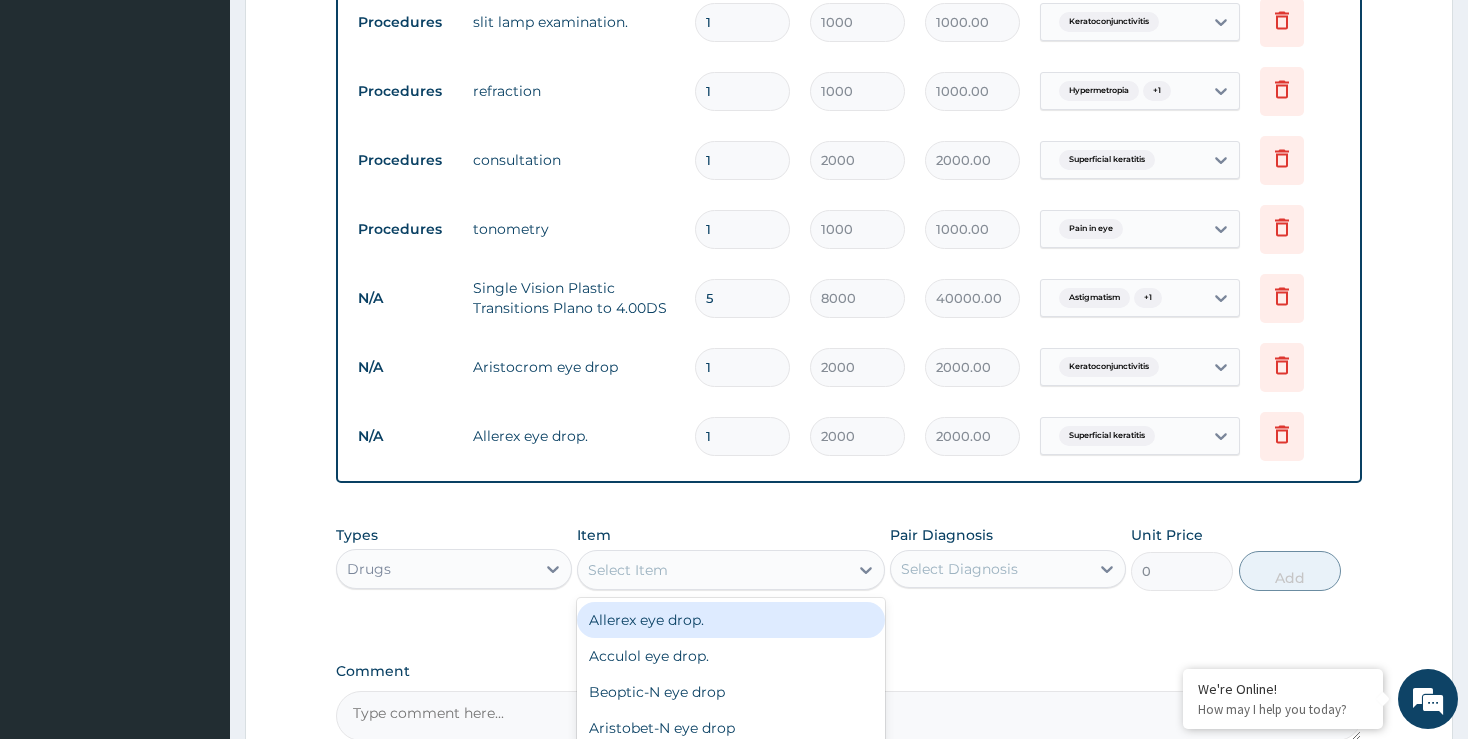 click on "Select Item" at bounding box center (713, 570) 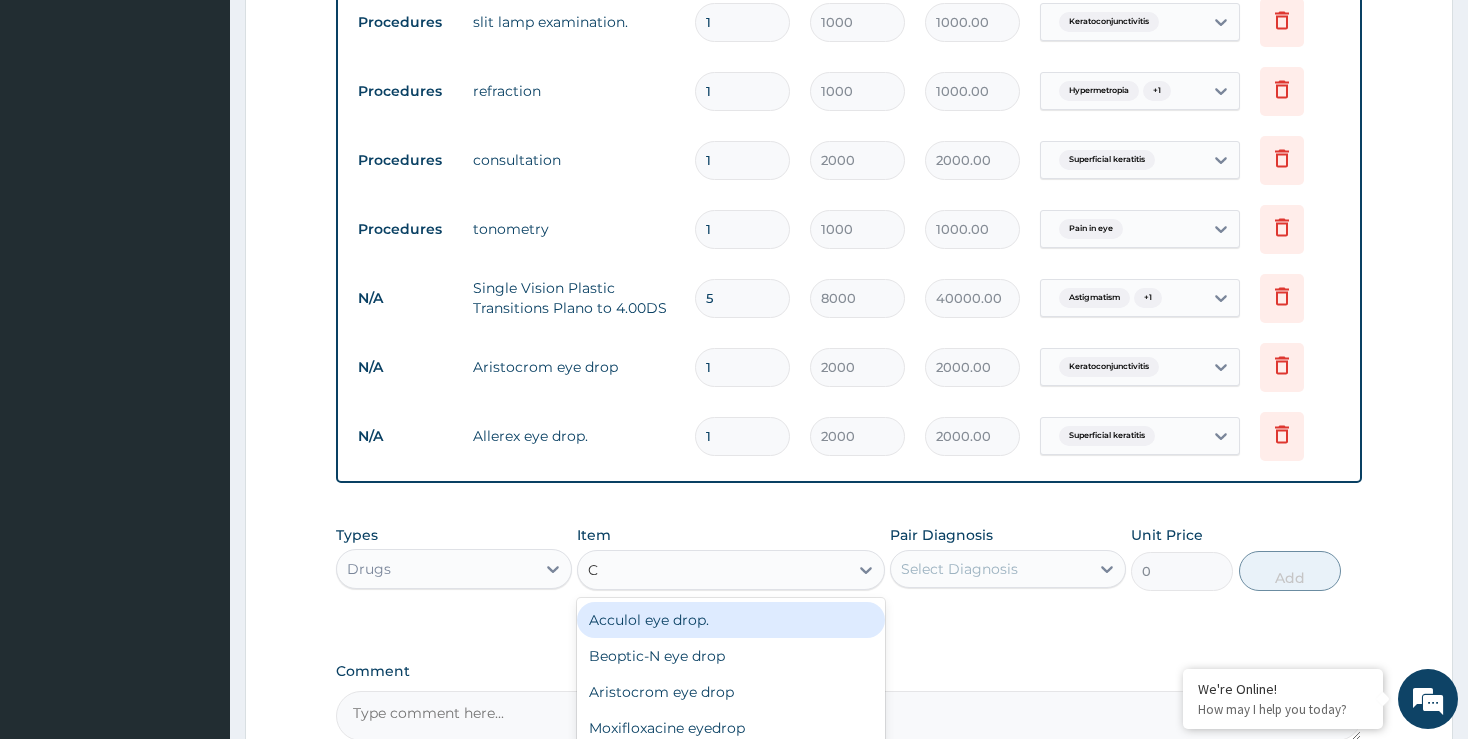 type on "CI" 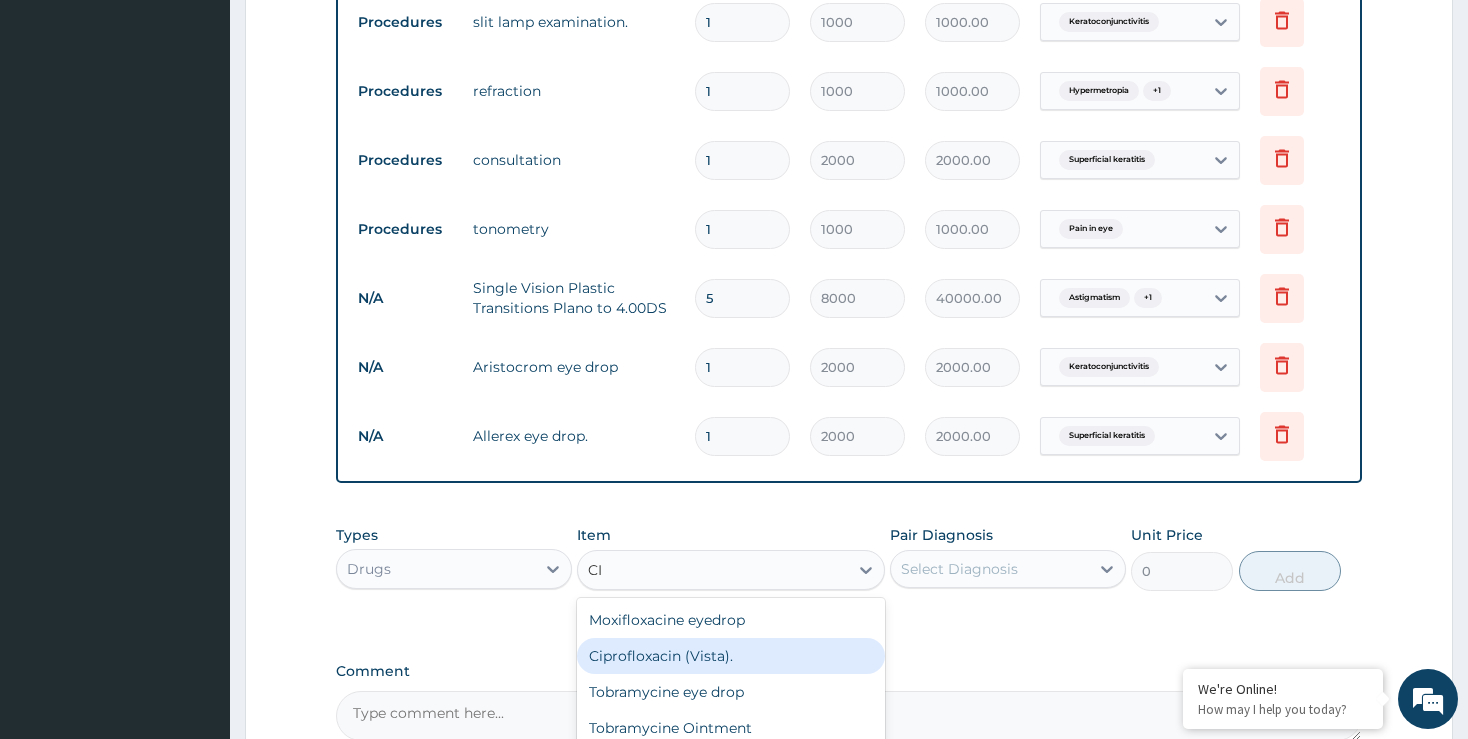 click on "Ciprofloxacin (Vista)." at bounding box center [731, 656] 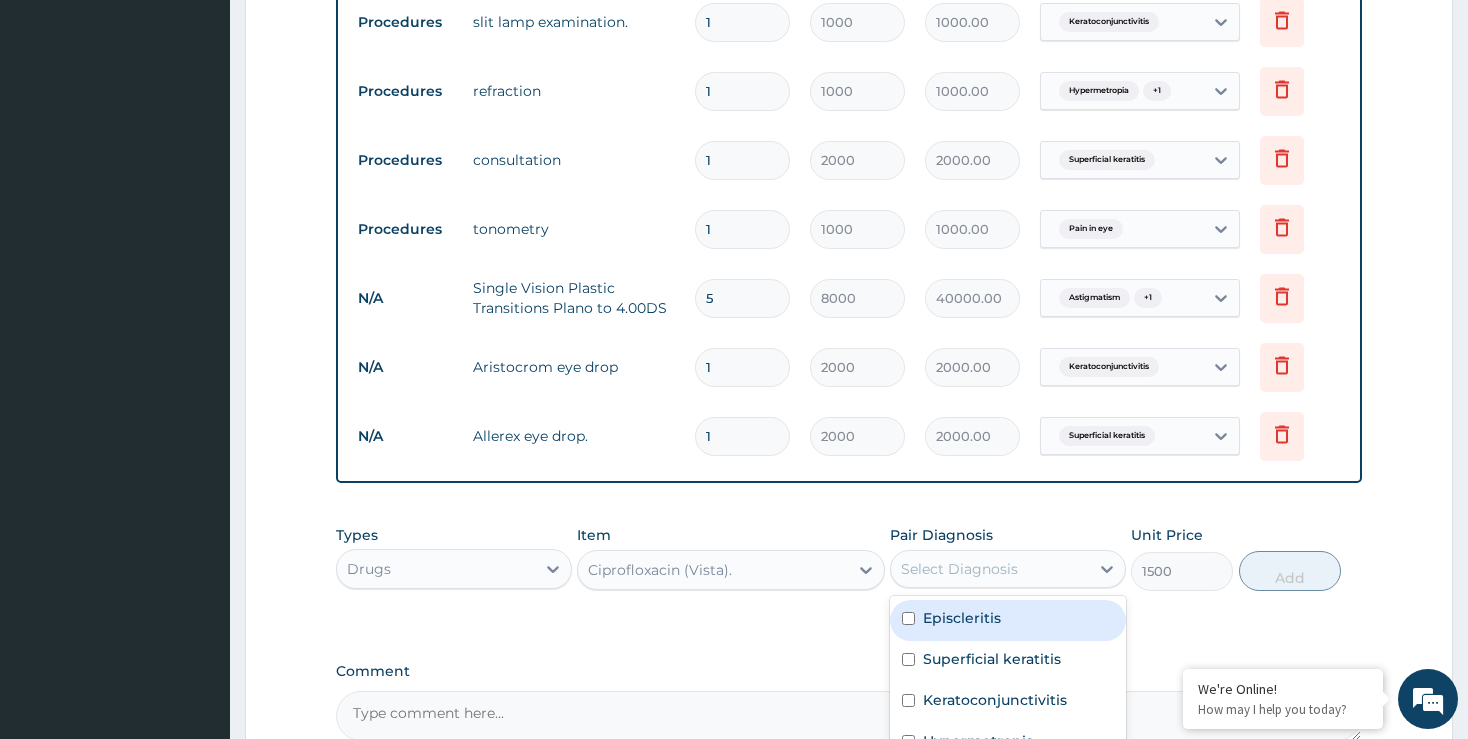 click on "Select Diagnosis" at bounding box center (959, 569) 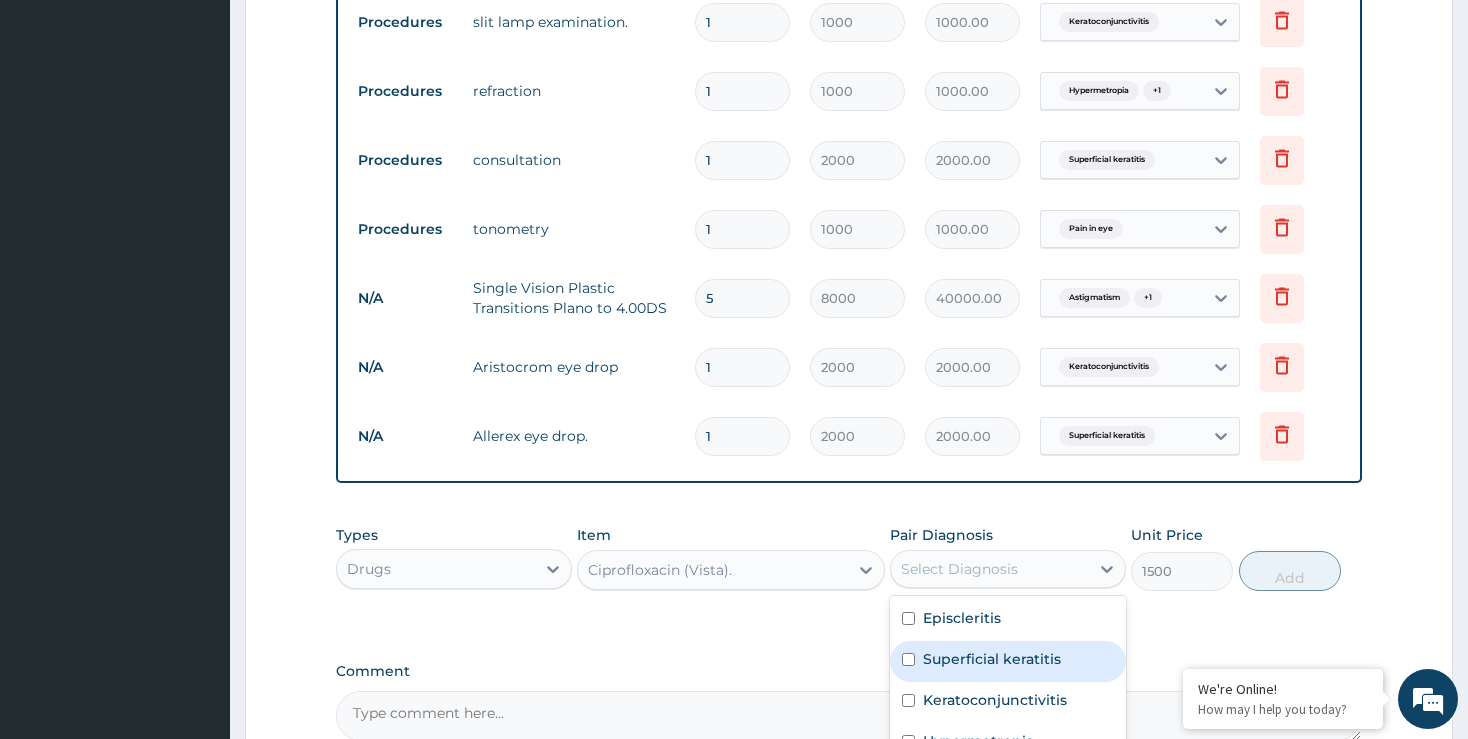 click at bounding box center (908, 659) 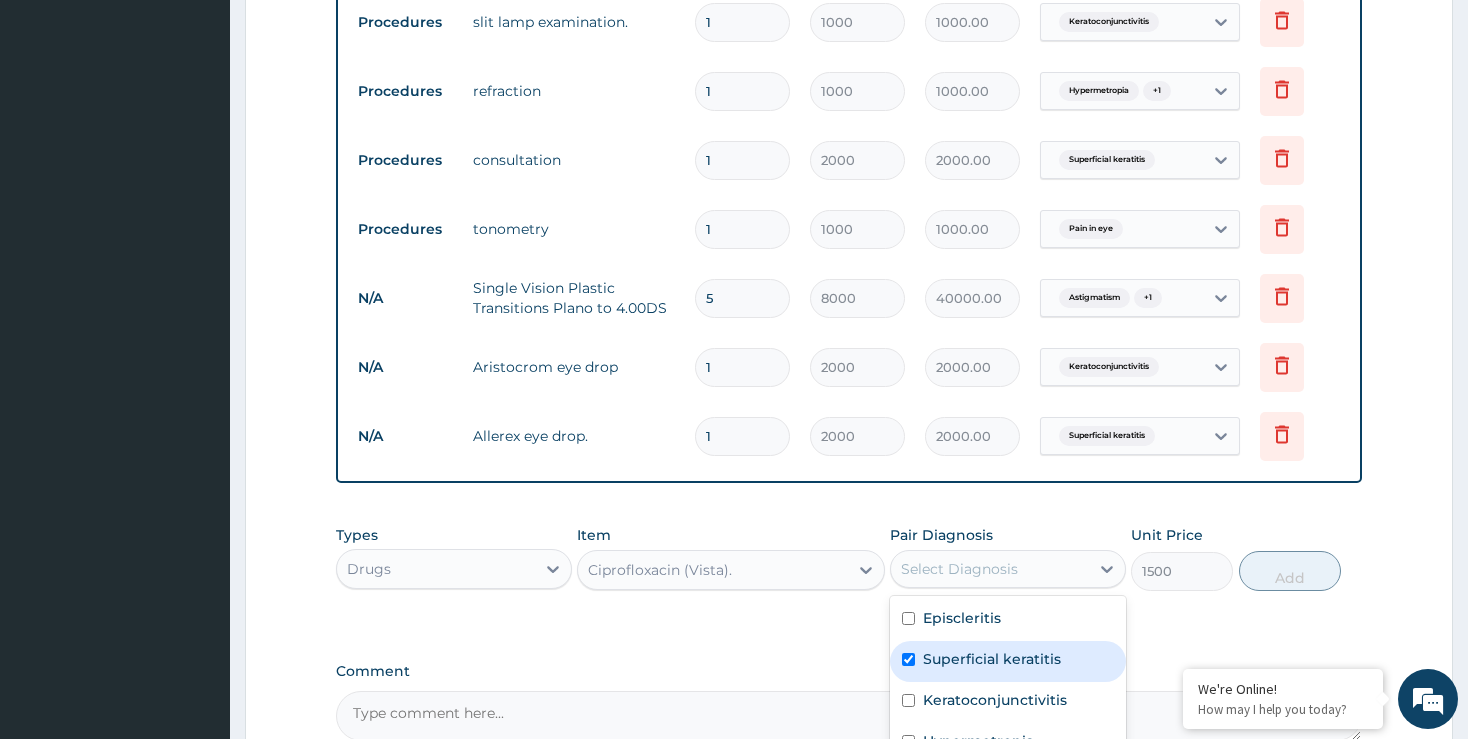 checkbox on "true" 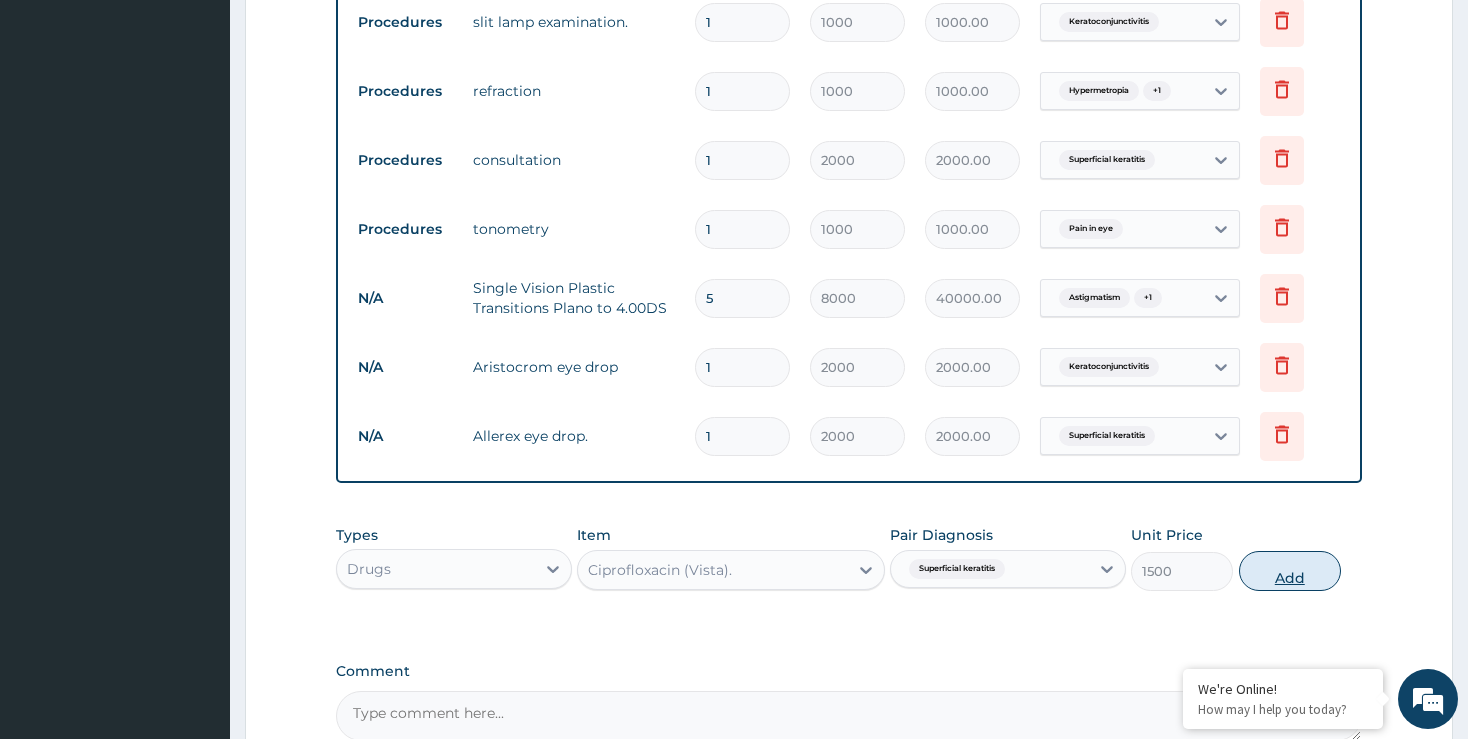click on "Add" at bounding box center (1290, 571) 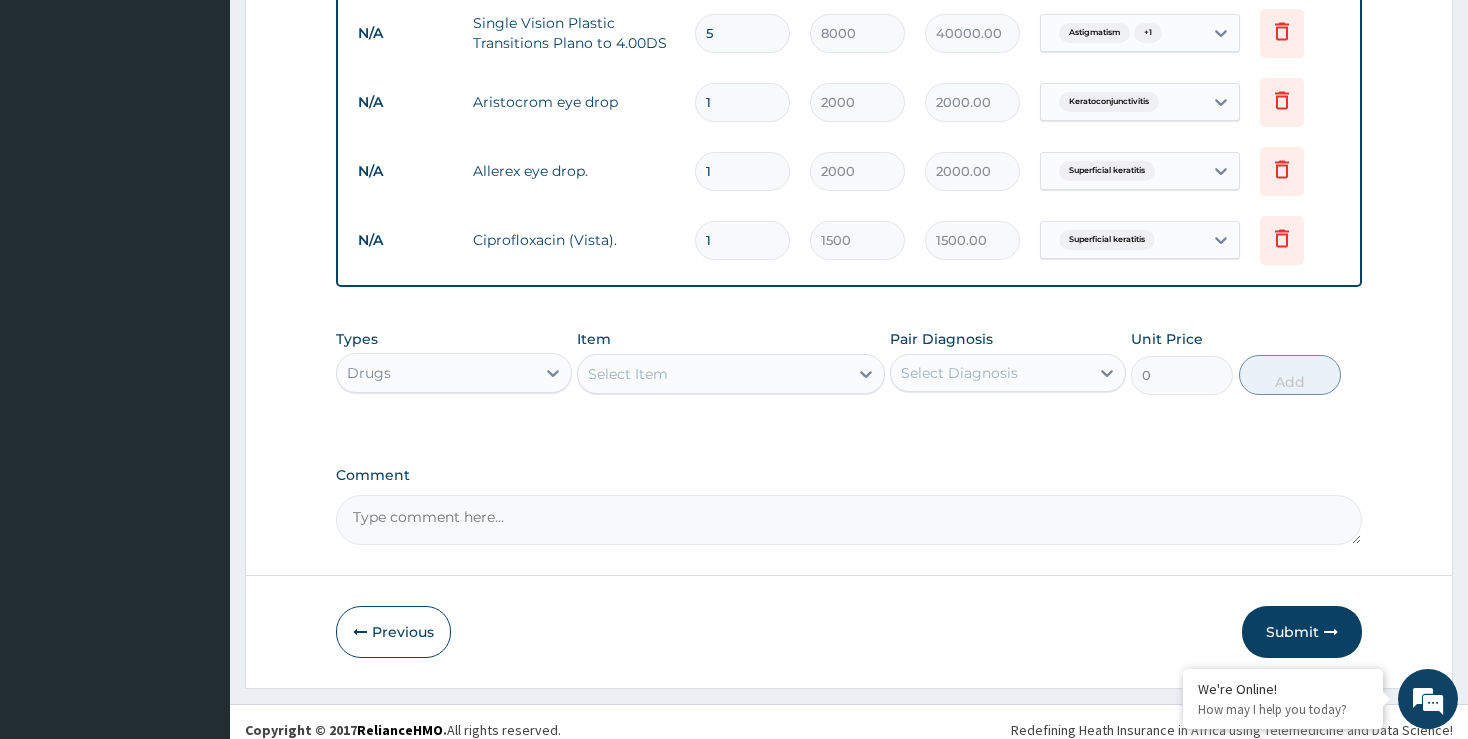 scroll, scrollTop: 1224, scrollLeft: 0, axis: vertical 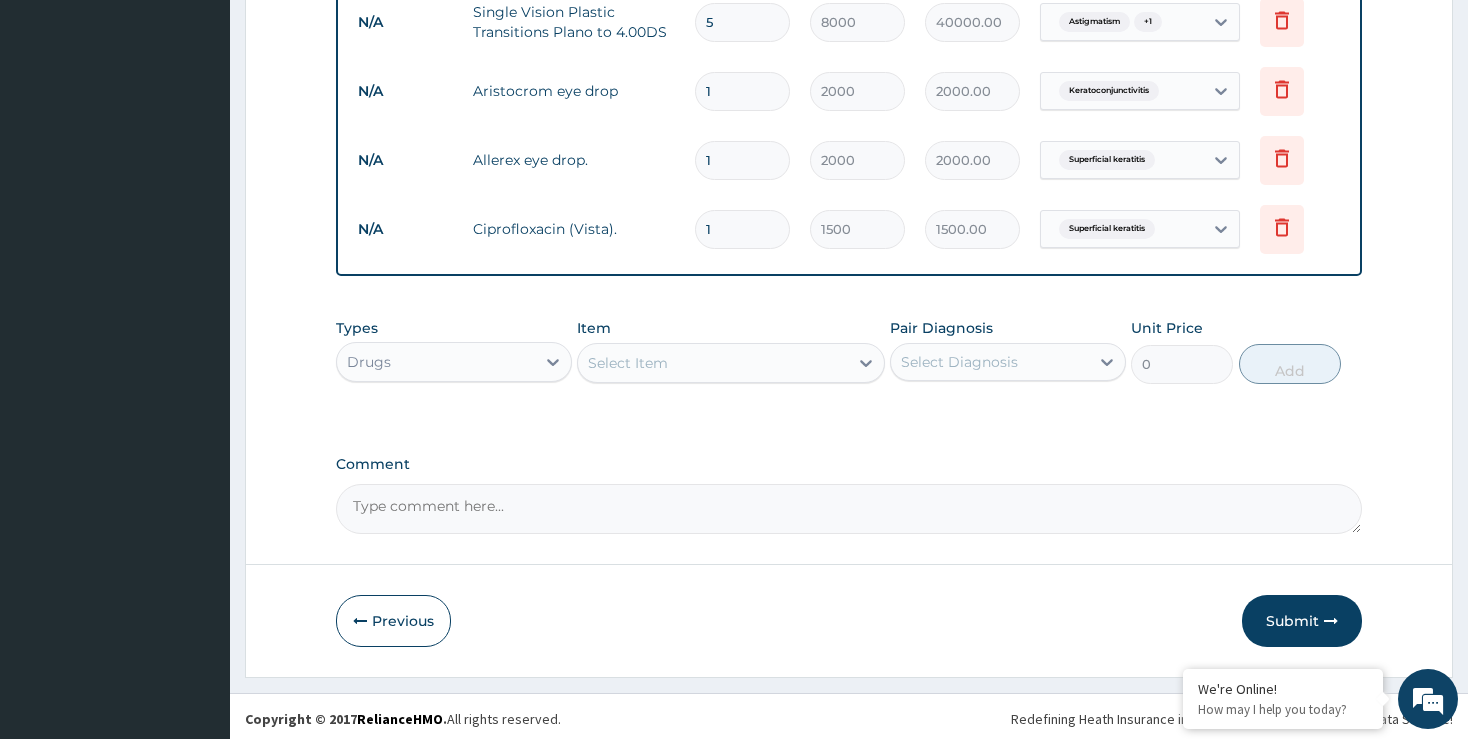 click on "Select Item" at bounding box center [713, 363] 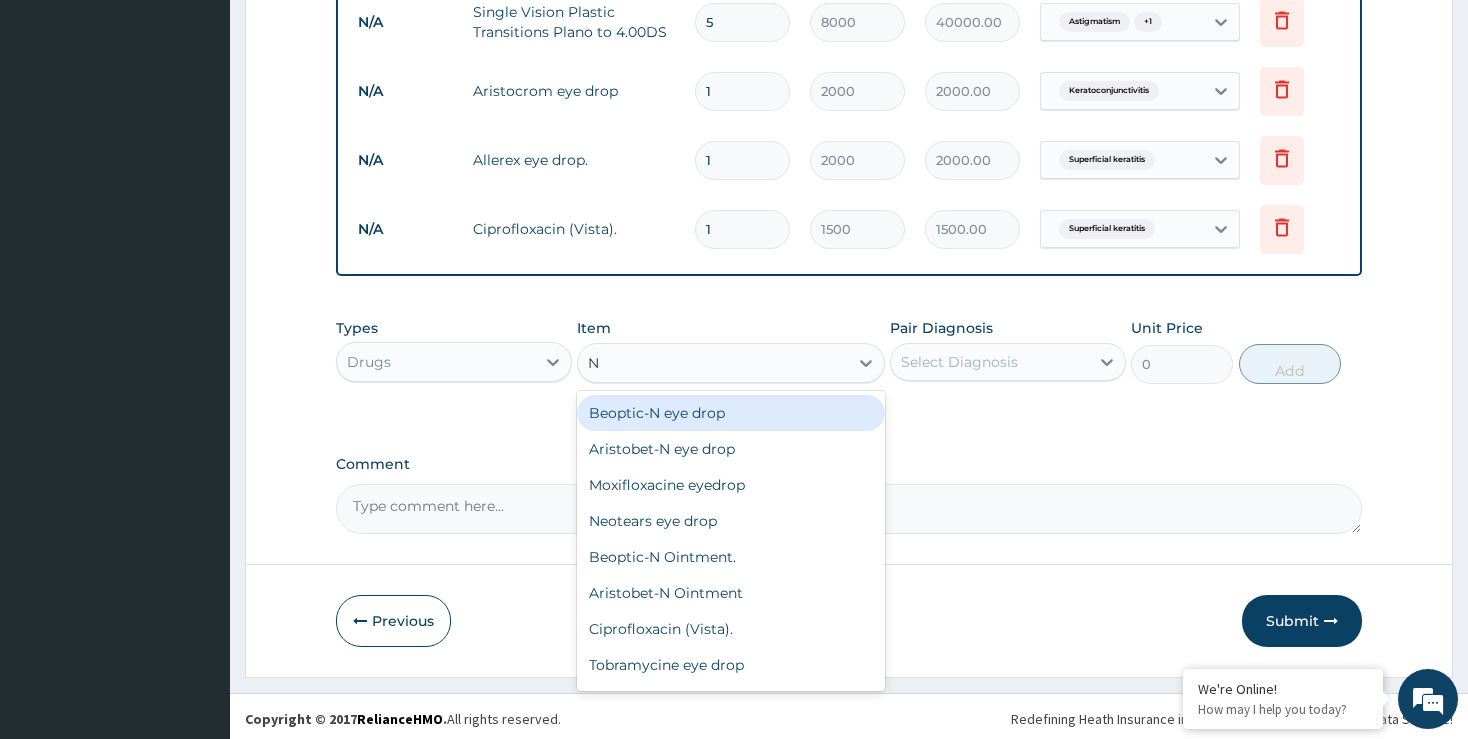 type on "NE" 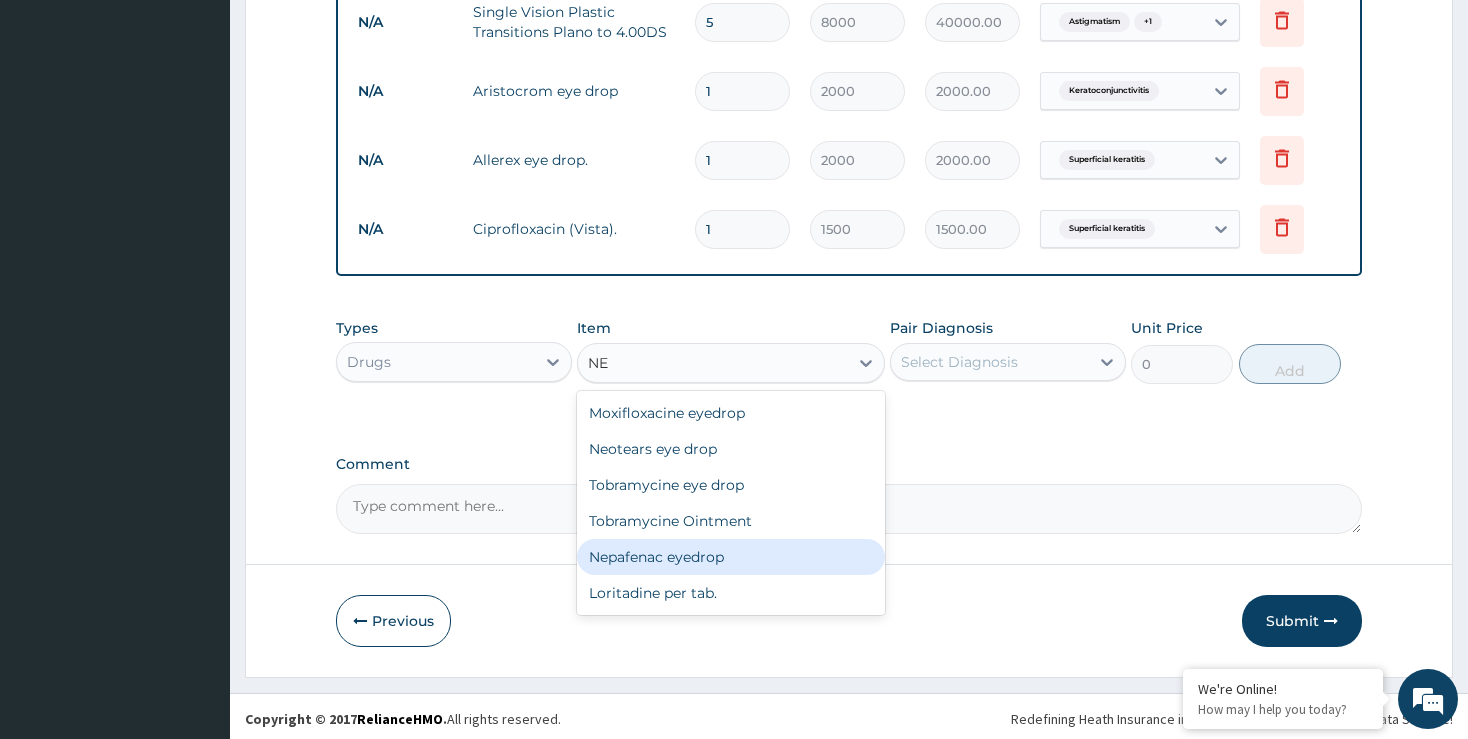 click on "Nepafenac eyedrop" at bounding box center [731, 557] 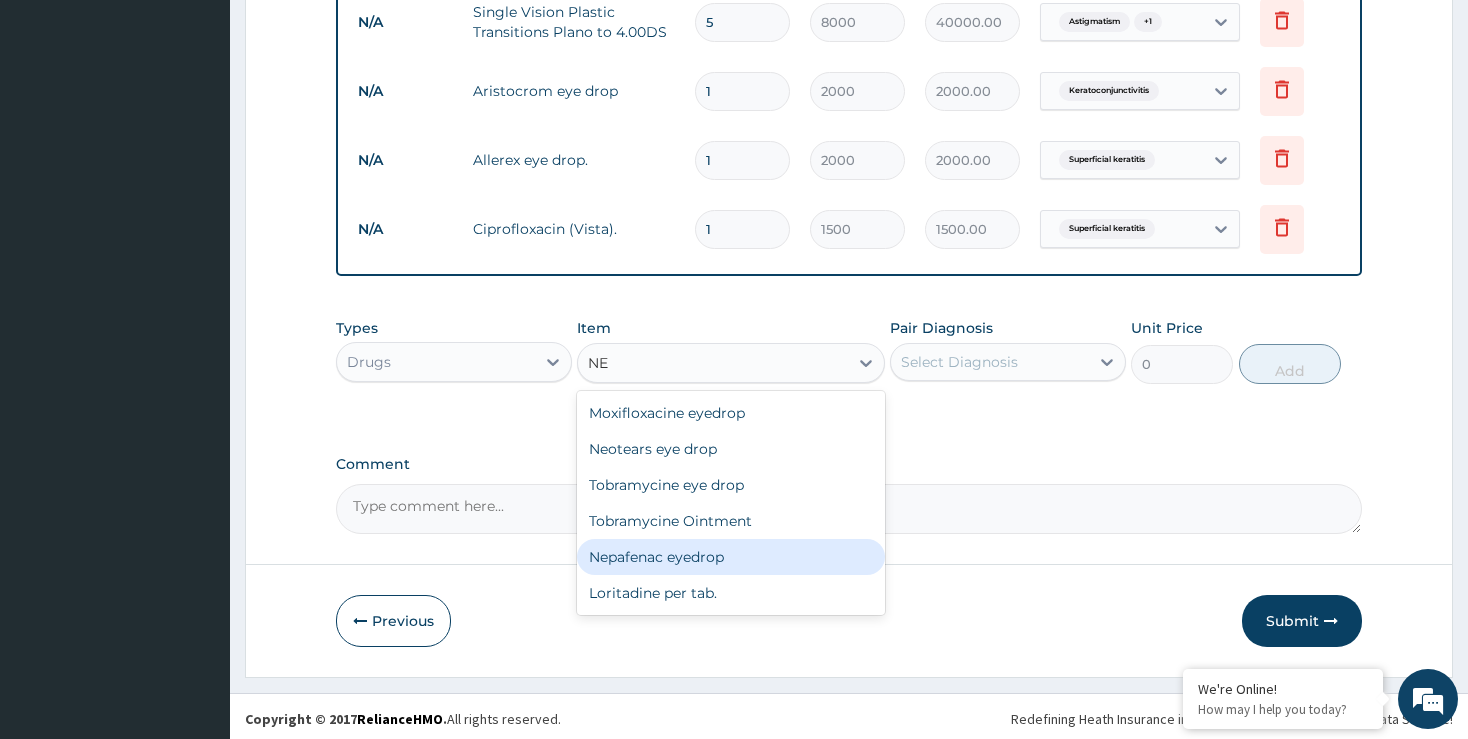 type 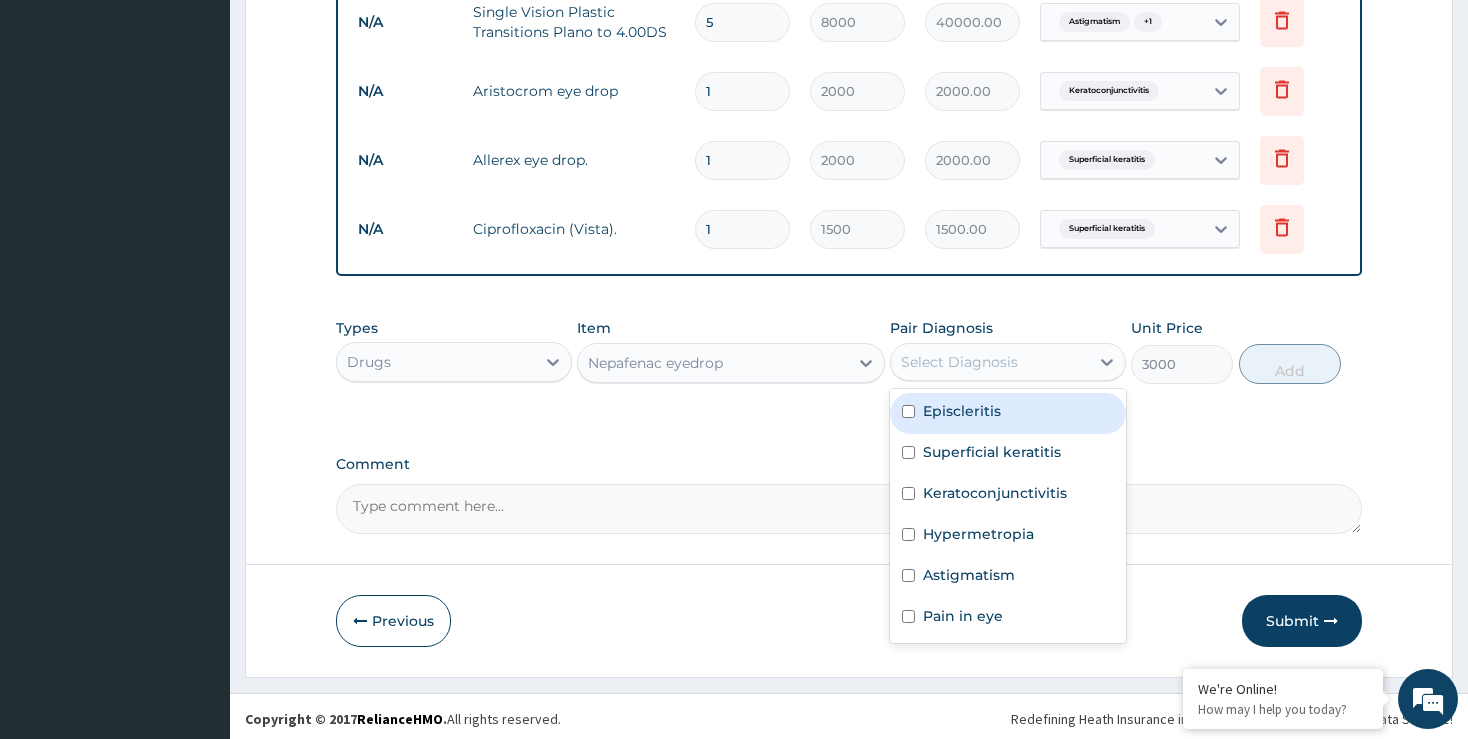 click on "Select Diagnosis" at bounding box center [959, 362] 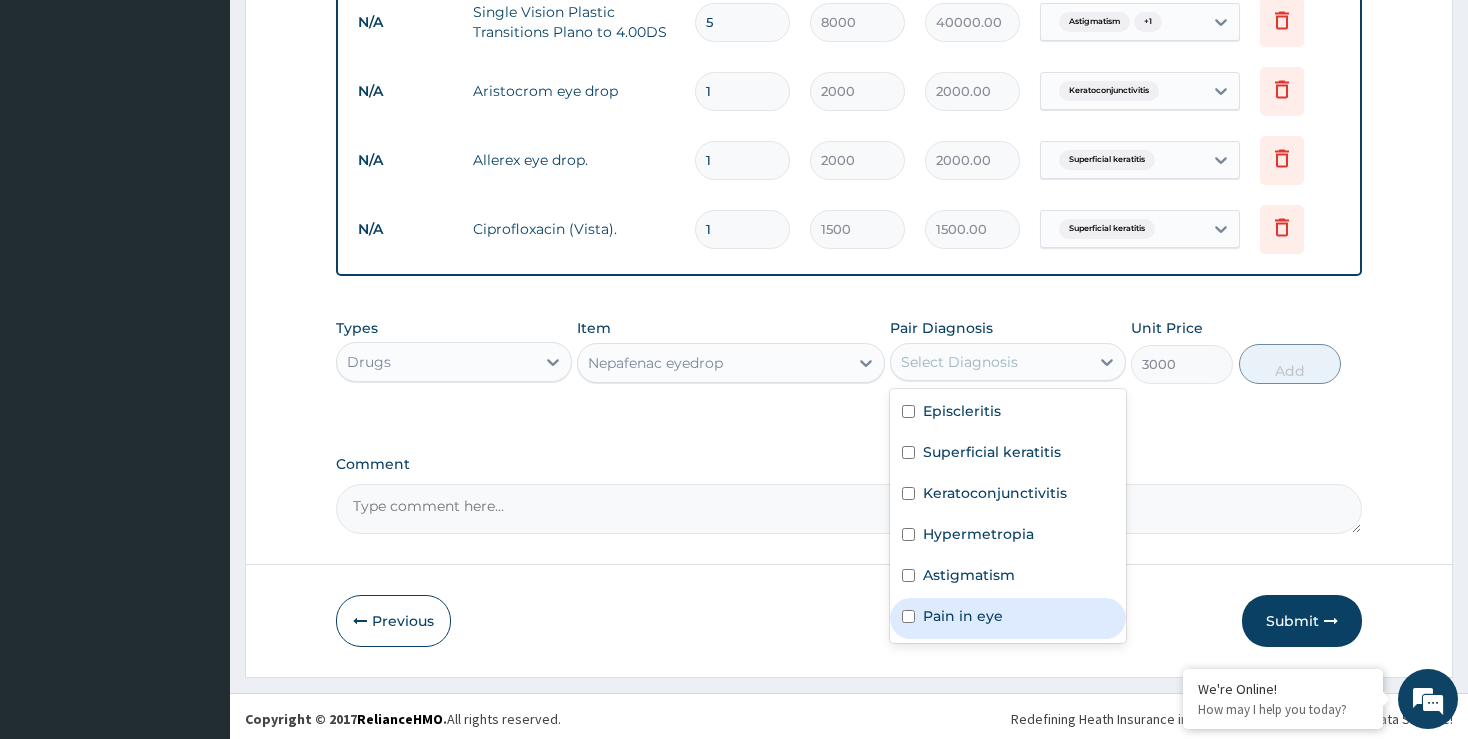 click at bounding box center (908, 616) 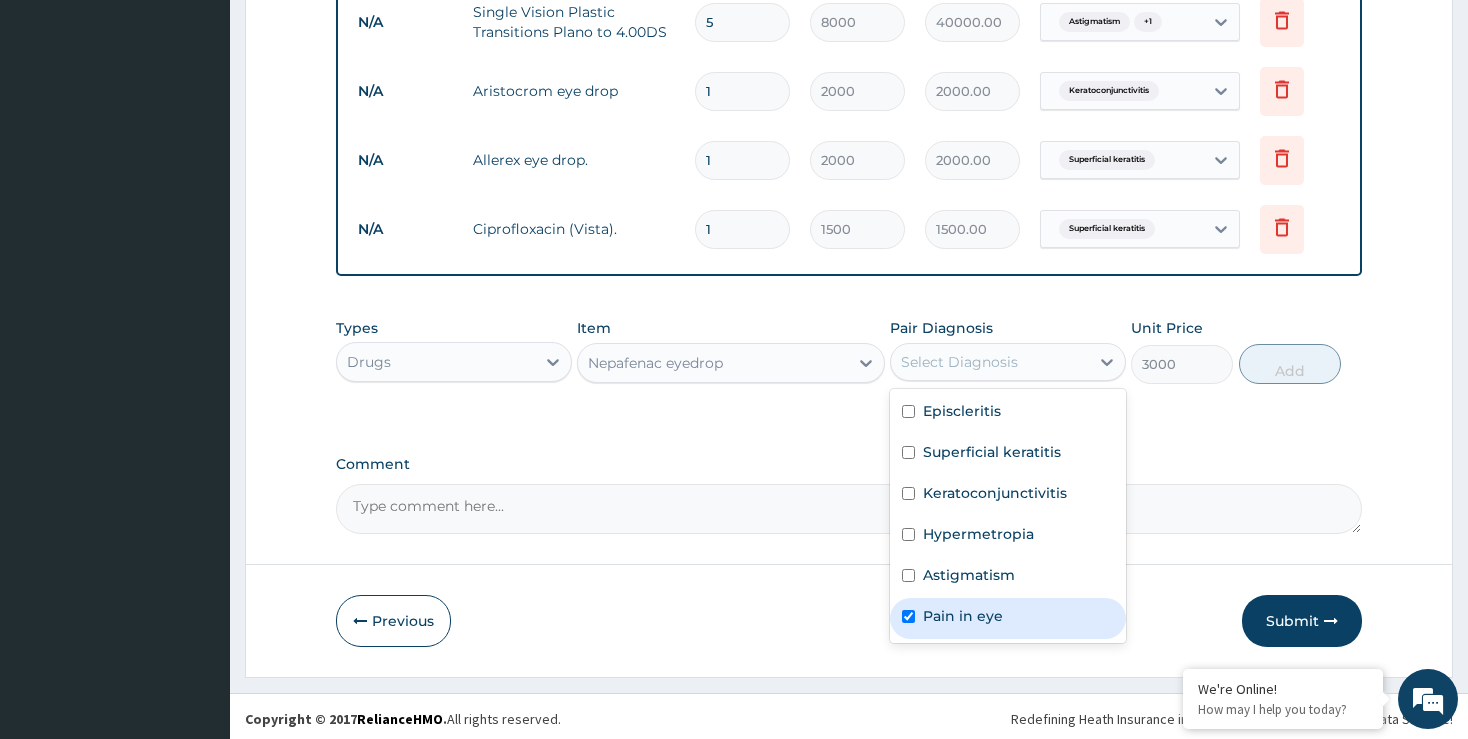 checkbox on "true" 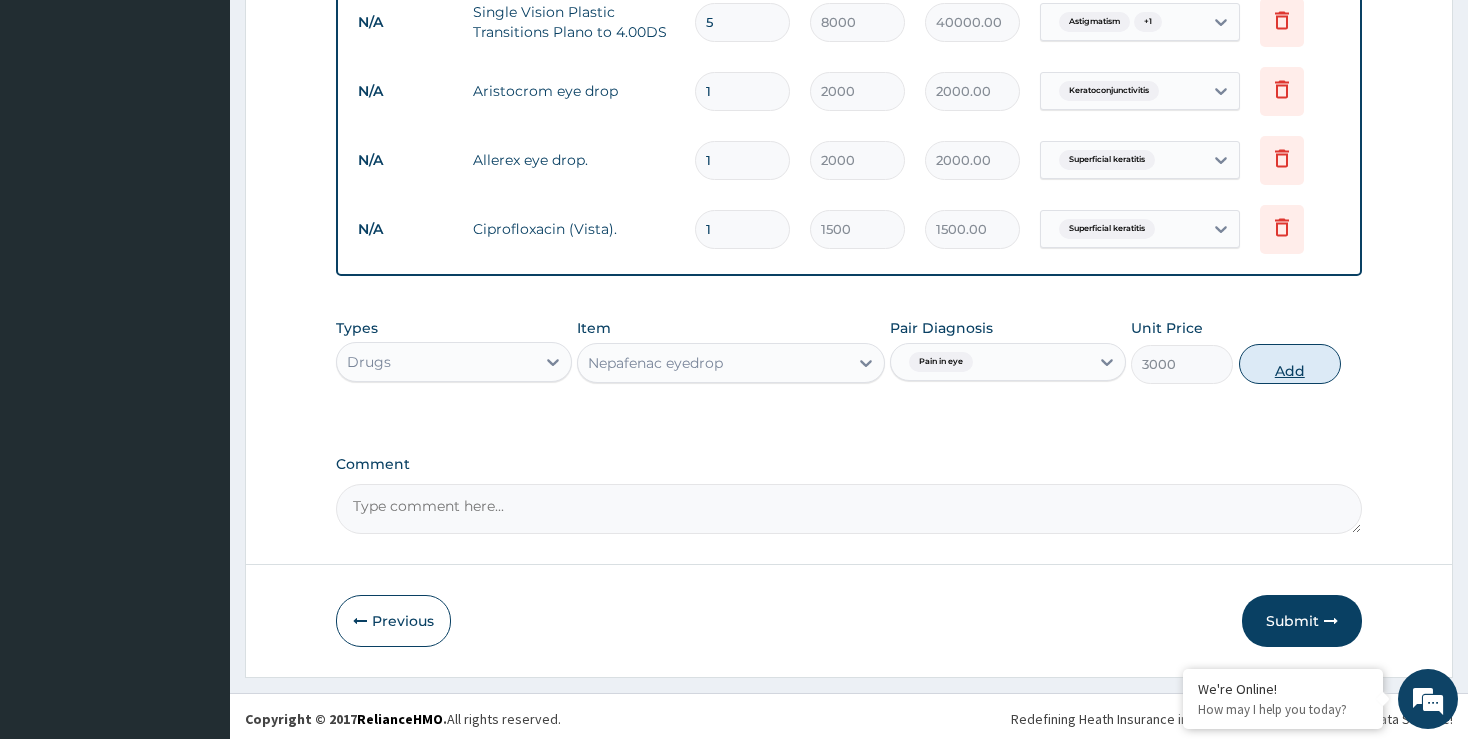 click on "Add" at bounding box center [1290, 364] 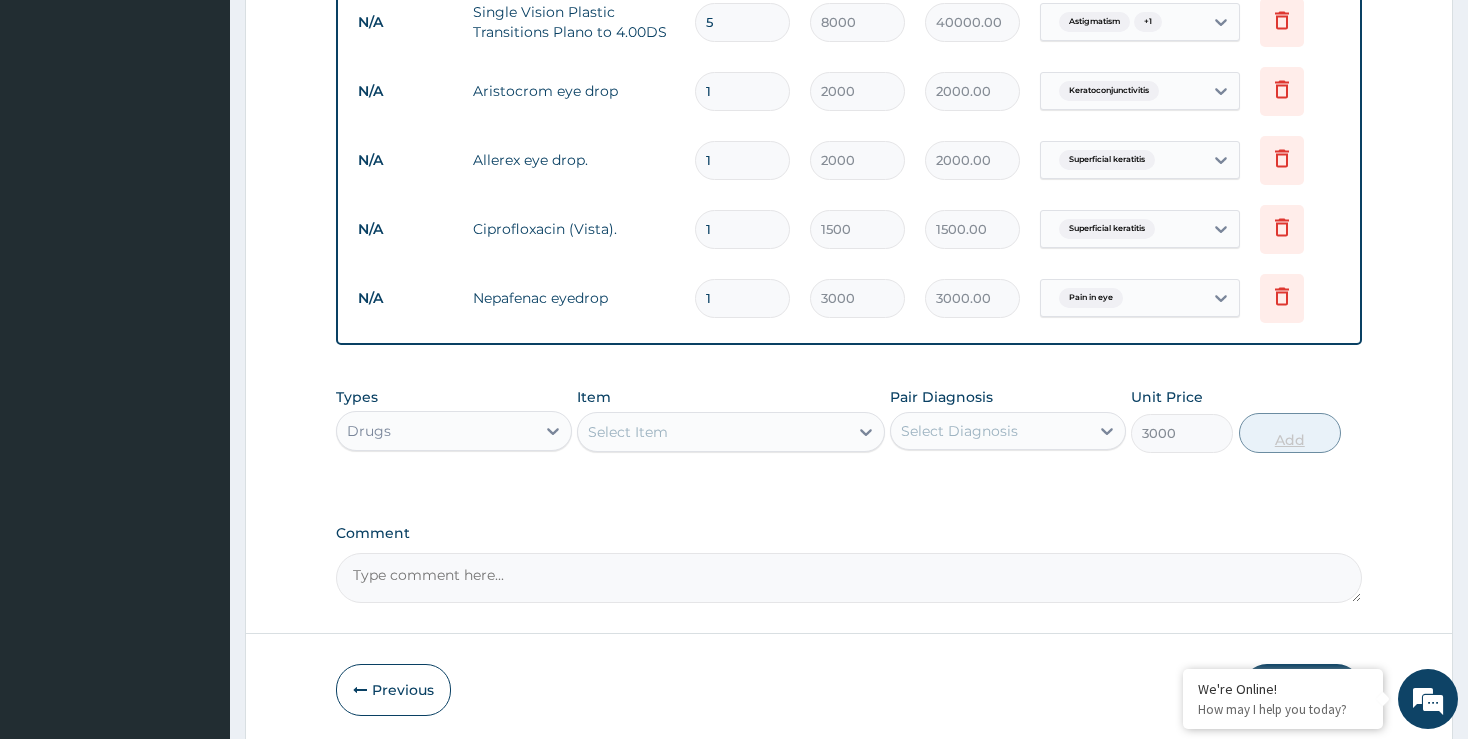 type on "0" 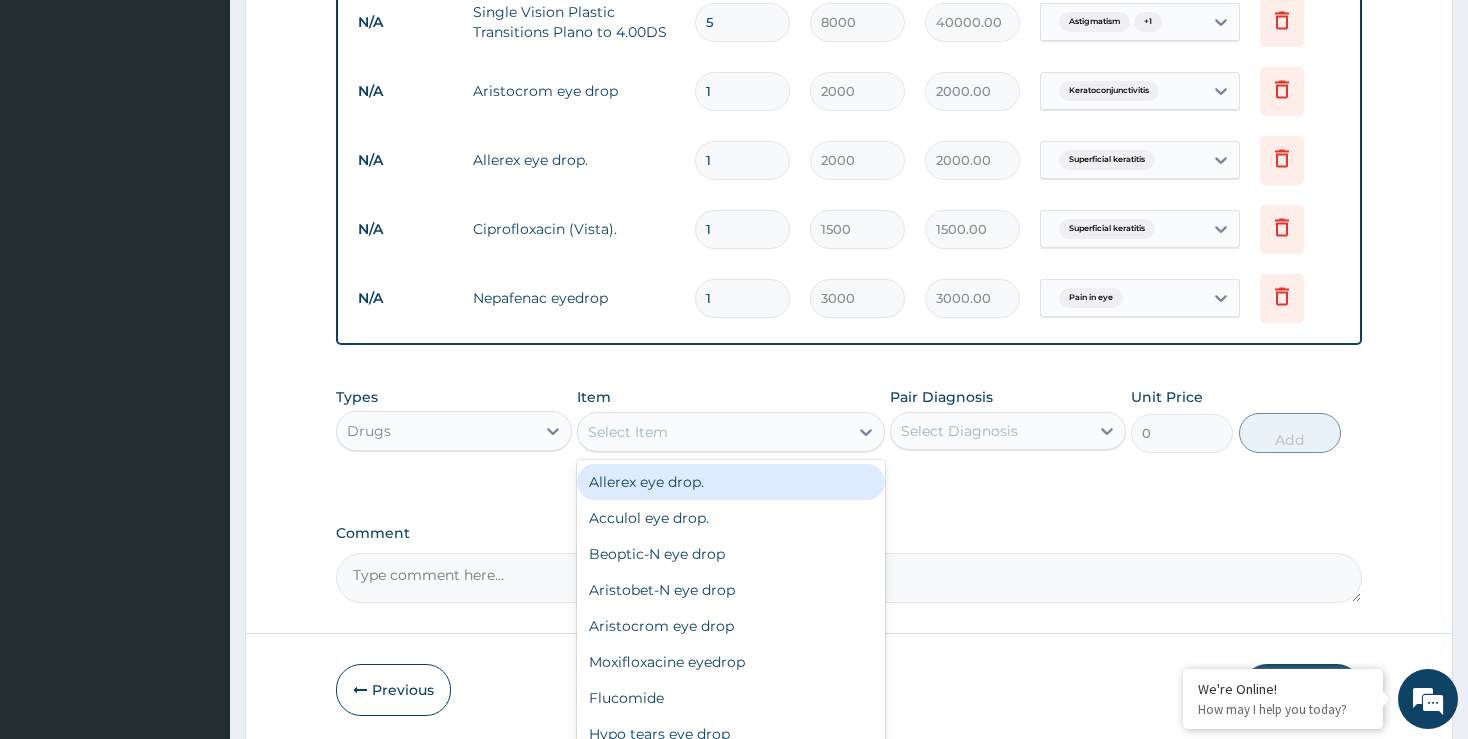 click on "Select Item" at bounding box center [713, 432] 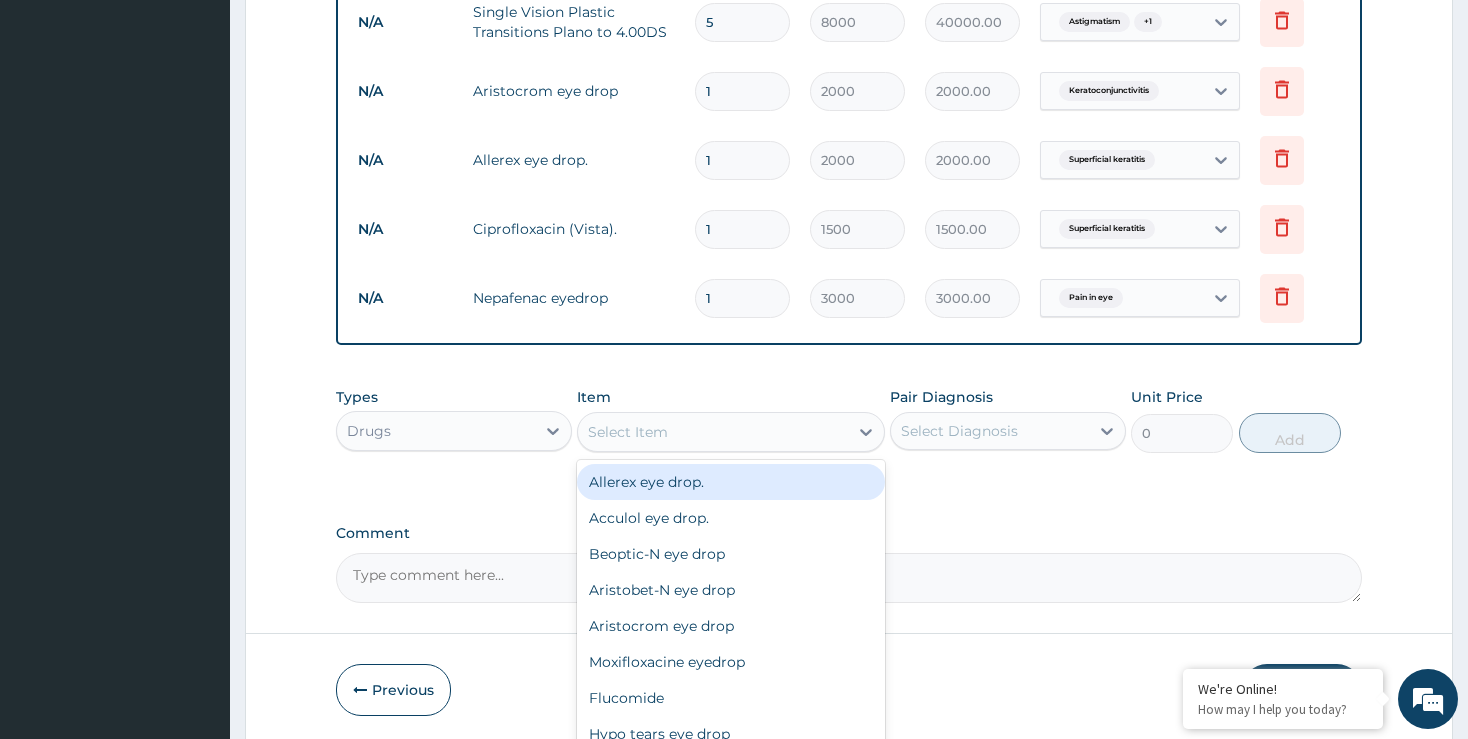 type on "G" 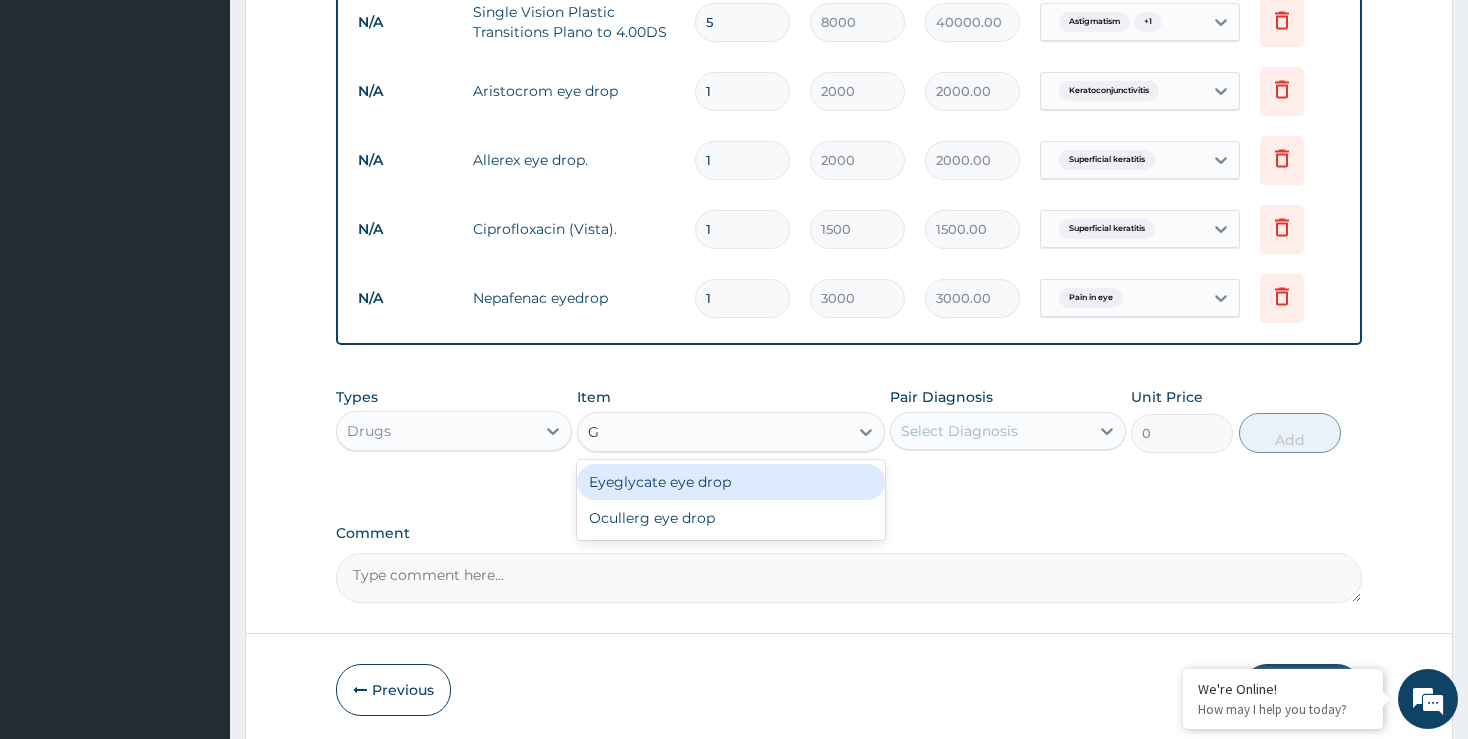 click on "Eyeglycate eye drop" at bounding box center (731, 482) 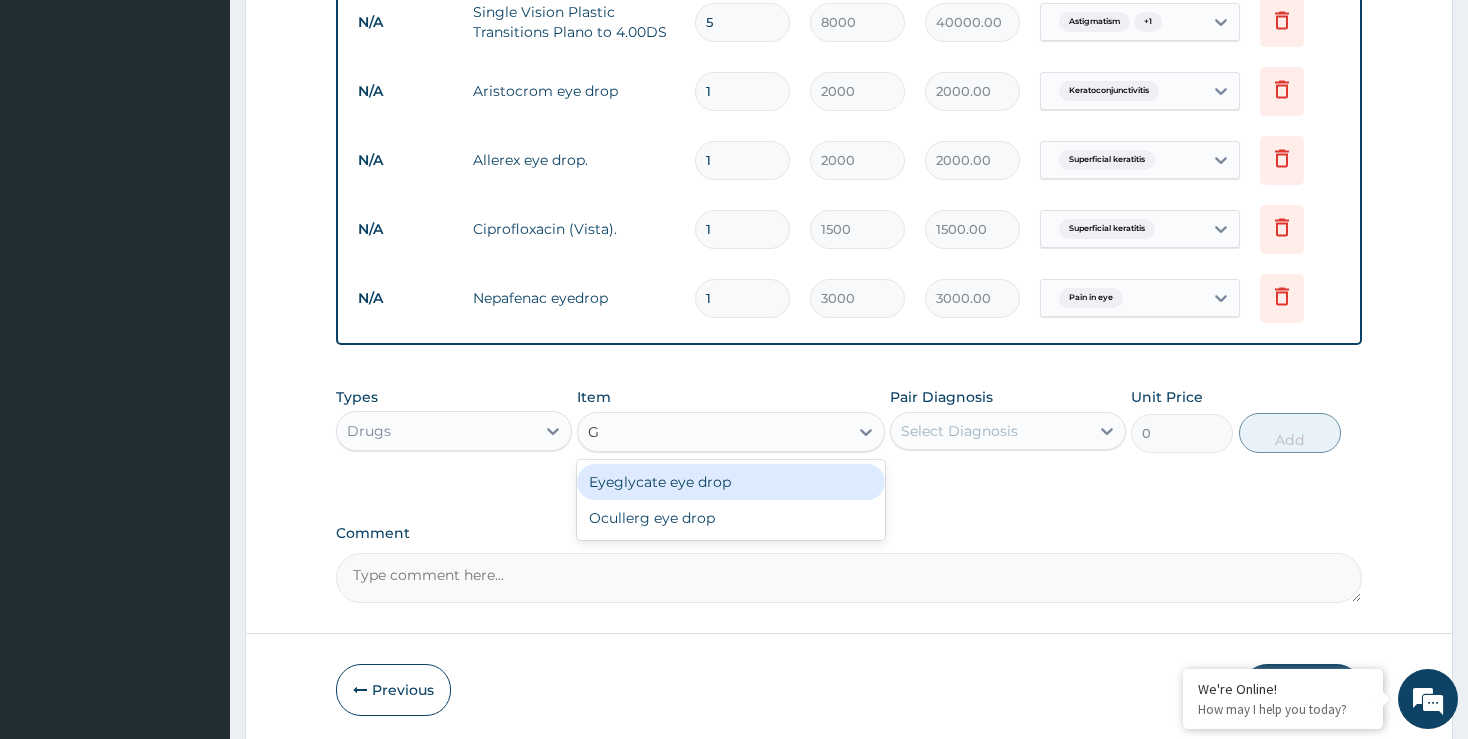 type 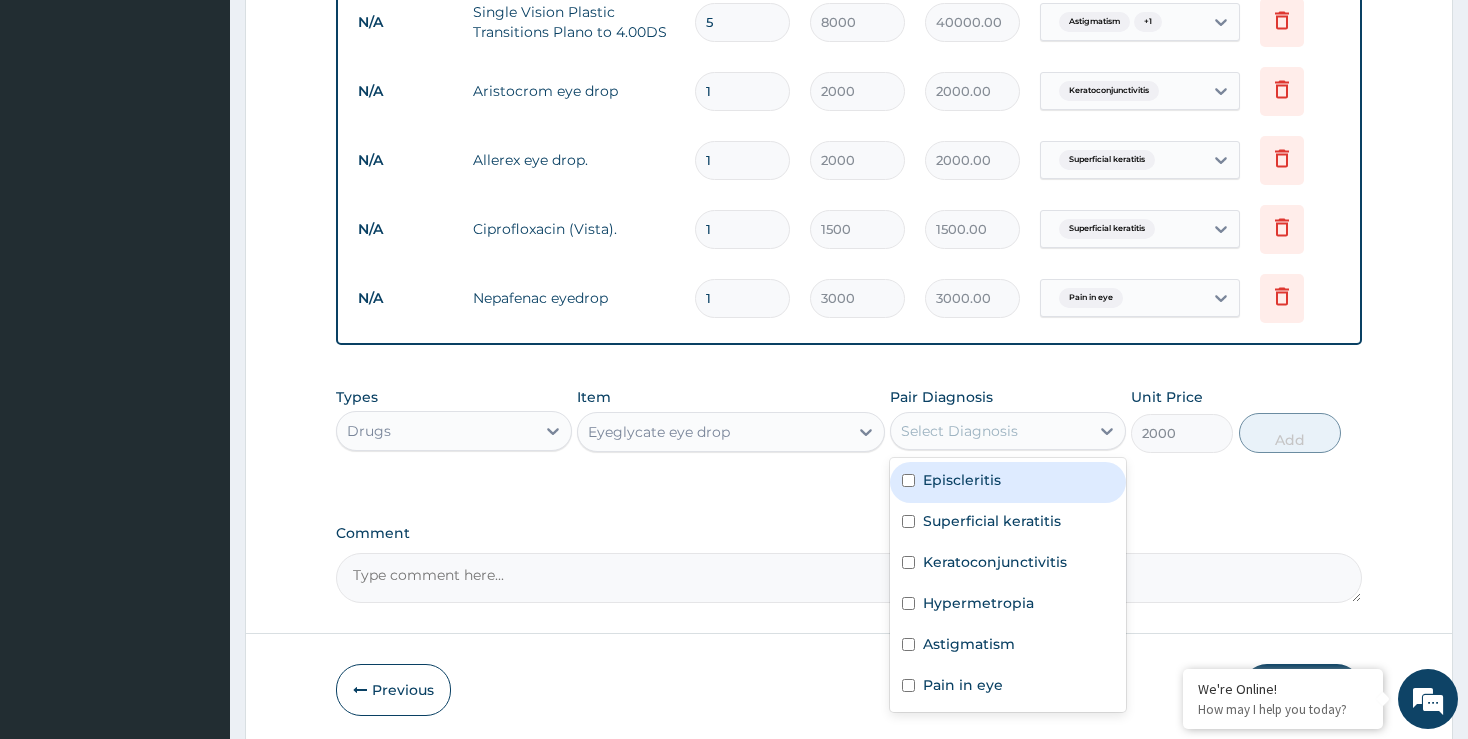 click on "Select Diagnosis" at bounding box center [959, 431] 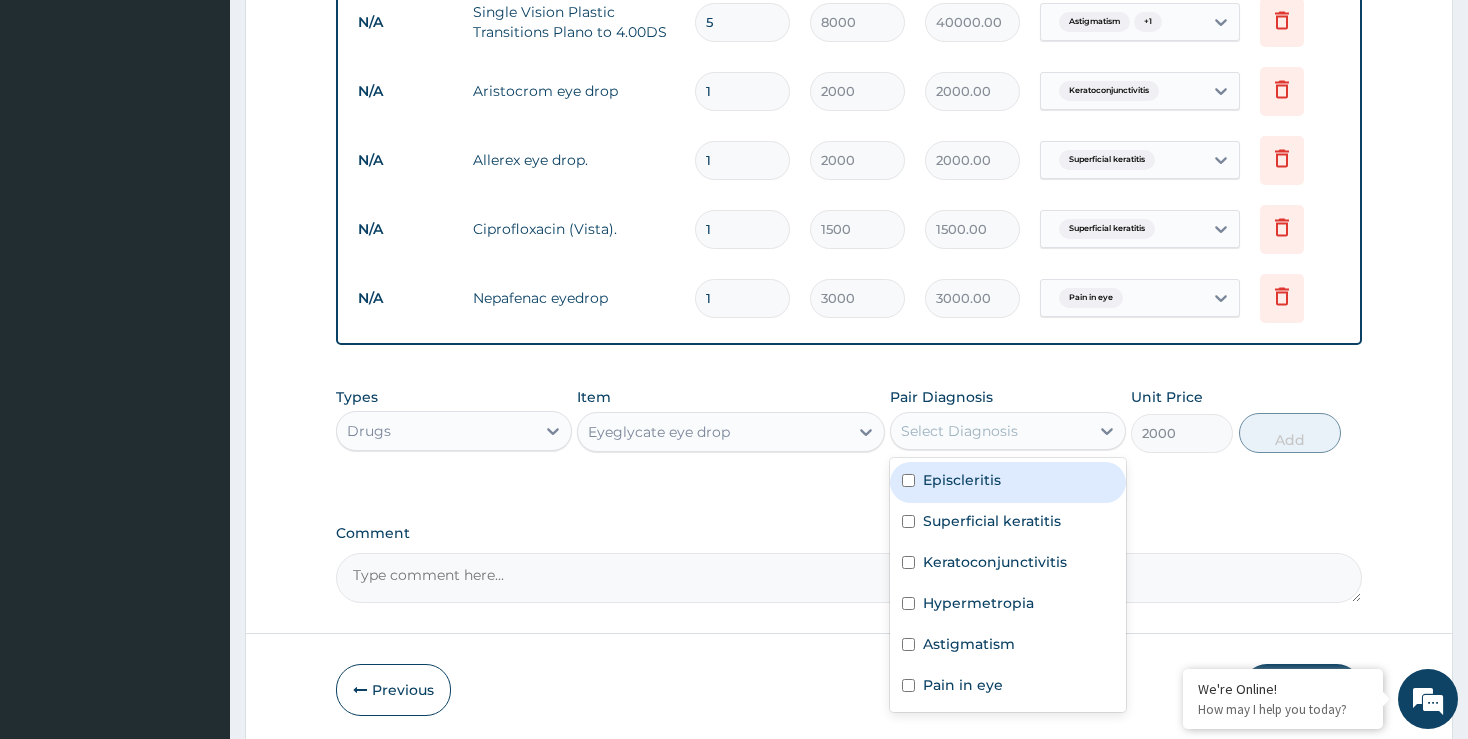 click at bounding box center [908, 480] 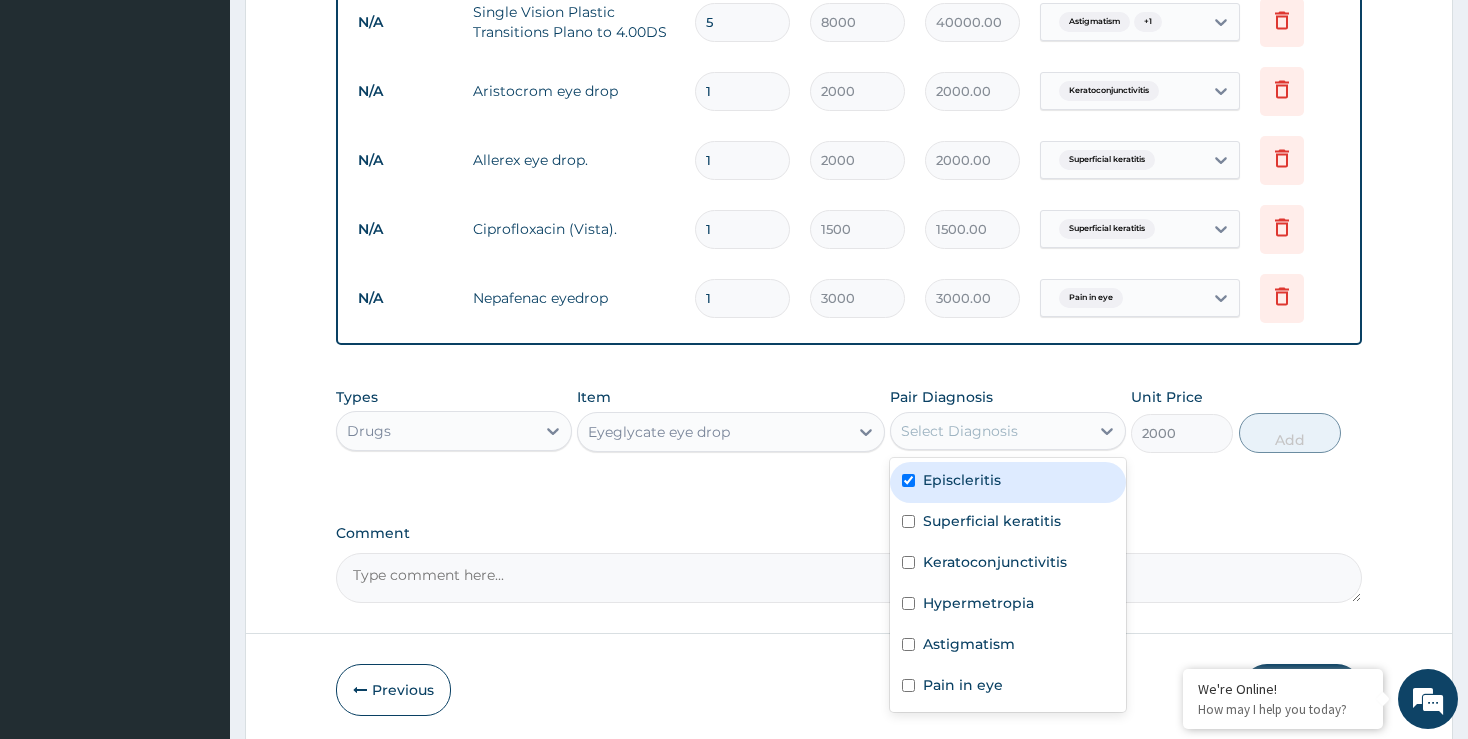 checkbox on "true" 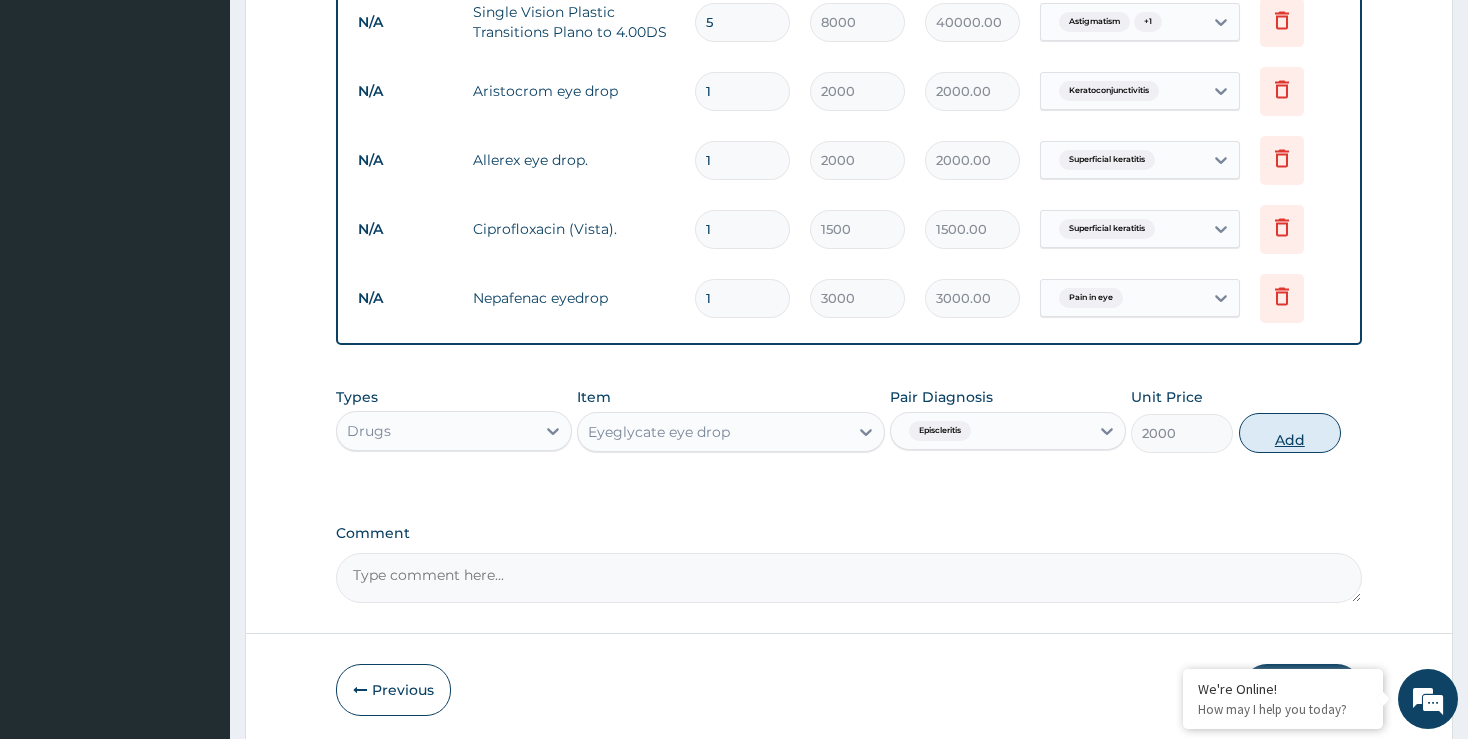 click on "Add" at bounding box center (1290, 433) 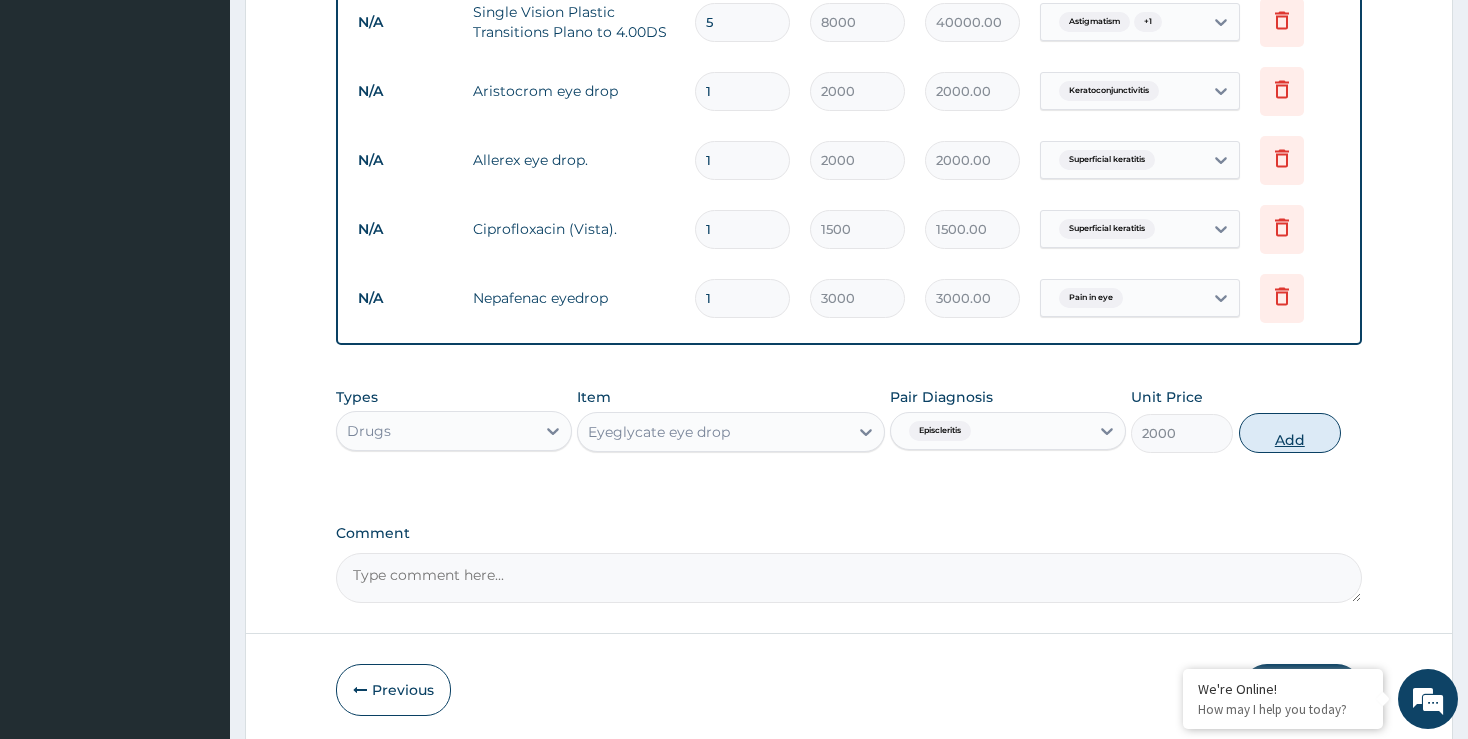 type on "0" 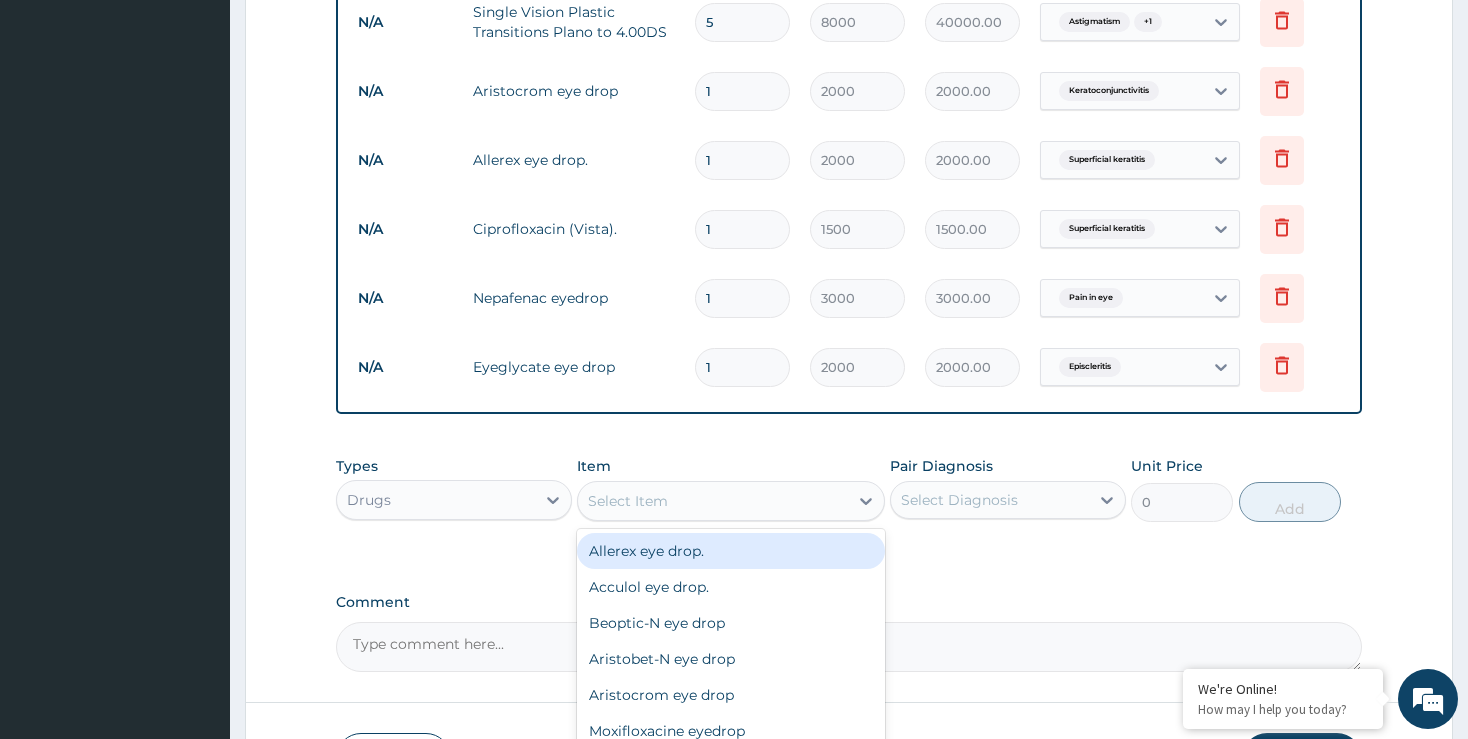 click on "Select Item" at bounding box center (713, 501) 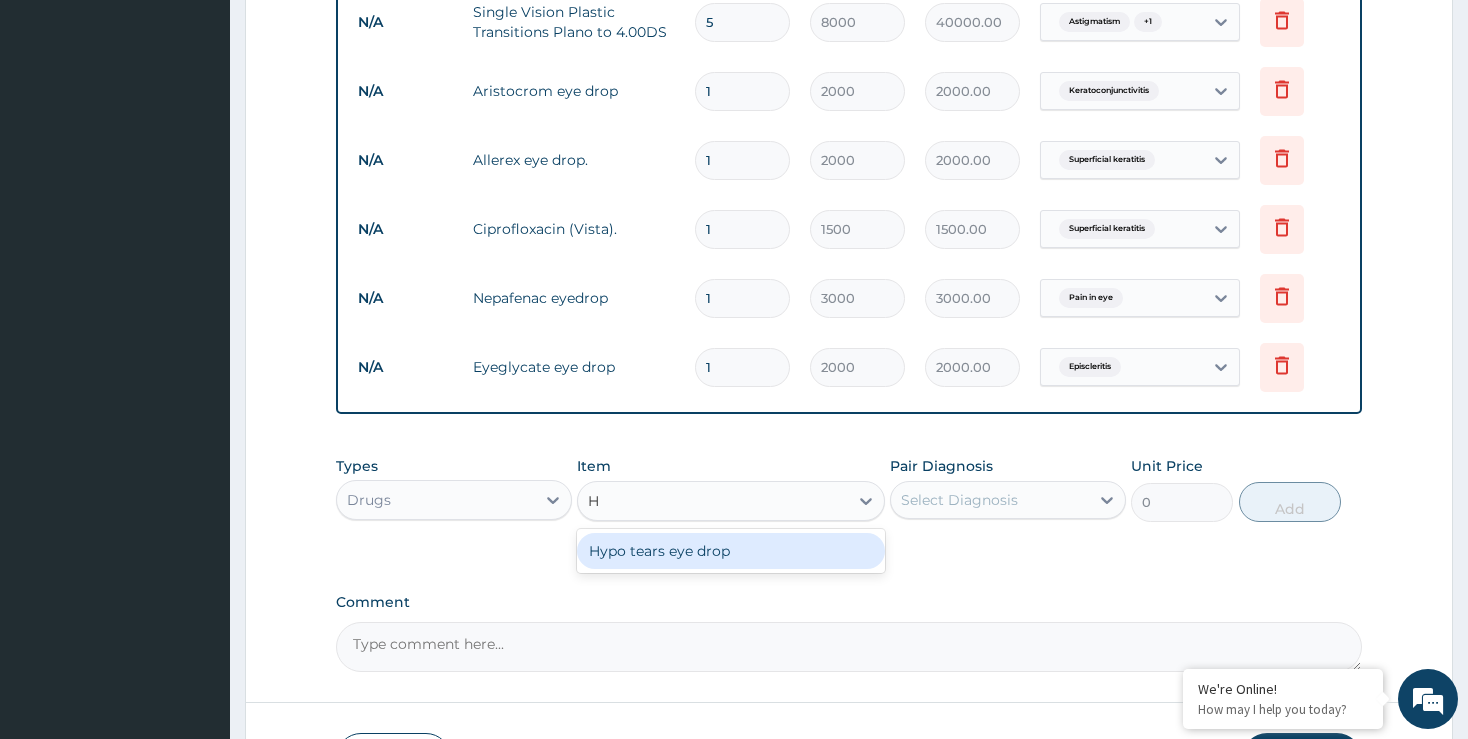 type on "HY" 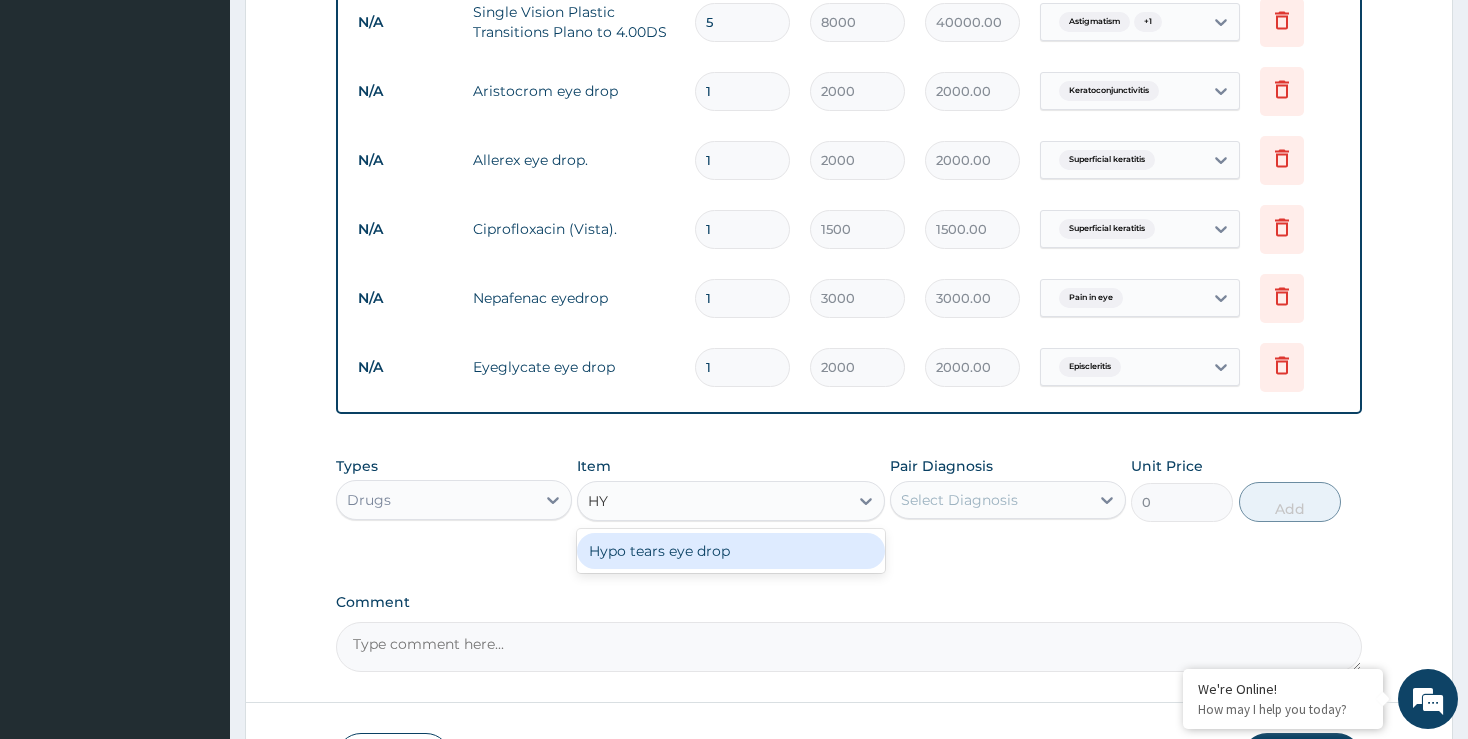 click on "Hypo tears eye drop" at bounding box center [731, 551] 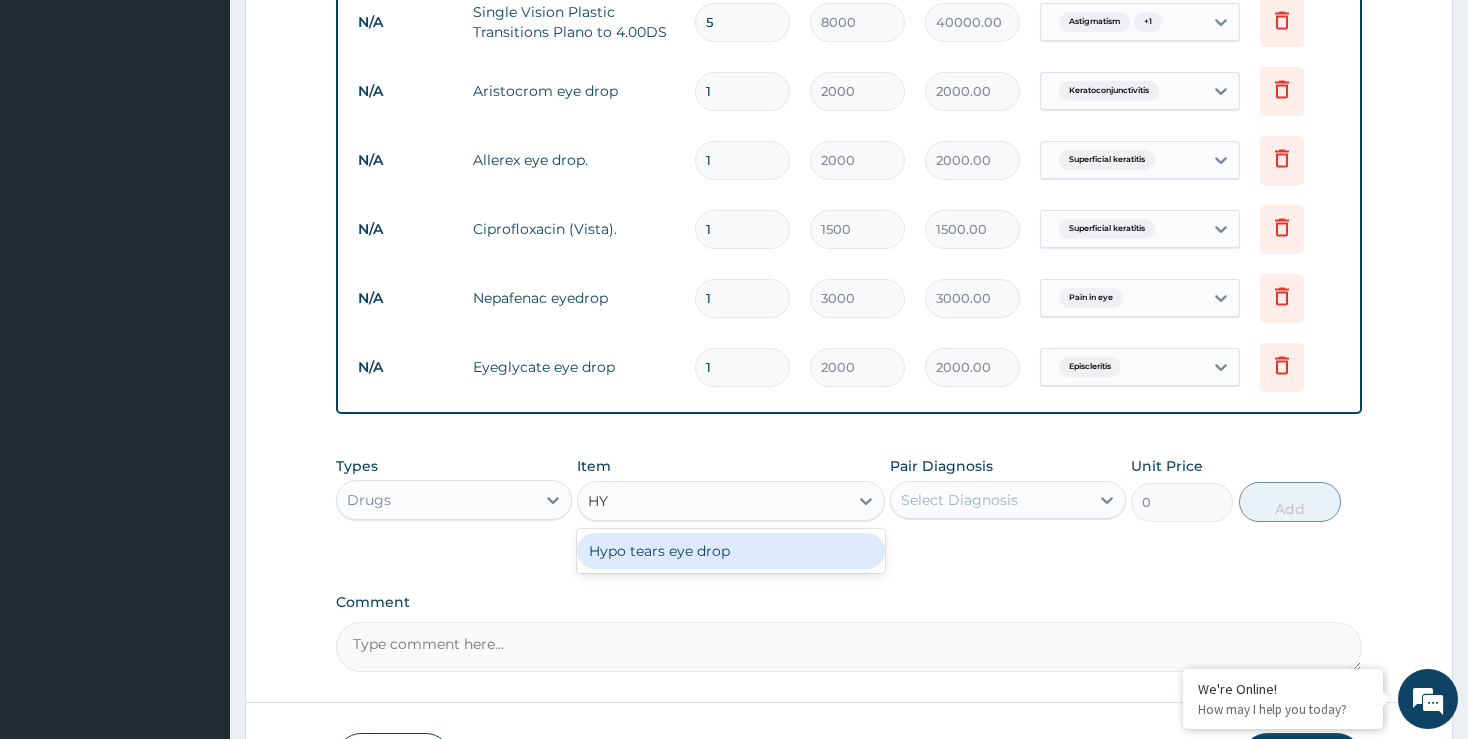 type 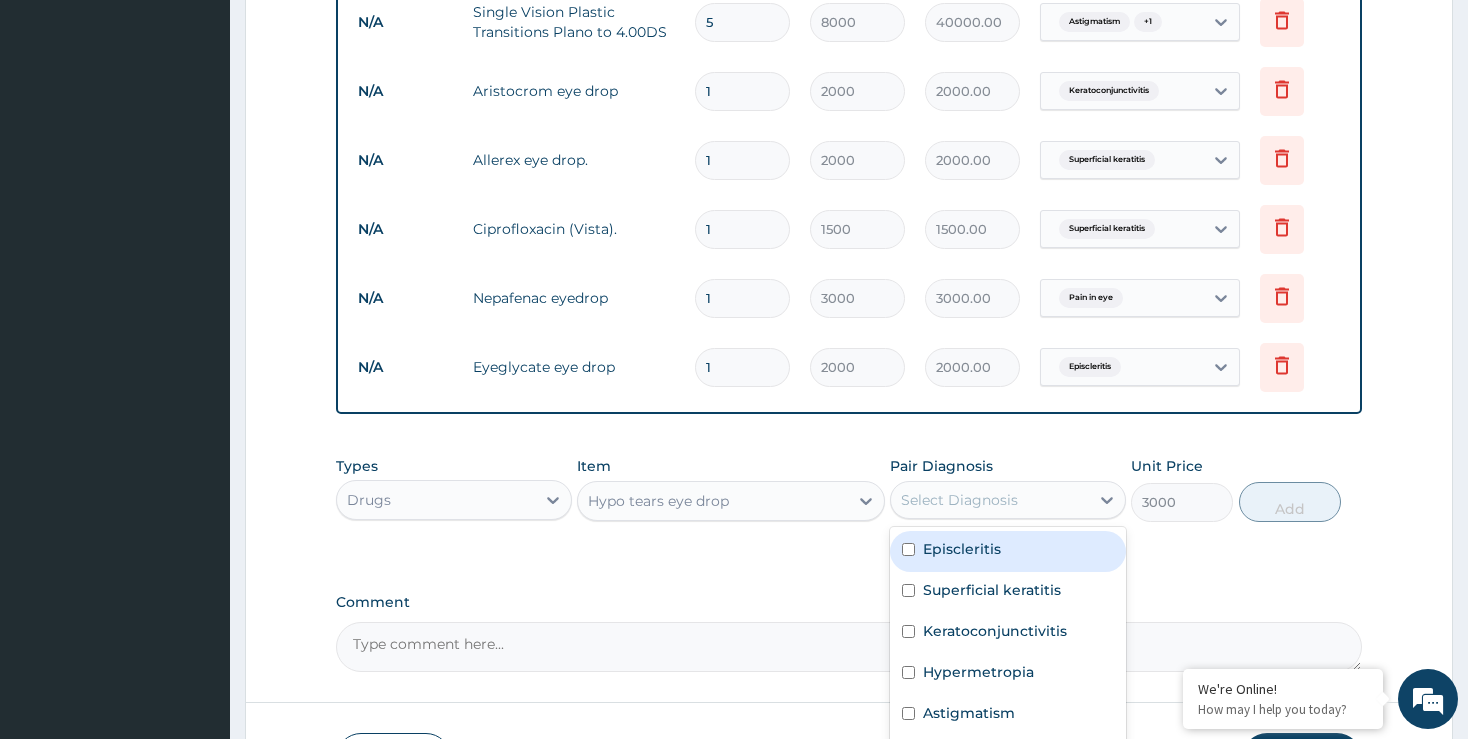 click on "Select Diagnosis" at bounding box center [959, 500] 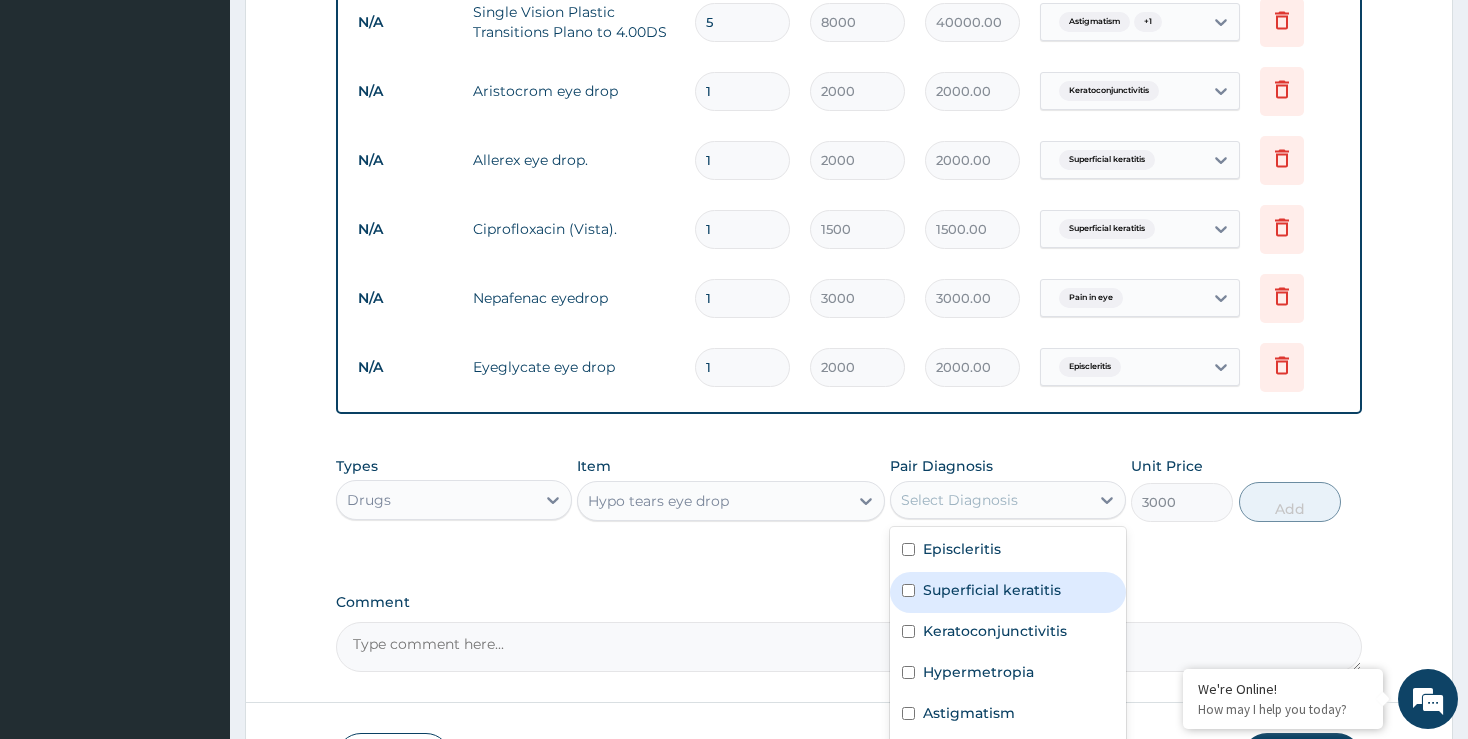 click at bounding box center (908, 590) 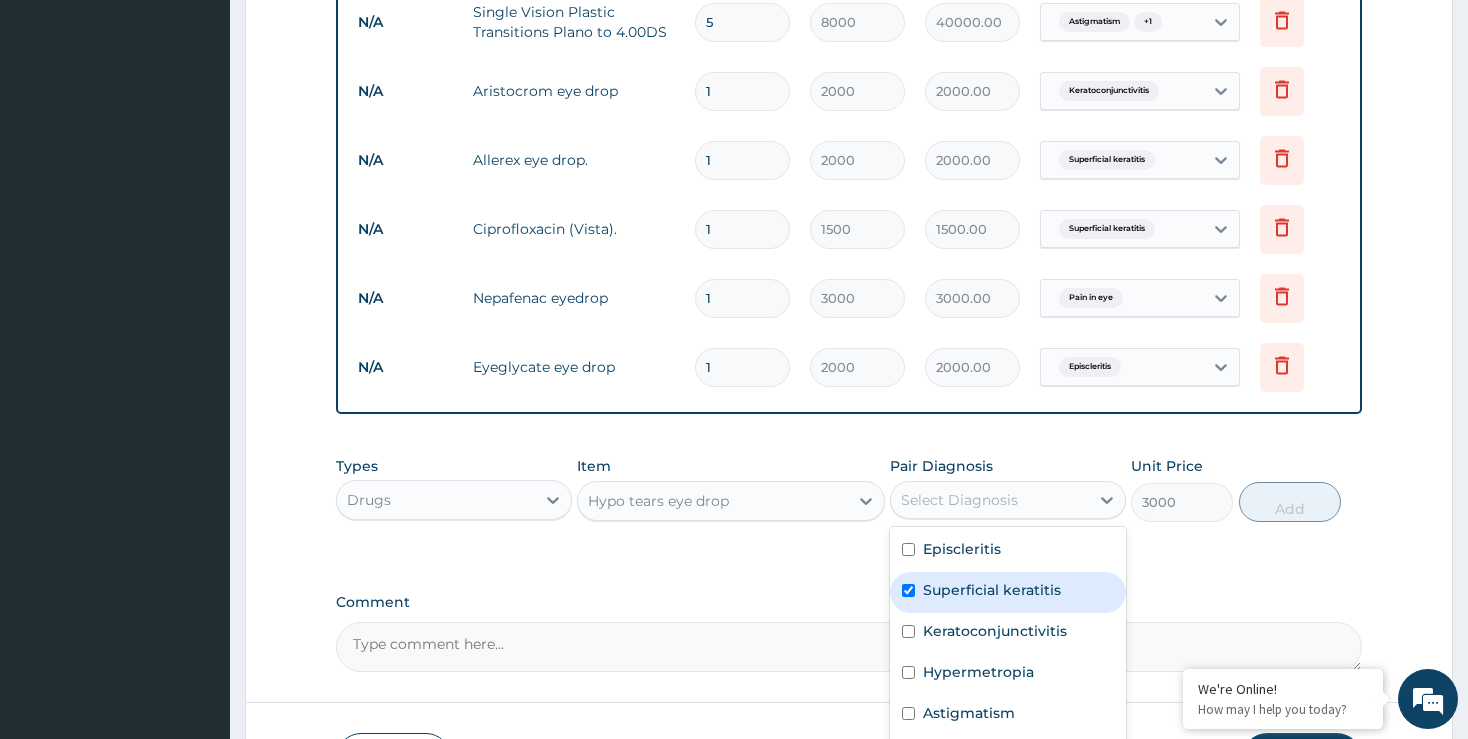 checkbox on "true" 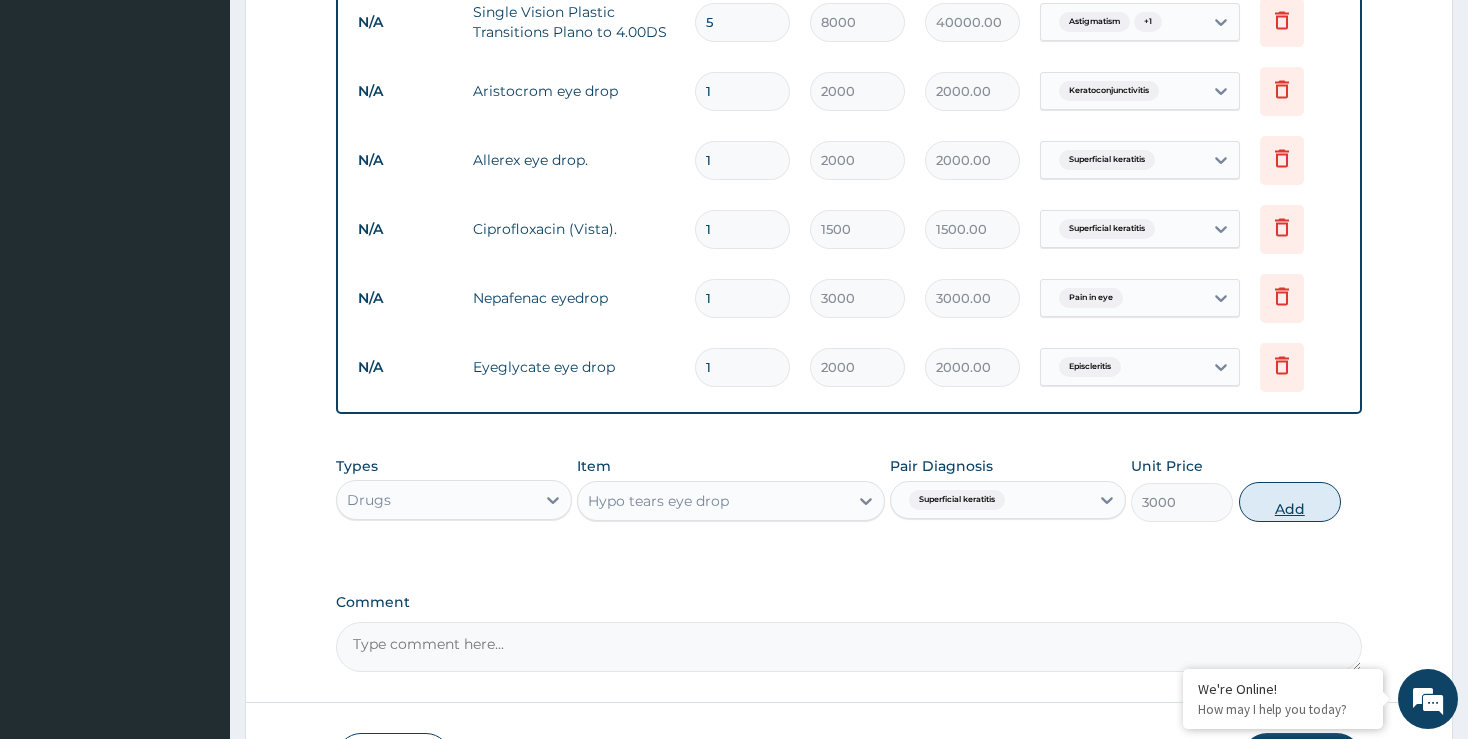 click on "Add" at bounding box center [1290, 502] 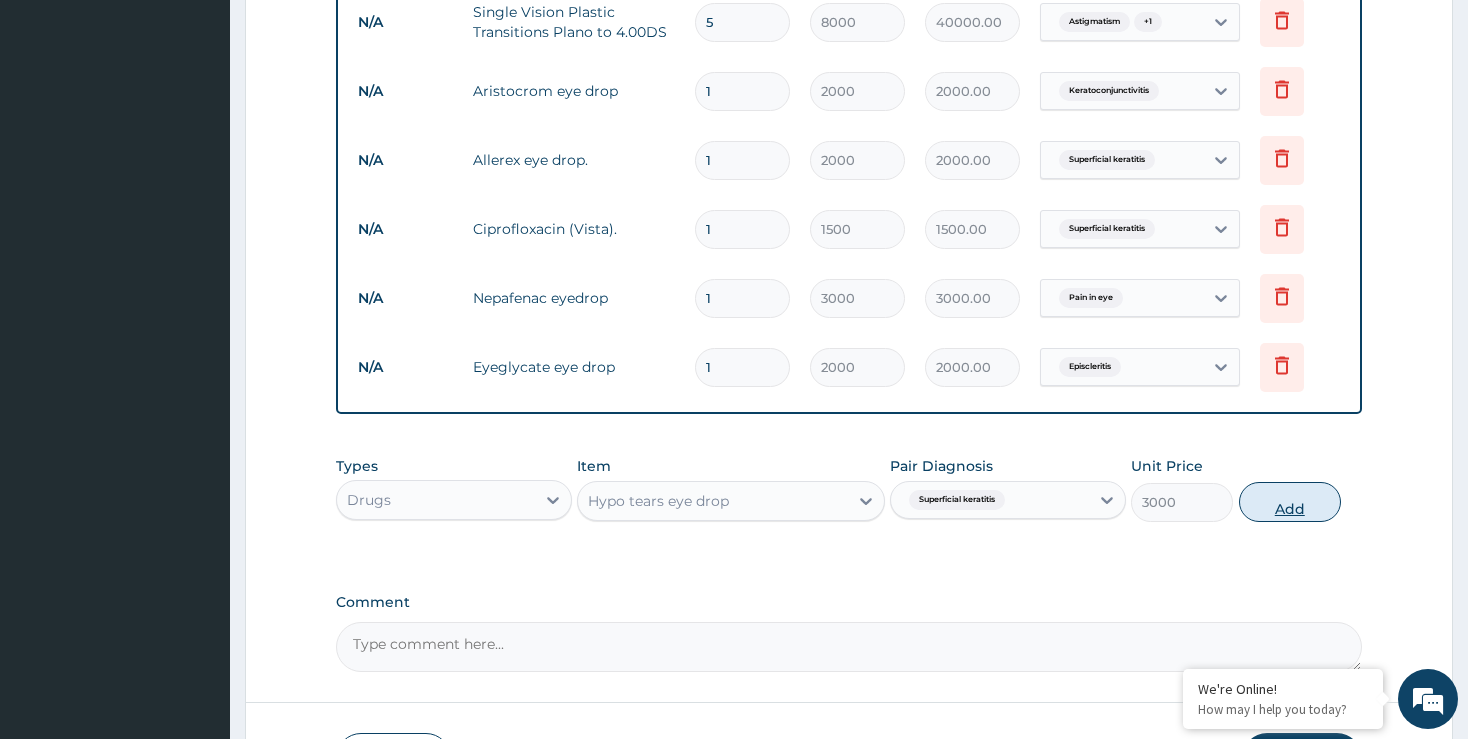 type on "0" 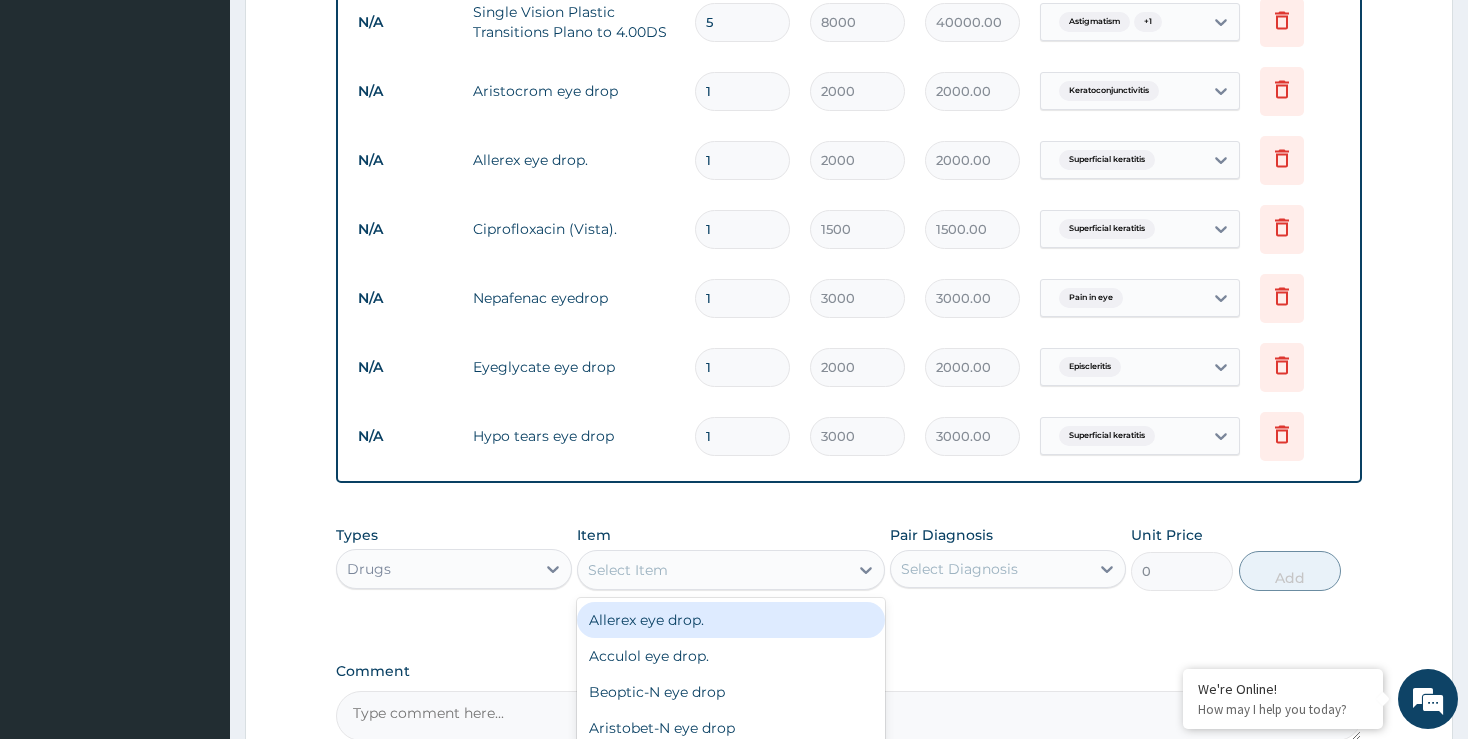 click on "Select Item" at bounding box center [713, 570] 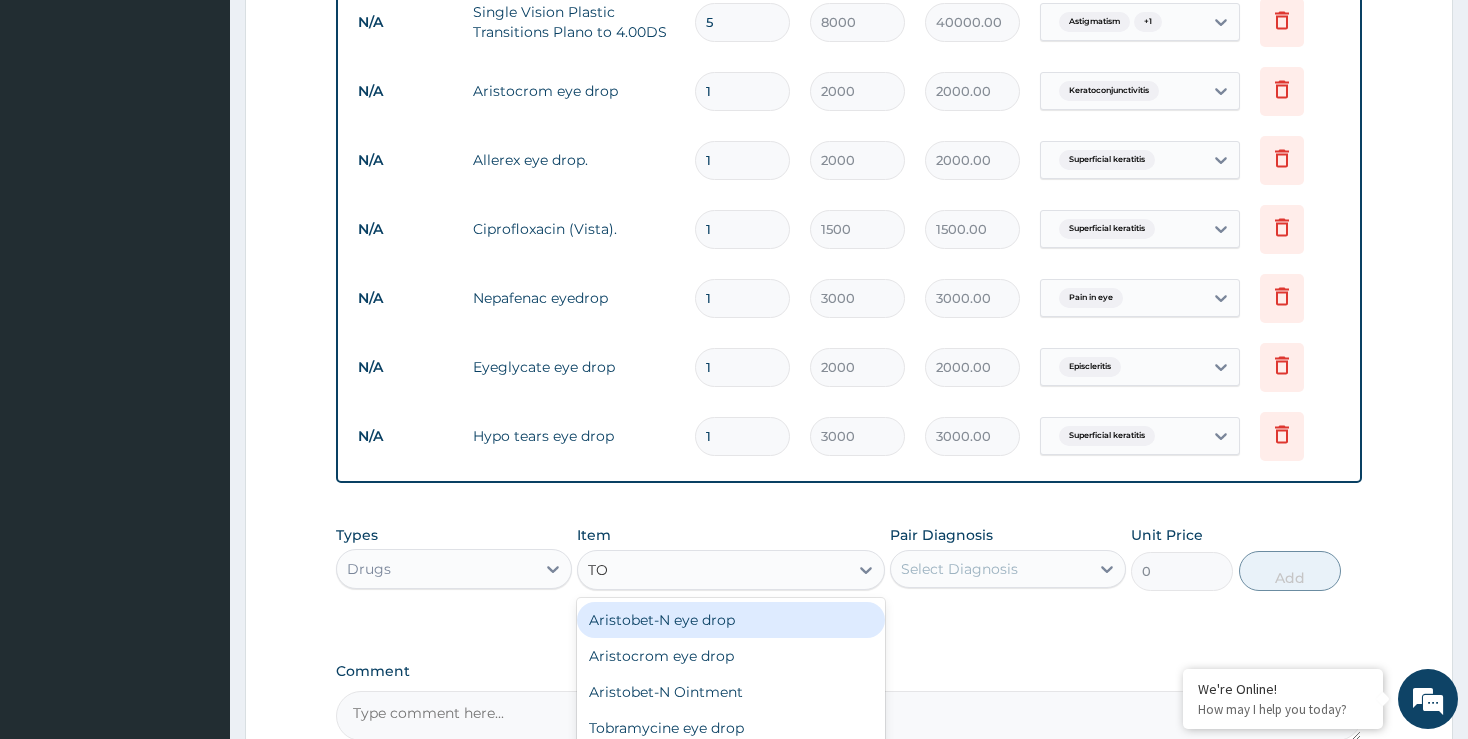 type on "TOB" 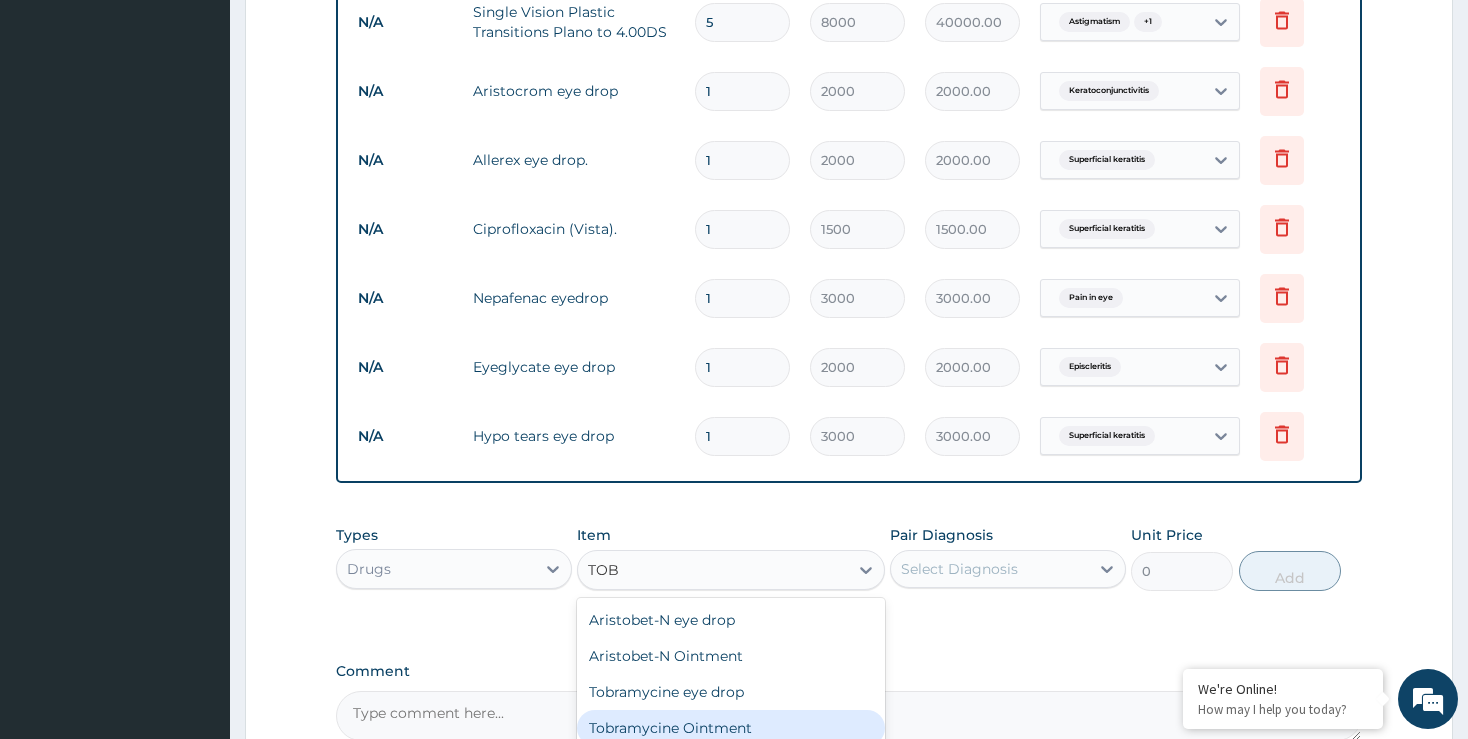 click on "Tobramycine Ointment" at bounding box center (731, 728) 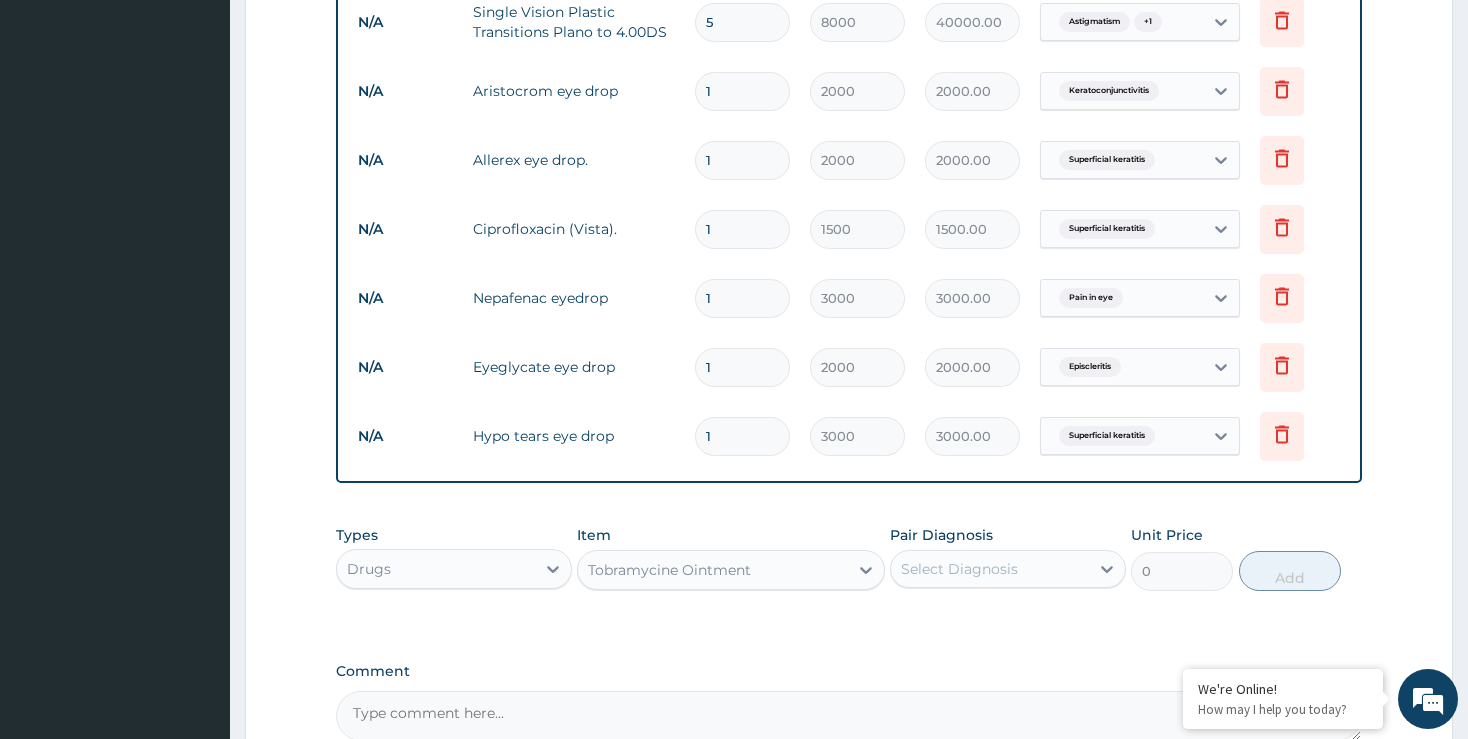 type 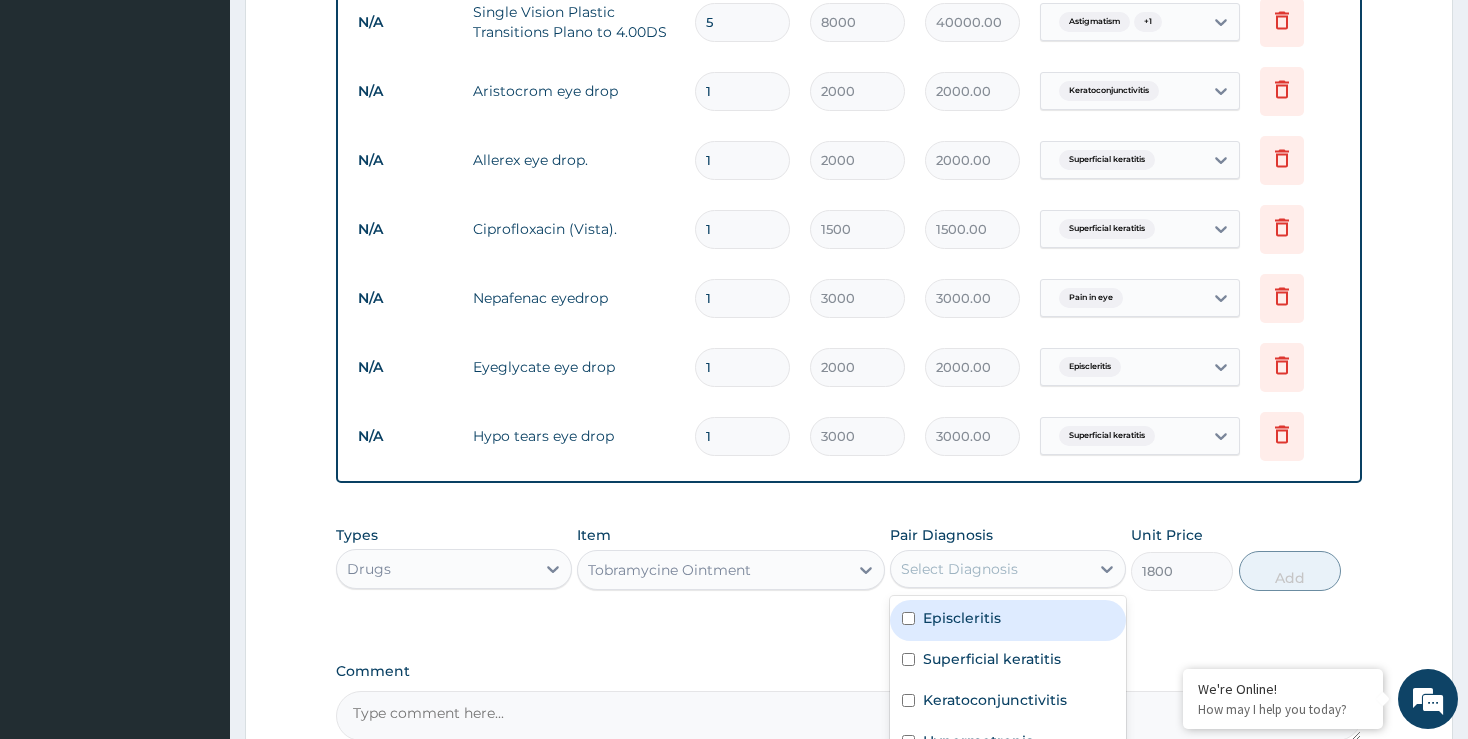 click on "Select Diagnosis" at bounding box center [990, 569] 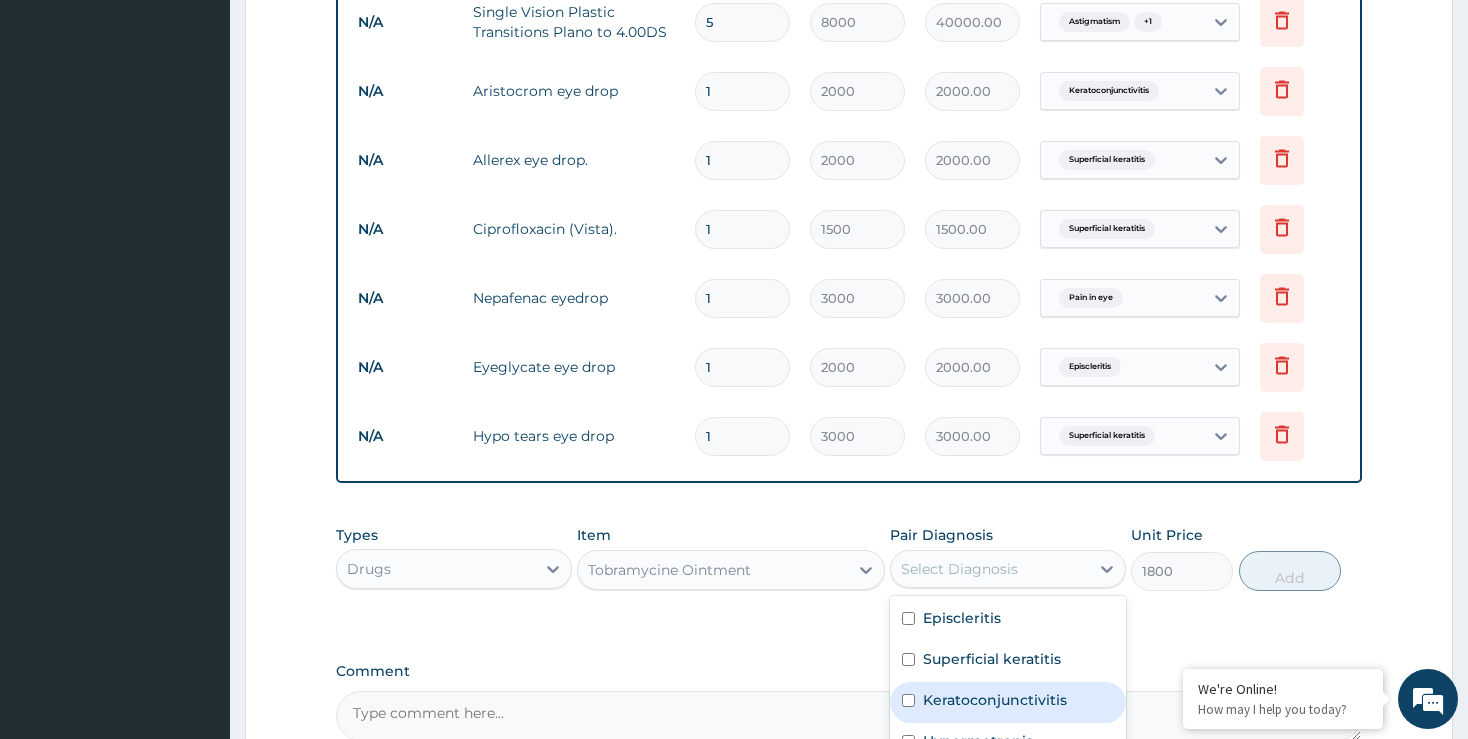 click at bounding box center (908, 700) 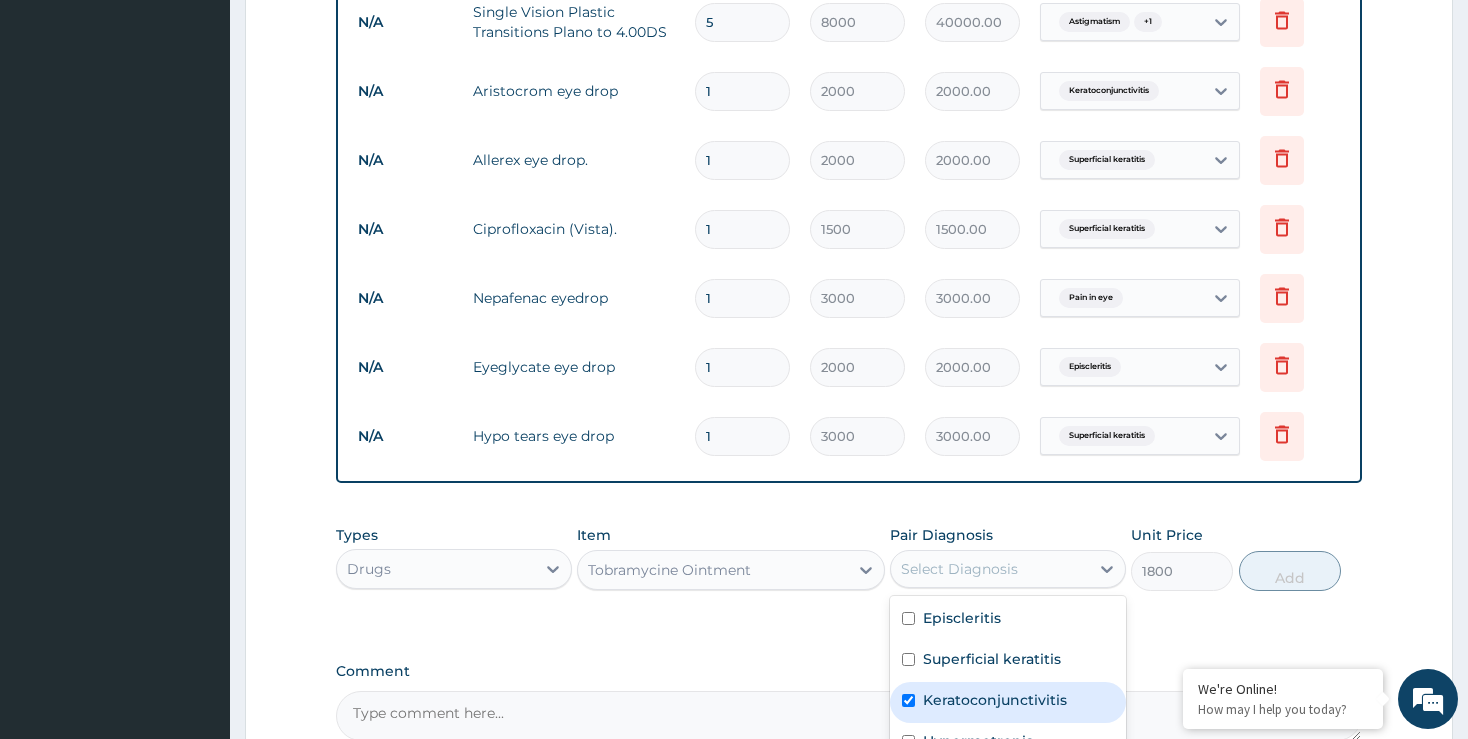 checkbox on "true" 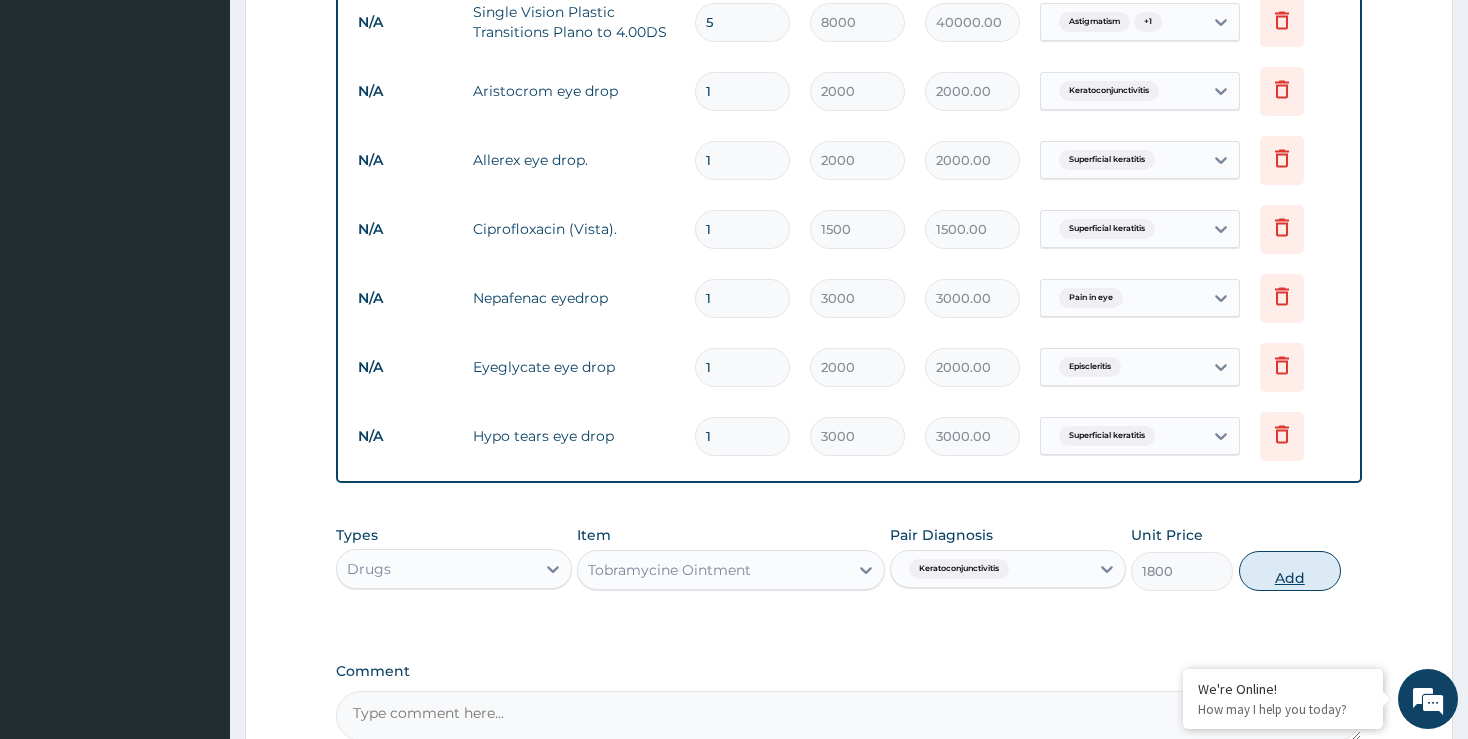 click on "Add" at bounding box center (1290, 571) 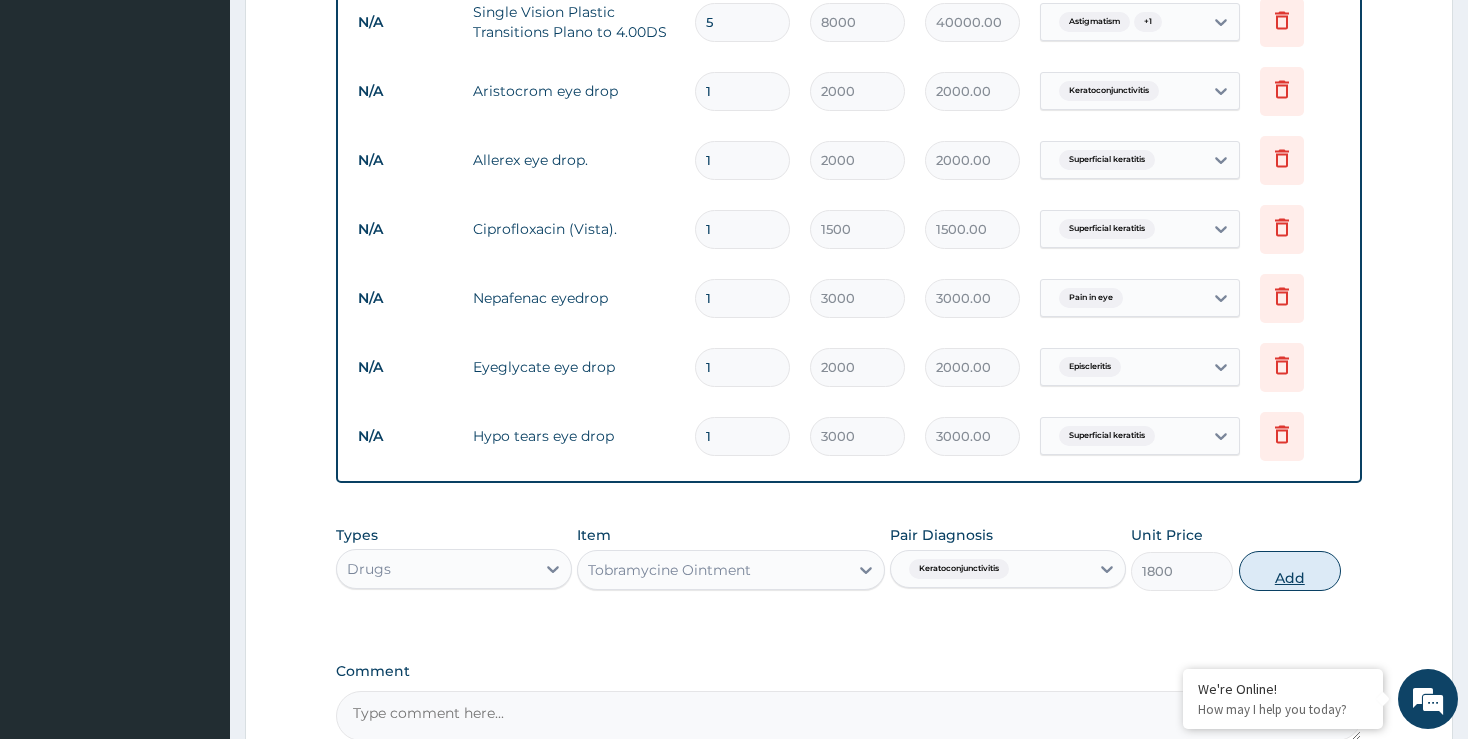 type on "0" 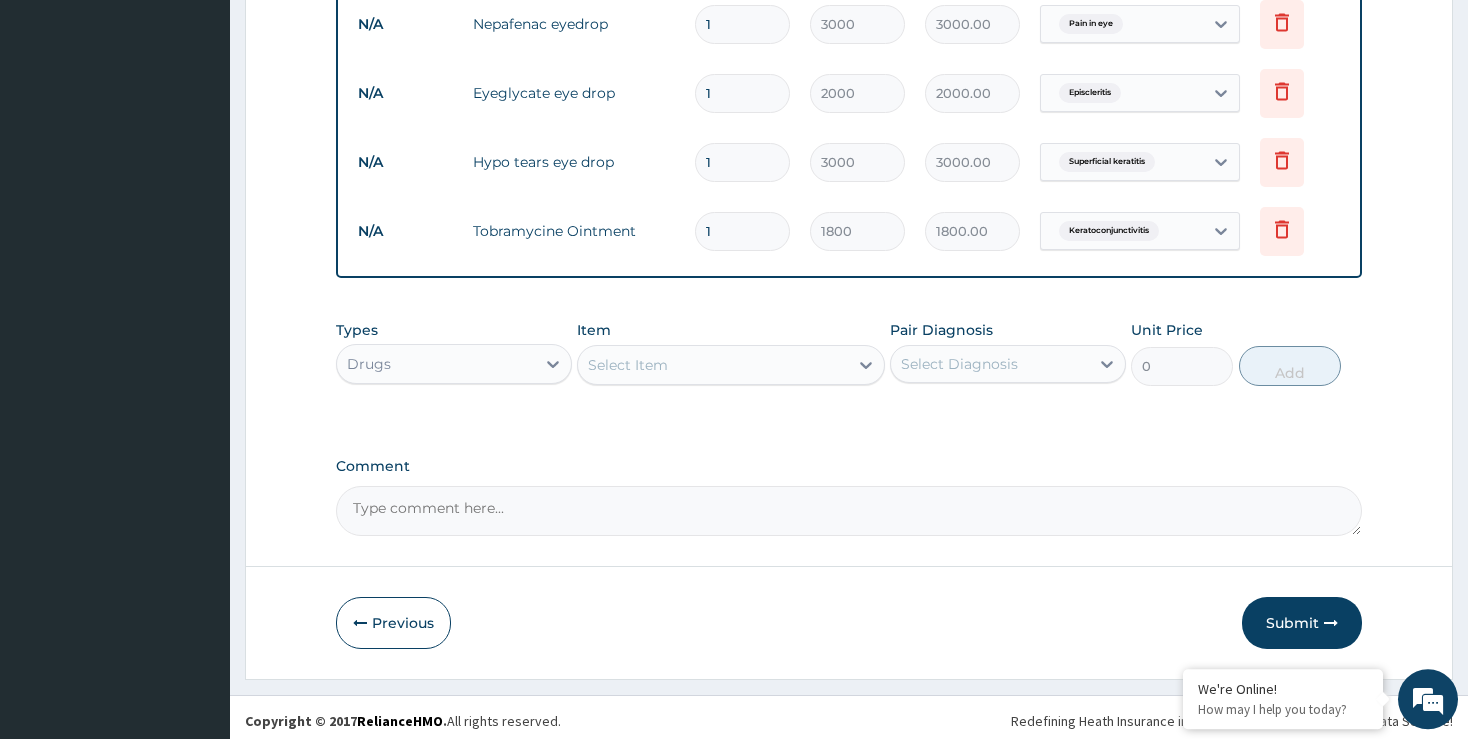 scroll, scrollTop: 1499, scrollLeft: 0, axis: vertical 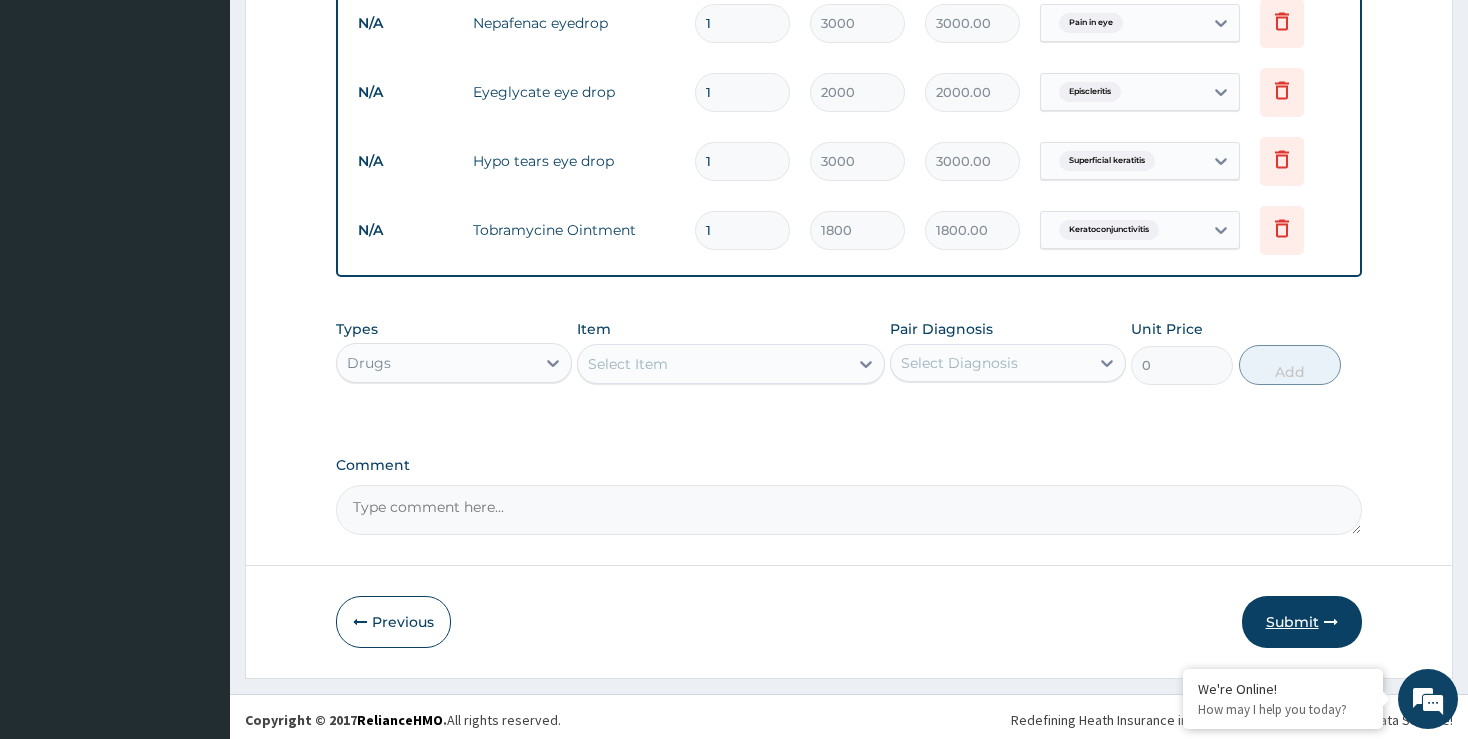 click on "Submit" at bounding box center [1302, 622] 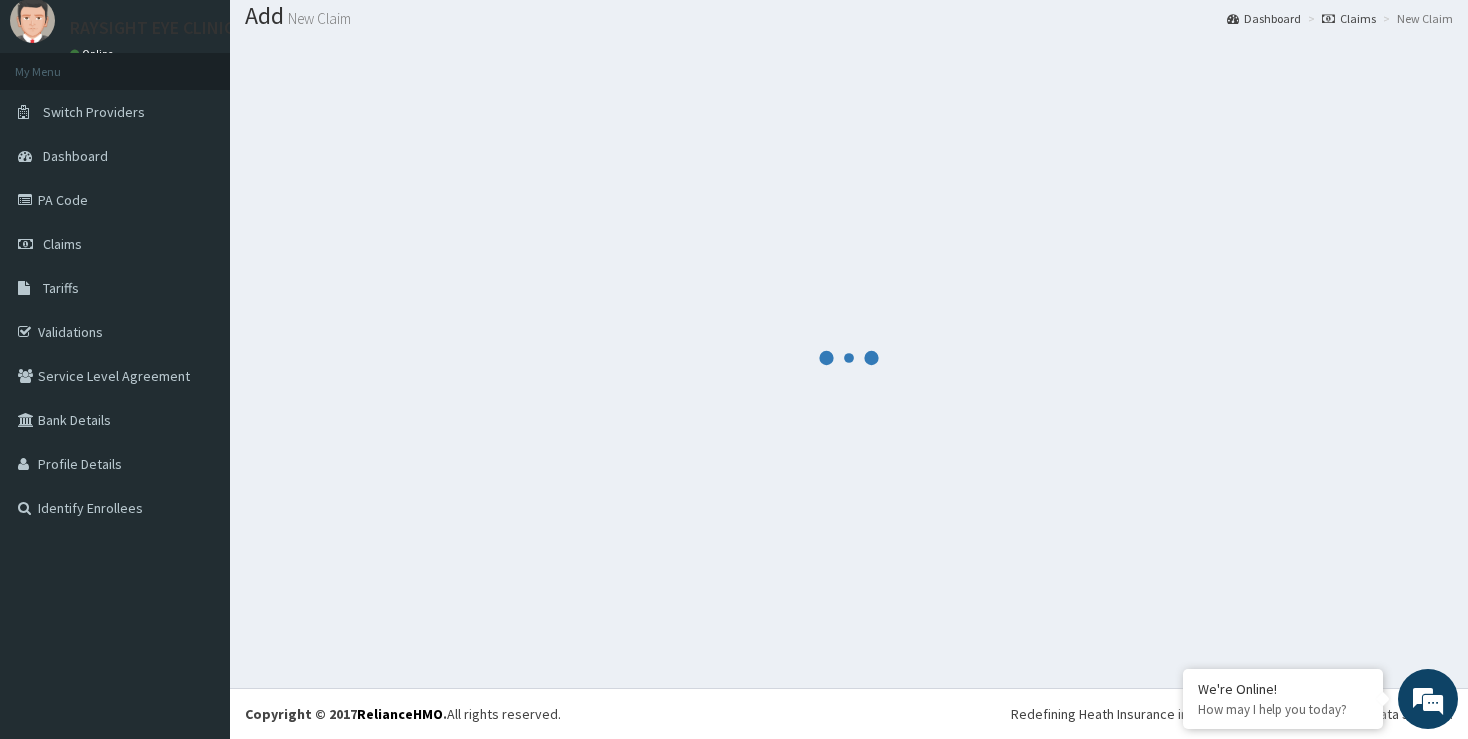 scroll, scrollTop: 61, scrollLeft: 0, axis: vertical 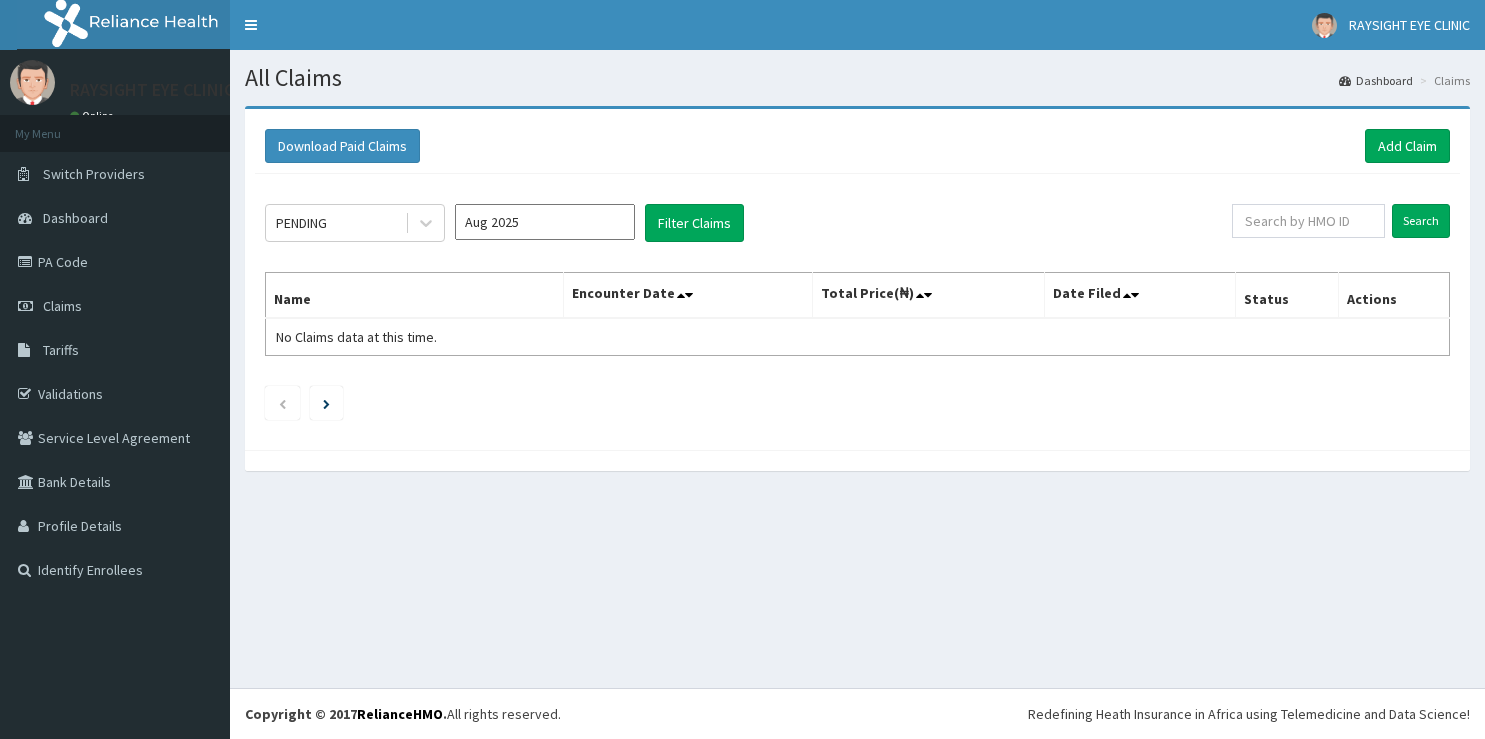 click on "Add Claim" at bounding box center [1407, 146] 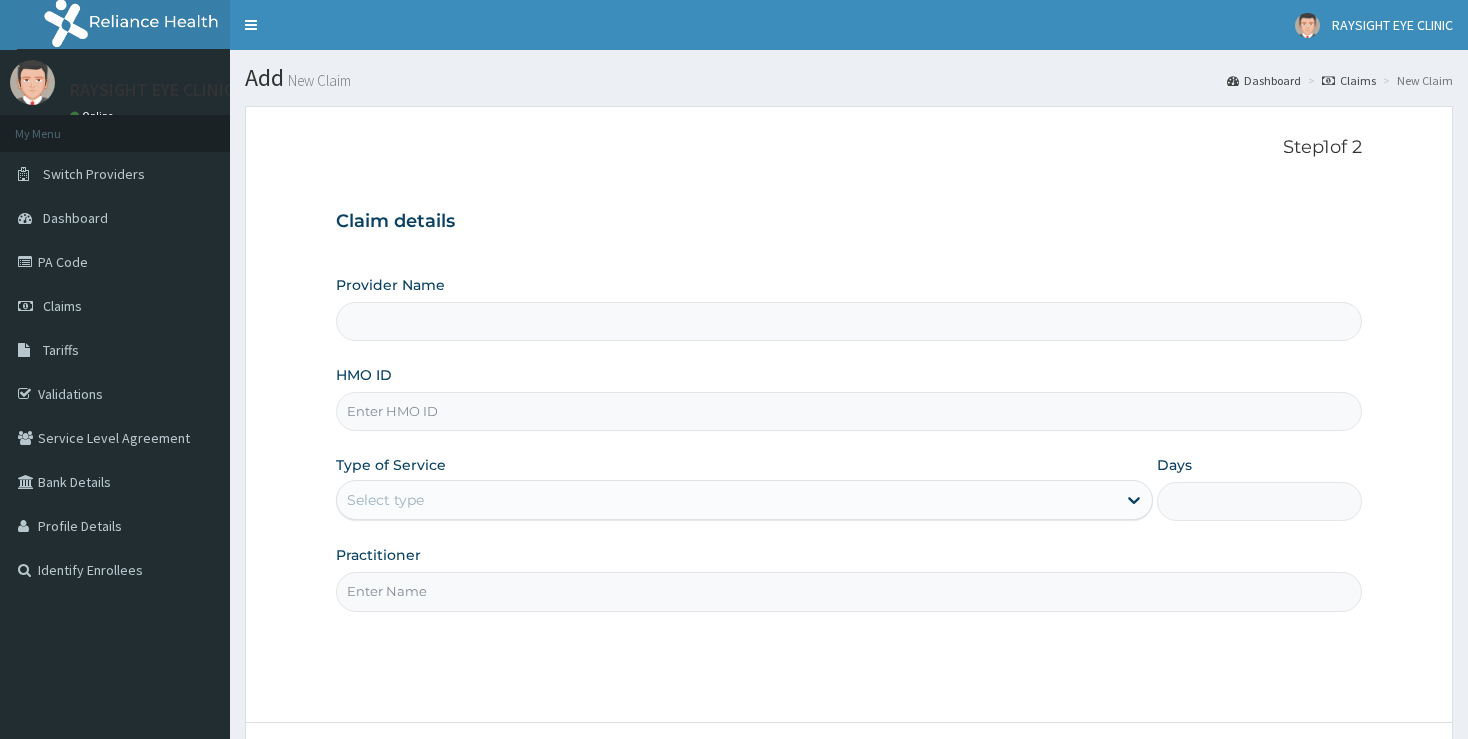 scroll, scrollTop: 0, scrollLeft: 0, axis: both 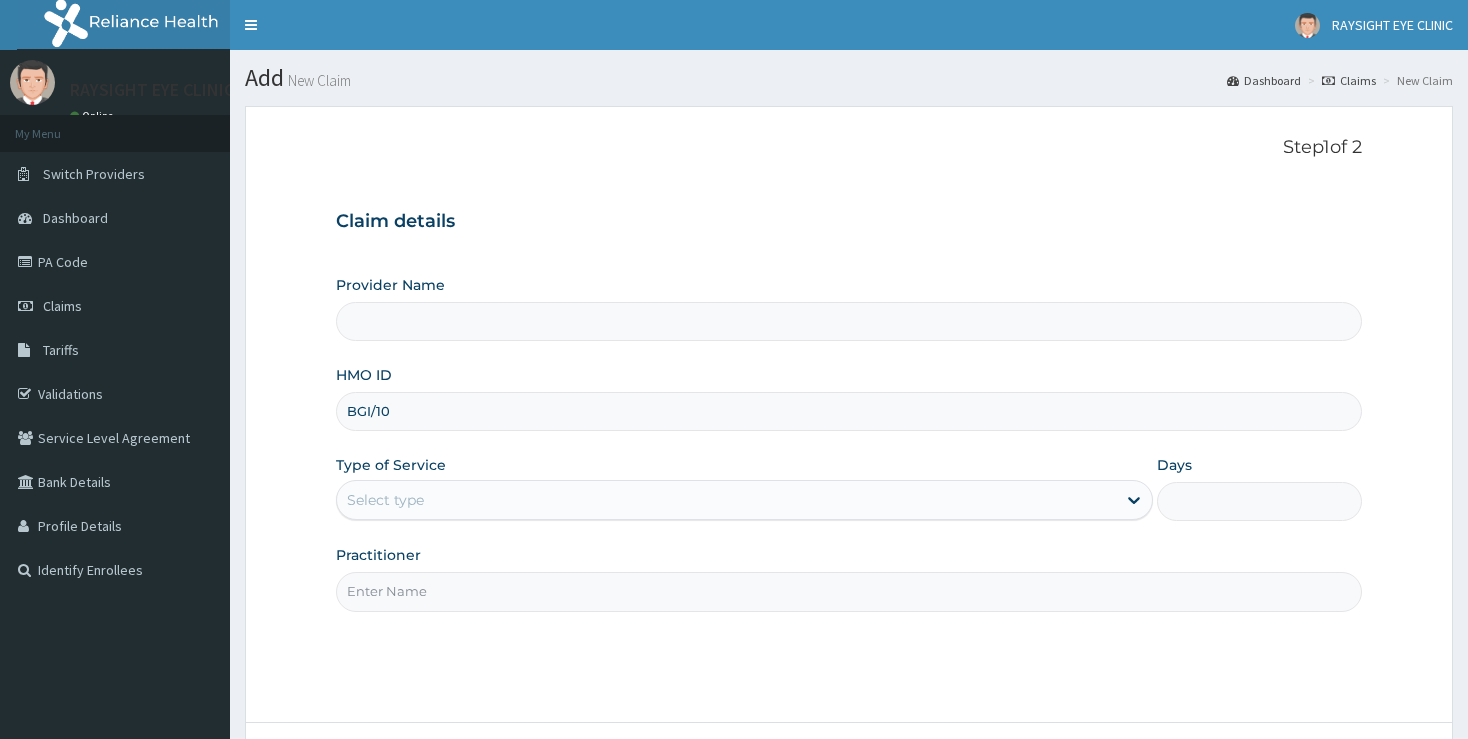 type on "BGI/102" 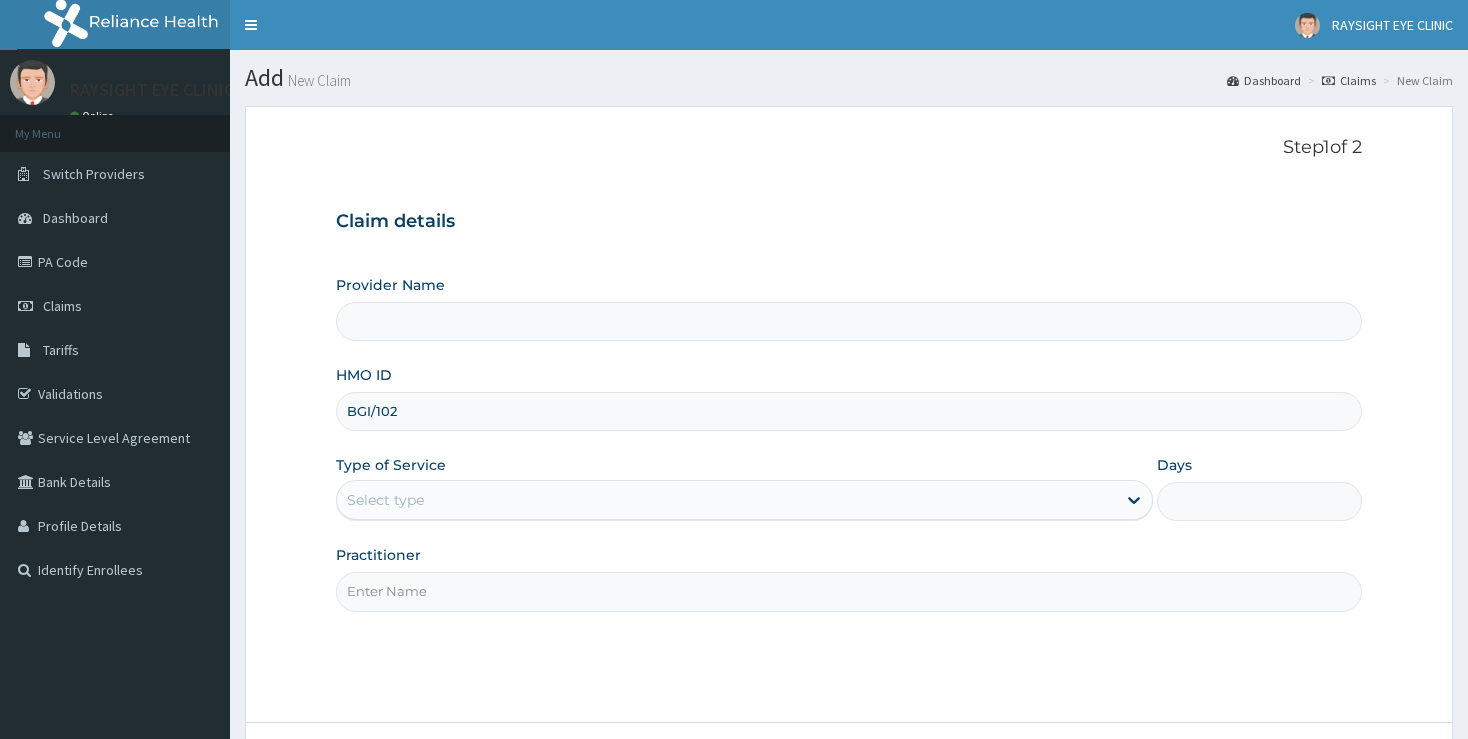 type on "RaySight Eye Clinic" 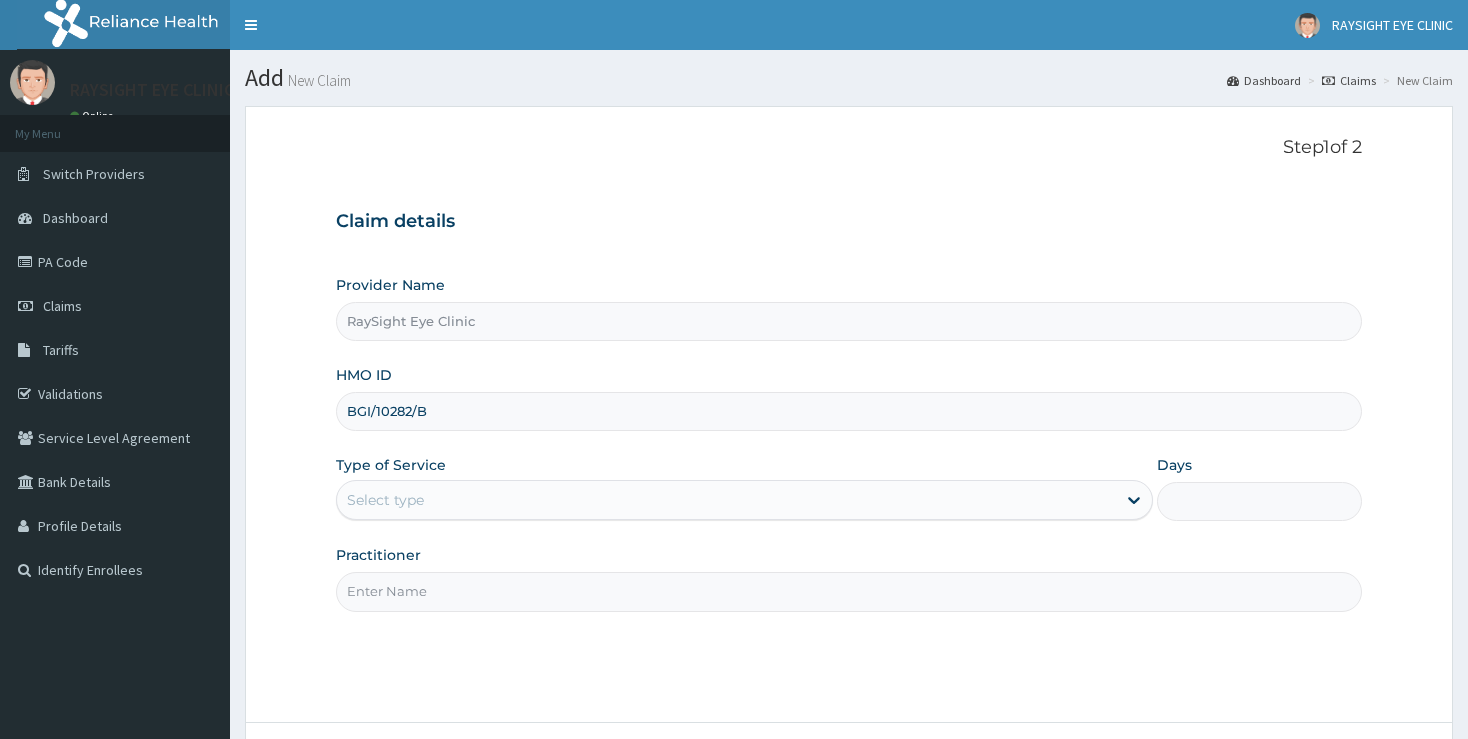 type on "BGI/10282/B" 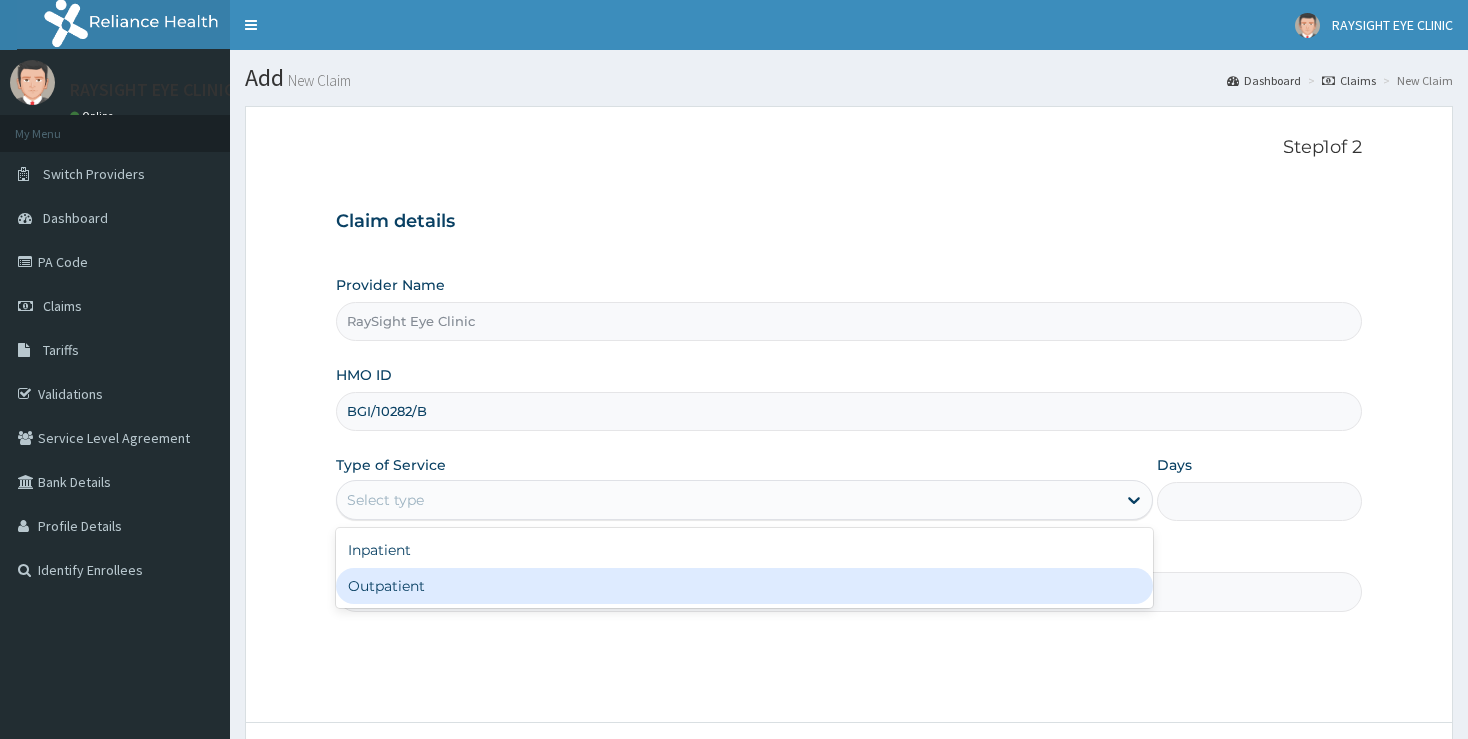 click on "Outpatient" at bounding box center [744, 586] 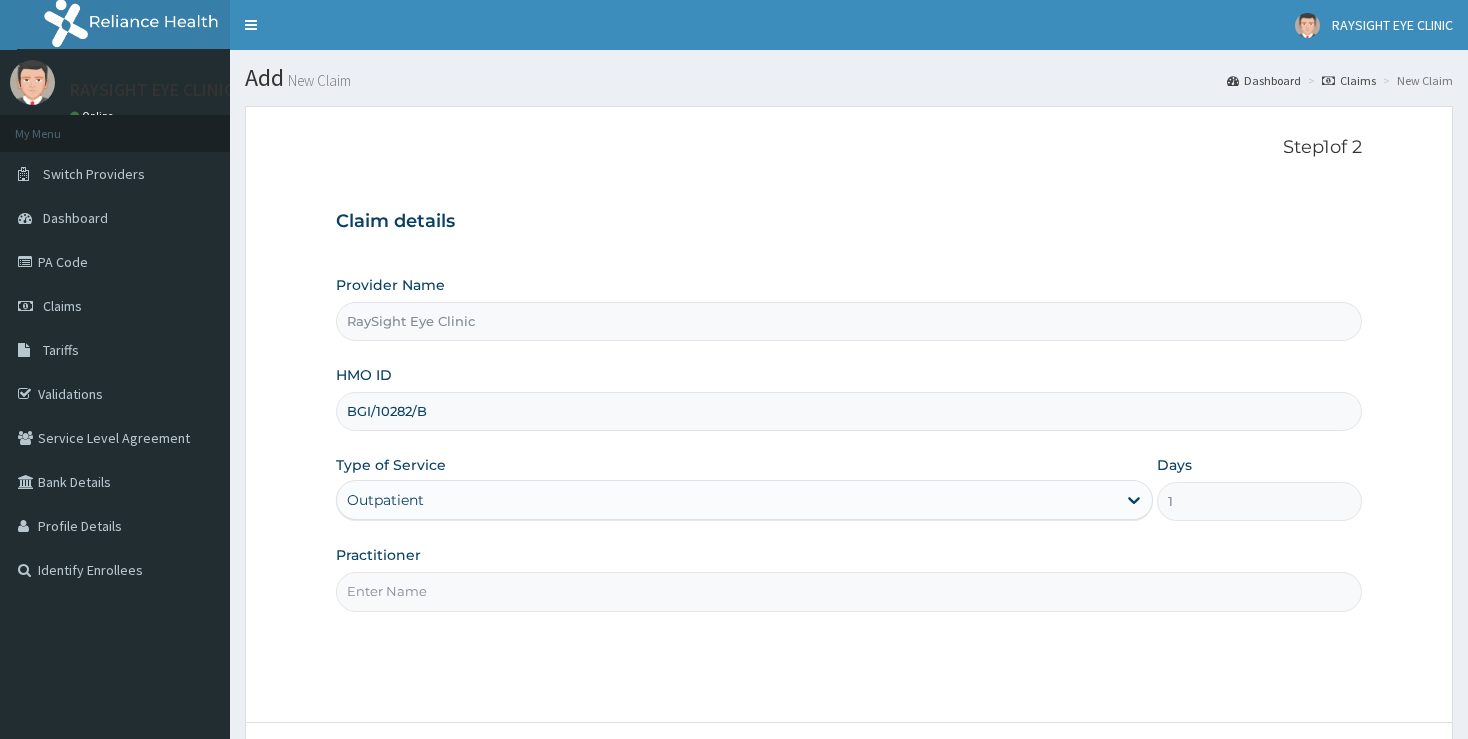 click on "Practitioner" at bounding box center (848, 591) 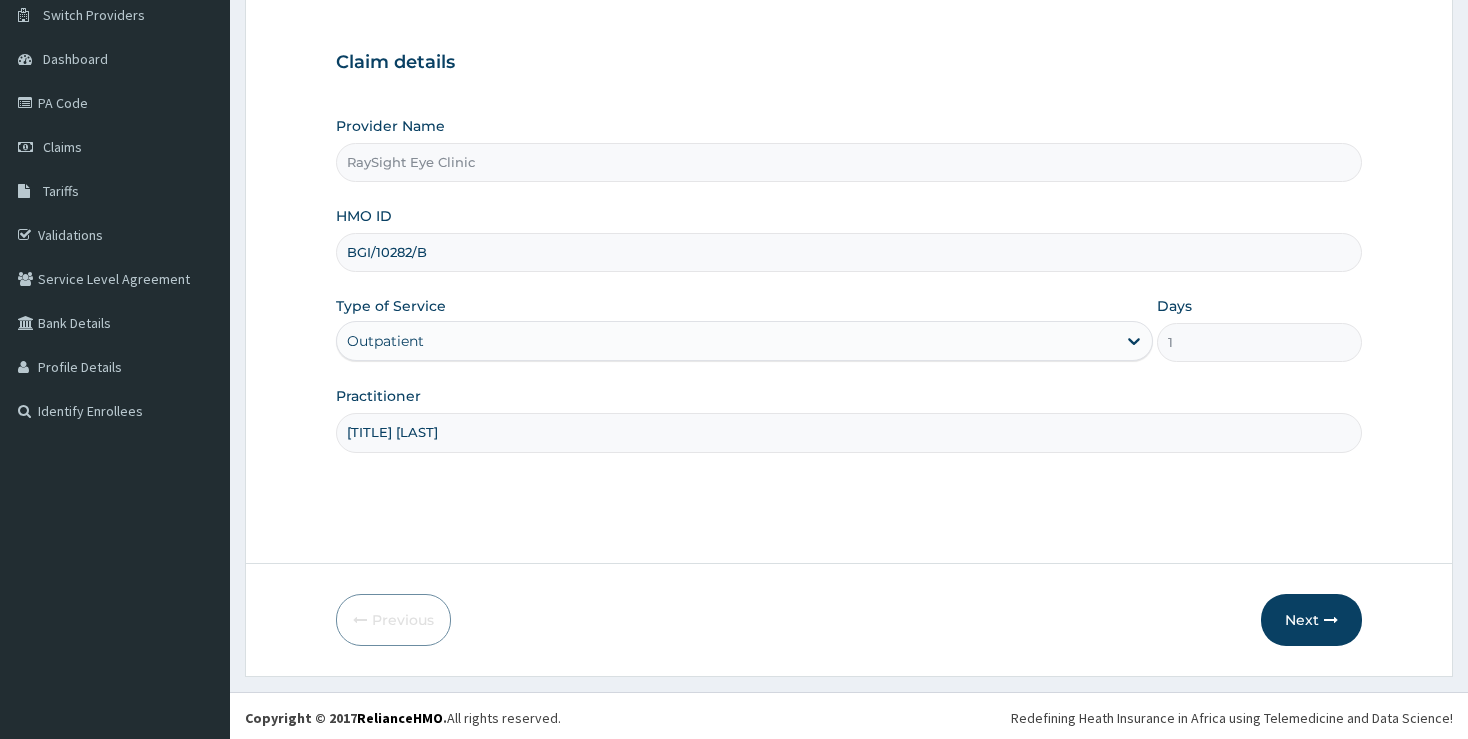 scroll, scrollTop: 162, scrollLeft: 0, axis: vertical 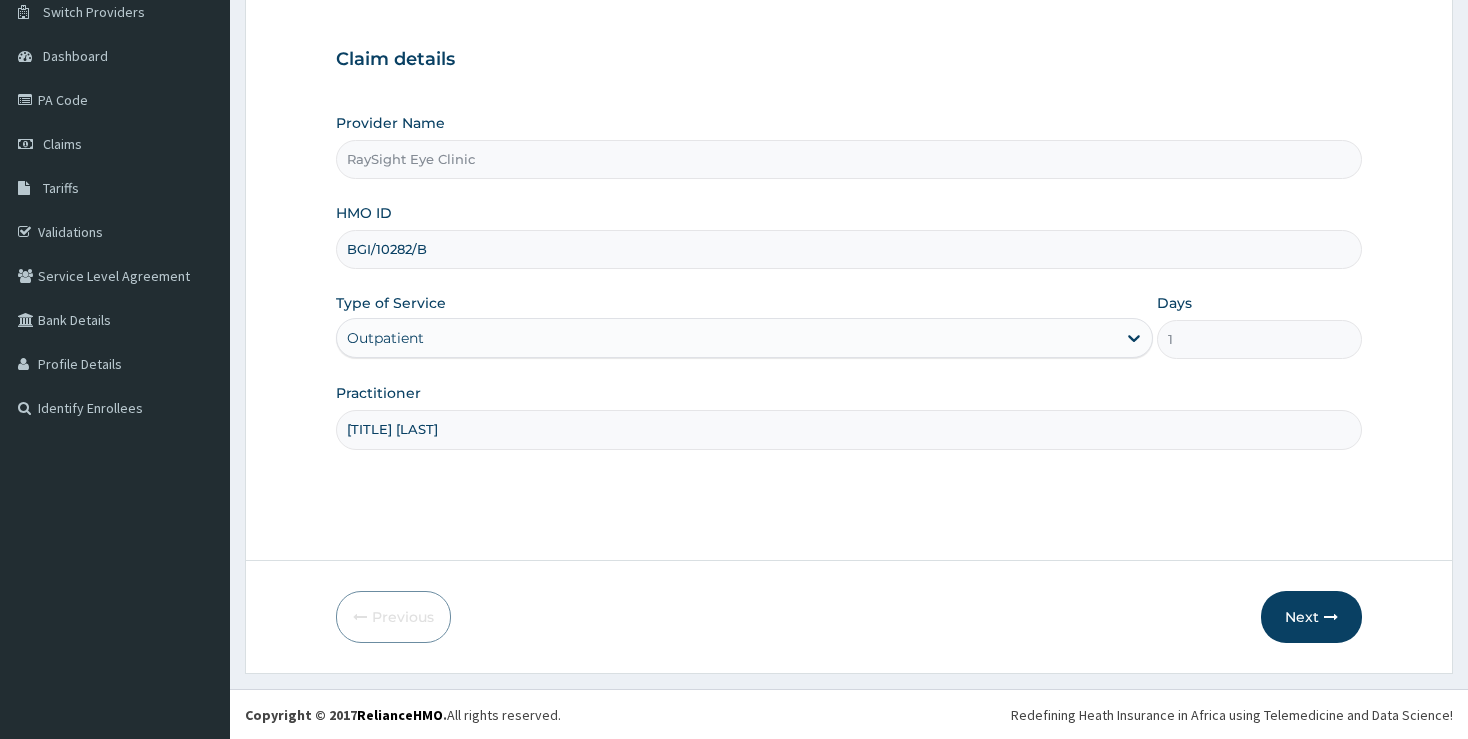 drag, startPoint x: 1474, startPoint y: 730, endPoint x: 1301, endPoint y: 626, distance: 201.85391 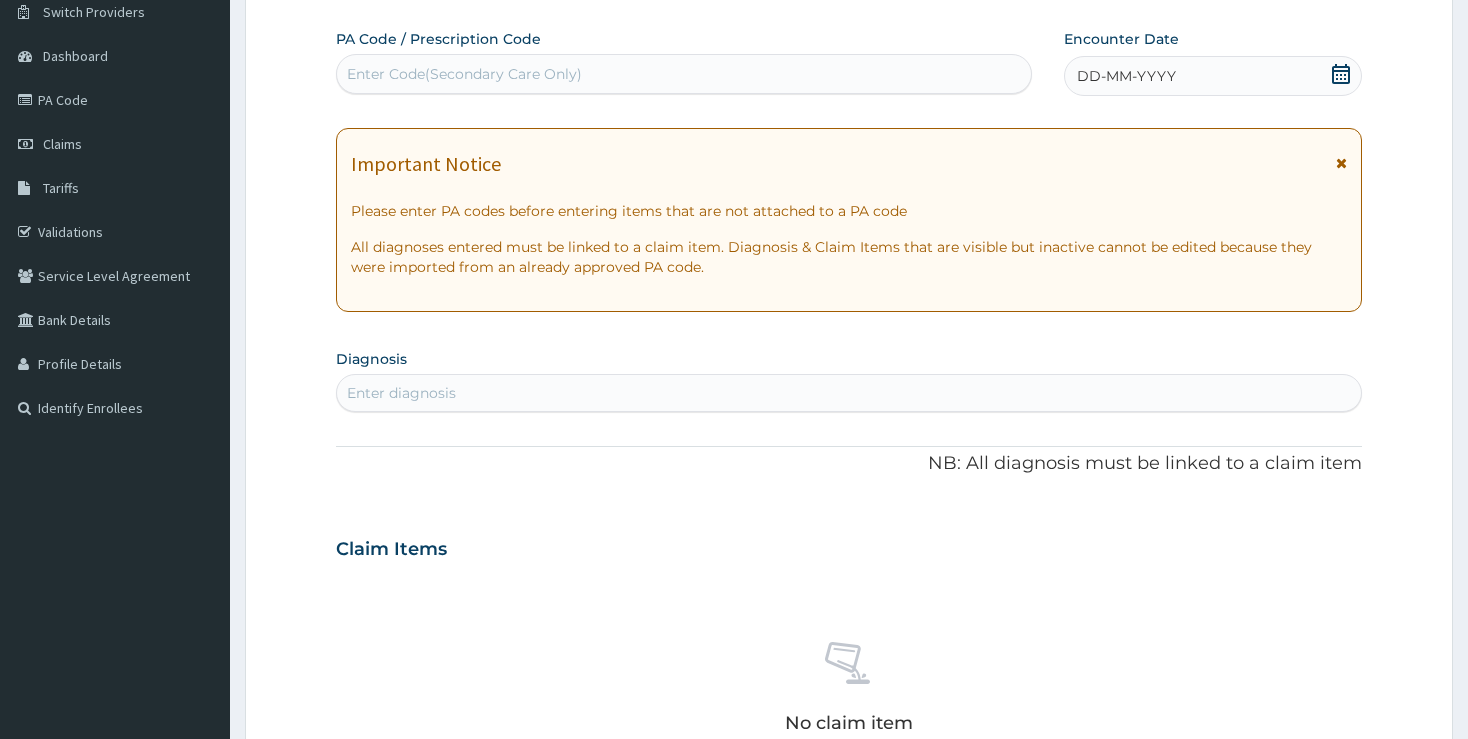 click on "Enter Code(Secondary Care Only)" at bounding box center [683, 74] 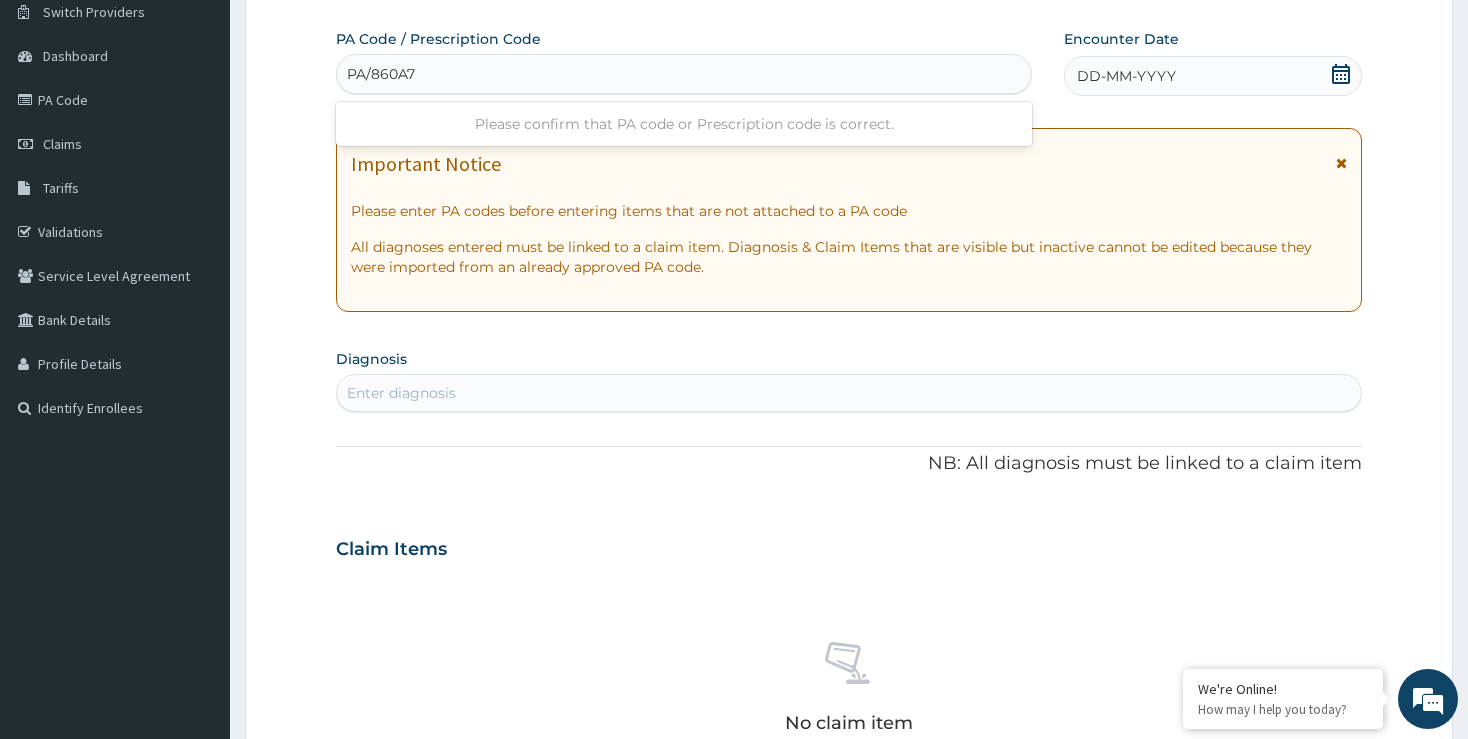 type on "PA/860A7F" 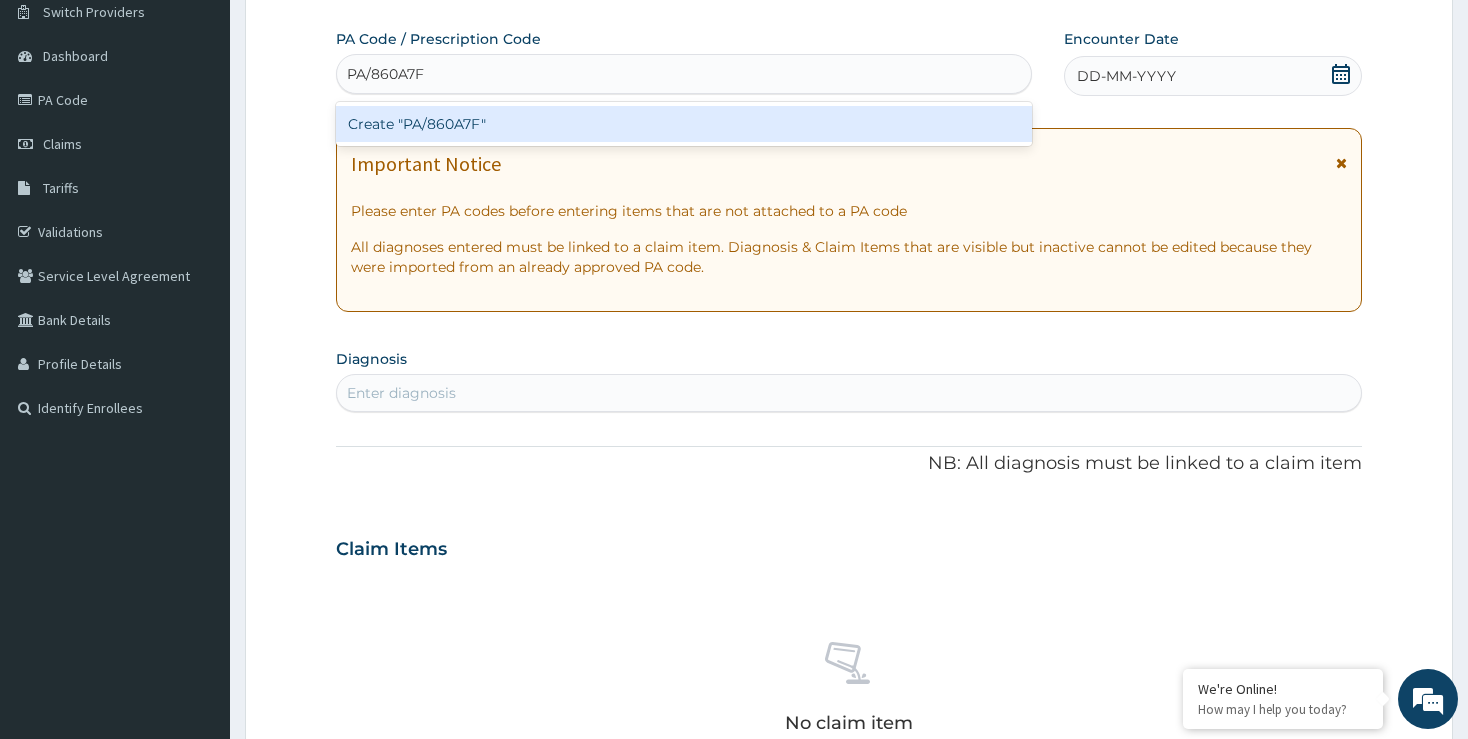 scroll, scrollTop: 0, scrollLeft: 0, axis: both 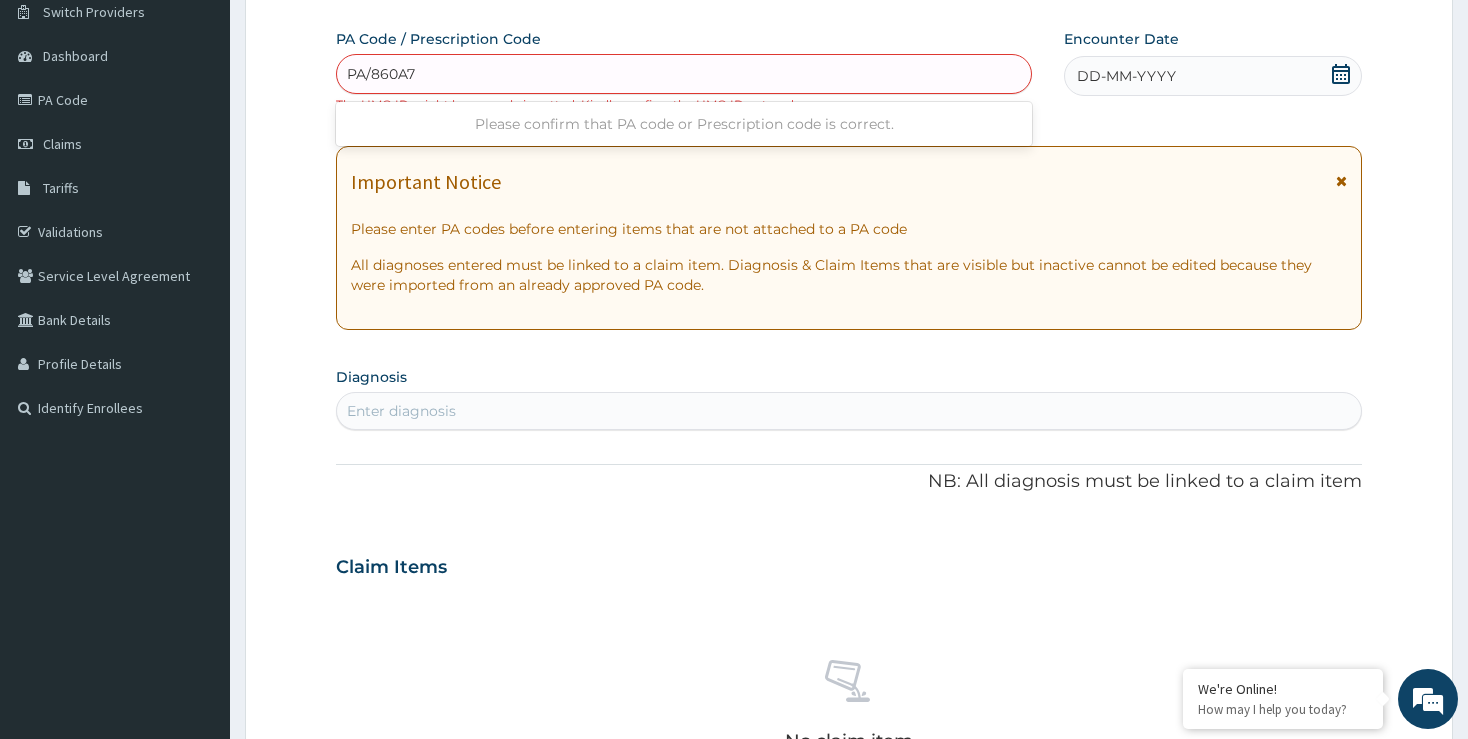 type on "PA/860A7F" 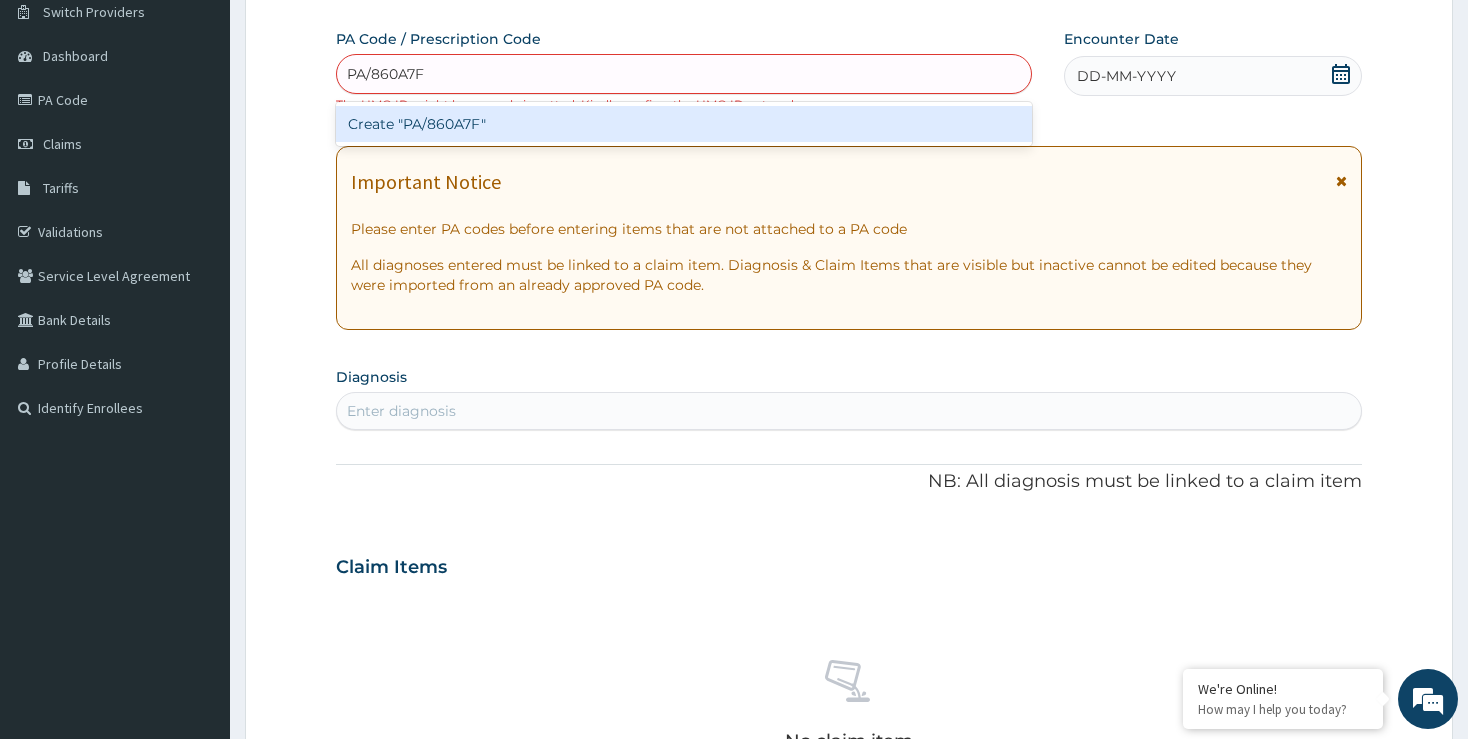 click on "Create "PA/860A7F"" at bounding box center (683, 124) 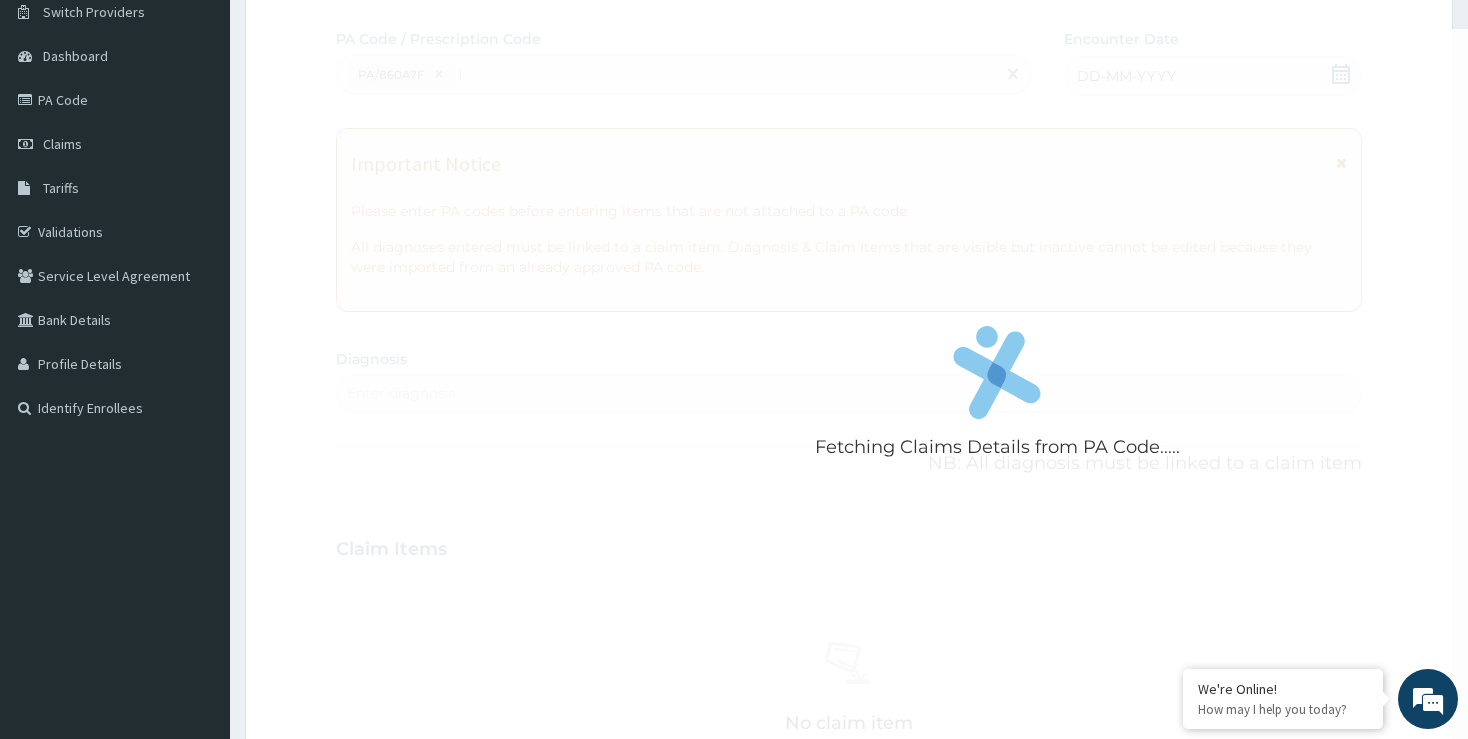 type 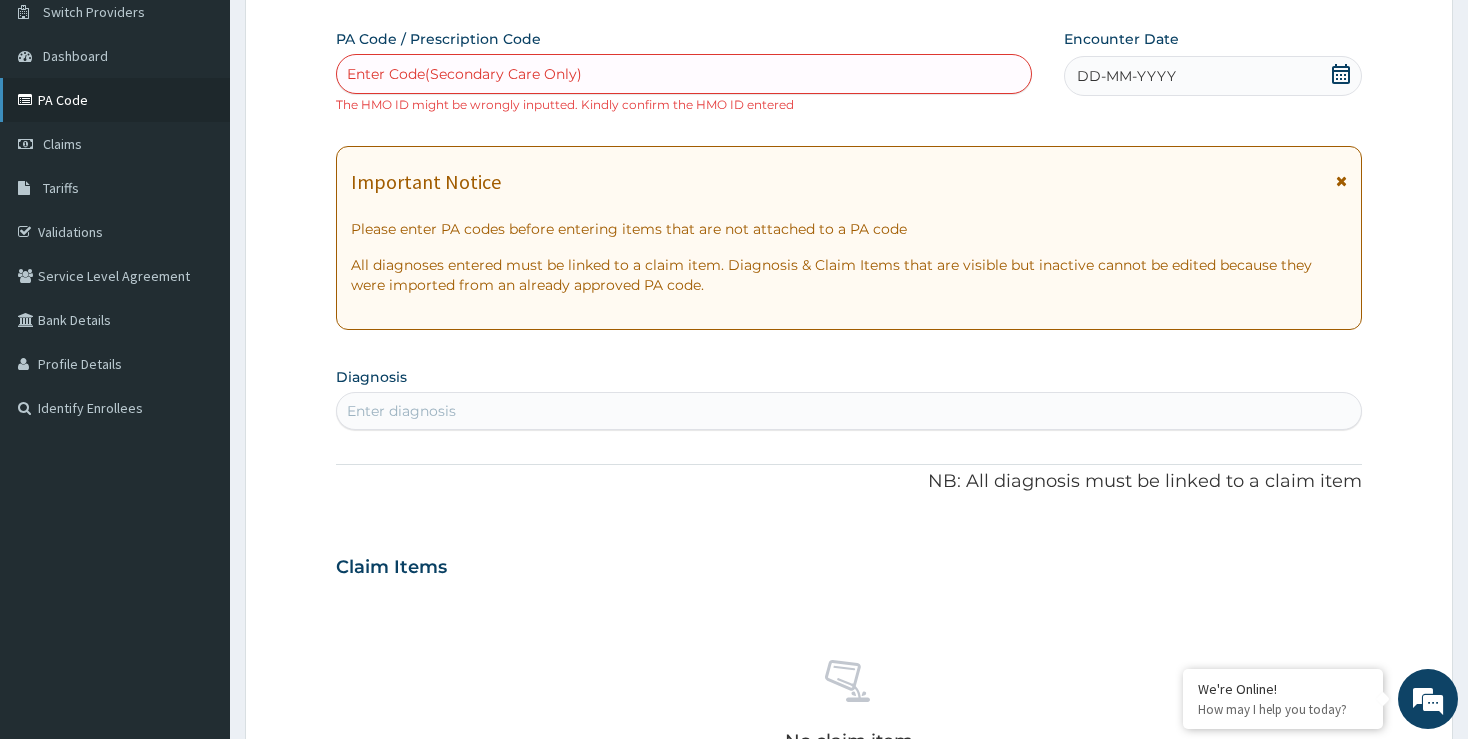 click on "PA Code" at bounding box center (115, 100) 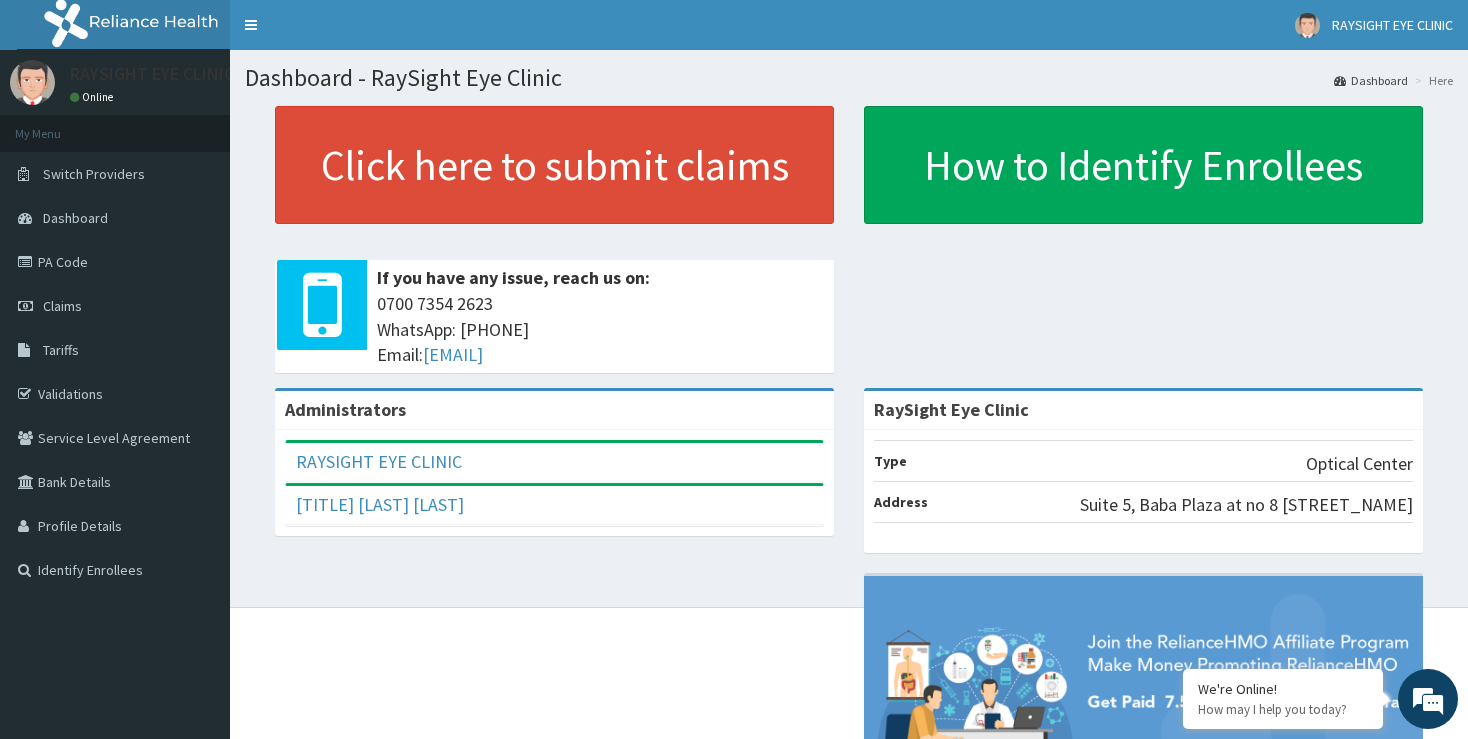 scroll, scrollTop: 0, scrollLeft: 0, axis: both 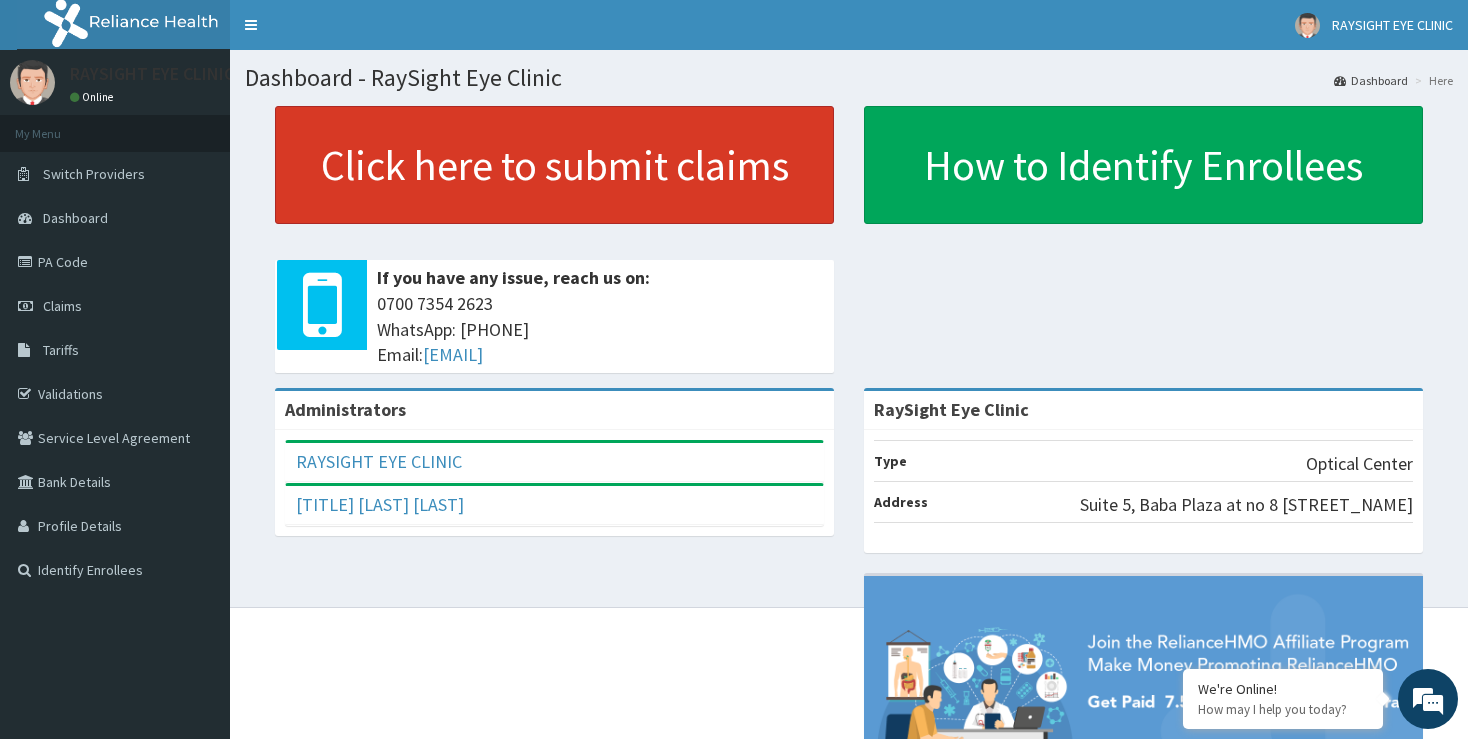click on "Click here to submit claims" at bounding box center [554, 165] 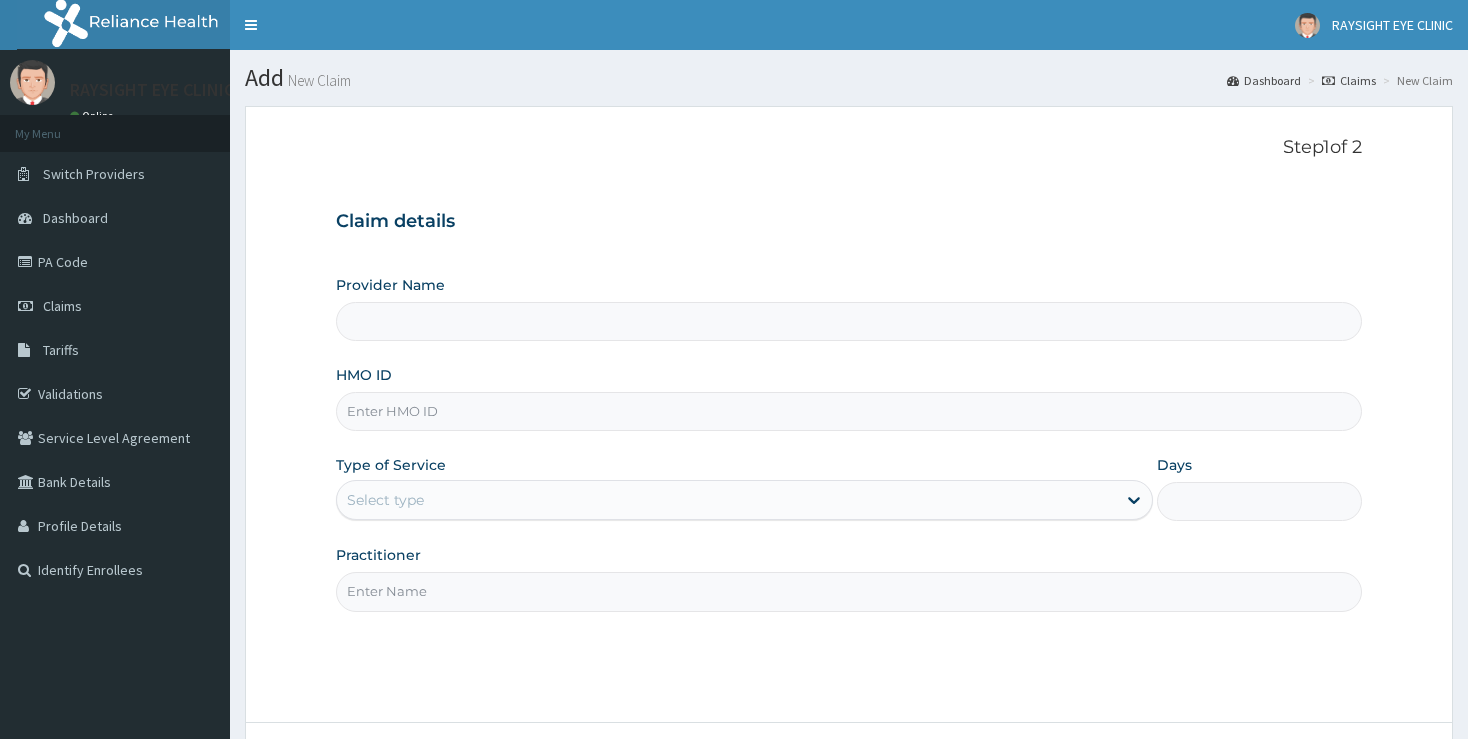scroll, scrollTop: 0, scrollLeft: 0, axis: both 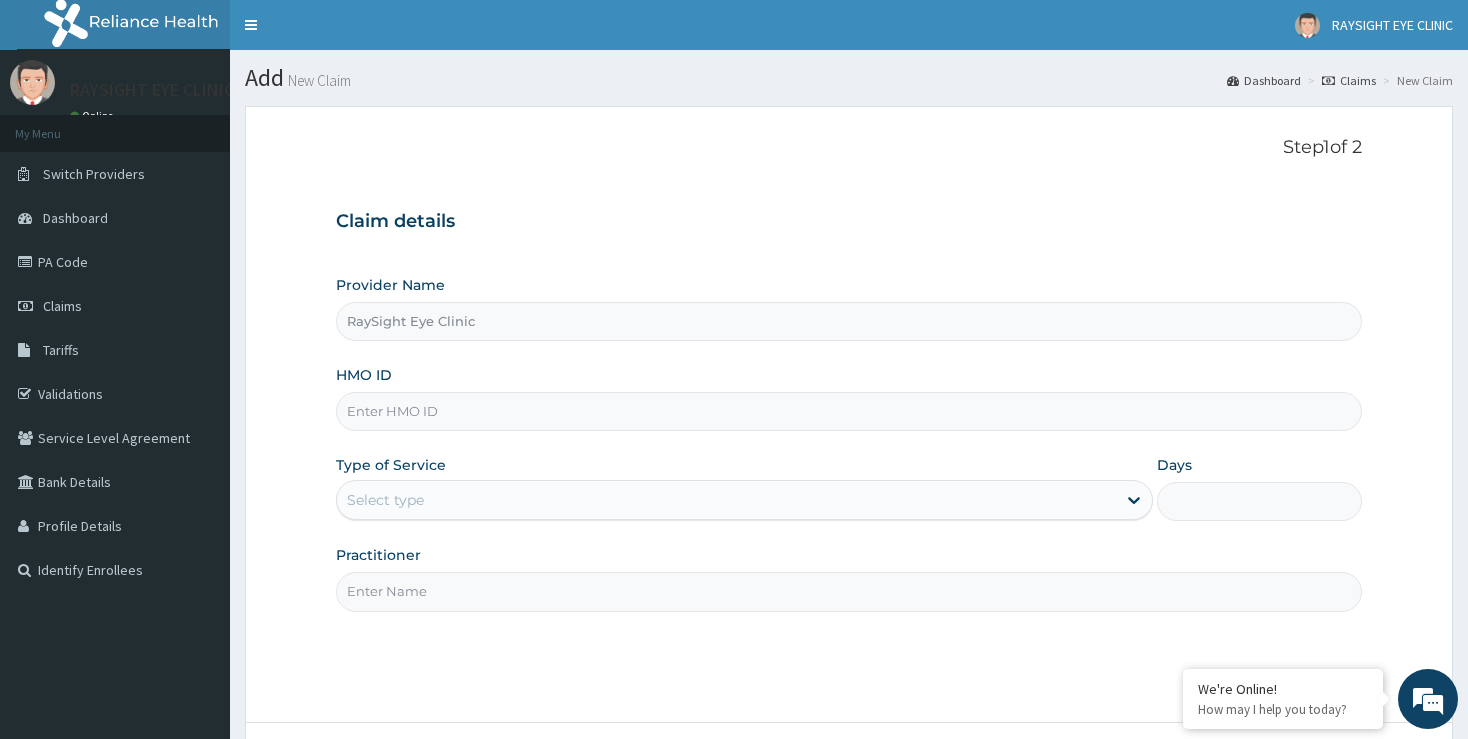 click on "HMO ID" at bounding box center [848, 411] 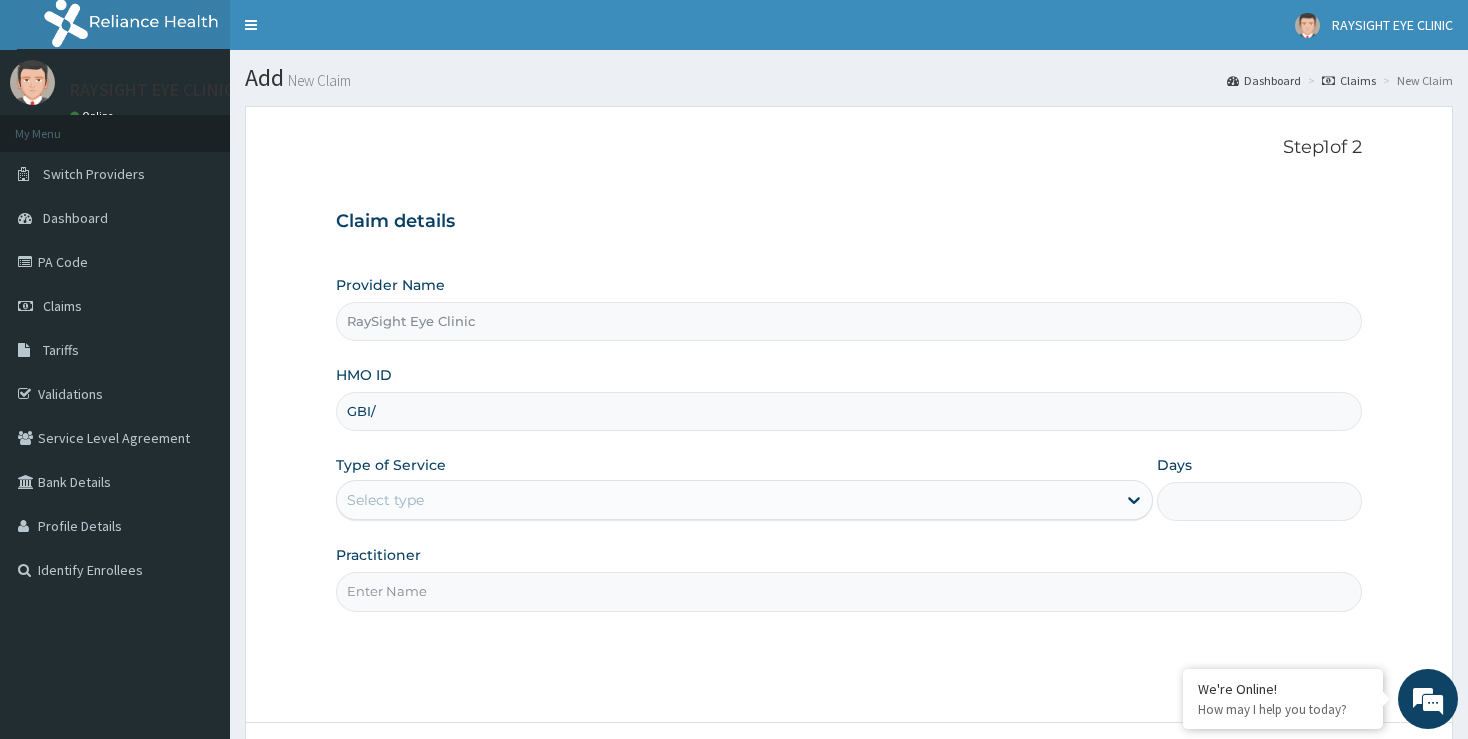 scroll, scrollTop: 0, scrollLeft: 0, axis: both 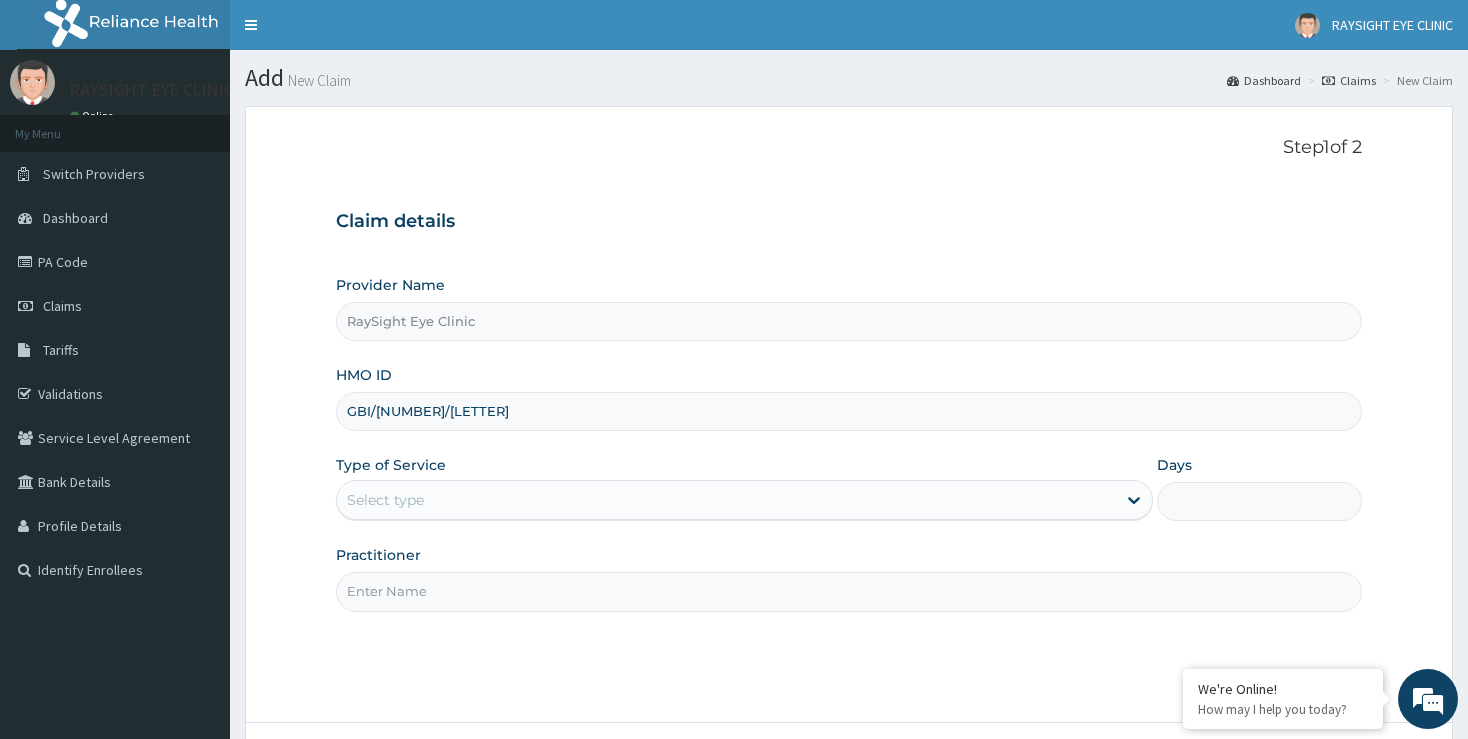 type on "GBI/[NUMBER]/[LETTER]" 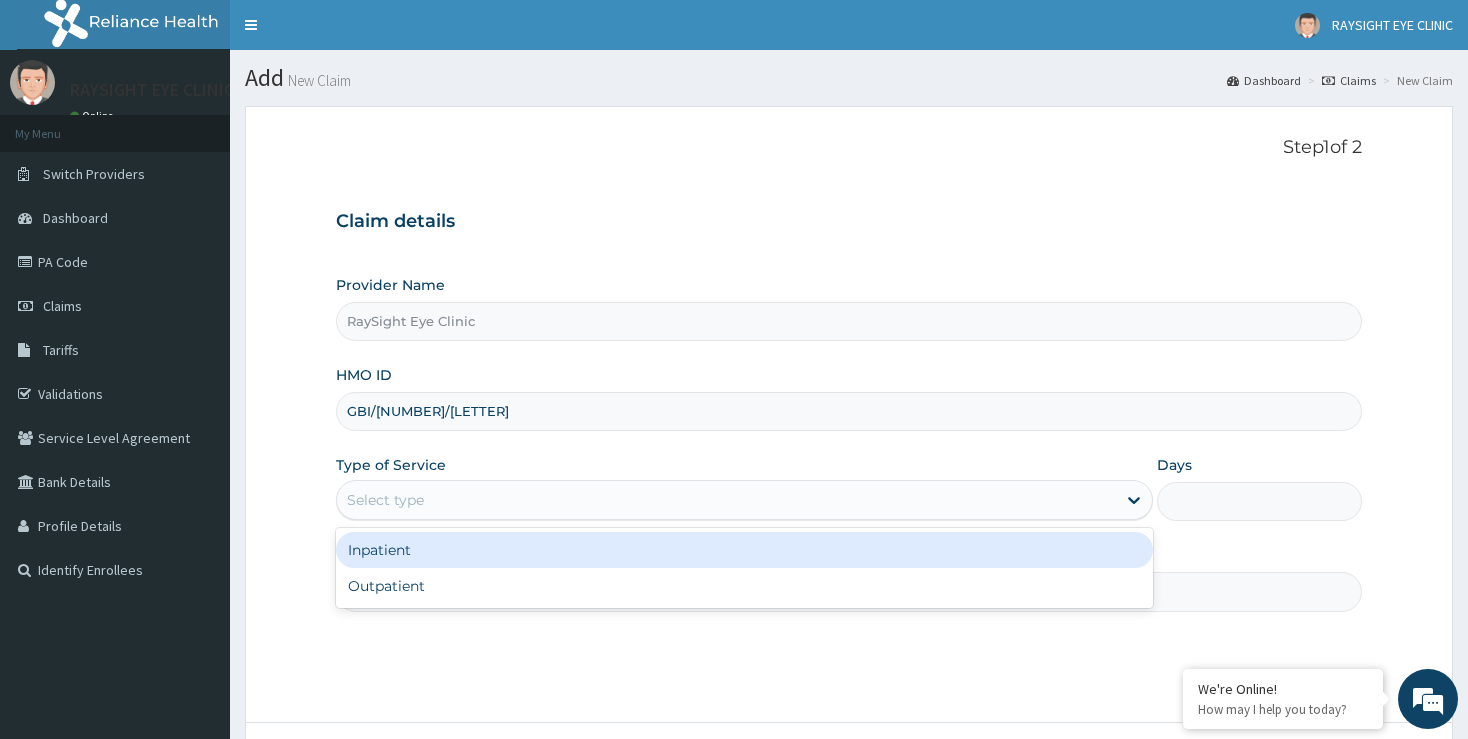 click on "Select type" at bounding box center (726, 500) 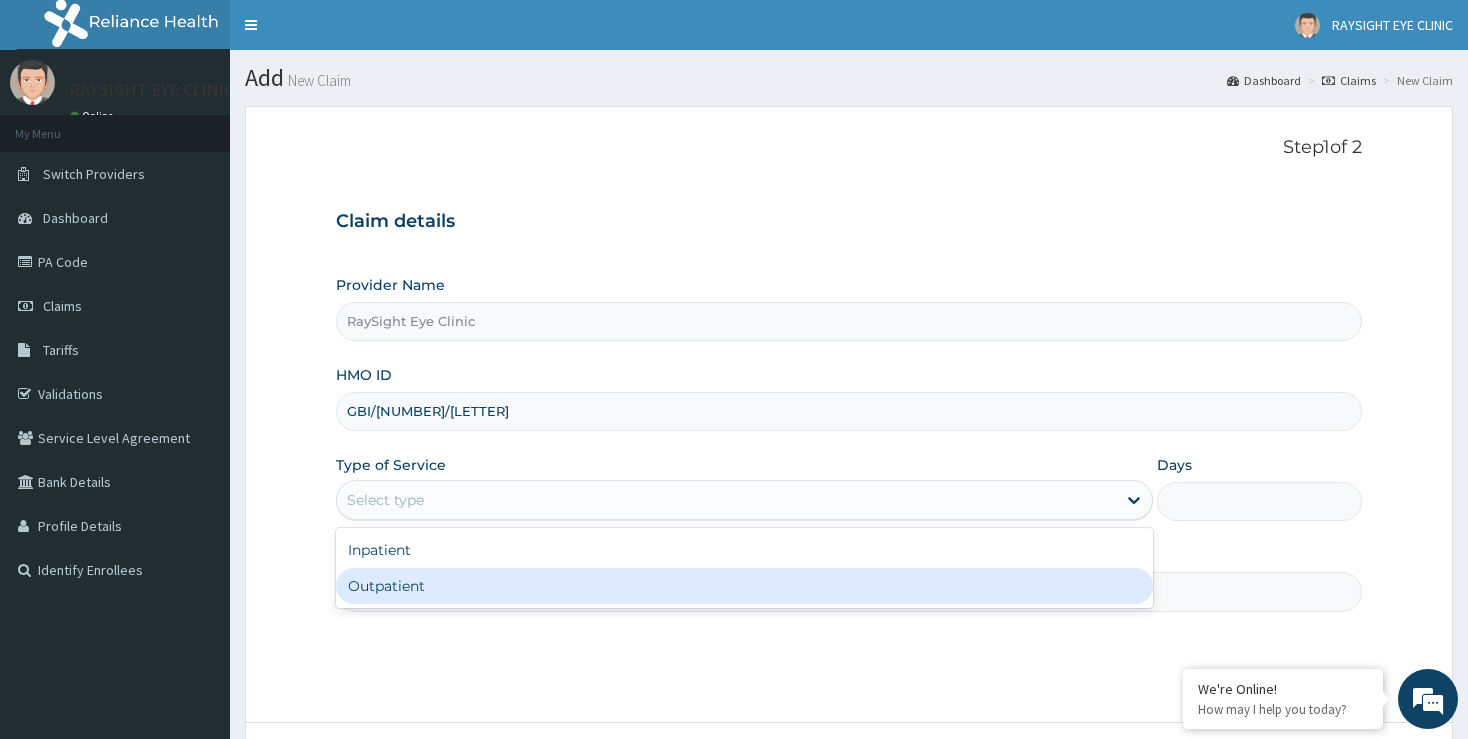 click on "Outpatient" at bounding box center (744, 586) 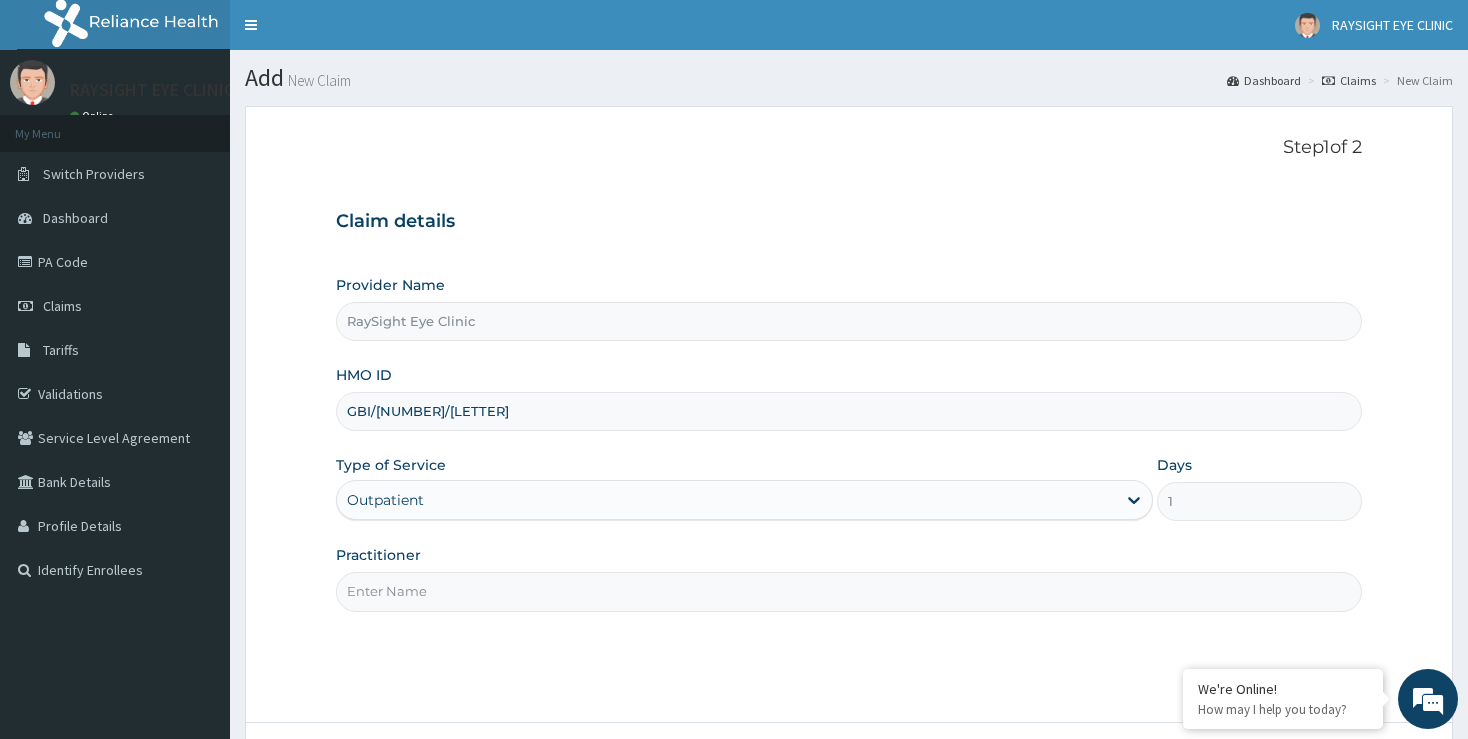 click on "Practitioner" at bounding box center (848, 591) 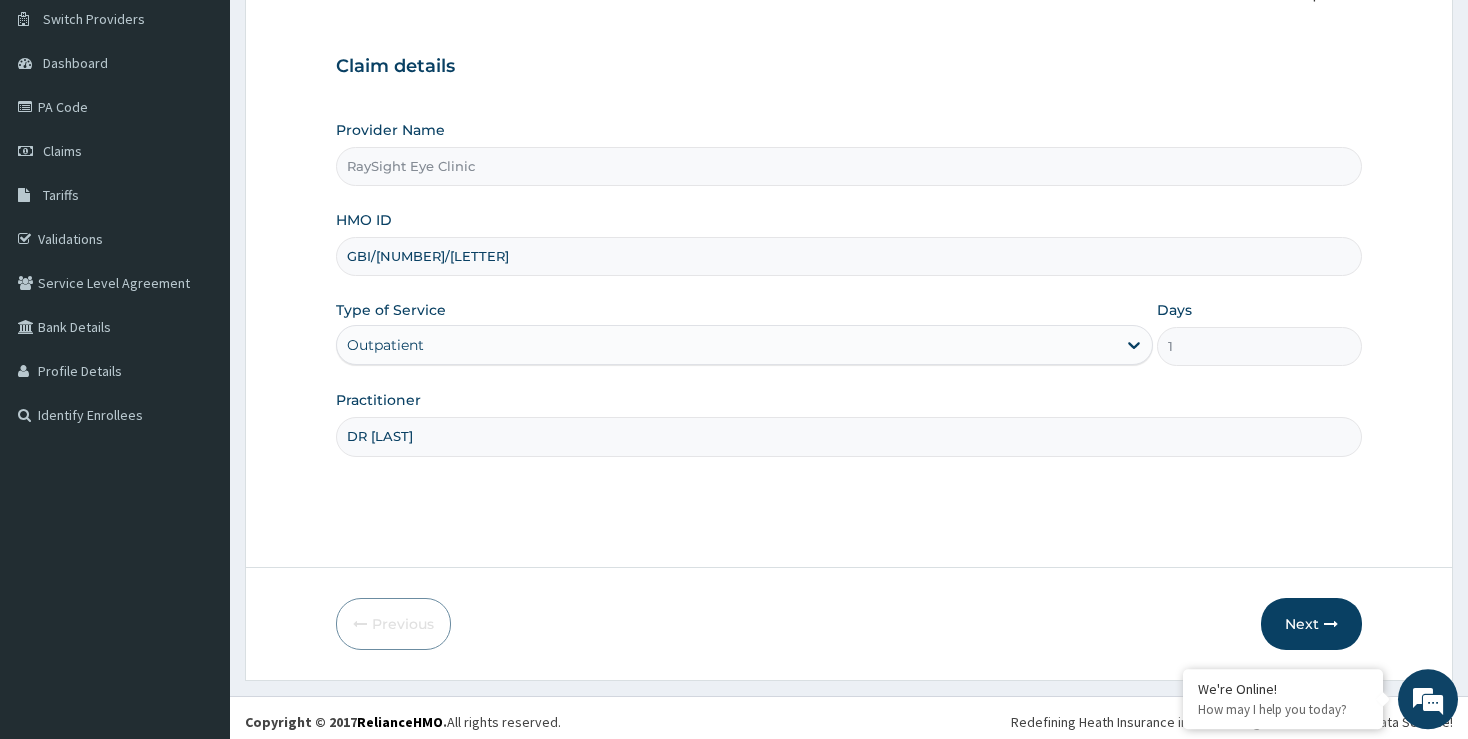 scroll, scrollTop: 162, scrollLeft: 0, axis: vertical 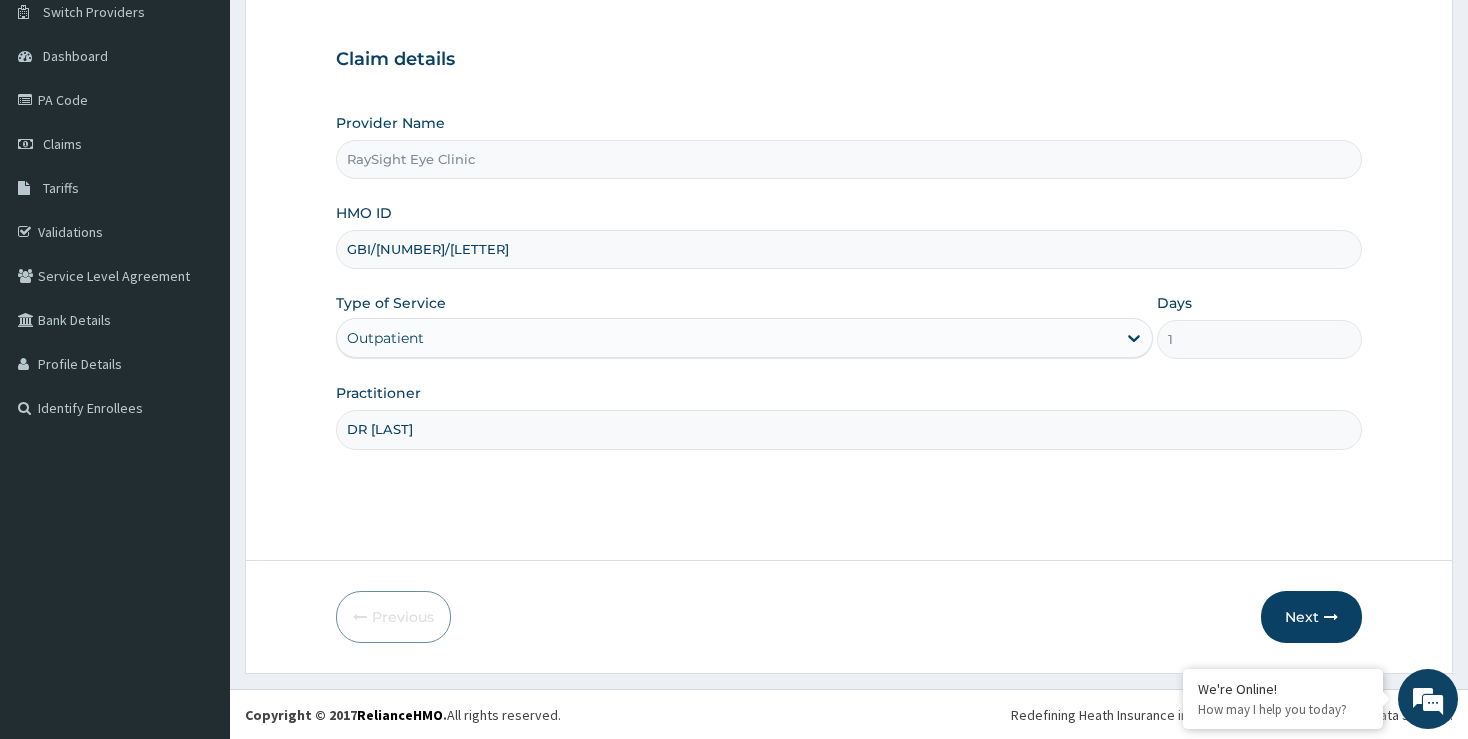 drag, startPoint x: 1474, startPoint y: 722, endPoint x: 1315, endPoint y: 609, distance: 195.06409 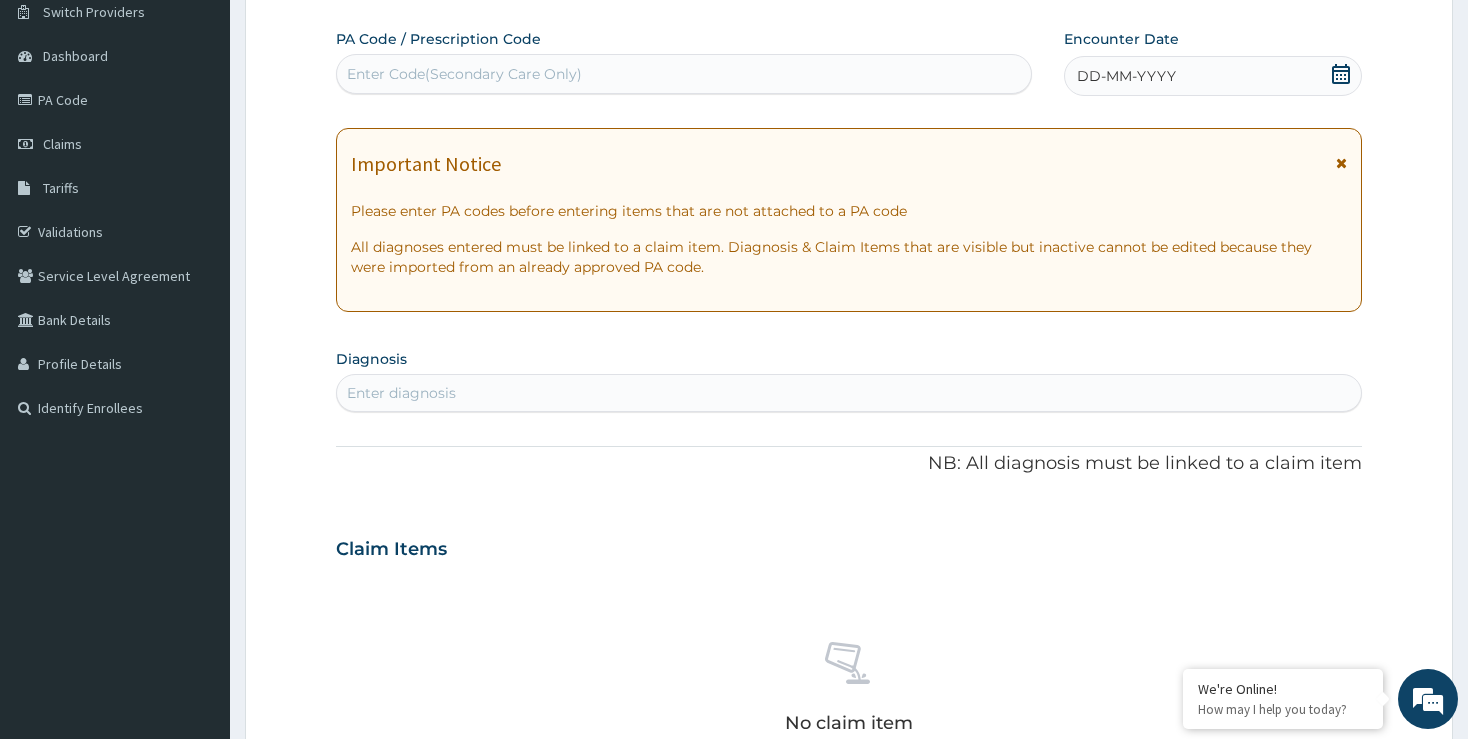 click on "Enter Code(Secondary Care Only)" at bounding box center [464, 74] 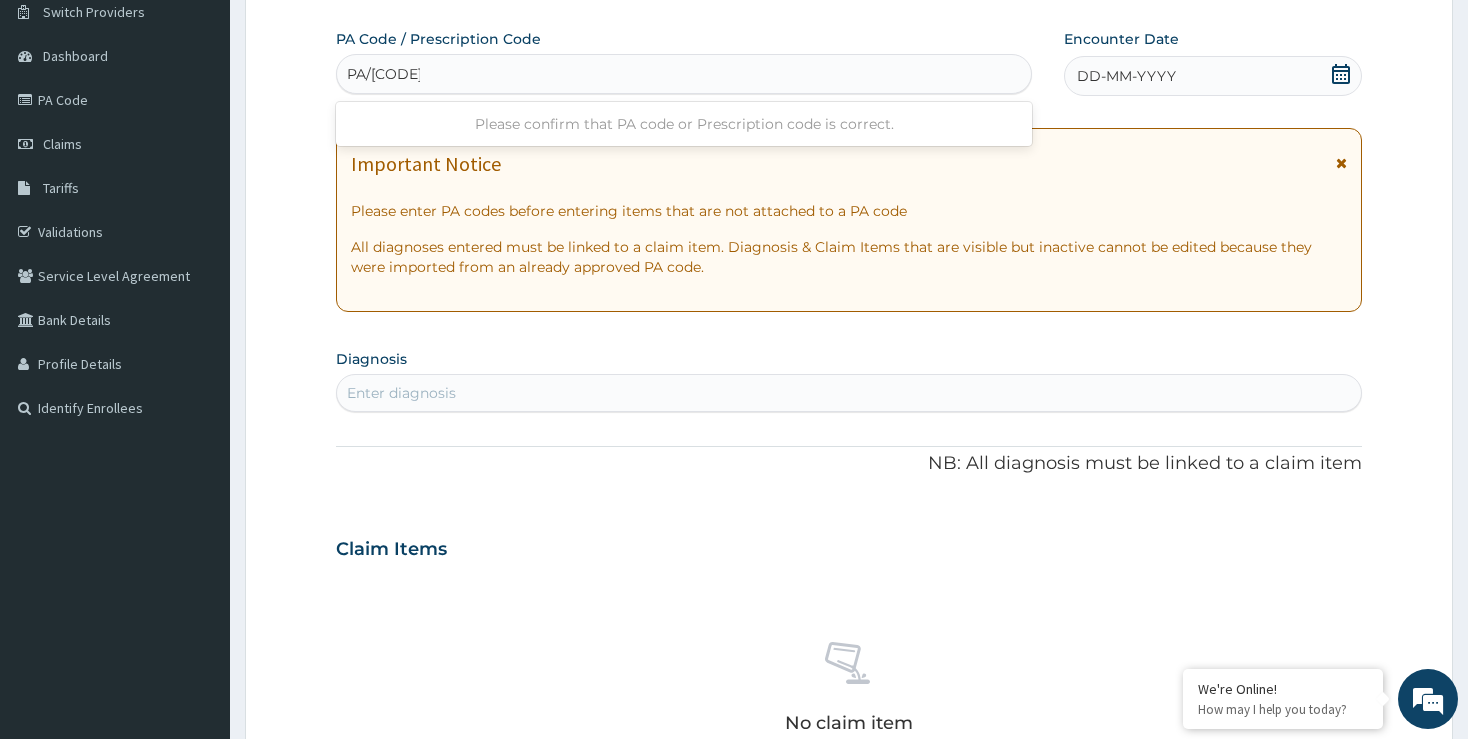 type on "PA/[CODE]" 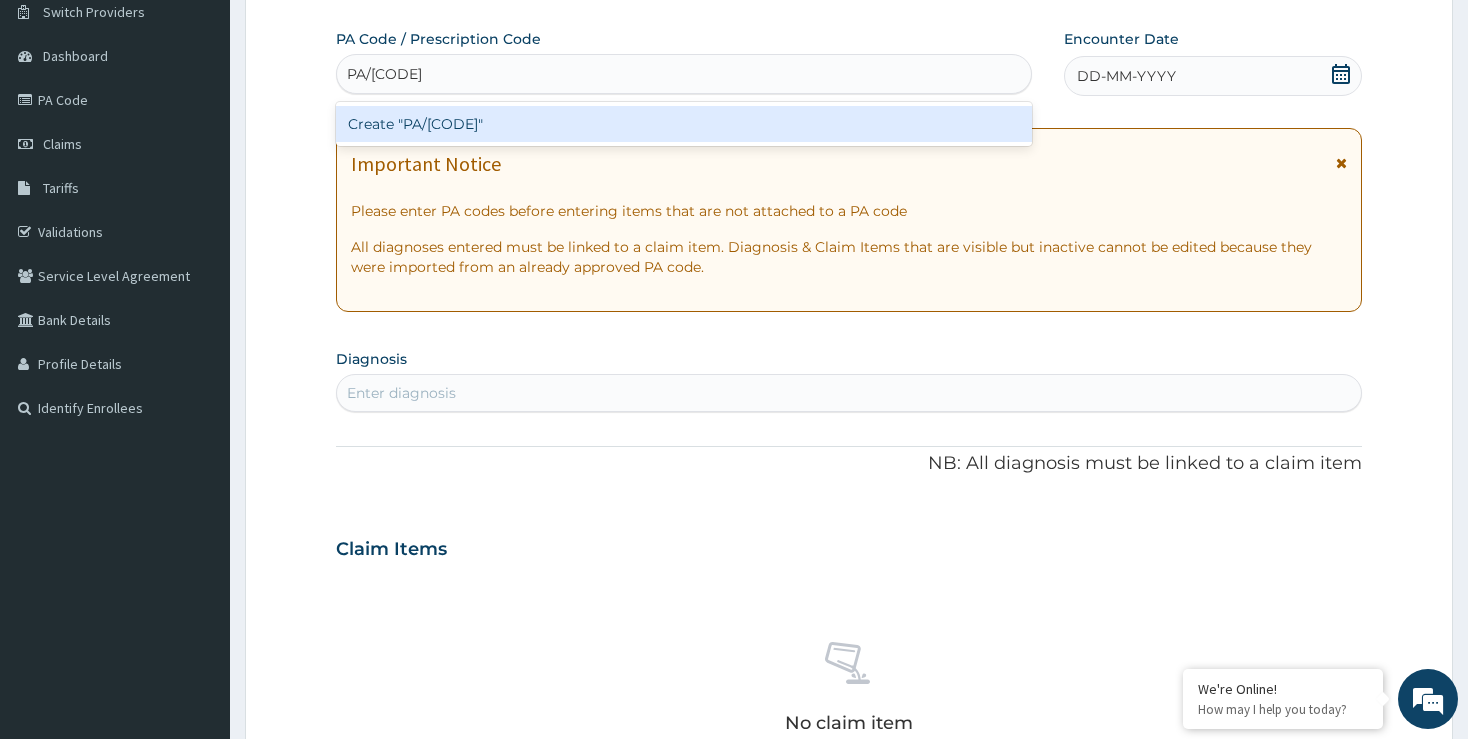 click on "Create "PA/[CODE]"" at bounding box center [683, 124] 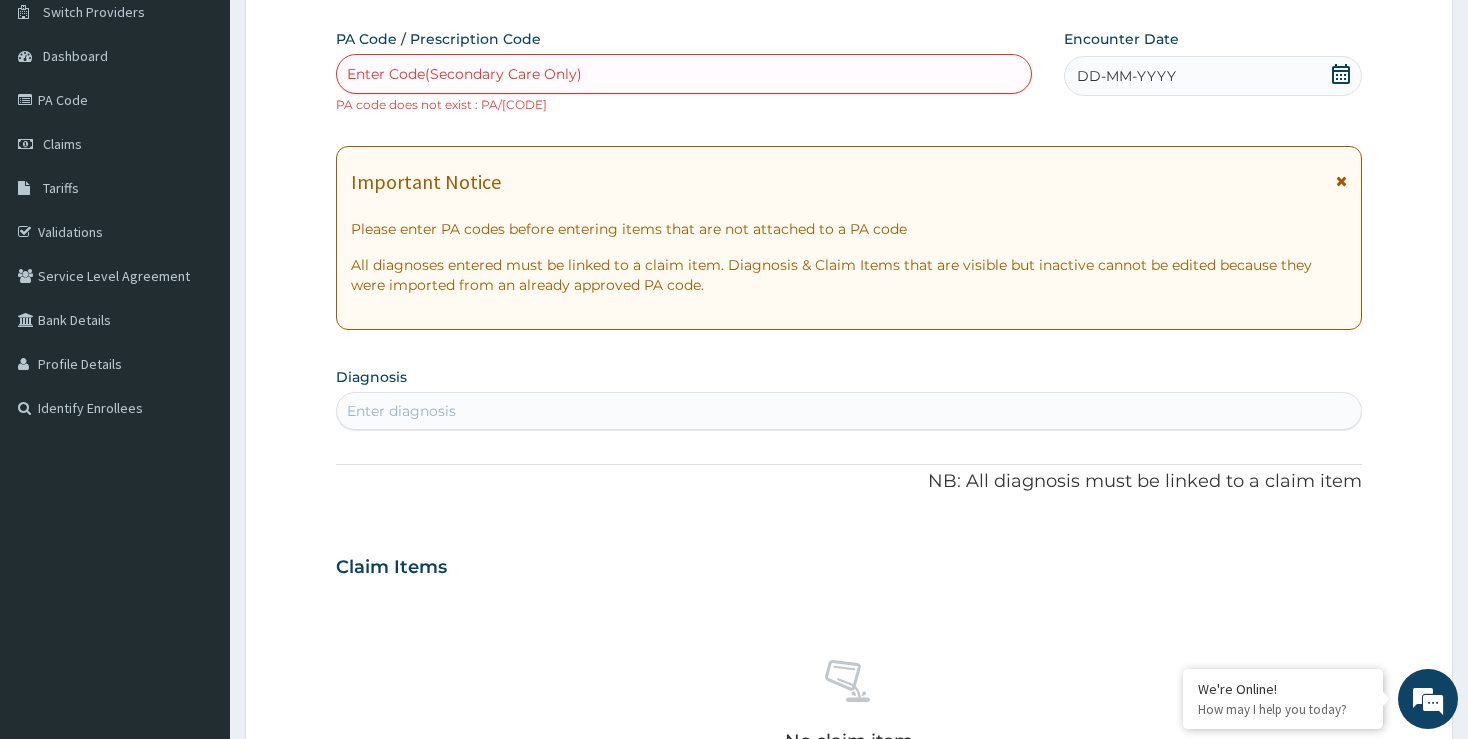 click on "Enter Code(Secondary Care Only)" at bounding box center (464, 74) 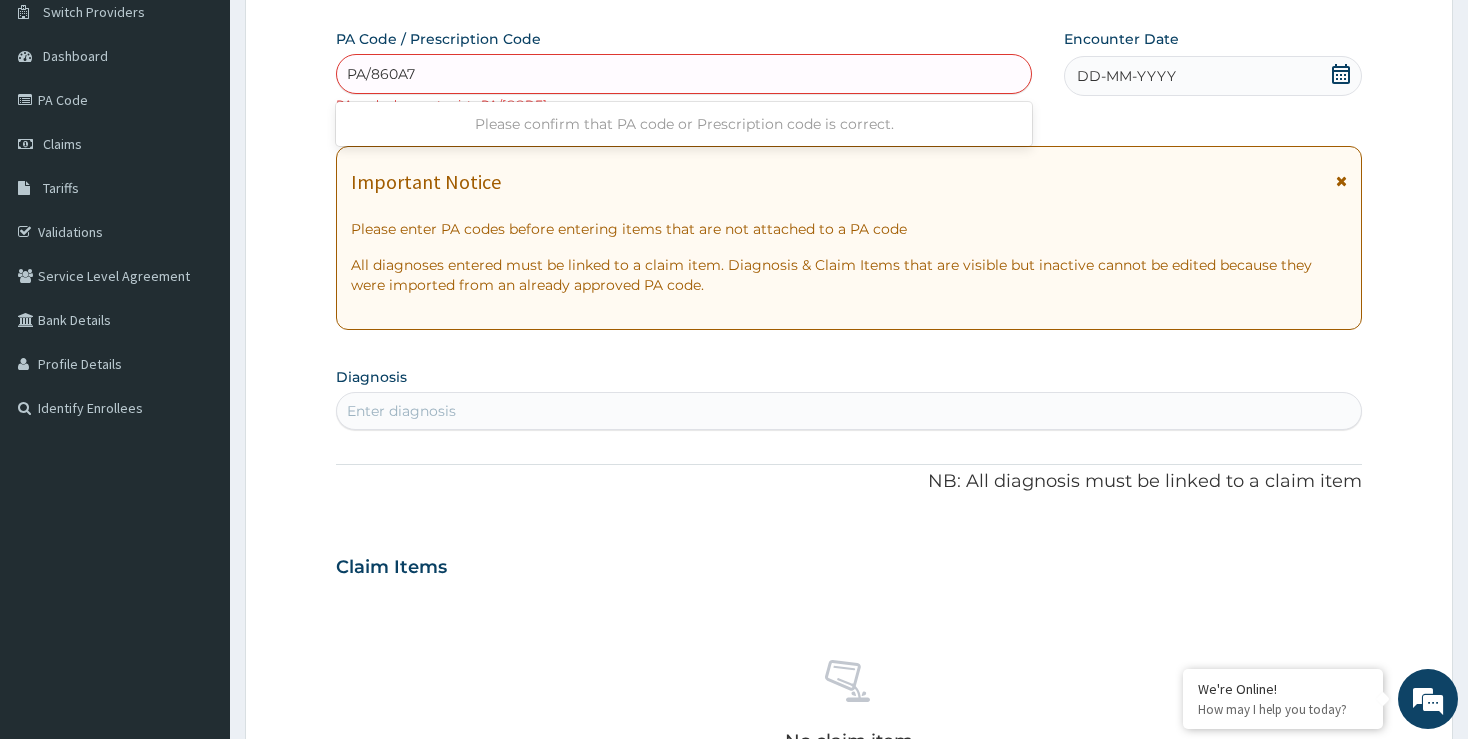 type on "PA/860A7F" 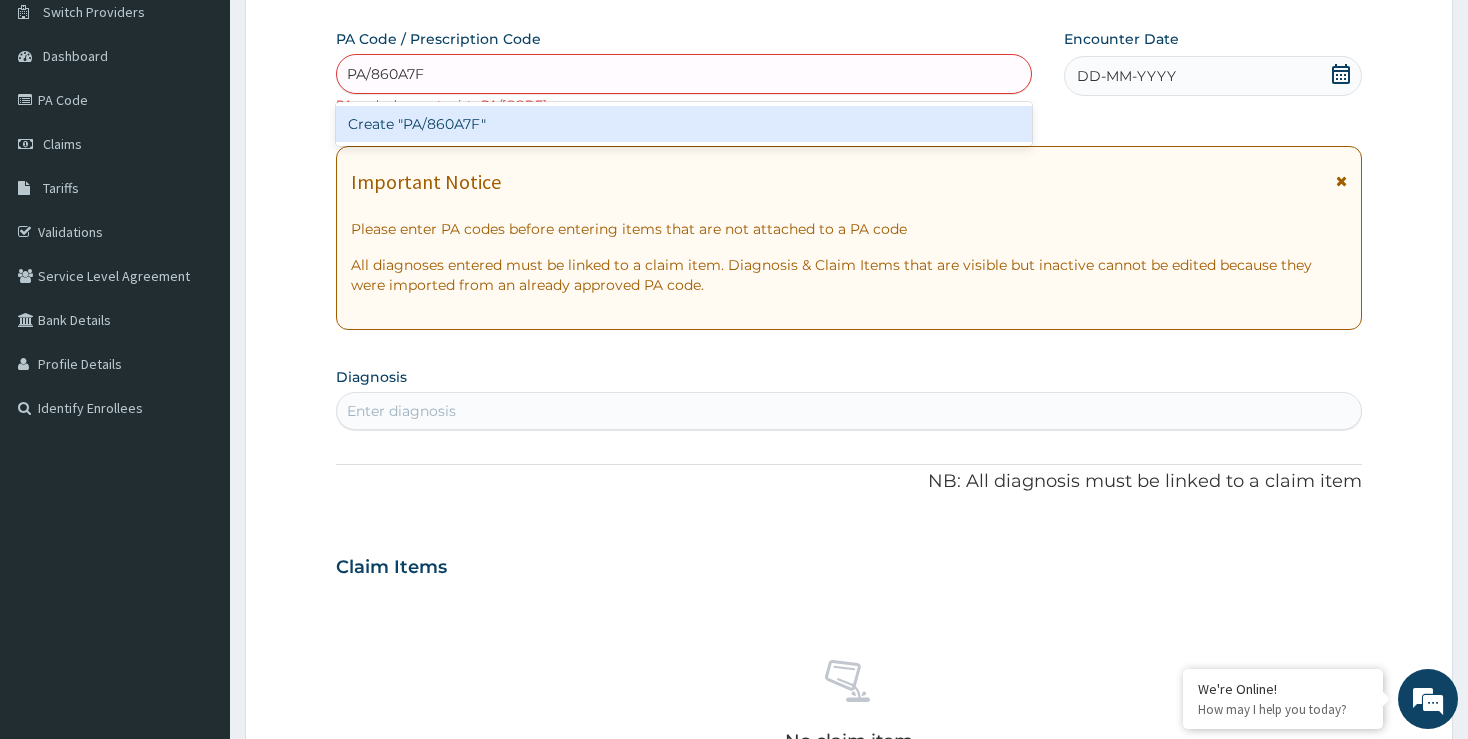 click on "Create "PA/860A7F"" at bounding box center [683, 124] 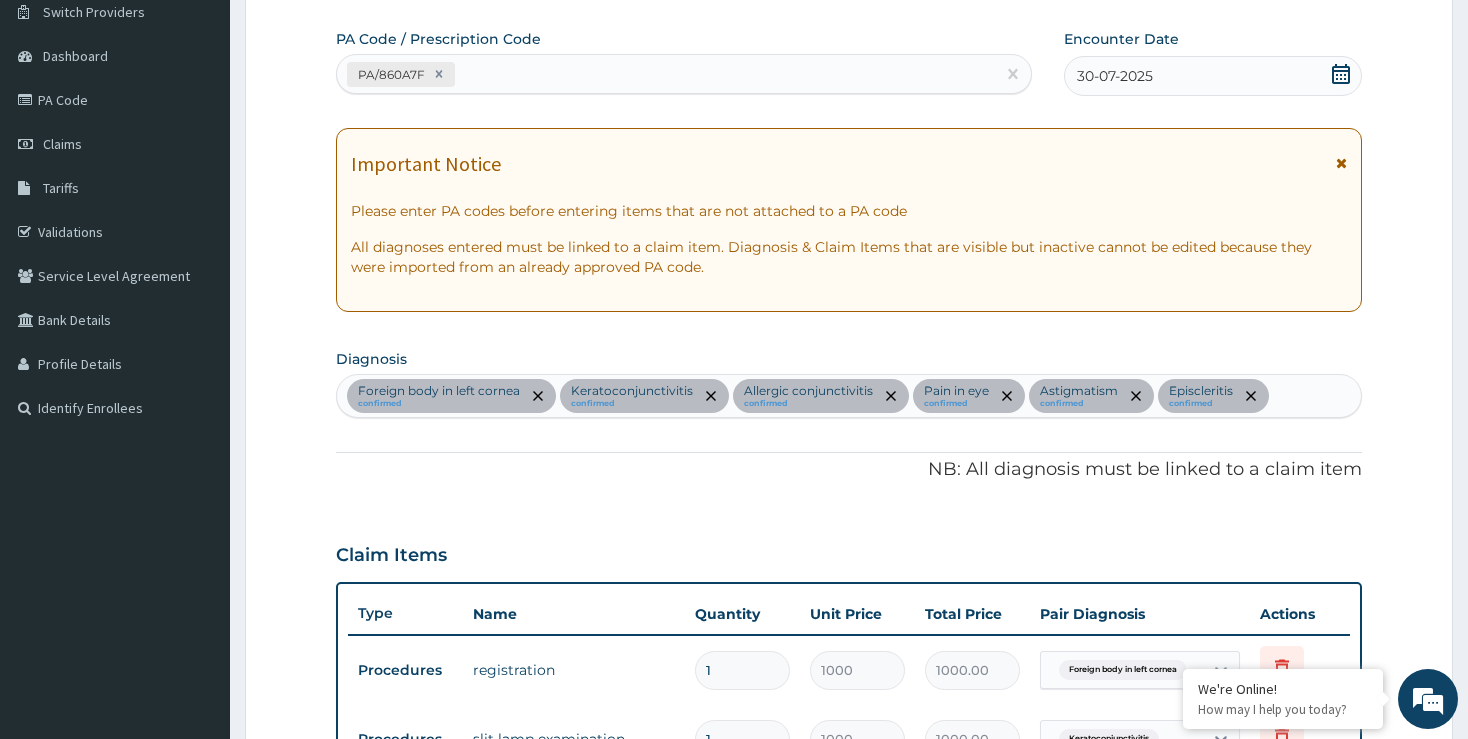 scroll, scrollTop: 881, scrollLeft: 0, axis: vertical 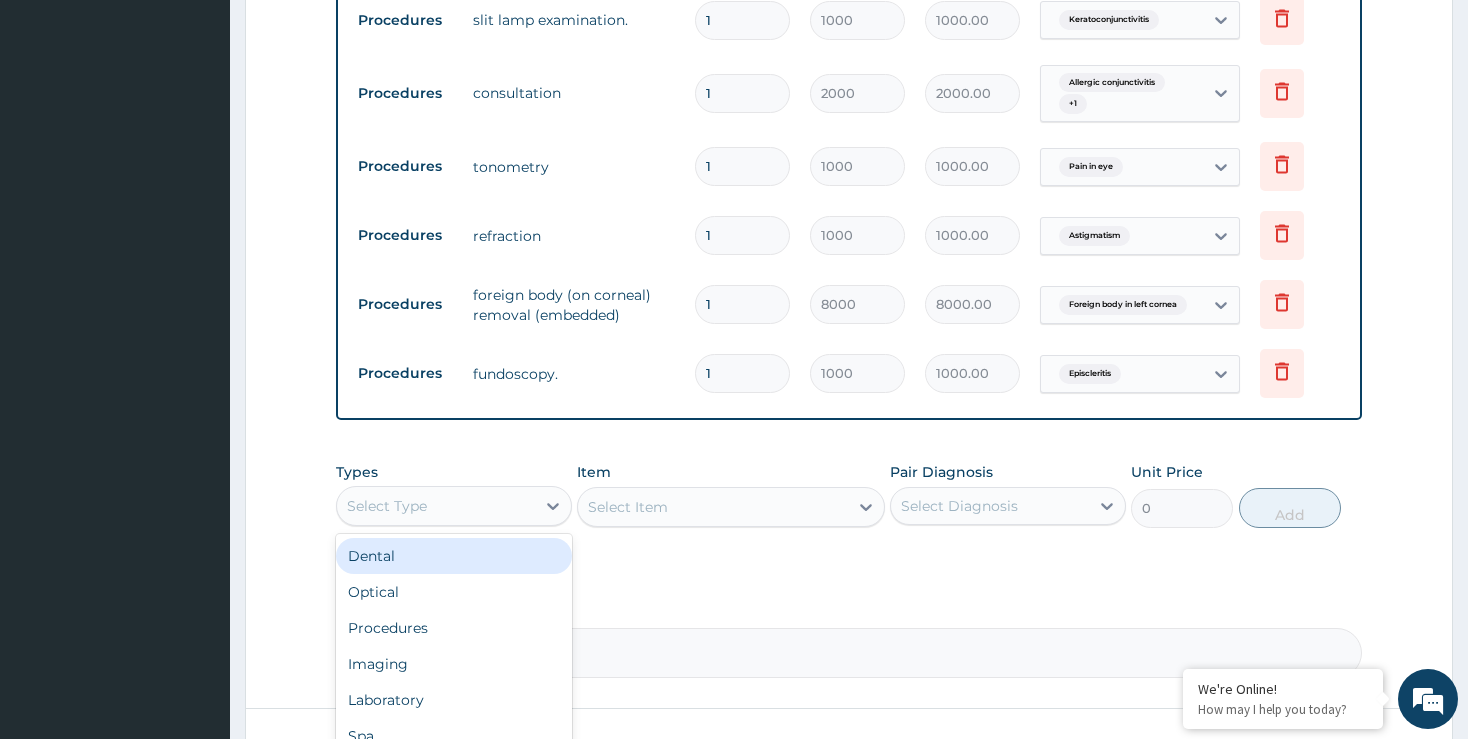 click on "Select Type" at bounding box center (436, 506) 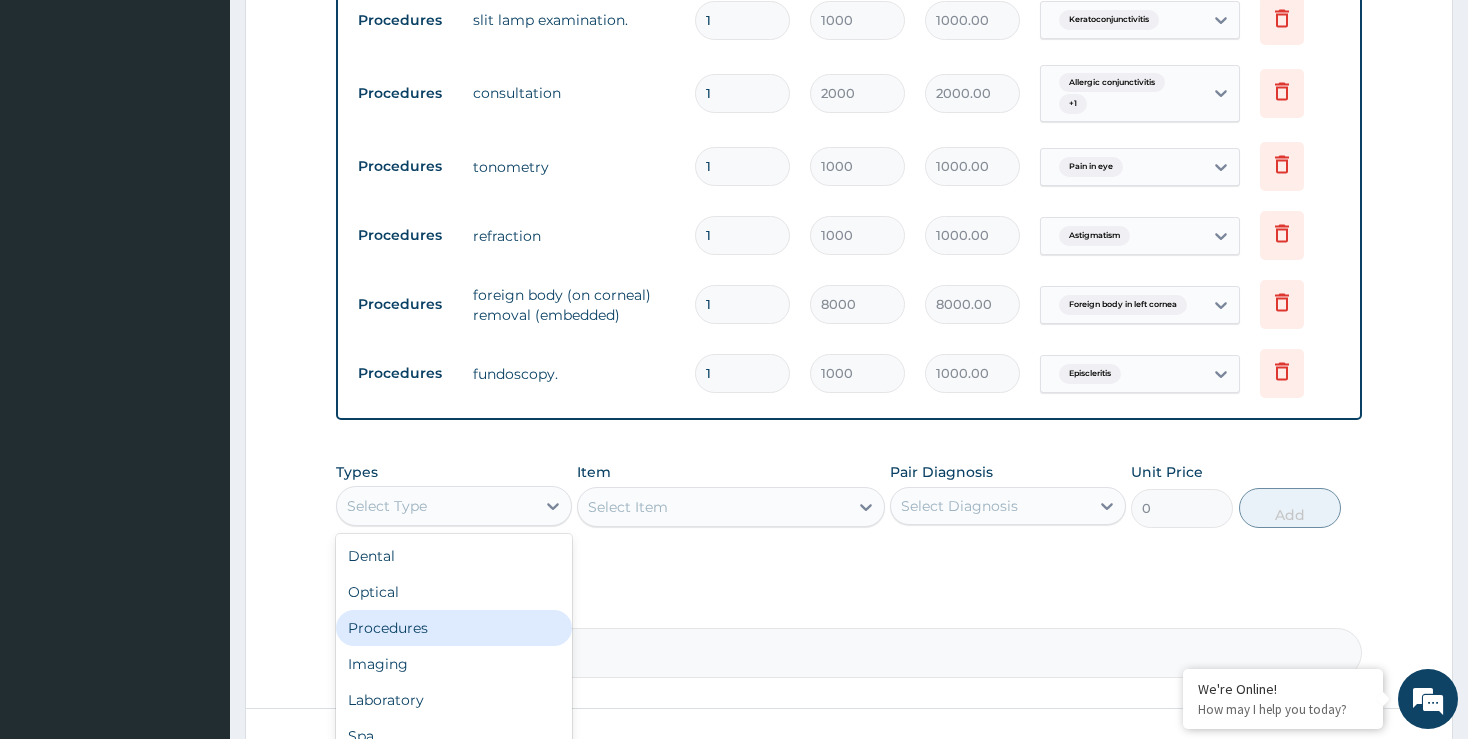 click on "Procedures" at bounding box center (454, 628) 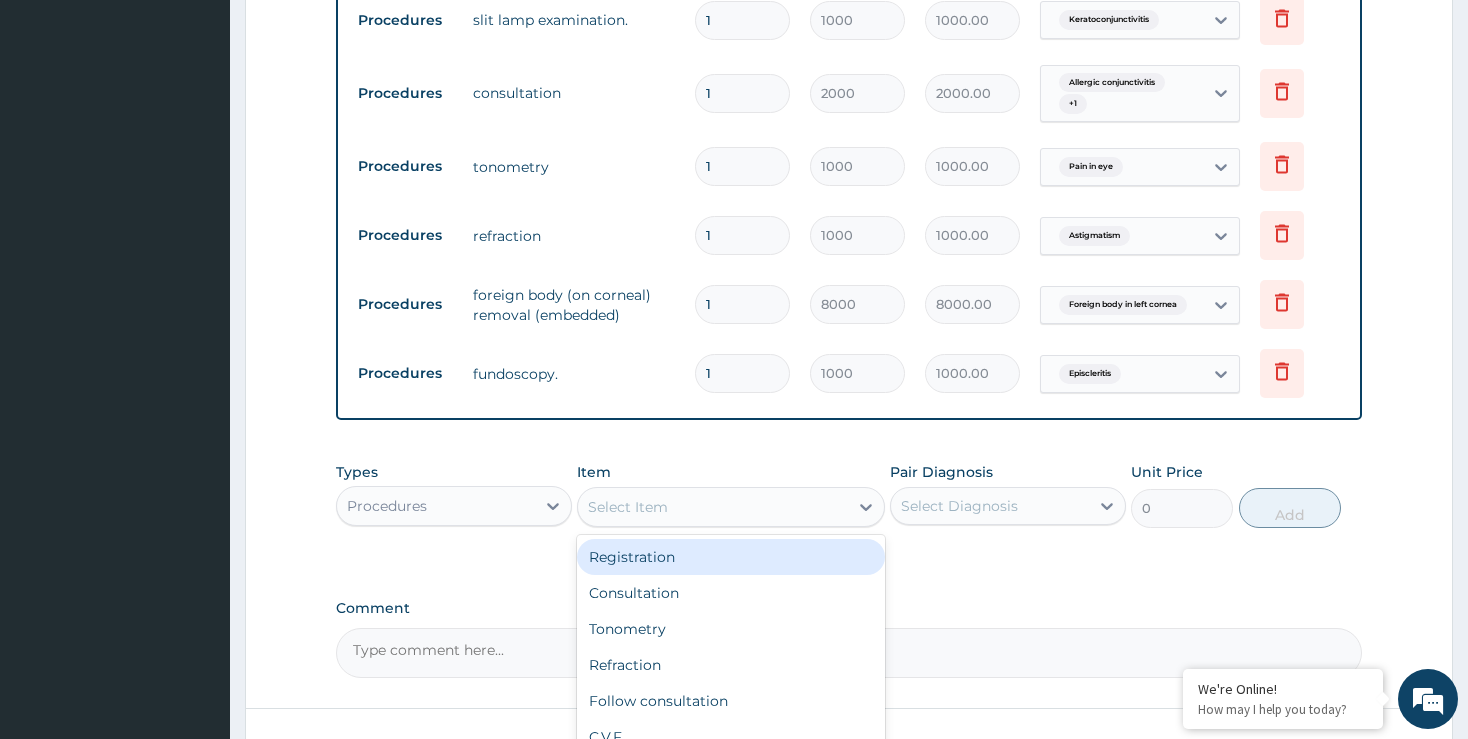 click on "Select Item" at bounding box center [628, 507] 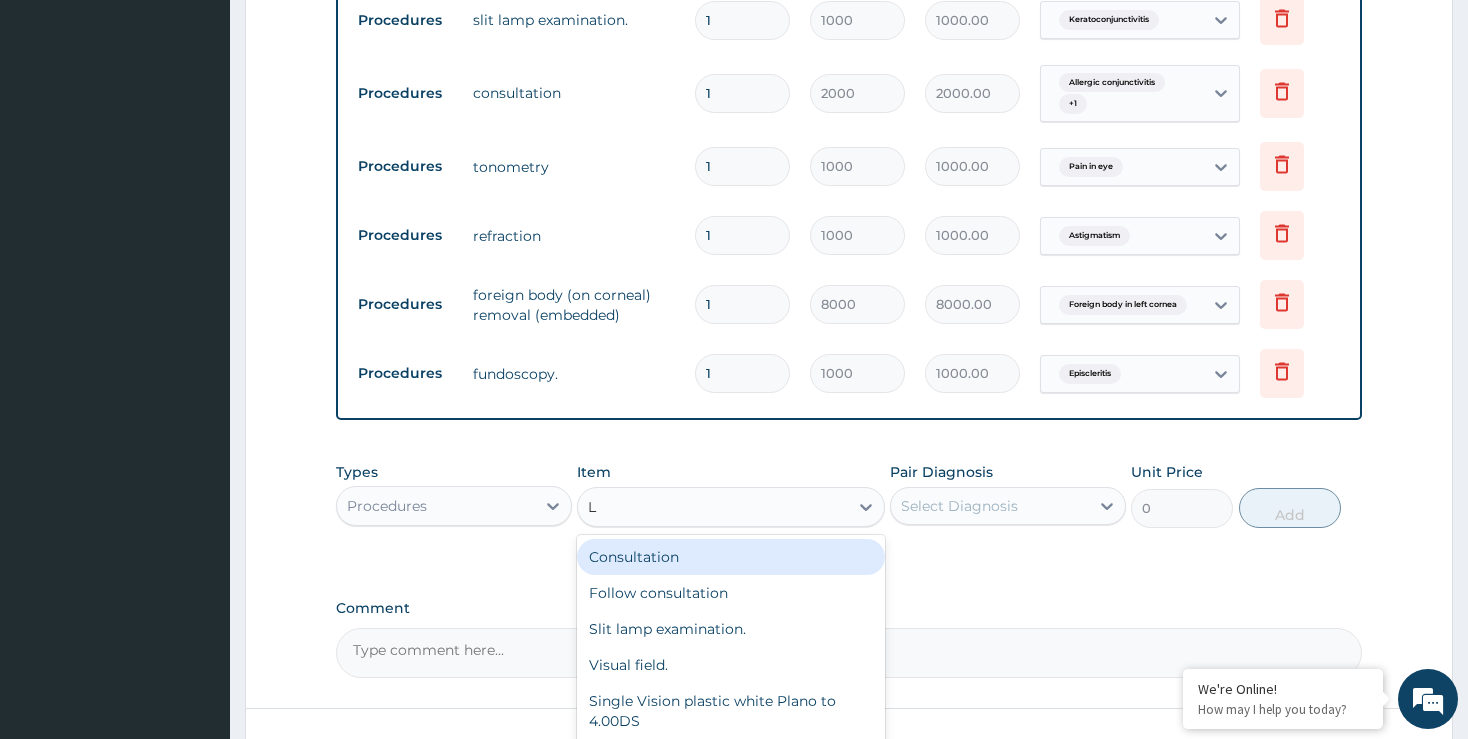 type on "LE" 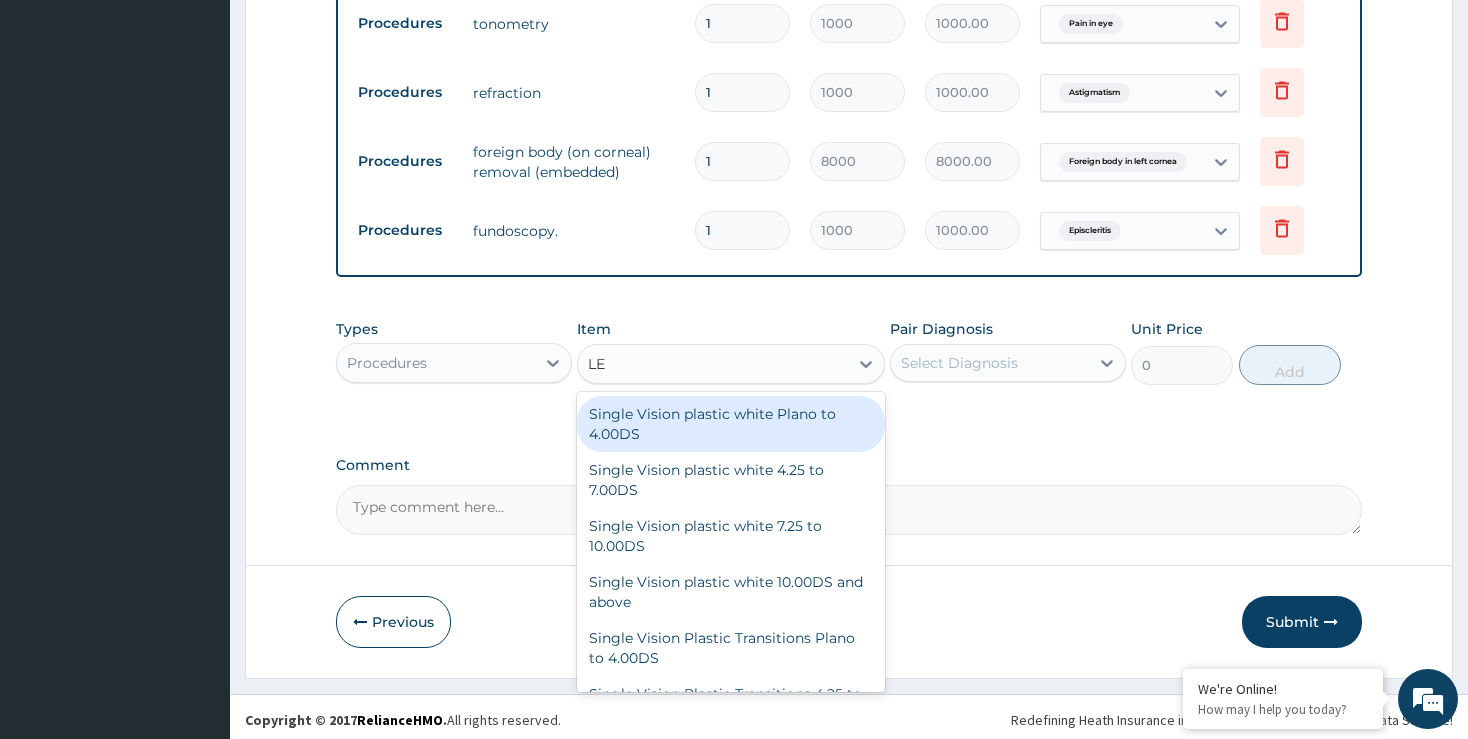 scroll, scrollTop: 1025, scrollLeft: 0, axis: vertical 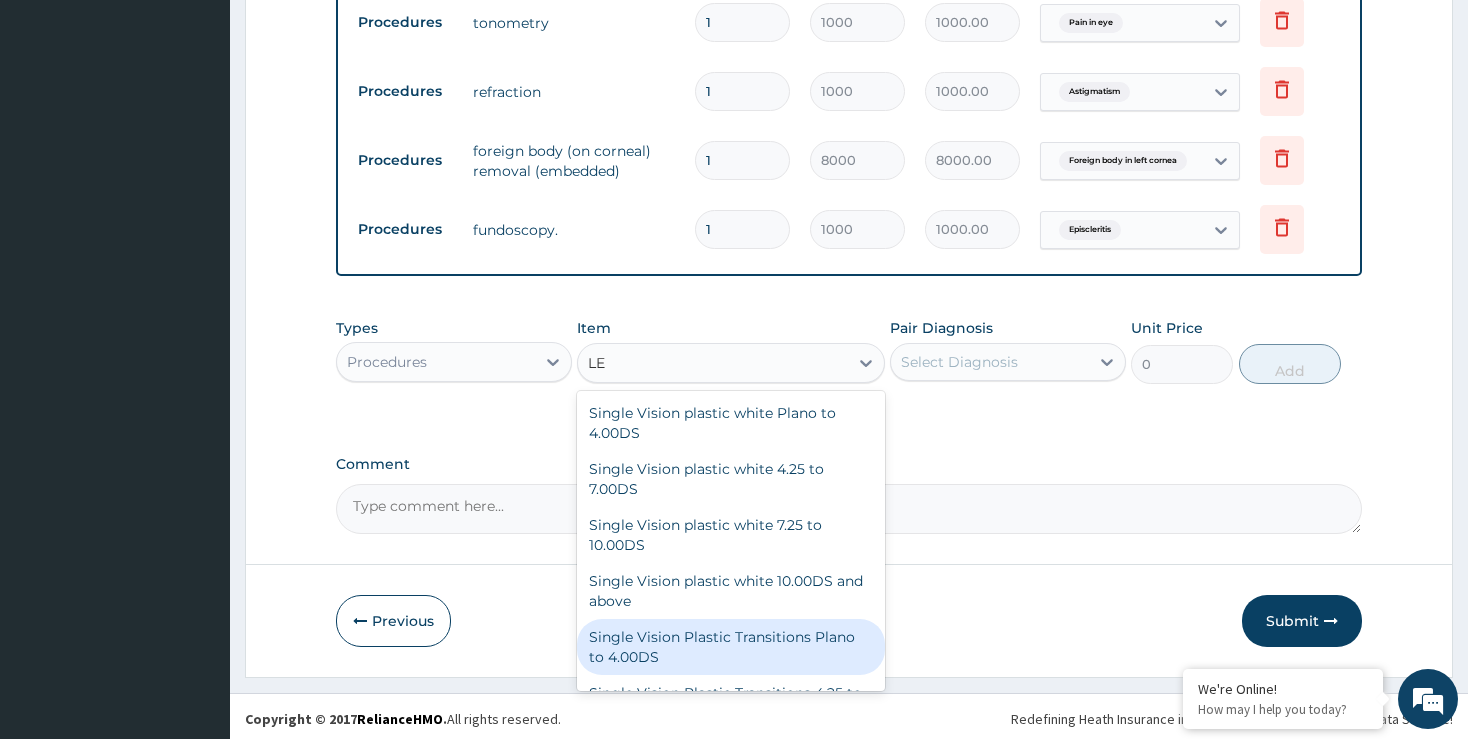 click on "Single Vision Plastic Transitions Plano to 4.00DS" at bounding box center (731, 647) 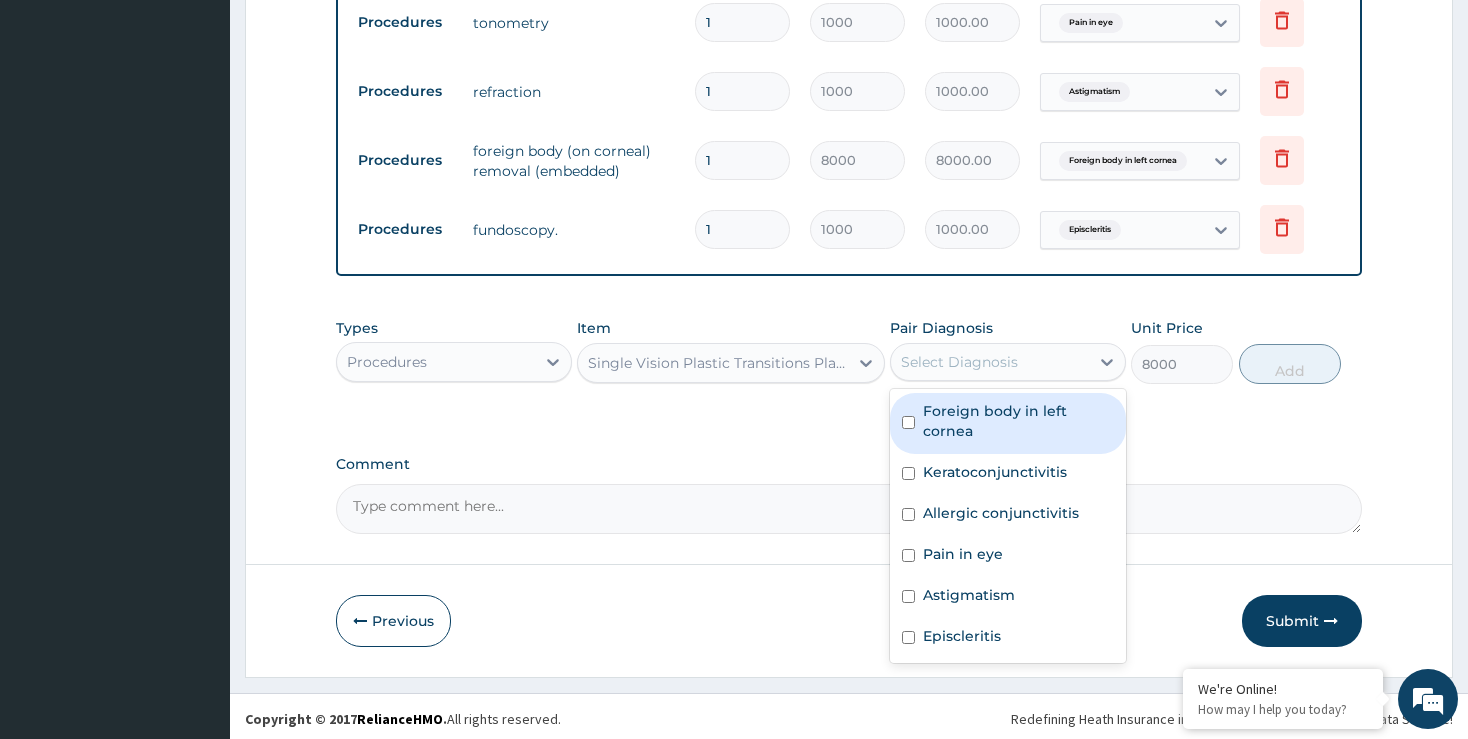 click on "Select Diagnosis" at bounding box center [990, 362] 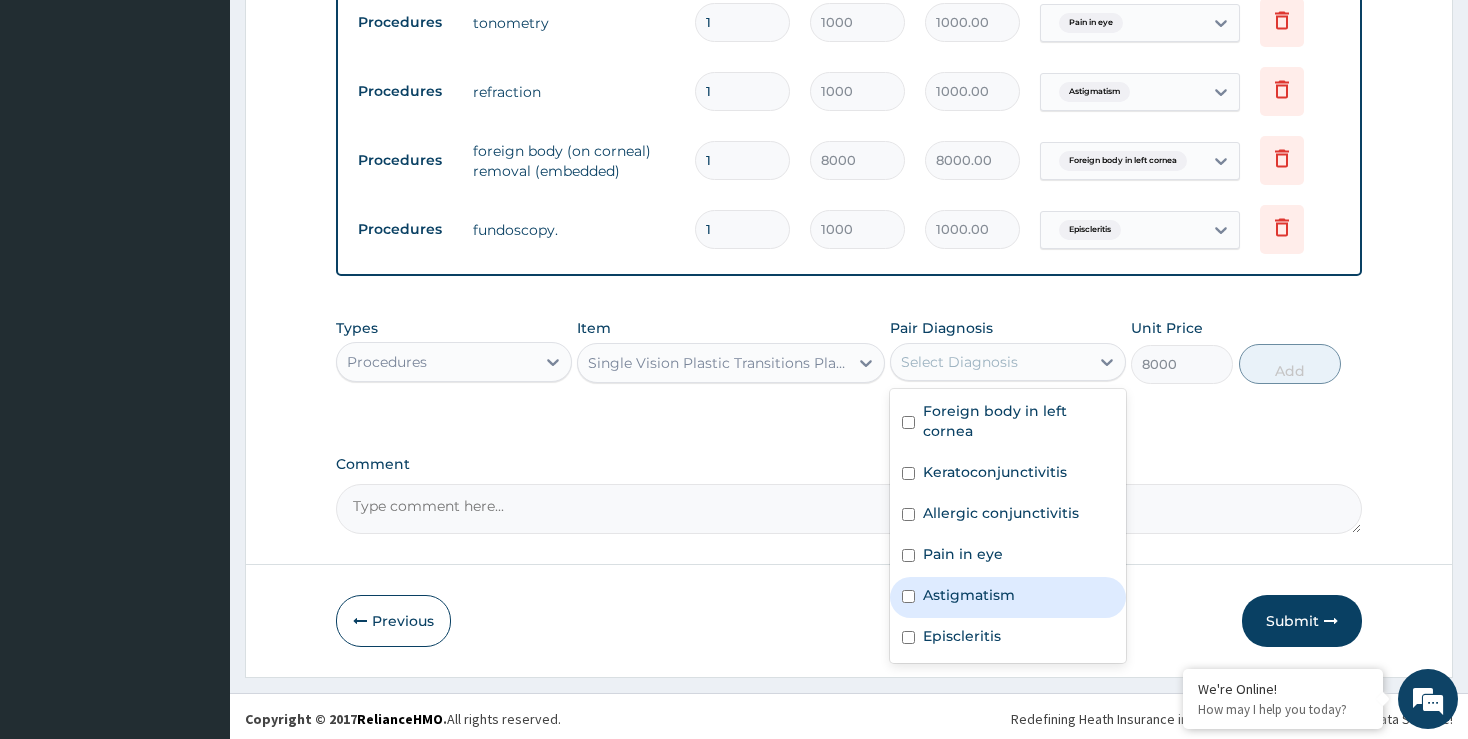 click at bounding box center (908, 596) 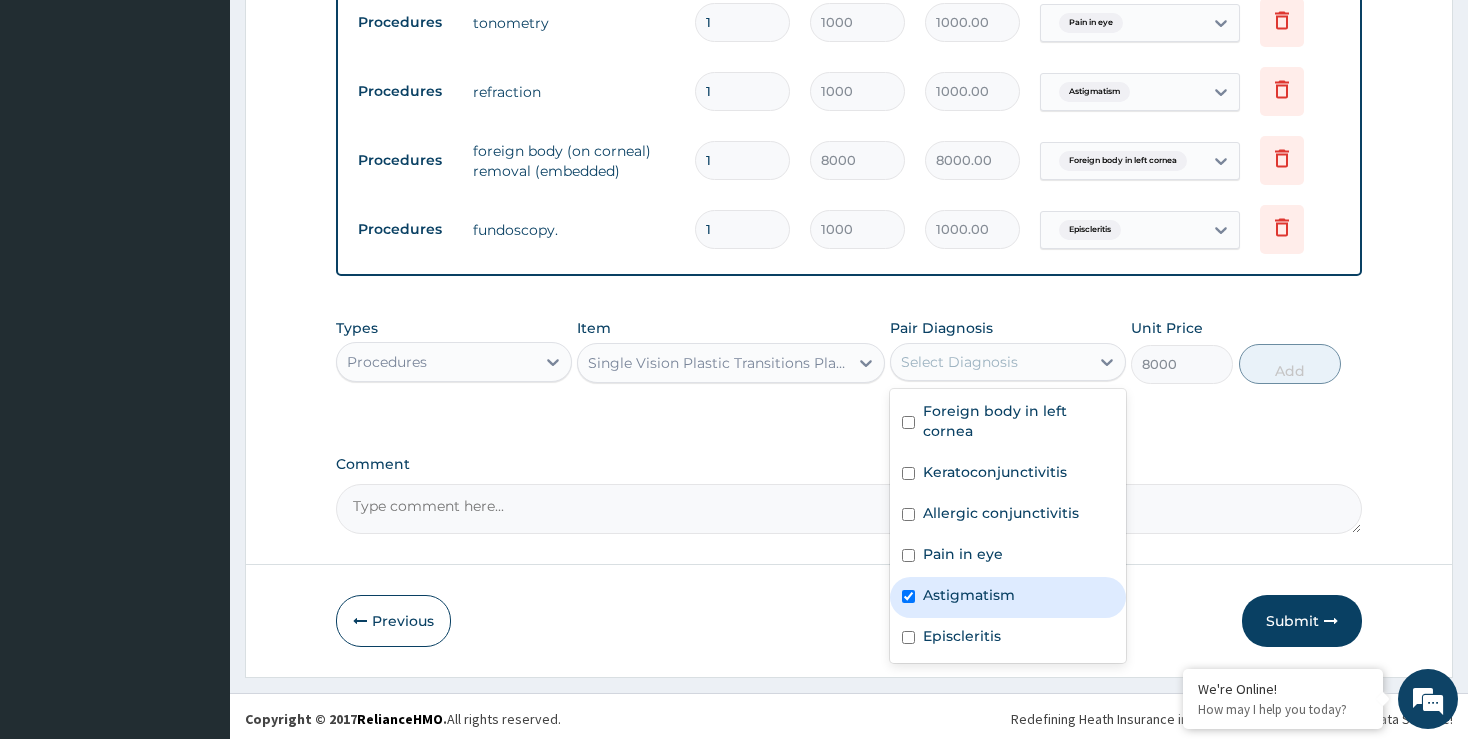 checkbox on "true" 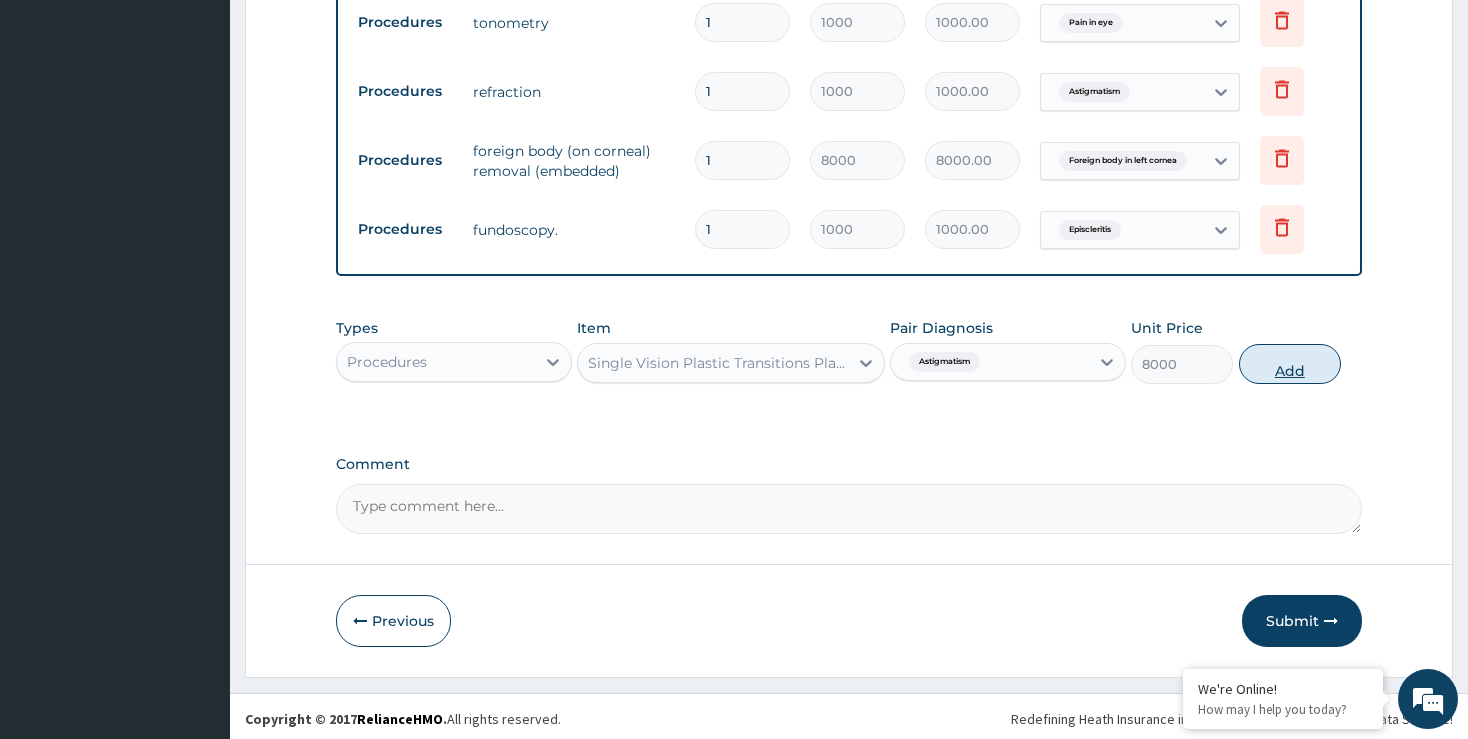 click on "Add" at bounding box center (1290, 364) 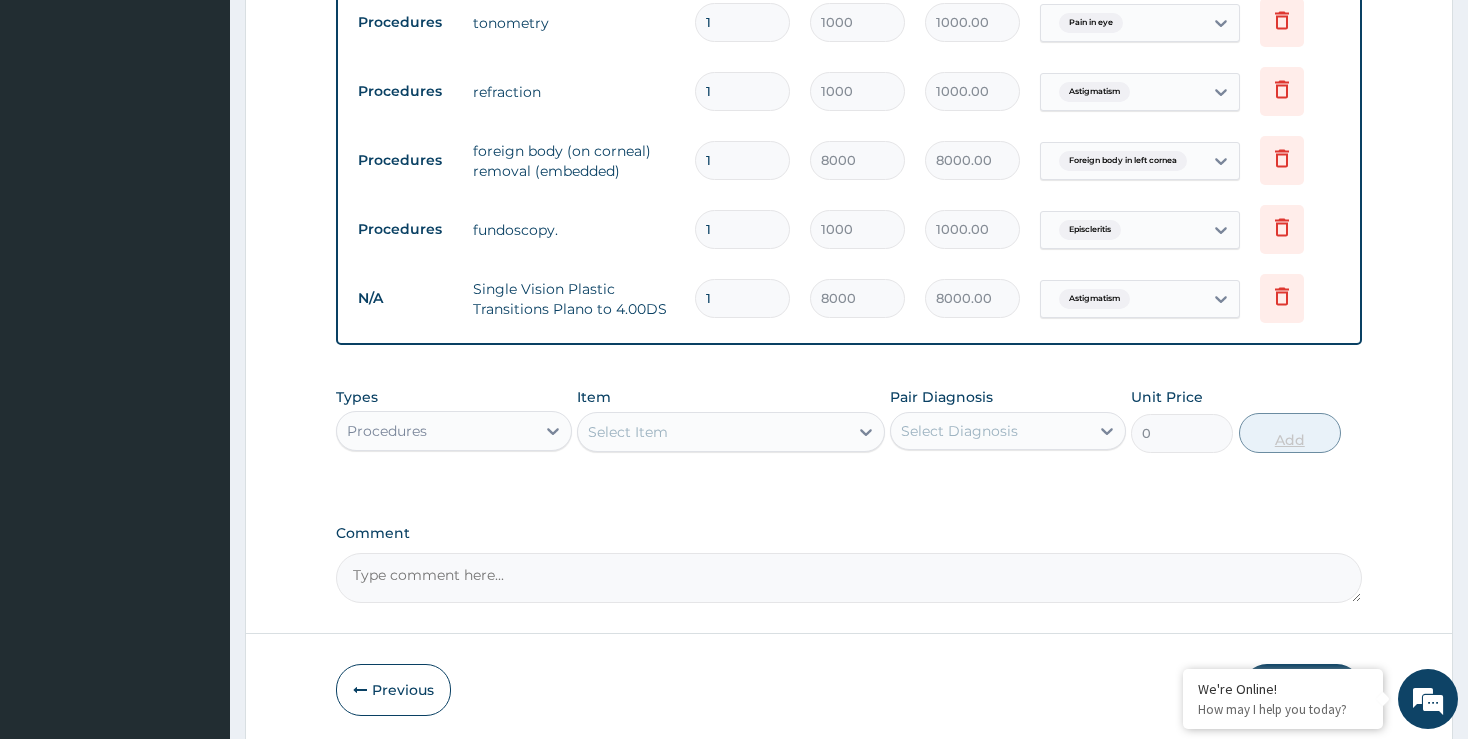 type 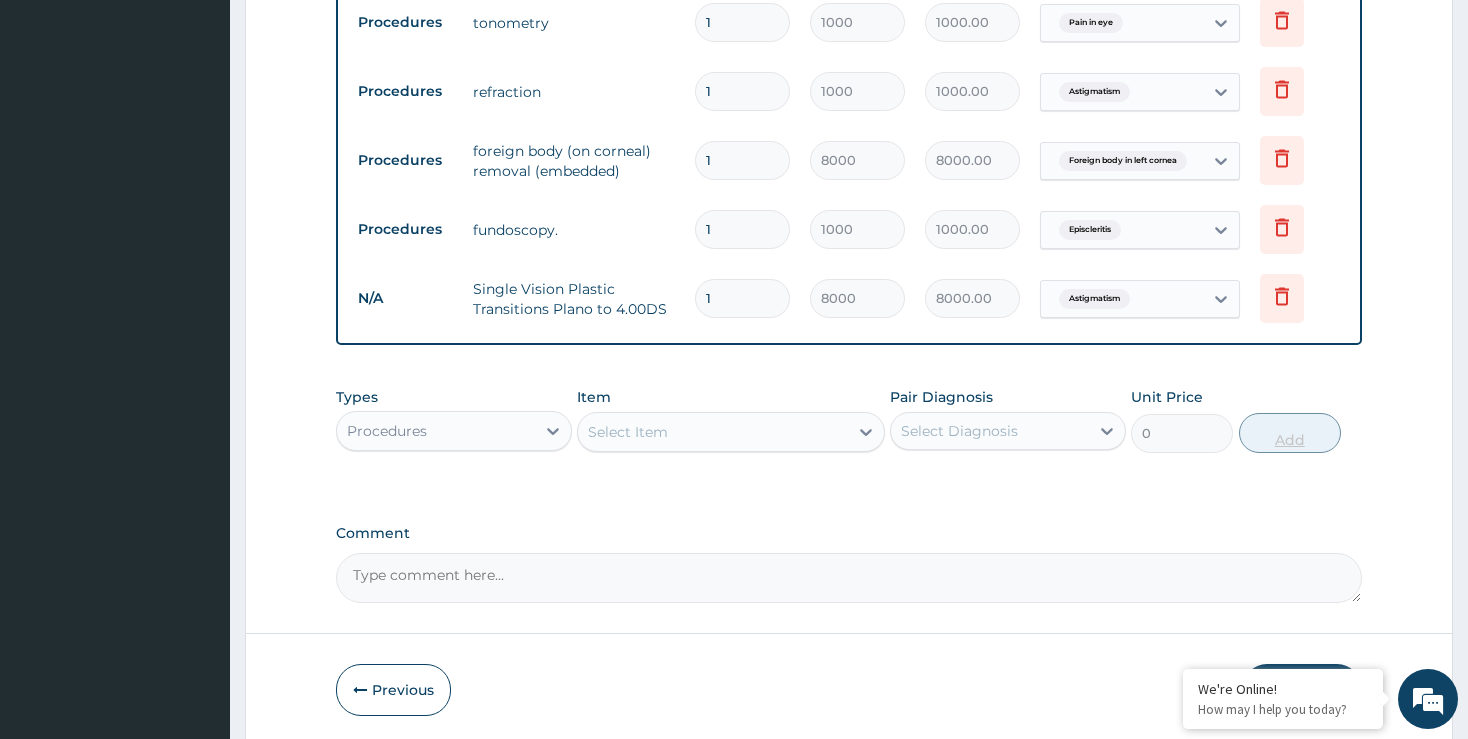 type on "0.00" 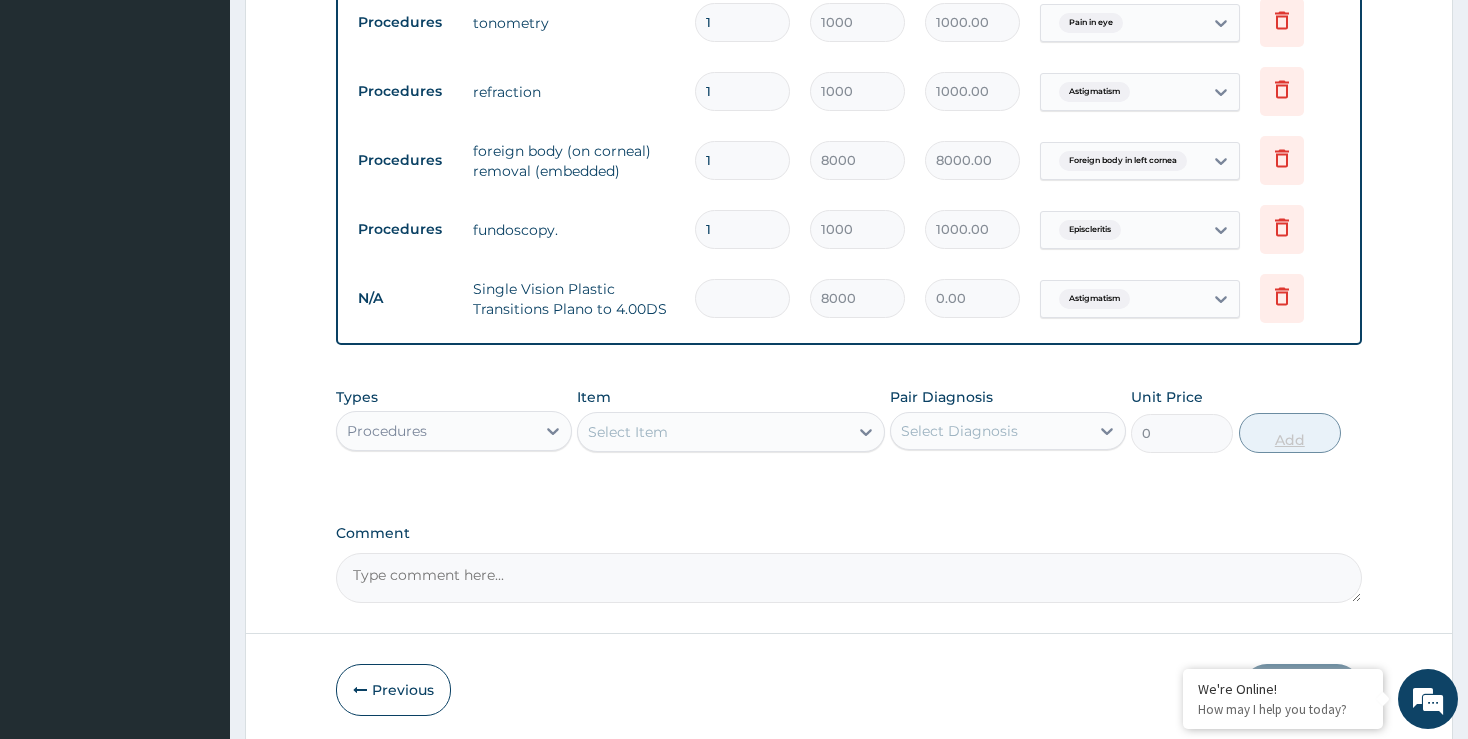 type on "5" 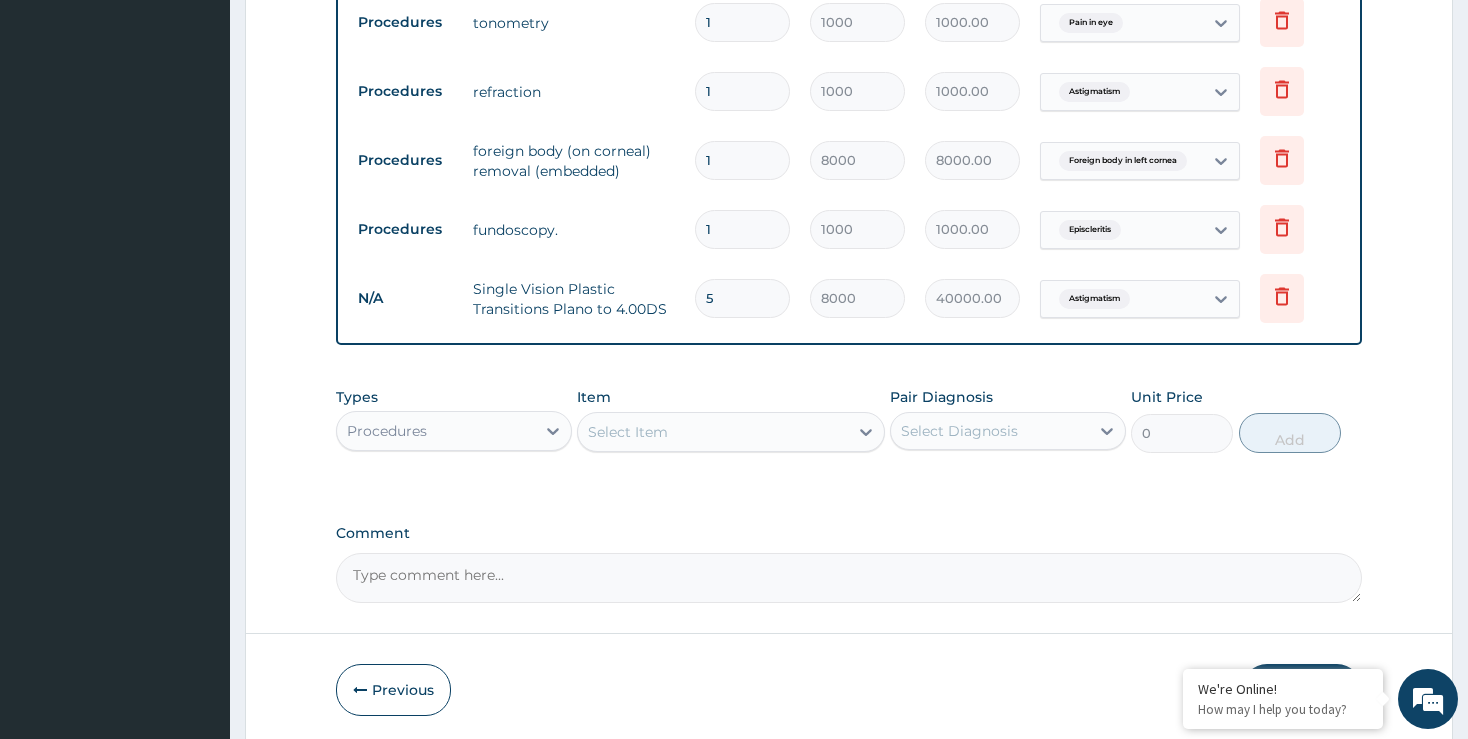 type on "5" 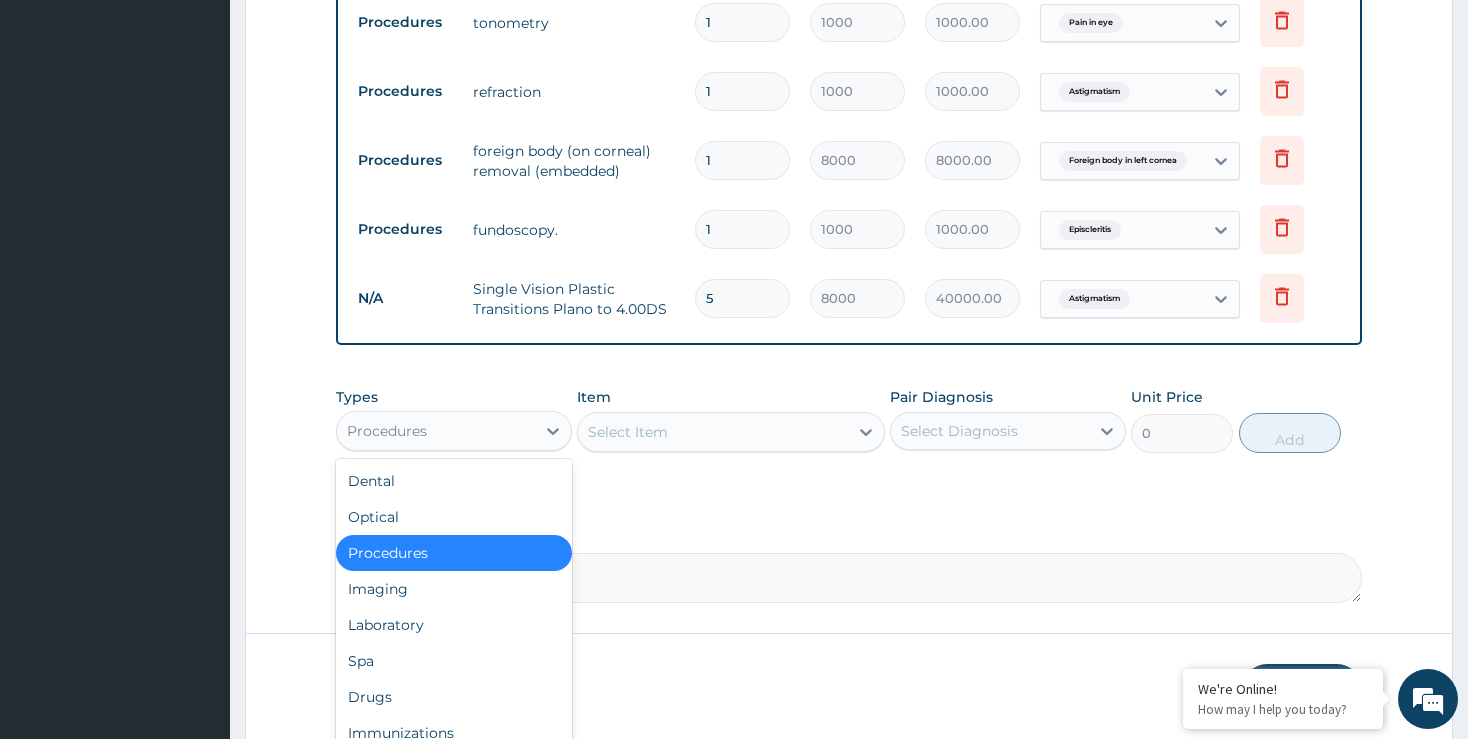 click on "Procedures" at bounding box center [436, 431] 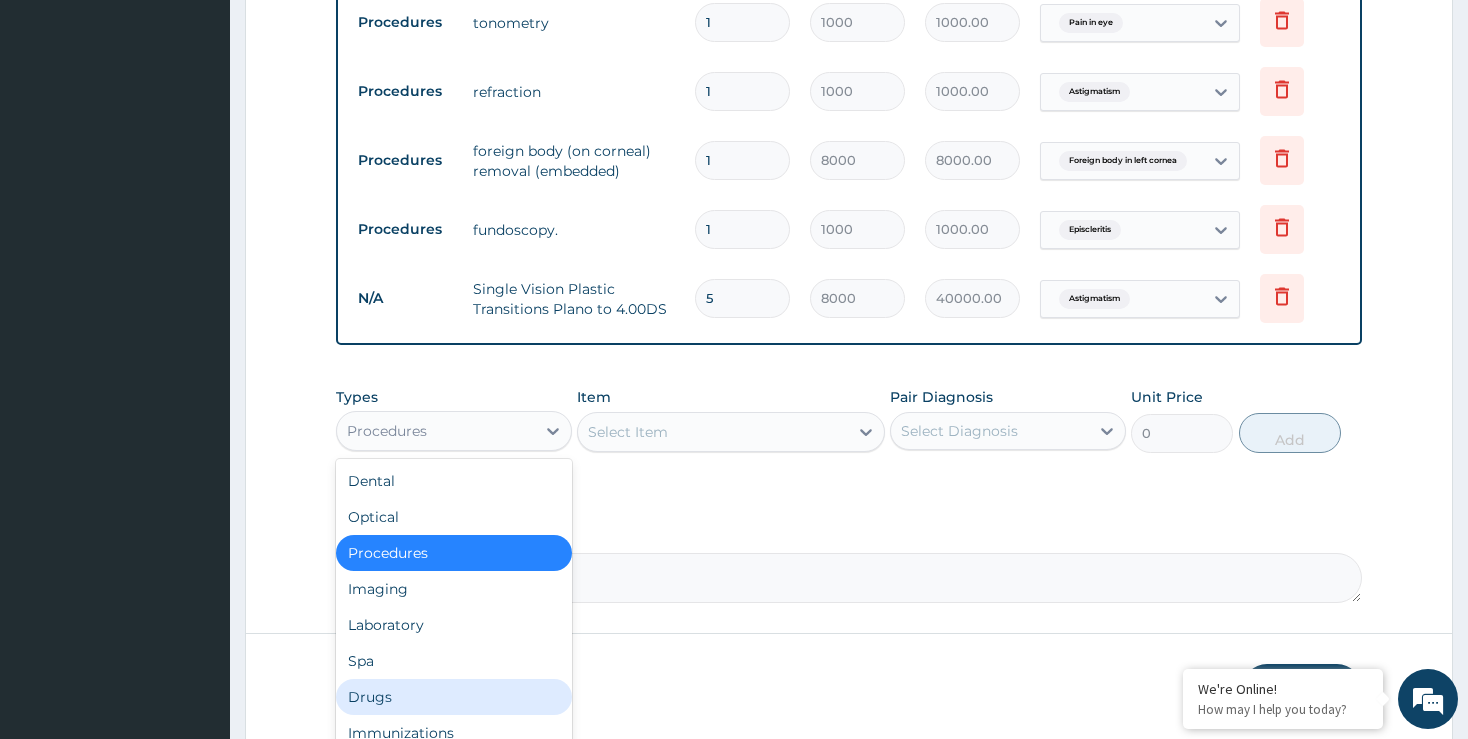 click on "Drugs" at bounding box center (454, 697) 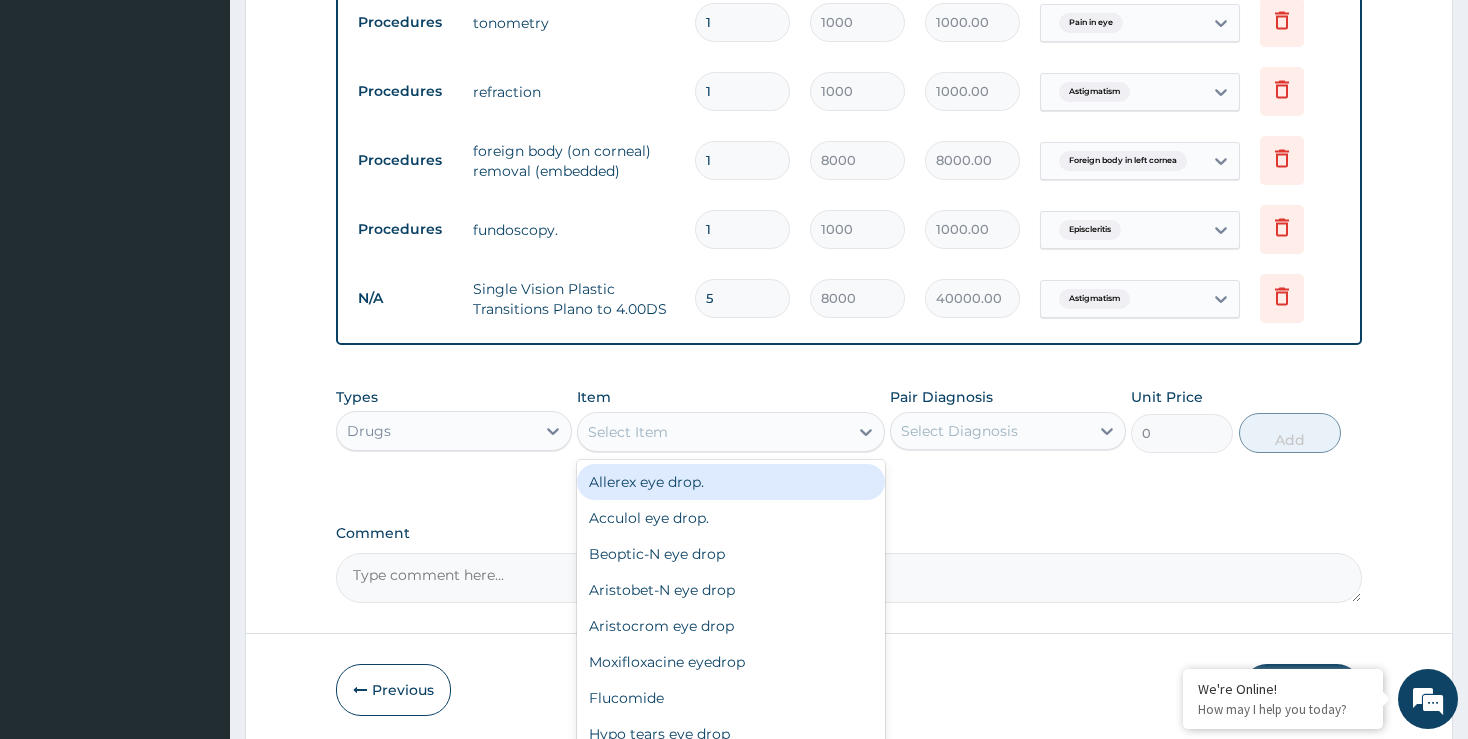 click on "Select Item" at bounding box center (713, 432) 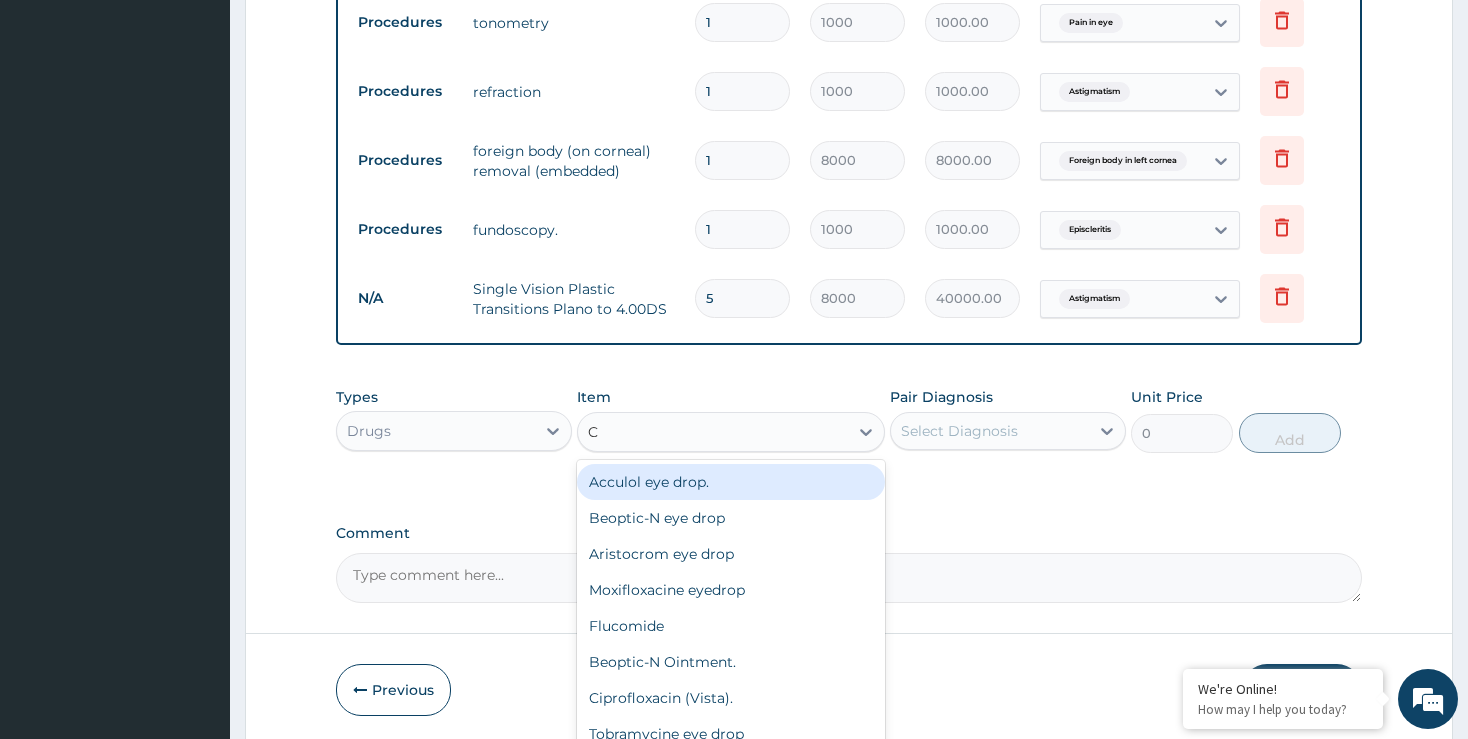 type on "CI" 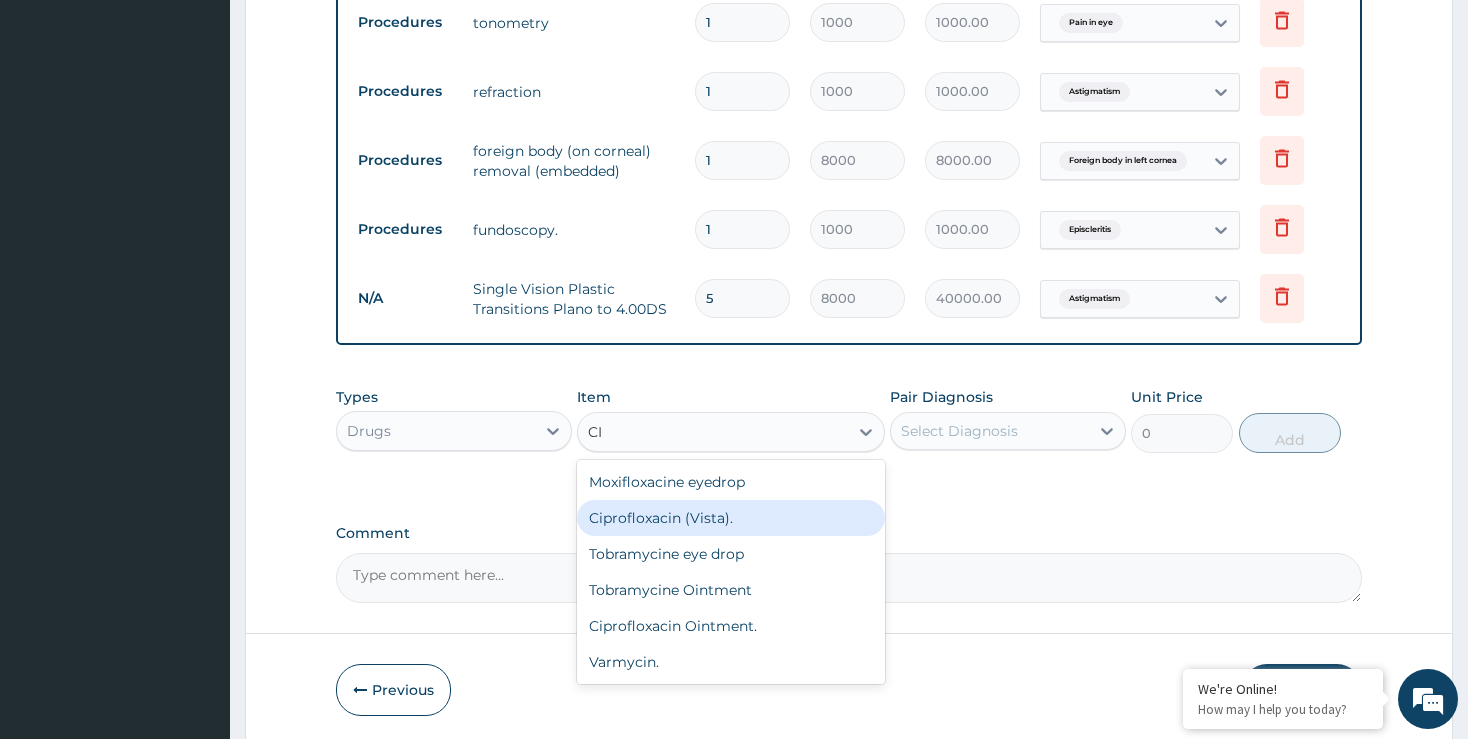 click on "Ciprofloxacin (Vista)." at bounding box center [731, 518] 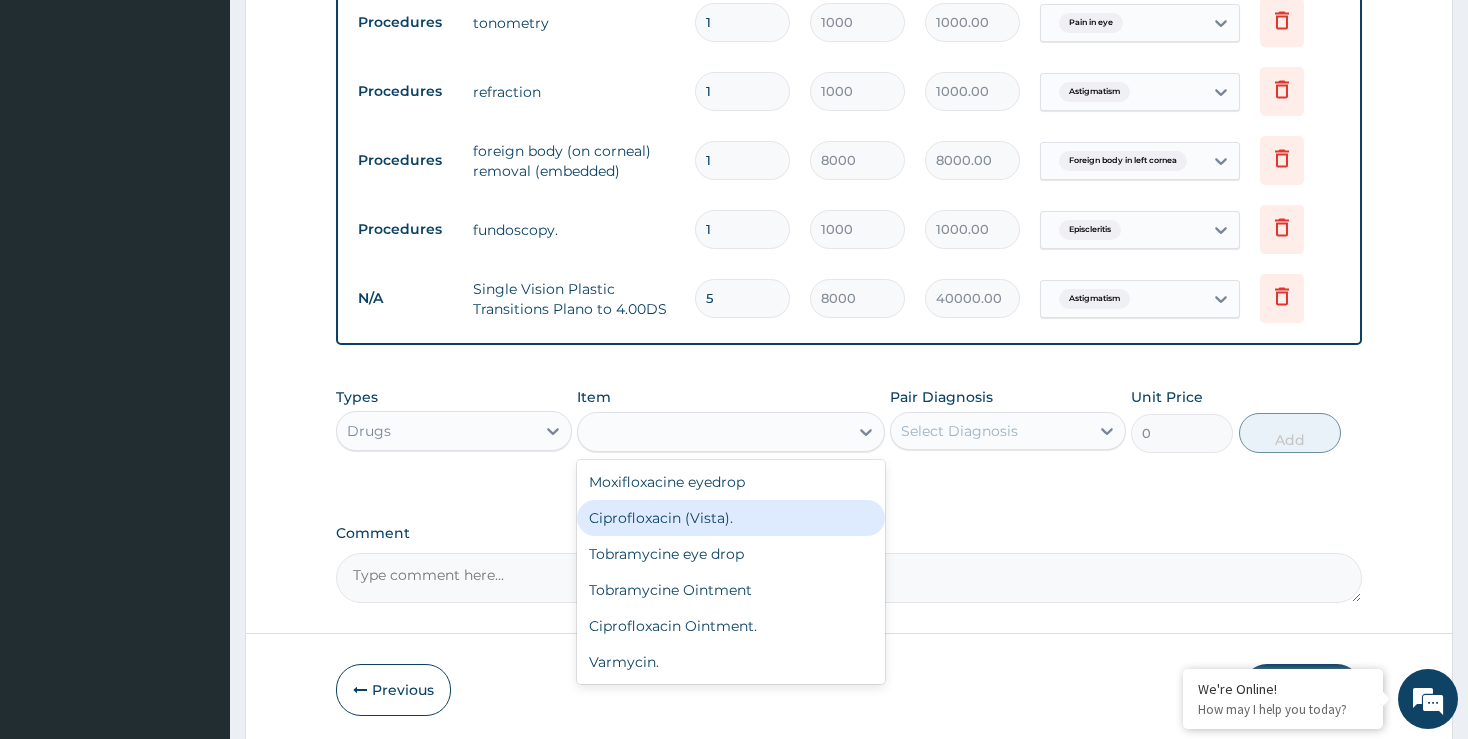 type on "1500" 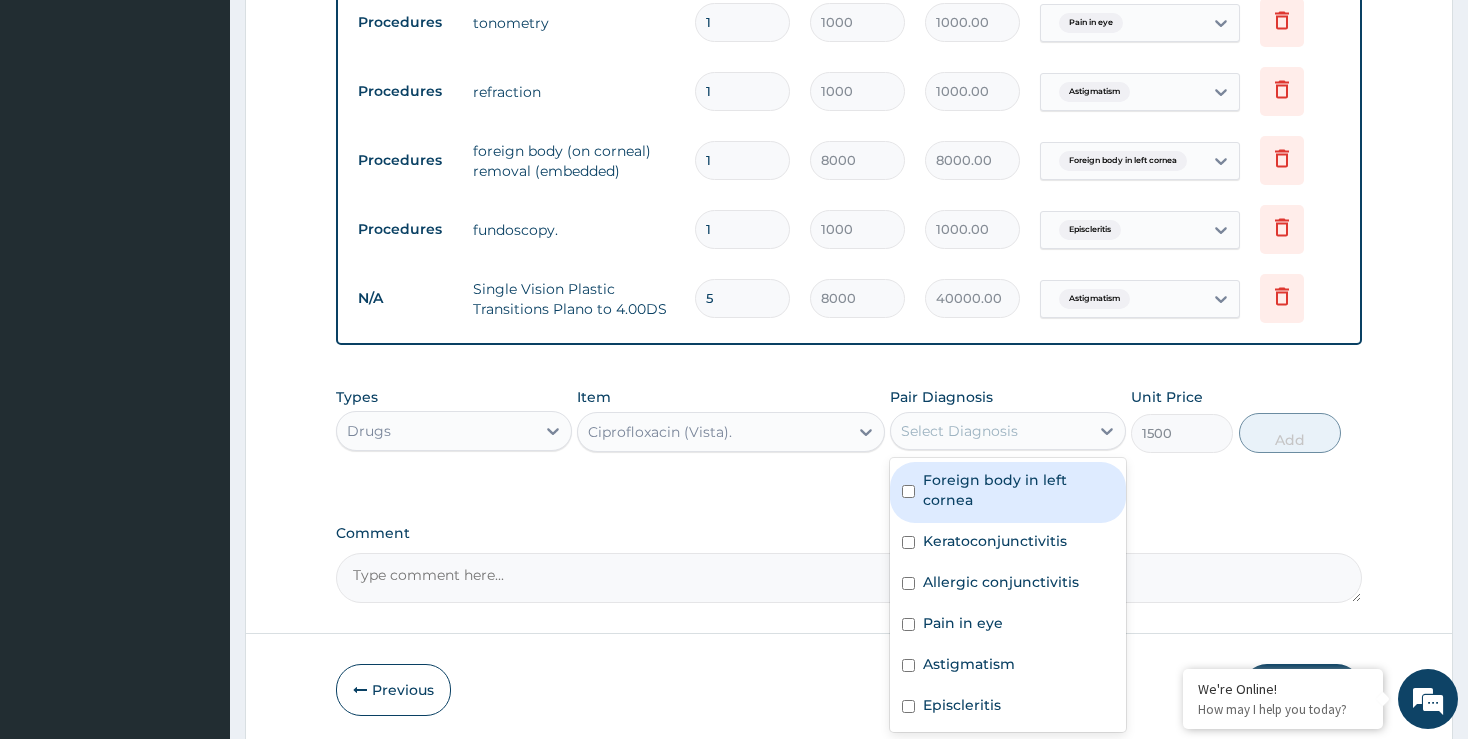 click on "Select Diagnosis" at bounding box center (959, 431) 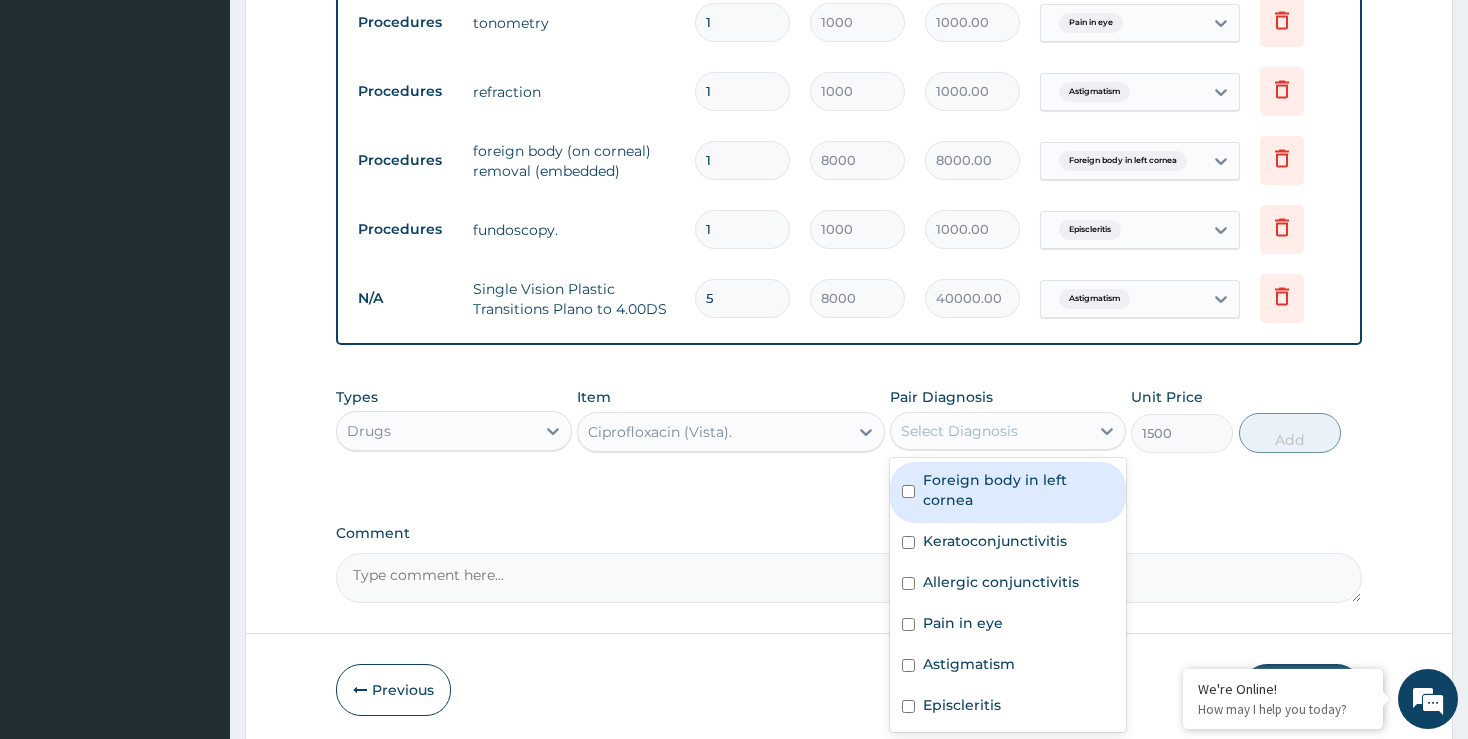click at bounding box center (908, 491) 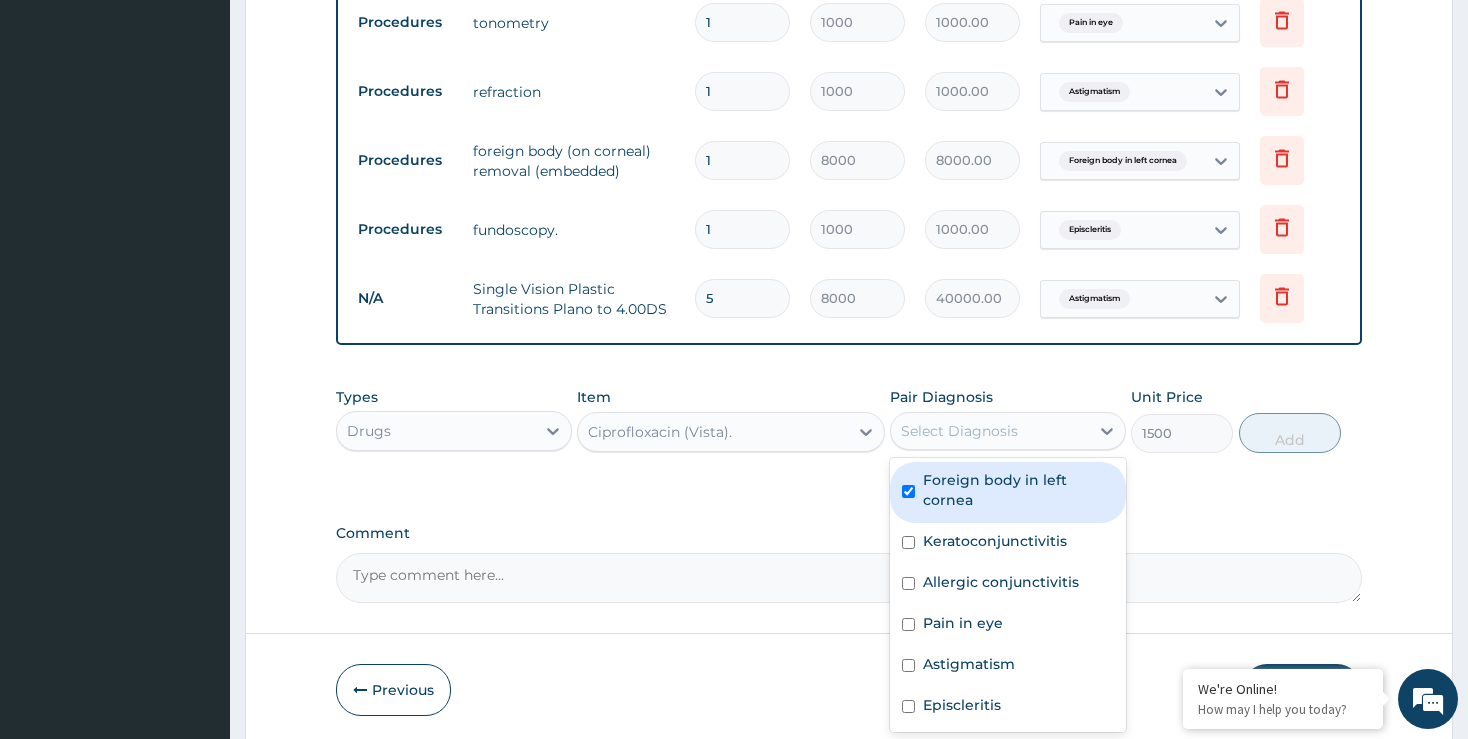 checkbox on "true" 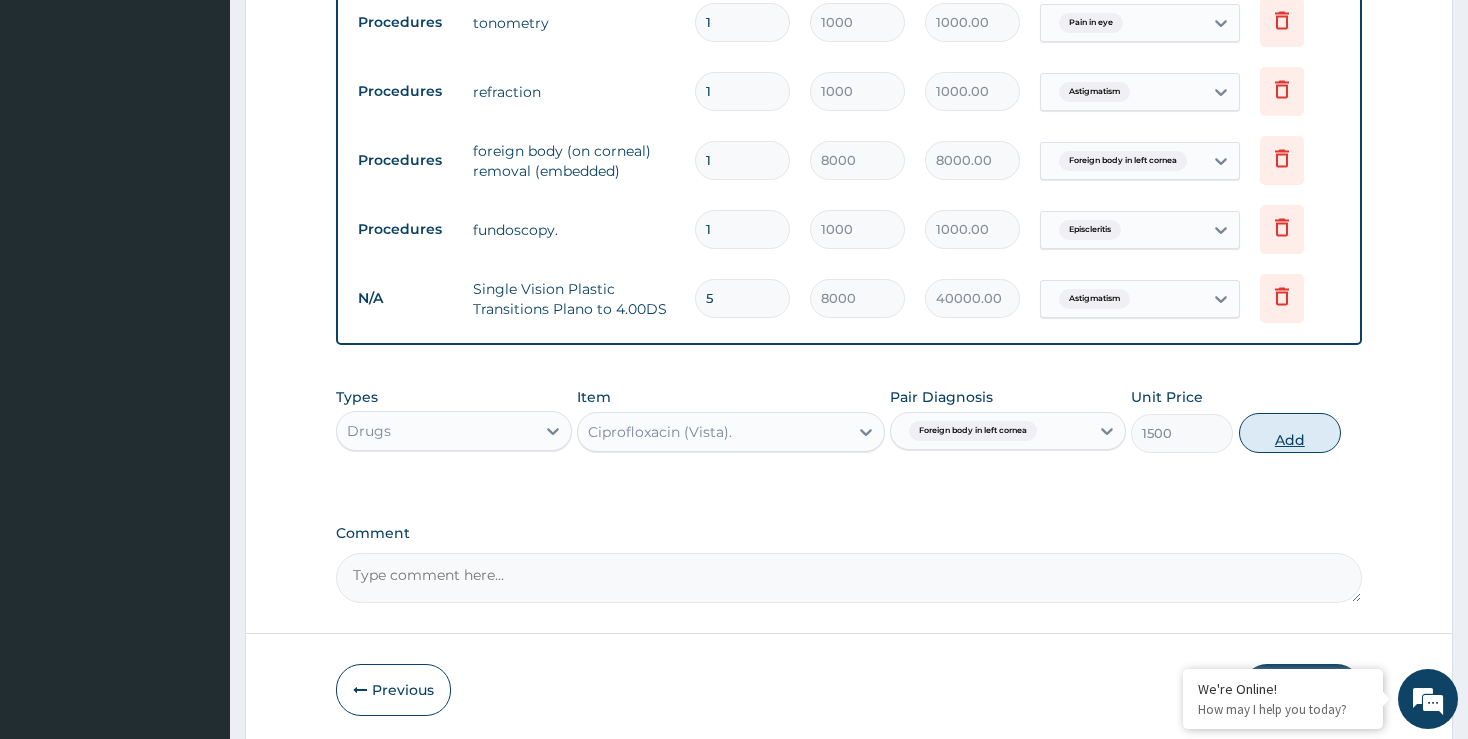click on "Add" at bounding box center (1290, 433) 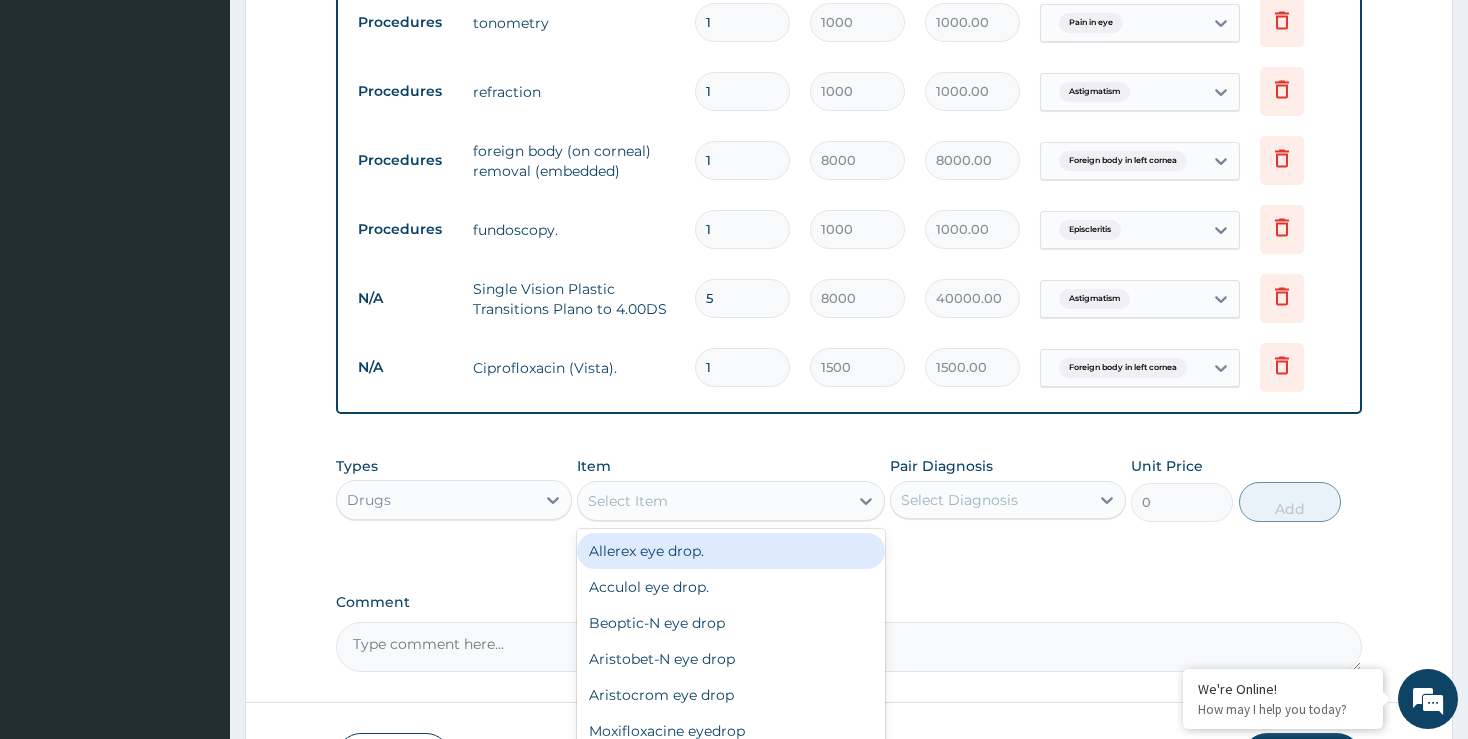 click on "Select Item" at bounding box center [713, 501] 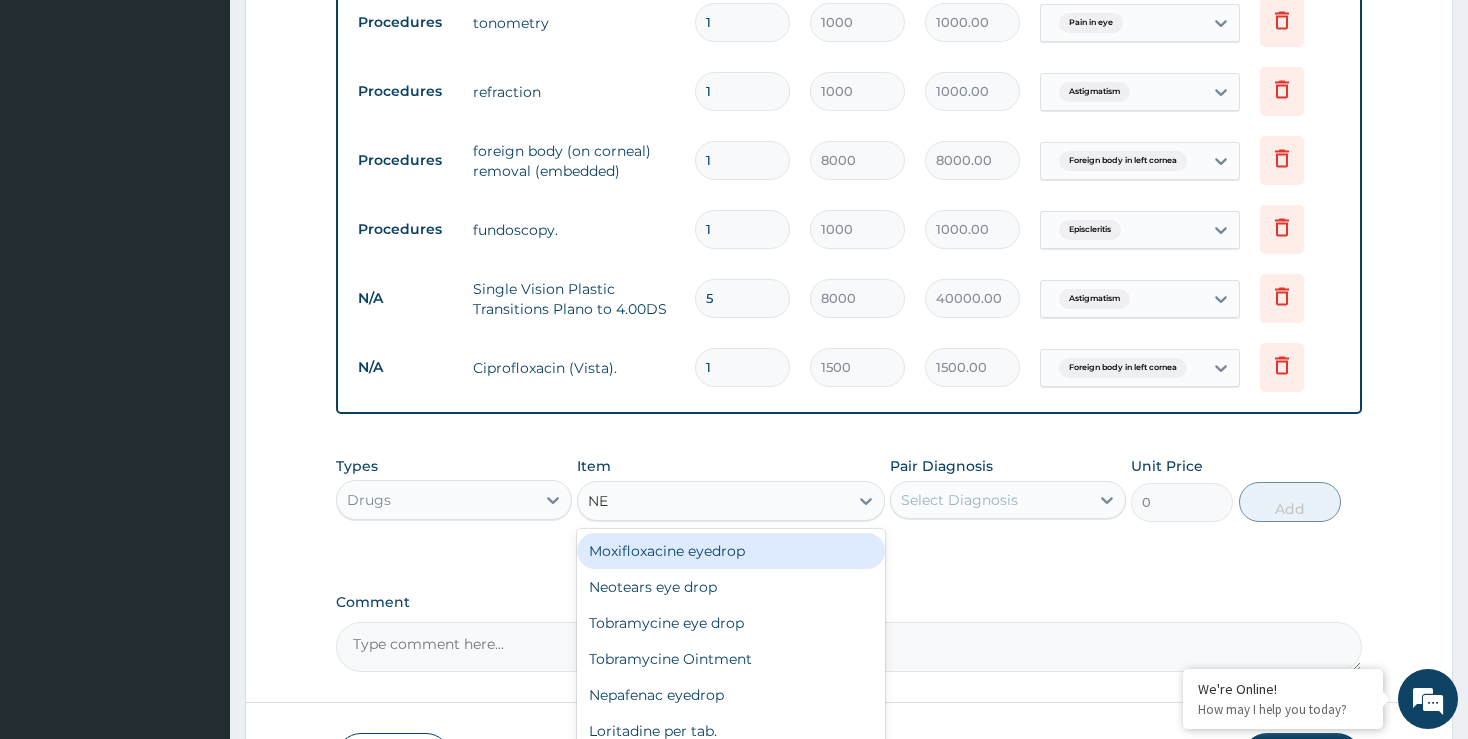 type on "NEP" 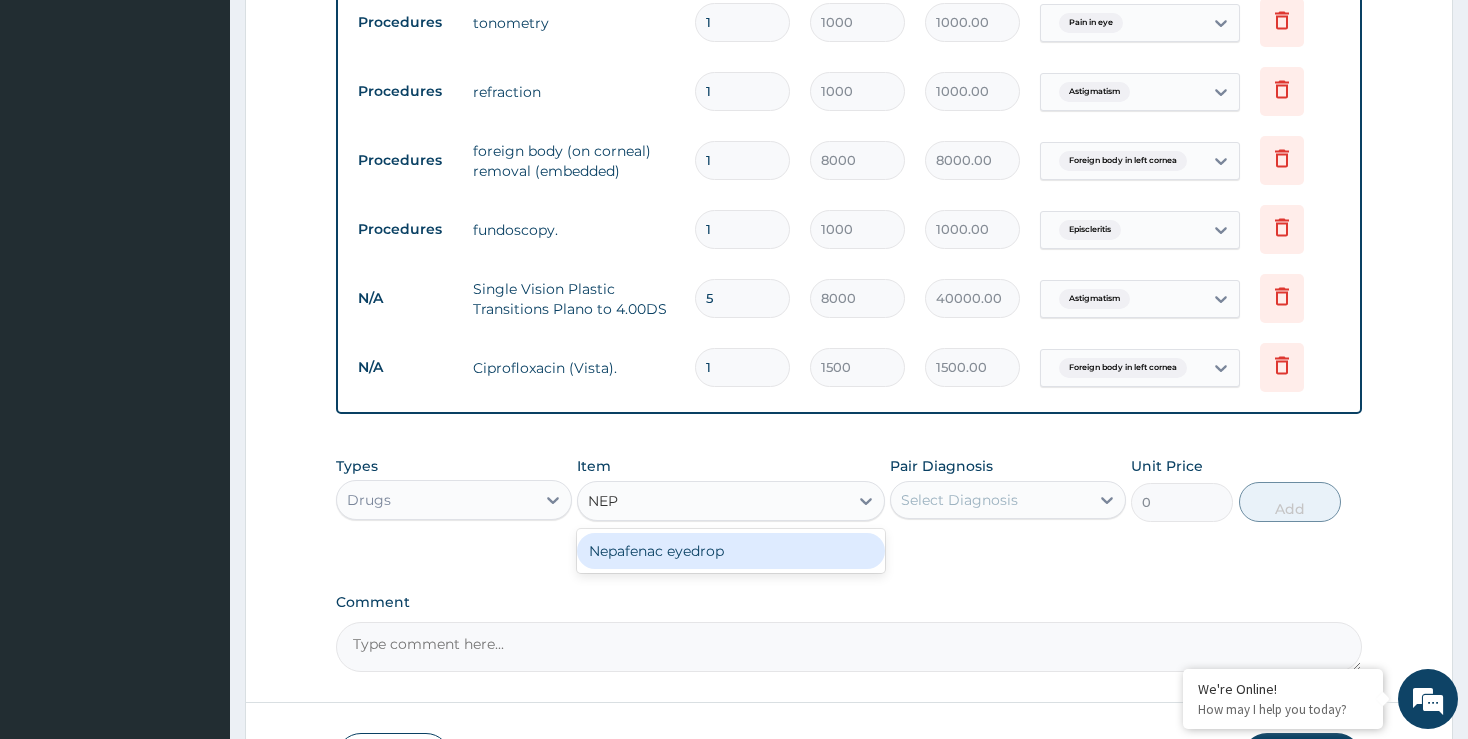 click on "Nepafenac eyedrop" at bounding box center (731, 551) 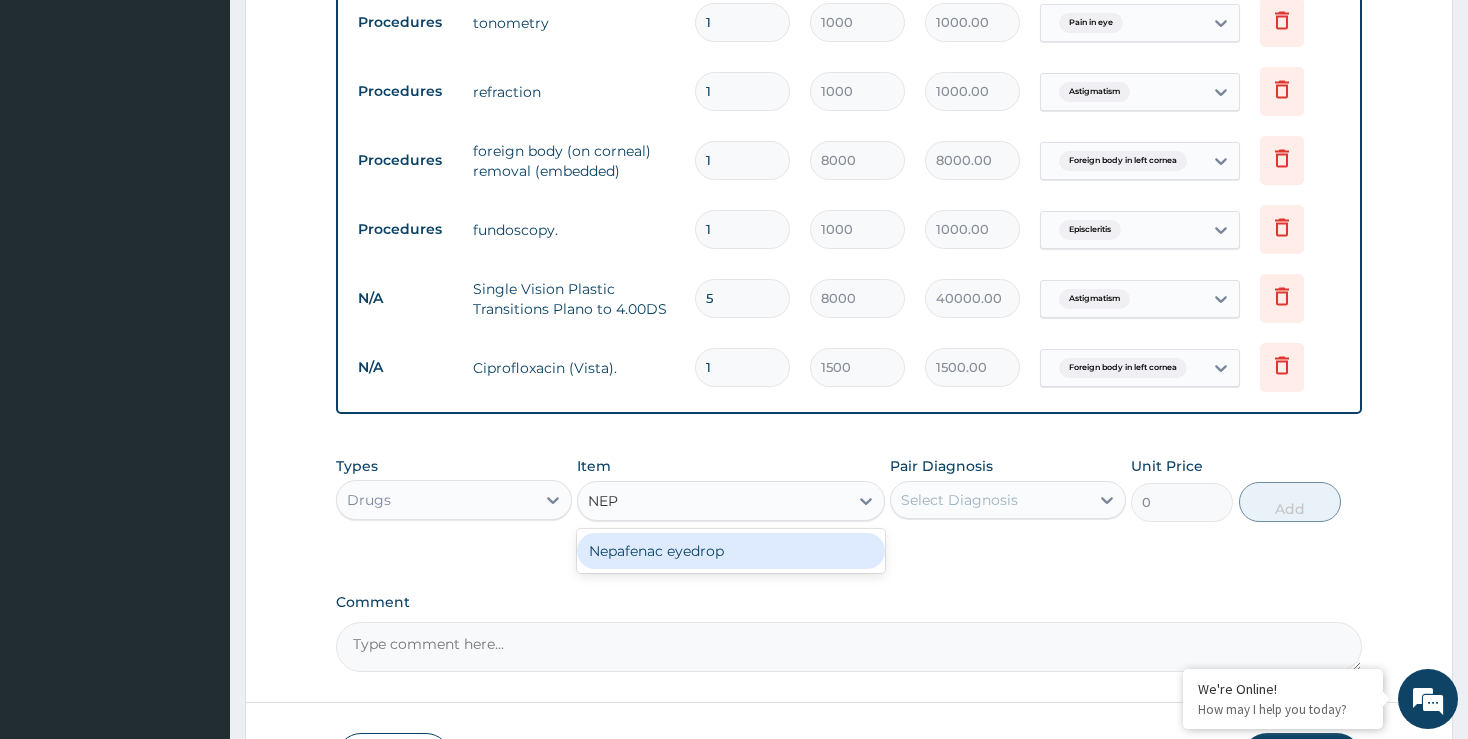 type 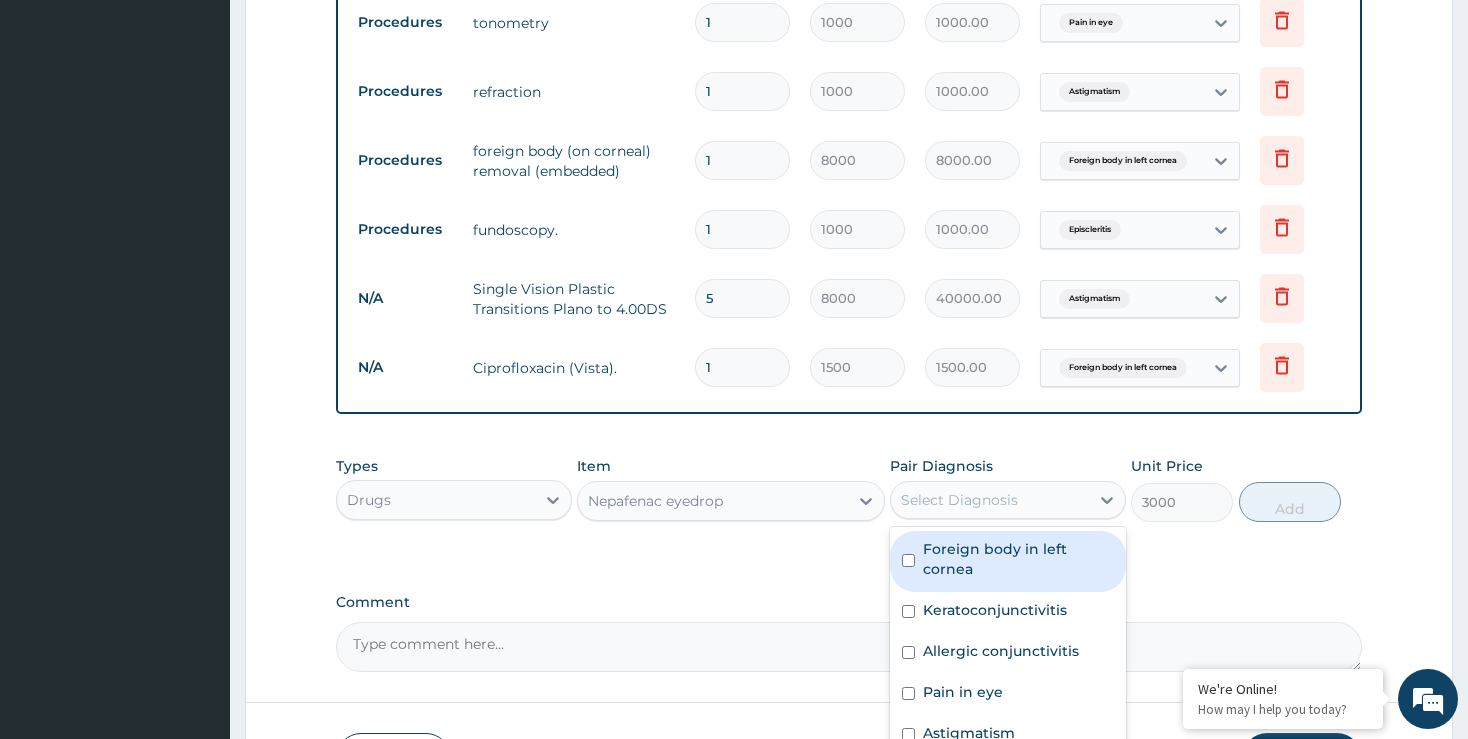 click on "Select Diagnosis" at bounding box center (990, 500) 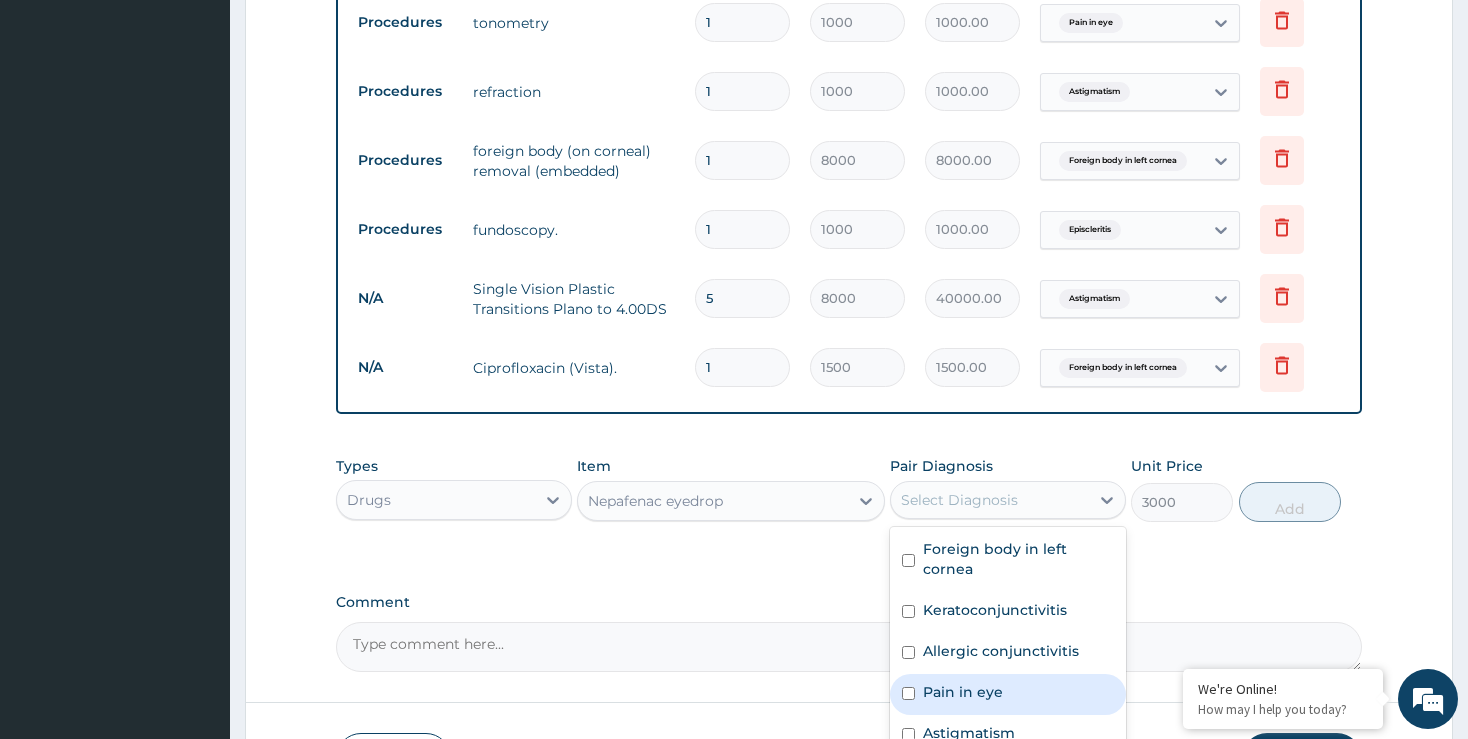 click at bounding box center [908, 693] 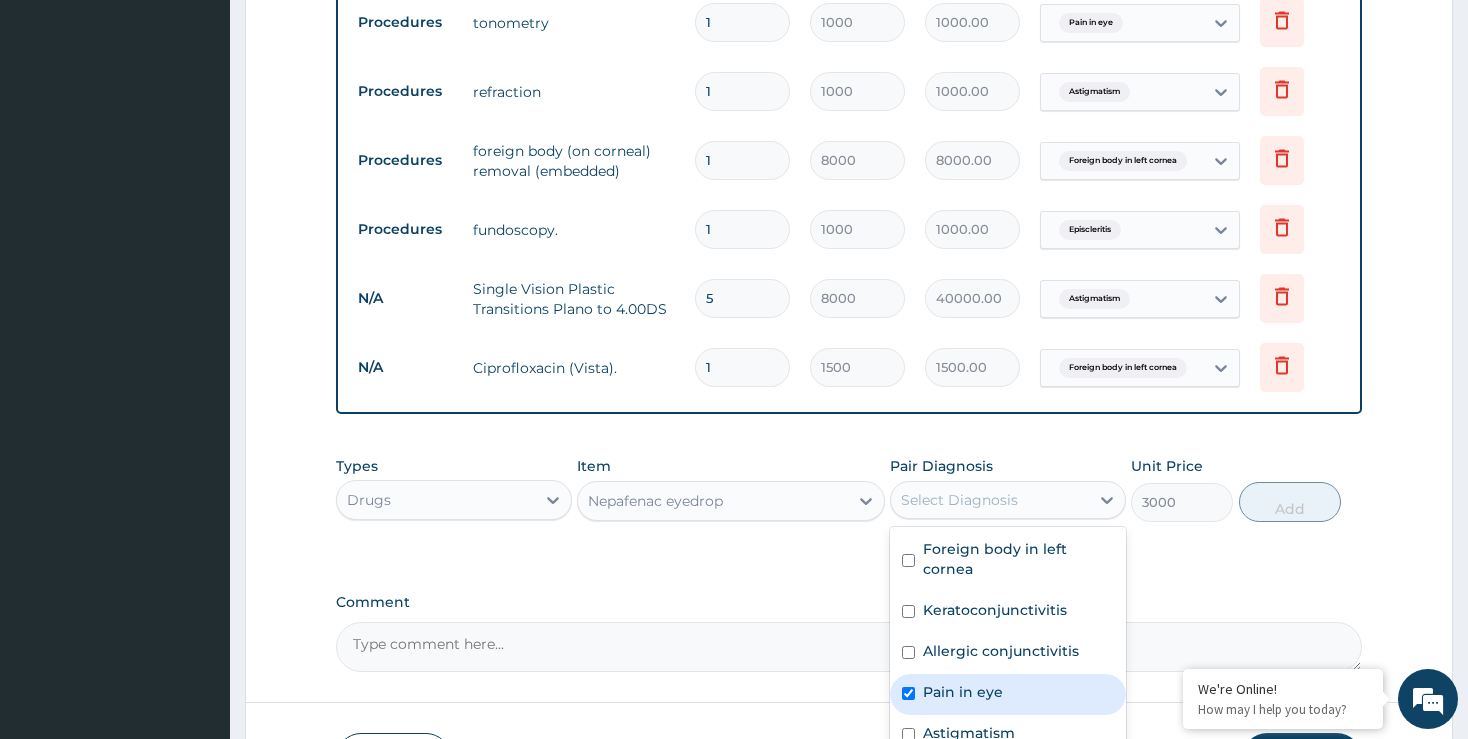 checkbox on "true" 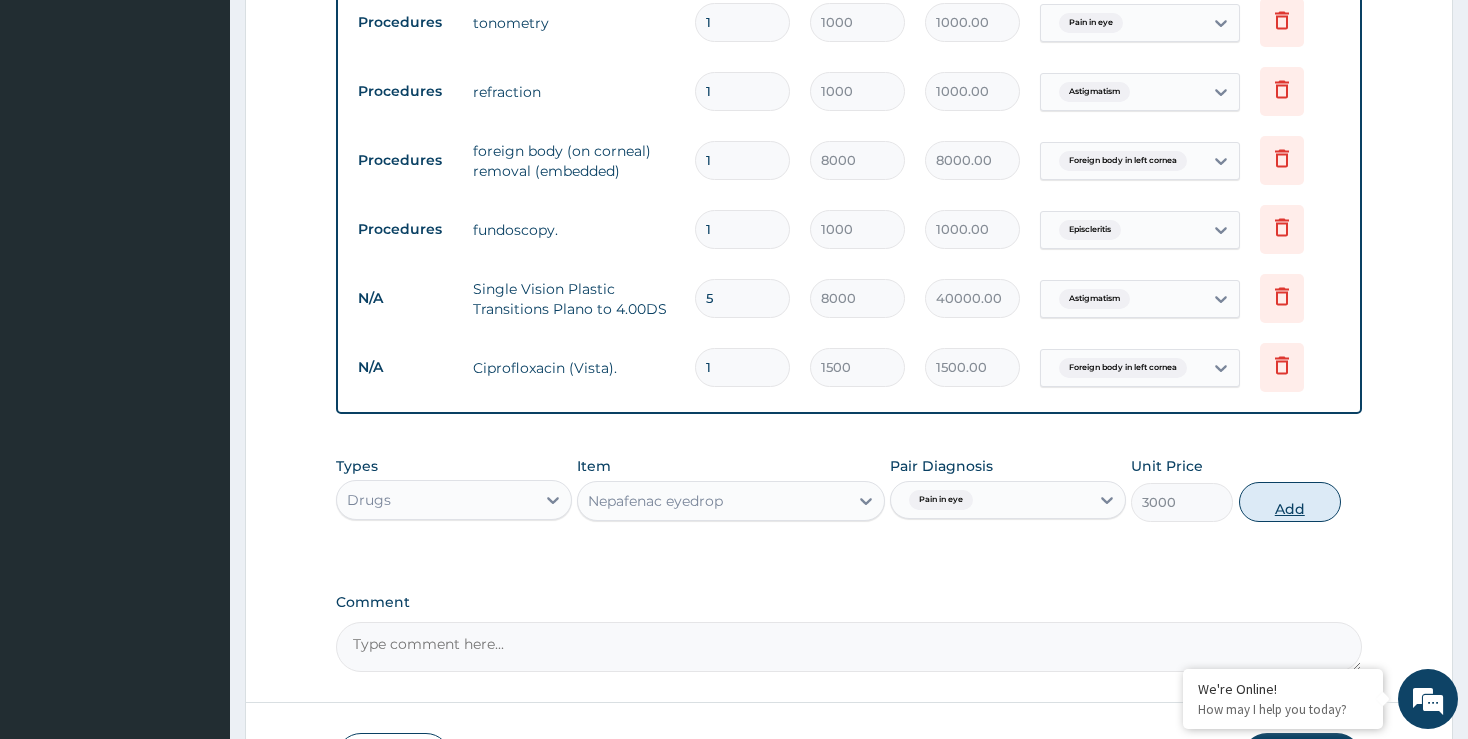 click on "Add" at bounding box center (1290, 502) 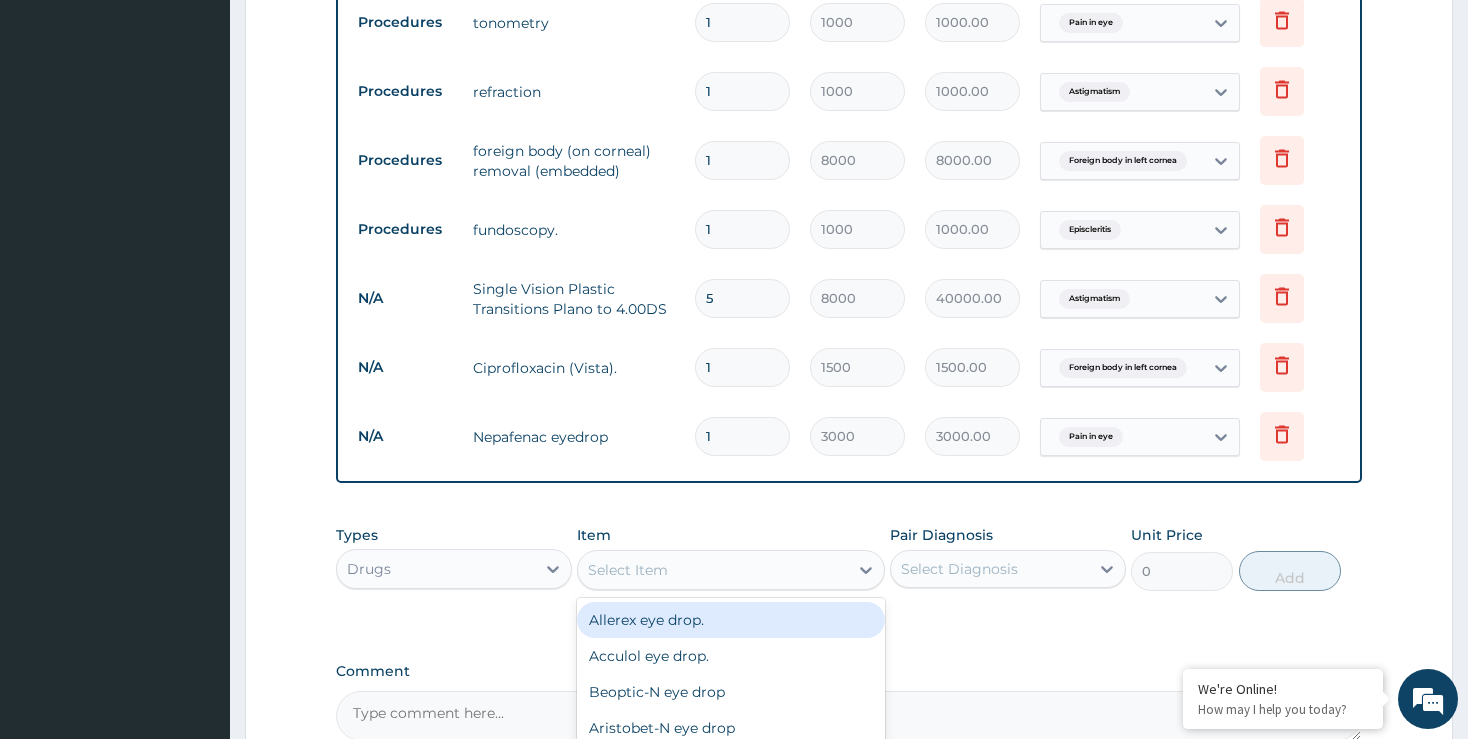 click on "Select Item" at bounding box center [713, 570] 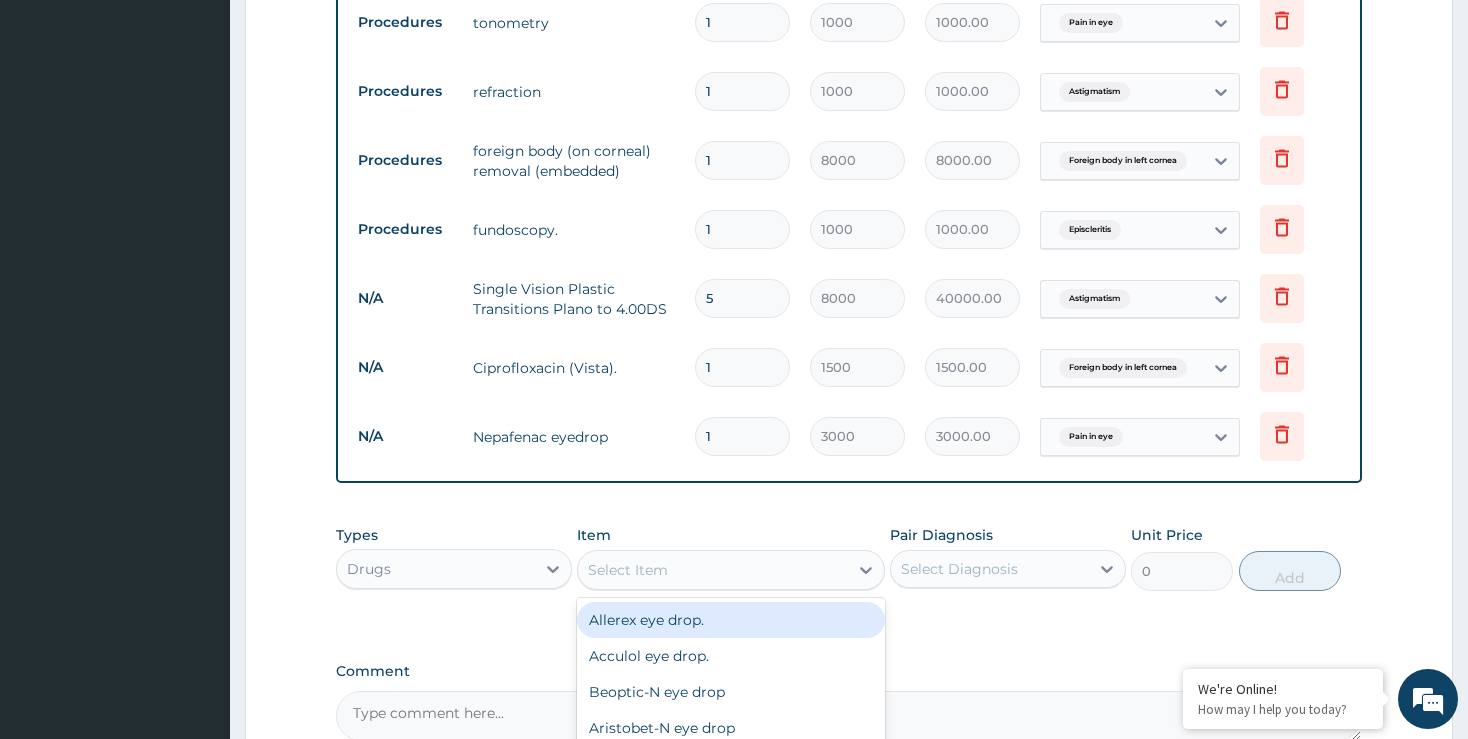 click on "Allerex eye drop." at bounding box center (731, 620) 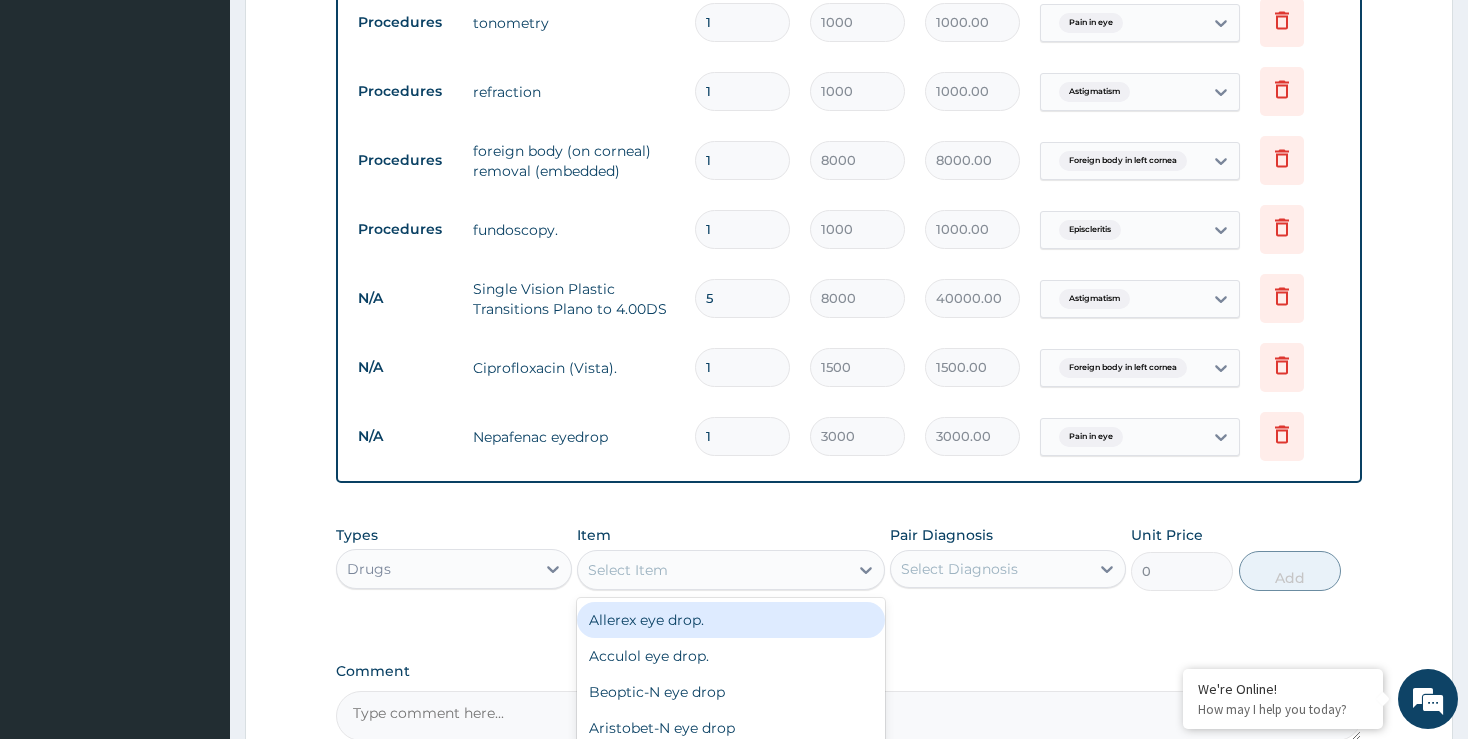 type on "2000" 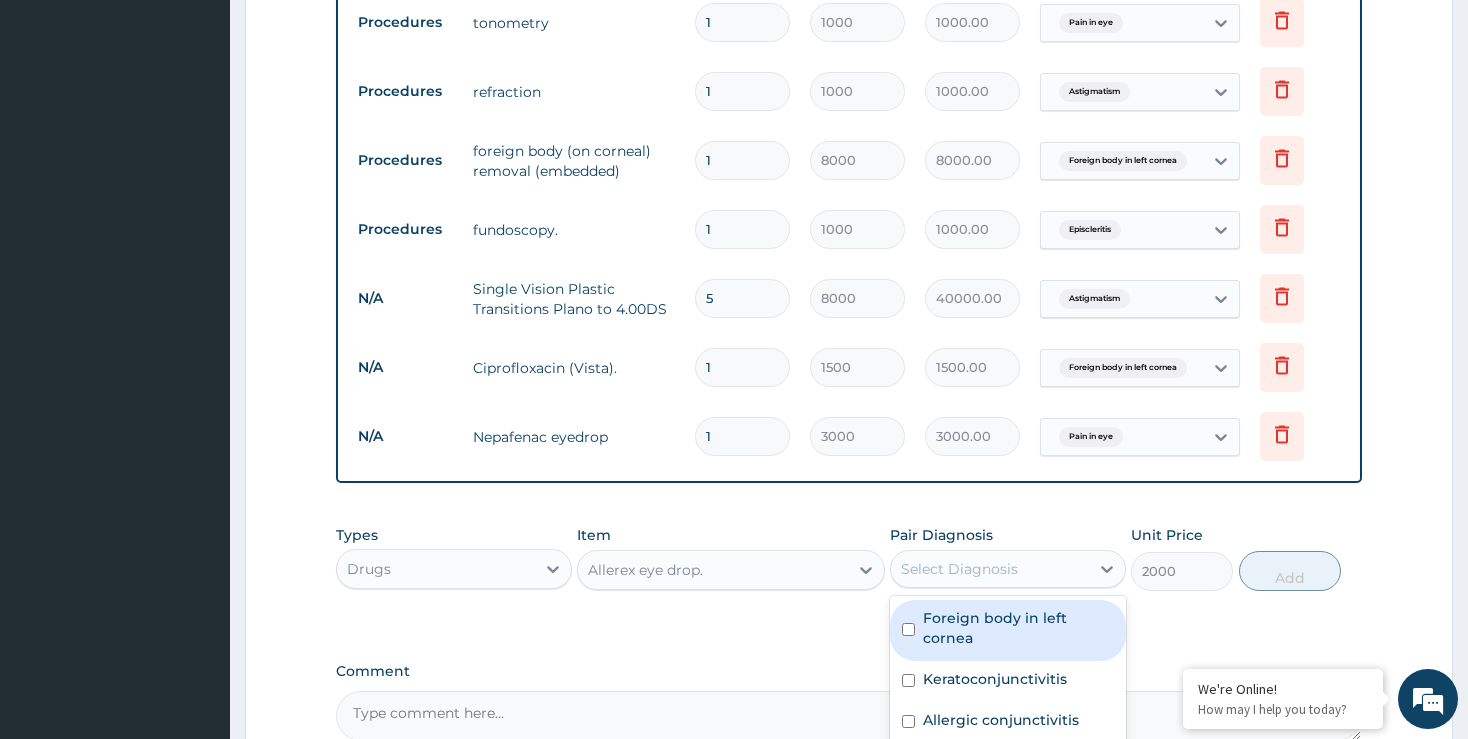 click on "Select Diagnosis" at bounding box center [959, 569] 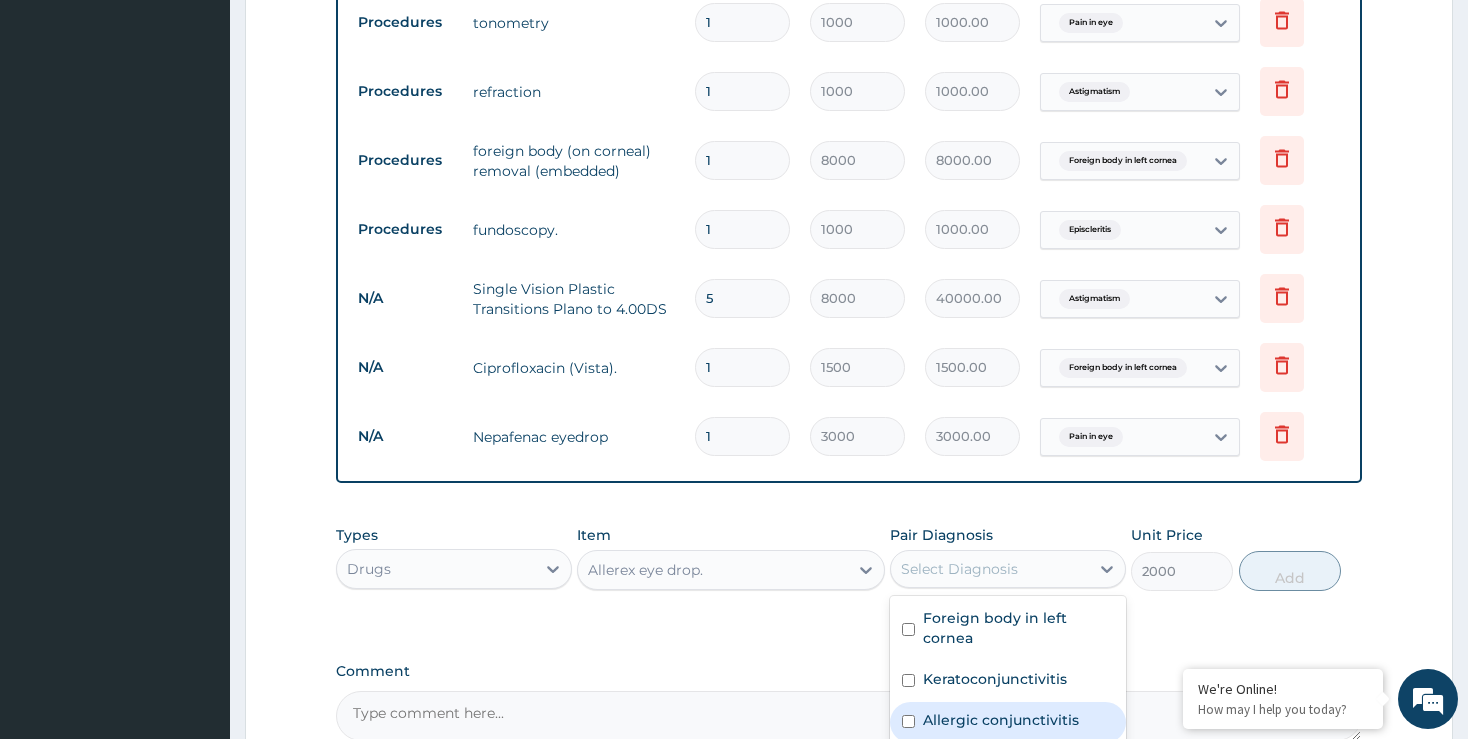 click at bounding box center [908, 721] 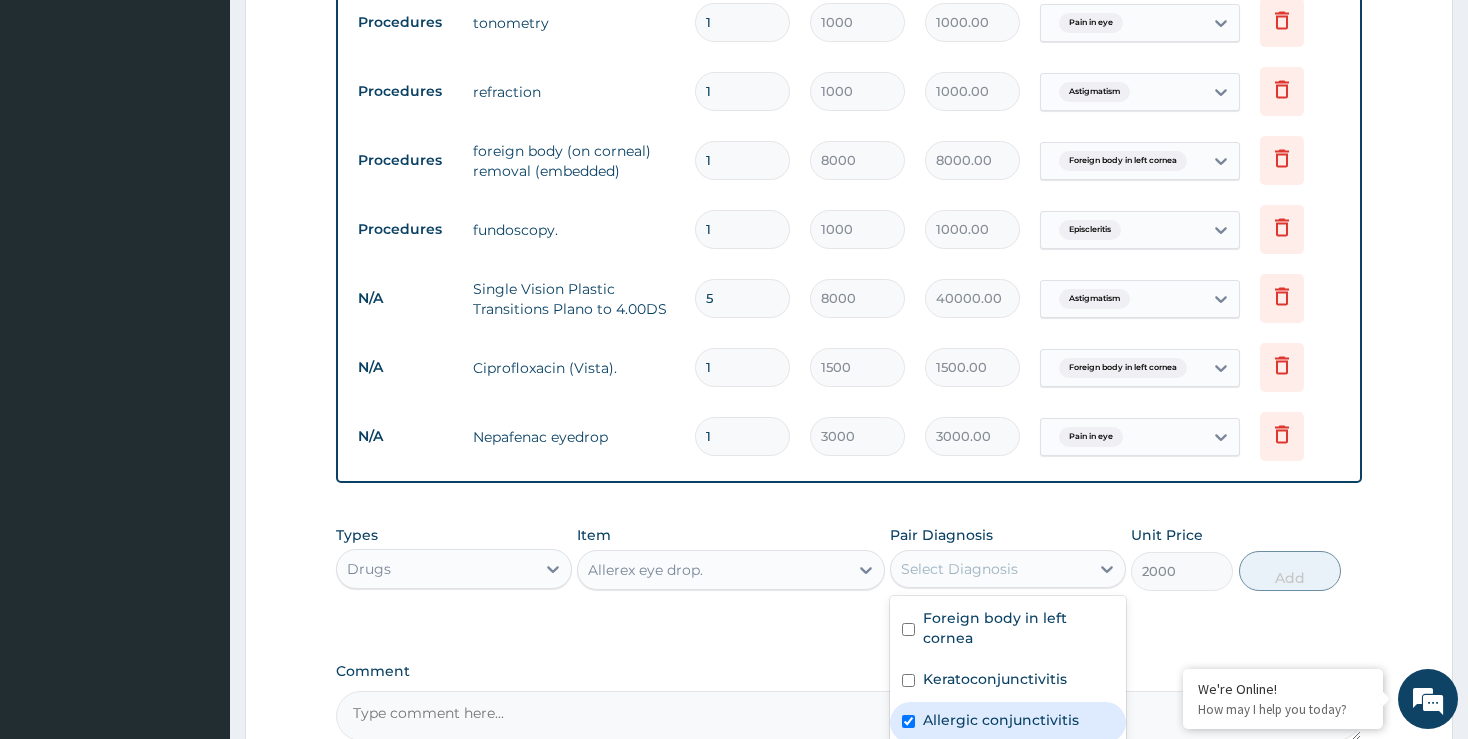 checkbox on "true" 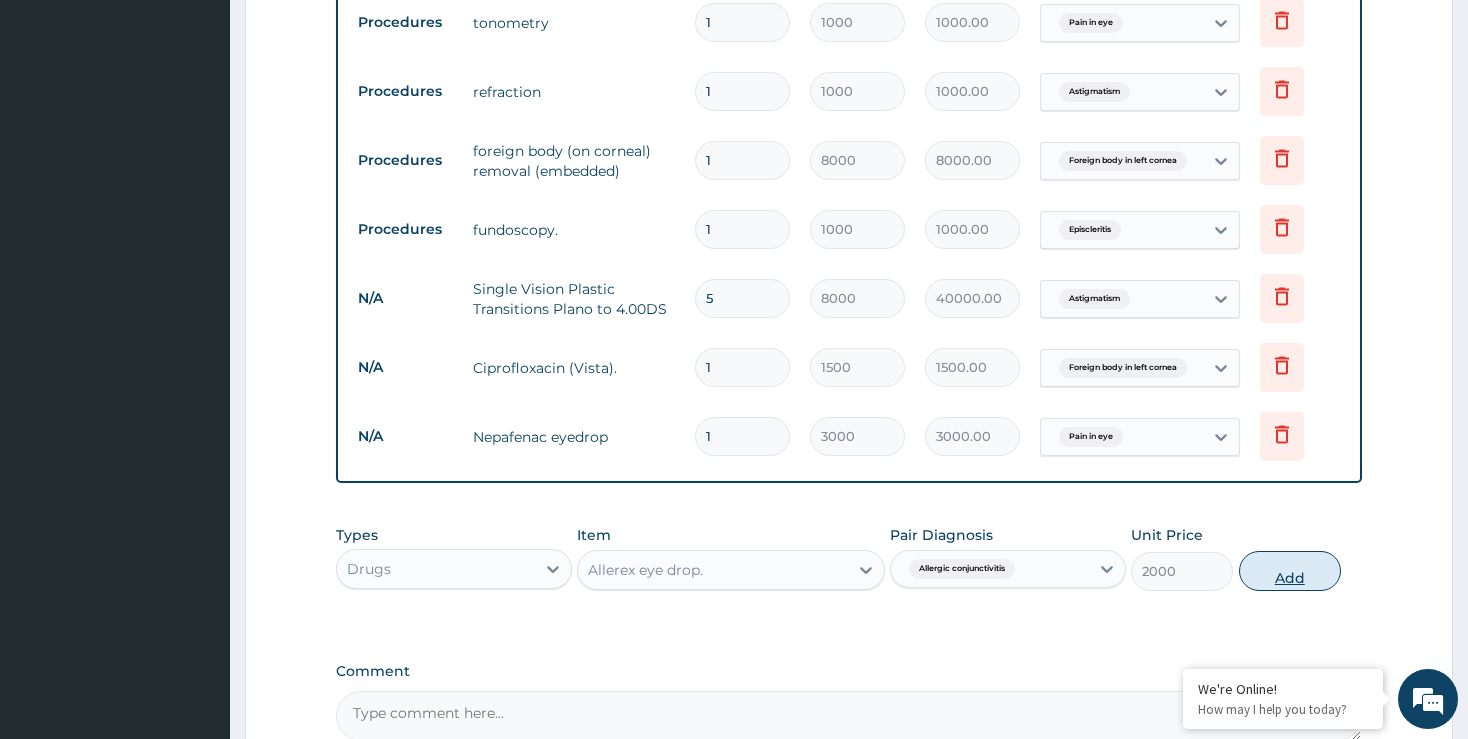 click on "Add" at bounding box center [1290, 571] 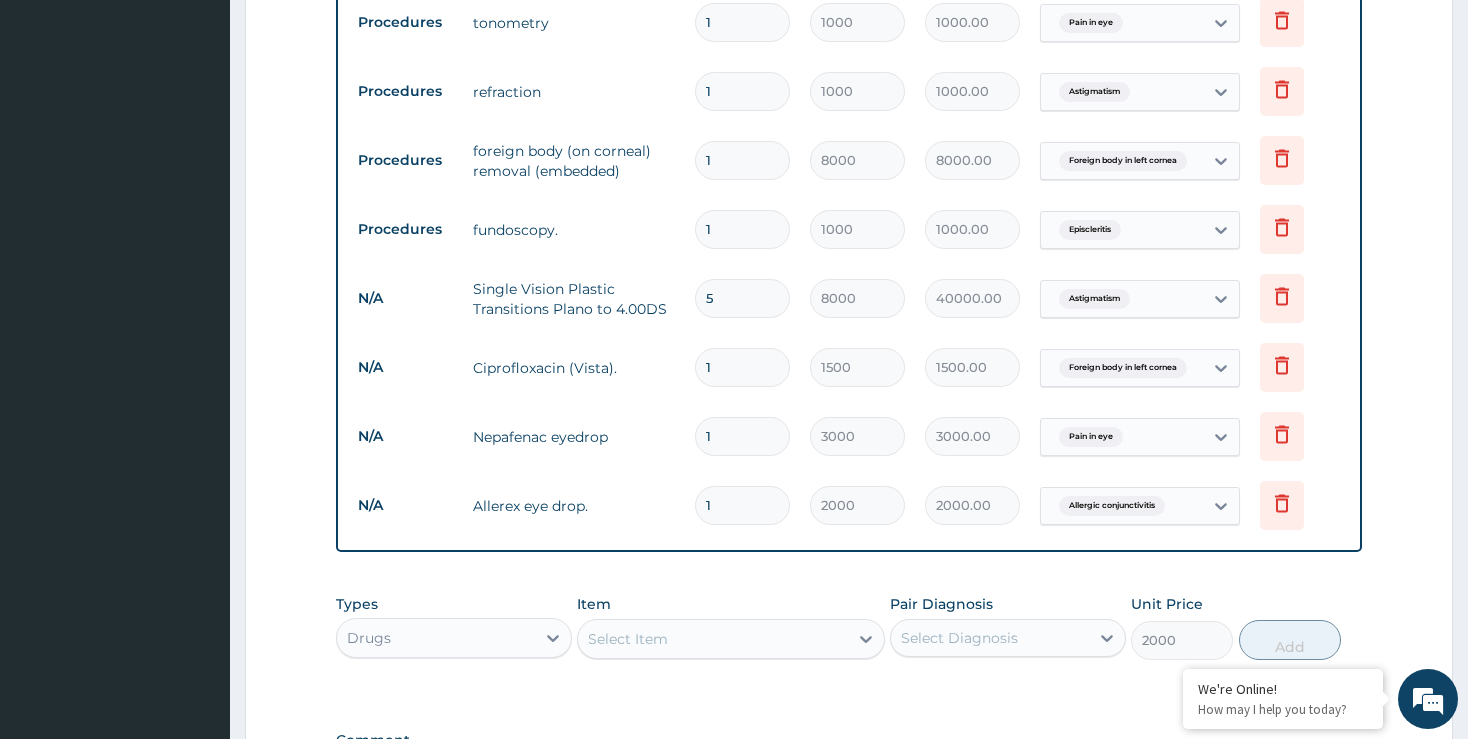 type on "0" 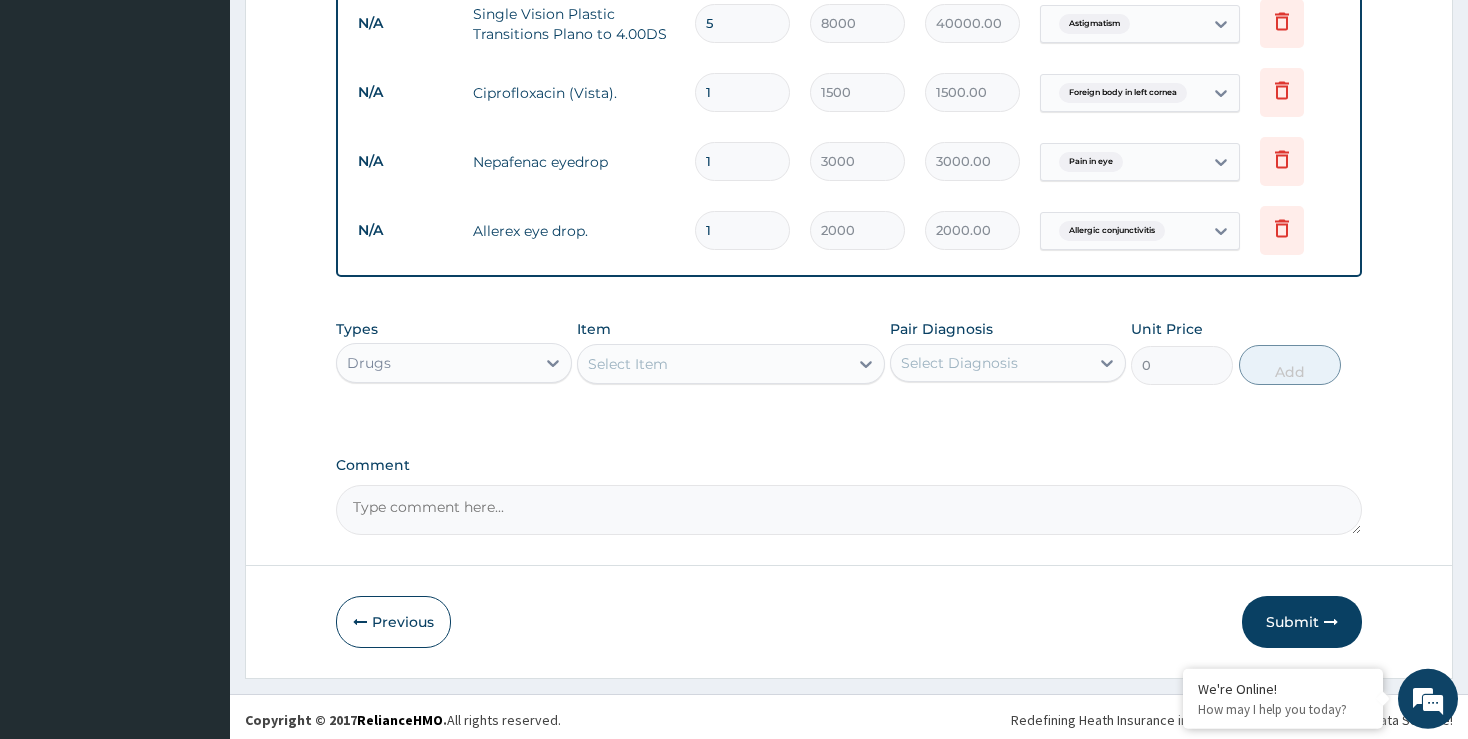 scroll, scrollTop: 1300, scrollLeft: 0, axis: vertical 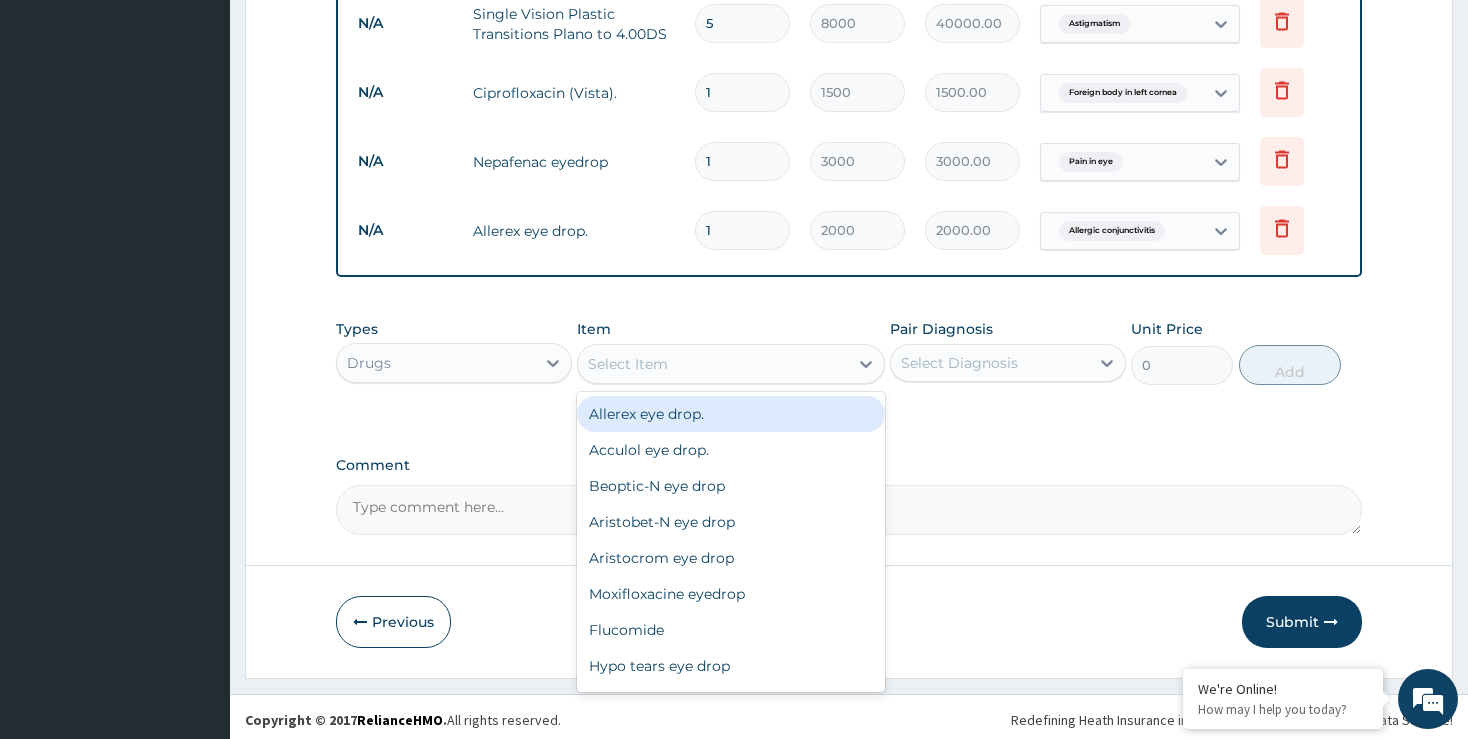 click on "Select Item" at bounding box center [713, 364] 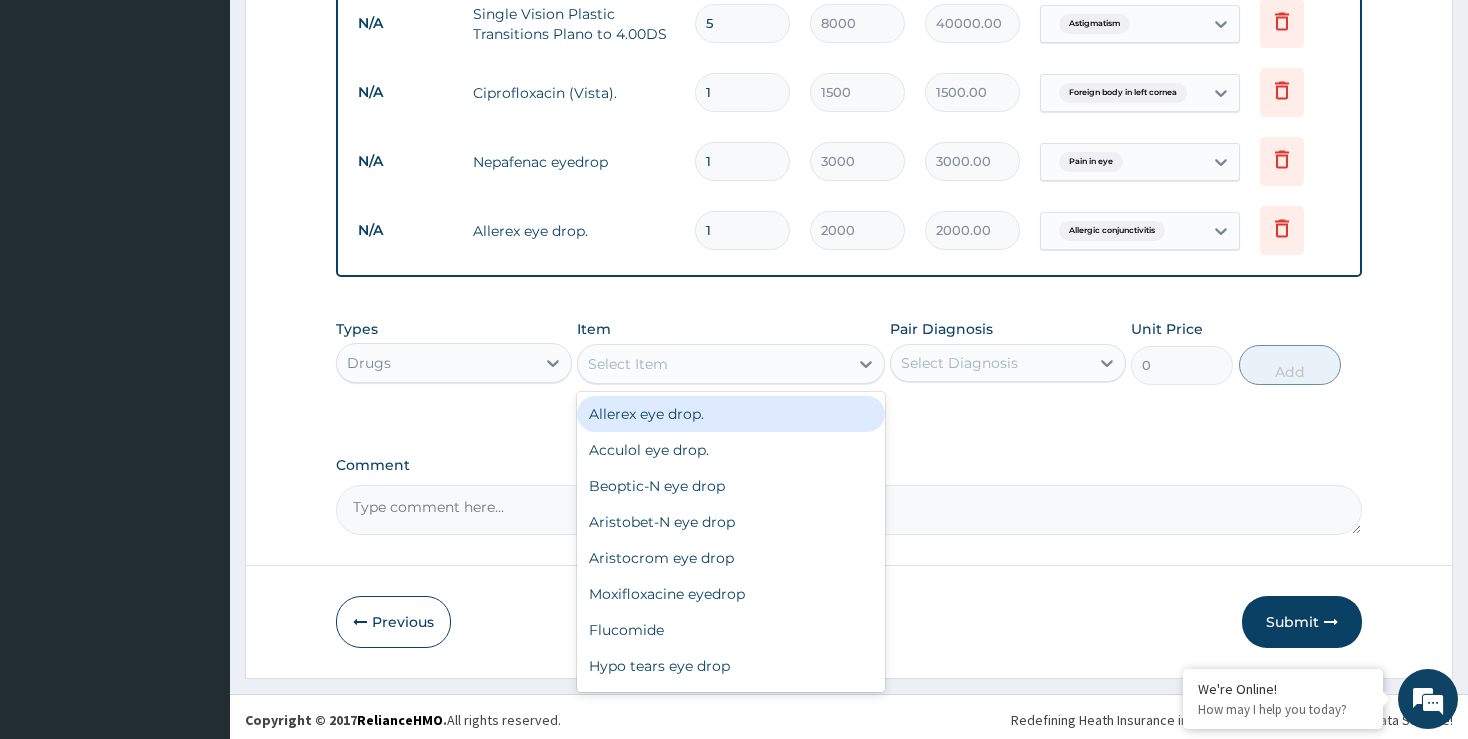 type on "G" 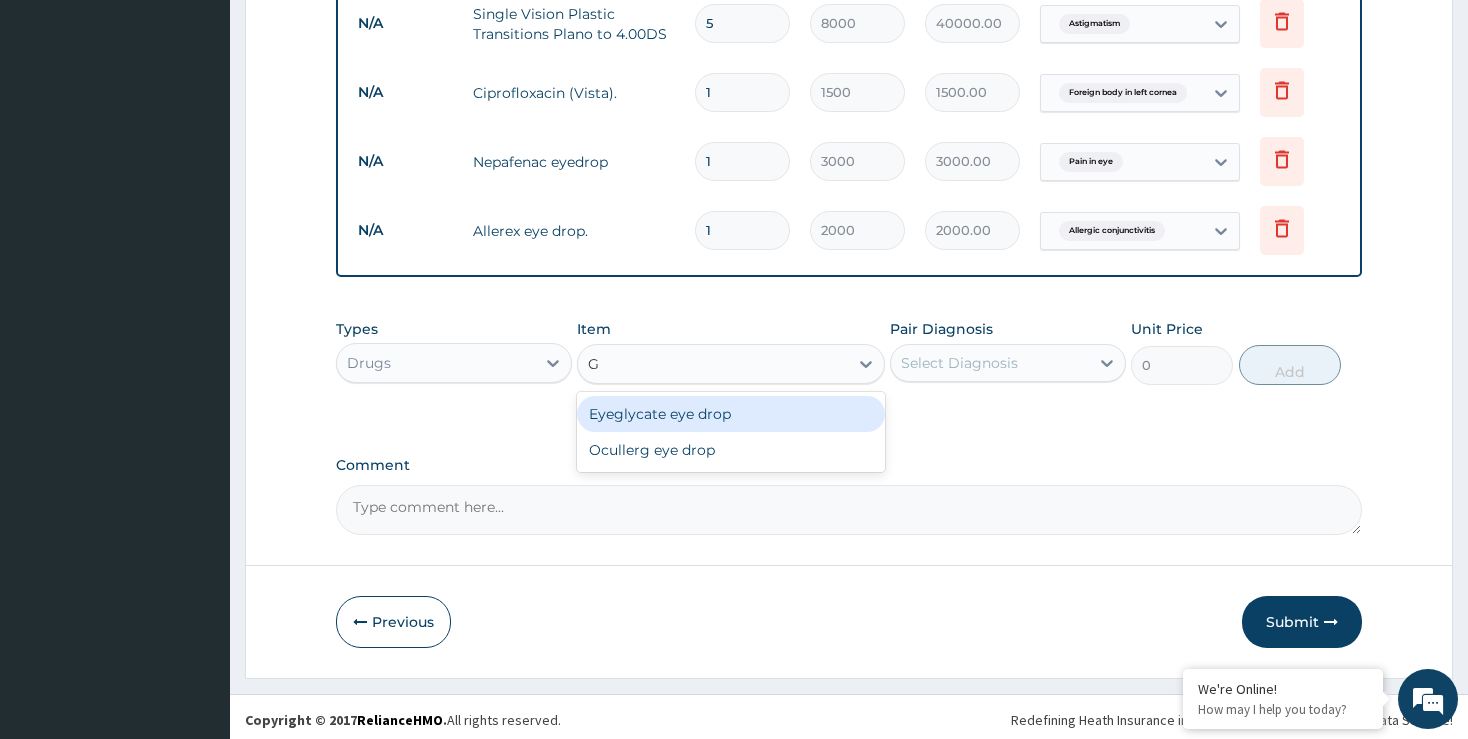 click on "Eyeglycate eye drop" at bounding box center [731, 414] 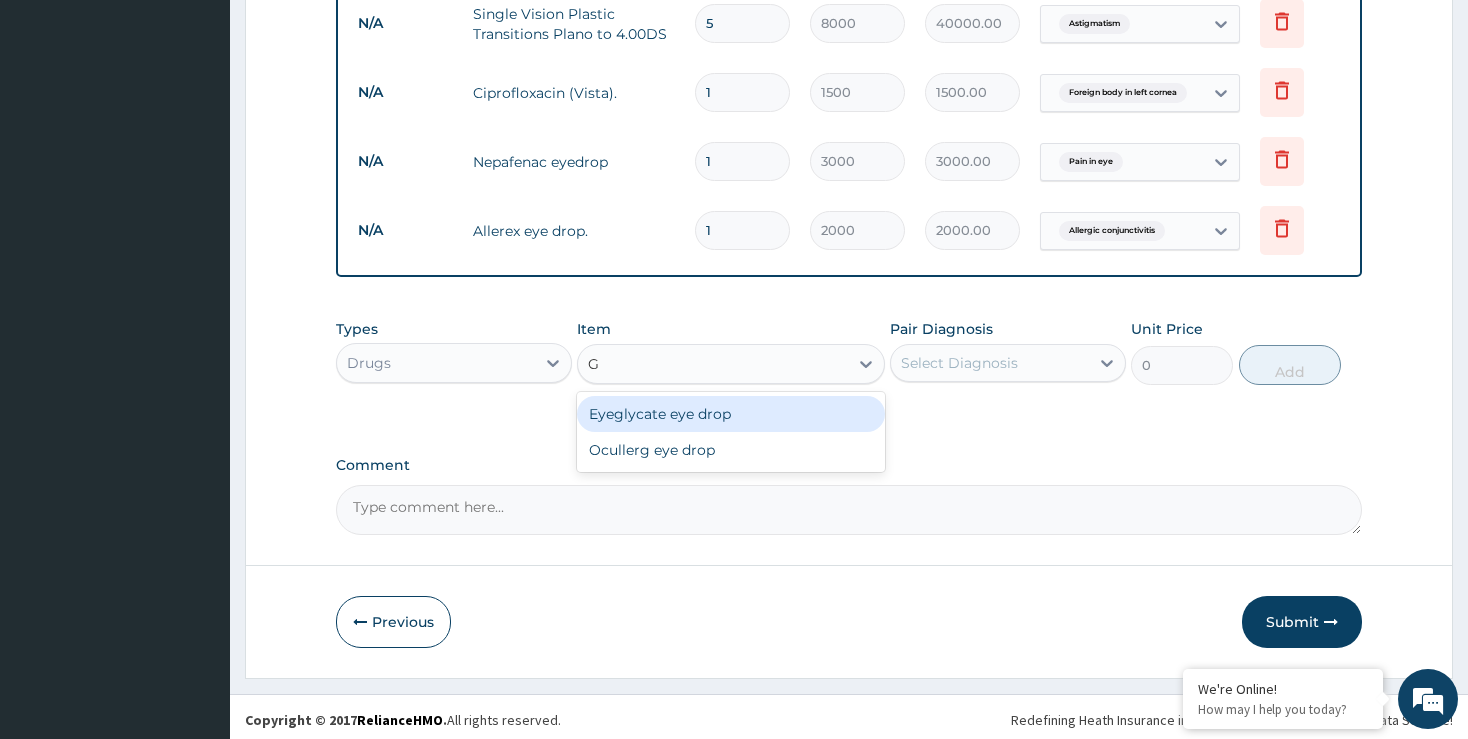 type 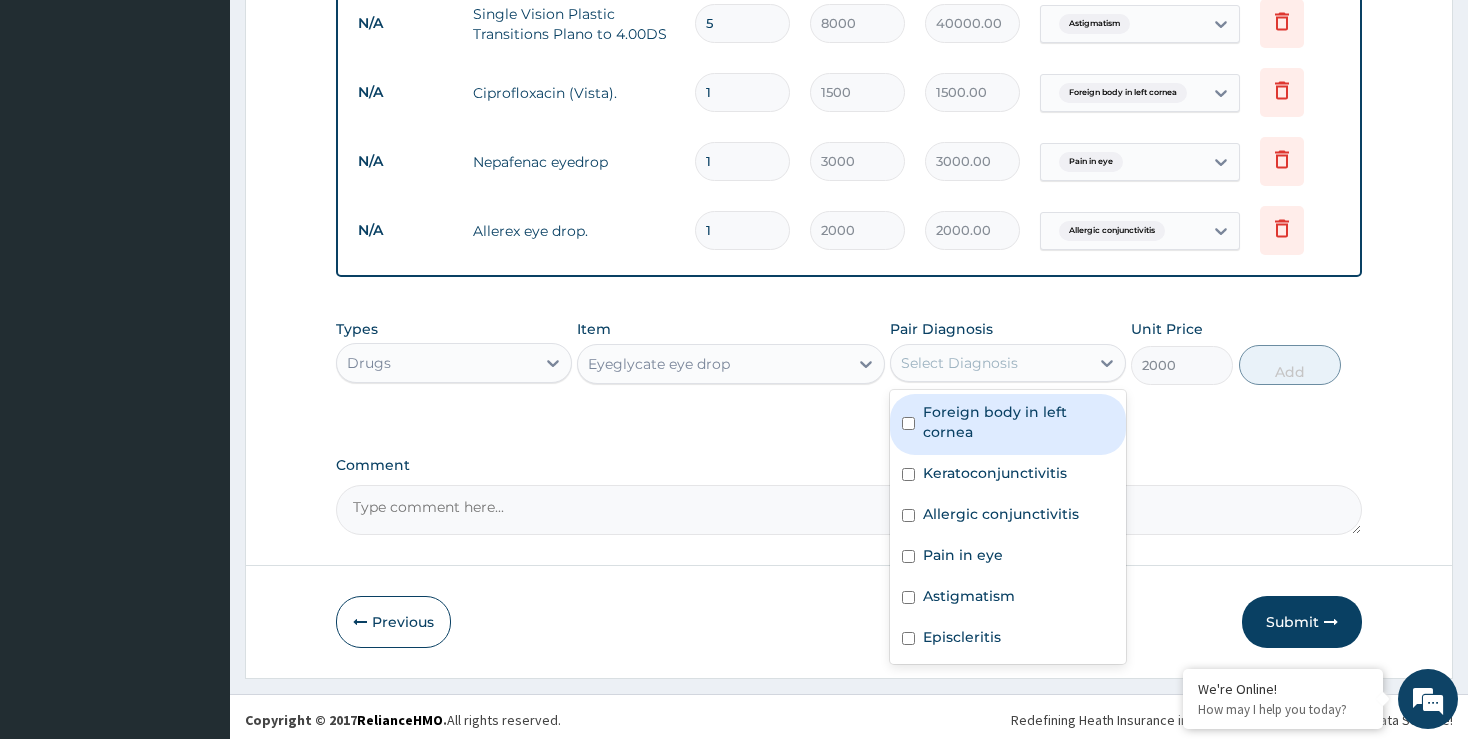 click on "Select Diagnosis" at bounding box center [959, 363] 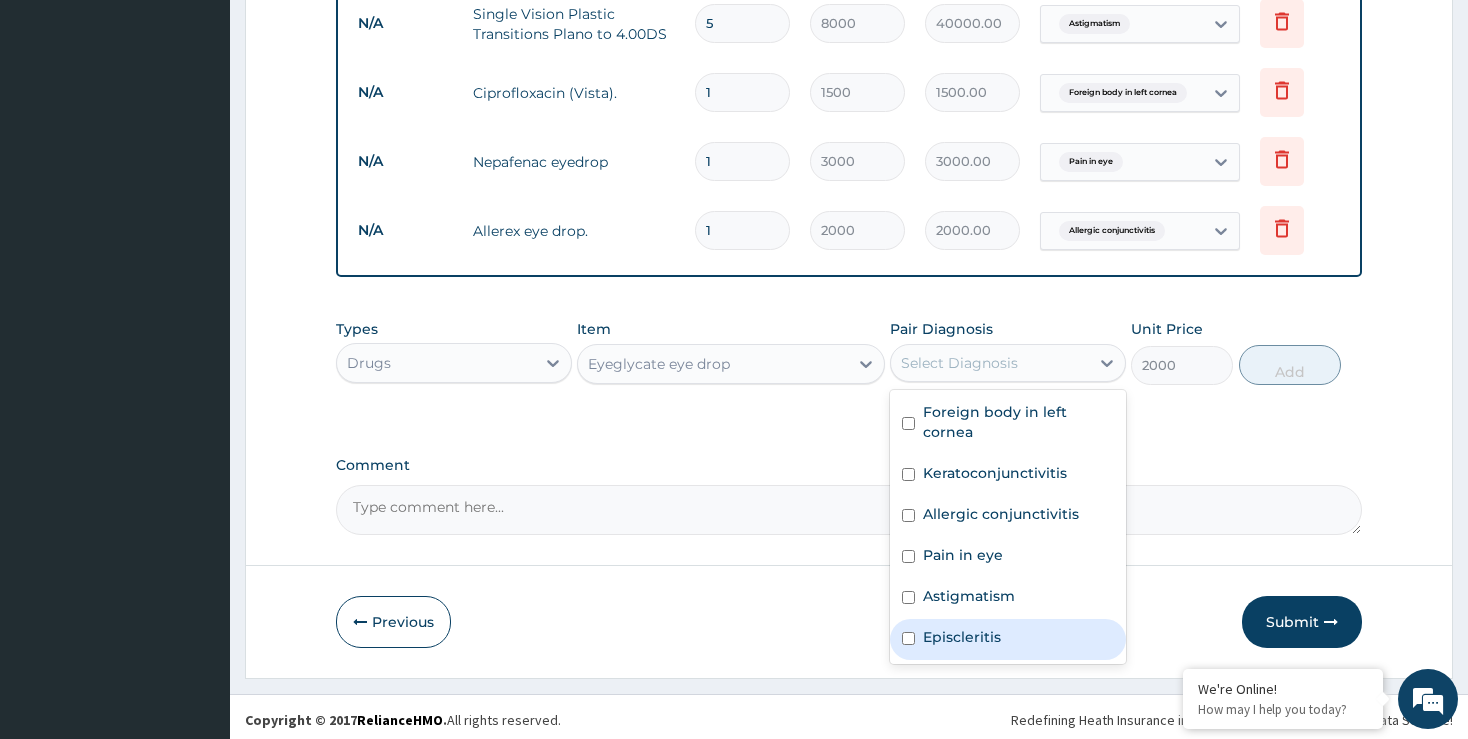 click at bounding box center [908, 638] 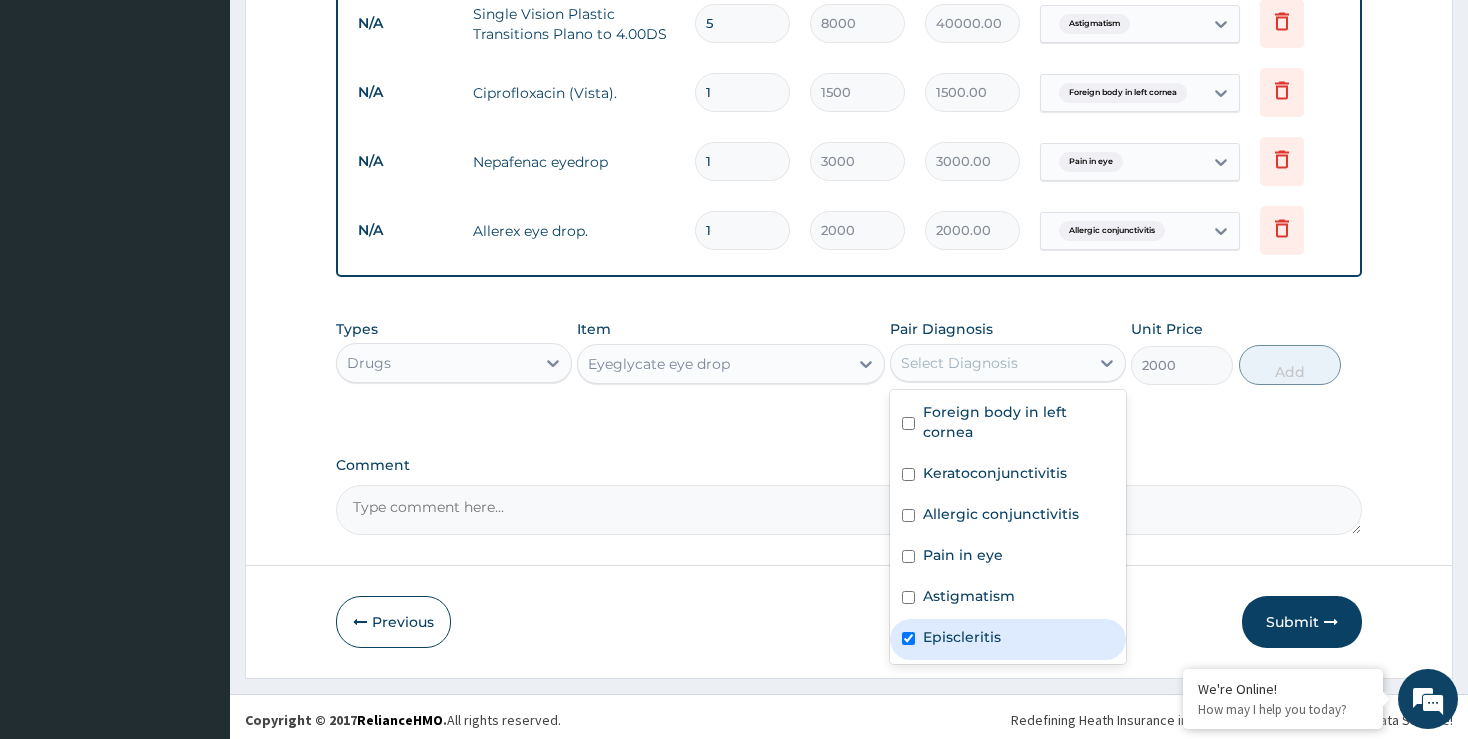 checkbox on "true" 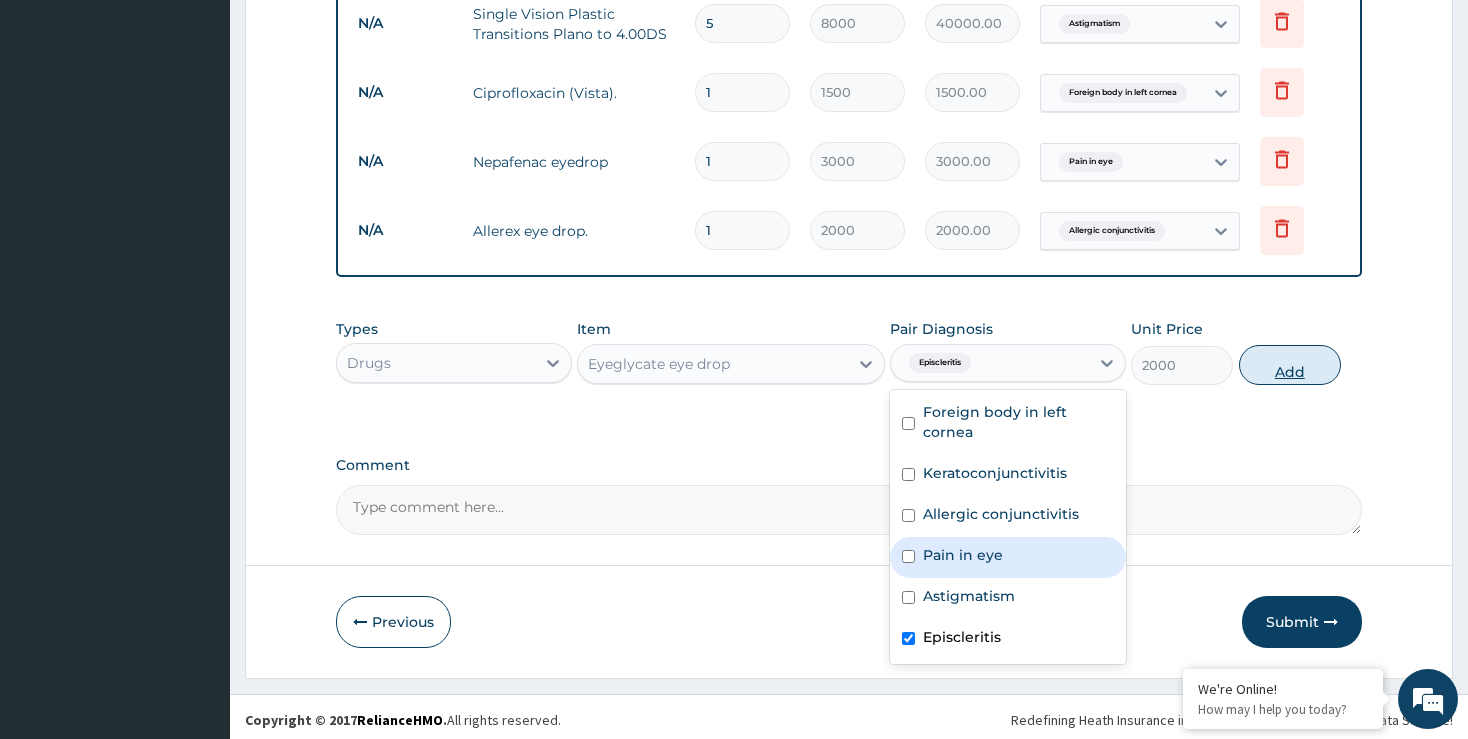 click on "Add" at bounding box center (1290, 365) 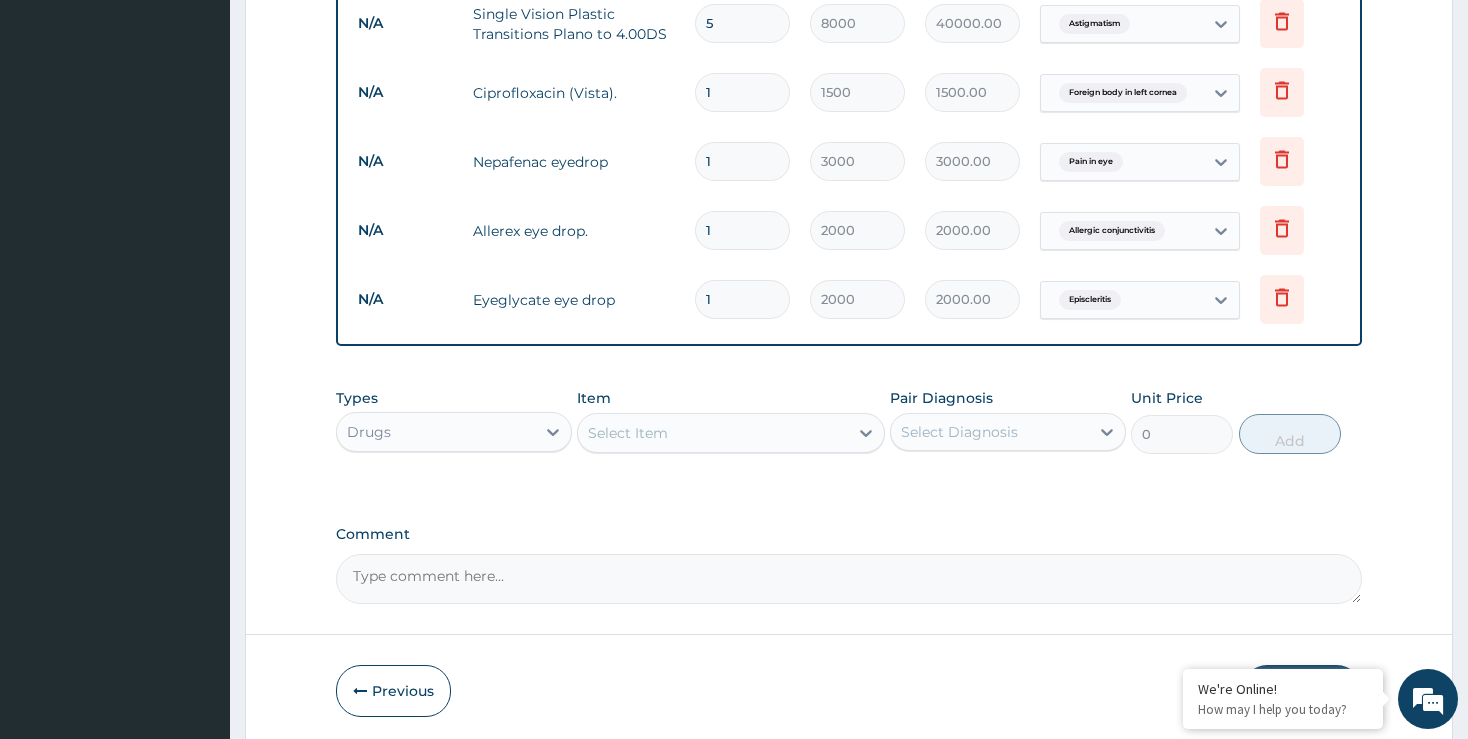 click on "Select Item" at bounding box center (713, 433) 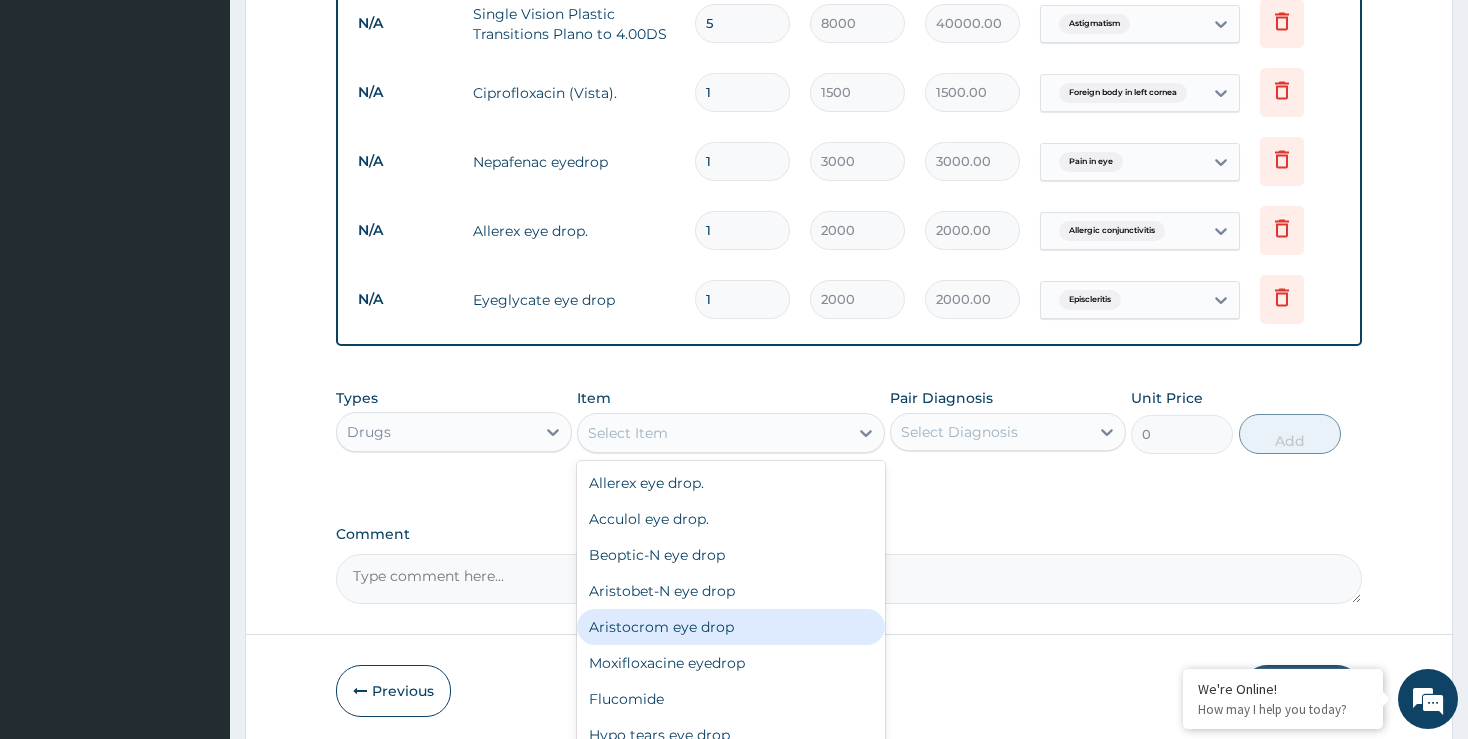 click on "Aristocrom eye drop" at bounding box center (731, 627) 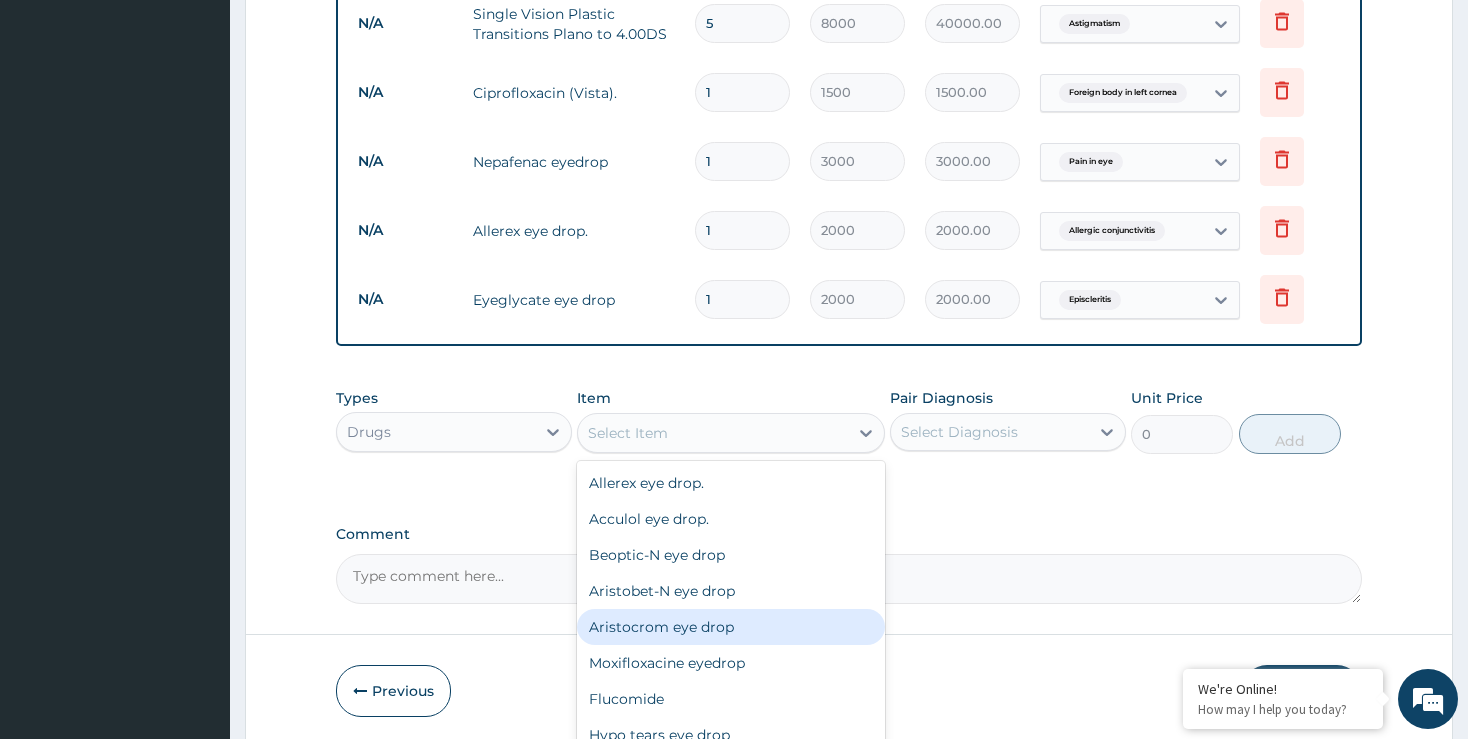 type on "2000" 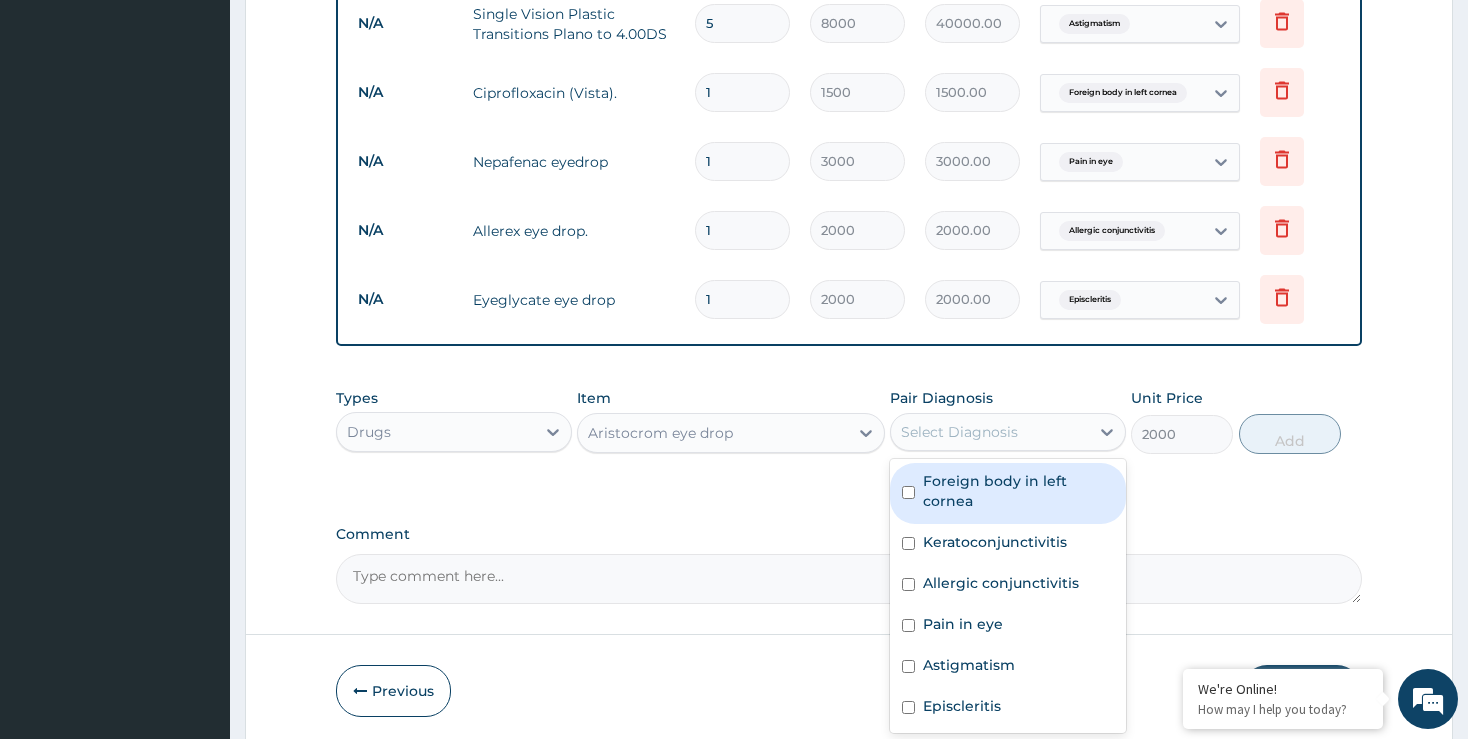 click on "Select Diagnosis" at bounding box center [990, 432] 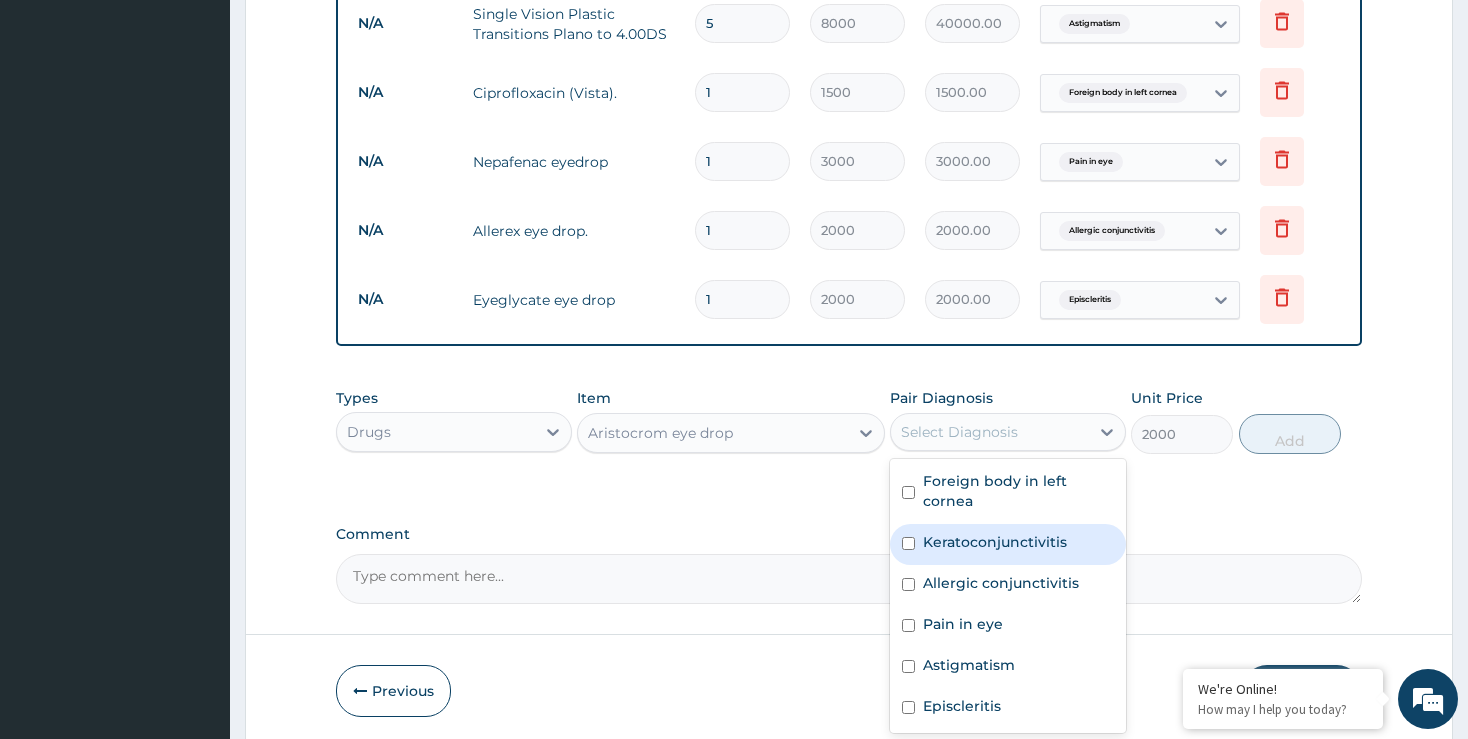 click at bounding box center [908, 543] 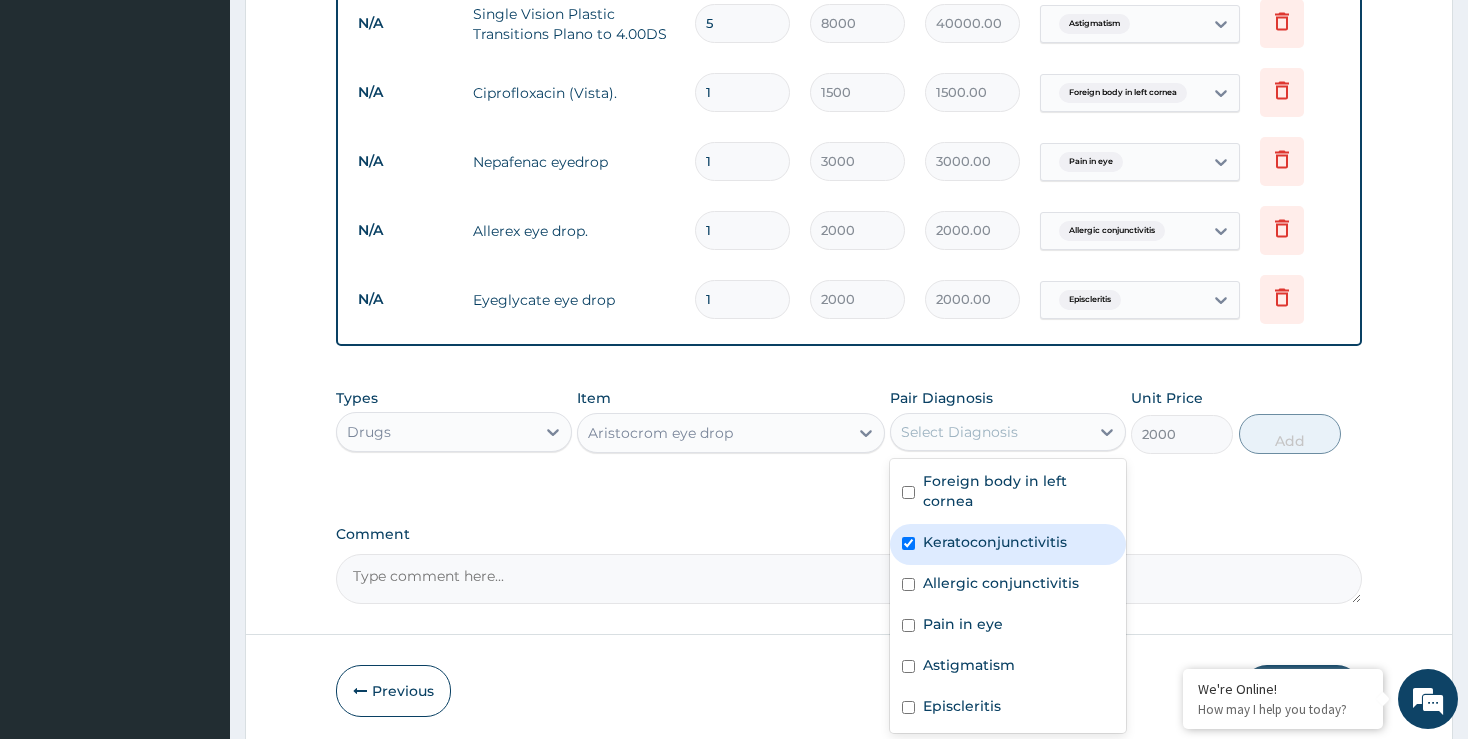 checkbox on "true" 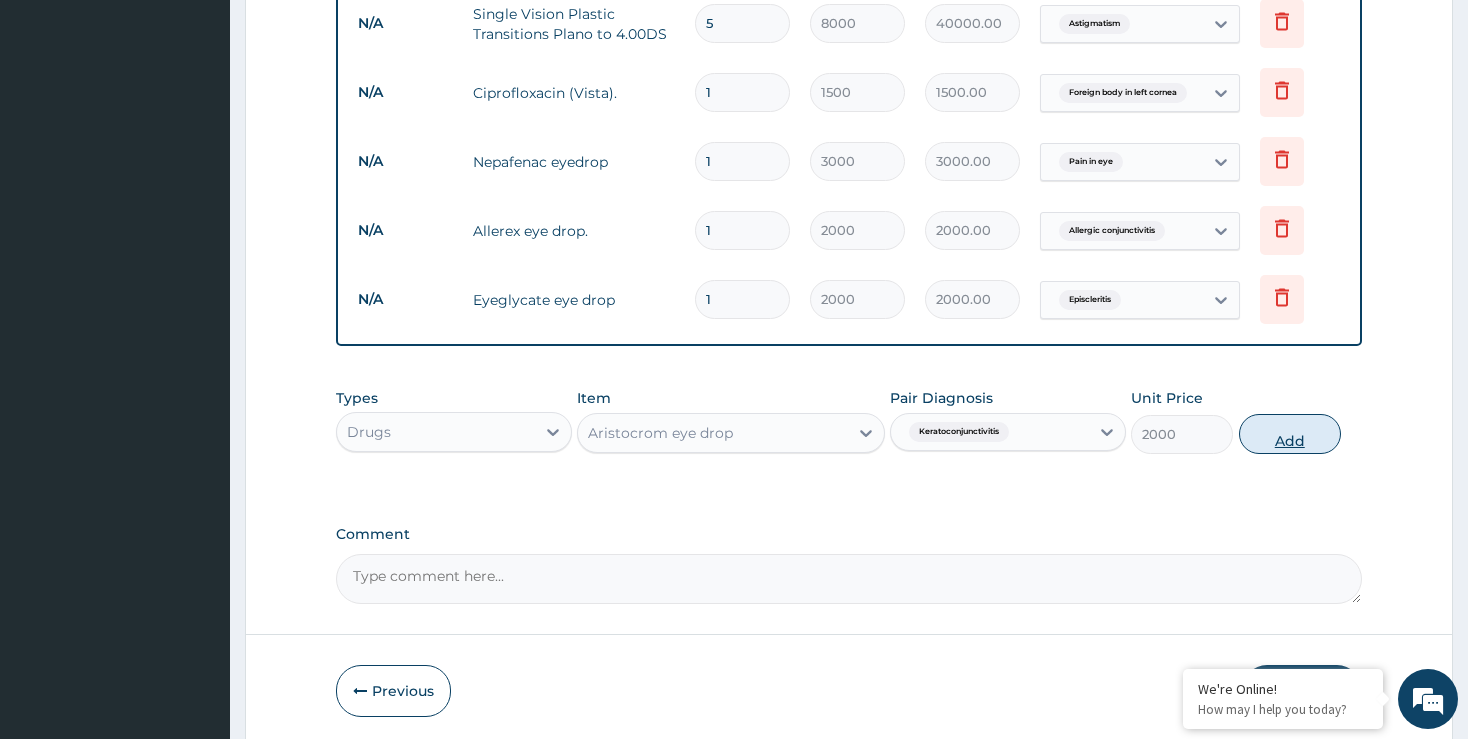 click on "Add" at bounding box center [1290, 434] 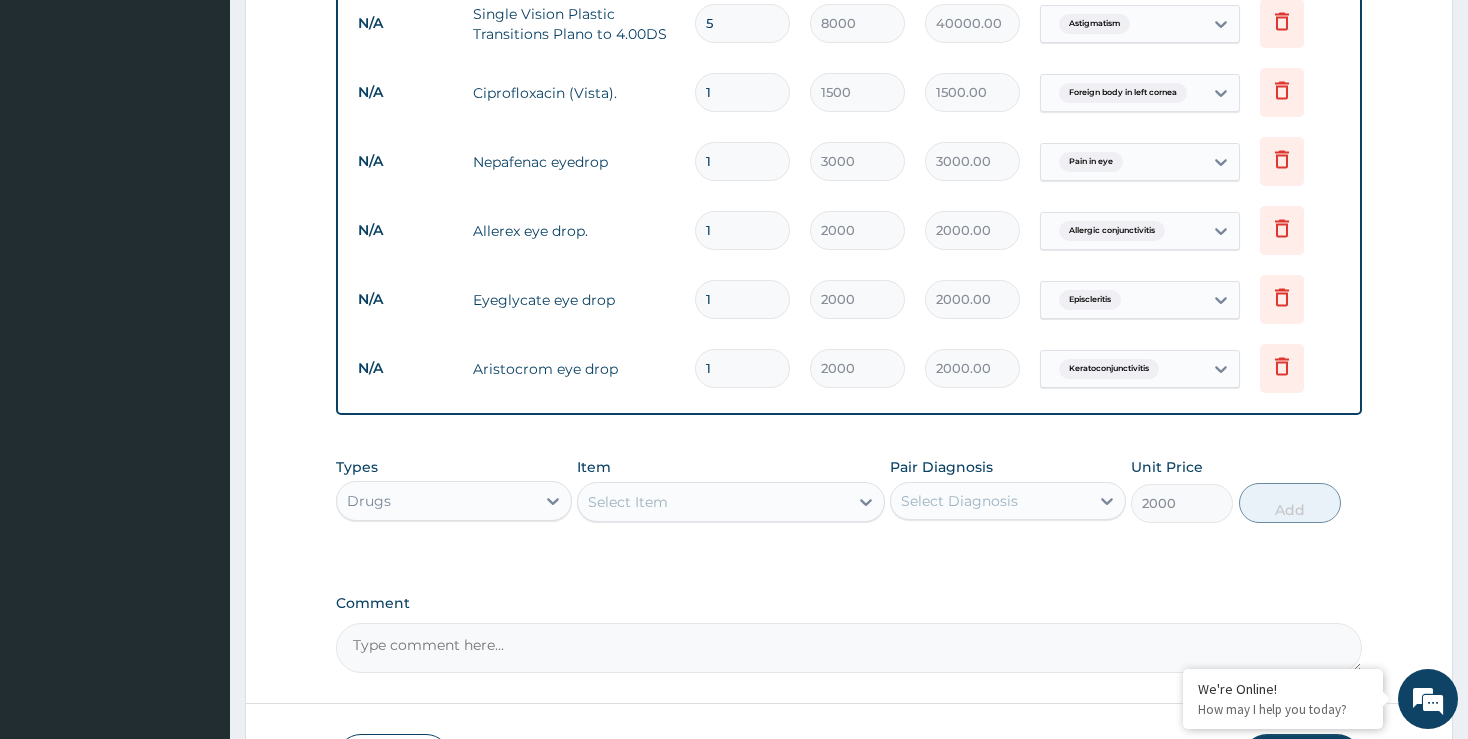 type on "0" 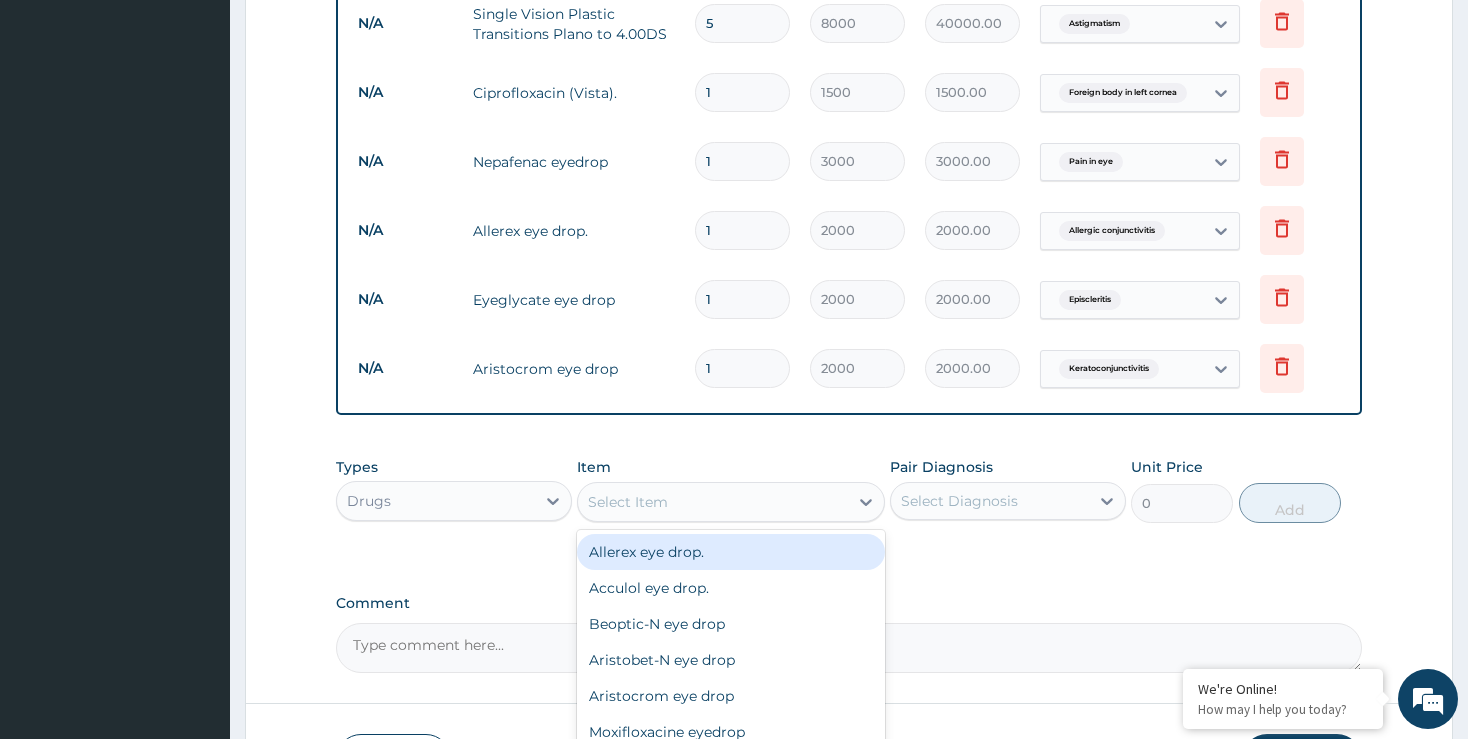 click on "Select Item" at bounding box center (713, 502) 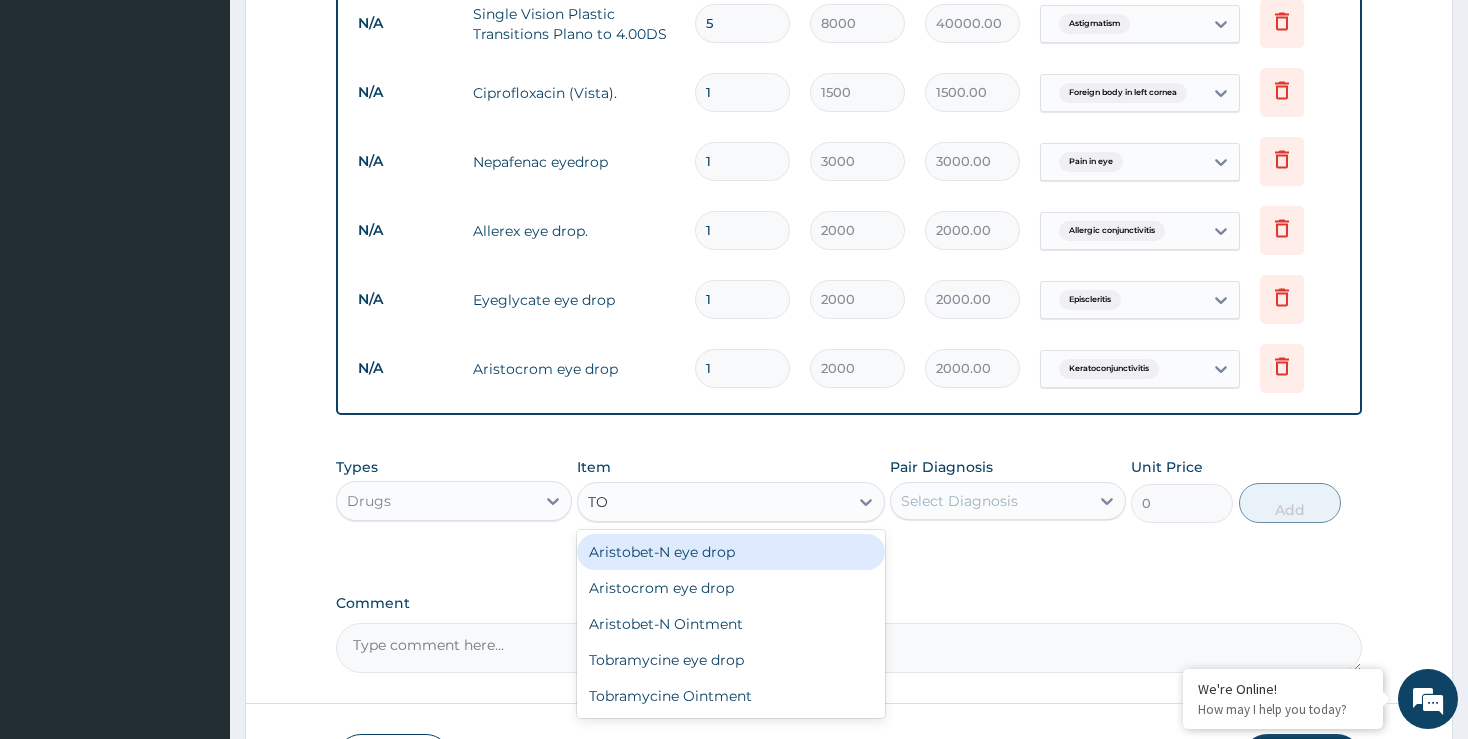 type on "TOB" 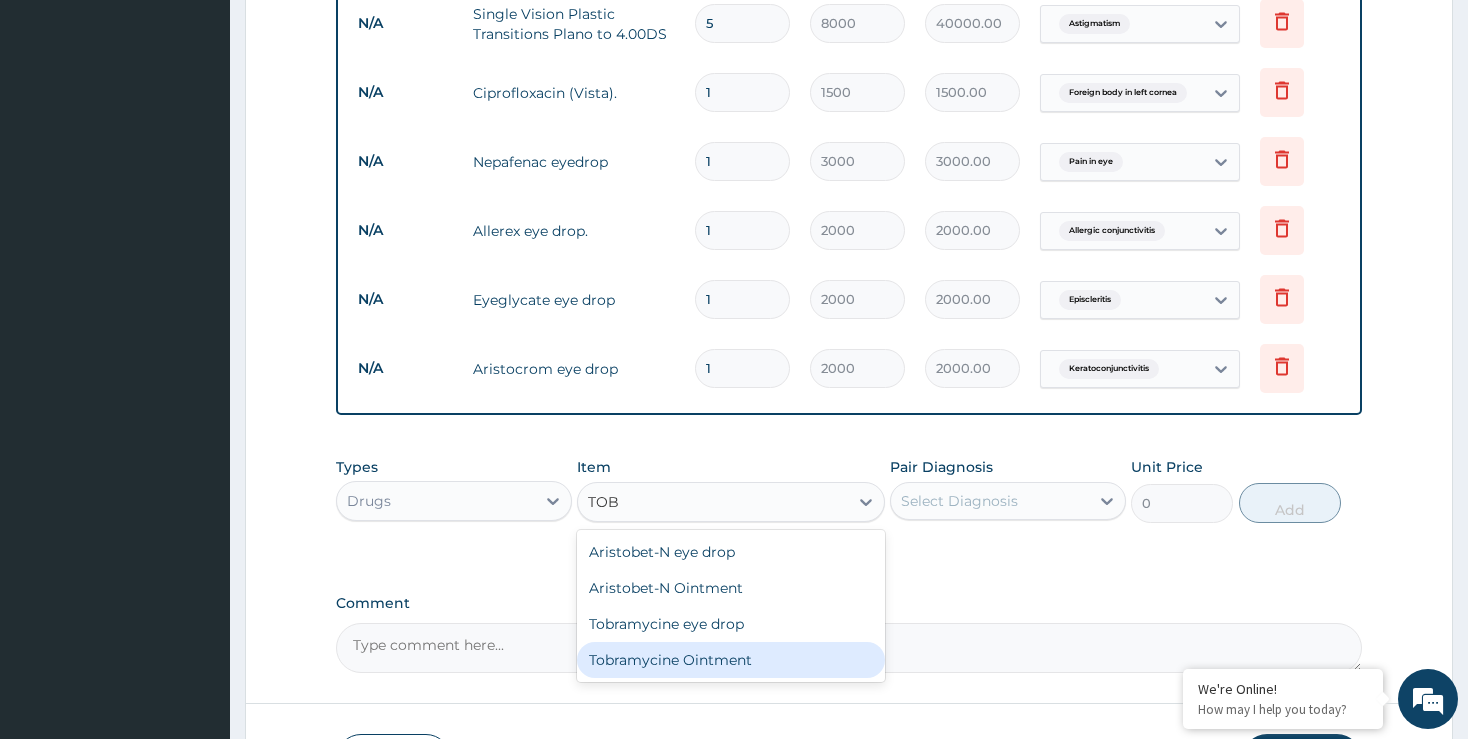 click on "Tobramycine Ointment" at bounding box center (731, 660) 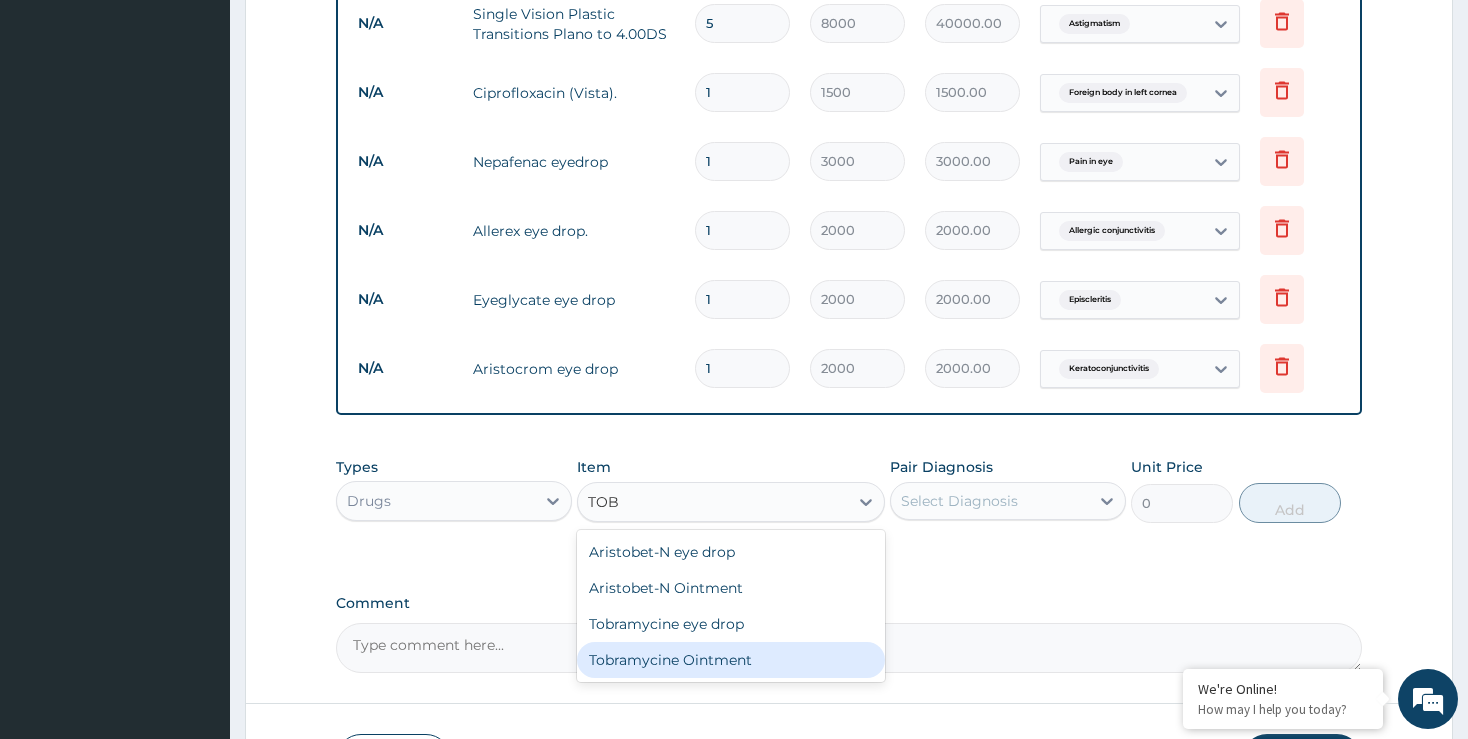 type 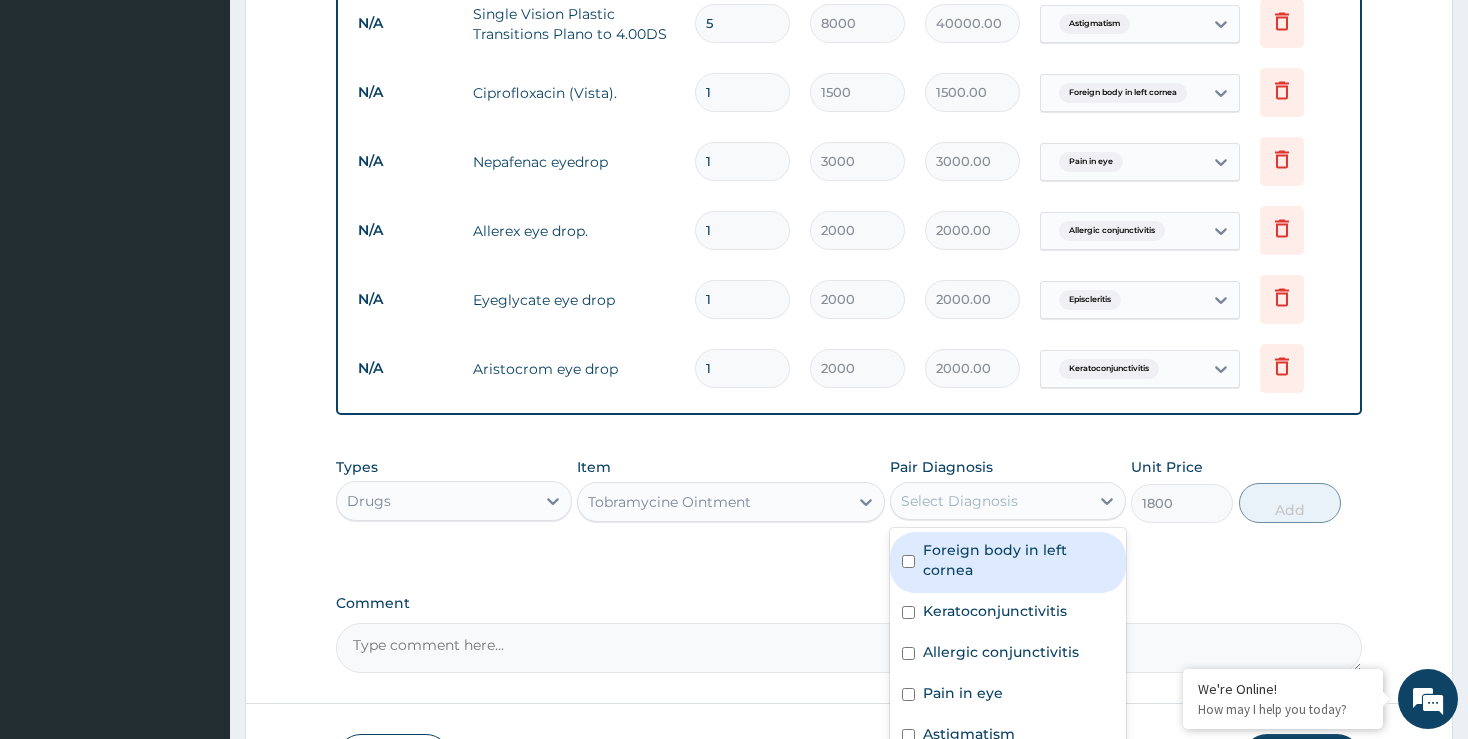 click on "Select Diagnosis" at bounding box center [959, 501] 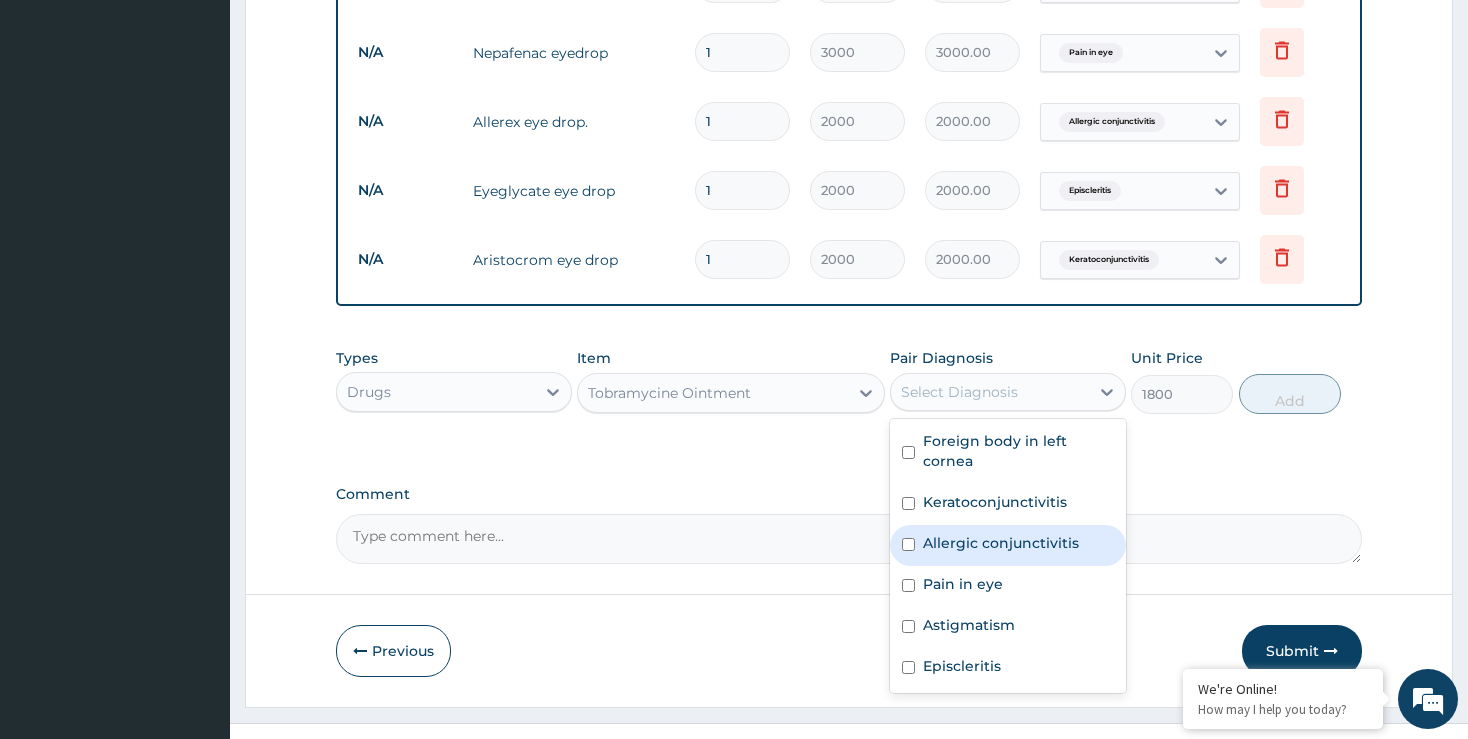 scroll, scrollTop: 1438, scrollLeft: 0, axis: vertical 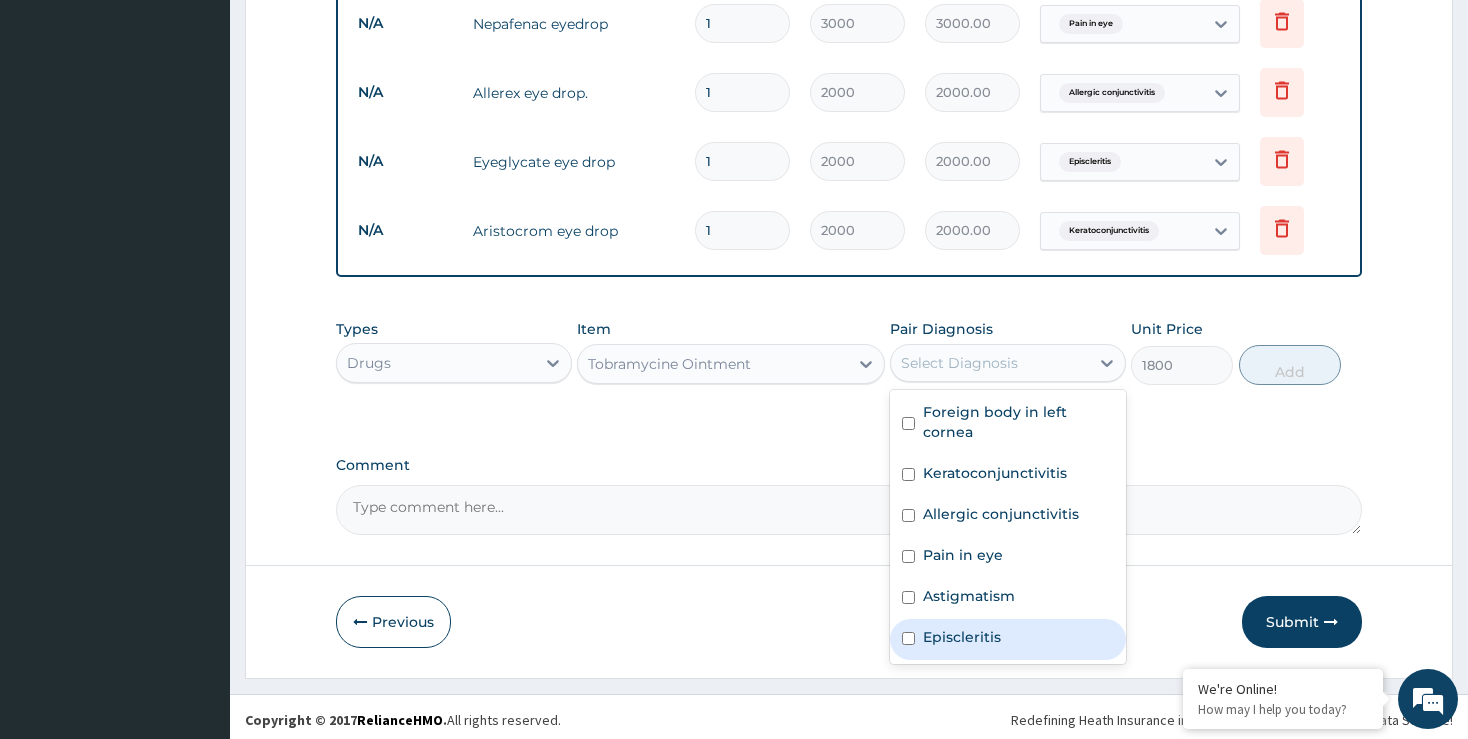 click at bounding box center (908, 638) 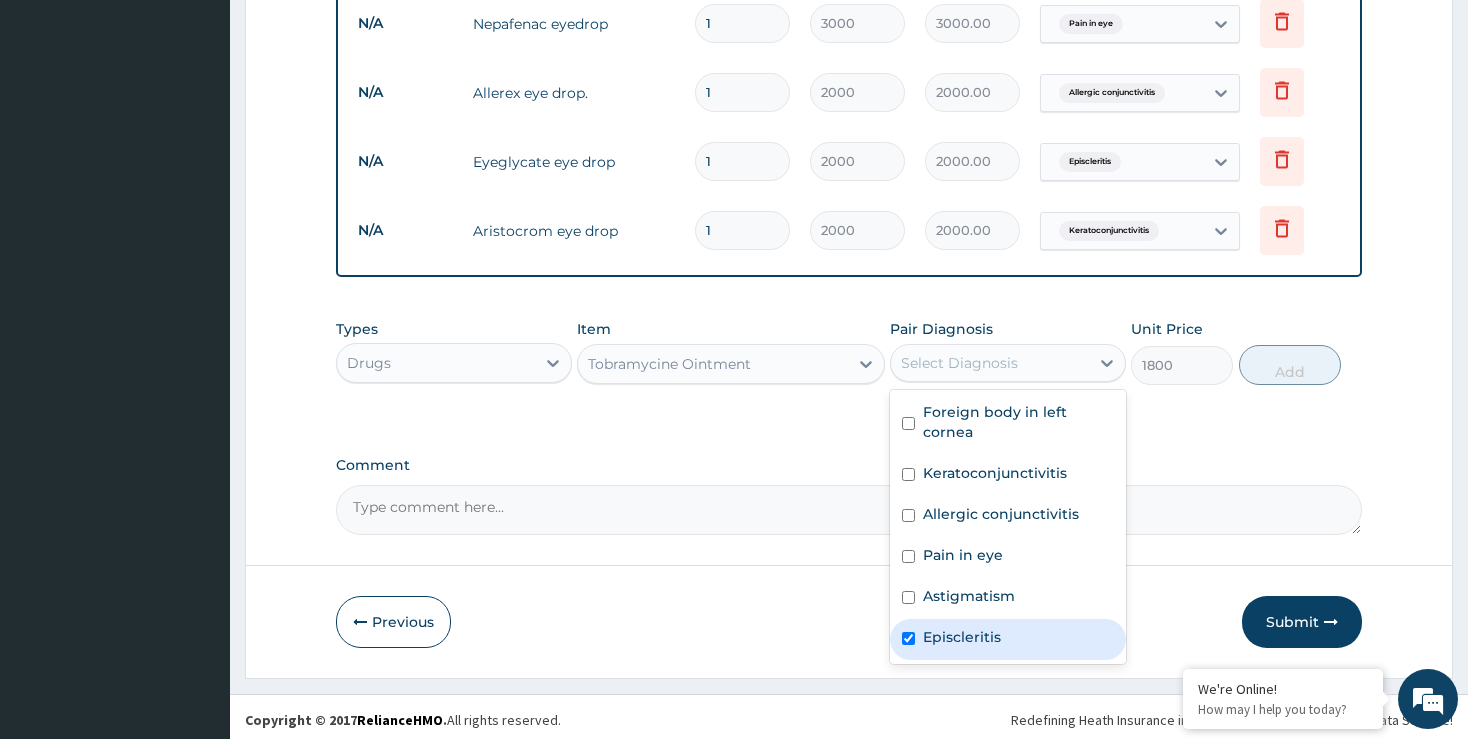 checkbox on "true" 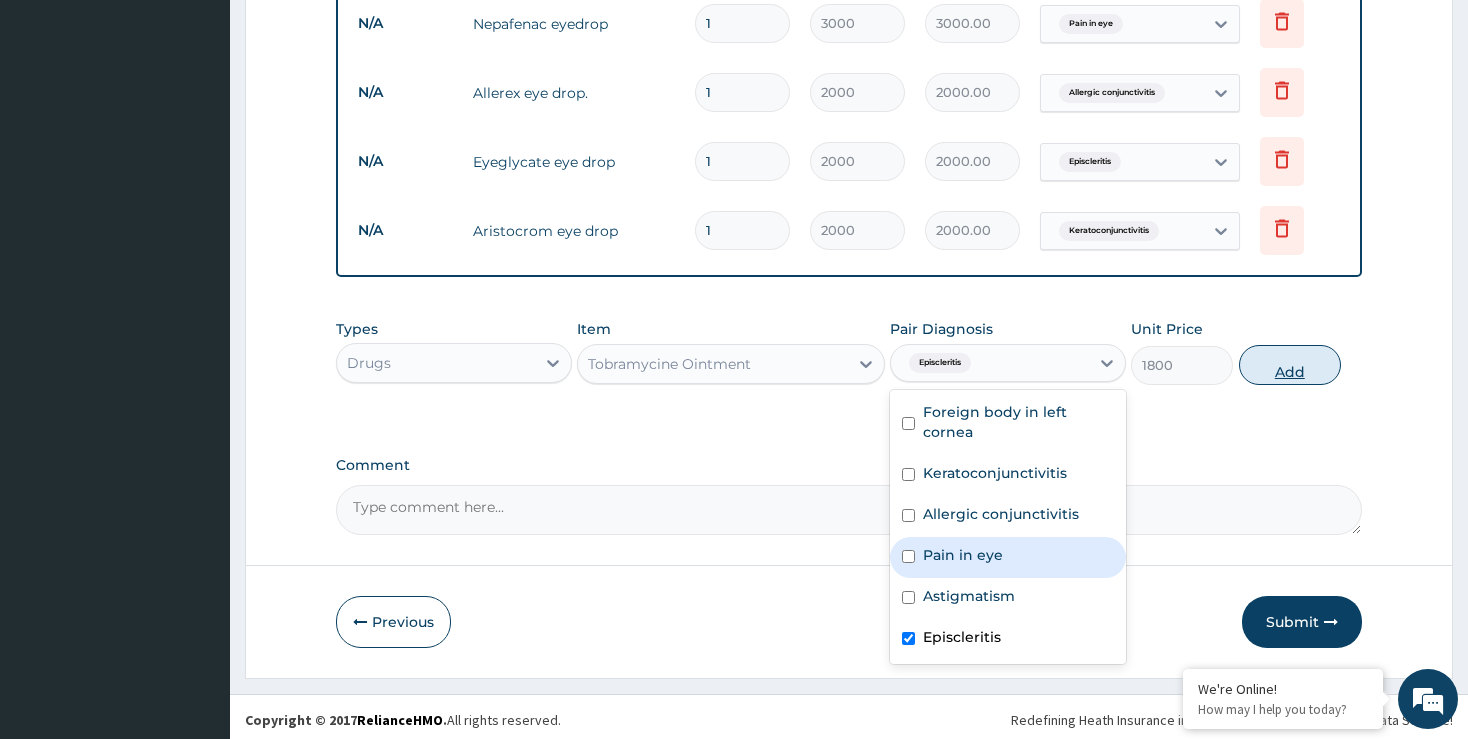 click on "Add" at bounding box center (1290, 365) 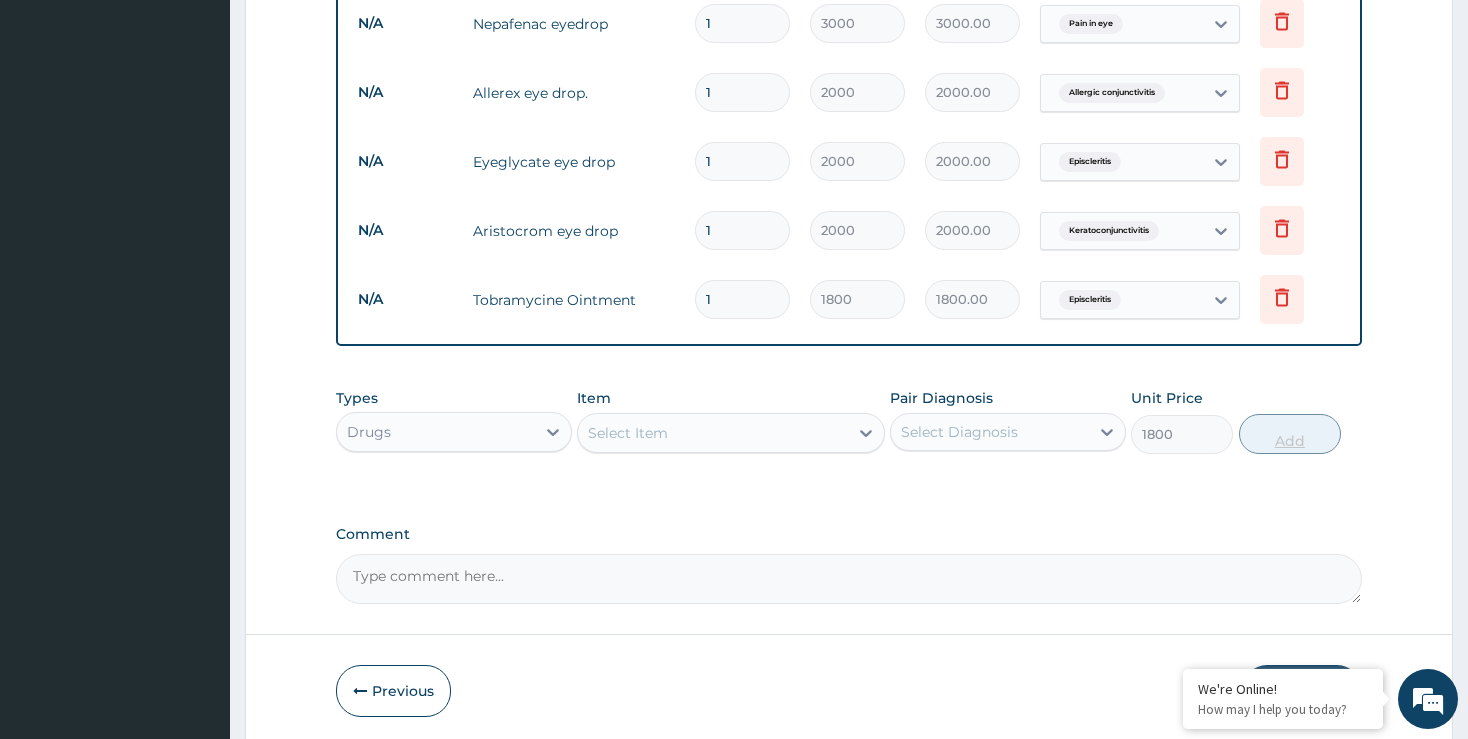 type on "0" 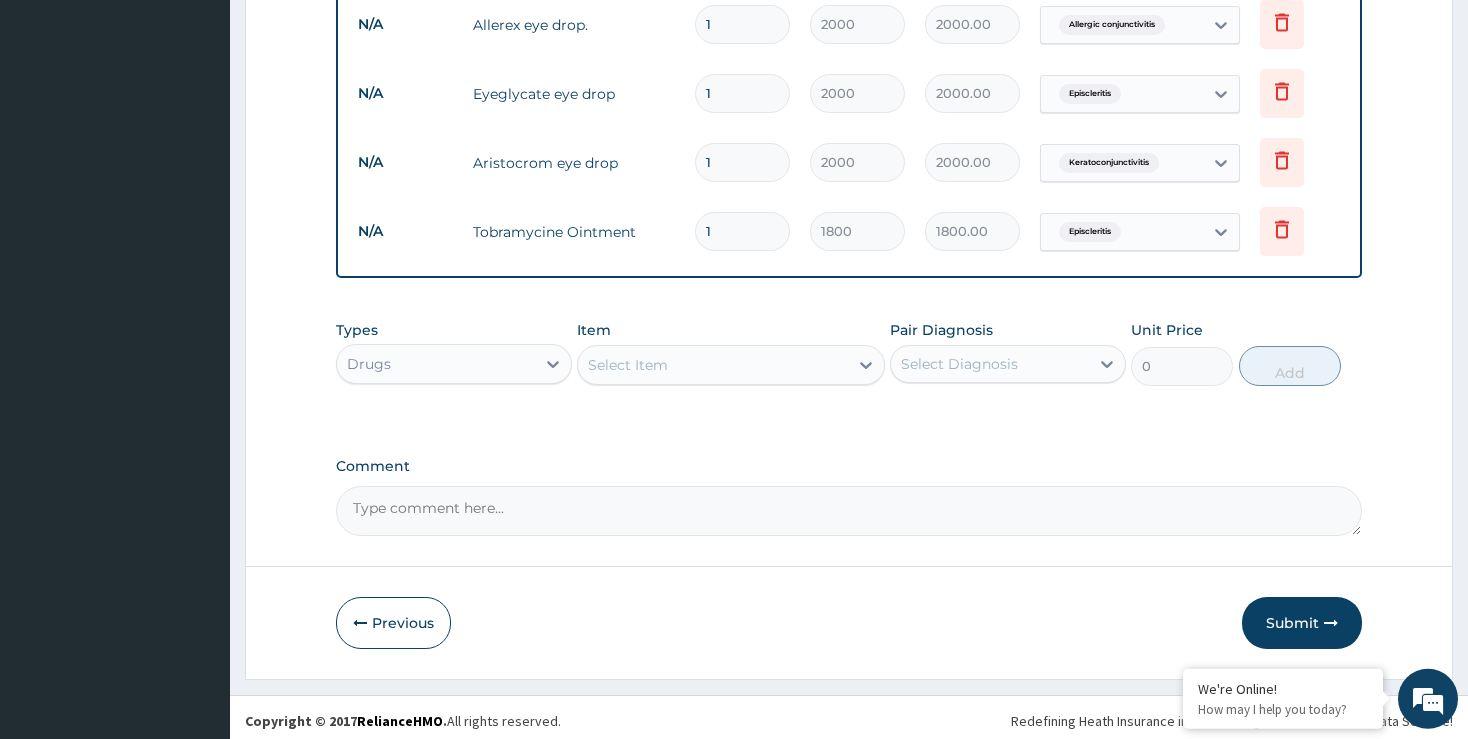scroll, scrollTop: 1507, scrollLeft: 0, axis: vertical 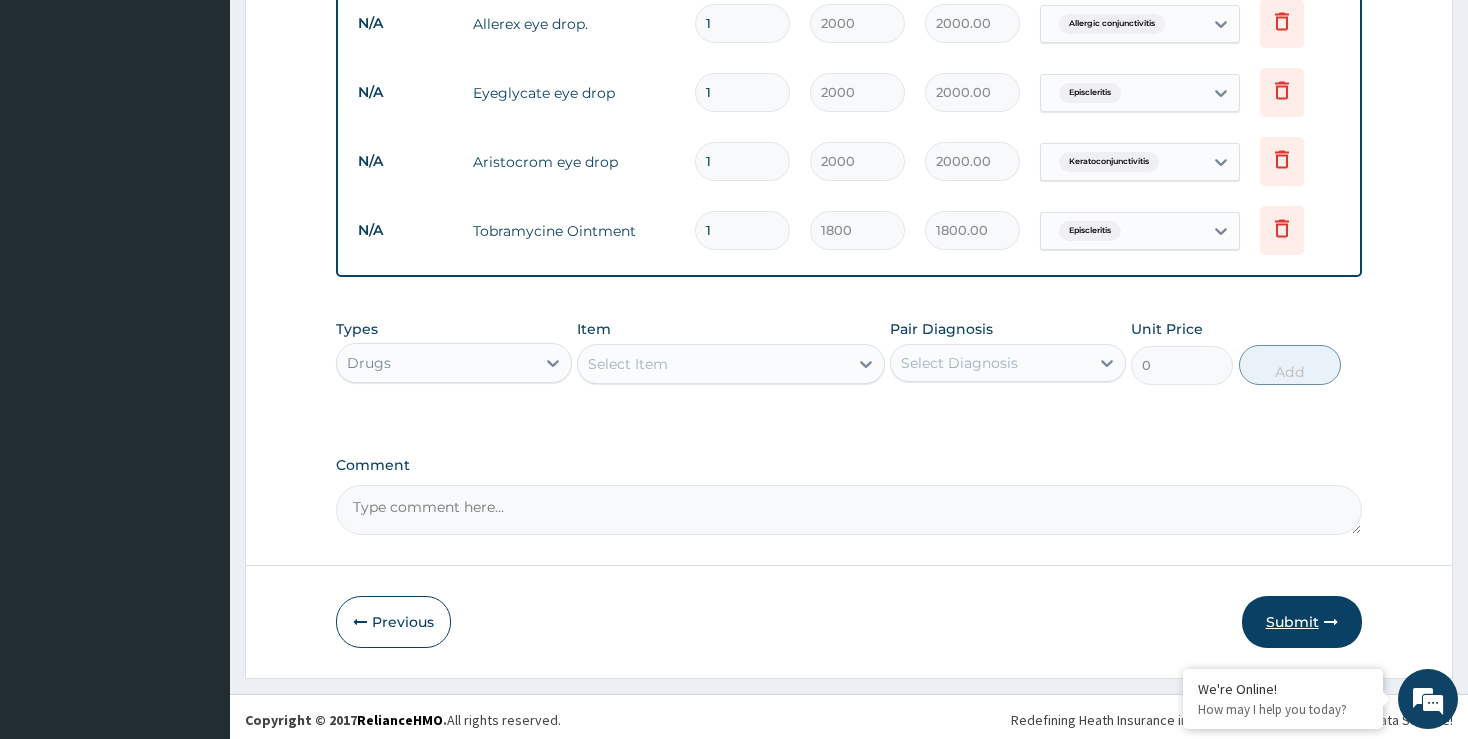 click on "Submit" at bounding box center (1302, 622) 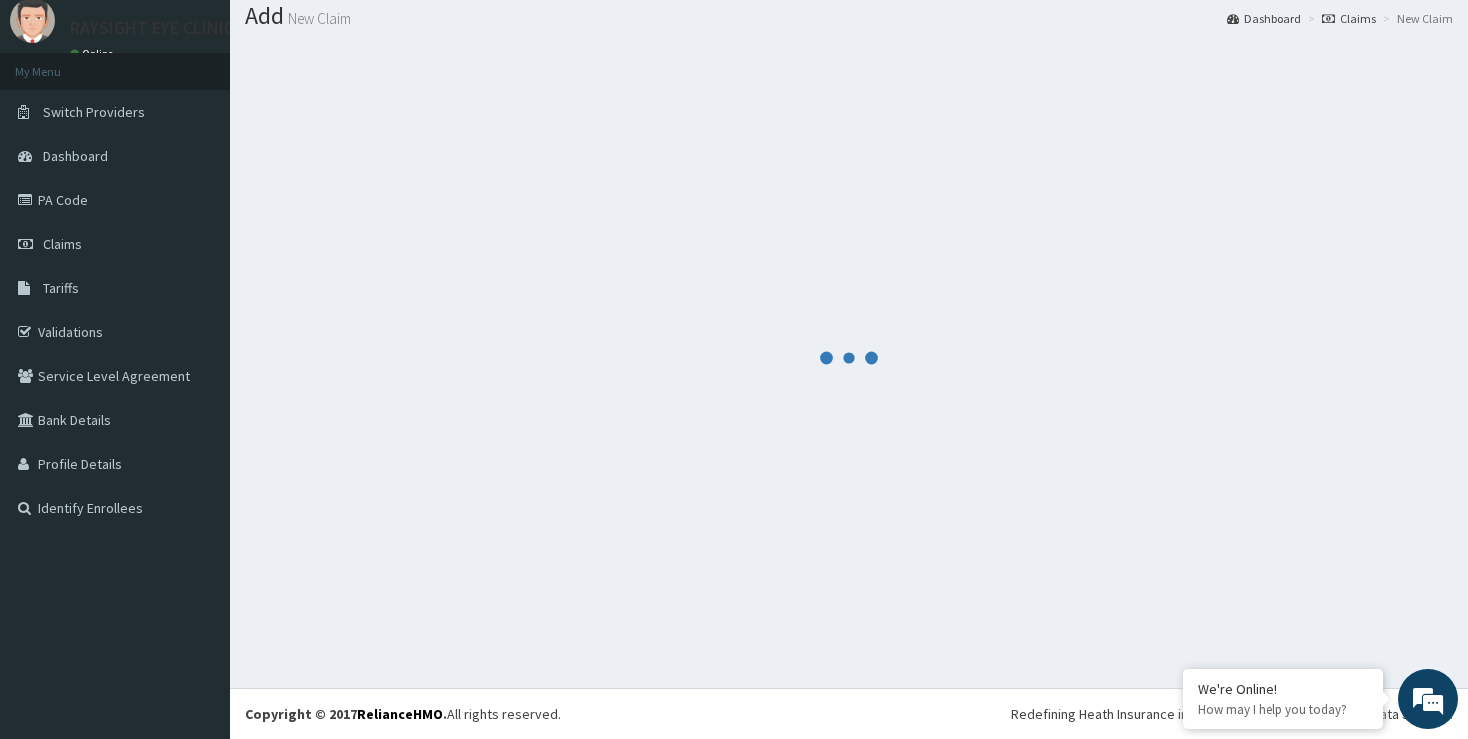 scroll, scrollTop: 61, scrollLeft: 0, axis: vertical 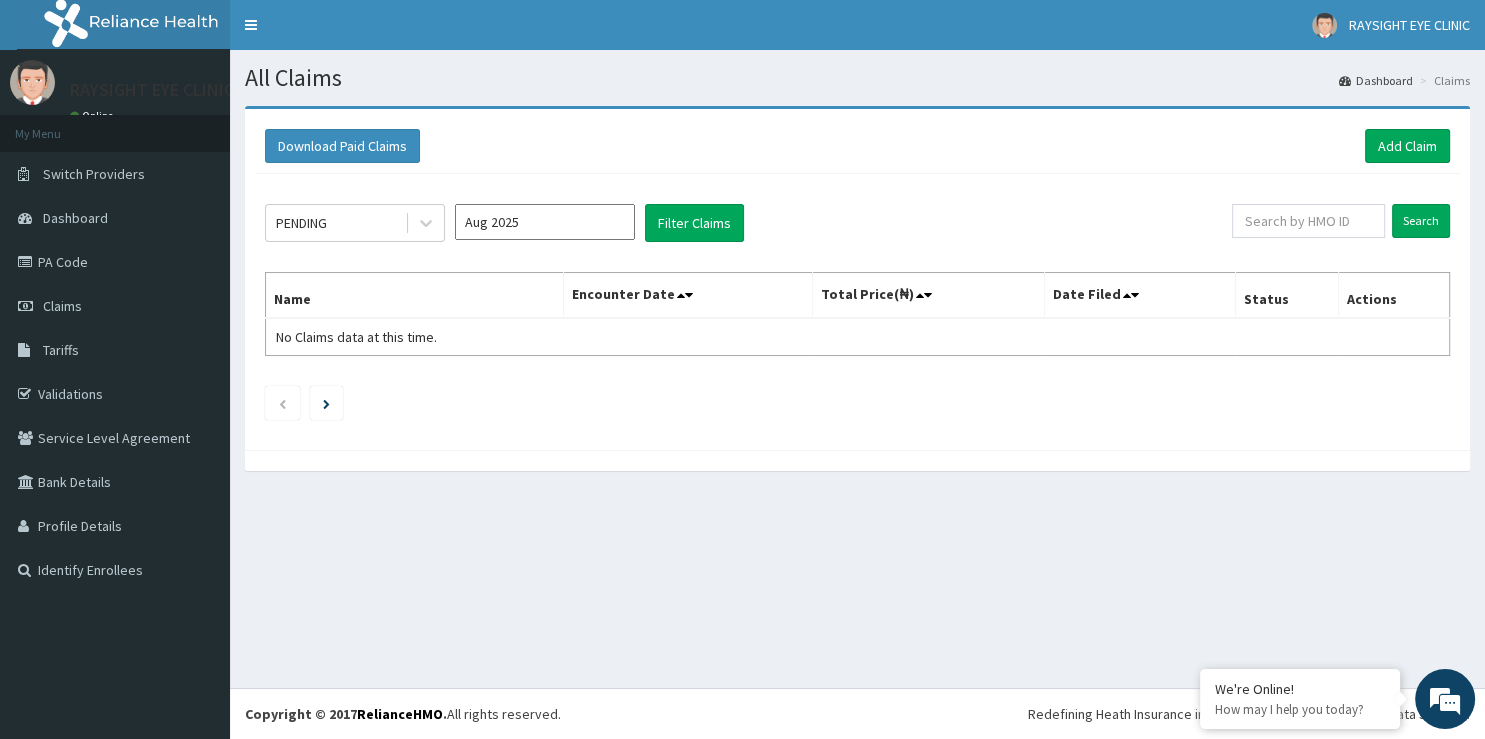 click on "Aug 2025" at bounding box center [545, 222] 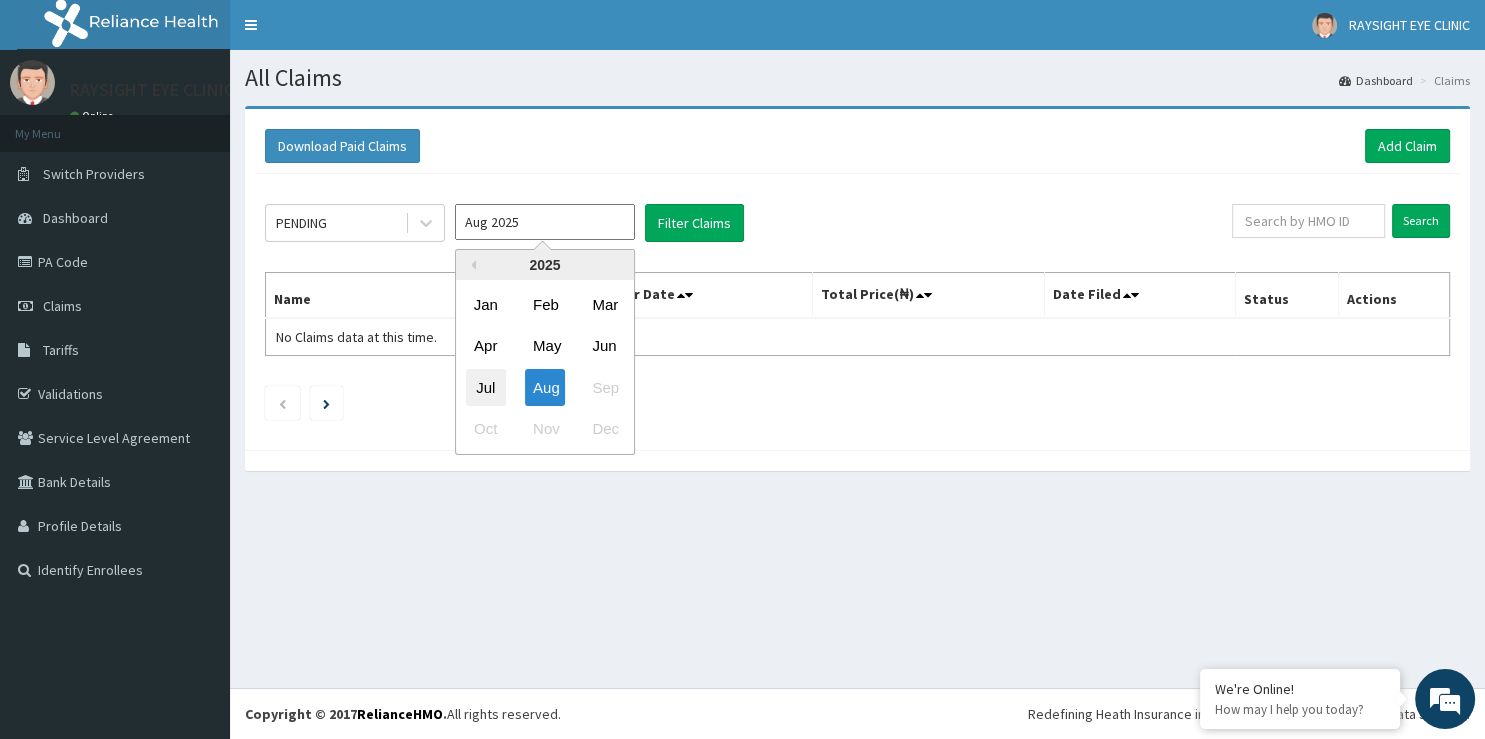 click on "Jul" at bounding box center [486, 387] 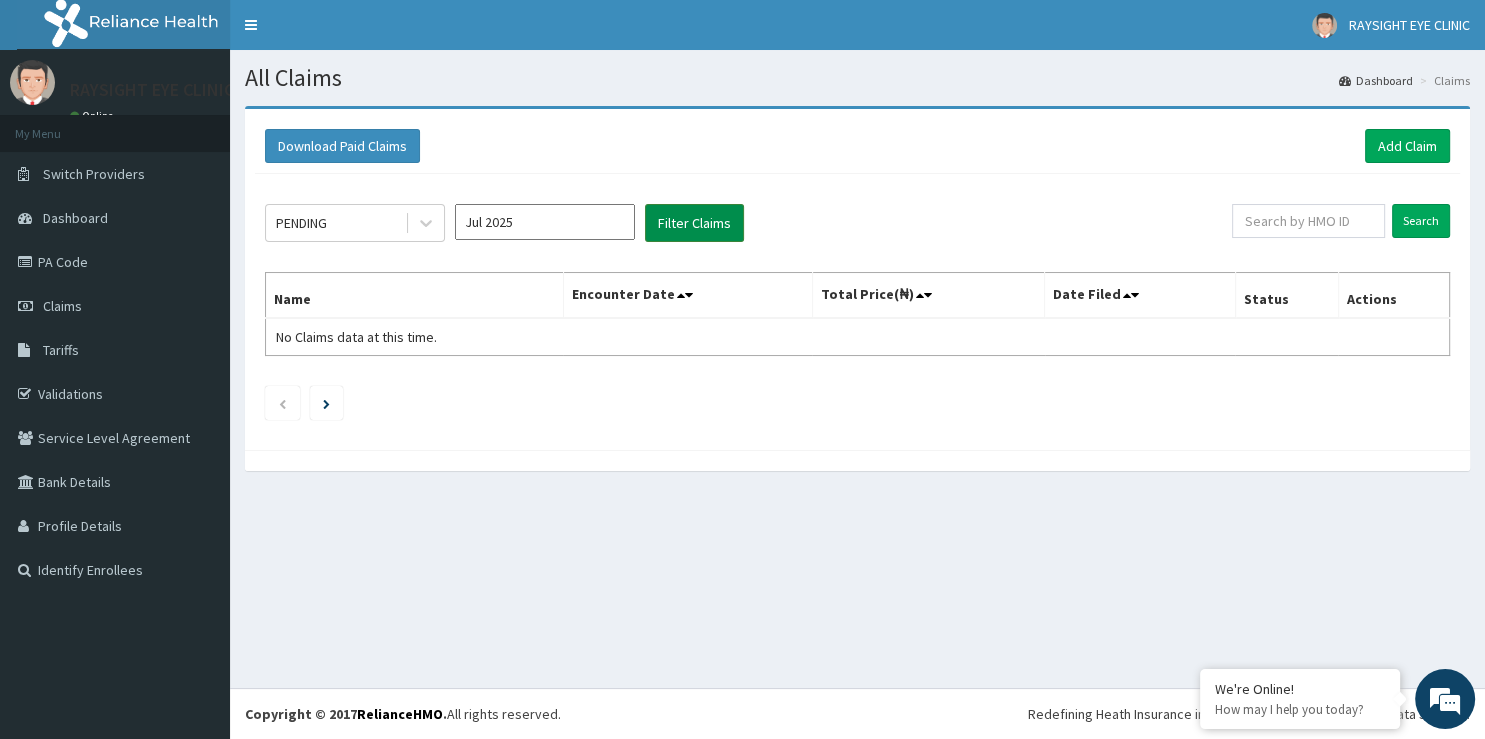 click on "Filter Claims" at bounding box center (694, 223) 